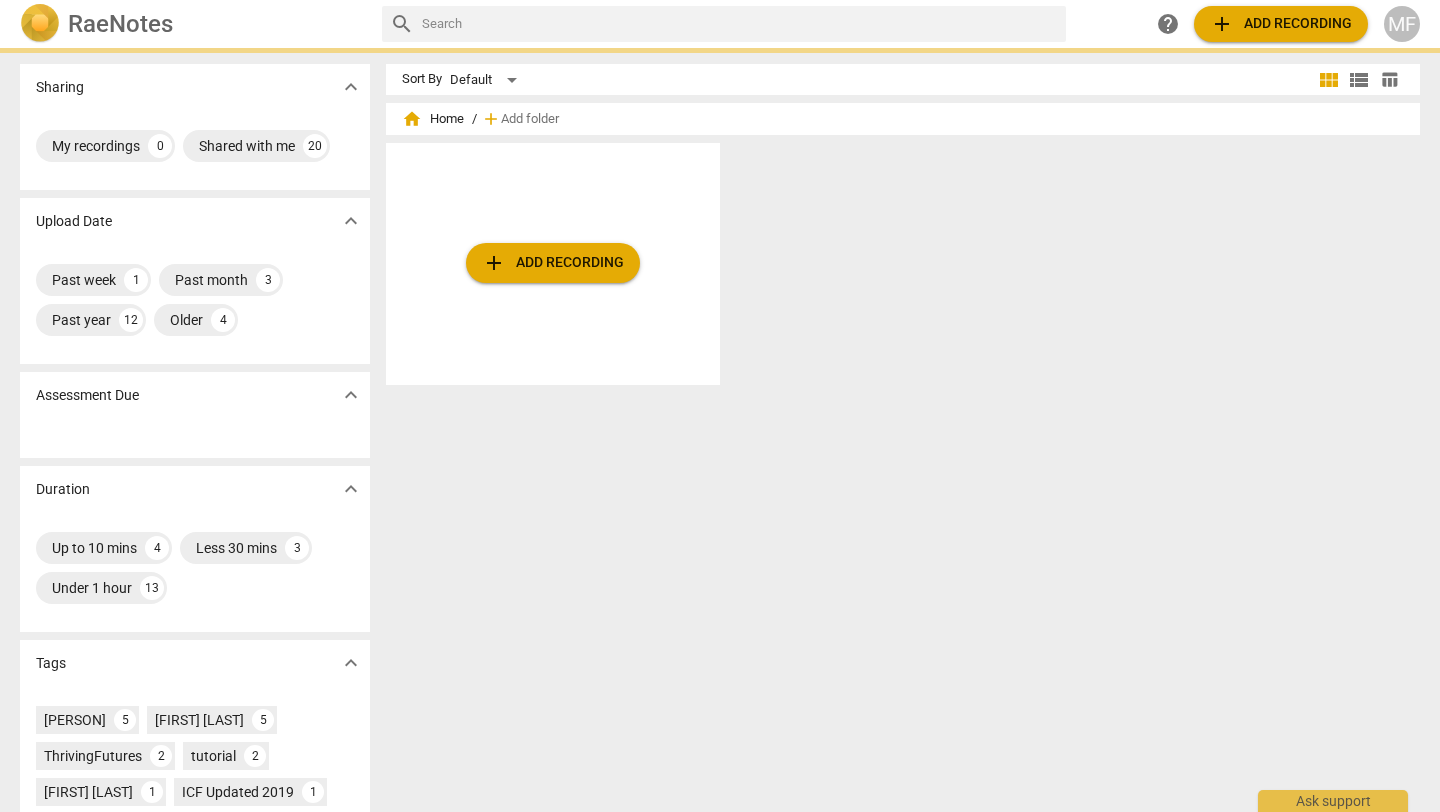 scroll, scrollTop: 0, scrollLeft: 0, axis: both 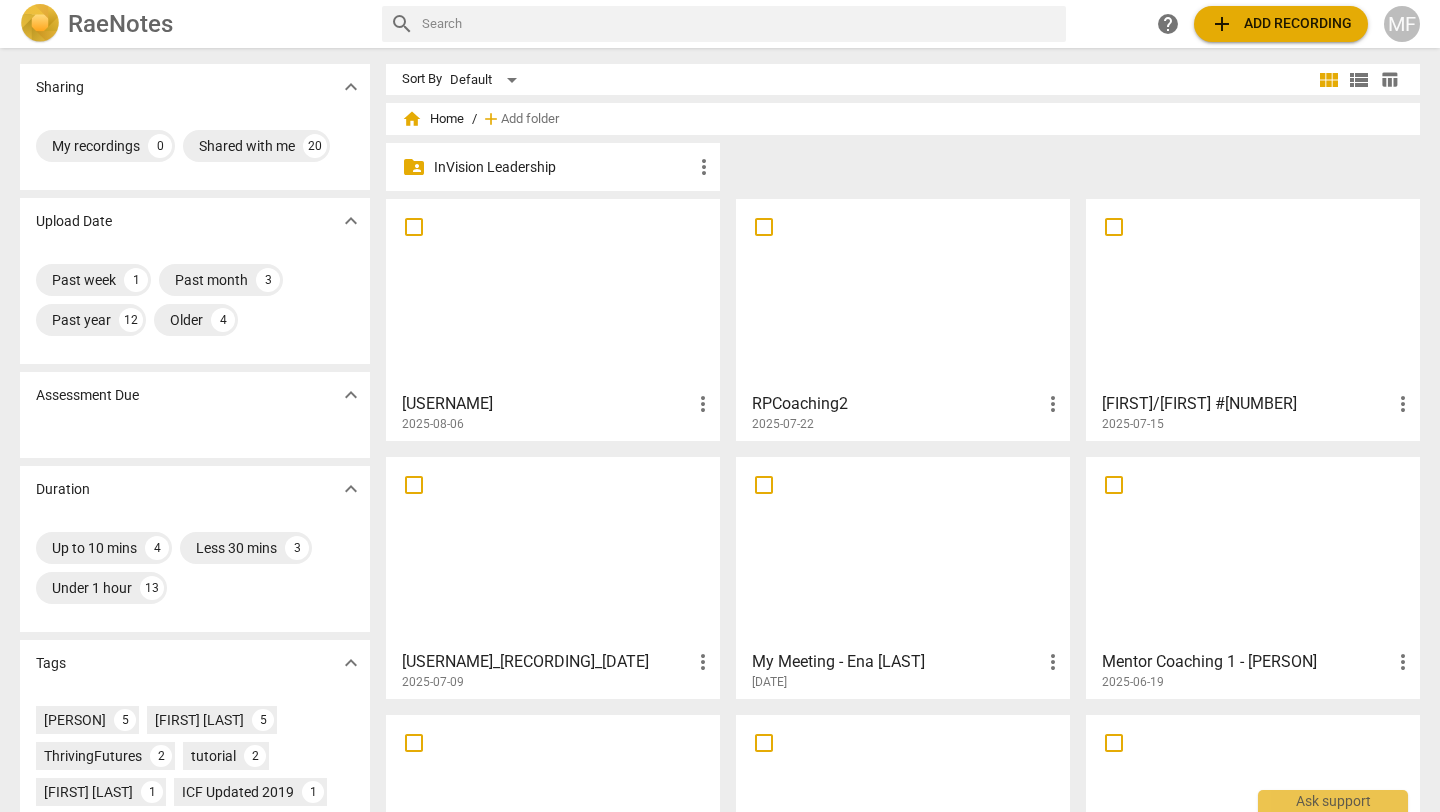 click on "[USERNAME]" at bounding box center (546, 404) 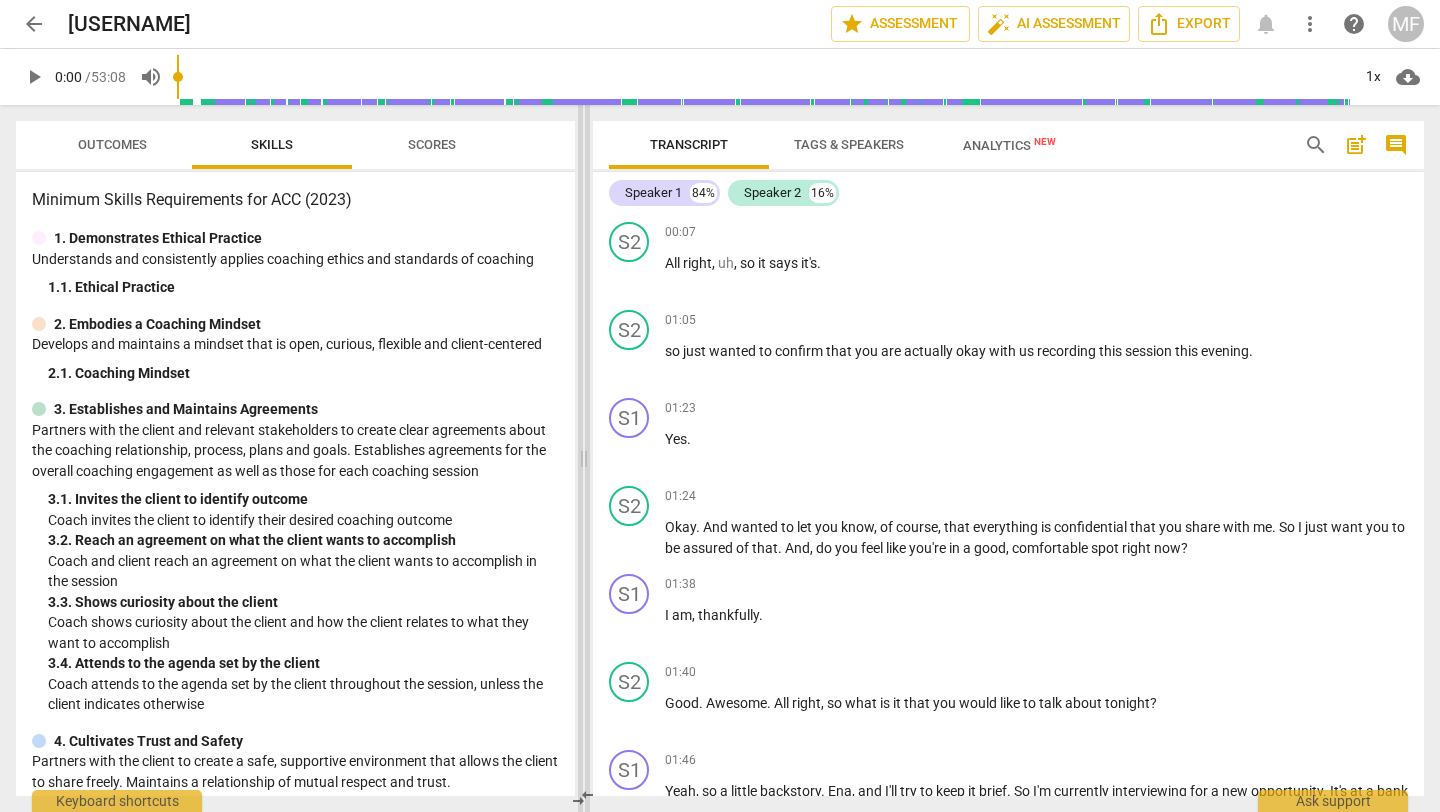 drag, startPoint x: 723, startPoint y: 458, endPoint x: 586, endPoint y: 455, distance: 137.03284 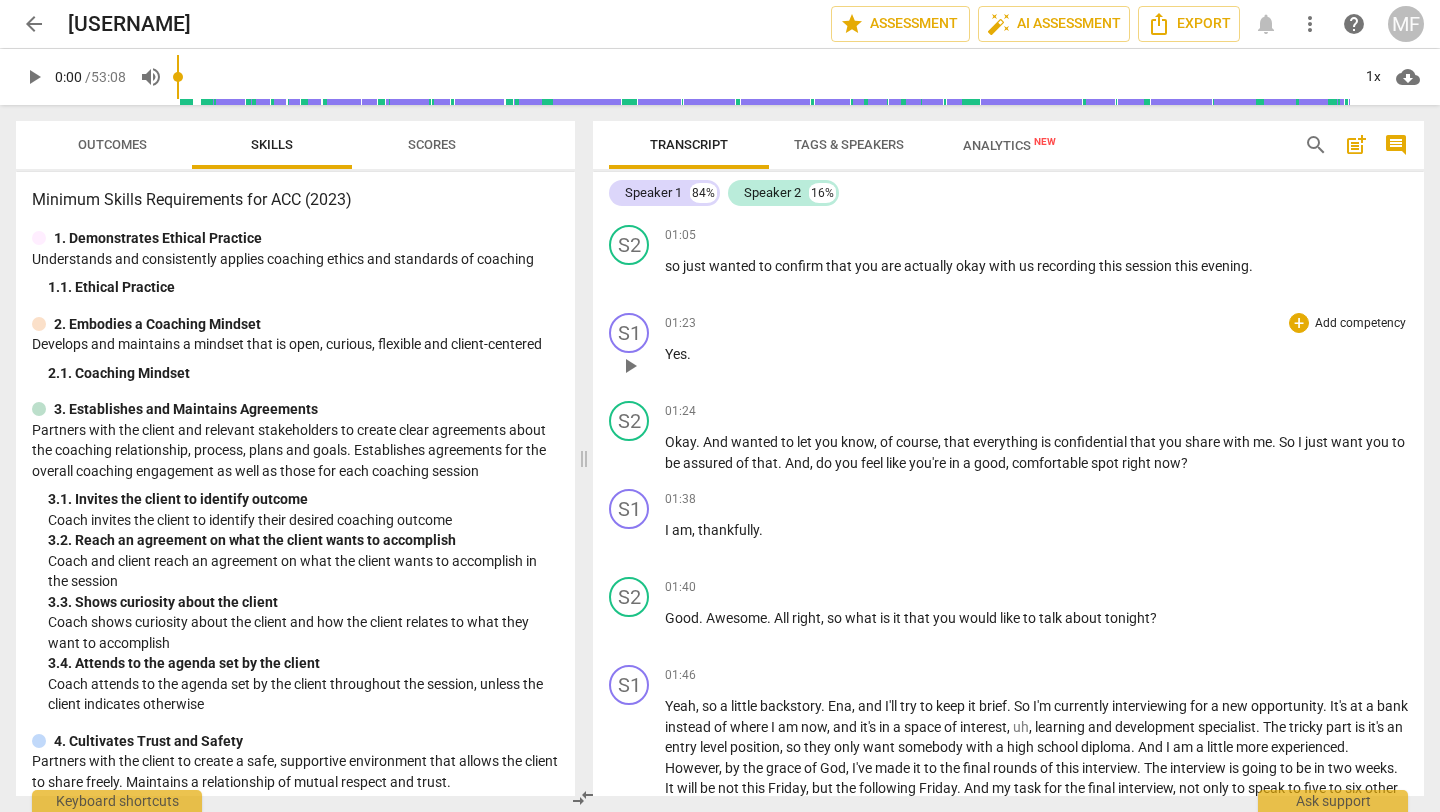 scroll, scrollTop: 70, scrollLeft: 0, axis: vertical 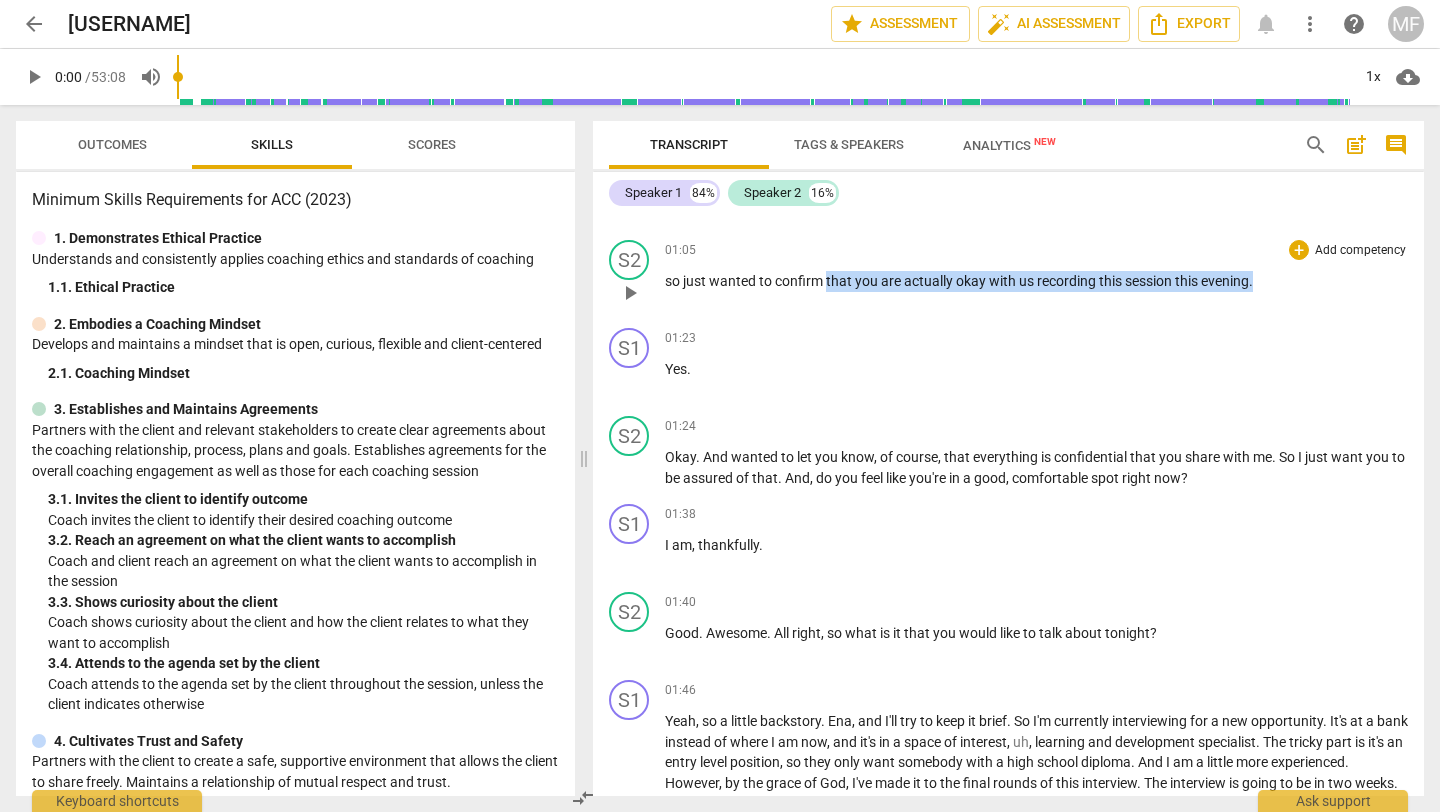 drag, startPoint x: 826, startPoint y: 278, endPoint x: 1257, endPoint y: 283, distance: 431.029 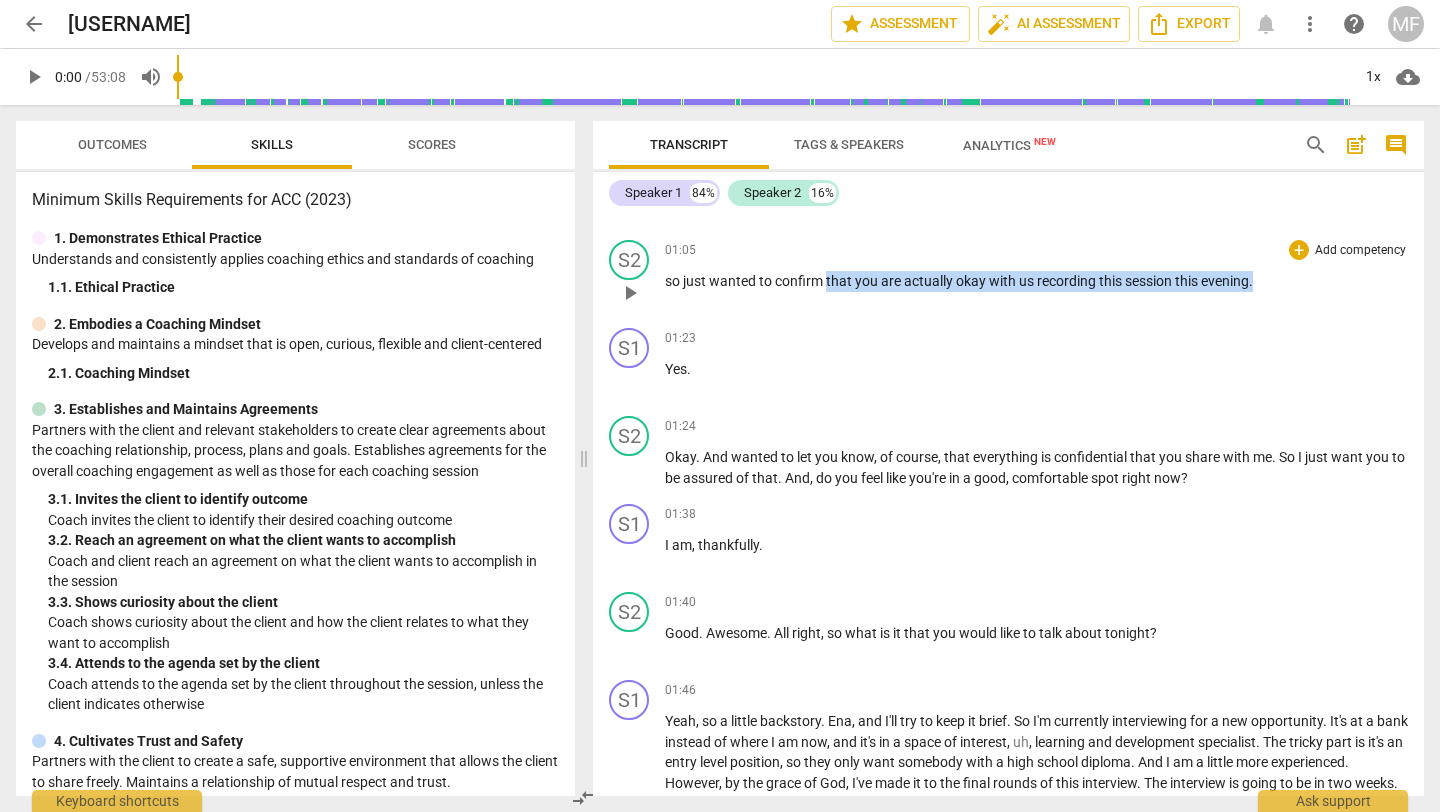 click on "so   just   wanted   to   confirm   that   you   are   actually   okay   with   us   recording   this   session   this   evening ." at bounding box center [1036, 281] 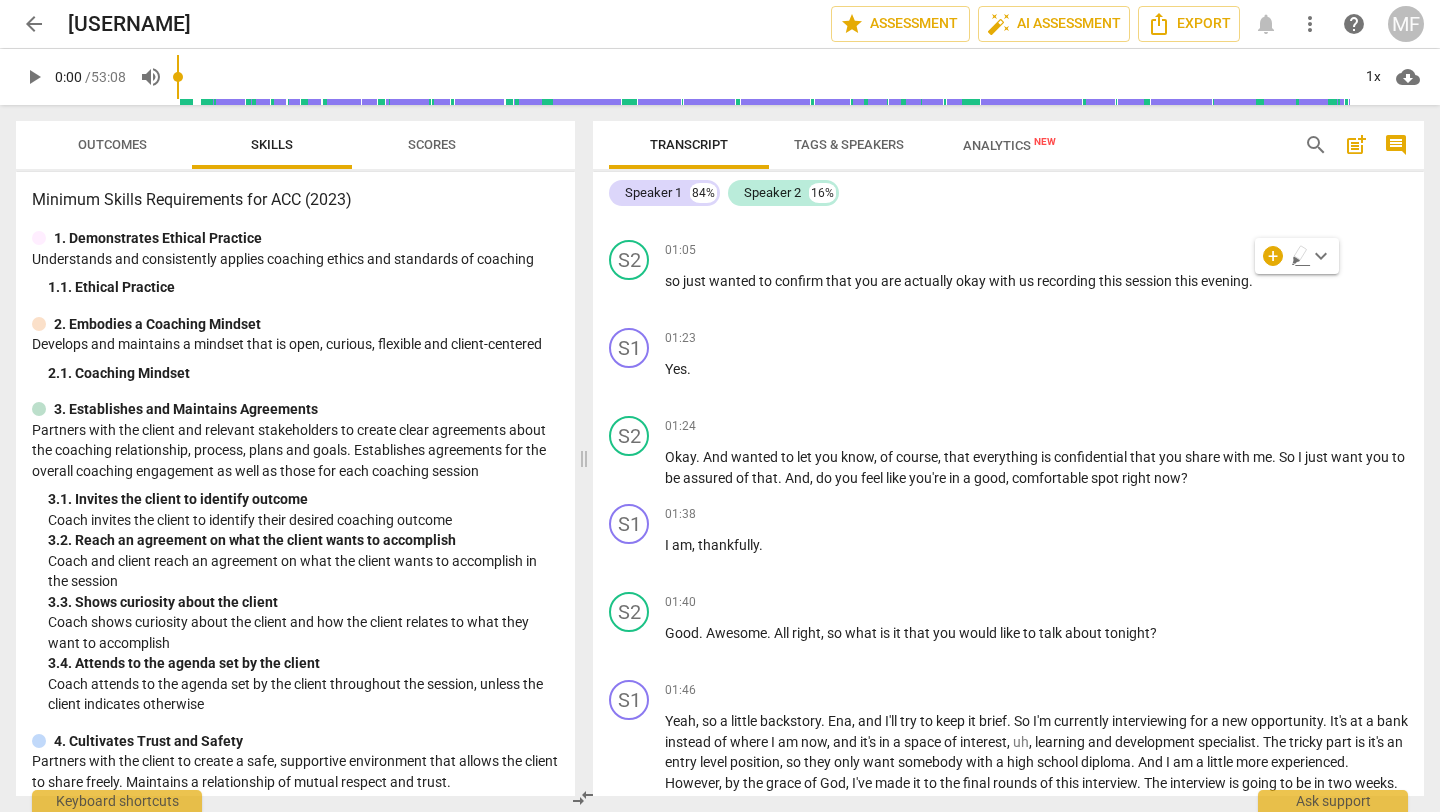 click on "+" at bounding box center (1273, 256) 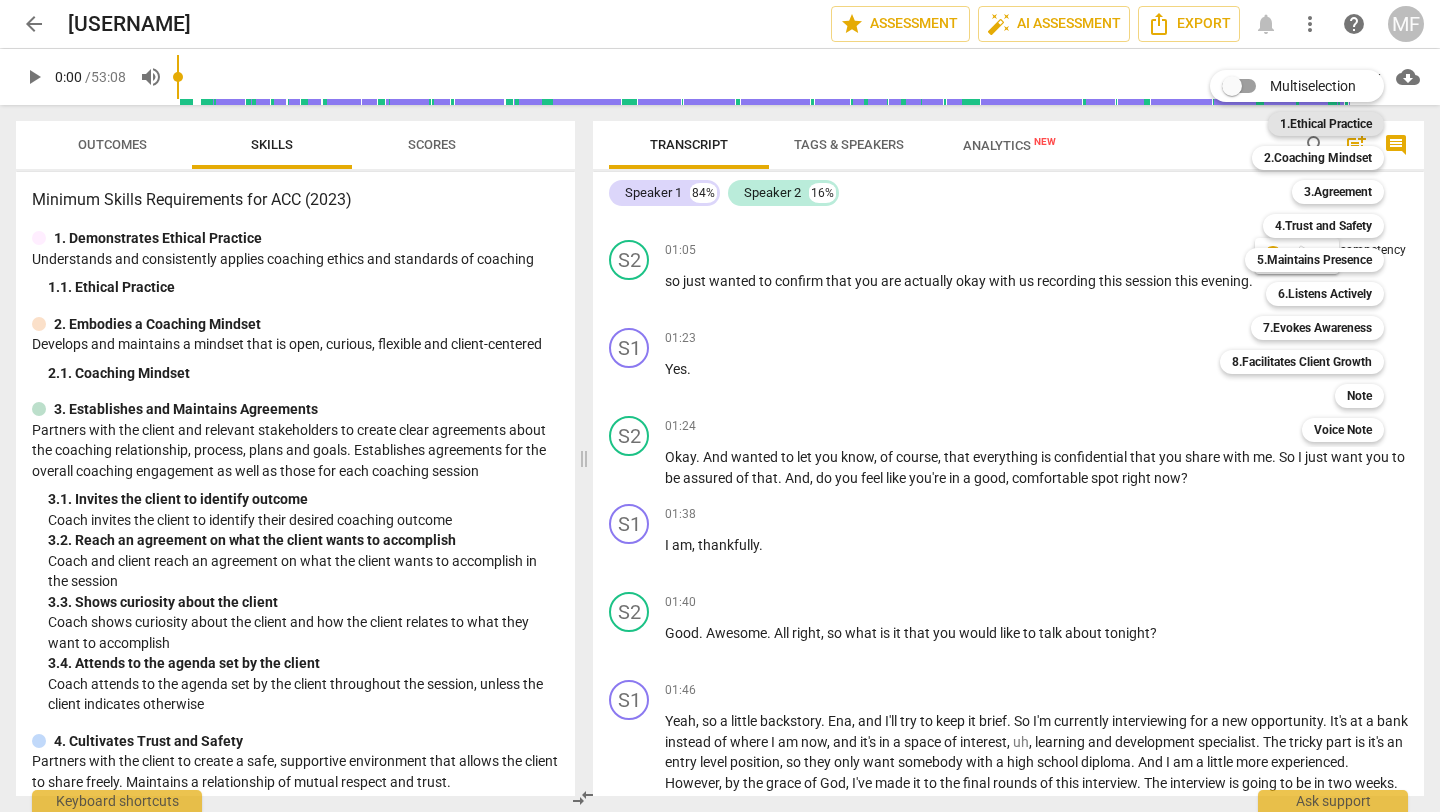 click on "1.Ethical Practice" at bounding box center [1326, 124] 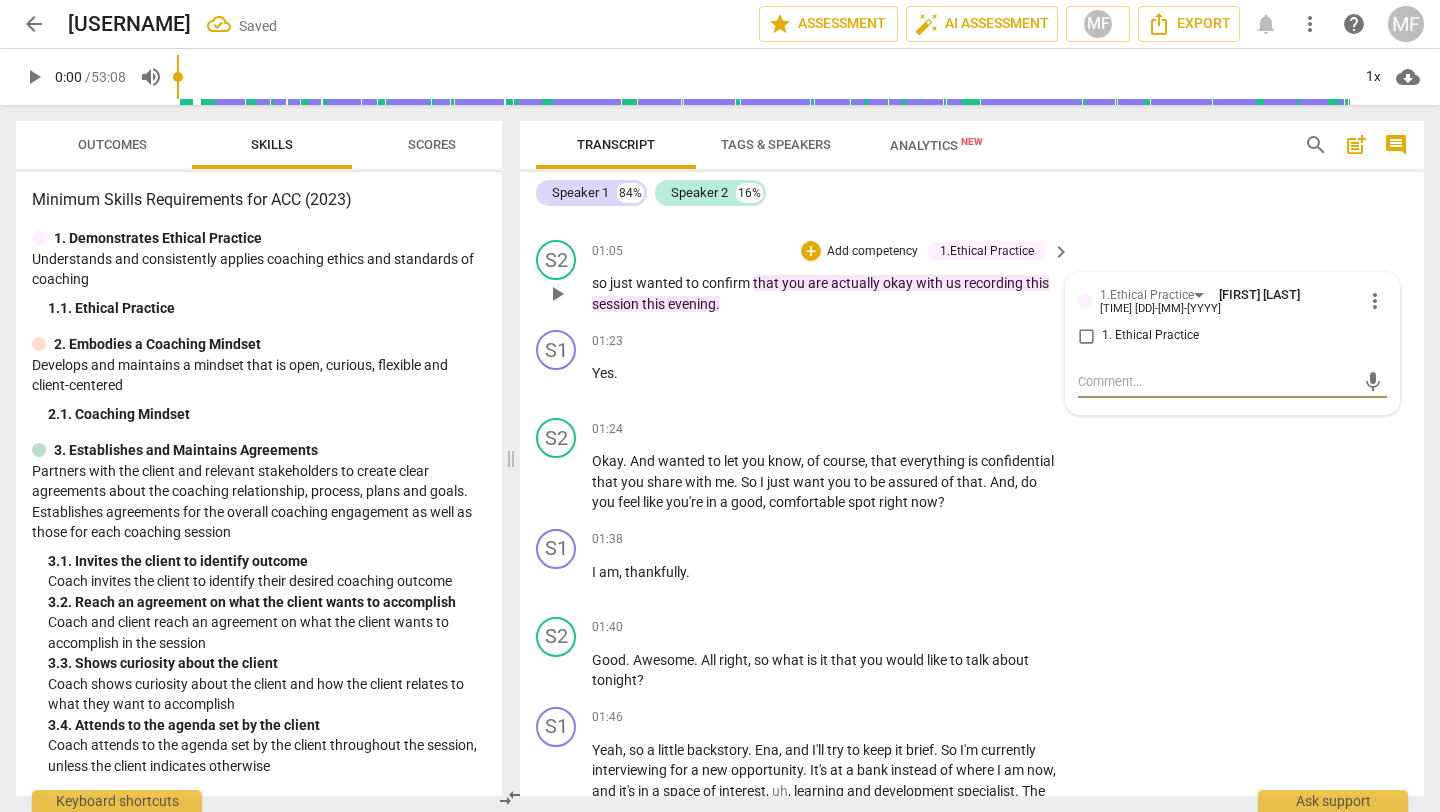 click on "1. Ethical Practice" at bounding box center [1086, 336] 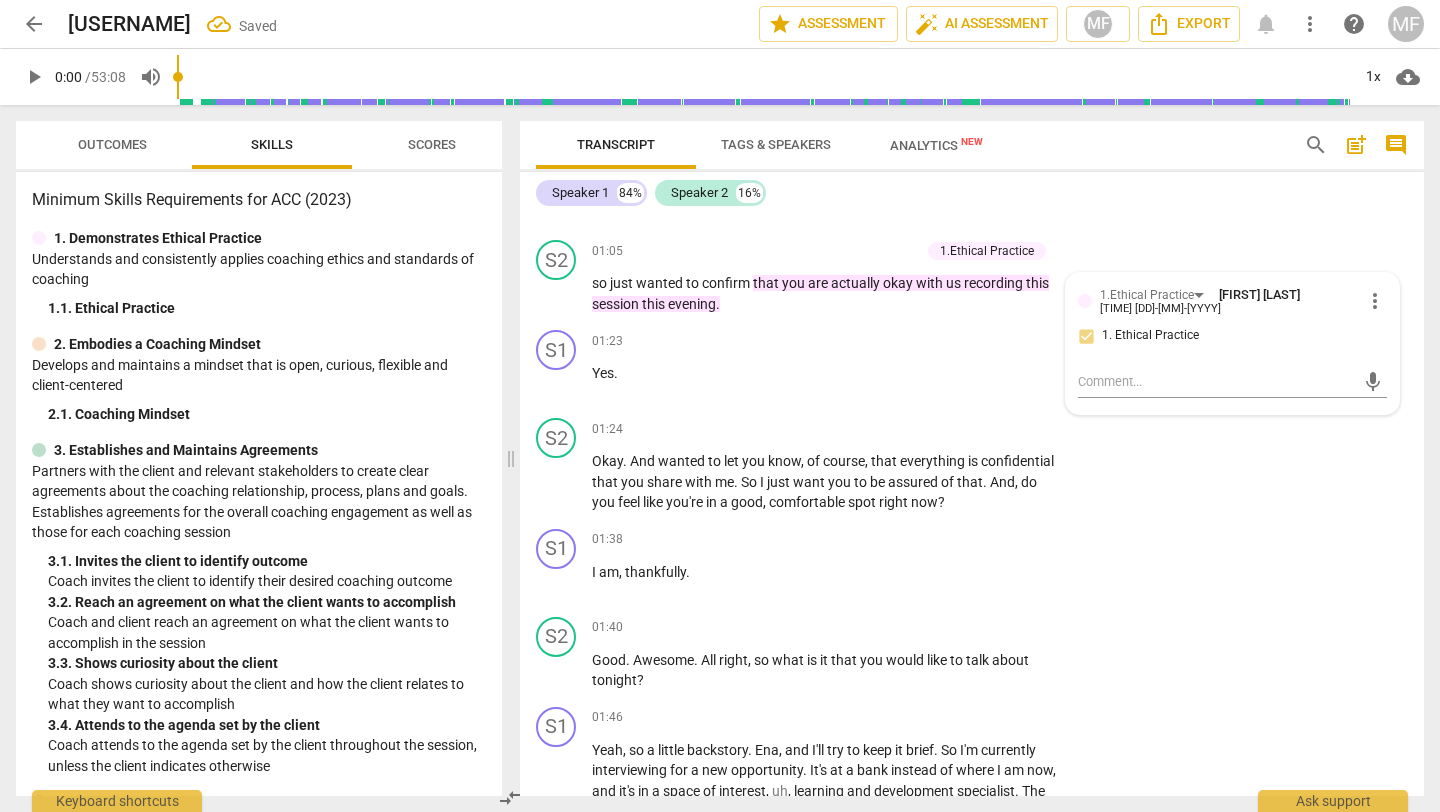 click on "Speaker 1 84% Speaker 2 16%" at bounding box center [972, 193] 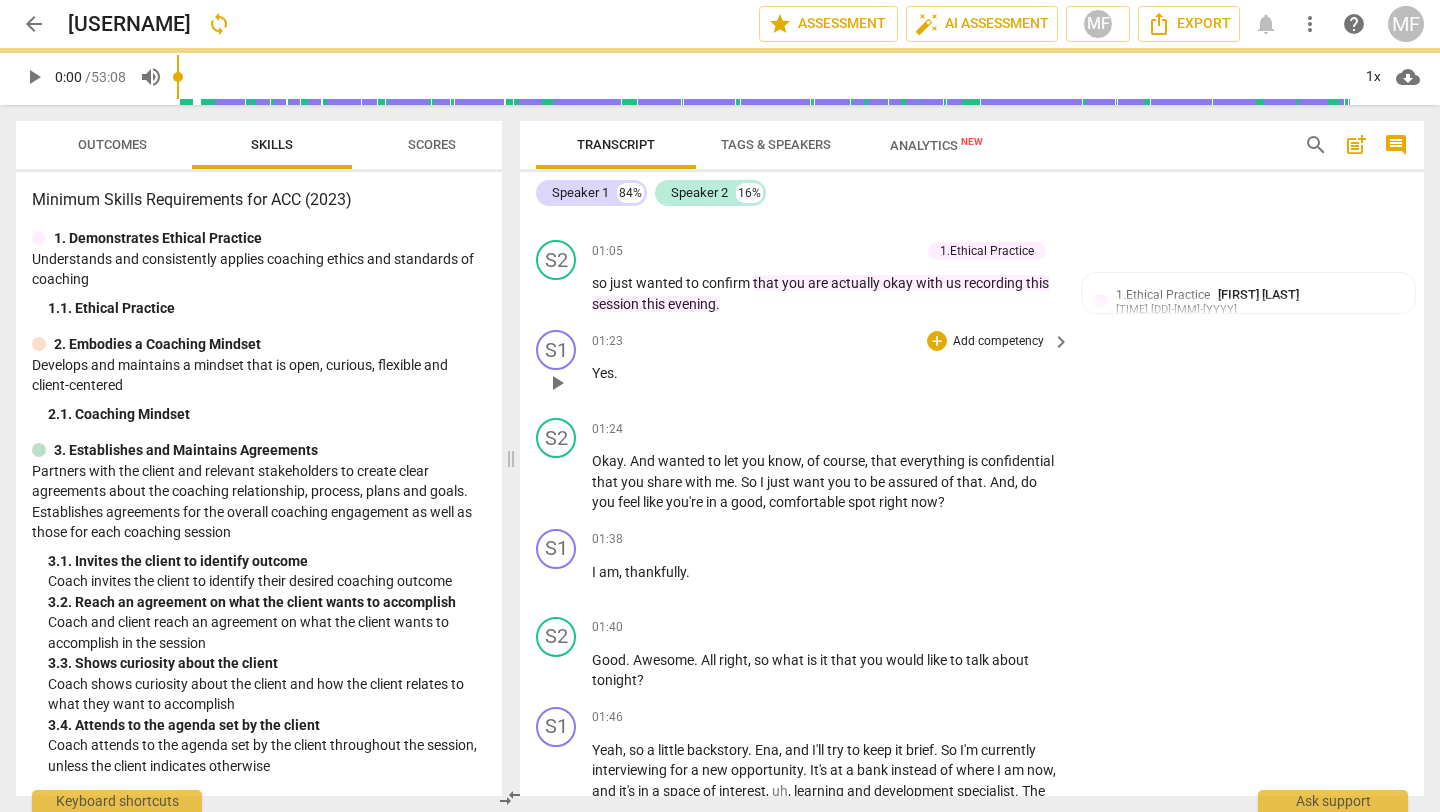 scroll, scrollTop: 0, scrollLeft: 0, axis: both 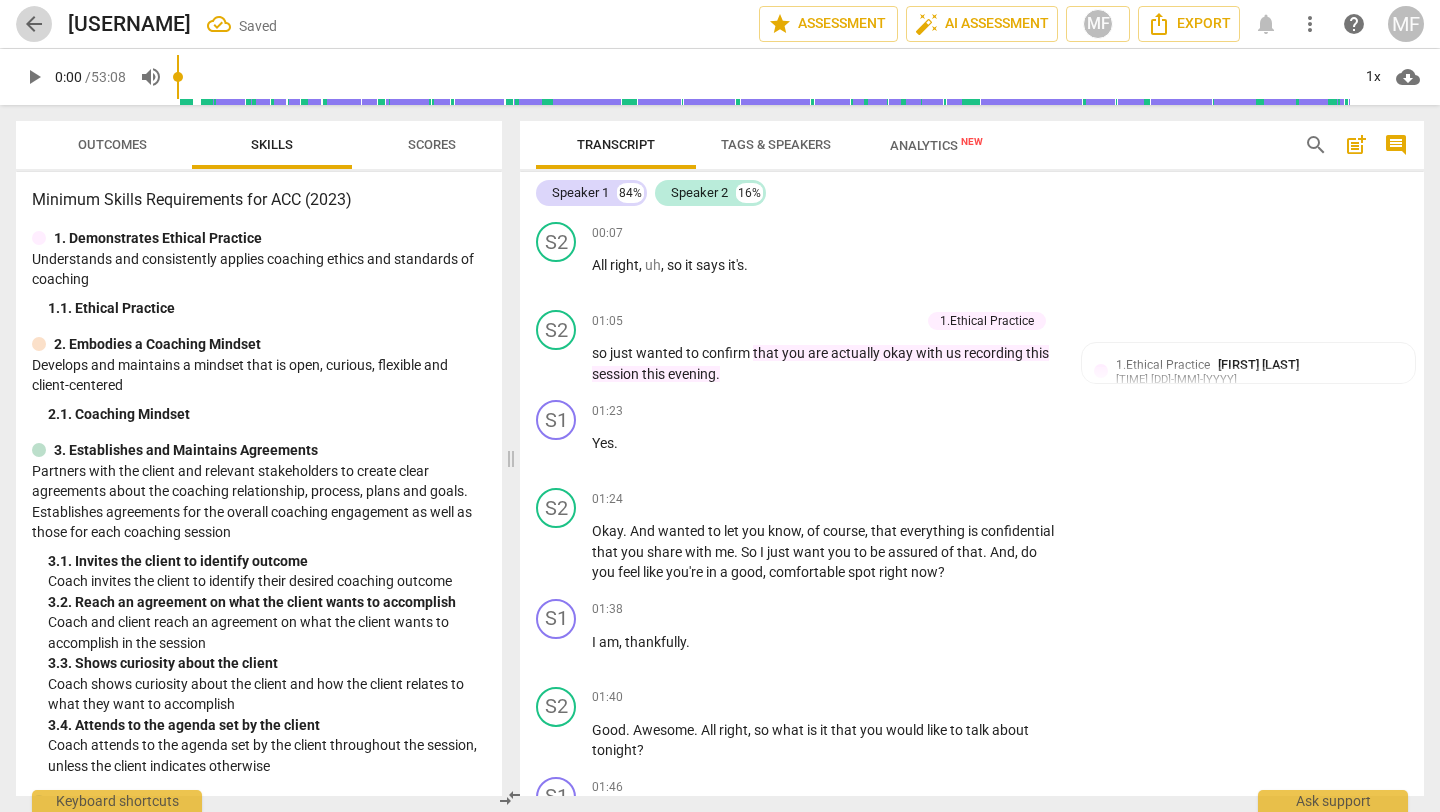 click on "arrow_back" at bounding box center [34, 24] 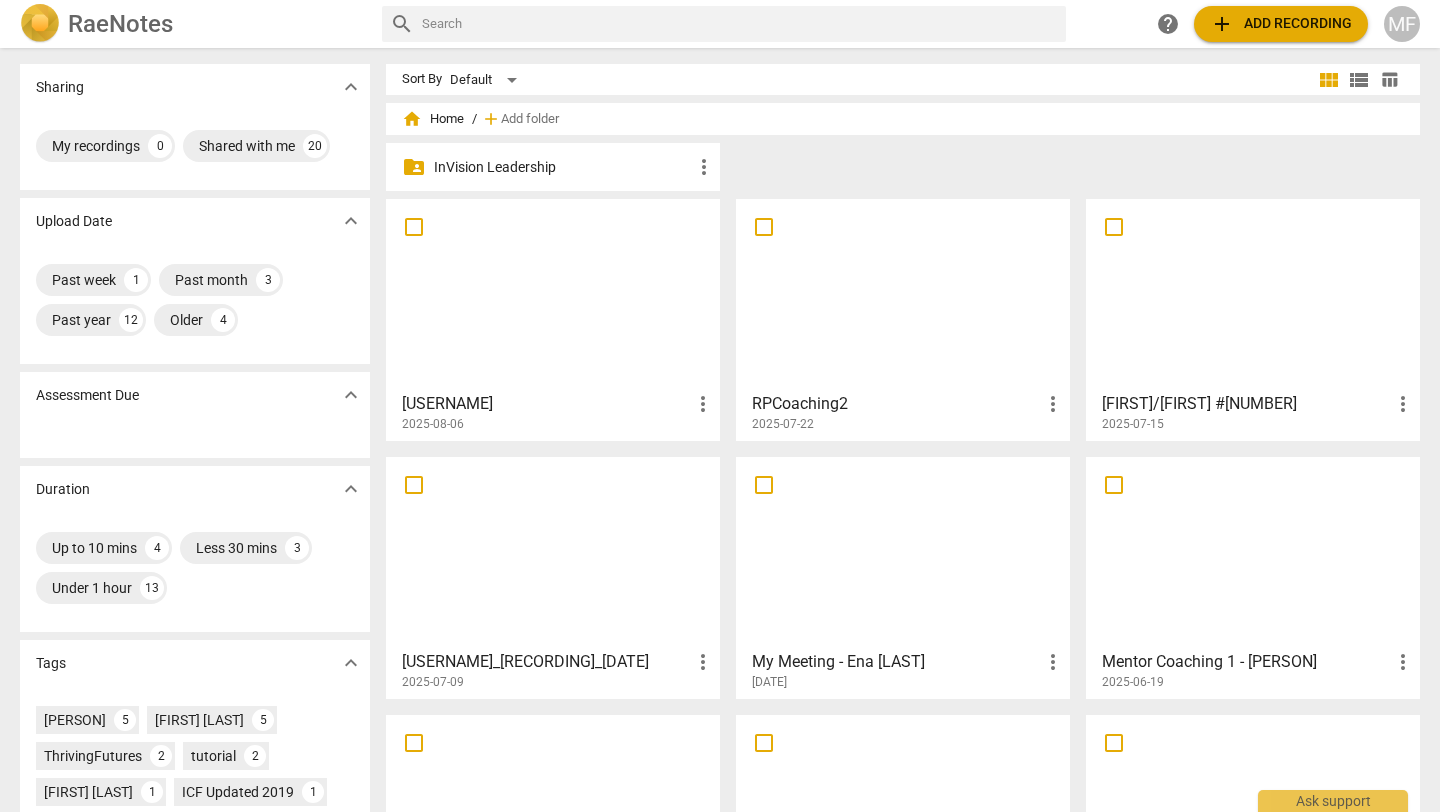 click at bounding box center [1253, 294] 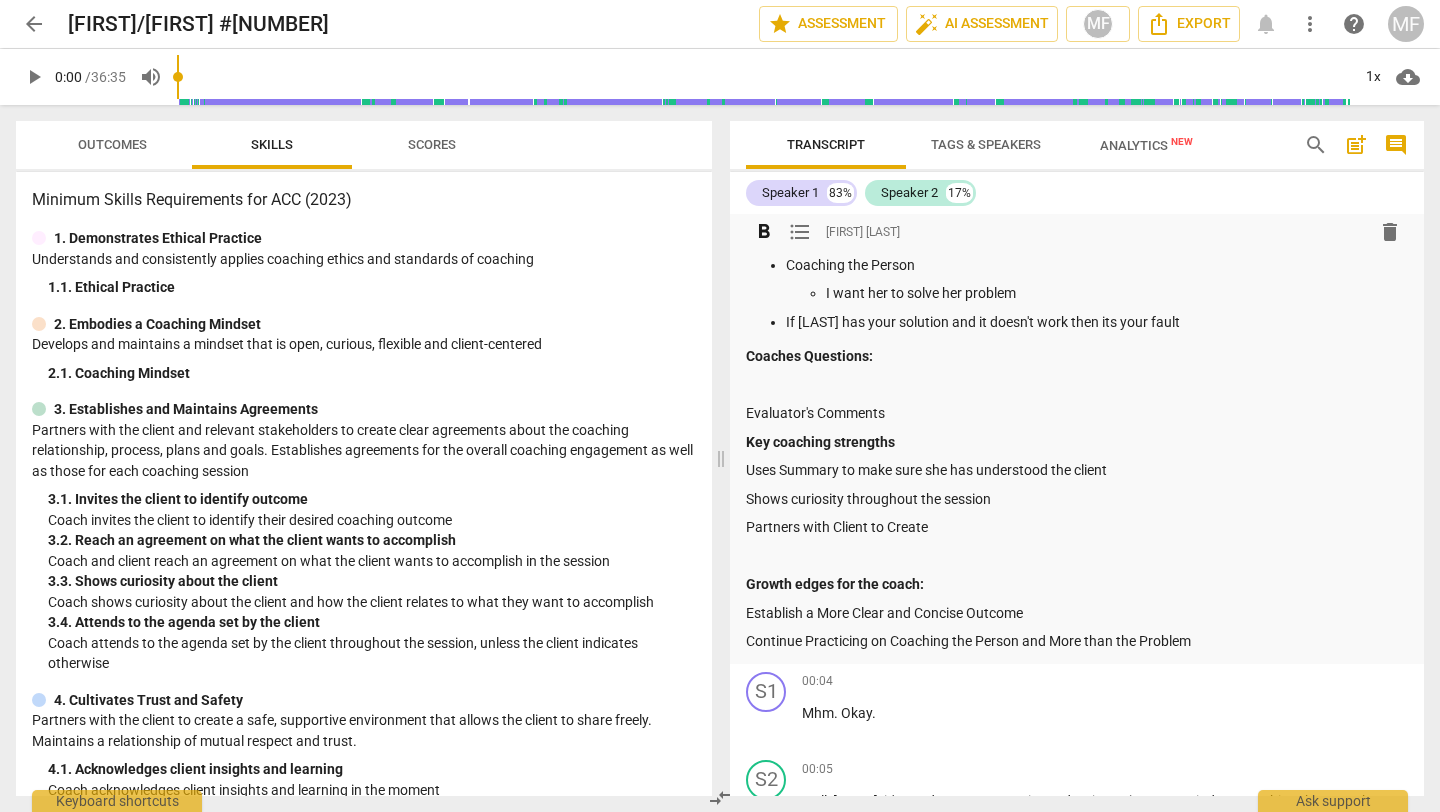 scroll, scrollTop: 520, scrollLeft: 0, axis: vertical 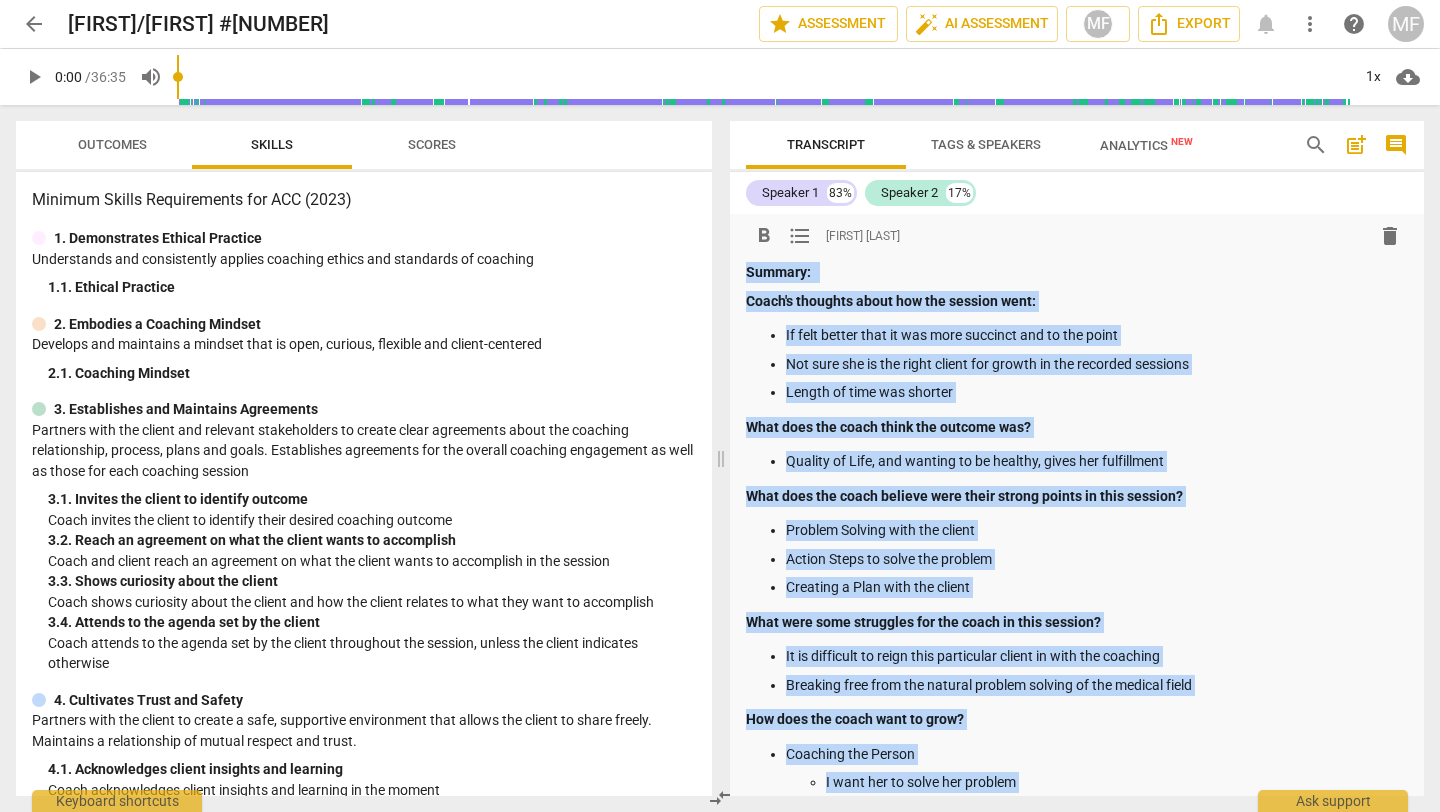 drag, startPoint x: 1201, startPoint y: 610, endPoint x: 740, endPoint y: 270, distance: 572.8185 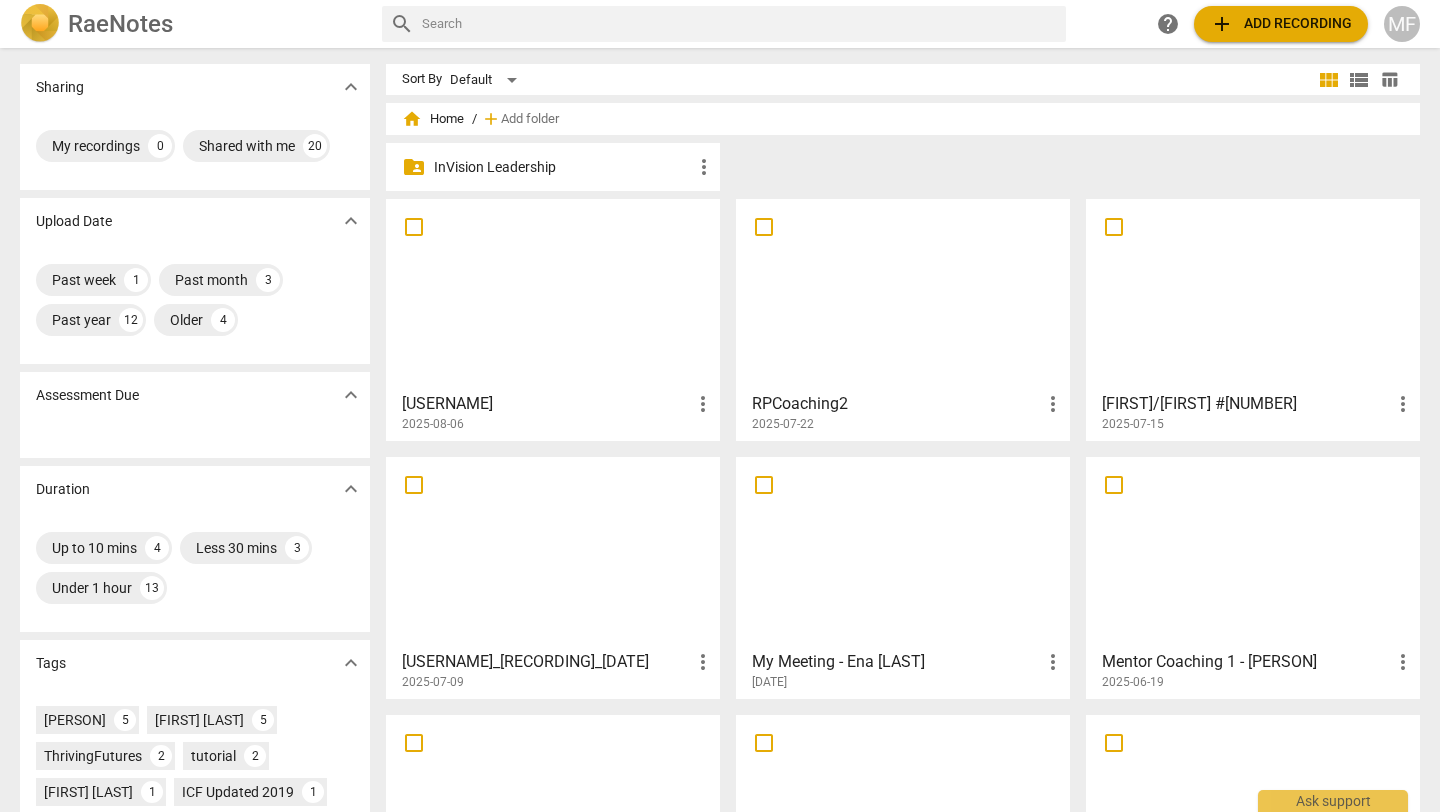 click at bounding box center [553, 294] 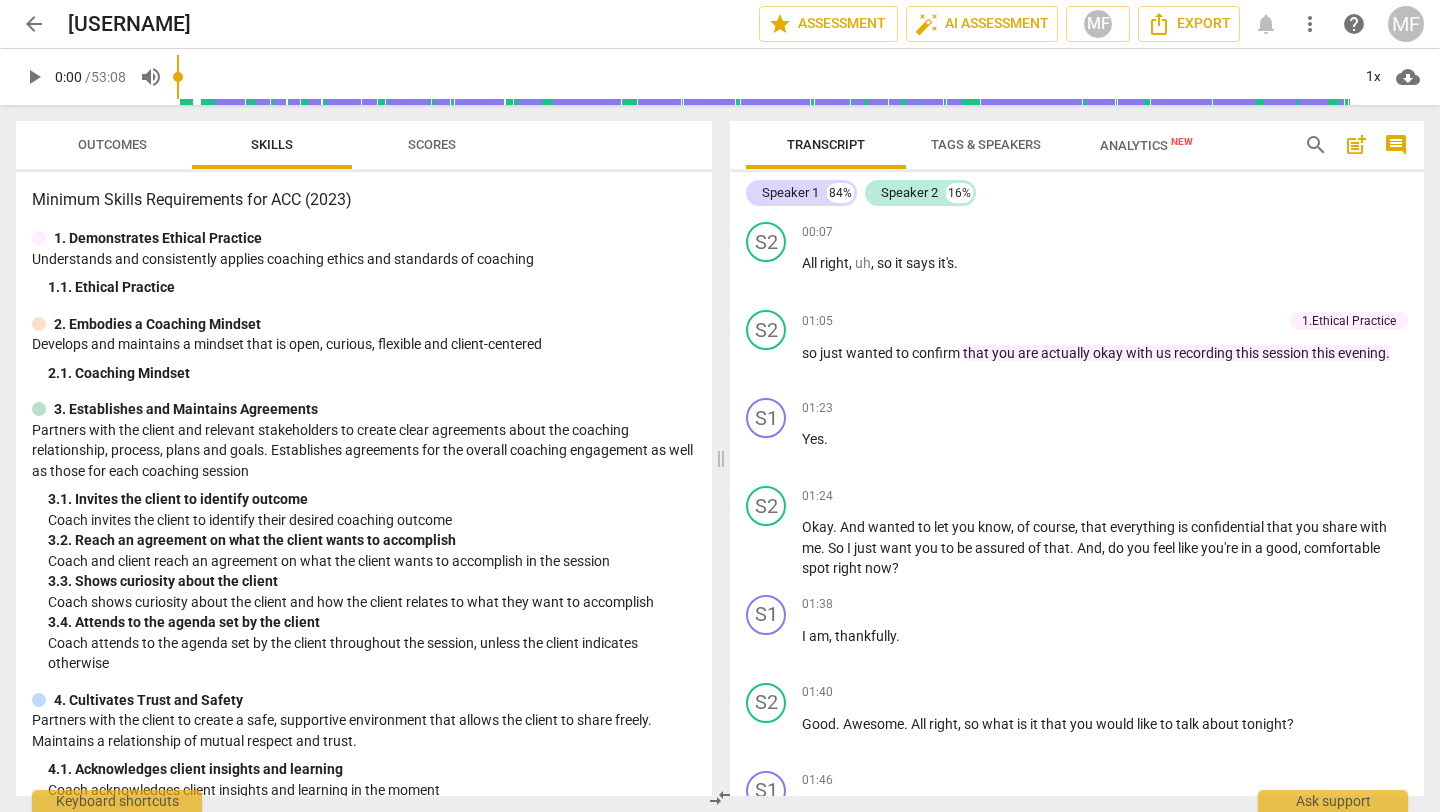click on "post_add" at bounding box center (1356, 145) 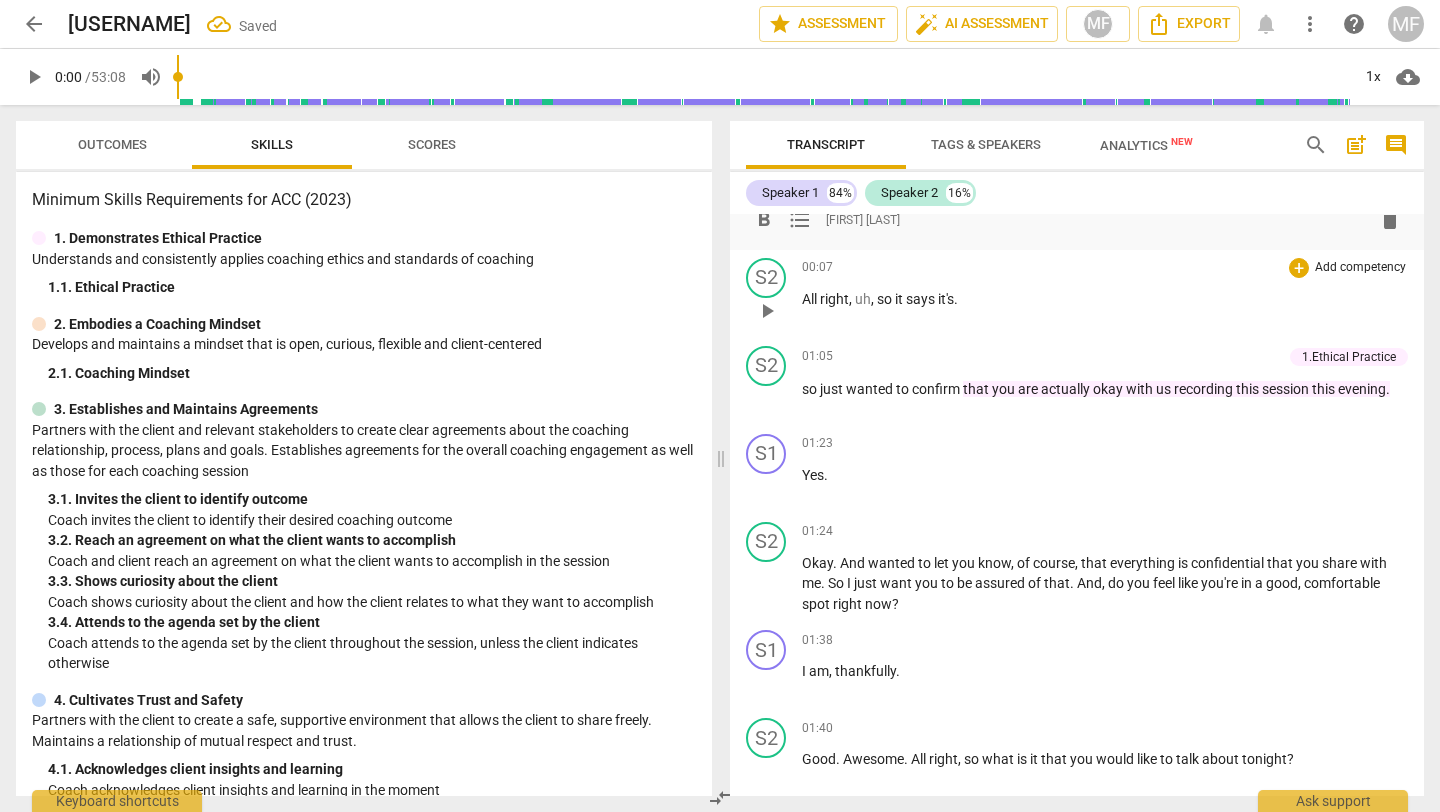 scroll, scrollTop: 0, scrollLeft: 0, axis: both 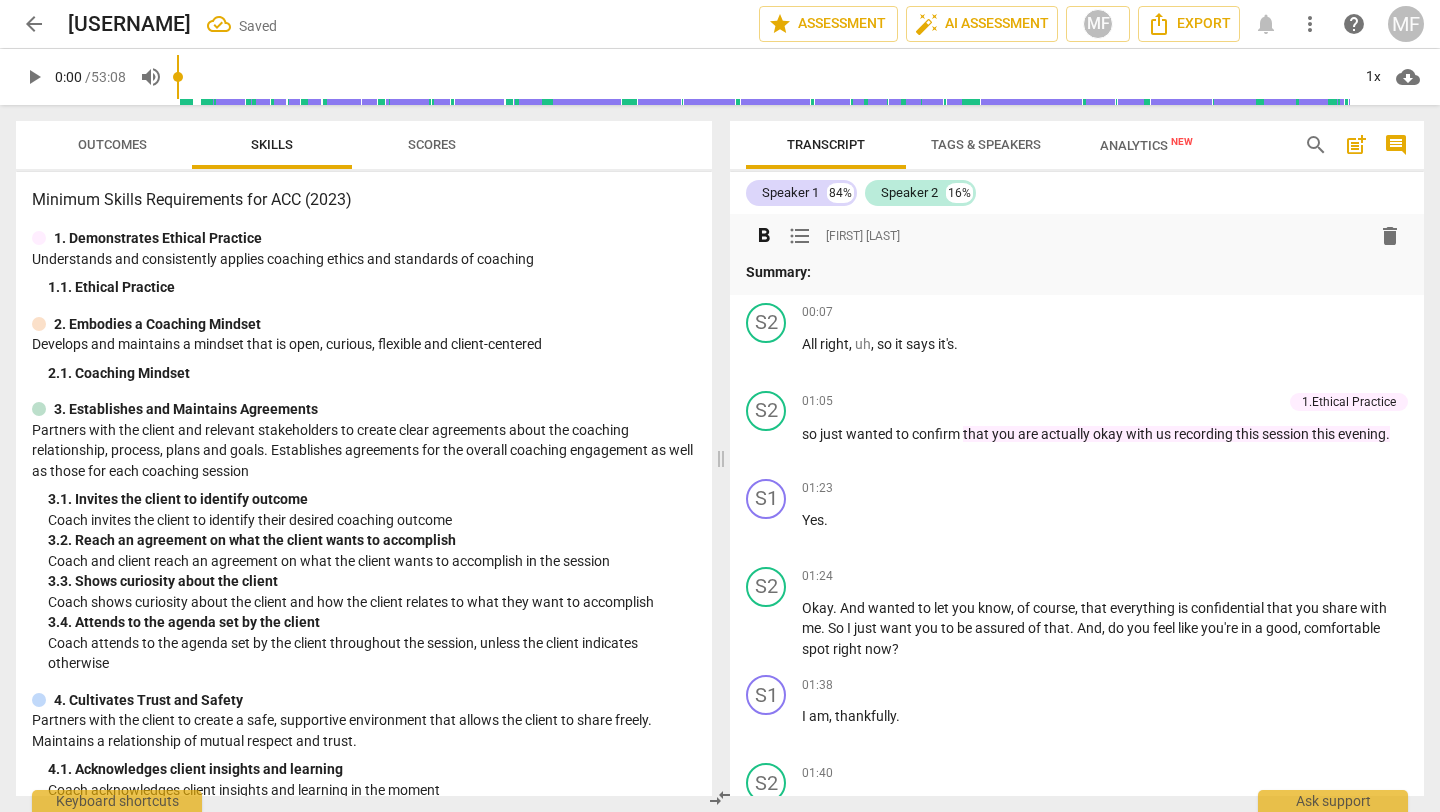 click on "Summary:" at bounding box center [778, 272] 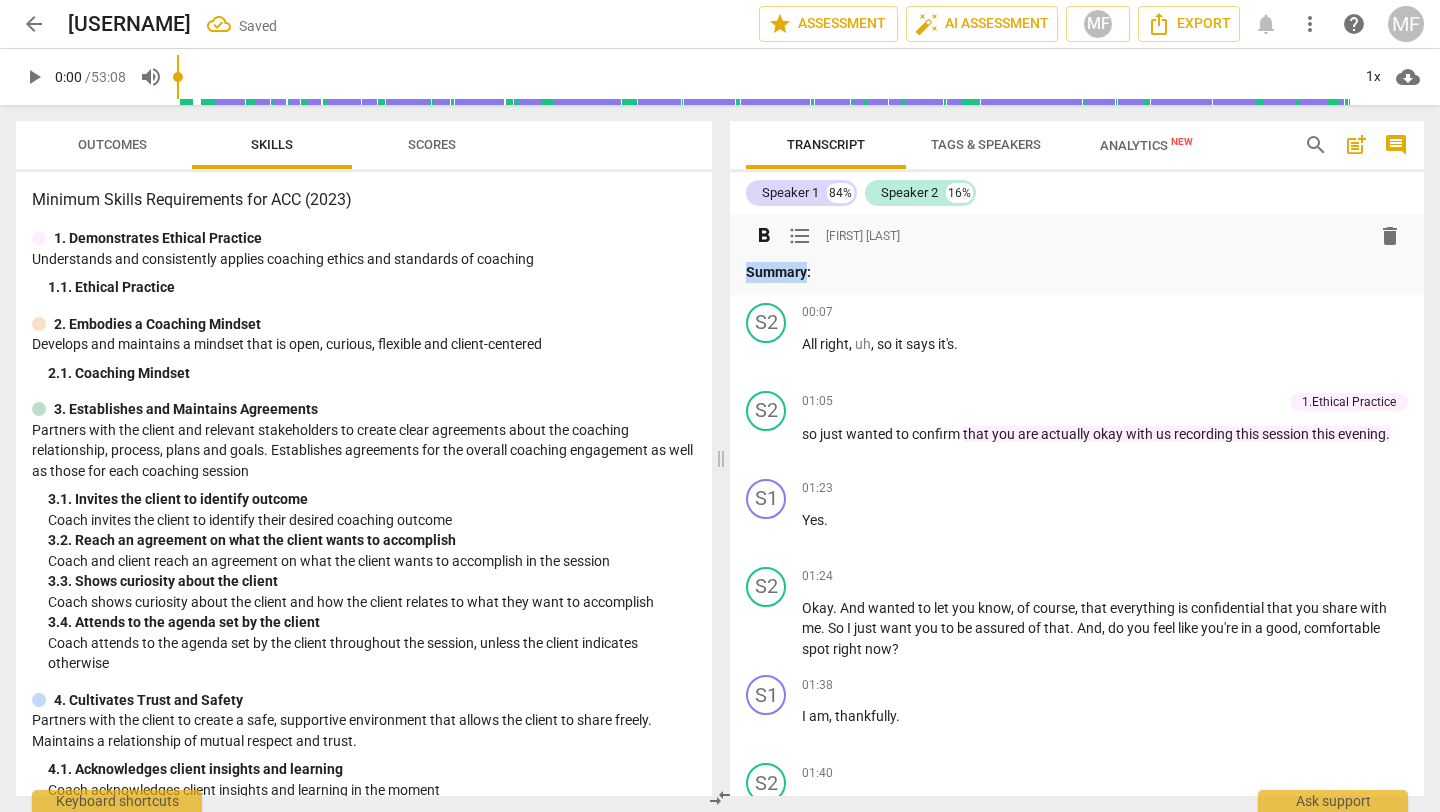 click on "Summary:" at bounding box center [778, 272] 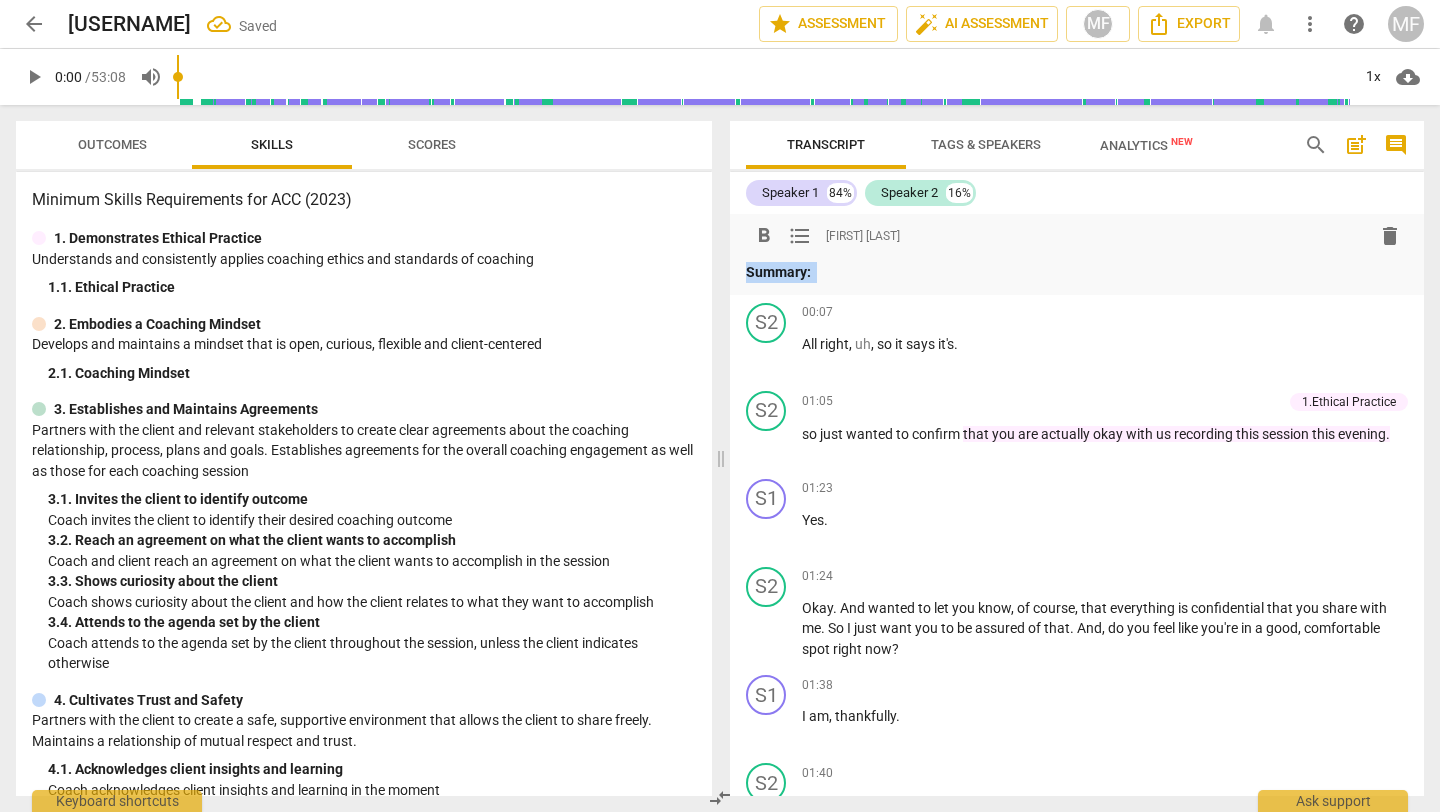 click on "Summary:" at bounding box center (778, 272) 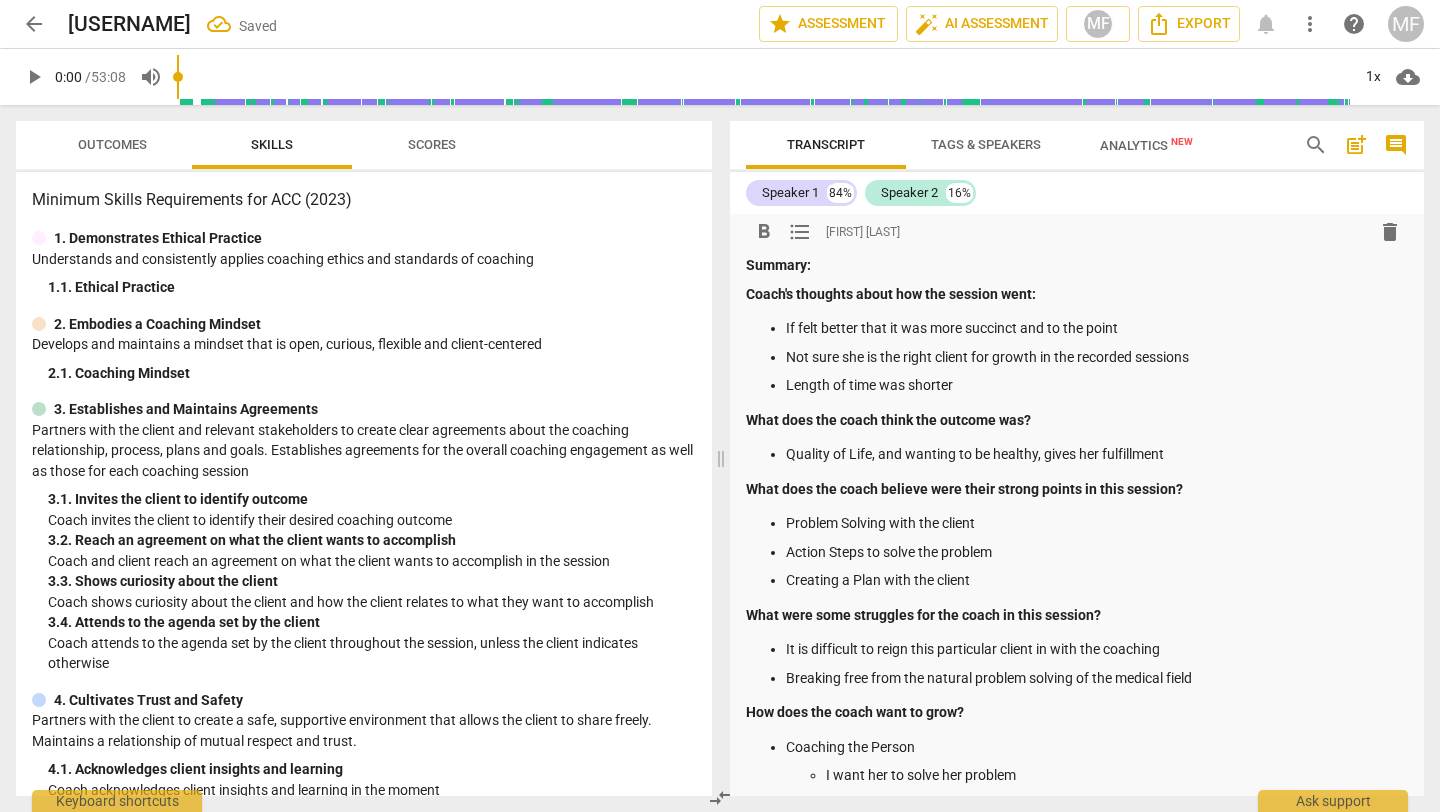 scroll, scrollTop: 0, scrollLeft: 0, axis: both 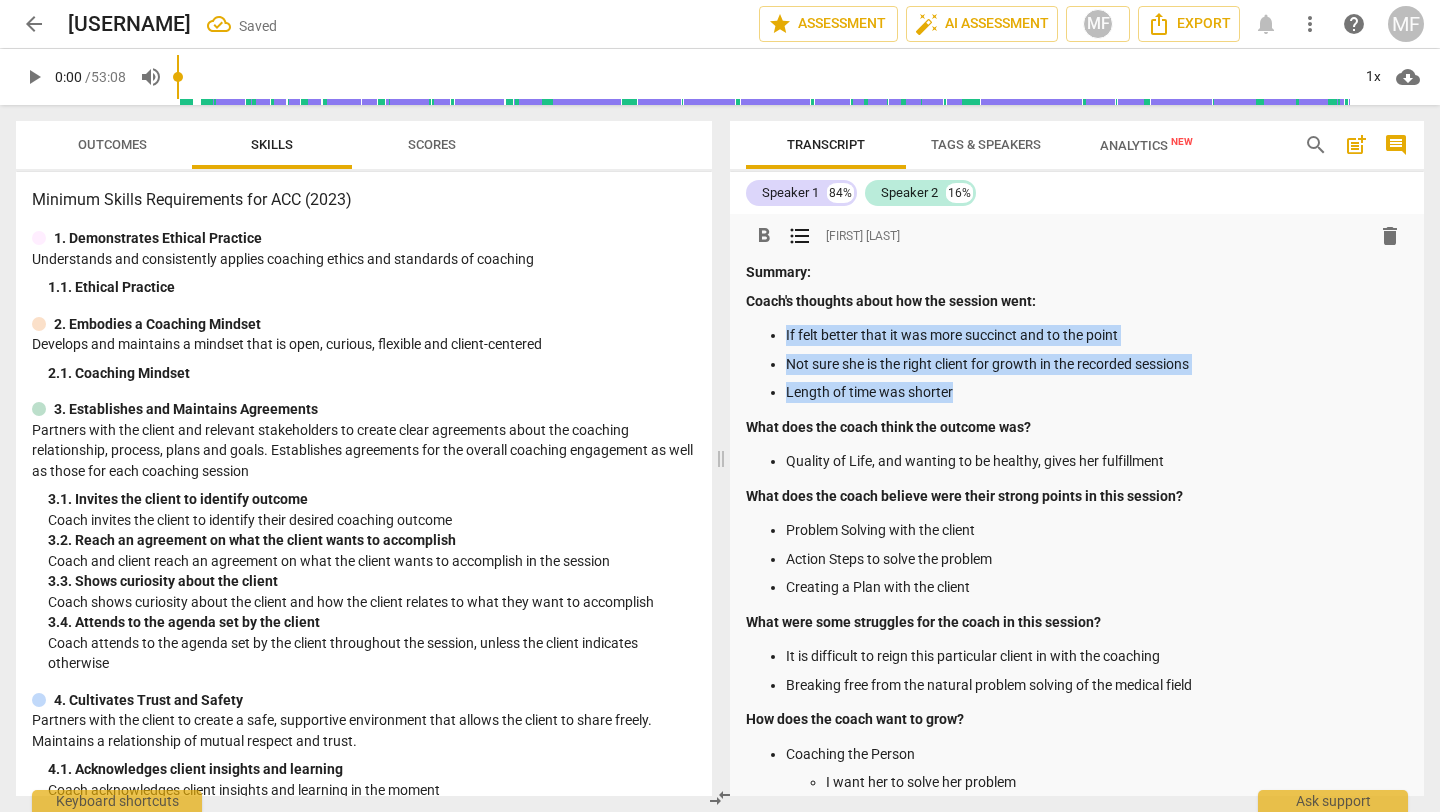 drag, startPoint x: 965, startPoint y: 388, endPoint x: 784, endPoint y: 337, distance: 188.04787 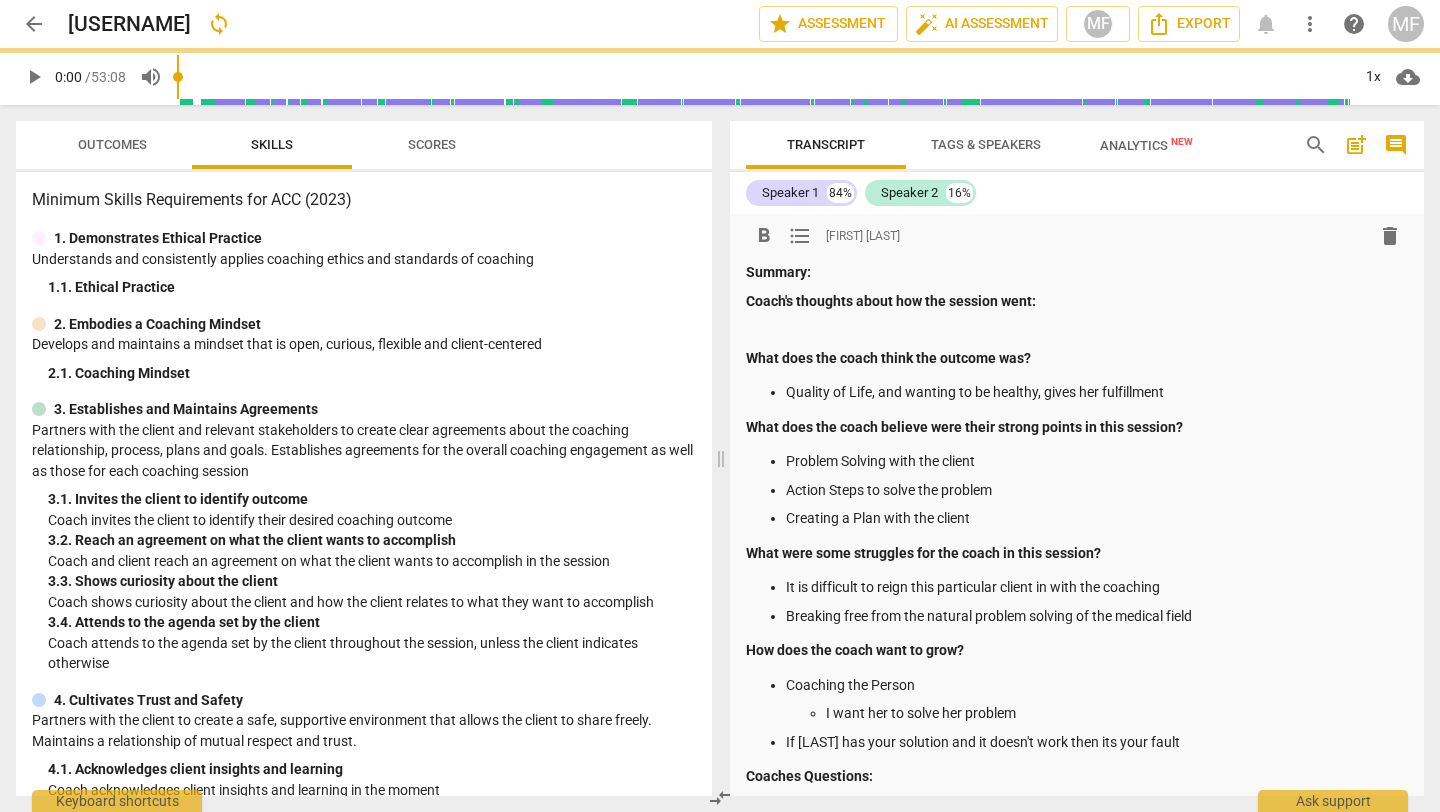 click on "Quality of Life, and wanting to be healthy, gives her fulfillment" at bounding box center [1097, 392] 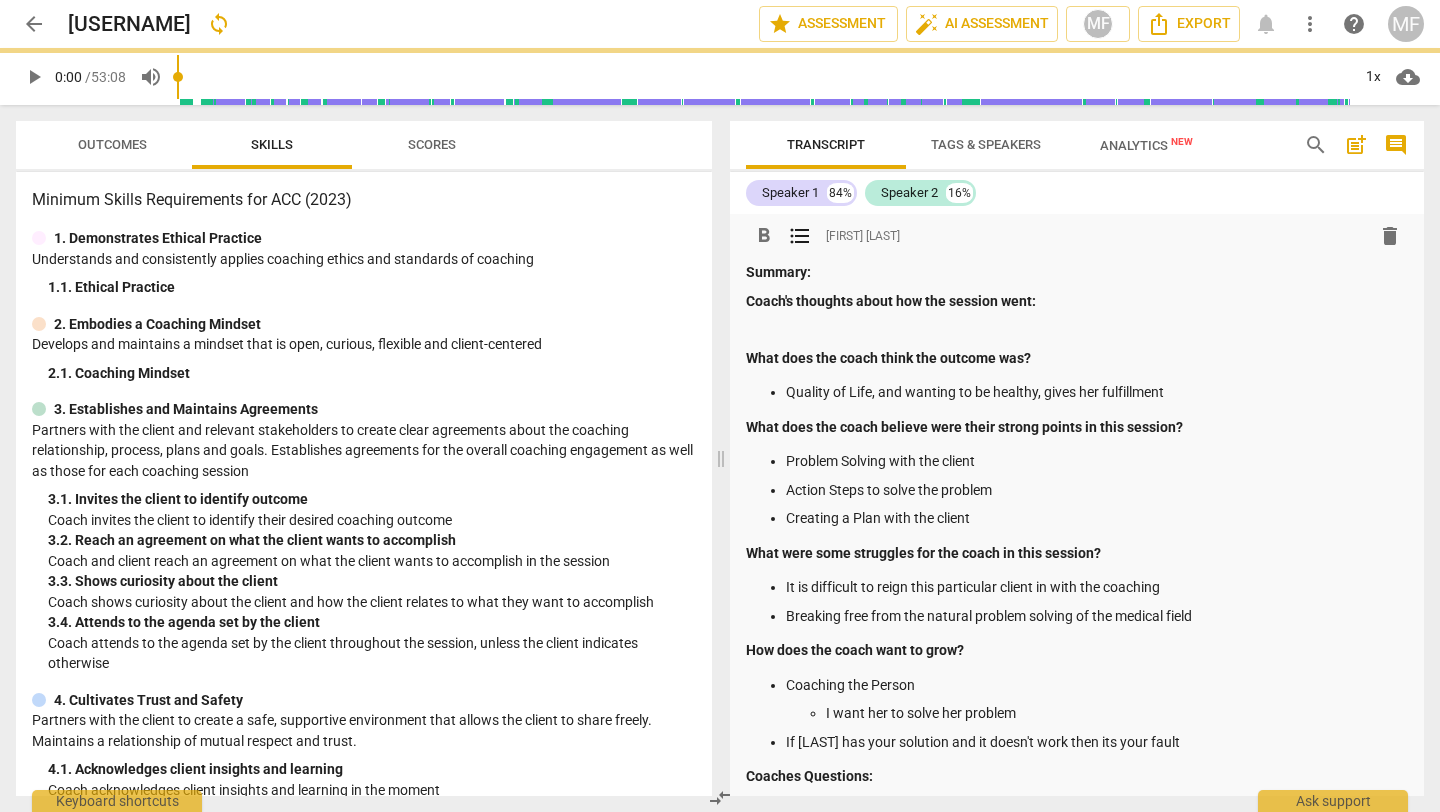 click on "Quality of Life, and wanting to be healthy, gives her fulfillment" at bounding box center [1097, 392] 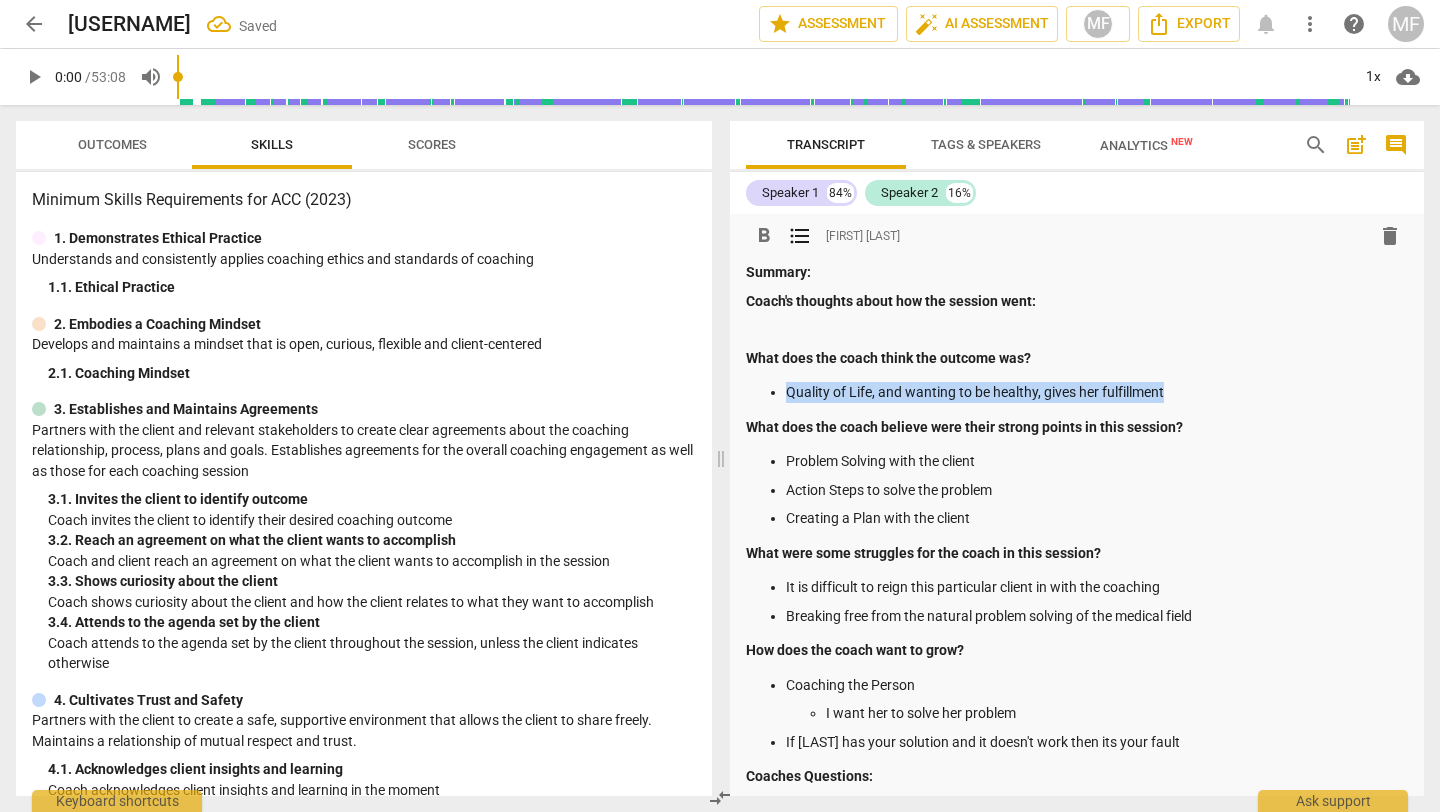 click on "Quality of Life, and wanting to be healthy, gives her fulfillment" at bounding box center [1097, 392] 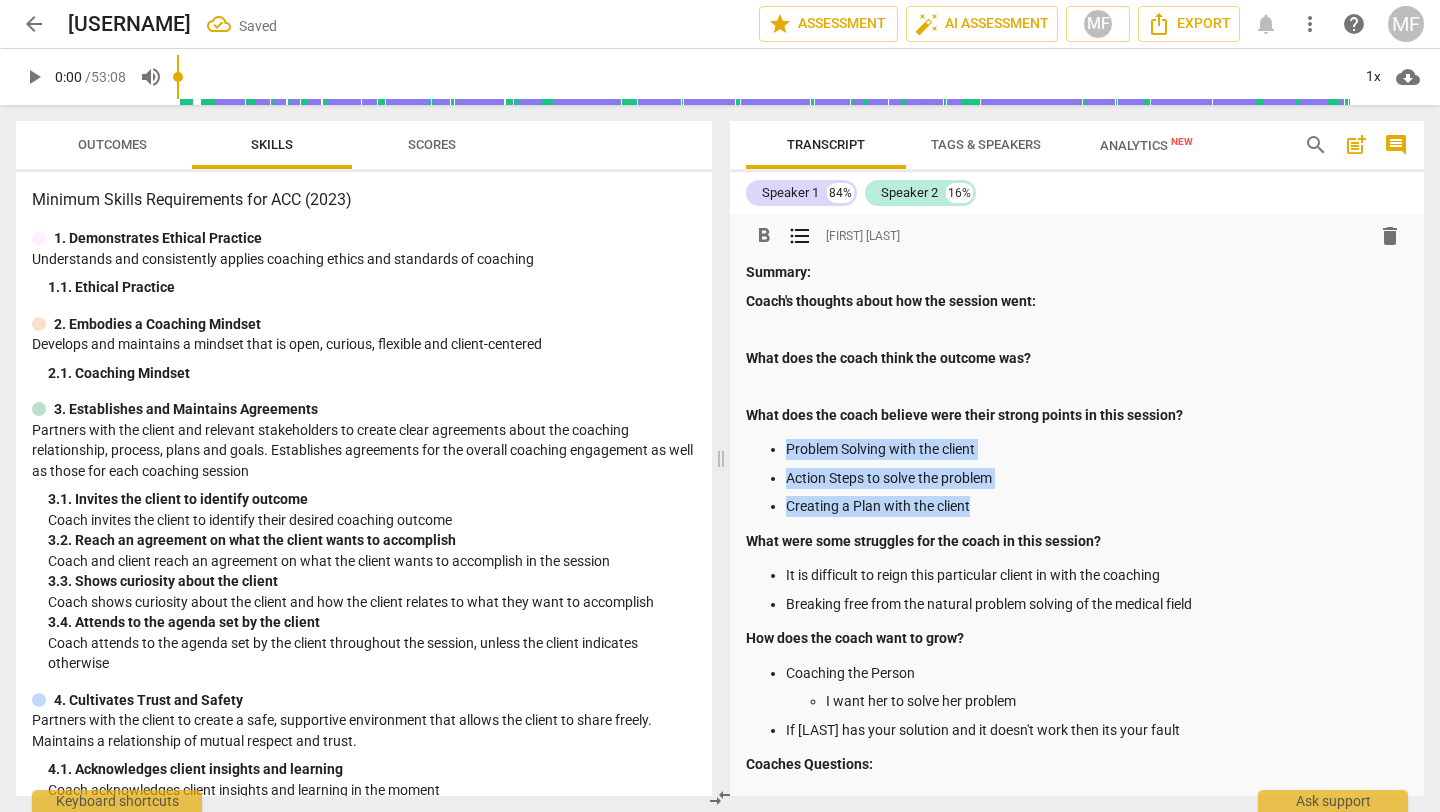 drag, startPoint x: 979, startPoint y: 506, endPoint x: 787, endPoint y: 451, distance: 199.7223 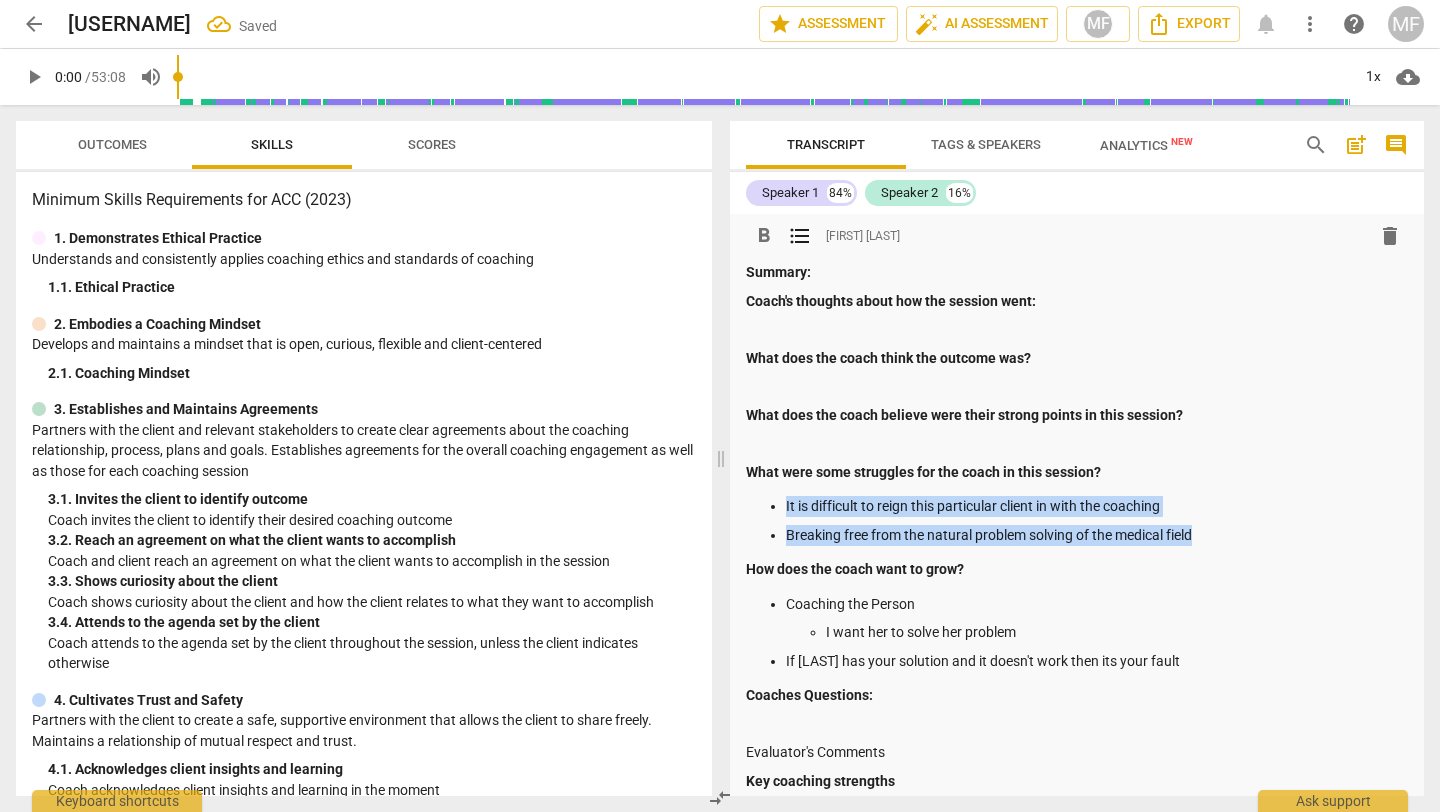drag, startPoint x: 1164, startPoint y: 533, endPoint x: 779, endPoint y: 503, distance: 386.16705 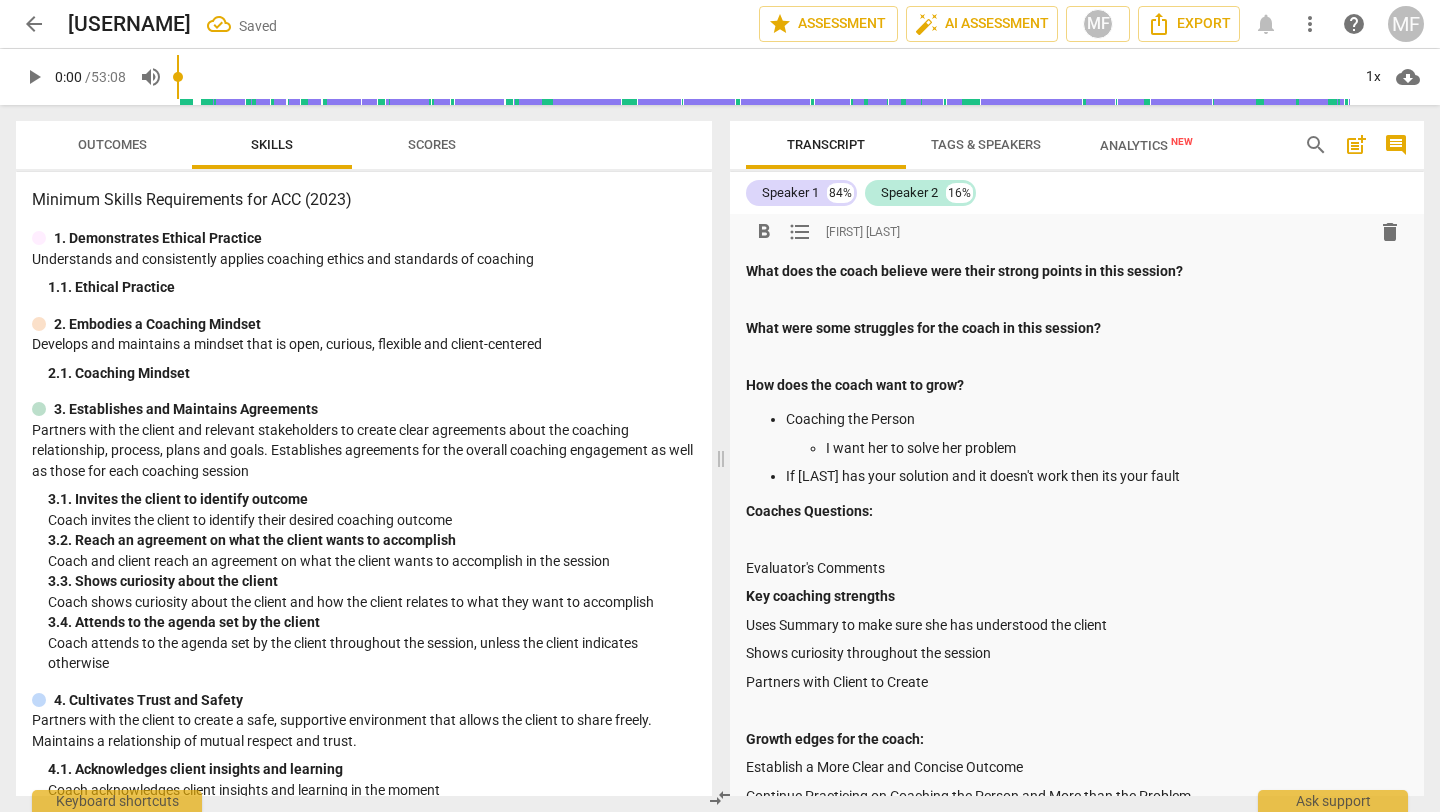 scroll, scrollTop: 147, scrollLeft: 0, axis: vertical 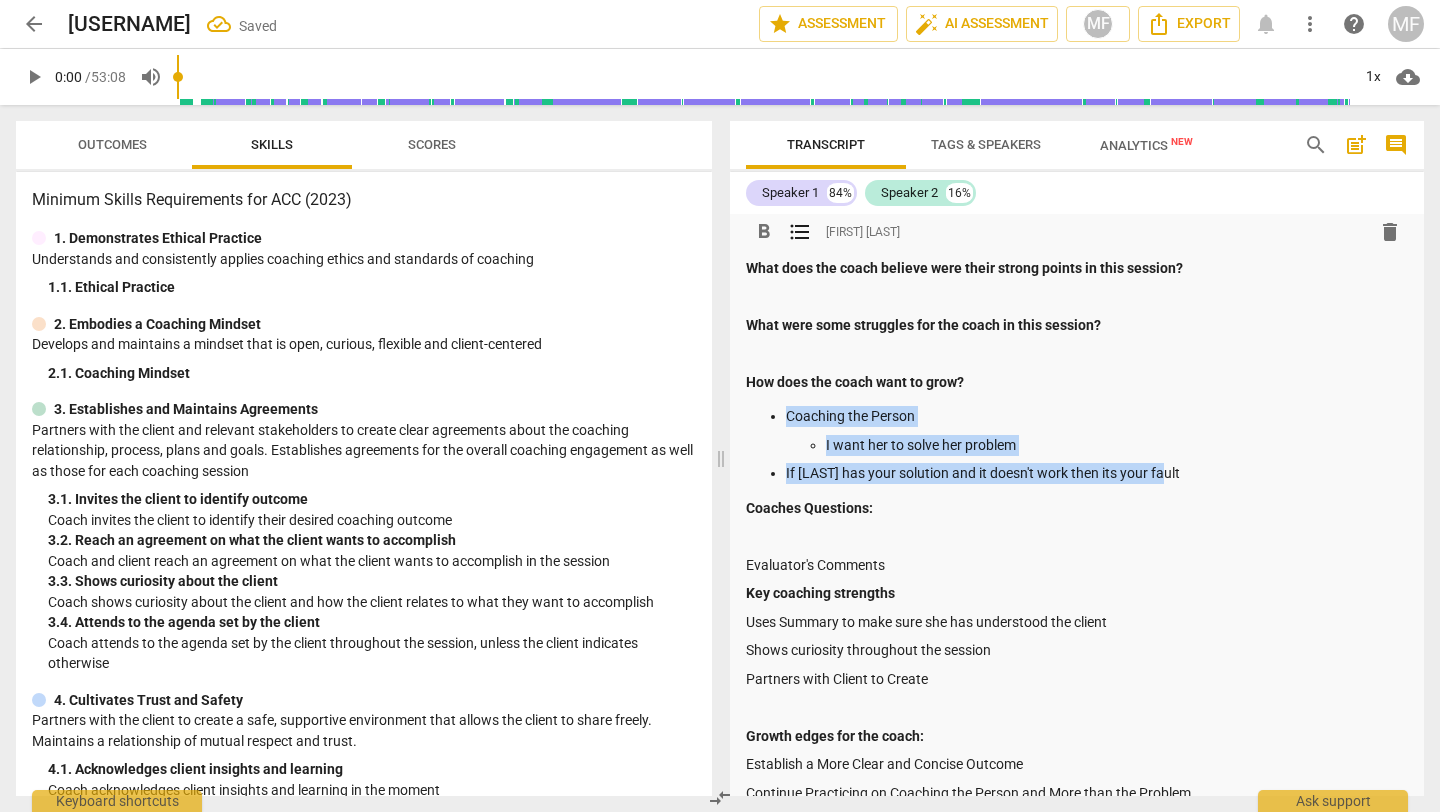 drag, startPoint x: 1181, startPoint y: 473, endPoint x: 779, endPoint y: 416, distance: 406.02094 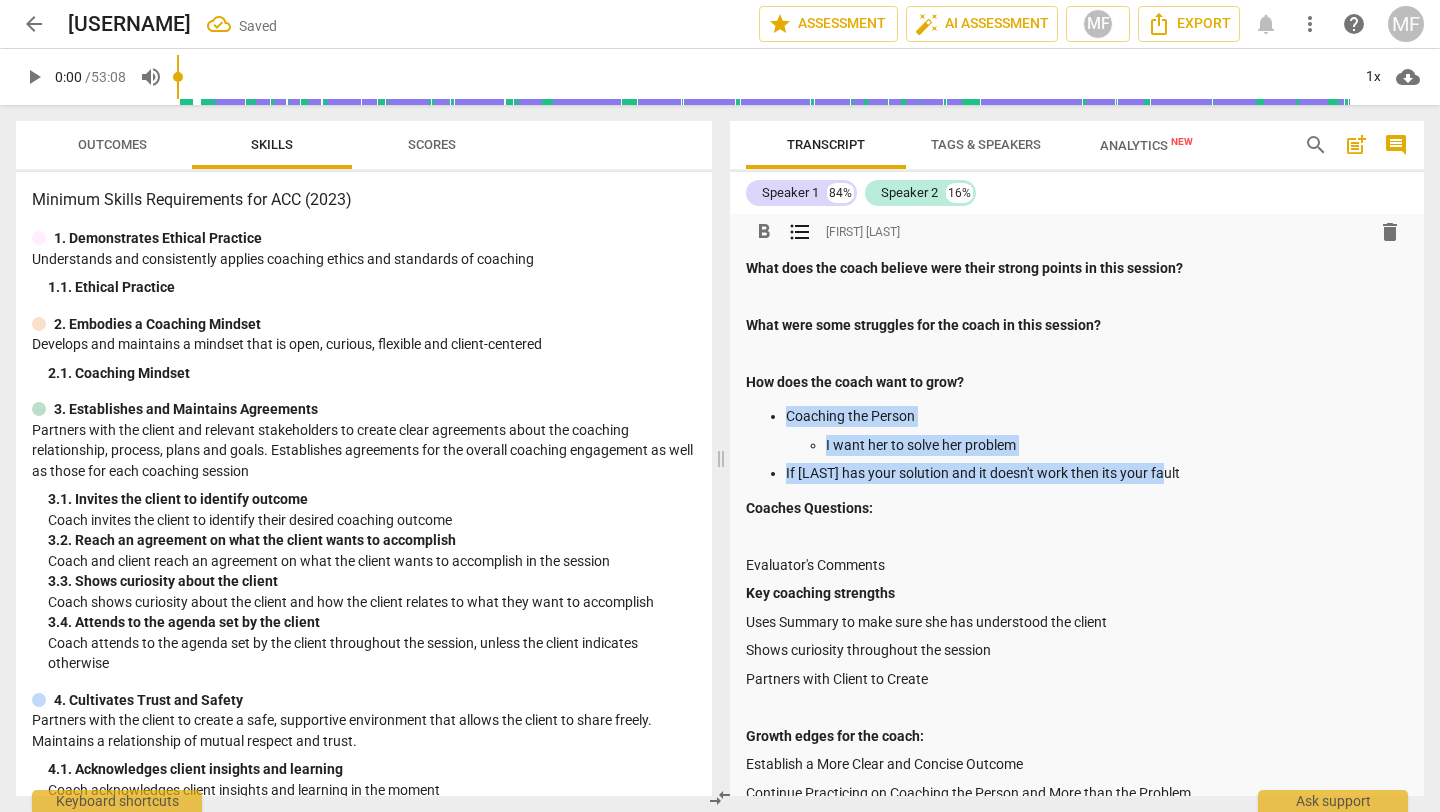 click on "Coaching the Person I want her to solve her problem If she has your solution and it doesn't work then its your fault" at bounding box center (1077, 445) 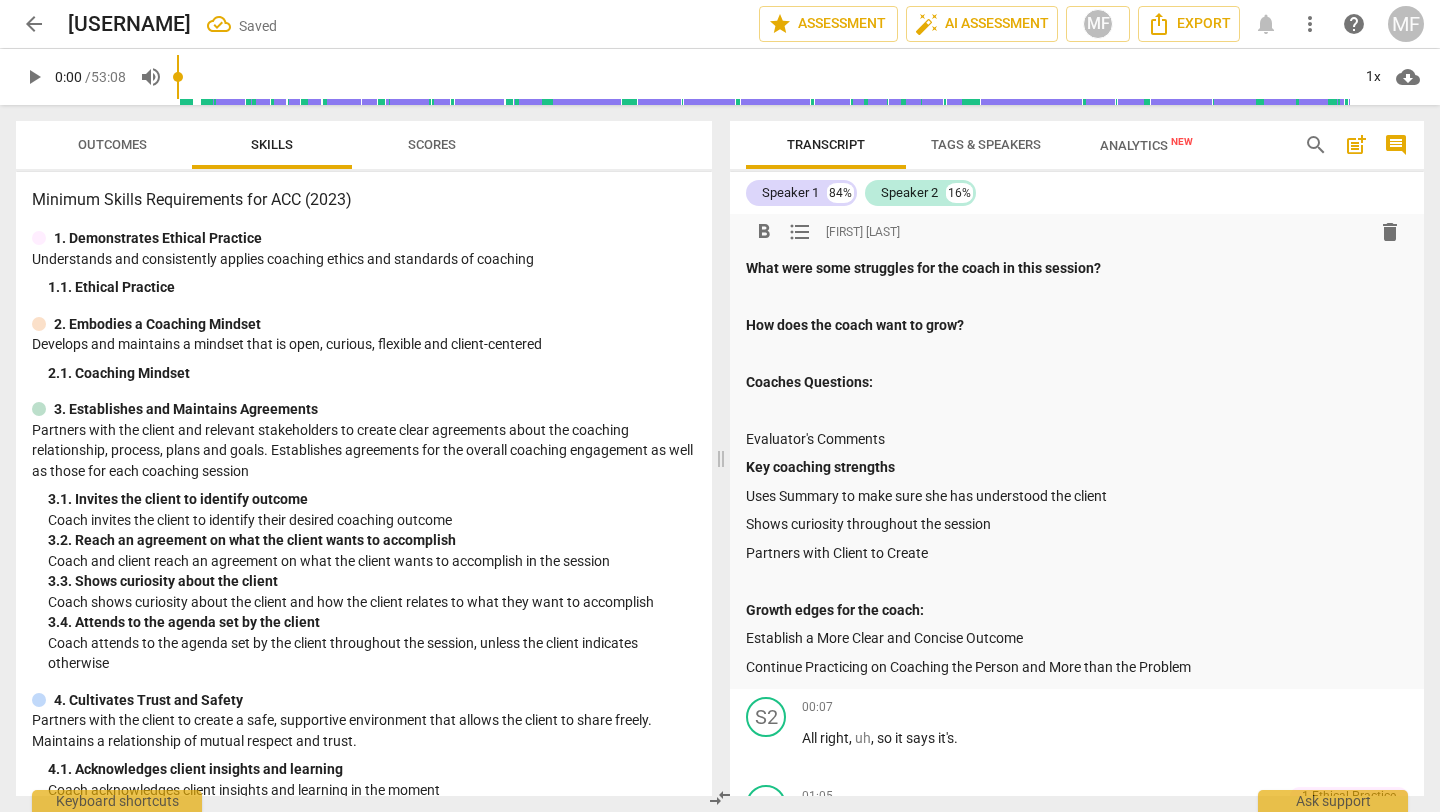 scroll, scrollTop: 205, scrollLeft: 0, axis: vertical 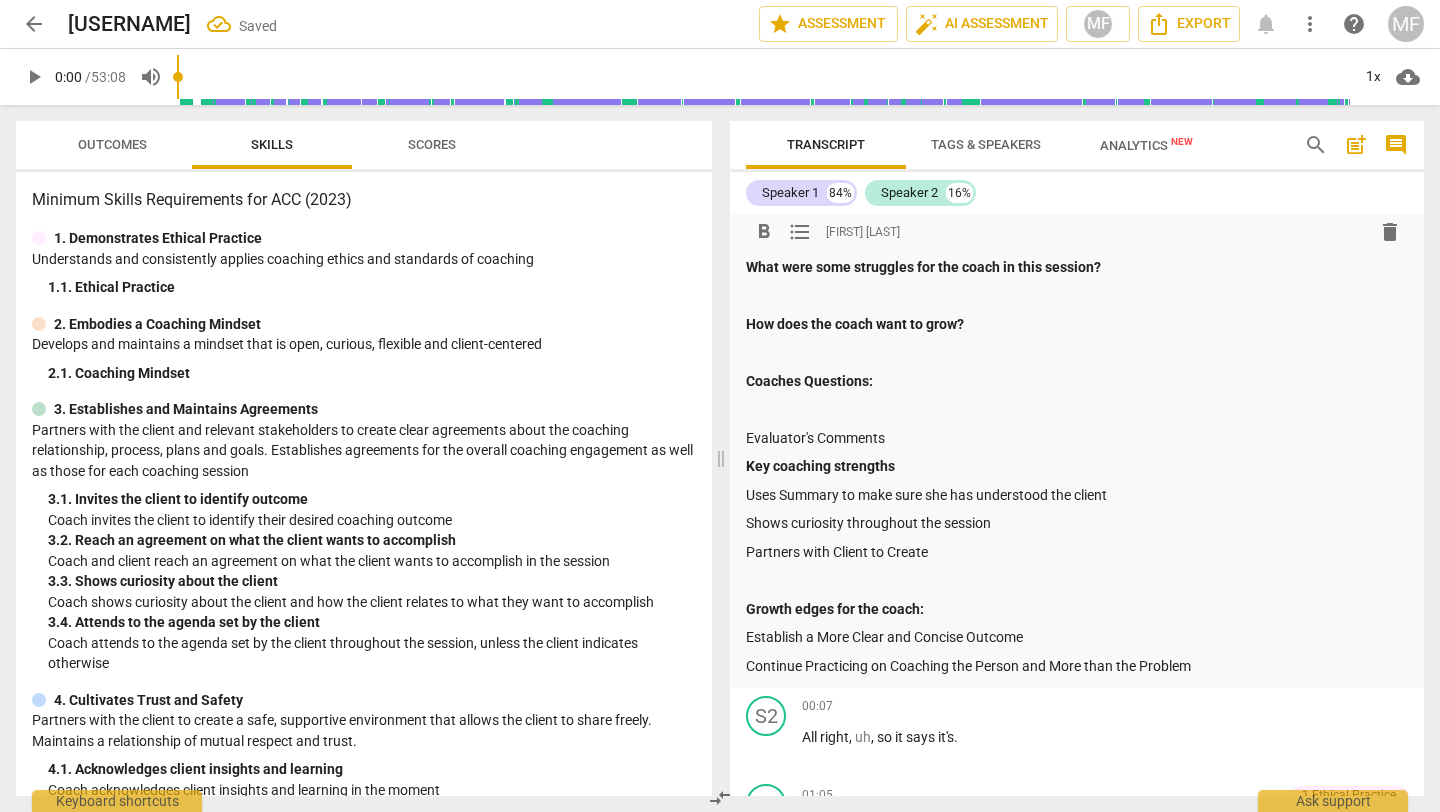 click on "Evaluator's Comments" at bounding box center (1077, 438) 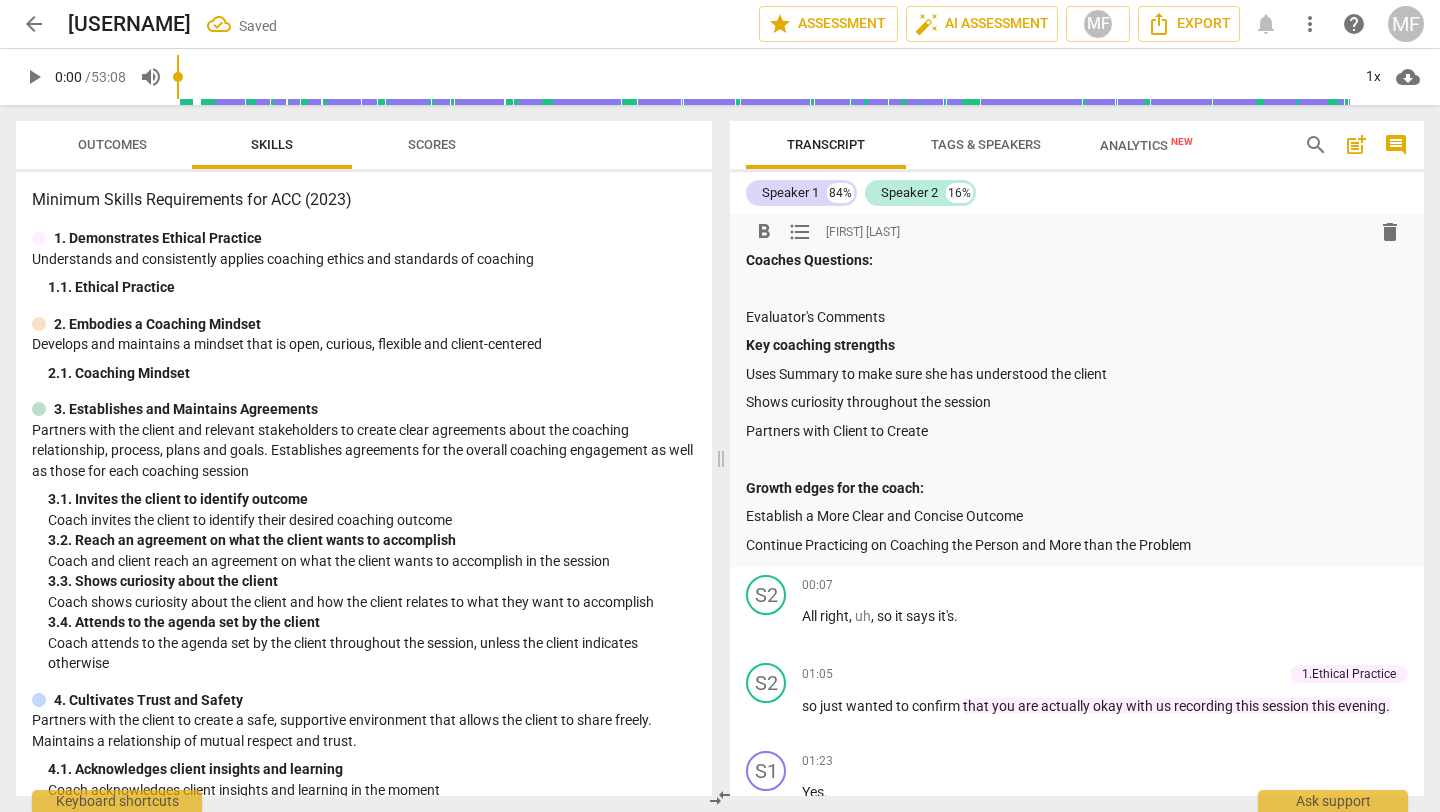 scroll, scrollTop: 329, scrollLeft: 0, axis: vertical 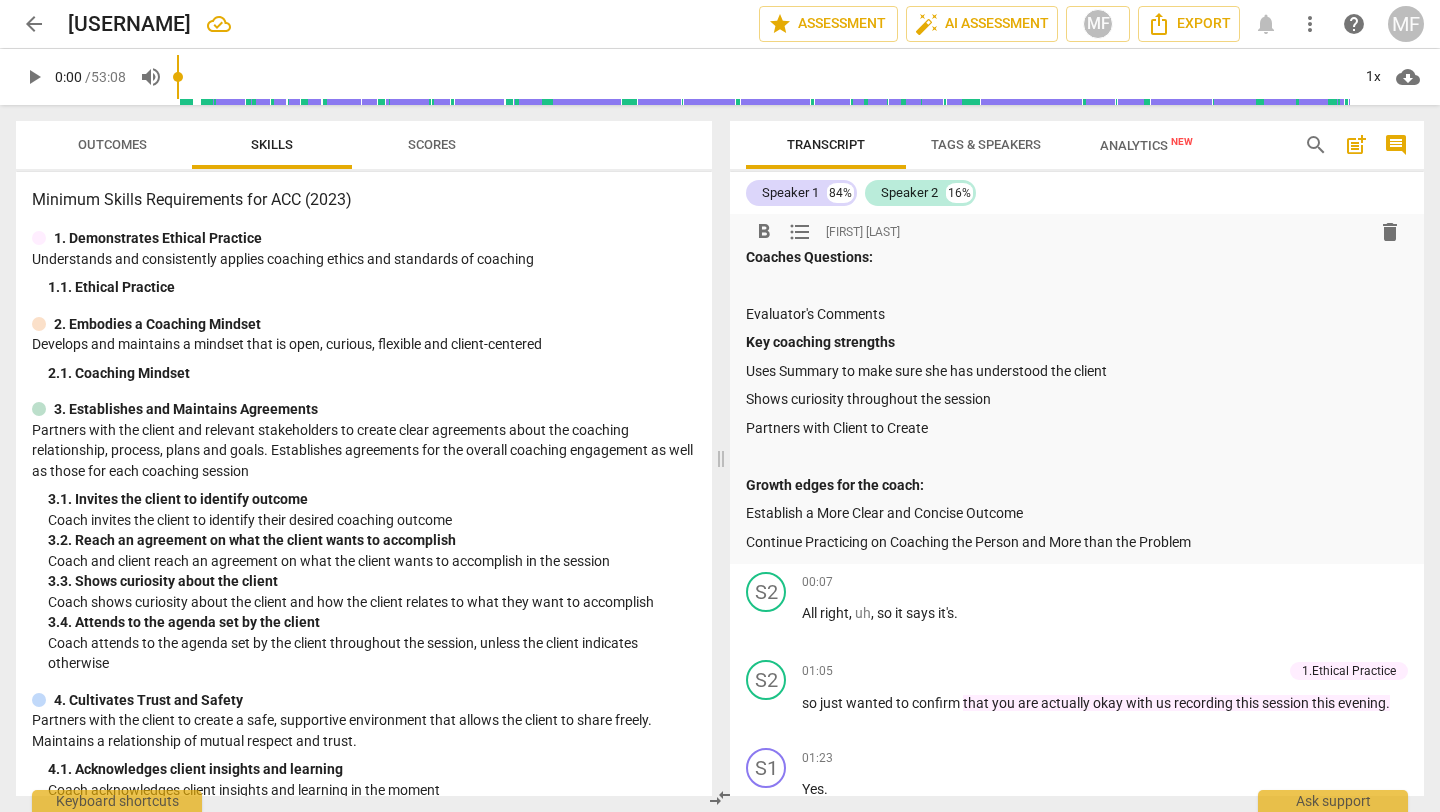 drag, startPoint x: 948, startPoint y: 434, endPoint x: 742, endPoint y: 374, distance: 214.56001 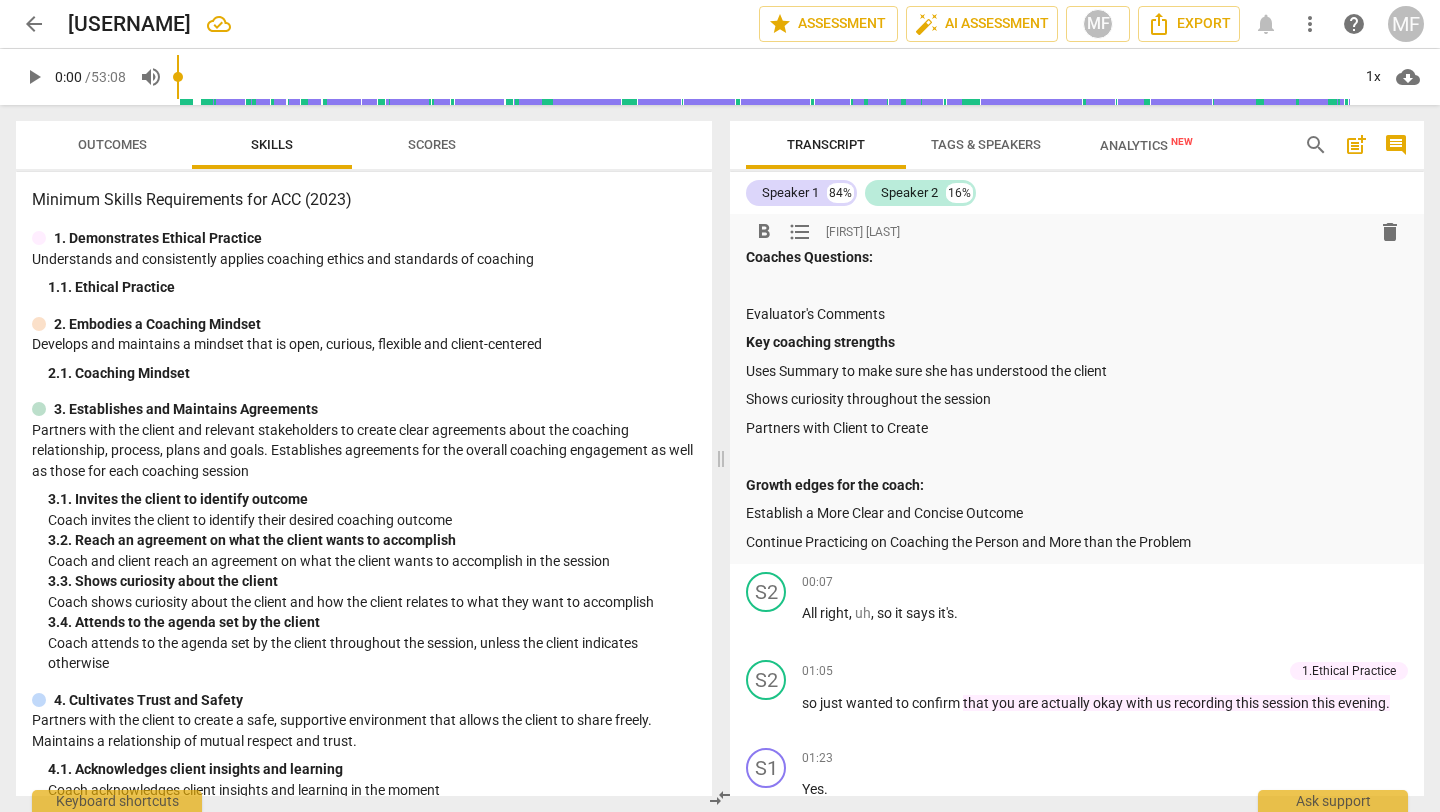 click on "format_bold format_list_bulleted Matthew Ford delete Summary:    Coach's thoughts about how the session went: What does the coach think the outcome was? What does the coach believe were their strong points in this session? What were some struggles for the coach in this session? How does the coach want to grow? Coaches Questions: Evaluator's Comments Key coaching strengths Uses Summary to make sure she has understood the client Shows curiosity throughout the session Partners with Client to Create  Growth edges for the coach: Establish a More Clear and Concise Outcome Continue Practicing on Coaching the Person and More than the Problem" at bounding box center [1077, 224] 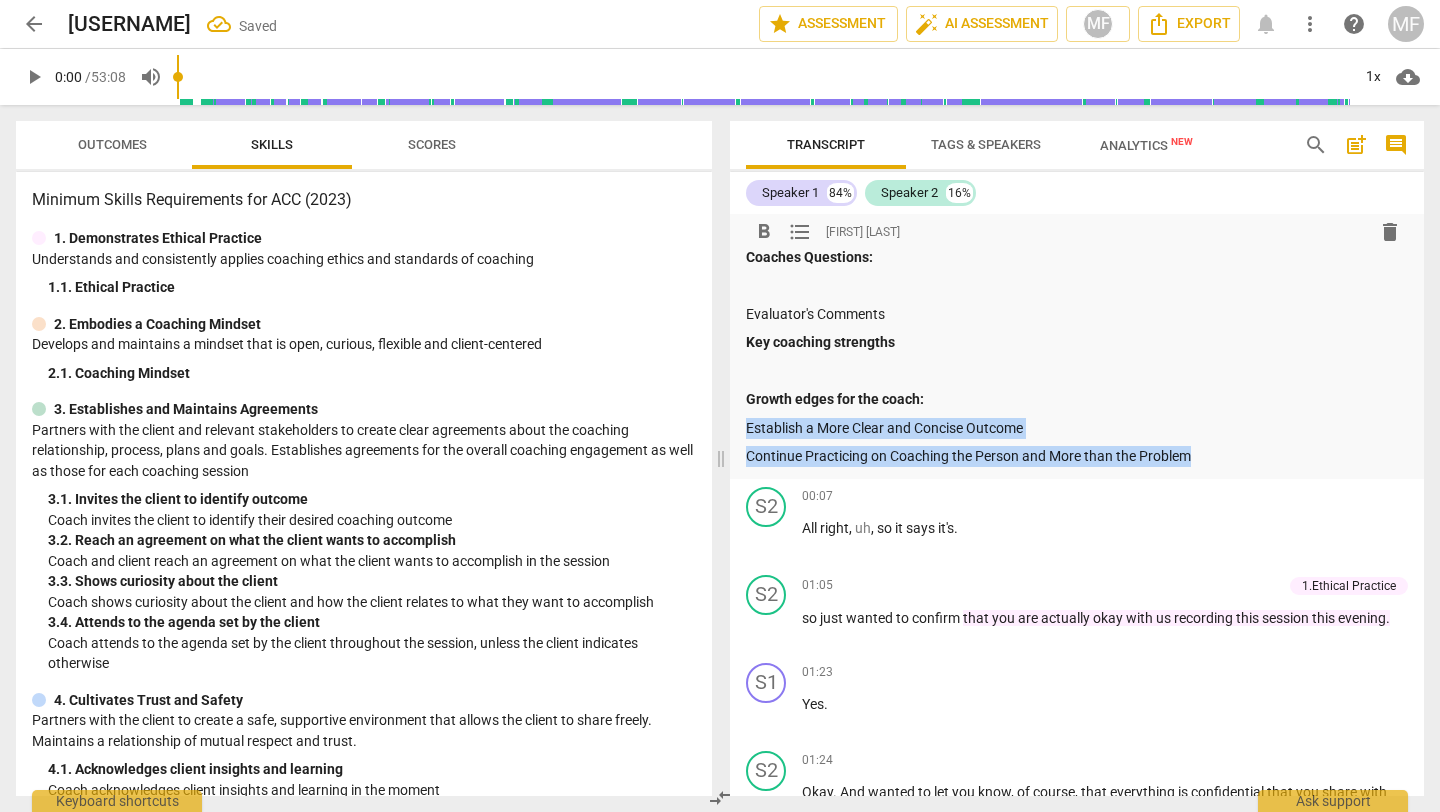 drag, startPoint x: 1203, startPoint y: 460, endPoint x: 728, endPoint y: 420, distance: 476.68124 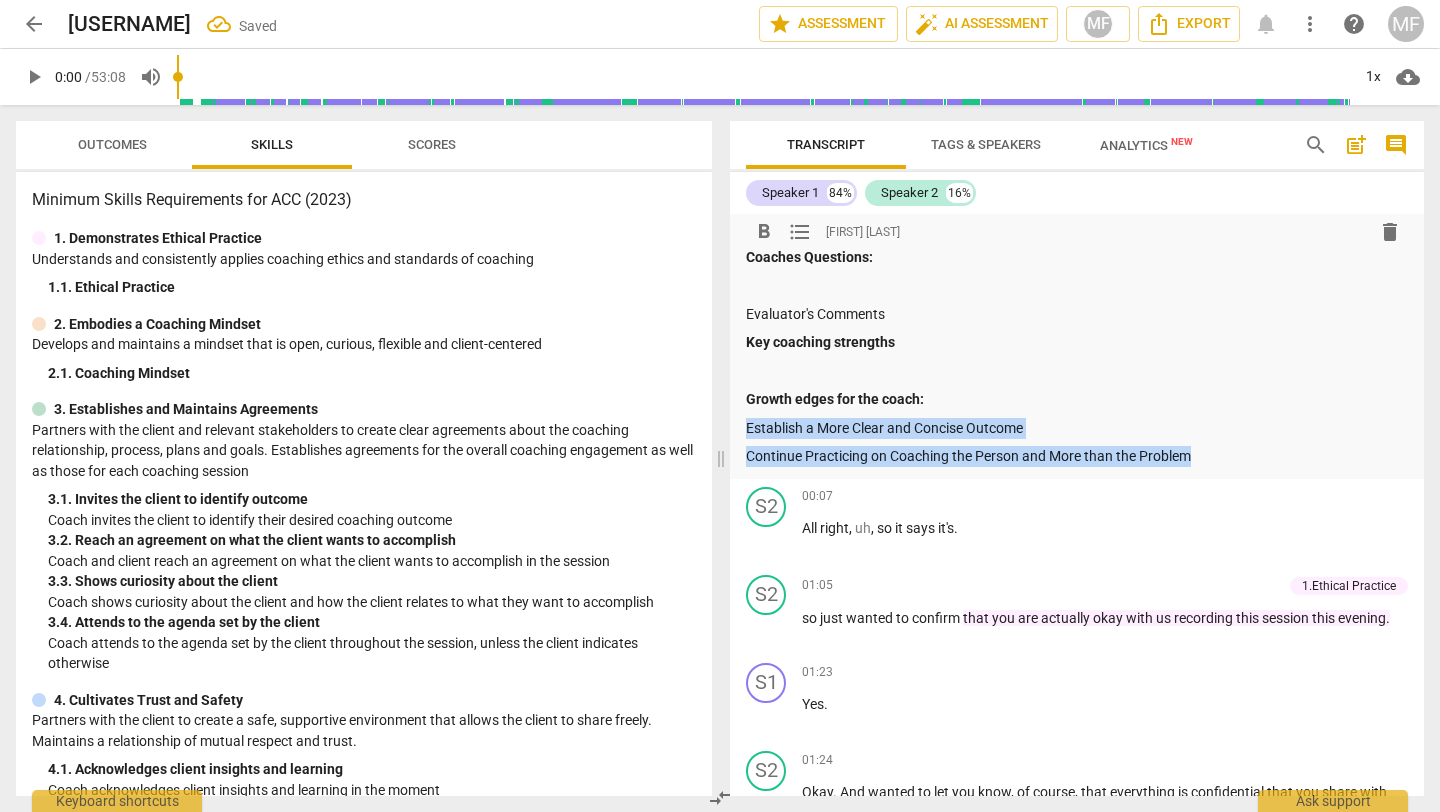 click on "Transcript Tags & Speakers Analytics New search post_add comment Speaker 1 84% Speaker 2 16% format_bold format_list_bulleted [NAME] delete Summary: Coach's thoughts about how the session went: What does the coach think the outcome was? What does the coach believe were their strong points in this session? What were some struggles for the coach in this session? How does the coach want to grow? Coaches Questions: Evaluator's Comments Key coaching strengths Growth edges for the coach: Establish a More Clear and Concise Outcome Continue Practicing on Coaching the Person and More than the Problem S2 play_arrow pause 00:07 + Add competency keyboard_arrow_right All right , uh , so it says it's . S2 play_arrow pause 01:05 + Add competency 1.Ethical Practice keyboard_arrow_right so just wanted to confirm that you are actually okay with us recording this session this evening . 1.Ethical Practice [NAME] 22:03 [DATE] 1. Ethical Practice S1 play_arrow pause" at bounding box center (1081, 458) 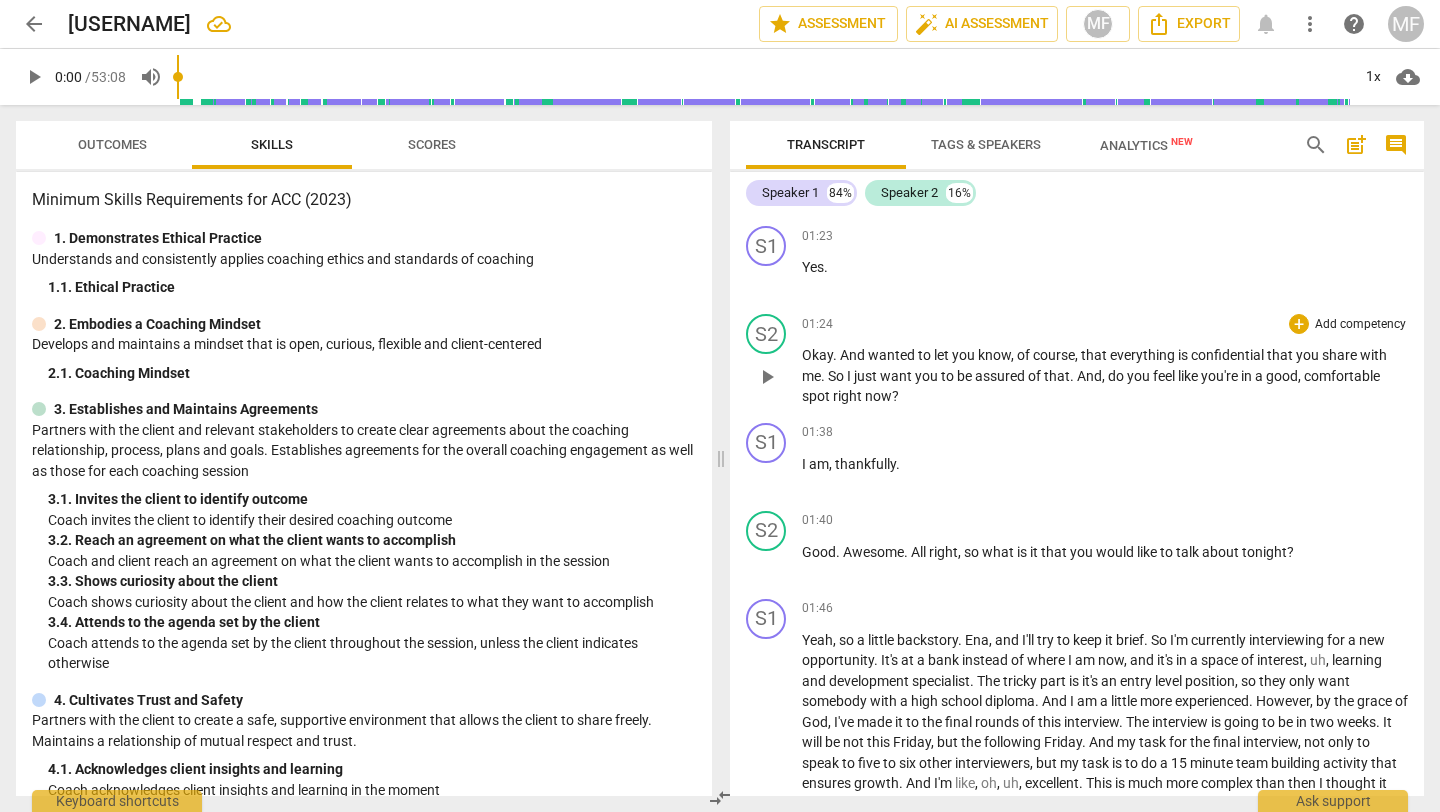 scroll, scrollTop: 739, scrollLeft: 0, axis: vertical 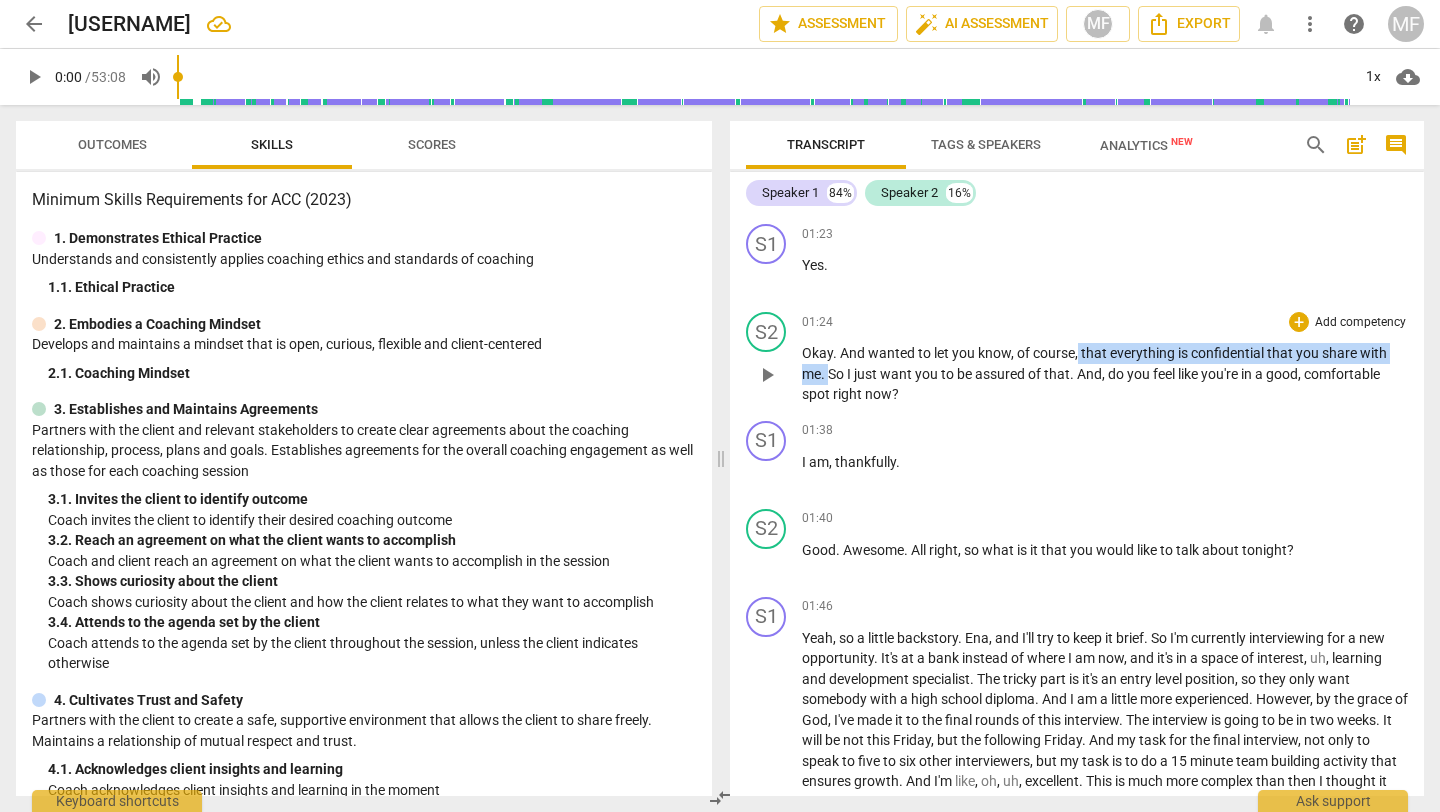 drag, startPoint x: 1077, startPoint y: 353, endPoint x: 832, endPoint y: 381, distance: 246.5948 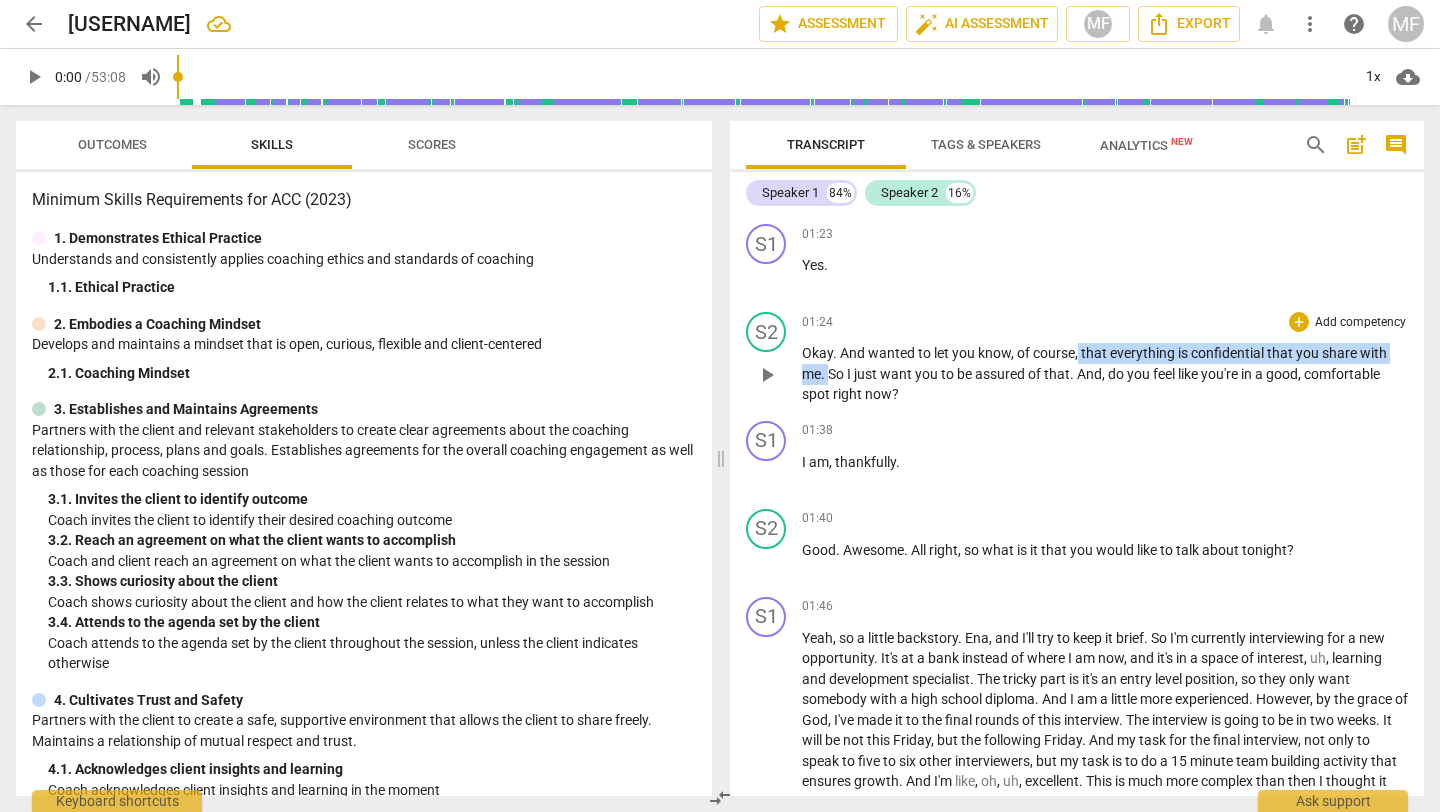 click on "Okay .   And   wanted   to   let   you   know ,   of   course ,   that   everything   is   confidential   that   you   share   with   me .   So   I   just   want   you   to   be   assured   of   that .   And ,   do   you   feel   like   you're   in   a   good ,   comfortable   spot   right   now ?" at bounding box center (1105, 374) 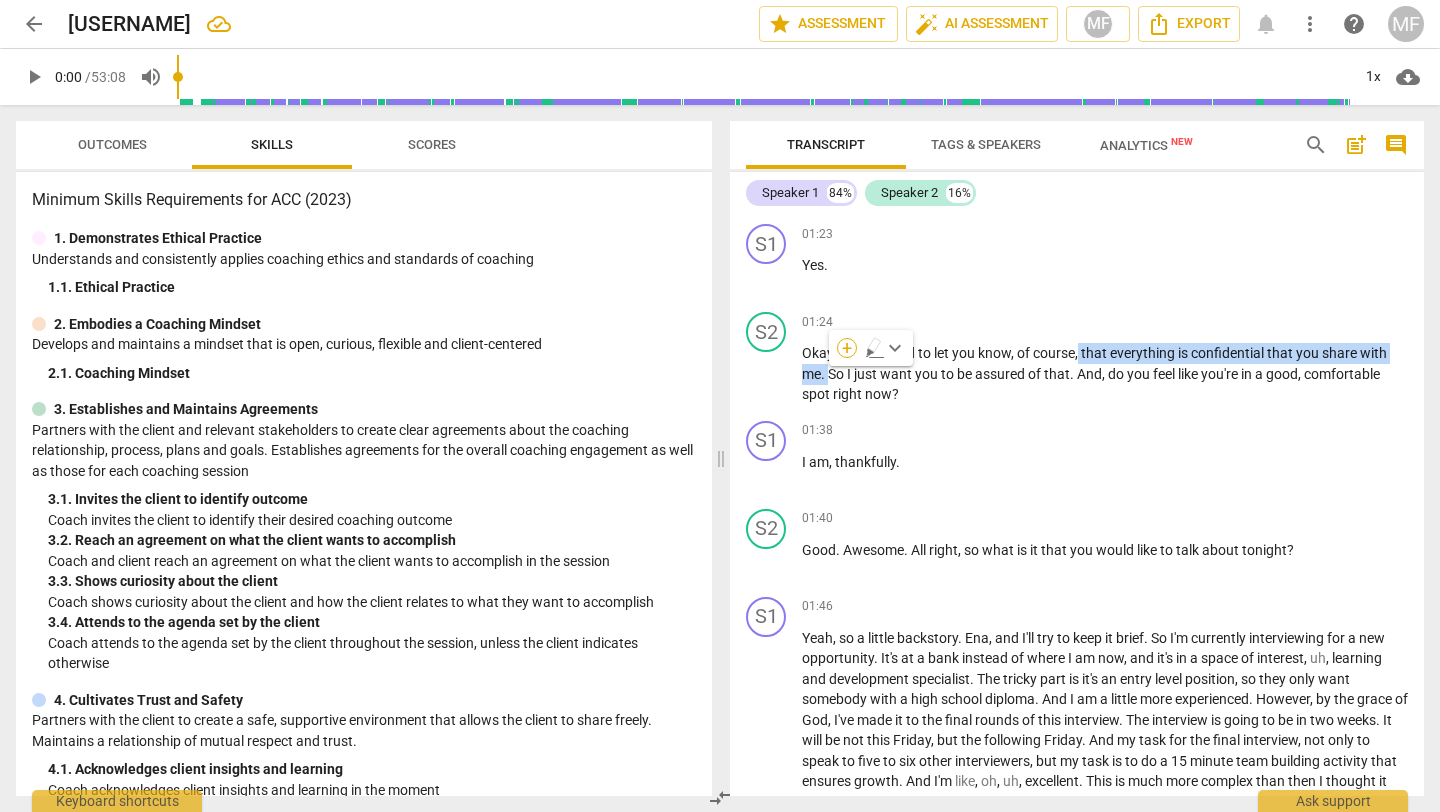 click on "+" at bounding box center (847, 348) 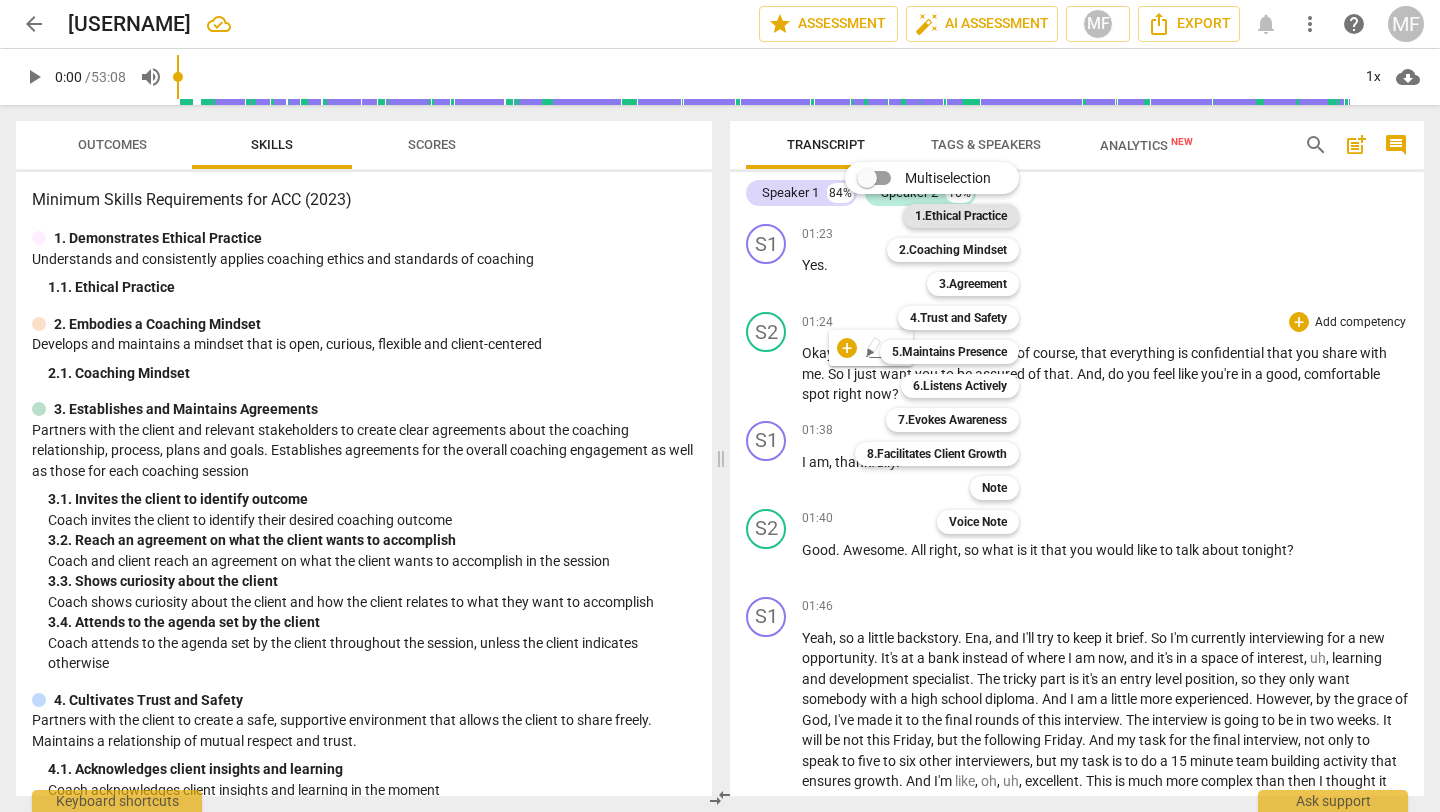 click on "1.Ethical Practice" at bounding box center [961, 216] 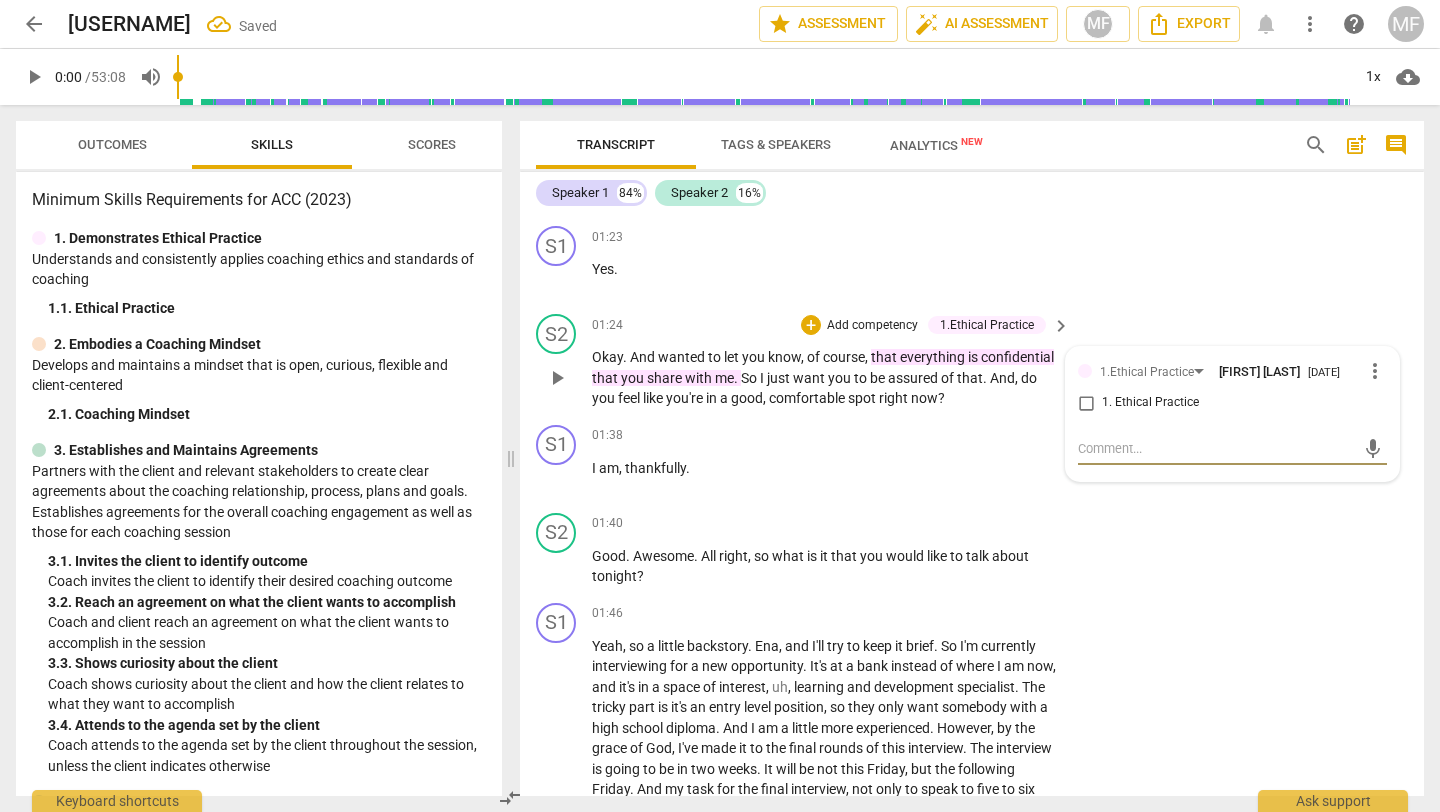 click on "1. Ethical Practice" at bounding box center [1086, 403] 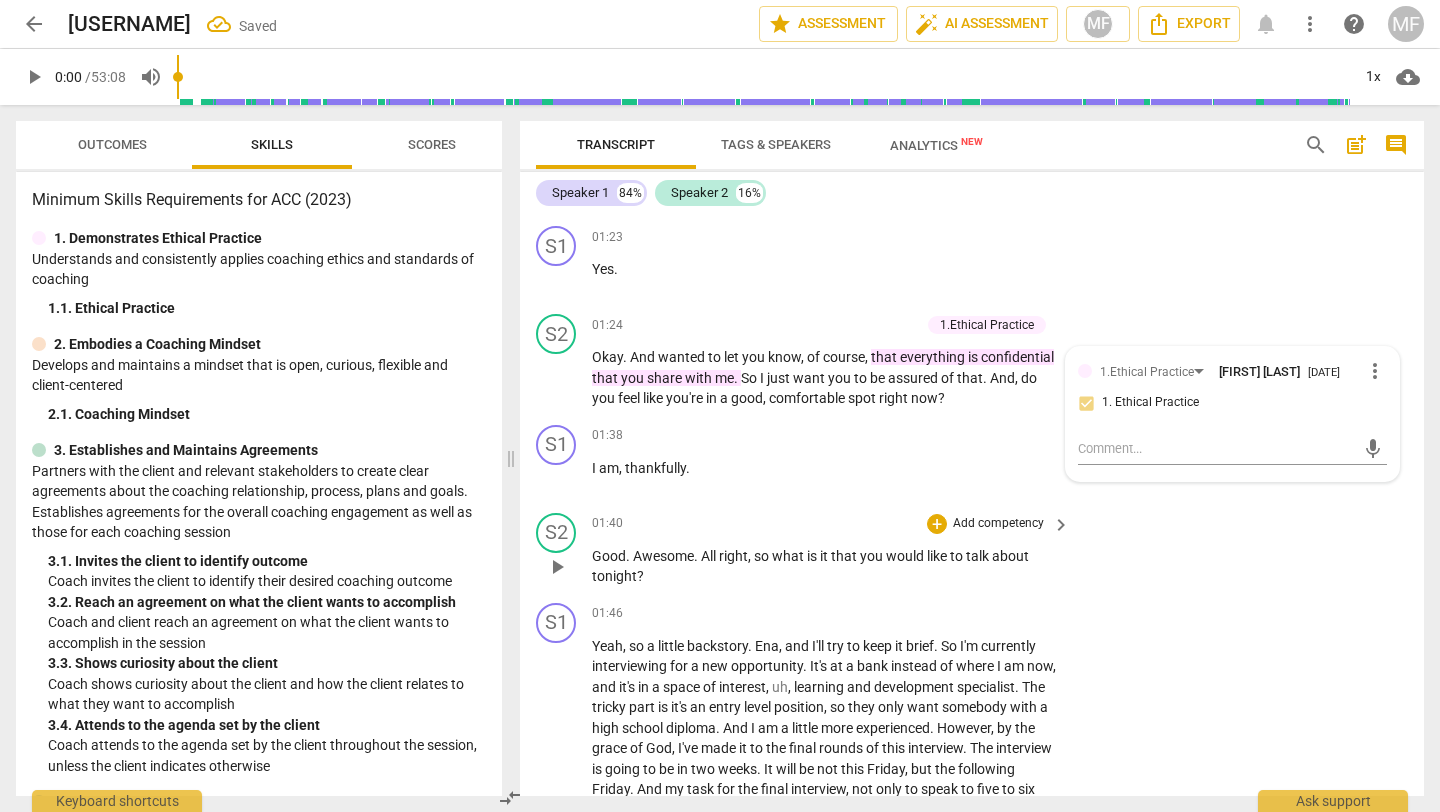 click on "S2 play_arrow pause [TIME] + Add competency keyboard_arrow_right Good .   Awesome .   All   right ,   so   what   is   it   that   you   would   like   to   talk   about   tonight ?" at bounding box center [972, 550] 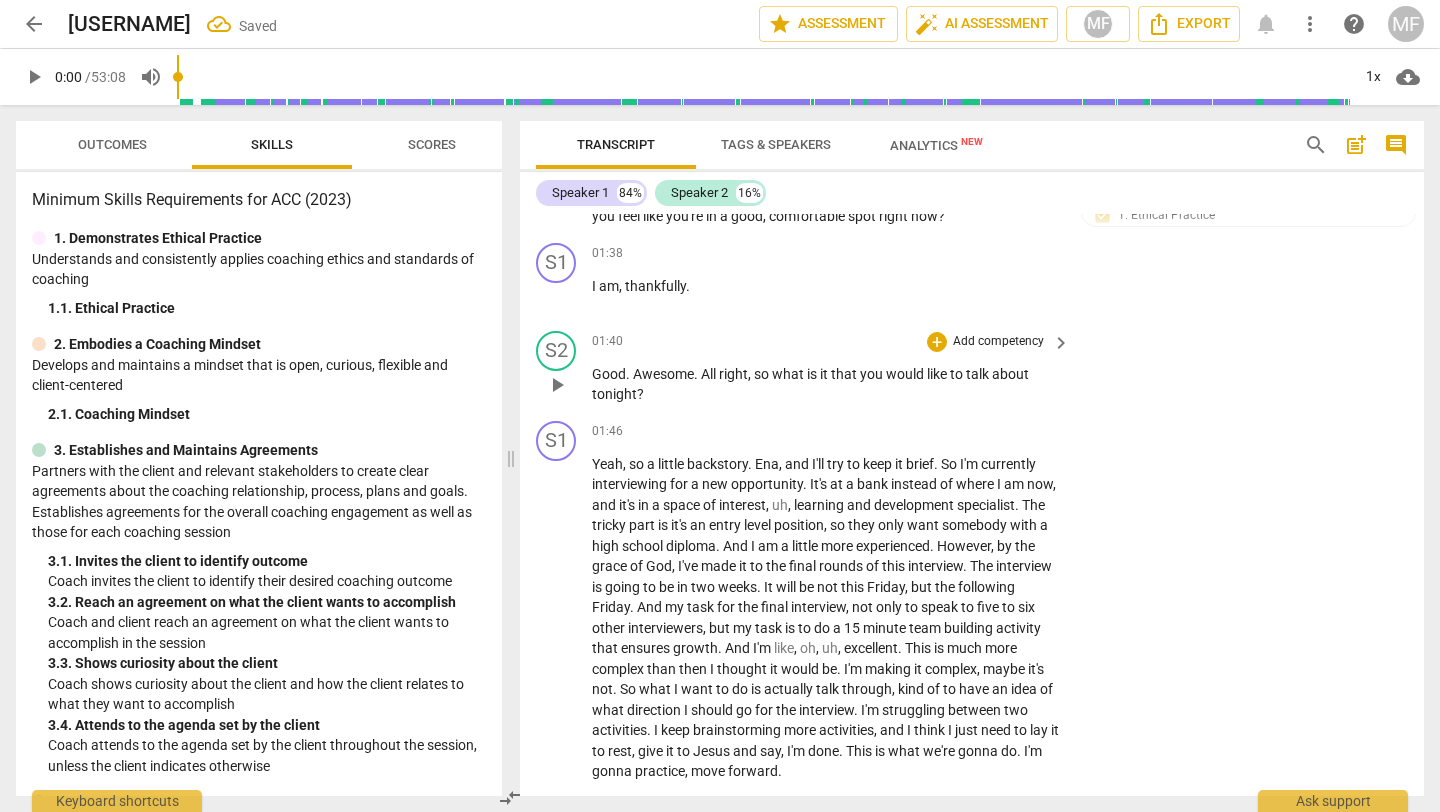 scroll, scrollTop: 922, scrollLeft: 0, axis: vertical 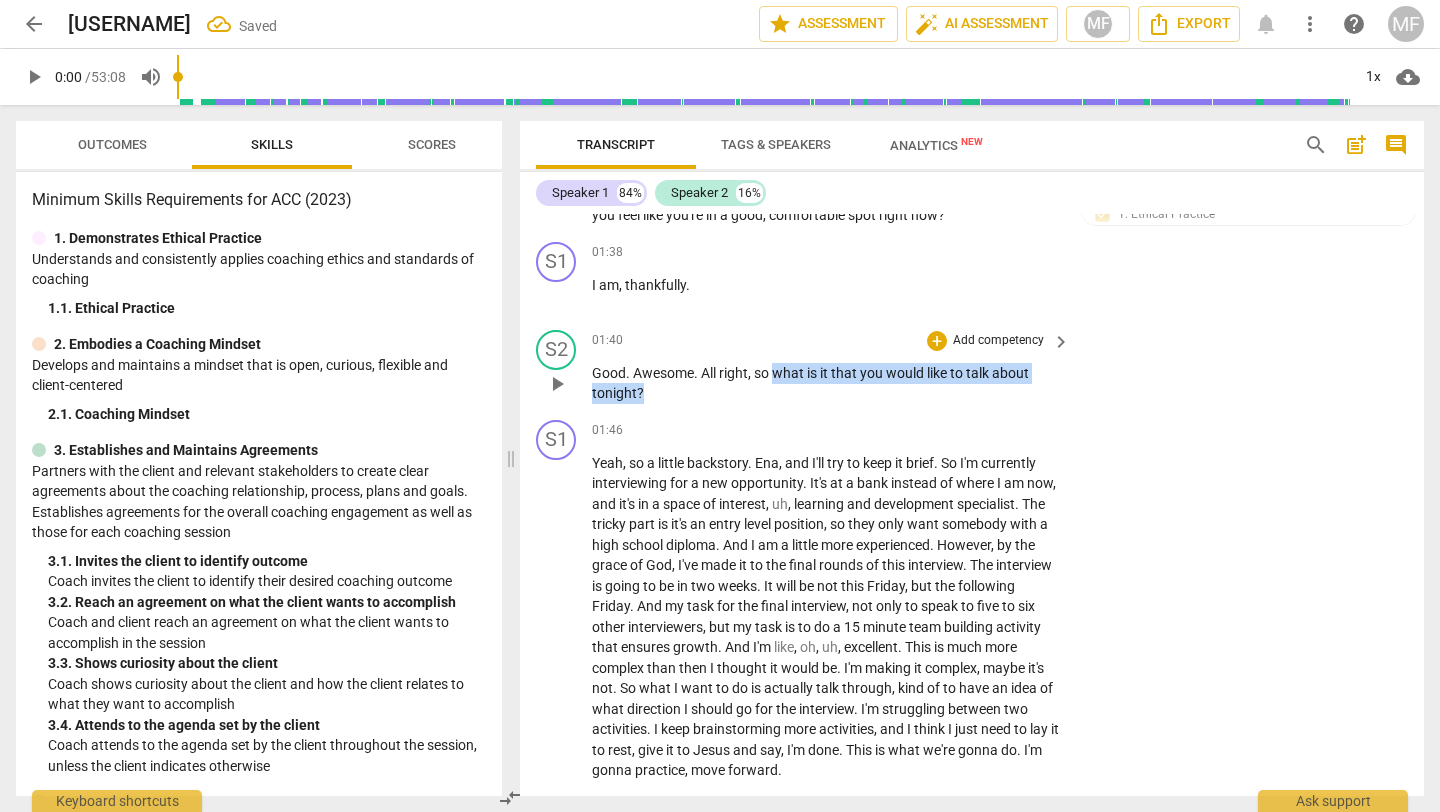 drag, startPoint x: 777, startPoint y: 377, endPoint x: 663, endPoint y: 396, distance: 115.57249 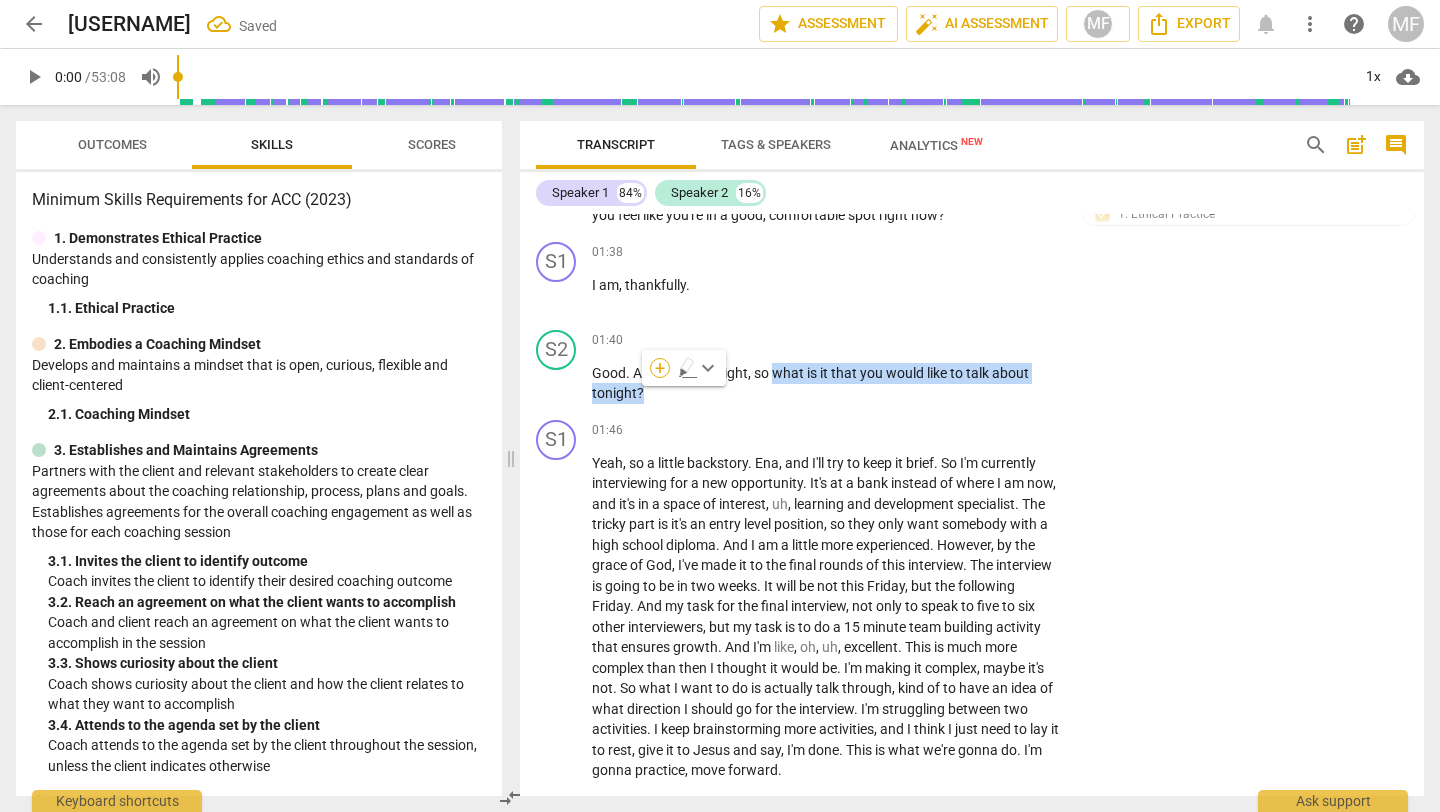 click on "+" at bounding box center [660, 368] 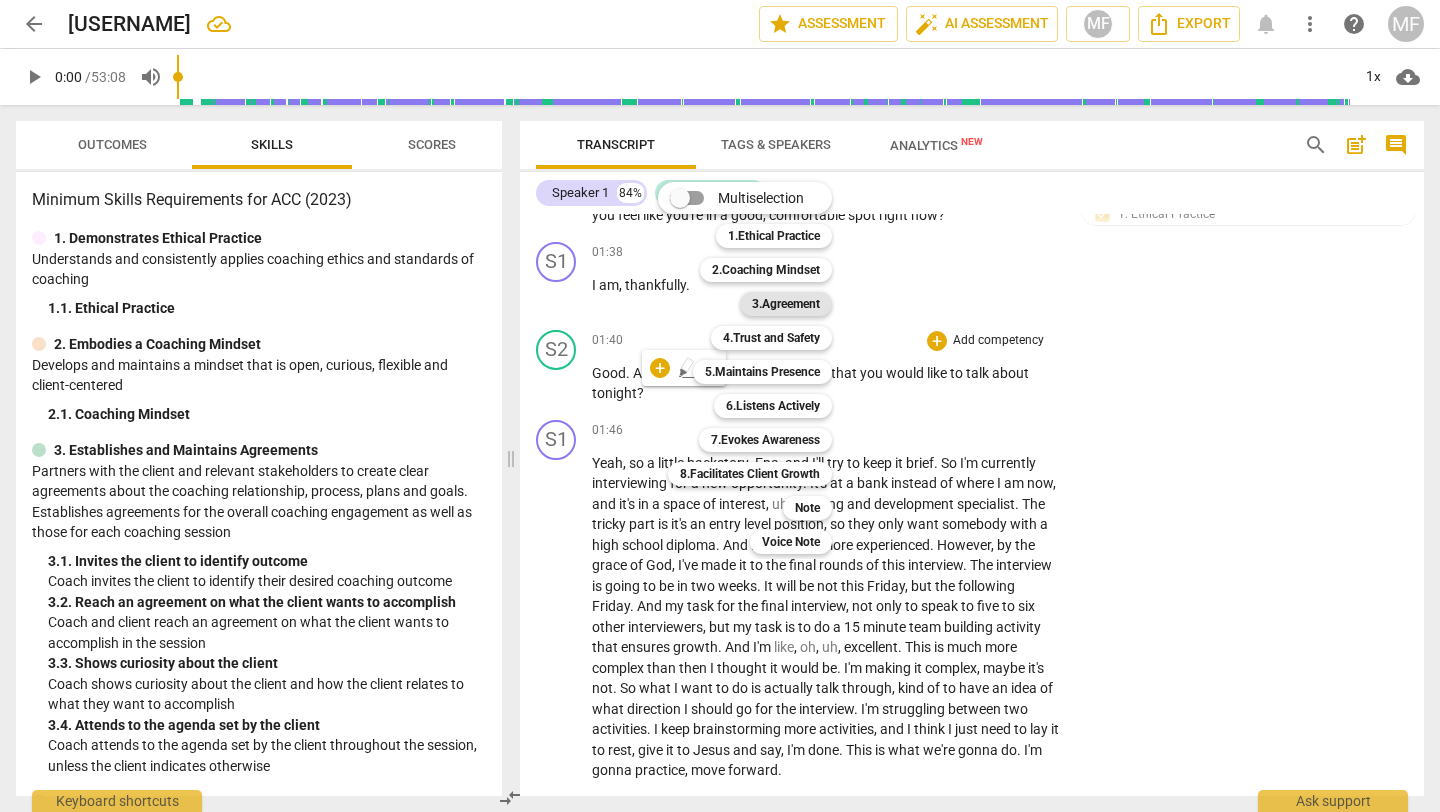 click on "3.Agreement" at bounding box center (786, 304) 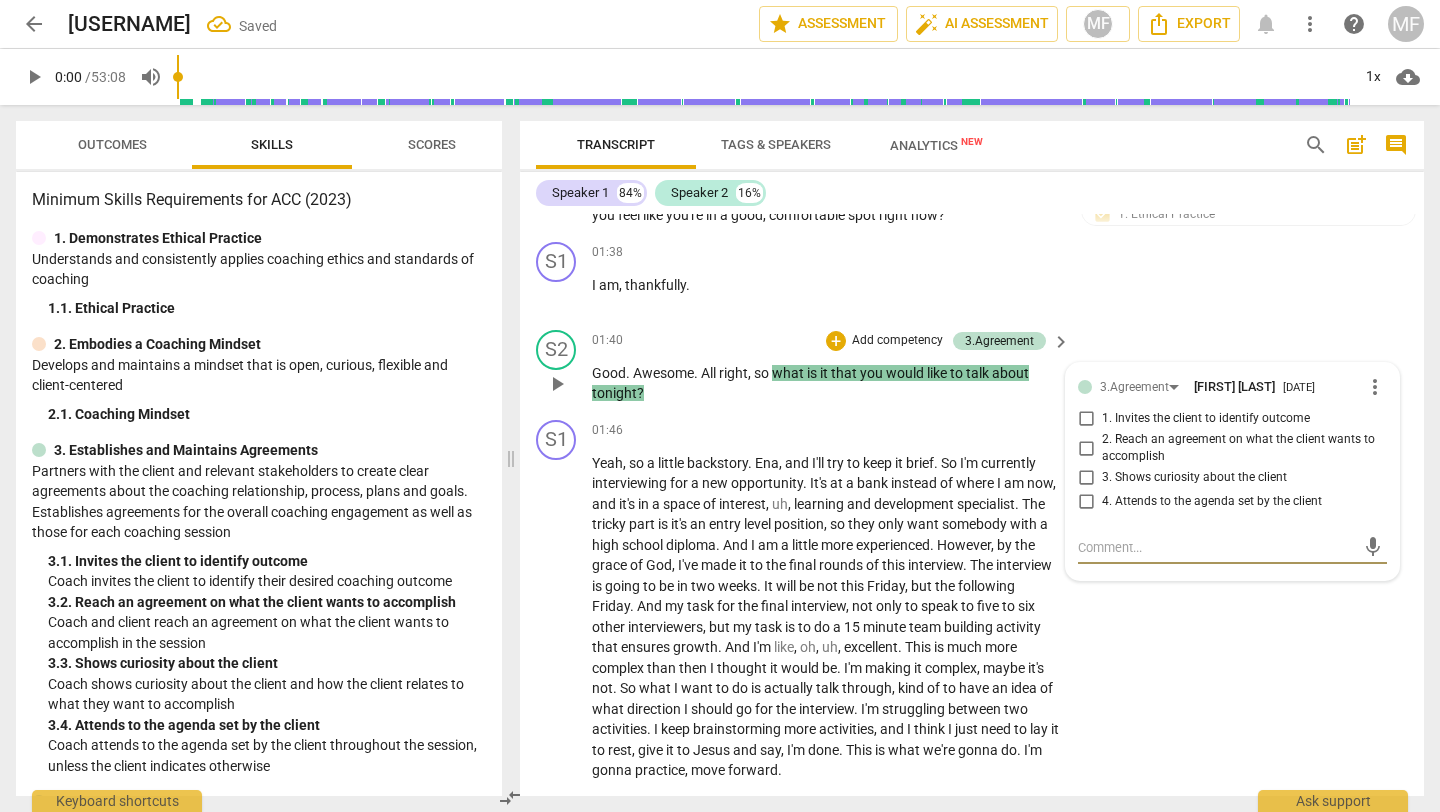 click on "1. Invites the client to identify outcome" at bounding box center (1206, 419) 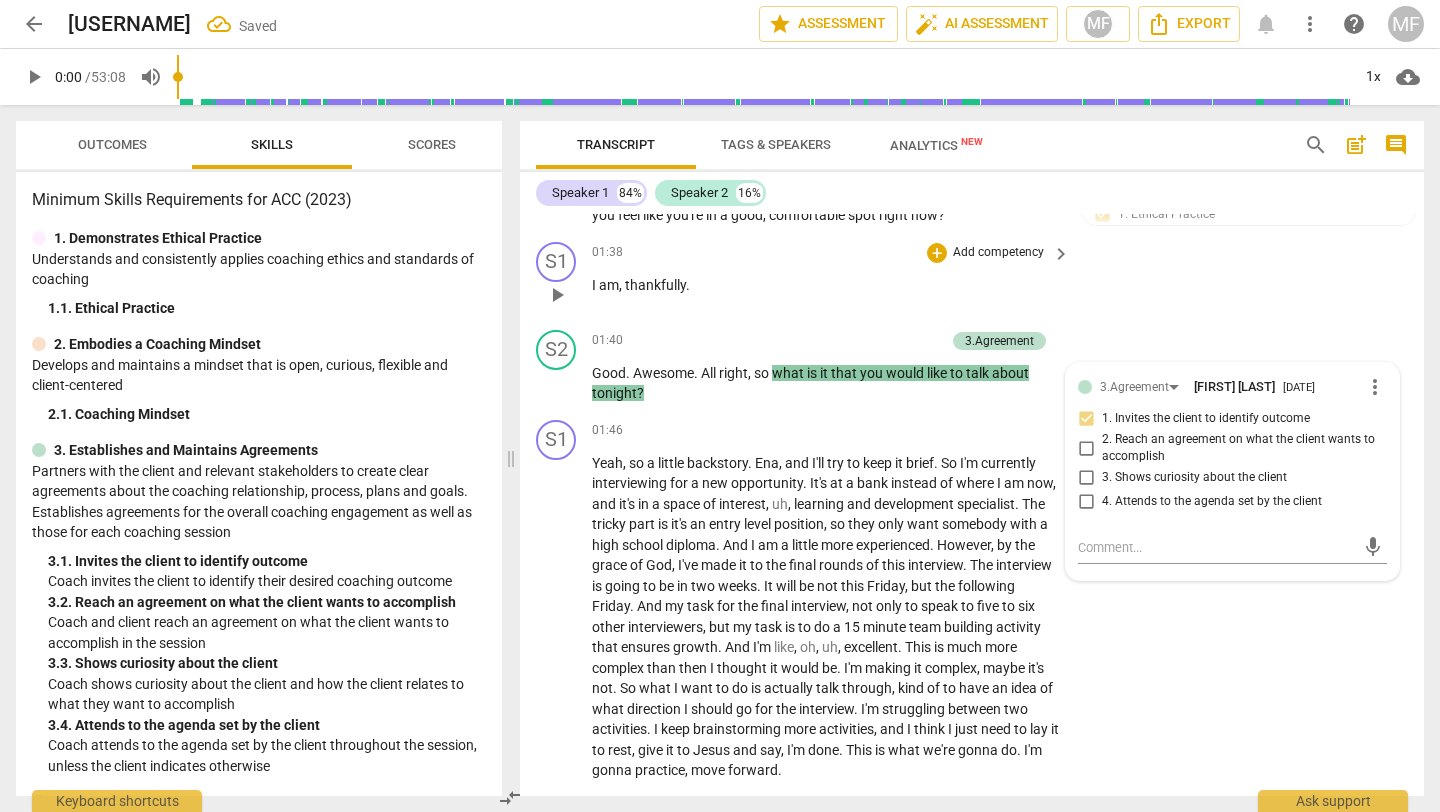 click on "S1 play_arrow pause 01:38 + Add competency keyboard_arrow_right I am , thankfully ." at bounding box center (972, 278) 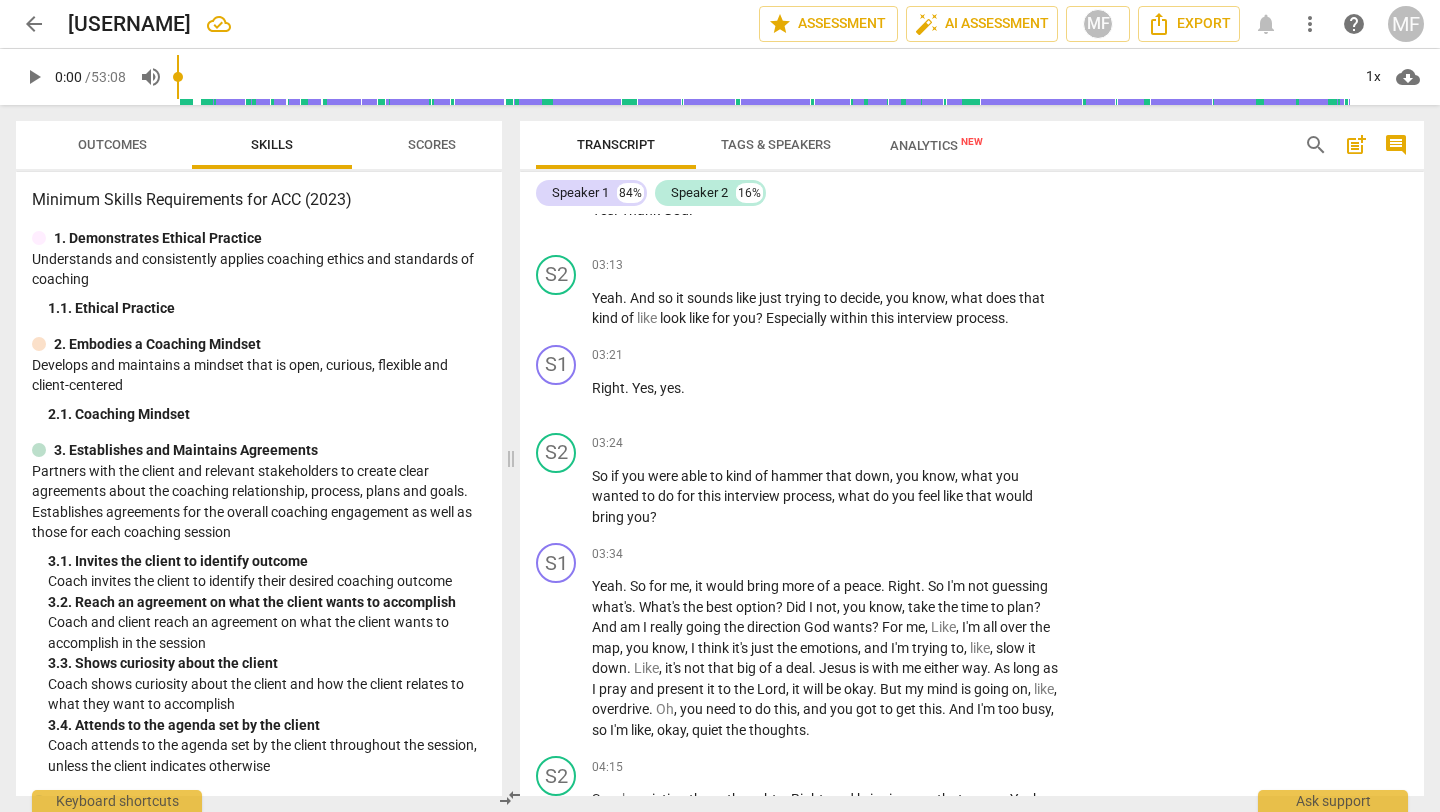 scroll, scrollTop: 1642, scrollLeft: 0, axis: vertical 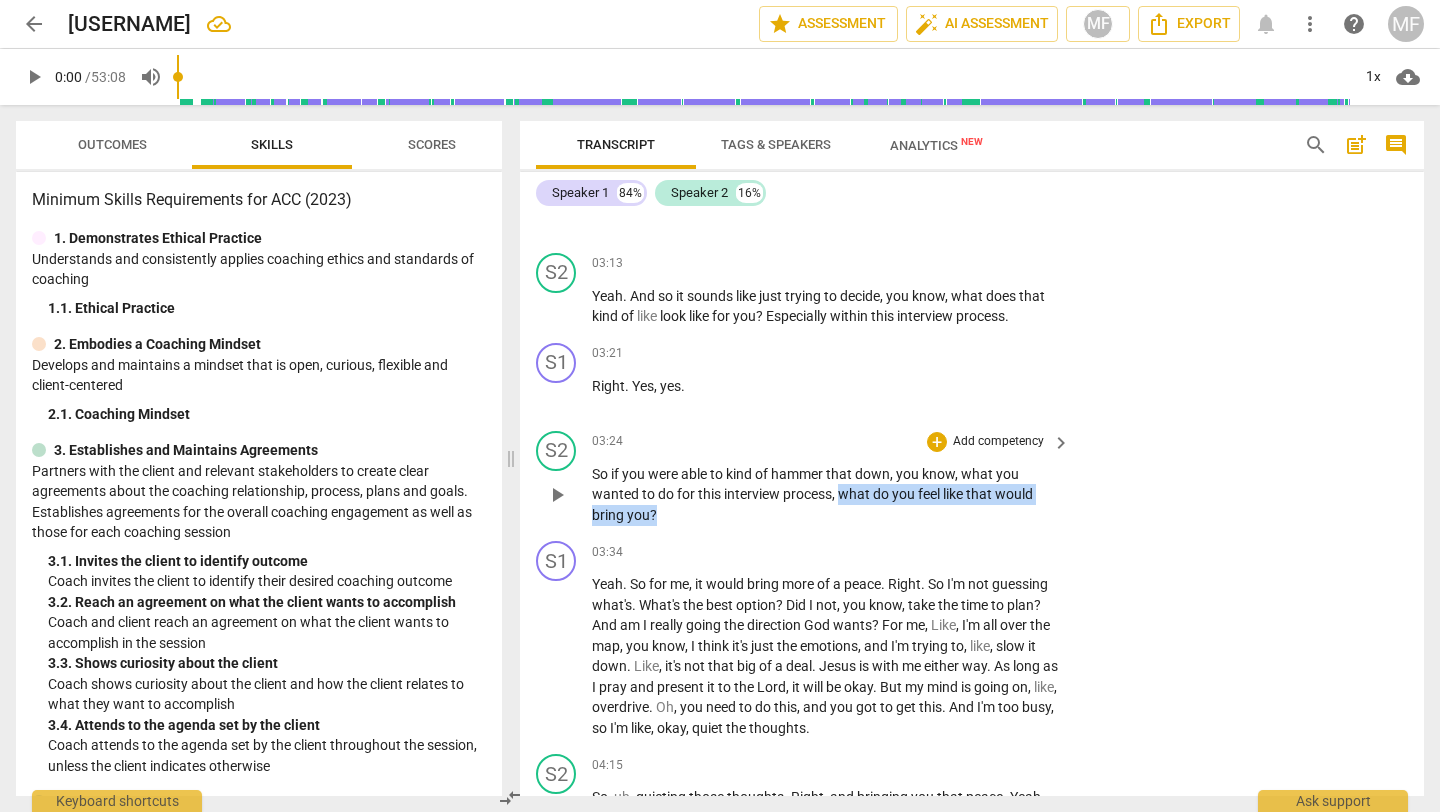 drag, startPoint x: 842, startPoint y: 496, endPoint x: 835, endPoint y: 515, distance: 20.248457 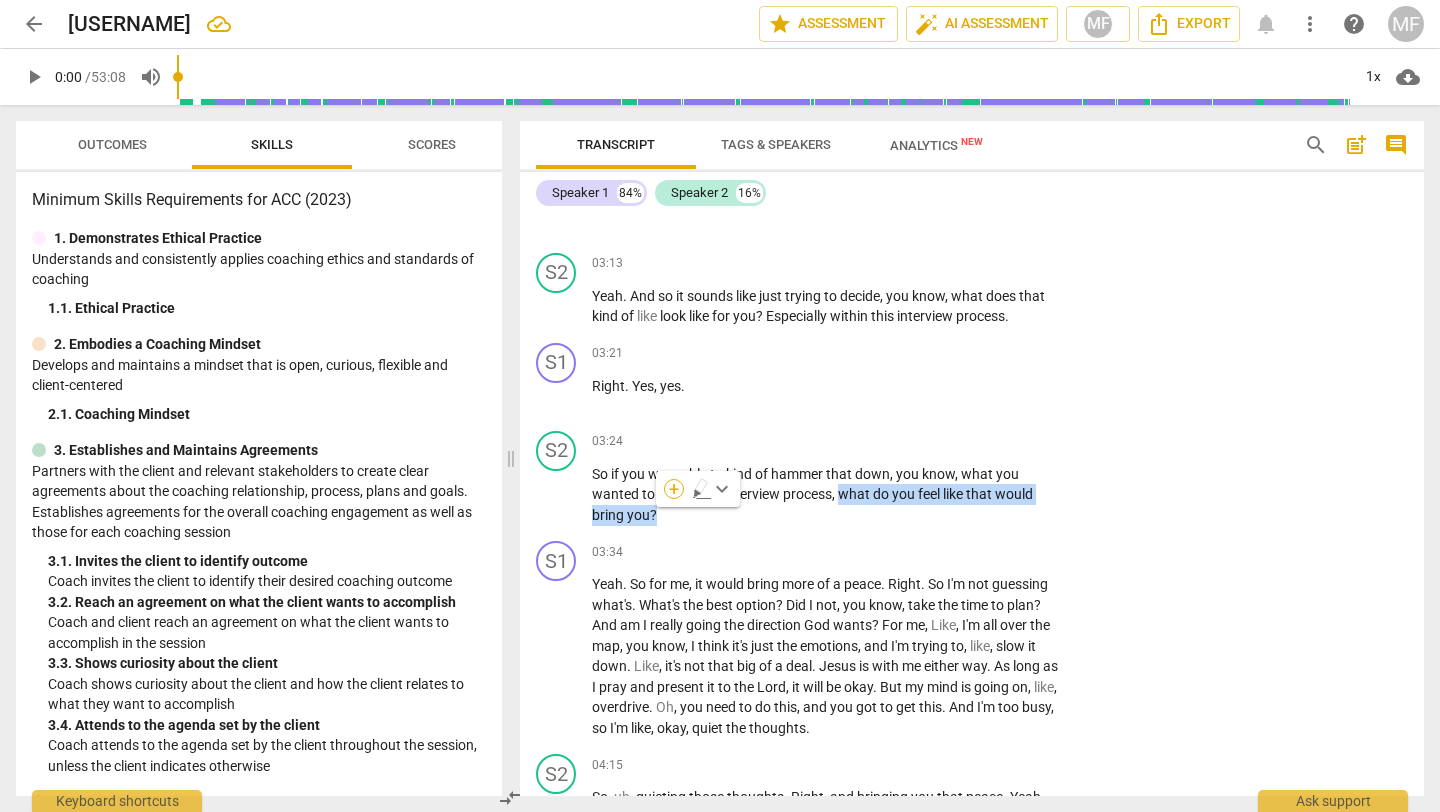 click on "+" at bounding box center (674, 489) 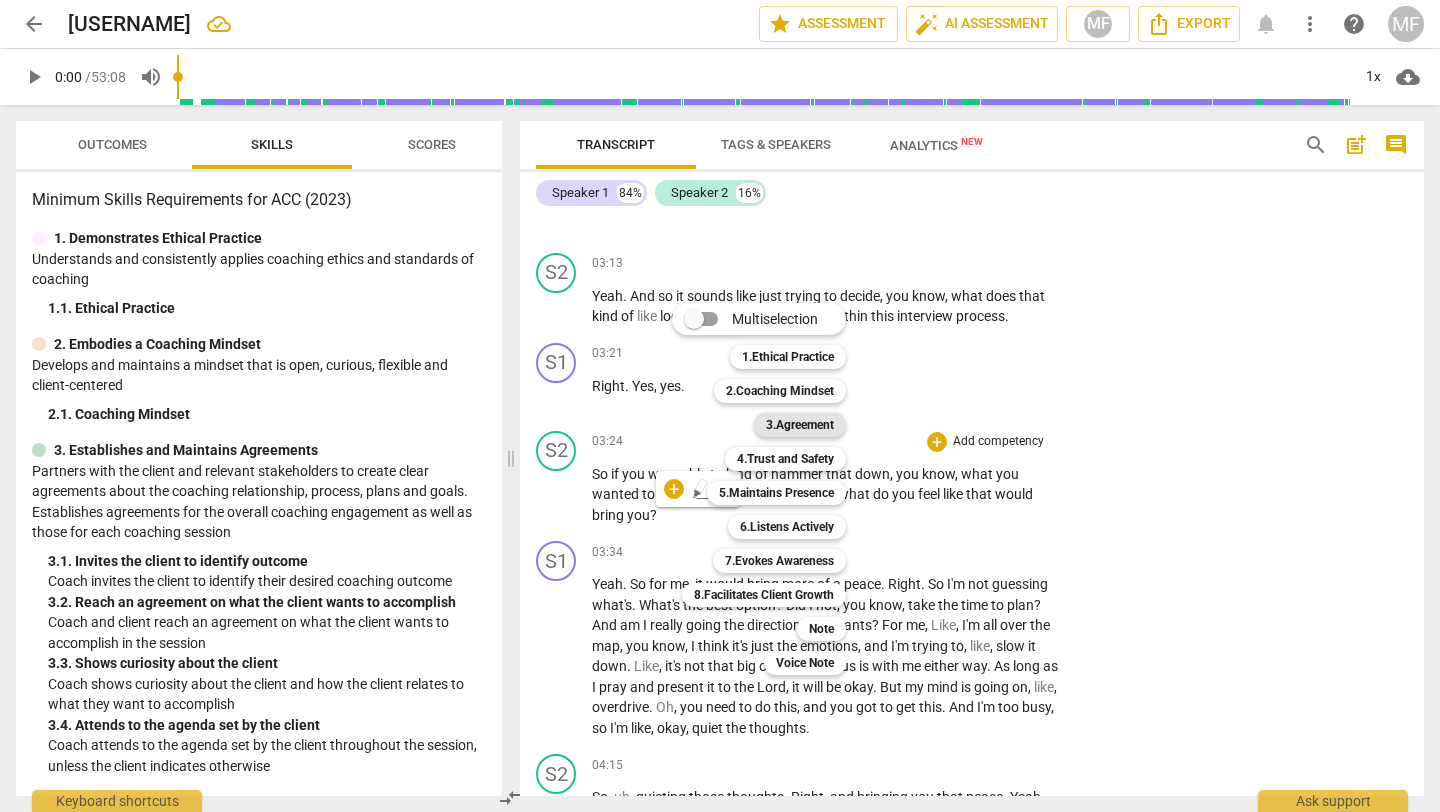 click on "3.Agreement" at bounding box center (800, 425) 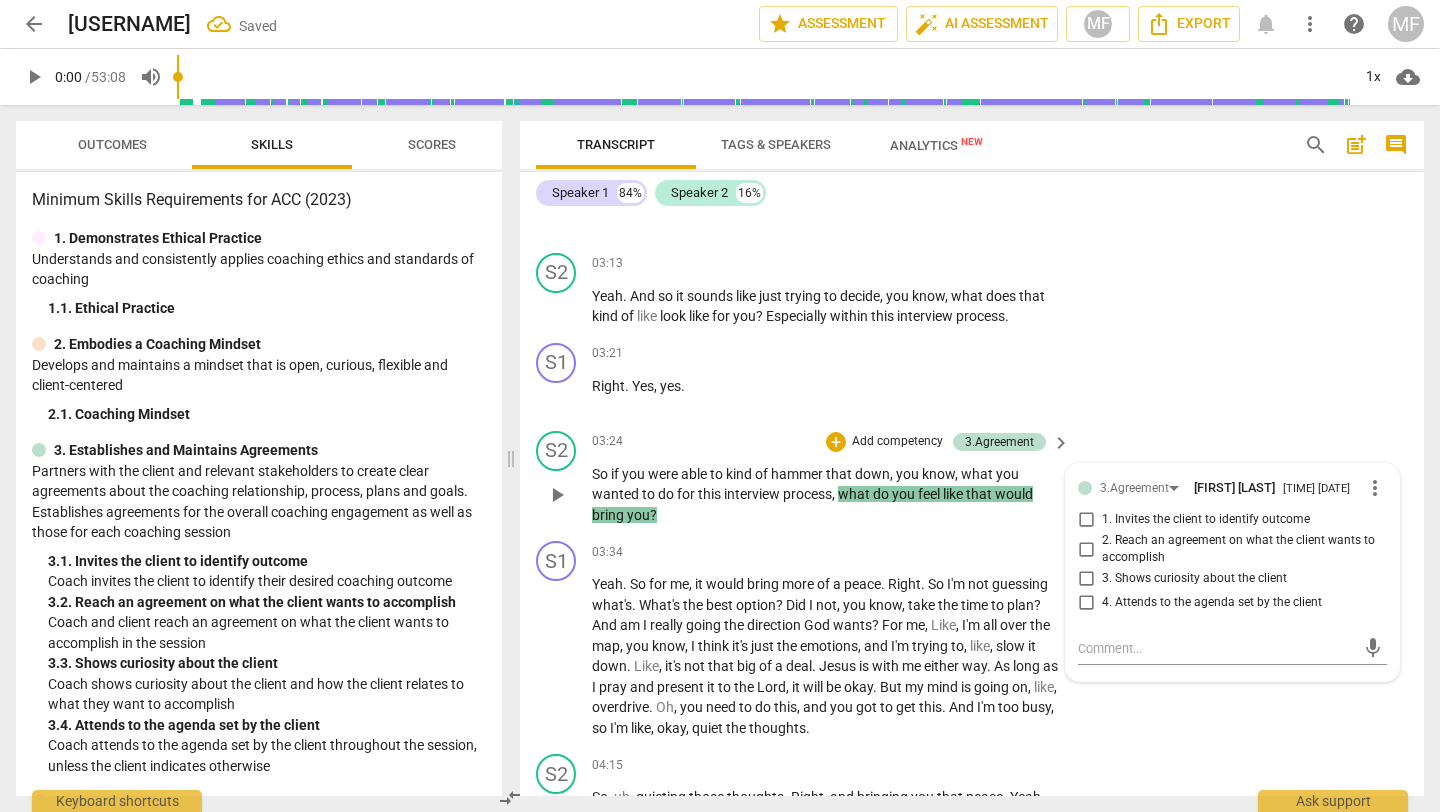click on "3. Shows curiosity about the client" at bounding box center [1194, 579] 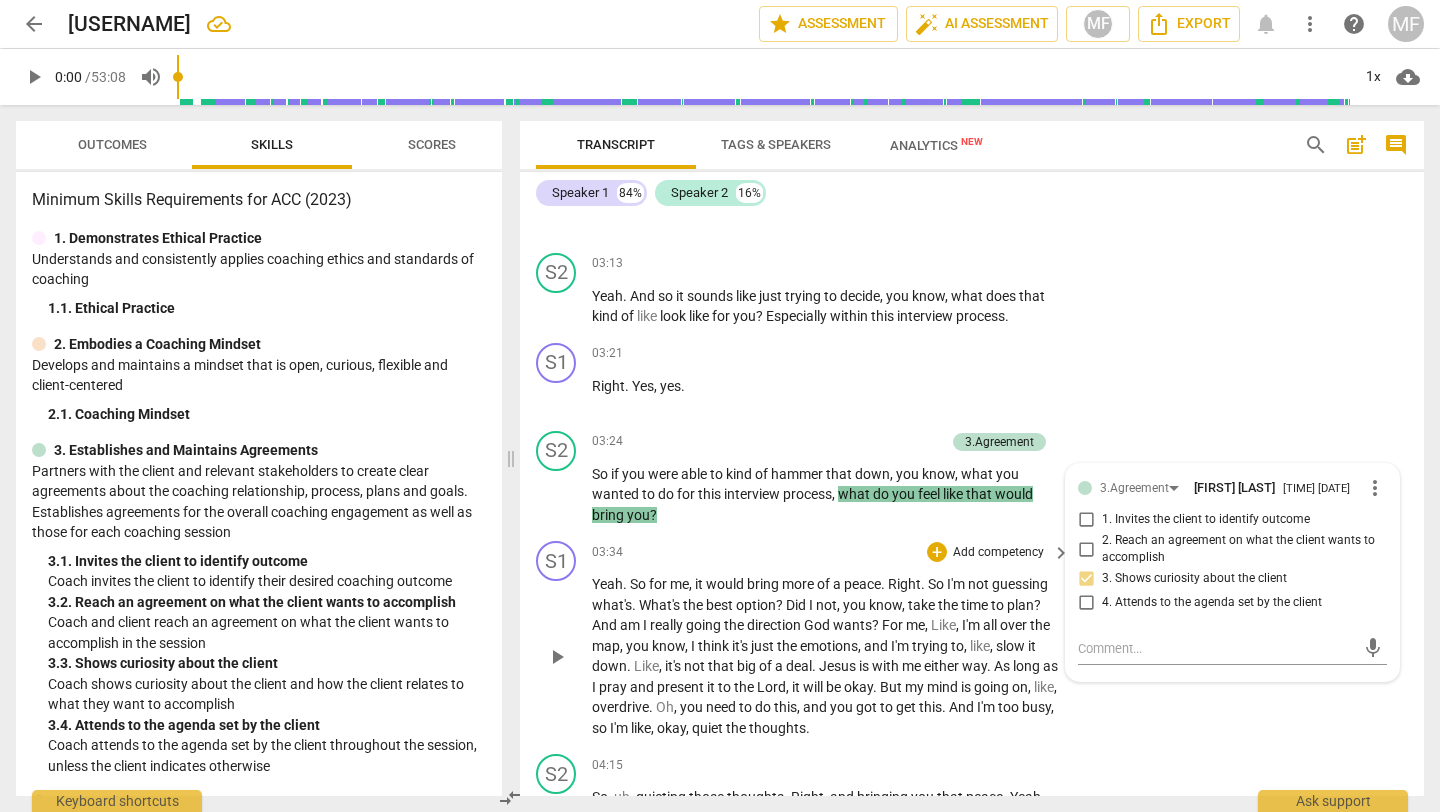 click on "03:34 + Add competency keyboard_arrow_right" at bounding box center [832, 552] 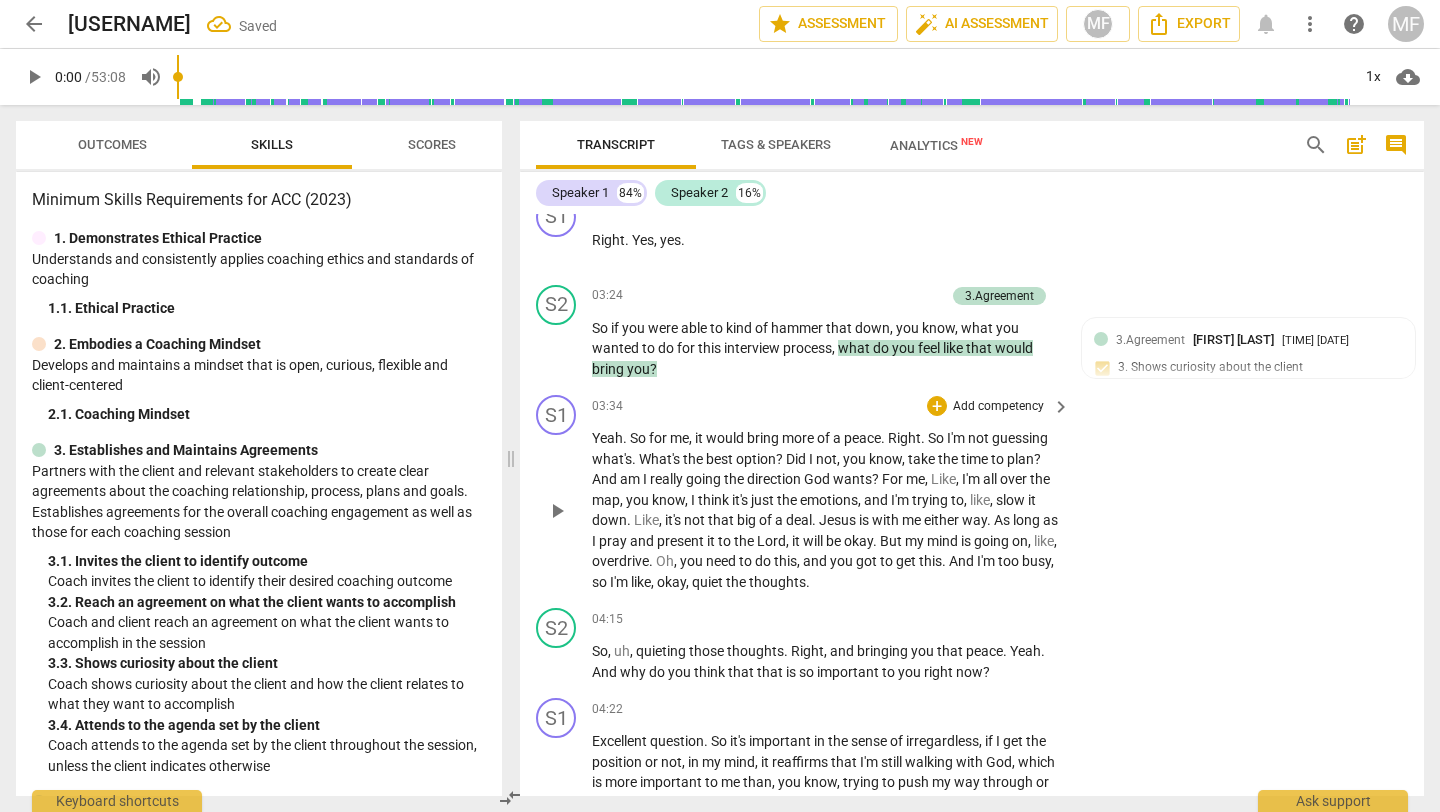 scroll, scrollTop: 1789, scrollLeft: 0, axis: vertical 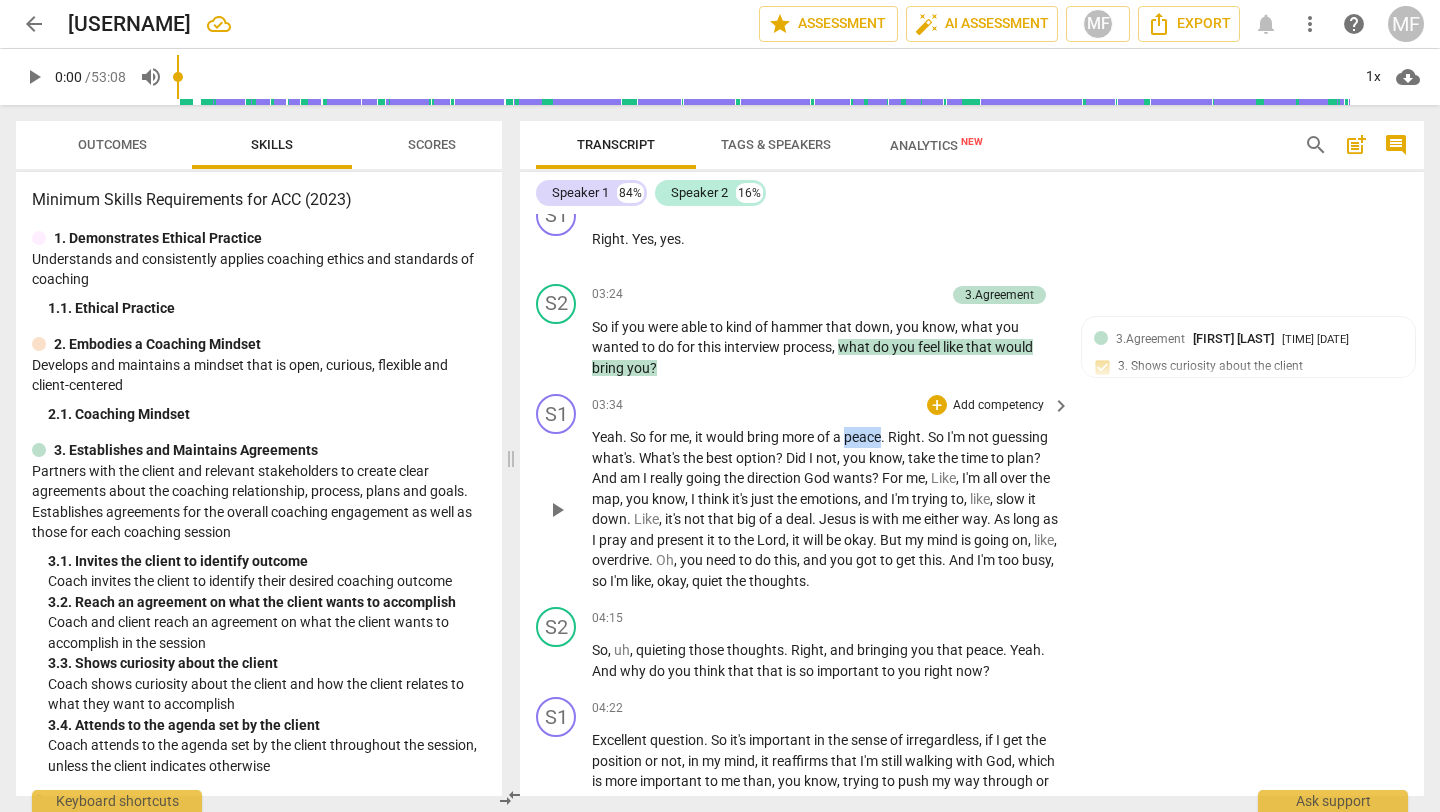 drag, startPoint x: 846, startPoint y: 440, endPoint x: 884, endPoint y: 438, distance: 38.052597 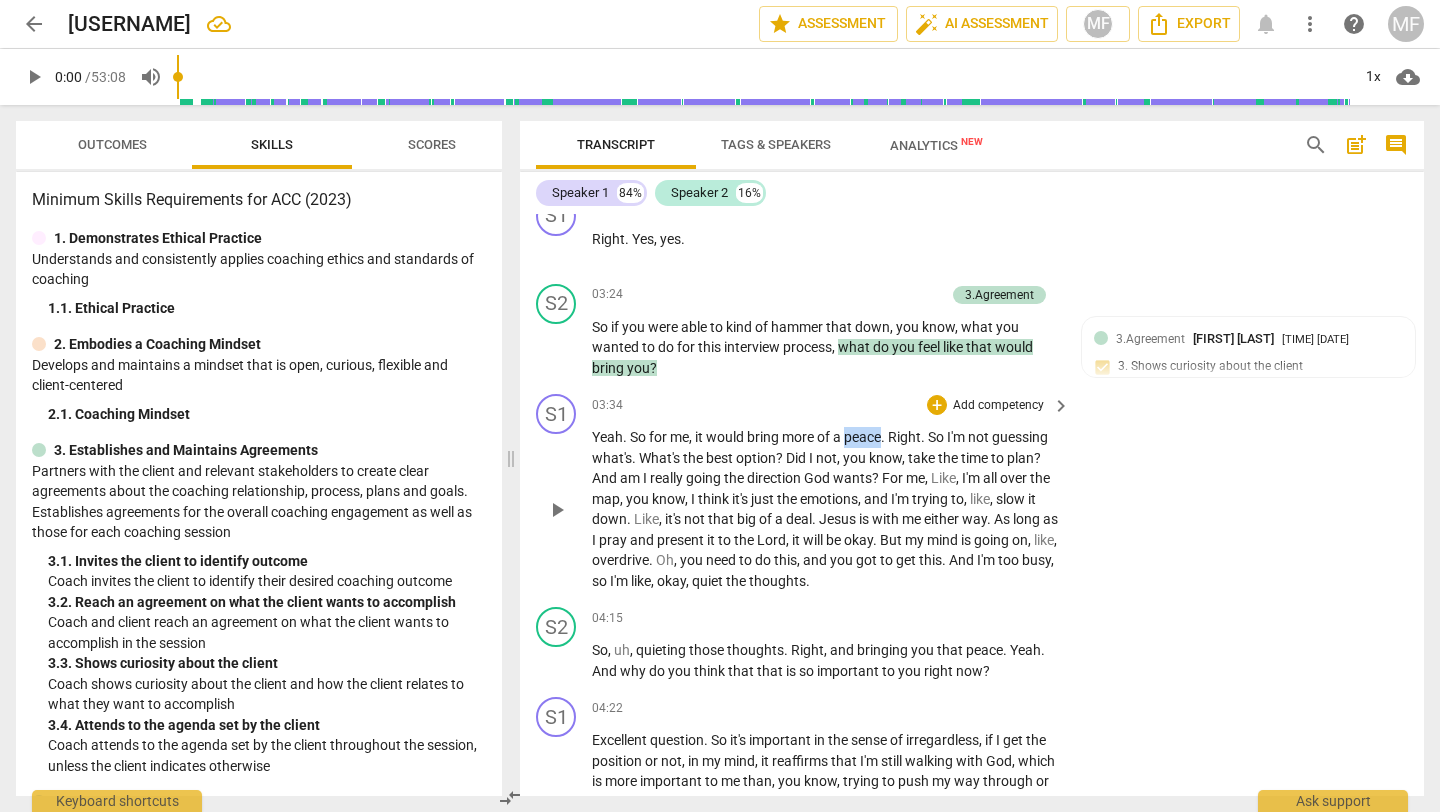 click on "Yeah . So for me , it would bring more of a peace . Right . So I'm not guessing what's . What's the best option ? Did I not , you know , take the time to plan ? And am I really going the direction God wants ? For me , Like , I'm all over the map , you know , I think it's just the emotions , and I'm trying to , like , slow it down . Like , it's not that big of a deal . Jesus is with me either way . As long as I pray and present it to the Lord , it will be okay . But my mind is going on , like , overdrive . Oh , you need to do this , and you got to get this . And I'm too busy , so I'm like , okay , quiet the thoughts ." at bounding box center (826, 509) 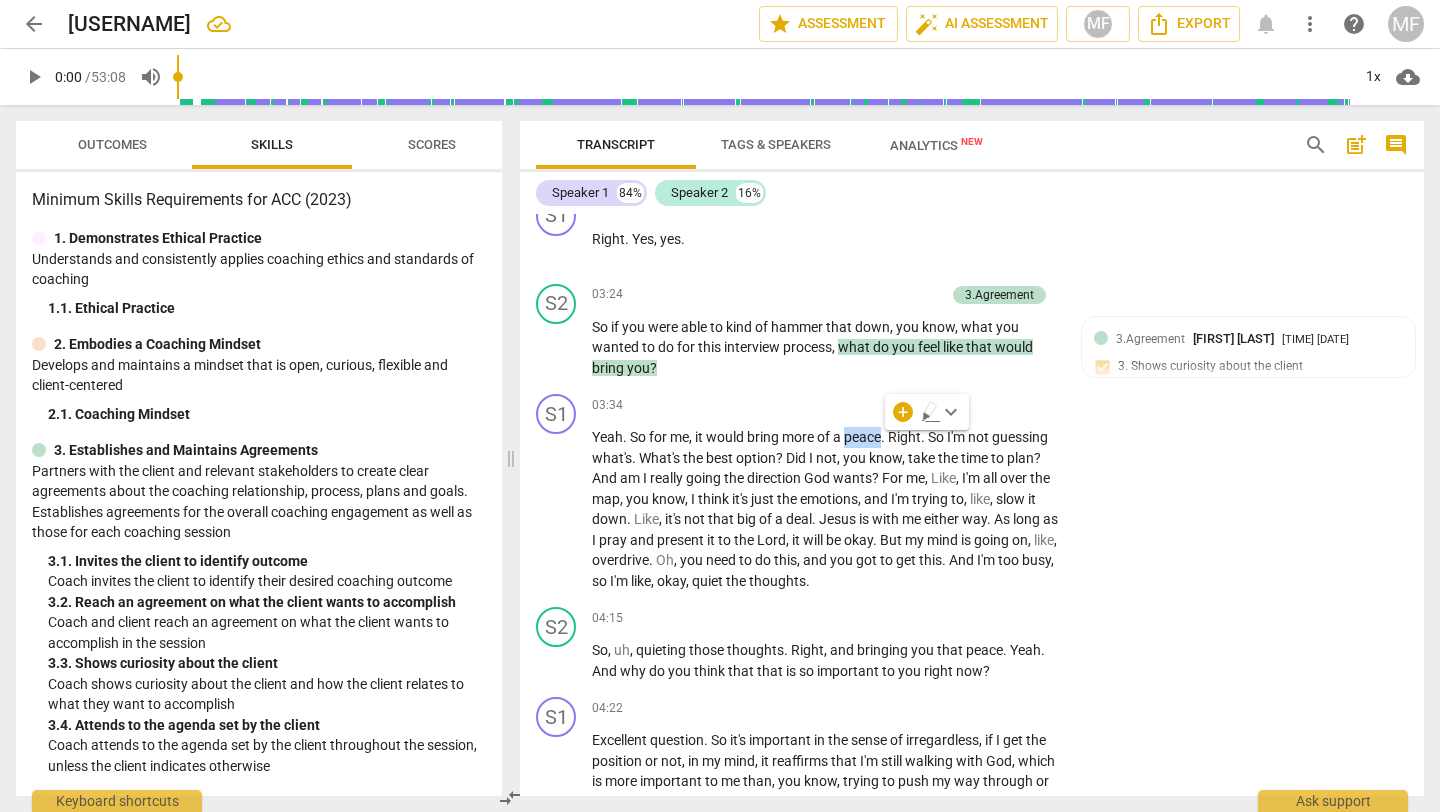 click on "keyboard_arrow_down" at bounding box center (951, 412) 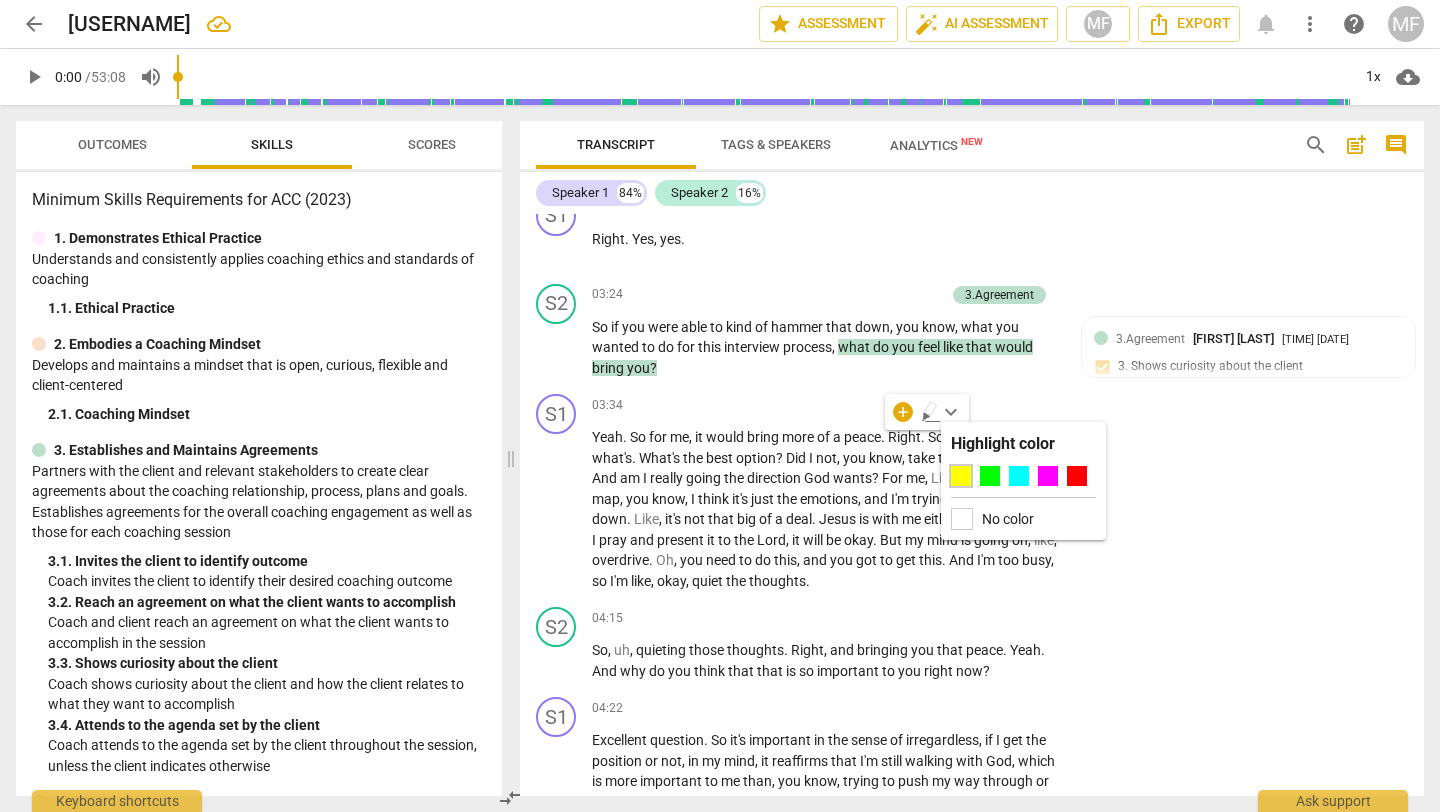 click at bounding box center [961, 476] 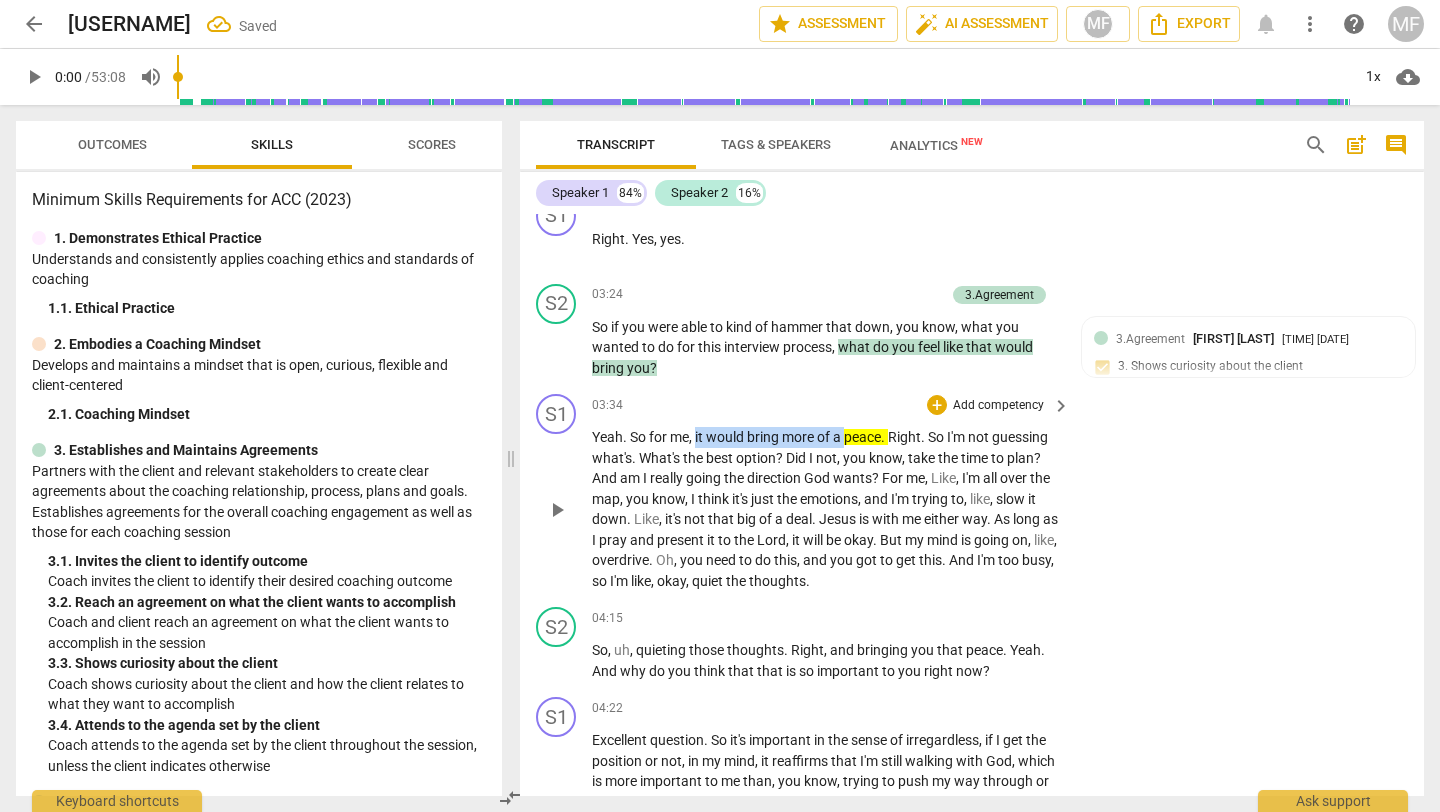 drag, startPoint x: 696, startPoint y: 439, endPoint x: 847, endPoint y: 444, distance: 151.08276 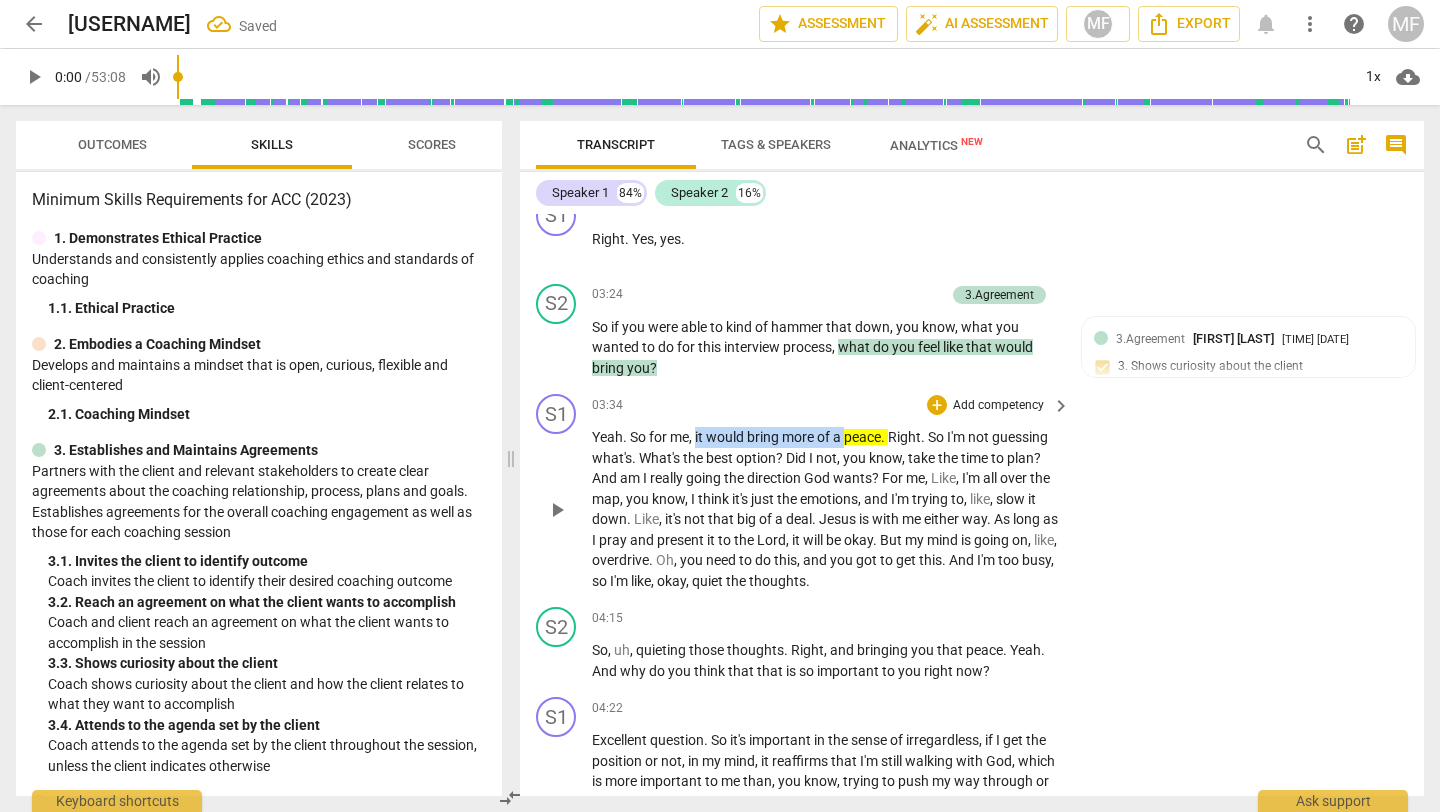 click on "Yeah . So for me , it would bring more of a peace . Right . So I'm not guessing what's . What's the best option ? Did I not , you know , take the time to plan ? And am I really going the direction God wants ? For me , Like , I'm all over the map , you know , I think it's just the emotions , and I'm trying to , like , slow it down . Like , it's not that big of a deal . Jesus is with me either way . As long as I pray and present it to the Lord , it will be okay . But my mind is going on , like , overdrive . Oh , you need to do this , and you got to get this . And I'm too busy , so I'm like , okay , quiet the thoughts ." at bounding box center [826, 509] 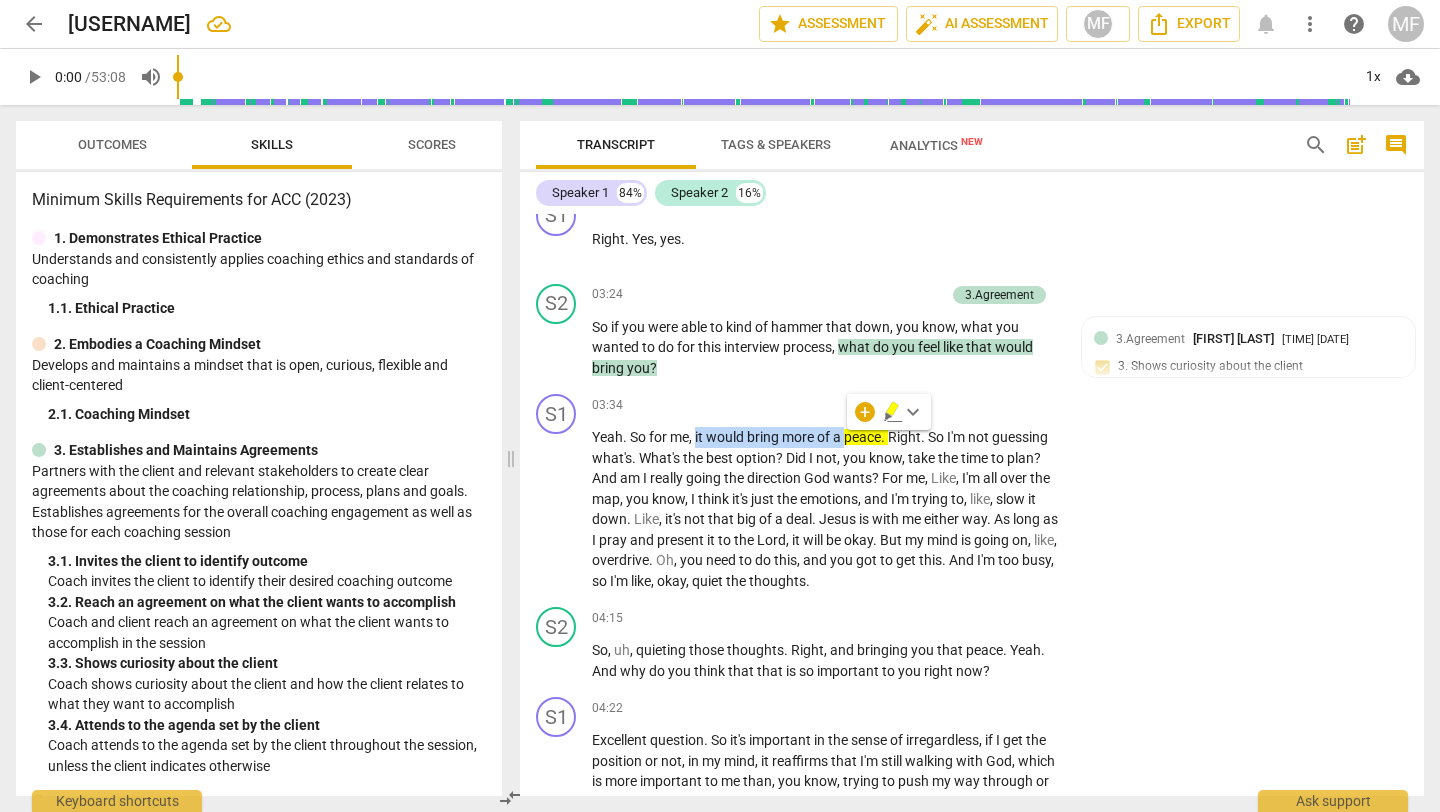 click 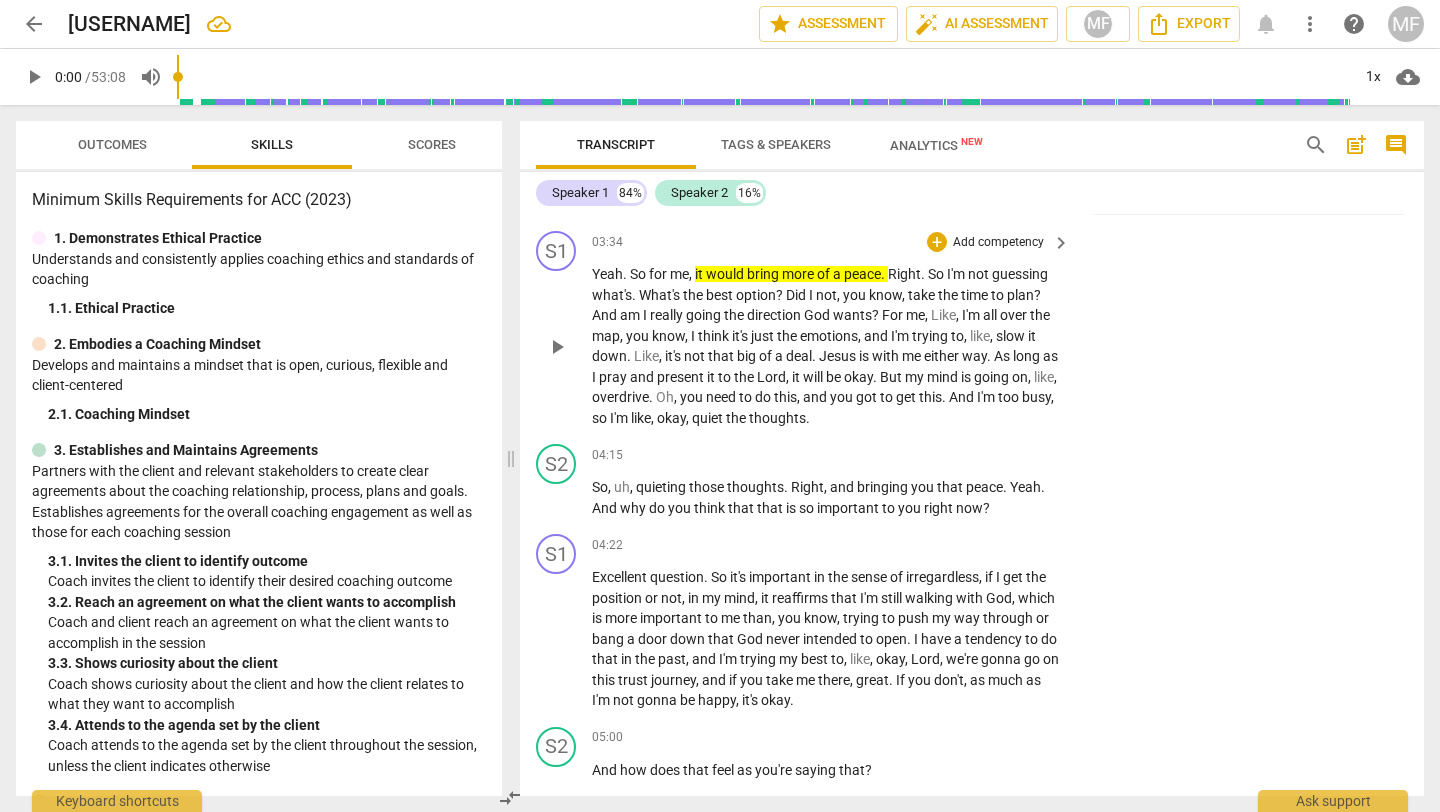 scroll, scrollTop: 1955, scrollLeft: 0, axis: vertical 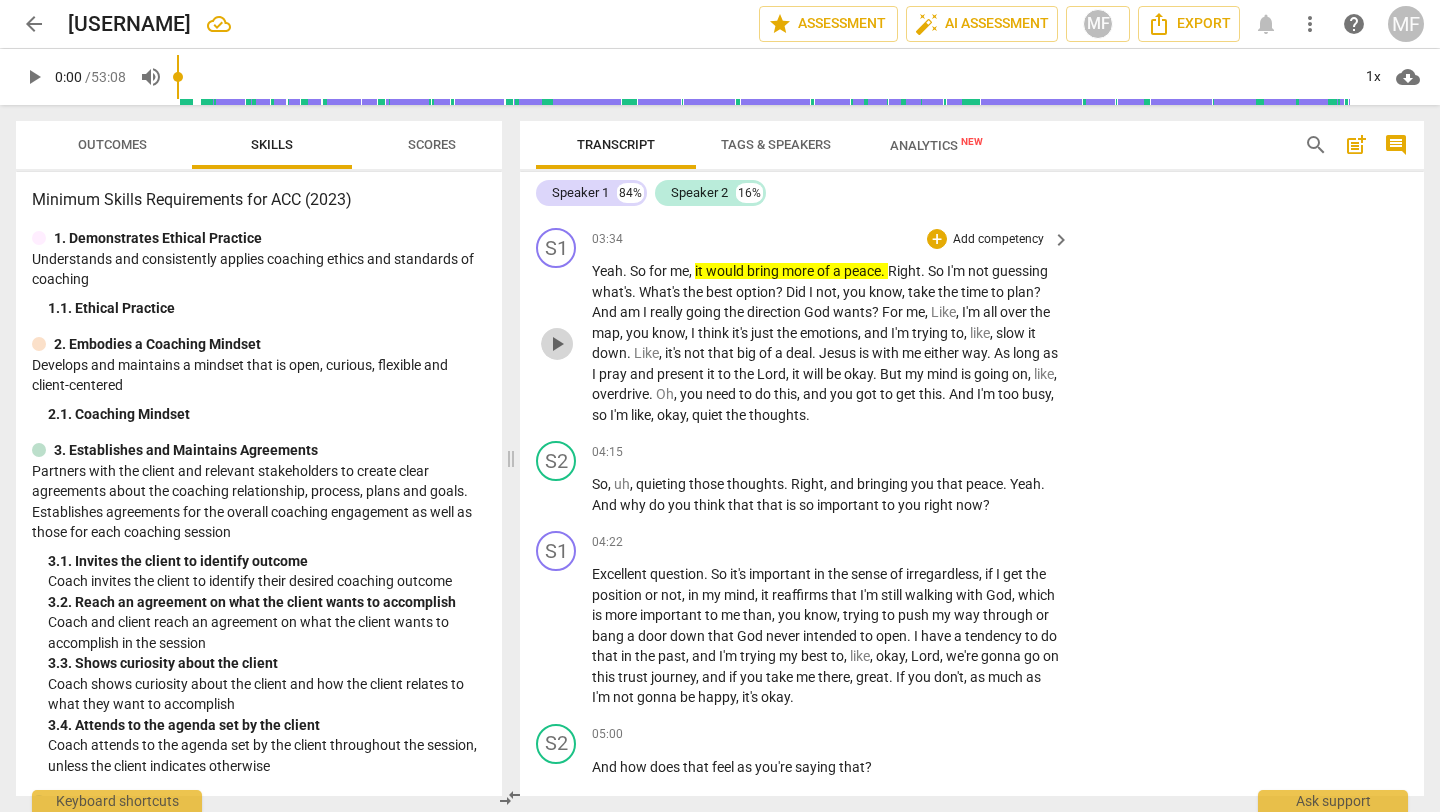 click on "play_arrow" at bounding box center [557, 344] 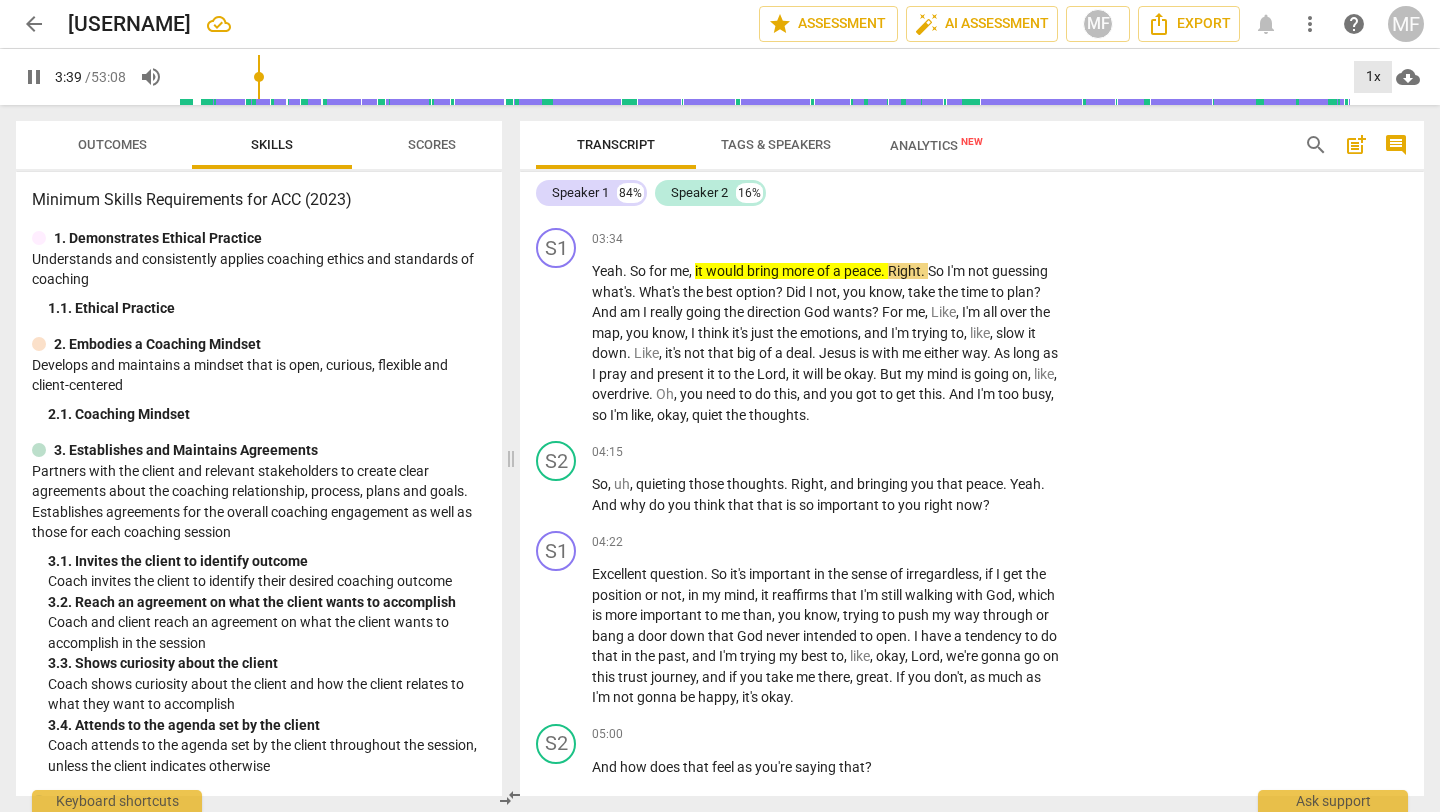 click on "1x" at bounding box center [1373, 77] 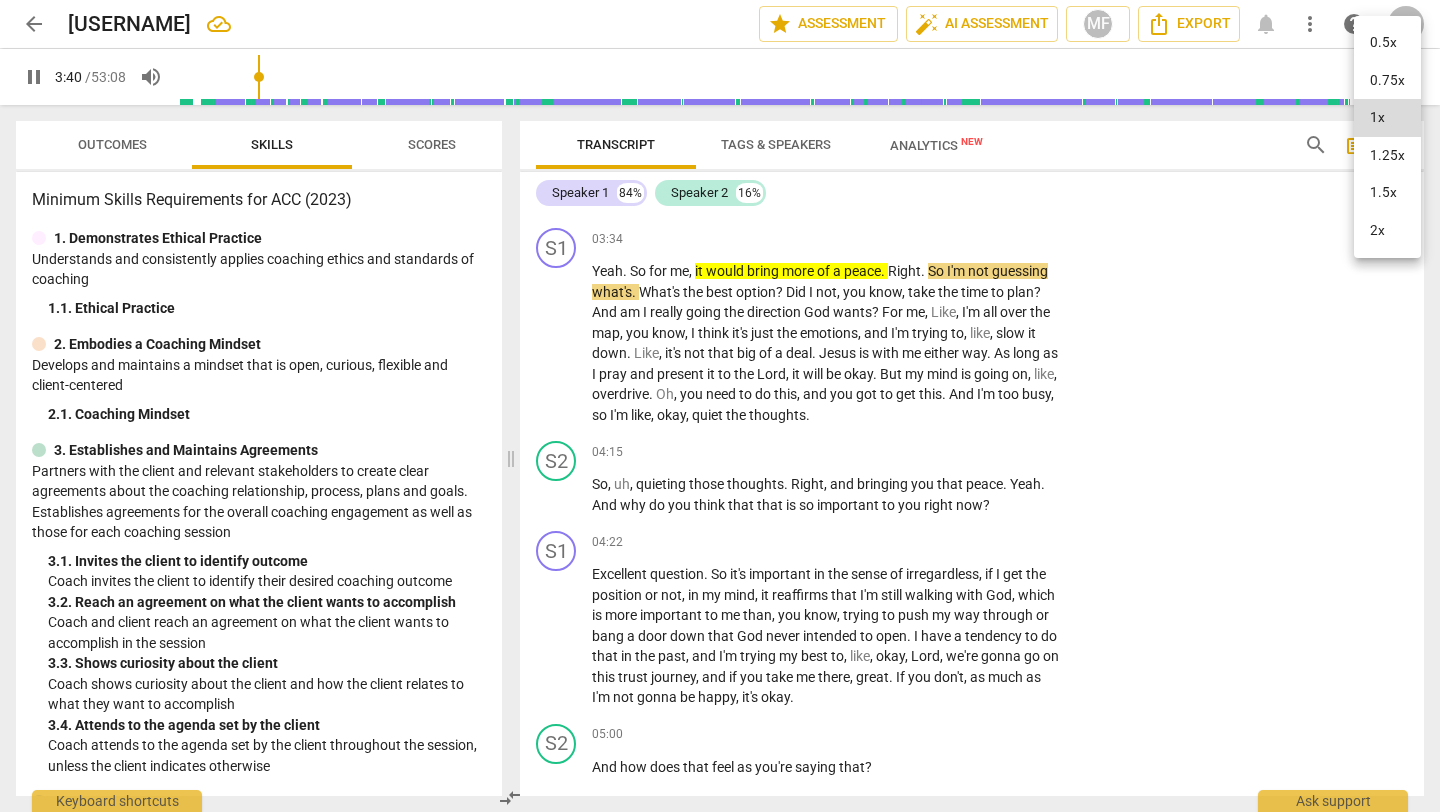 click on "1.5x" at bounding box center (1387, 193) 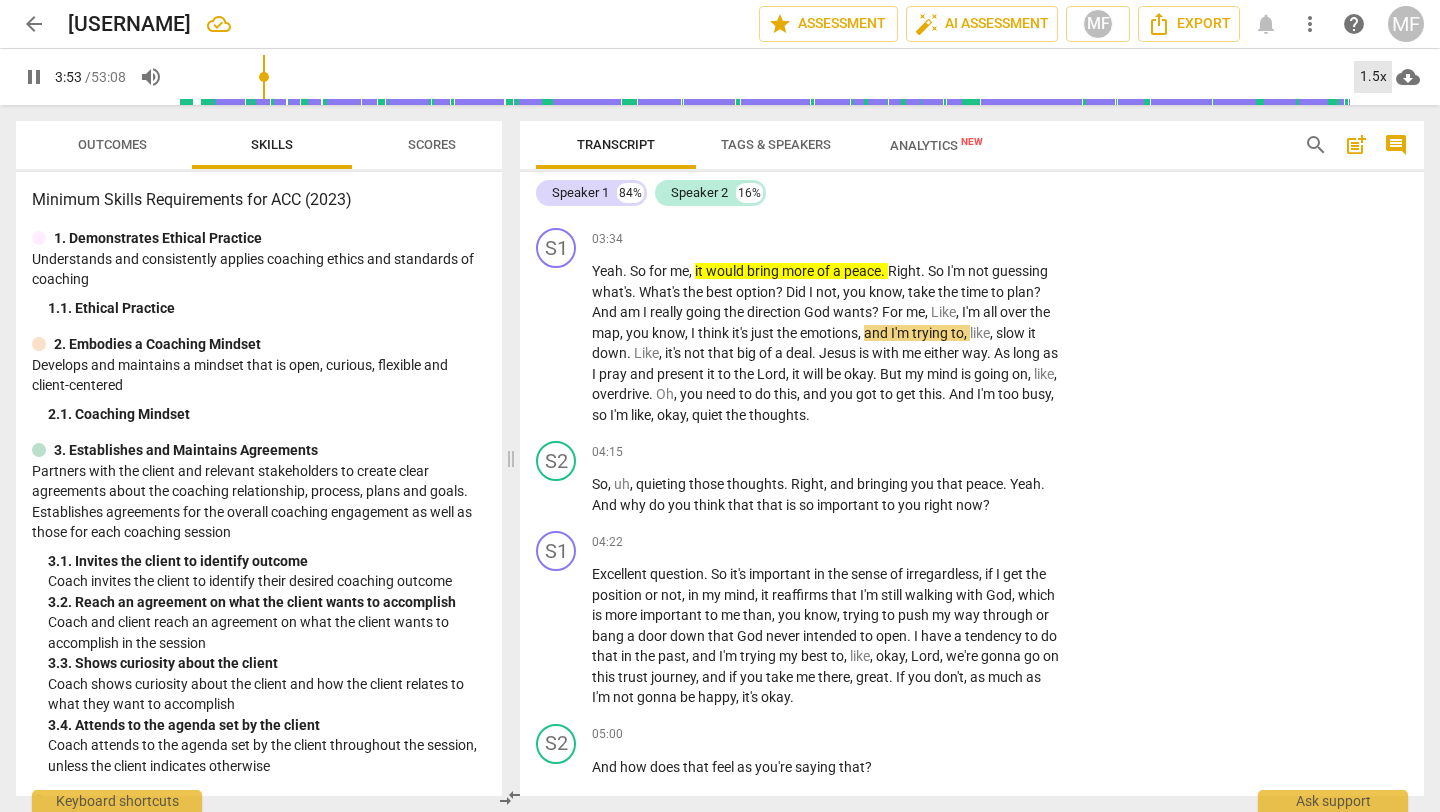click on "1.5x" at bounding box center (1373, 77) 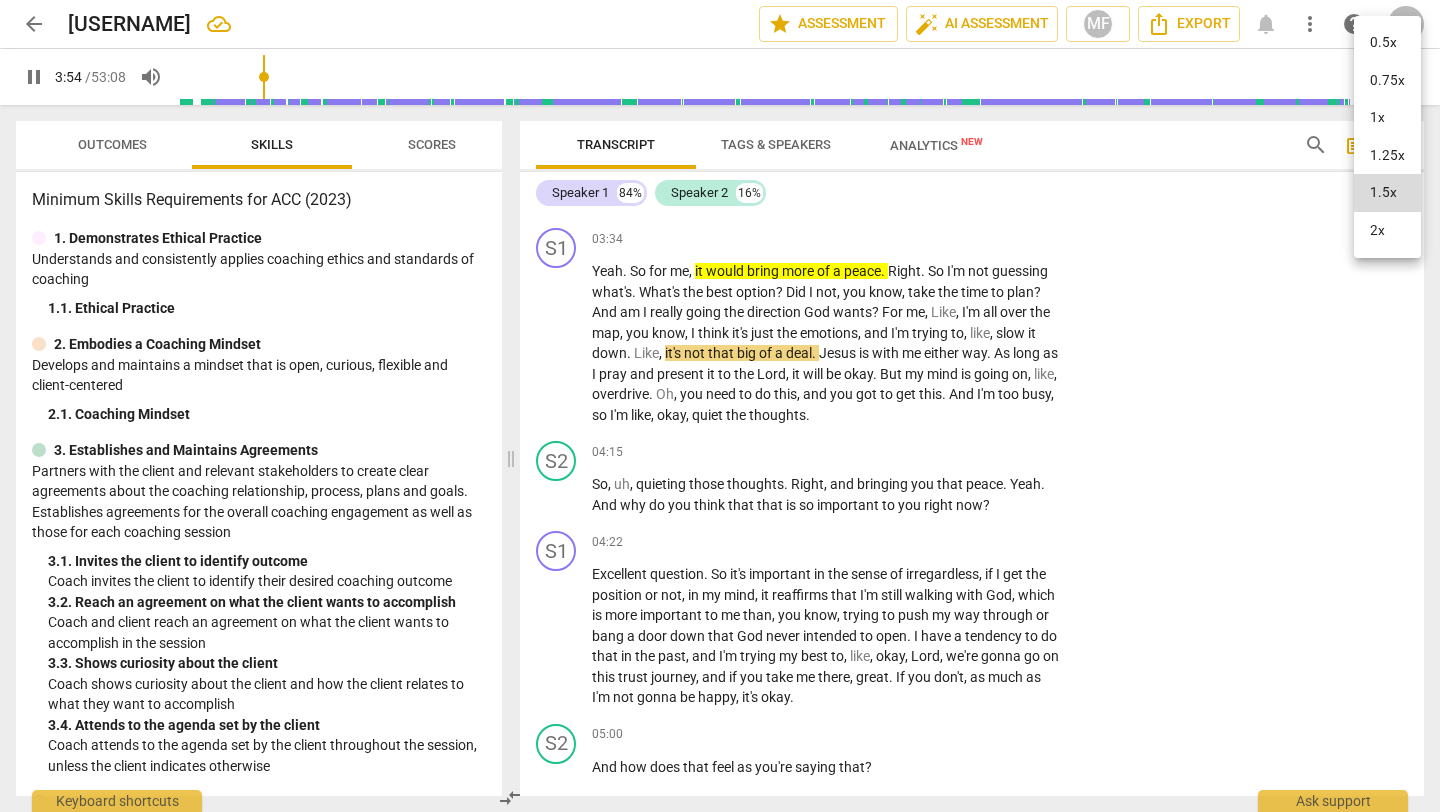 click on "1.25x" at bounding box center [1387, 156] 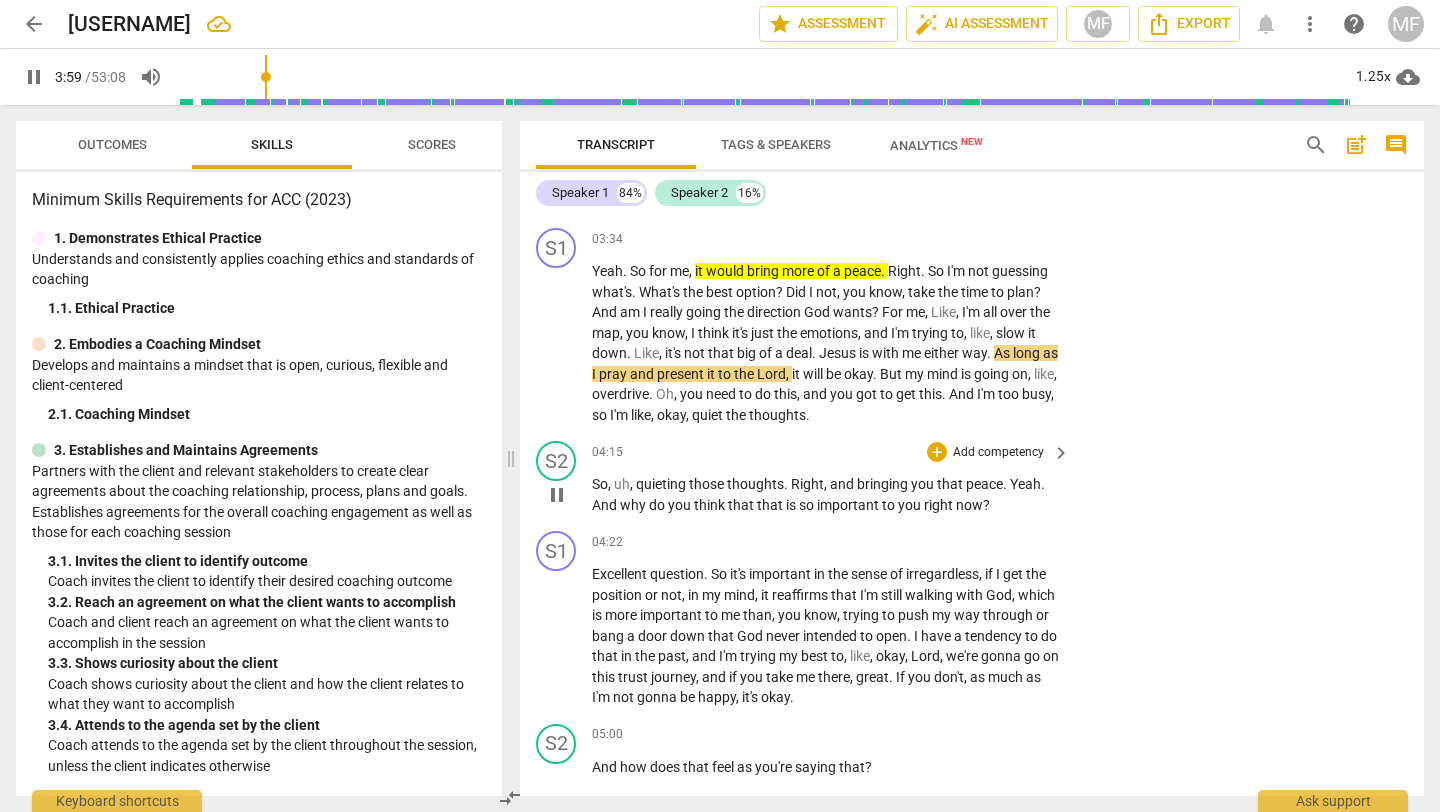 click on "pause" at bounding box center (557, 495) 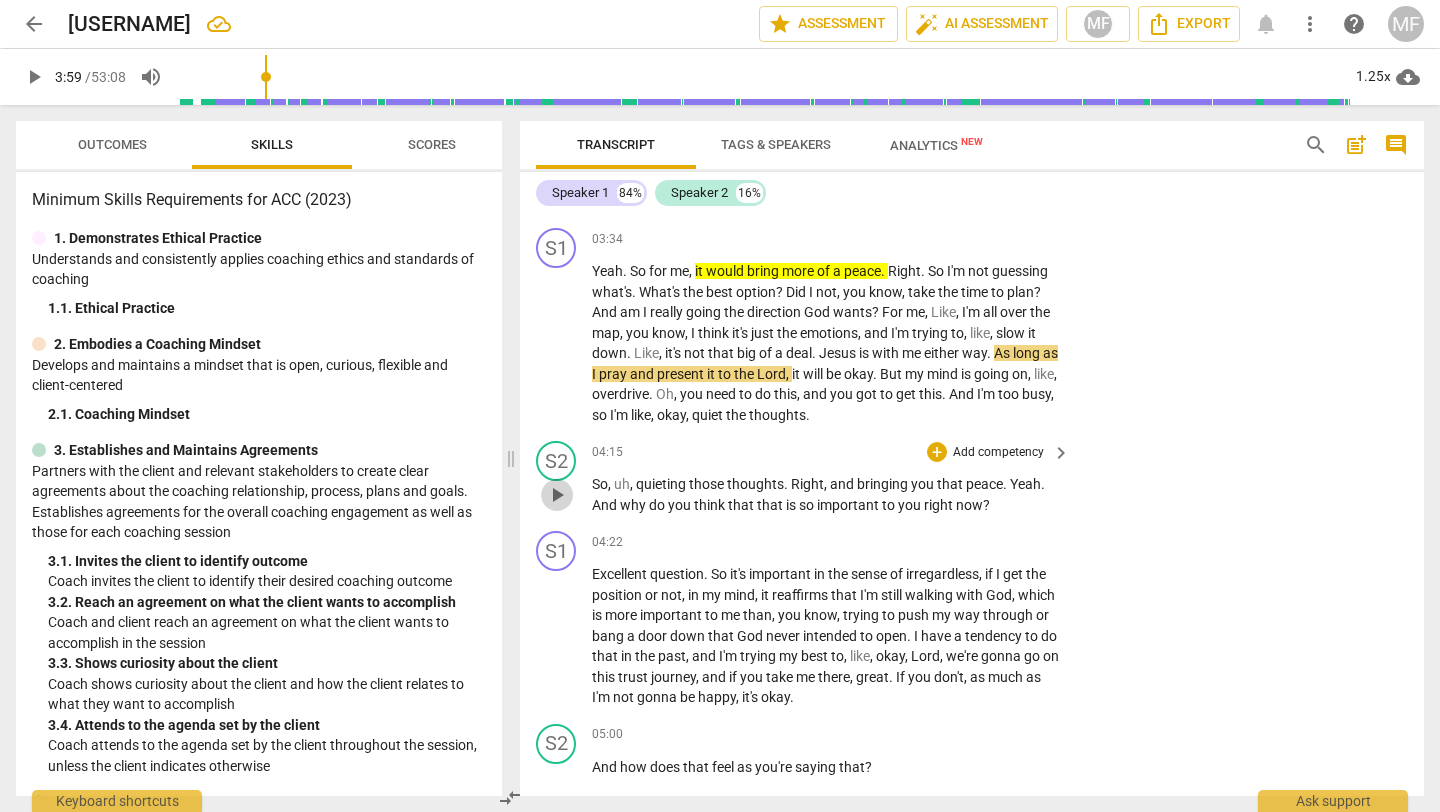 click on "play_arrow" at bounding box center (557, 495) 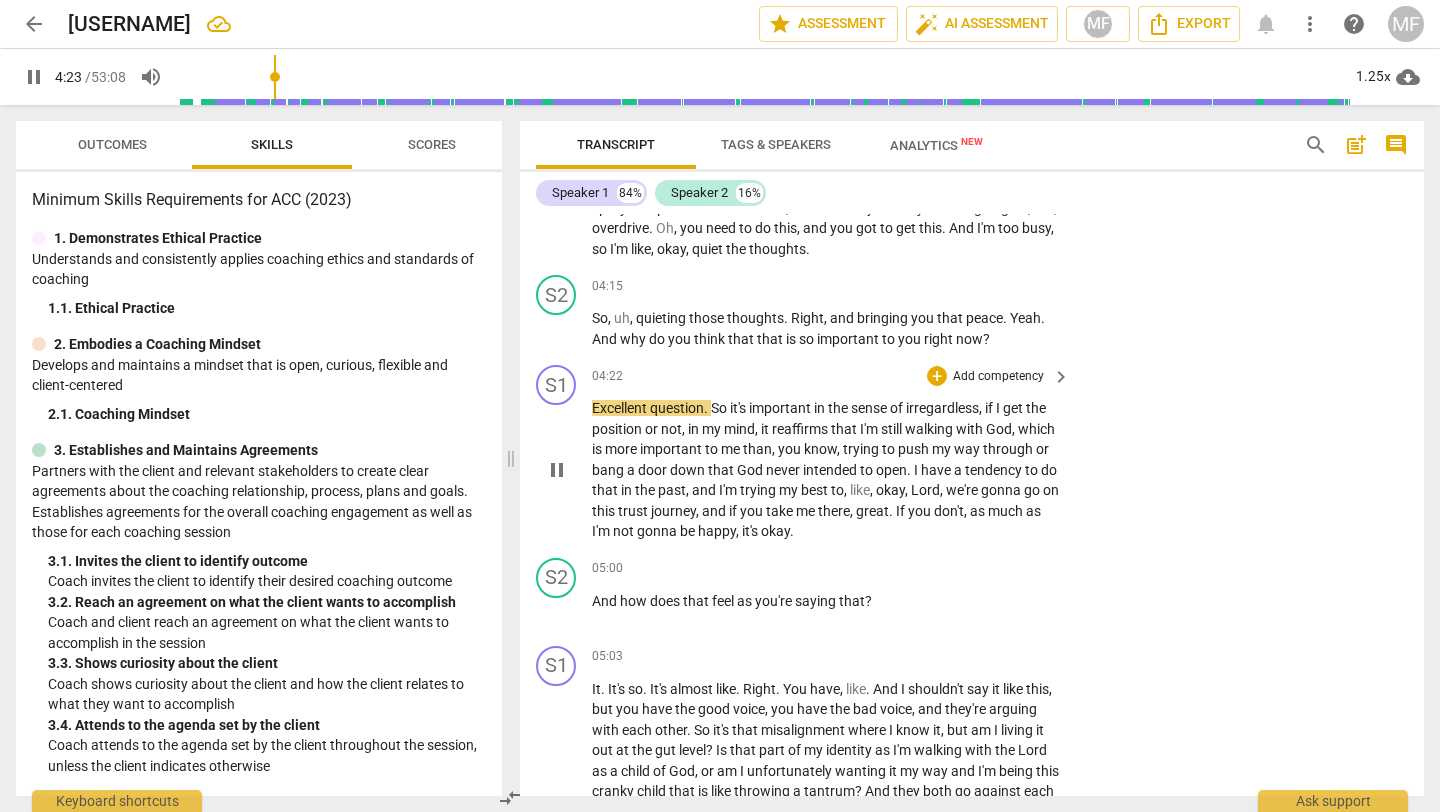 scroll, scrollTop: 2123, scrollLeft: 0, axis: vertical 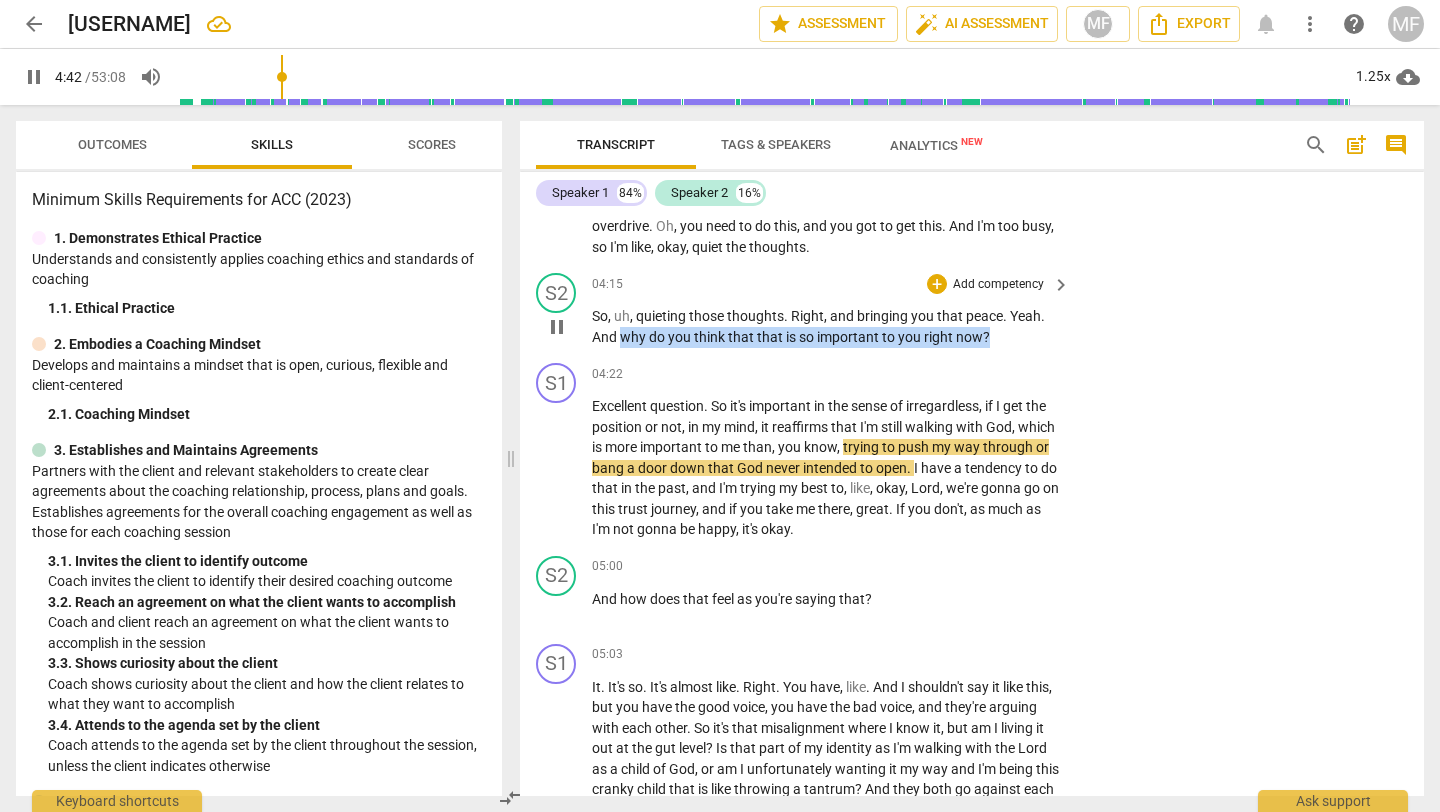 drag, startPoint x: 622, startPoint y: 338, endPoint x: 991, endPoint y: 337, distance: 369.00134 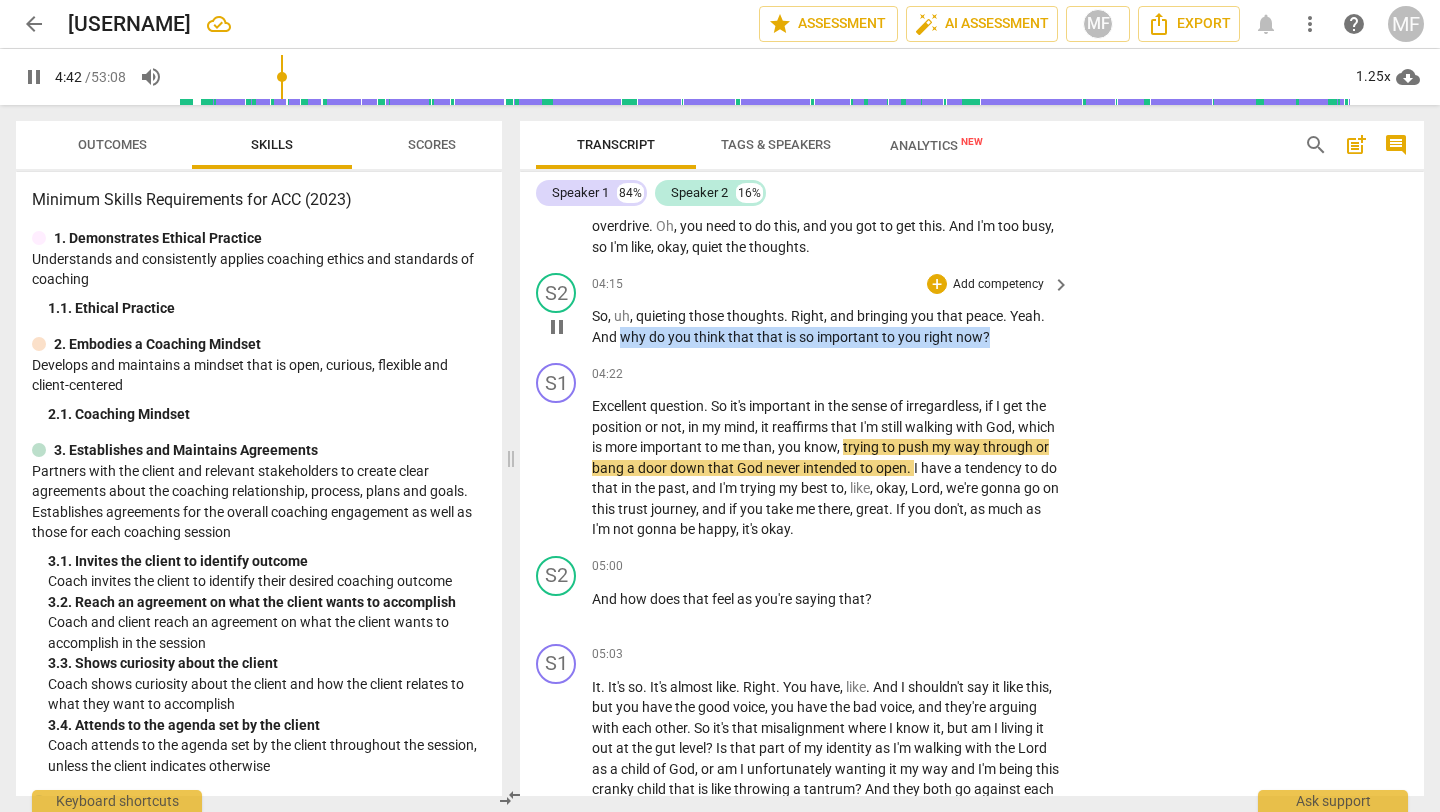 click on "So ,   uh ,   quieting   those   thoughts .   Right ,   and   bringing   you   that   peace .   Yeah .   And   why   do   you   think   that   that   is   so   important   to   you   right   now ?" at bounding box center [826, 326] 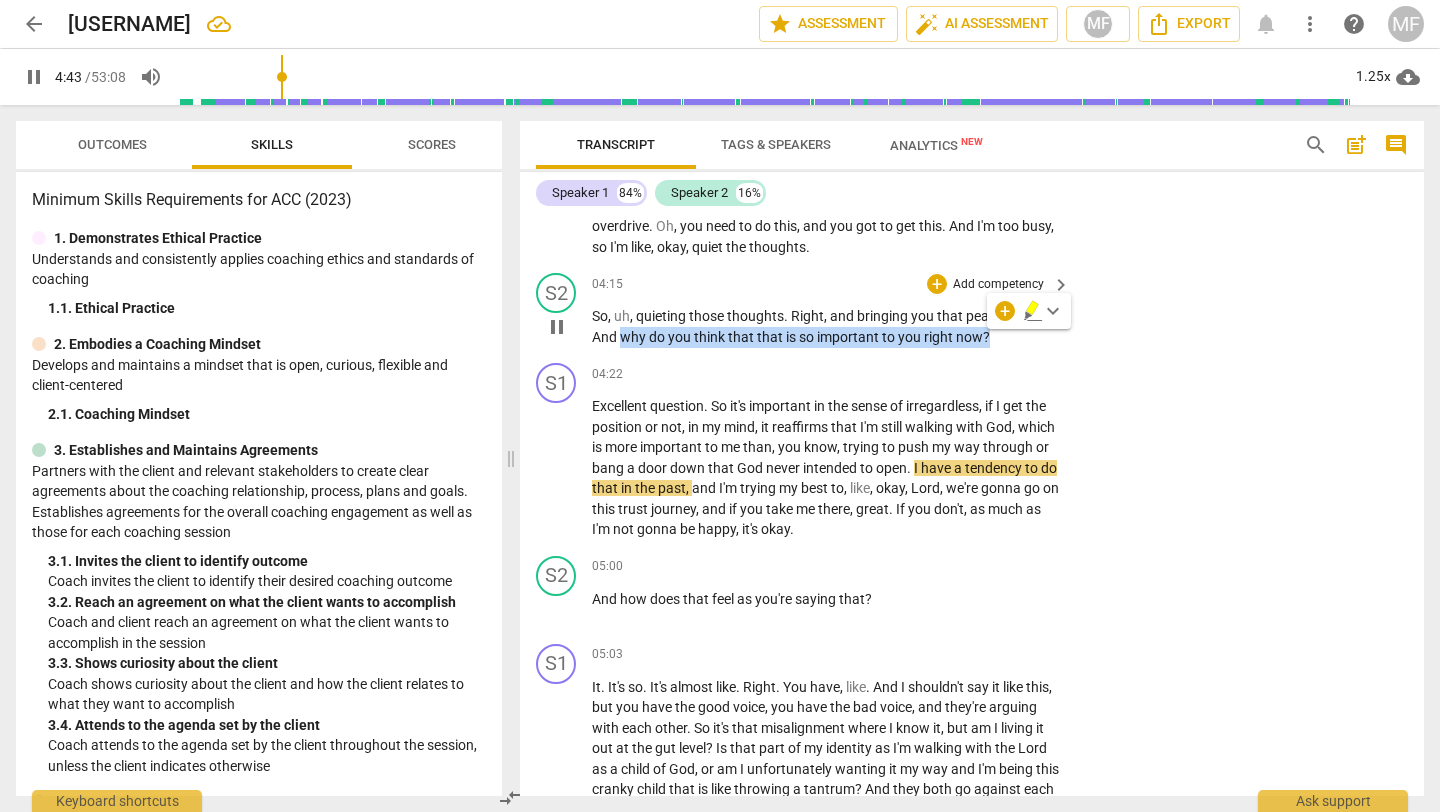 click on "+ Add competency" at bounding box center [986, 284] 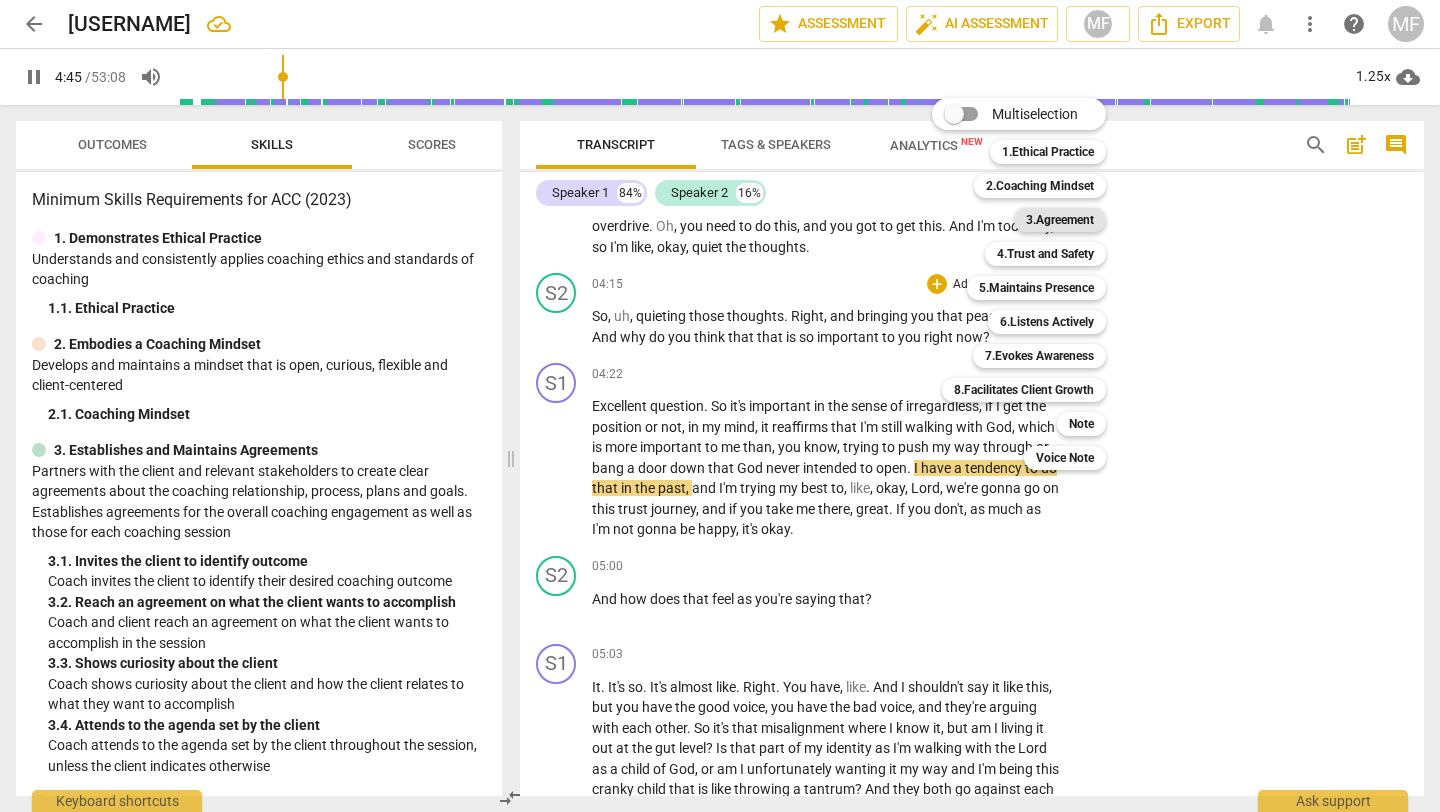 click on "3.Agreement" at bounding box center (1060, 220) 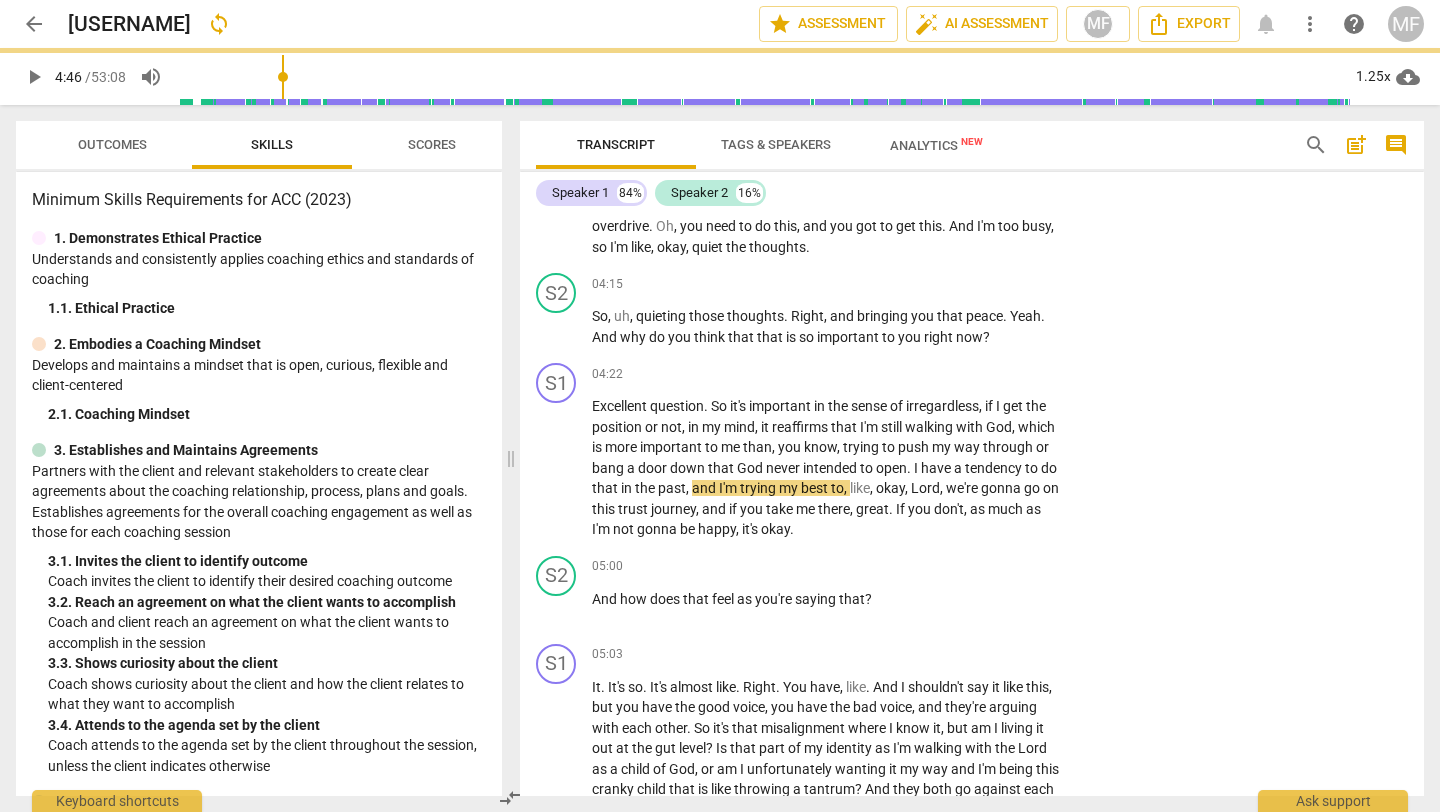 type on "286" 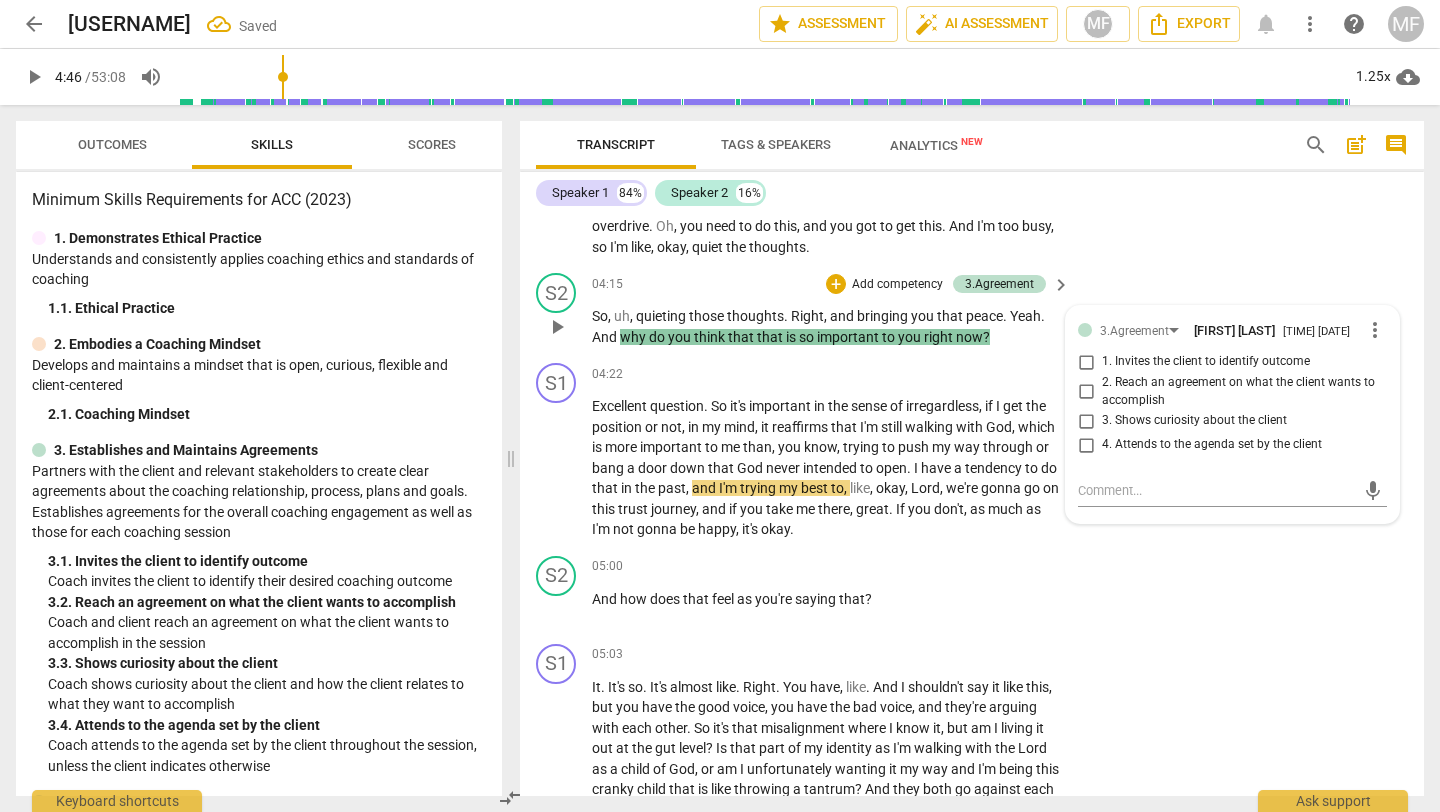 click on "3. Shows curiosity about the client" at bounding box center (1194, 421) 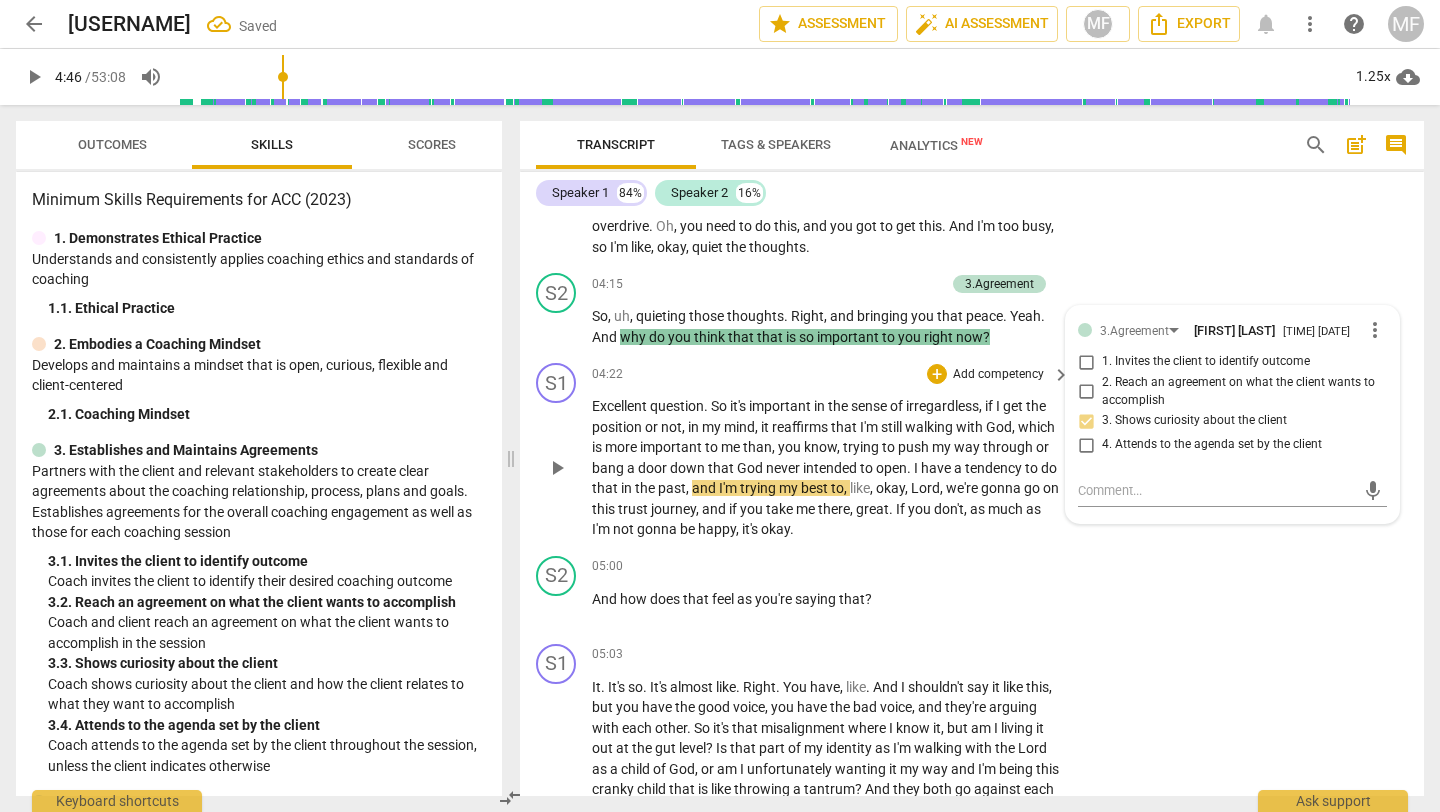 click on "the" at bounding box center (839, 406) 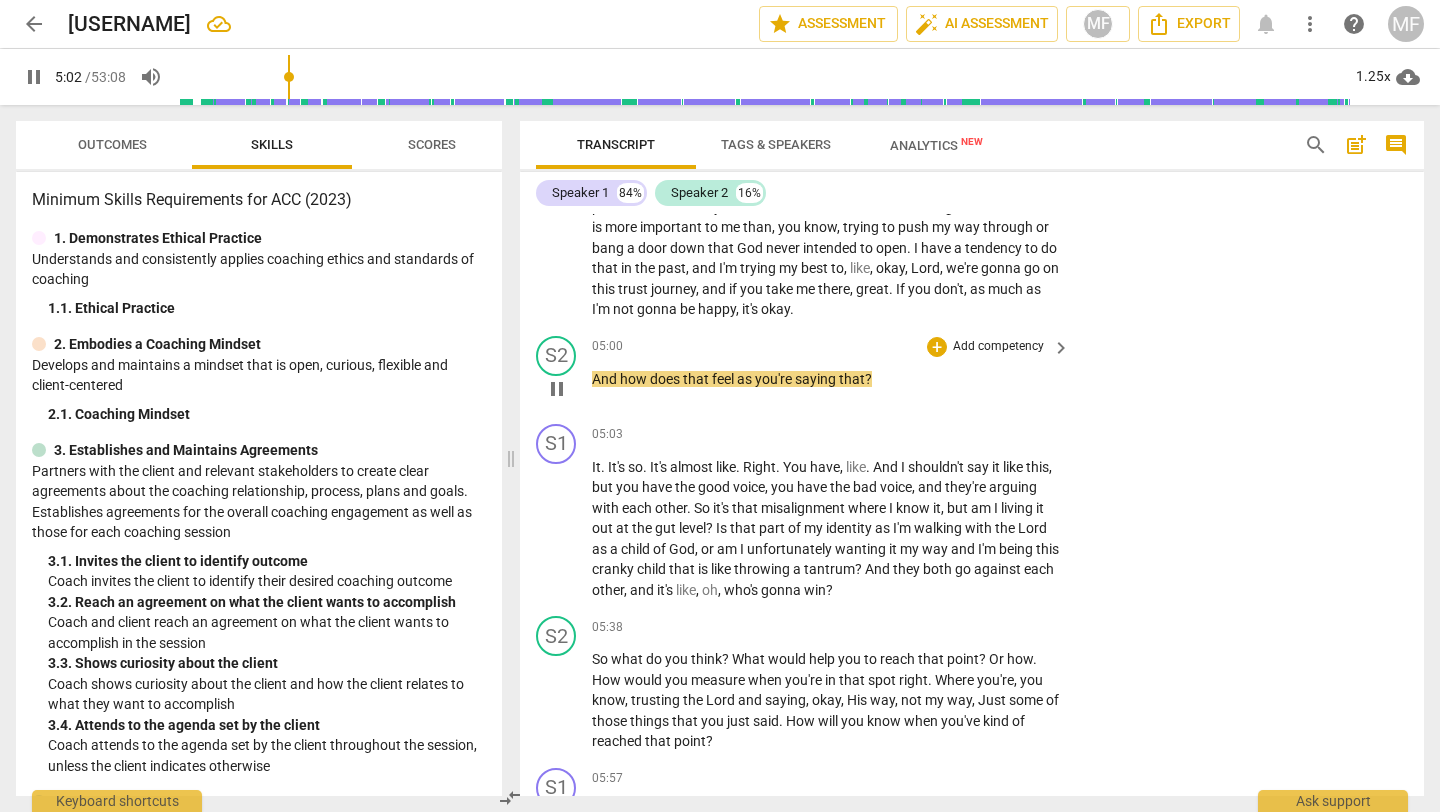 scroll, scrollTop: 2369, scrollLeft: 0, axis: vertical 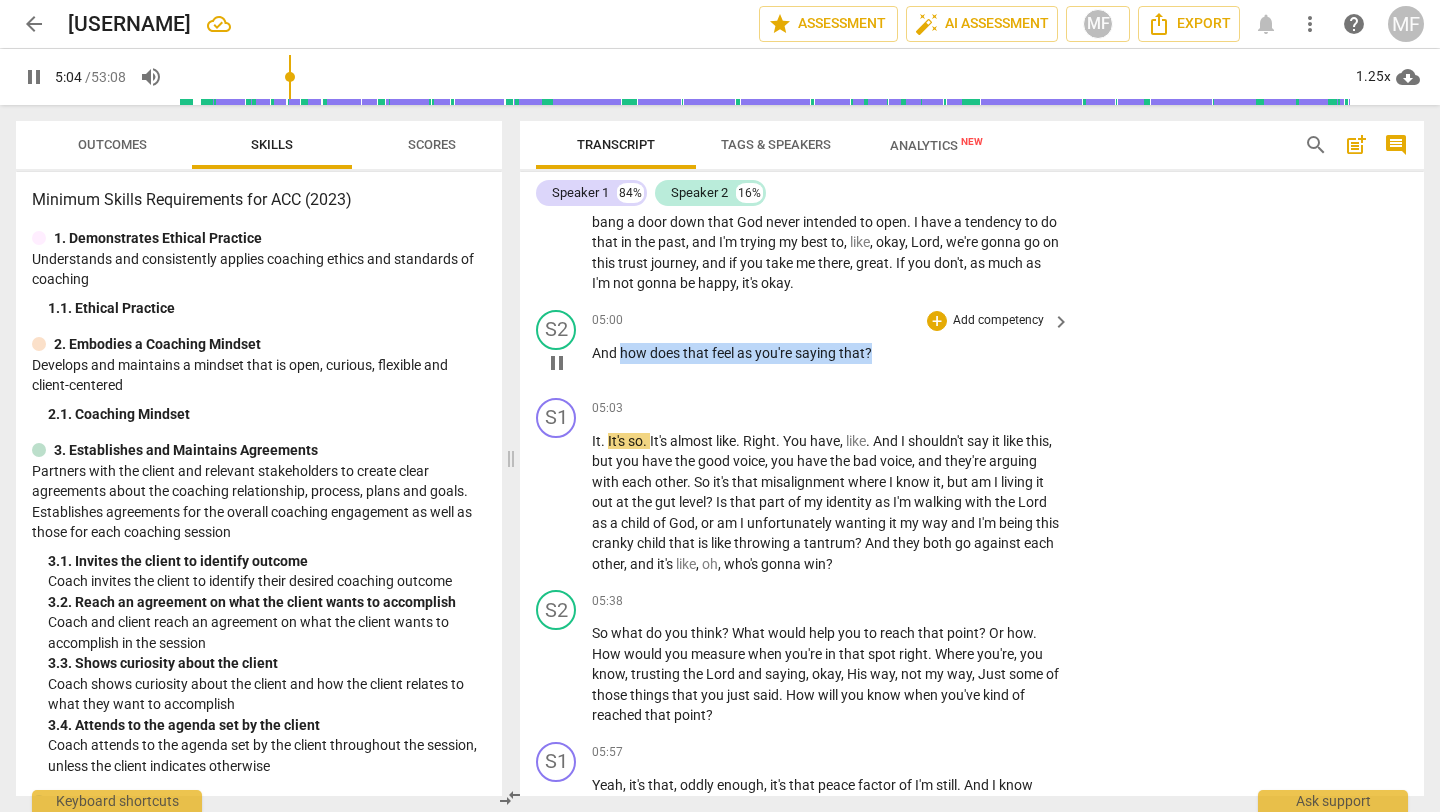 drag, startPoint x: 619, startPoint y: 353, endPoint x: 880, endPoint y: 359, distance: 261.06897 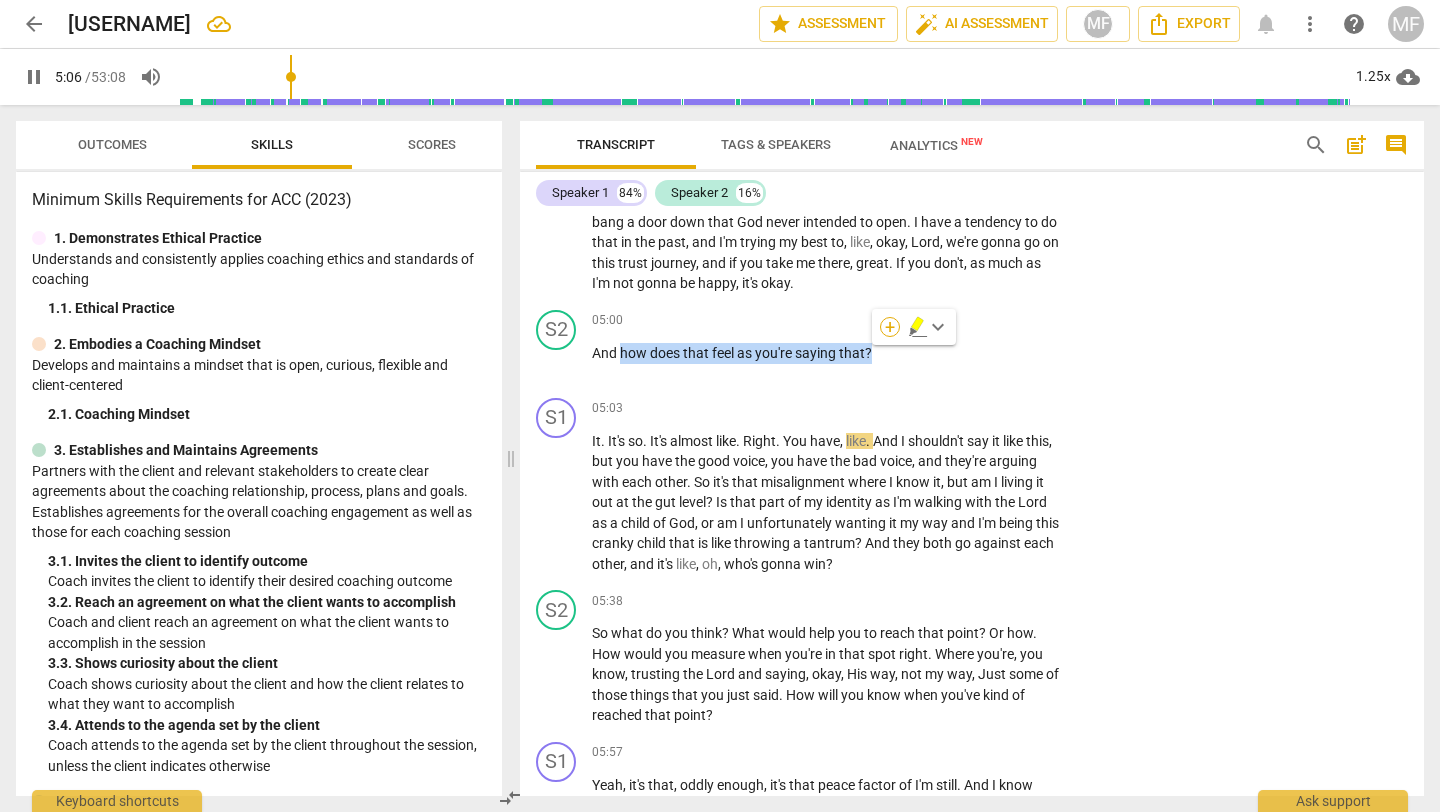 click on "+" at bounding box center (890, 327) 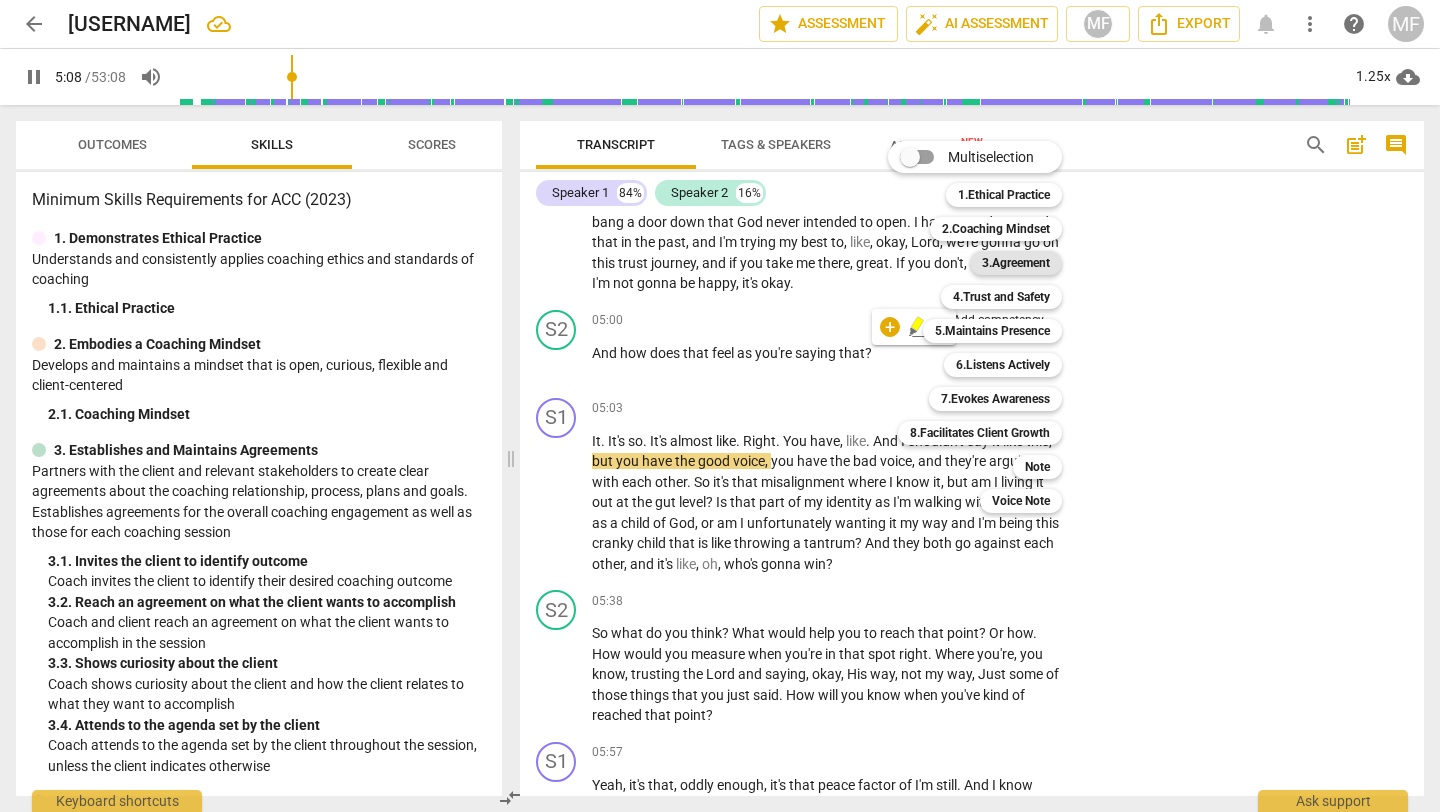 click on "3.Agreement" at bounding box center [1016, 263] 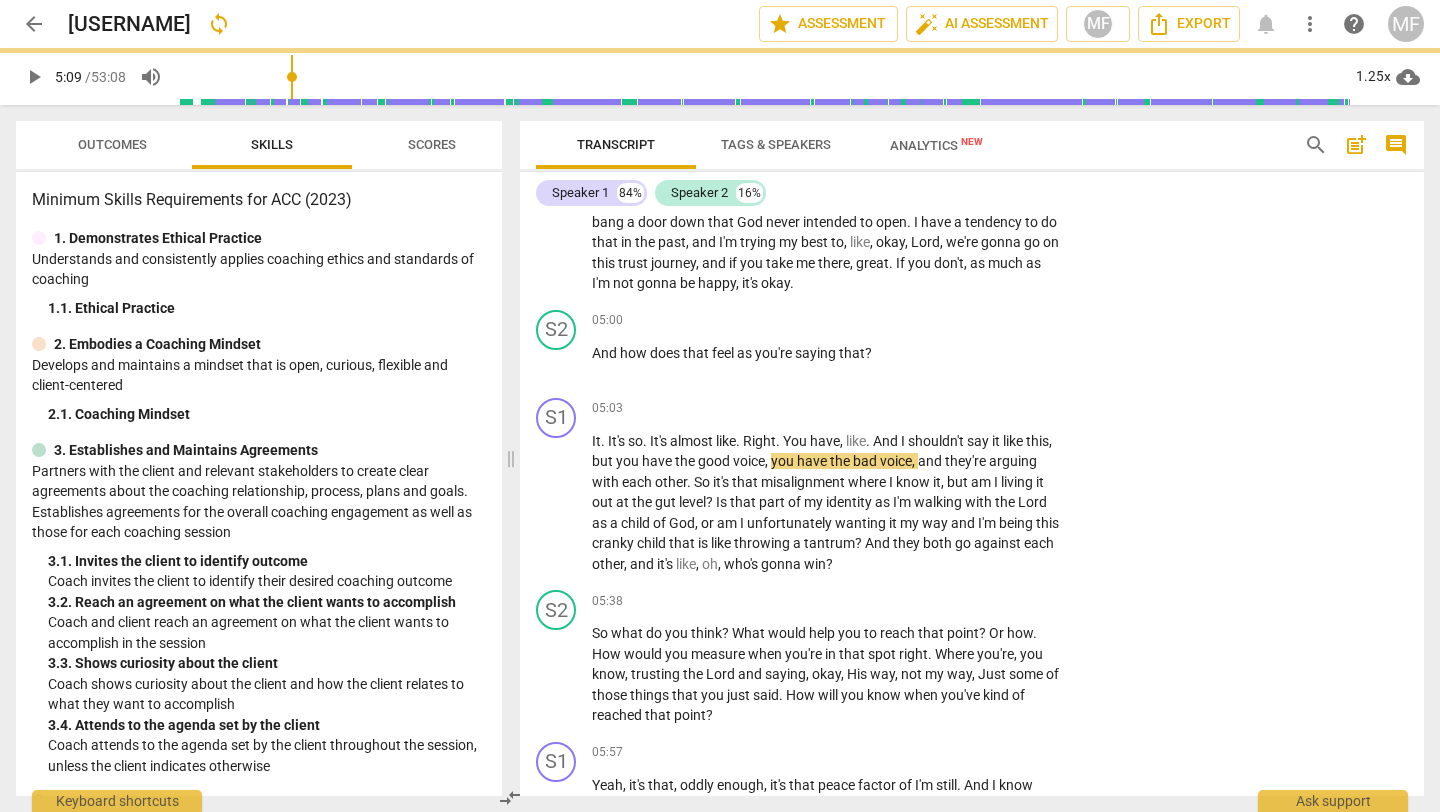 type on "310" 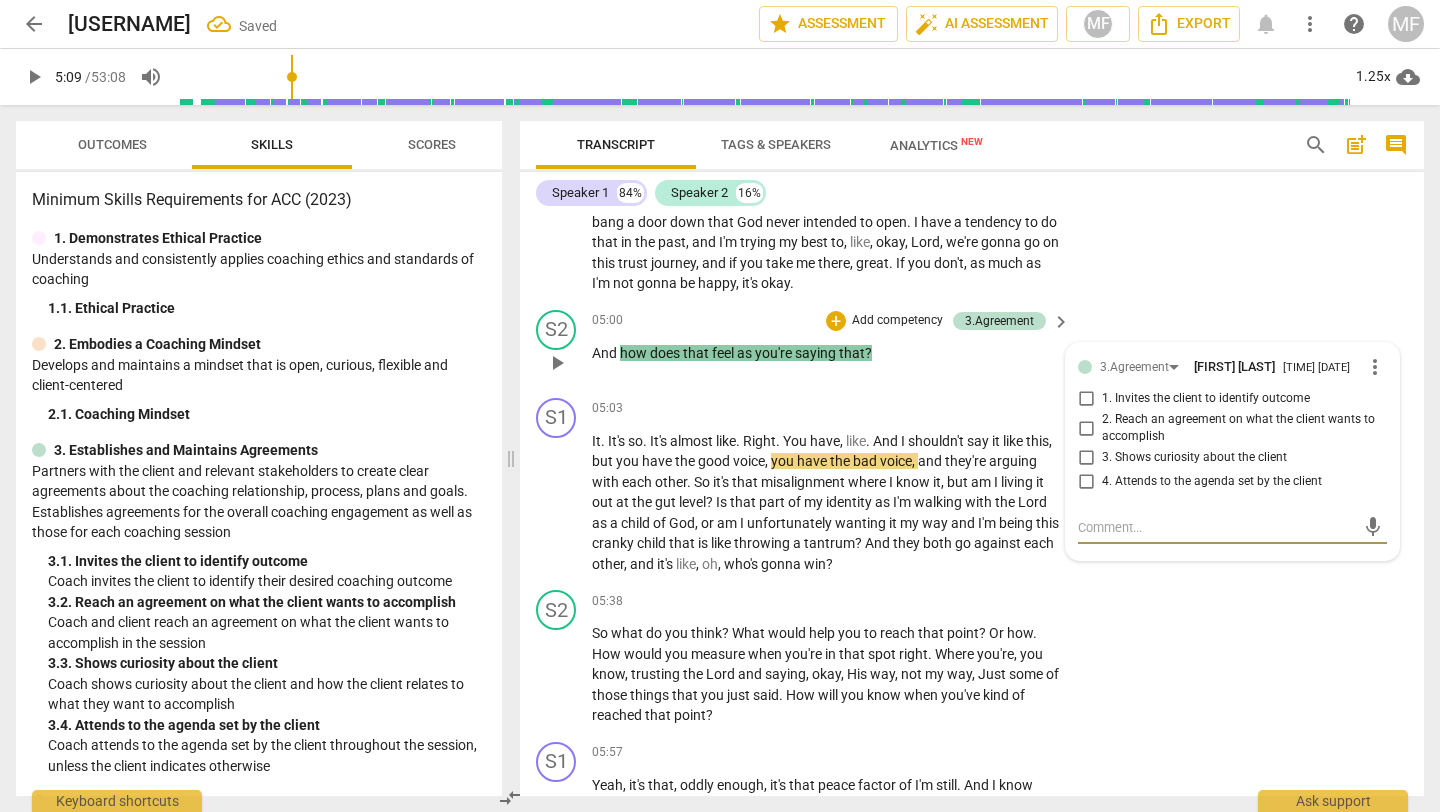 click on "3. Shows curiosity about the client" at bounding box center [1194, 458] 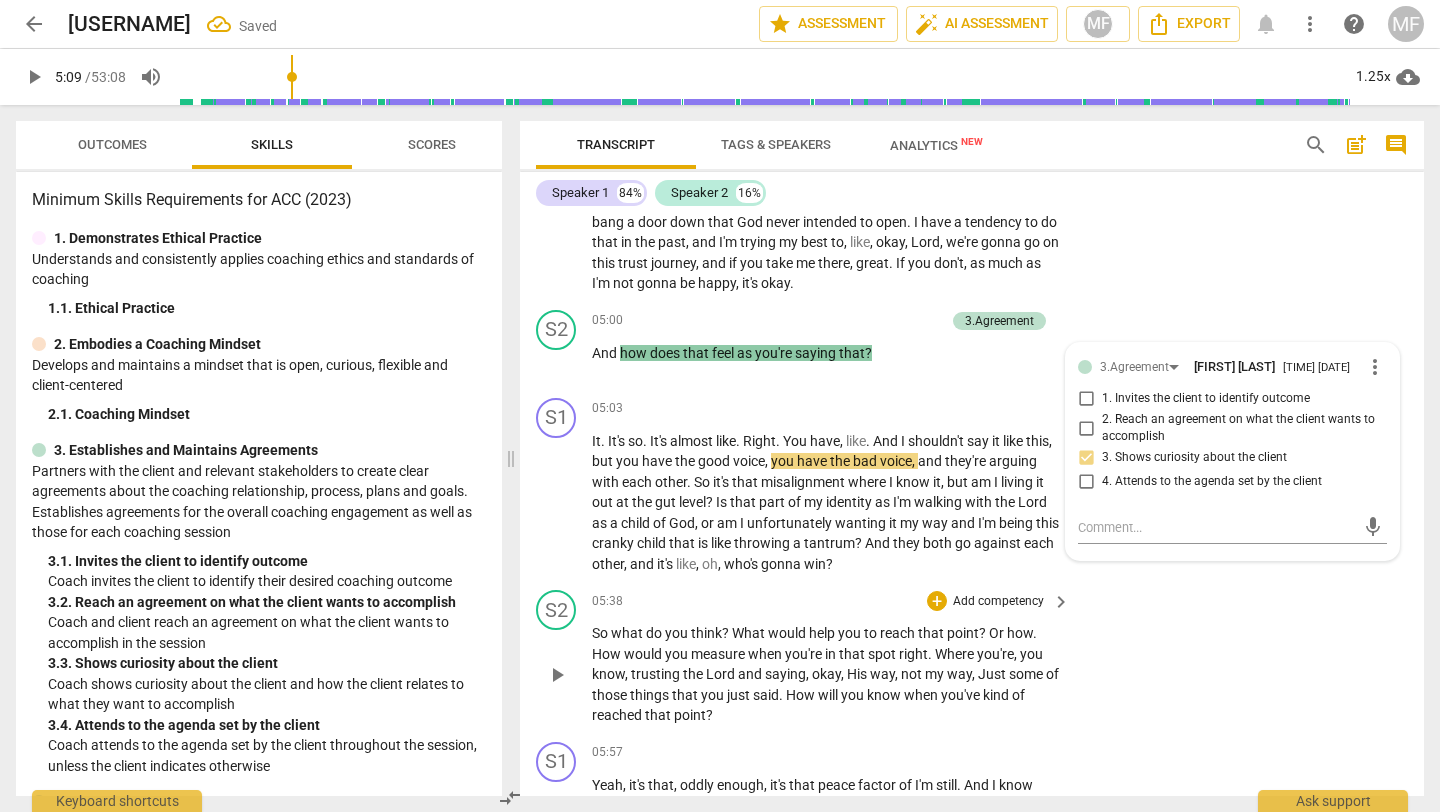 click on "So   what   do   you   think ?   What   would   help   you   to   reach   that   point ?   Or   how .   How   would   you   measure   when   you're   in   that   spot   right .   Where   you're ,   you   know ,   trusting   the   Lord   and   saying ,   okay ,   His   way ,   not   my   way ,   Just   some   of   those   things   that   you   just   said .   How   will   you   know   when   you've   kind   of   reached   that   point ?" at bounding box center (826, 674) 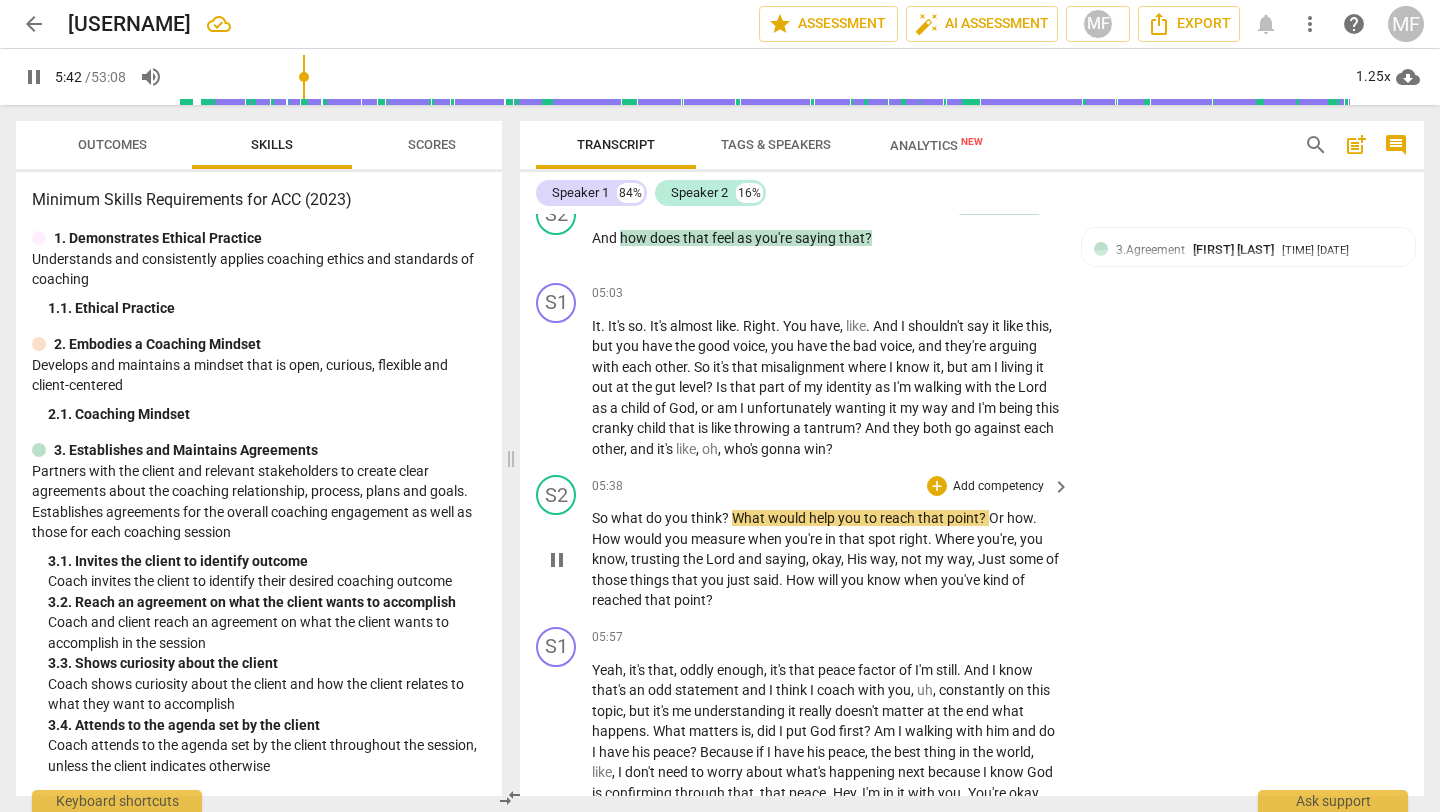 scroll, scrollTop: 2485, scrollLeft: 0, axis: vertical 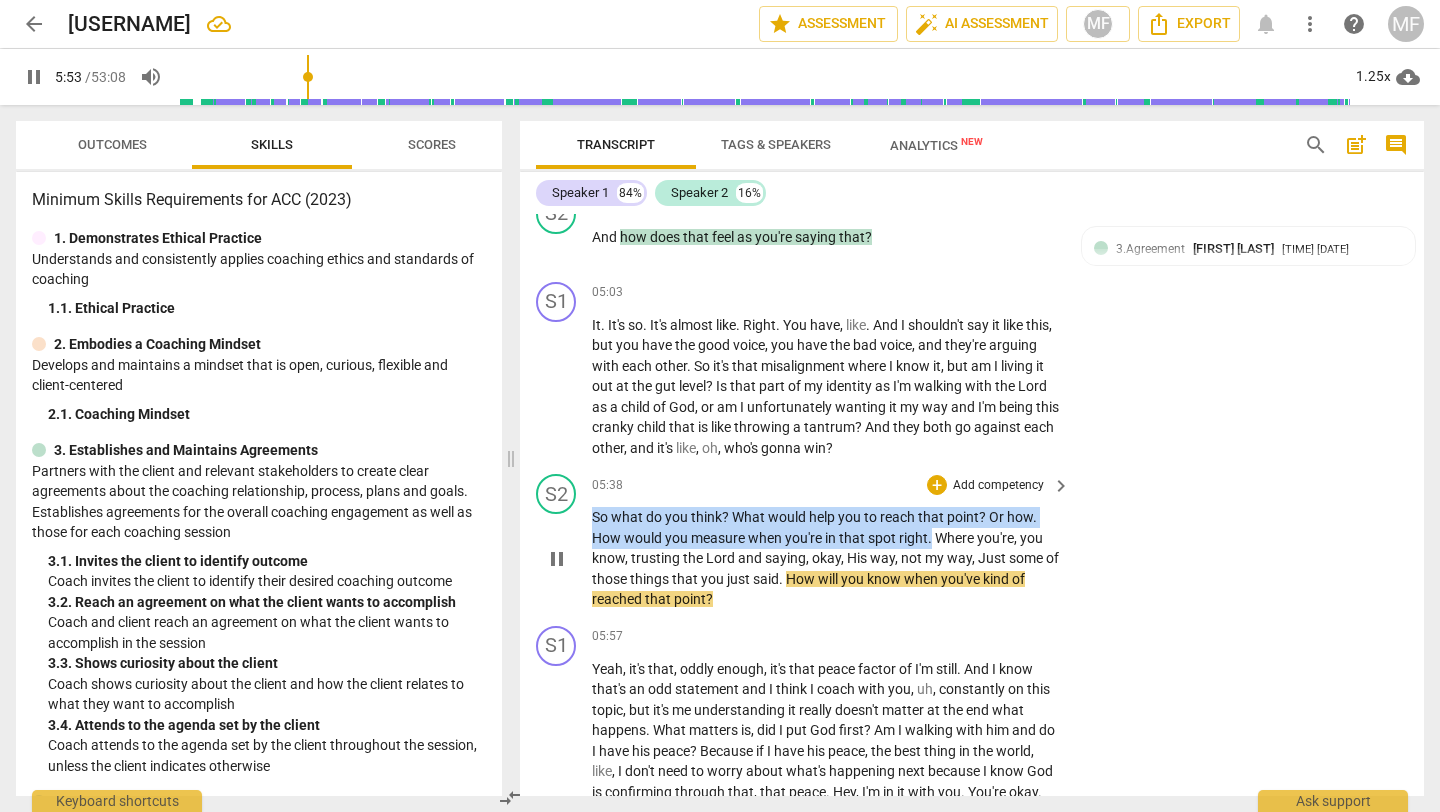 drag, startPoint x: 931, startPoint y: 545, endPoint x: 587, endPoint y: 510, distance: 345.77594 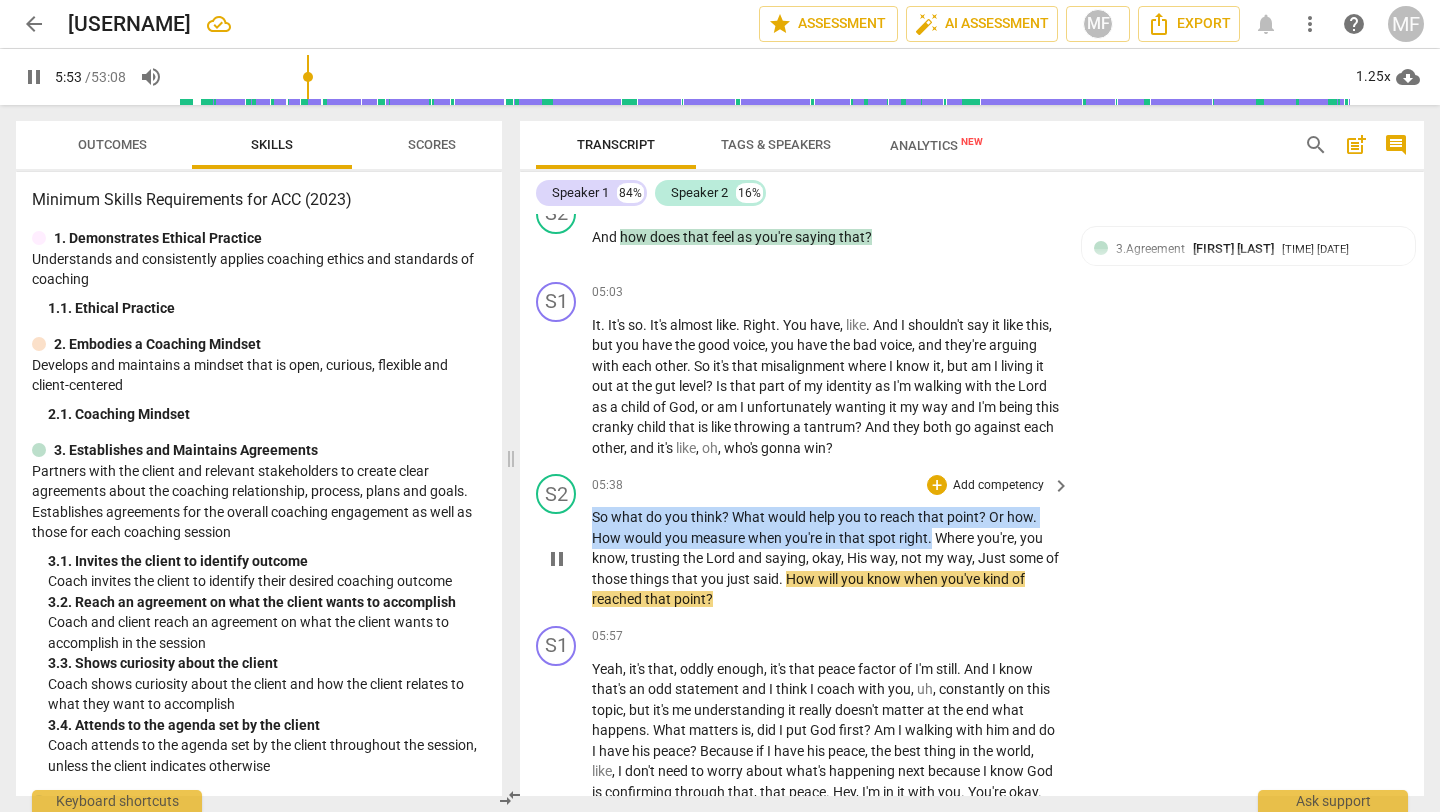 click on "S2 play_arrow pause 05:38 + Add competency keyboard_arrow_right So what do you think ? What would help you to reach that point ? Or how . How would you measure when you're in that spot right . Where you're , you know , trusting the Lord and saying , okay , His way , not my way , Just some of those things that you just said . How will you know when you've kind of reached that point ?" at bounding box center [972, 542] 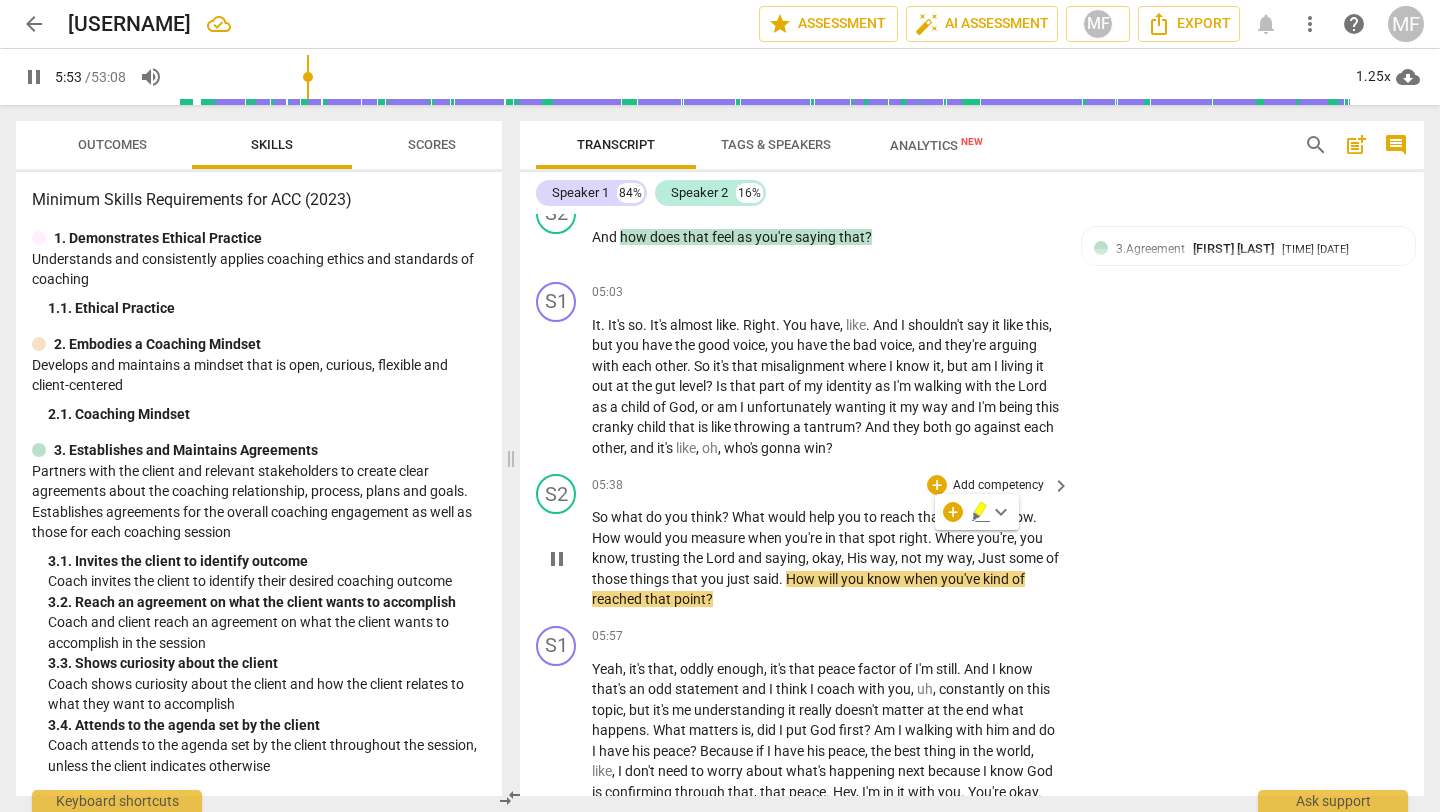 click on "So   what   do   you   think ?   What   would   help   you   to   reach   that   point ?   Or   how .   How   would   you   measure   when   you're   in   that   spot   right .   Where   you're ,   you   know ,   trusting   the   Lord   and   saying ,   okay ,   His   way ,   not   my   way ,   Just   some   of   those   things   that   you   just   said .   How   will   you   know   when   you've   kind   of   reached   that   point ?" at bounding box center (826, 558) 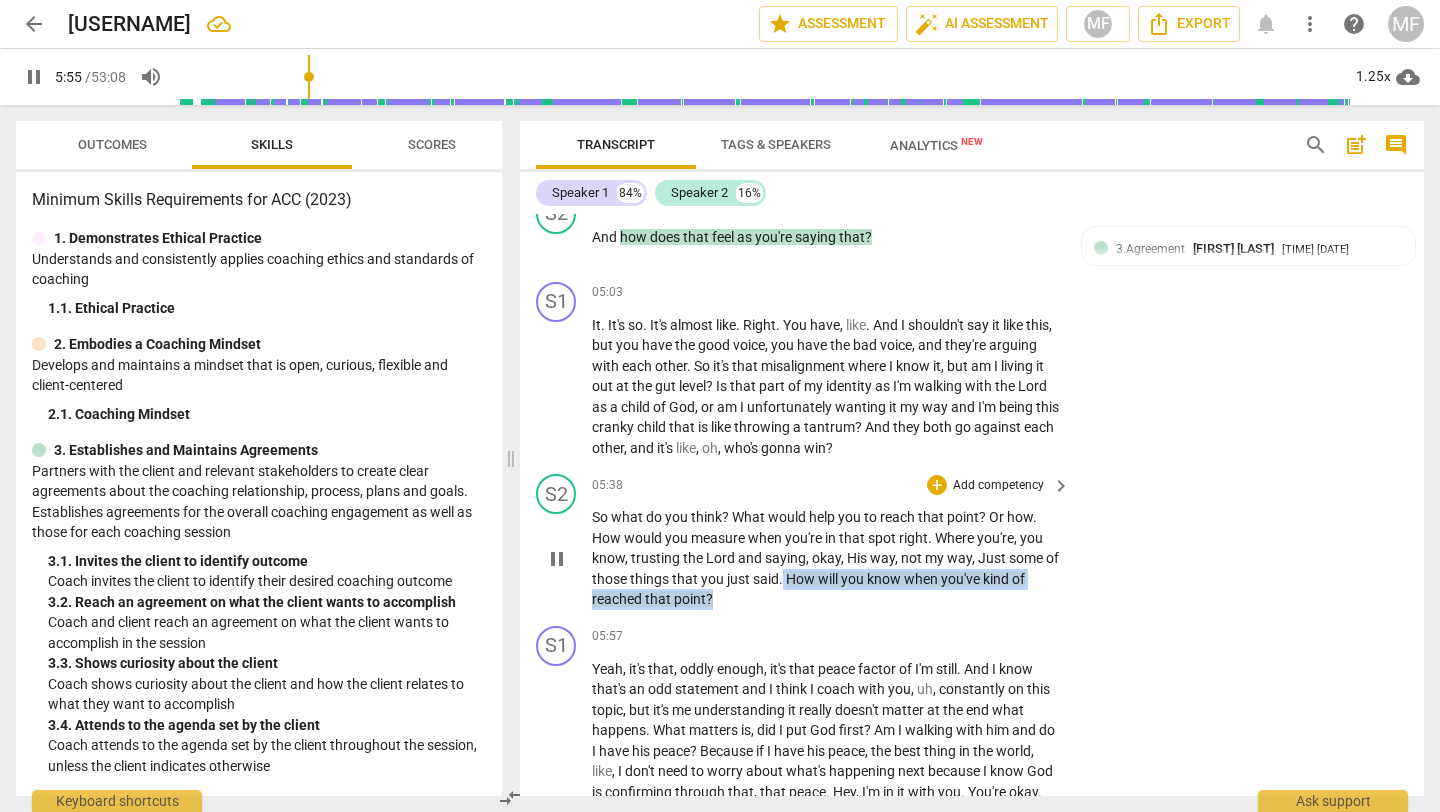drag, startPoint x: 799, startPoint y: 582, endPoint x: 826, endPoint y: 598, distance: 31.38471 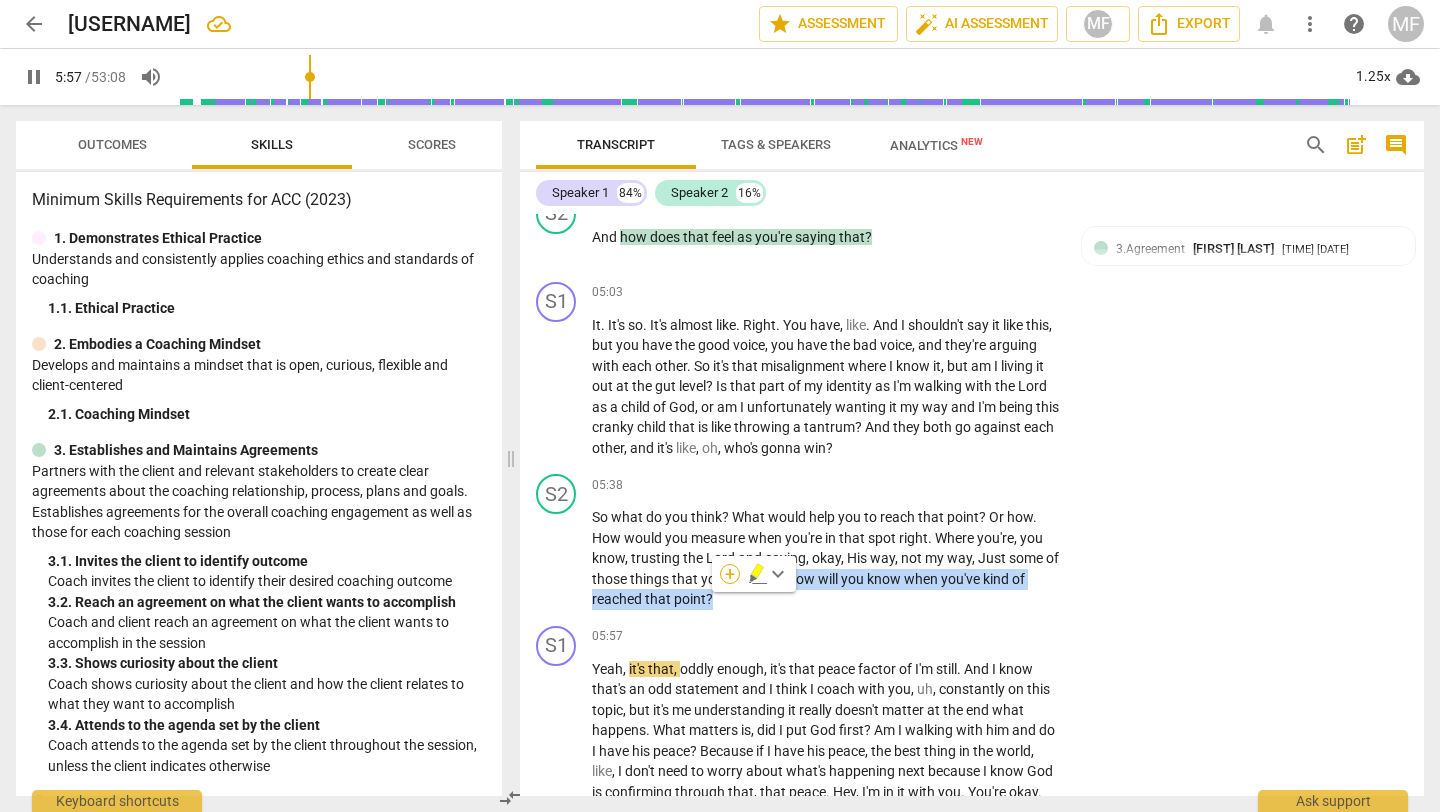 click on "+" at bounding box center (730, 574) 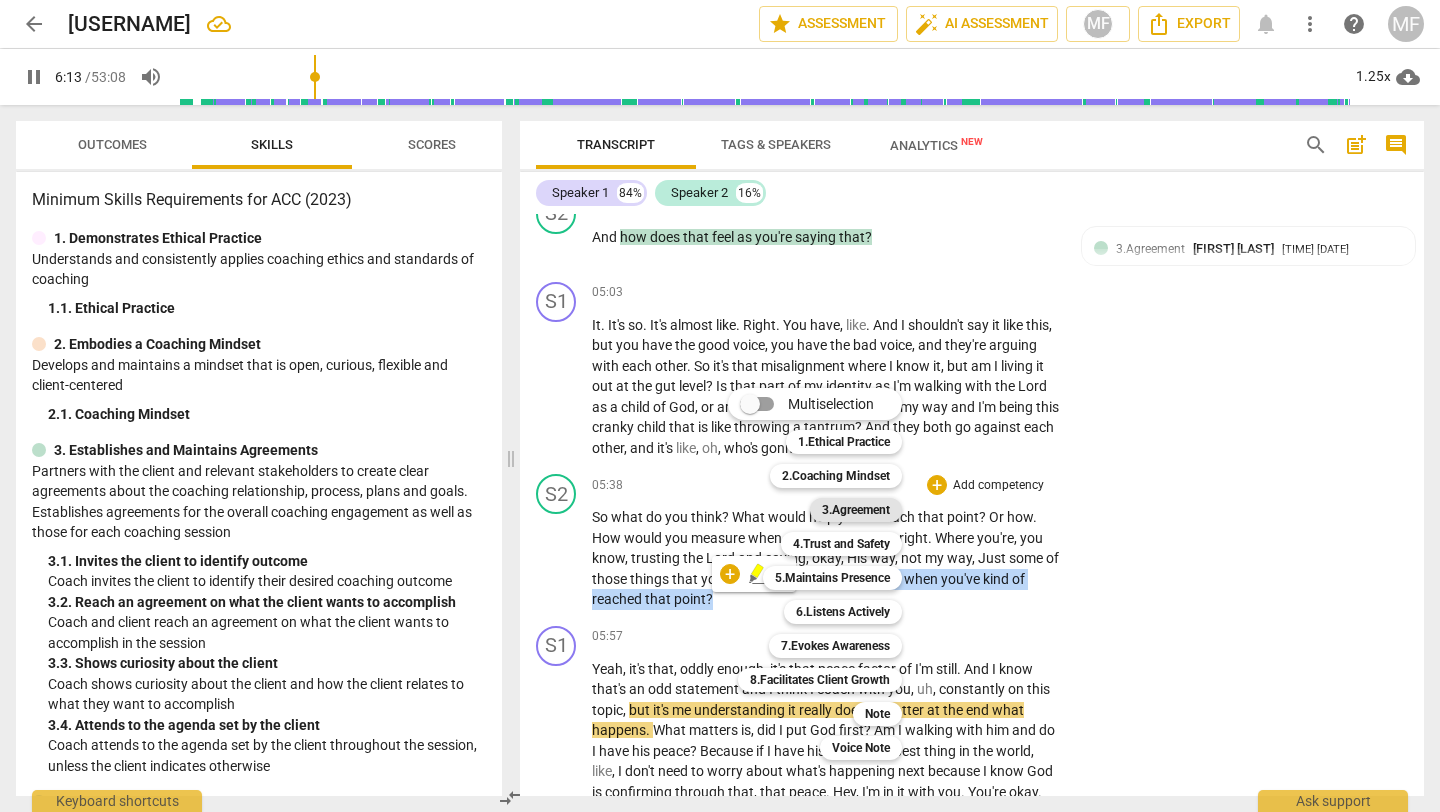 click on "3.Agreement" at bounding box center (856, 510) 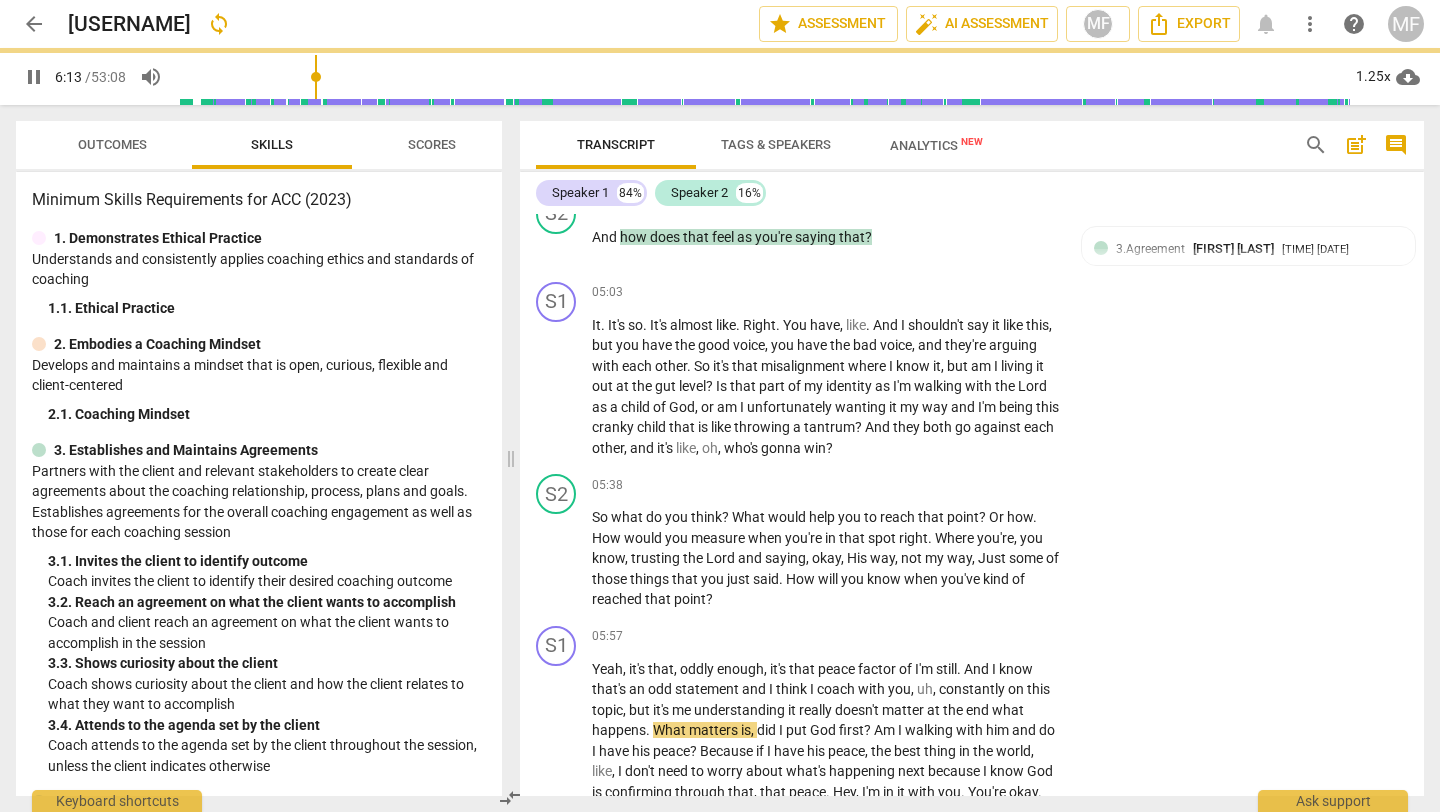 type on "374" 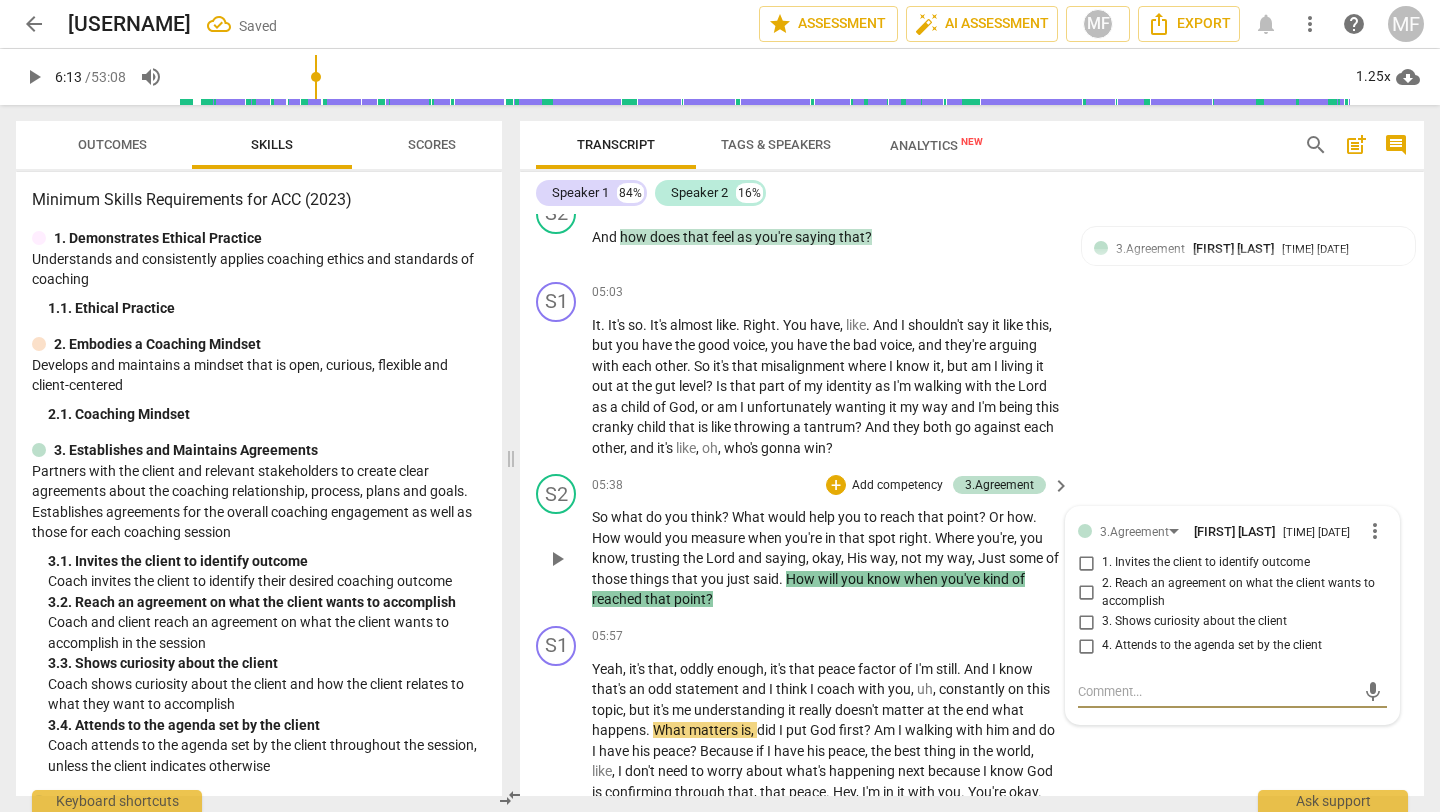 click on "3. Shows curiosity about the client" at bounding box center [1194, 622] 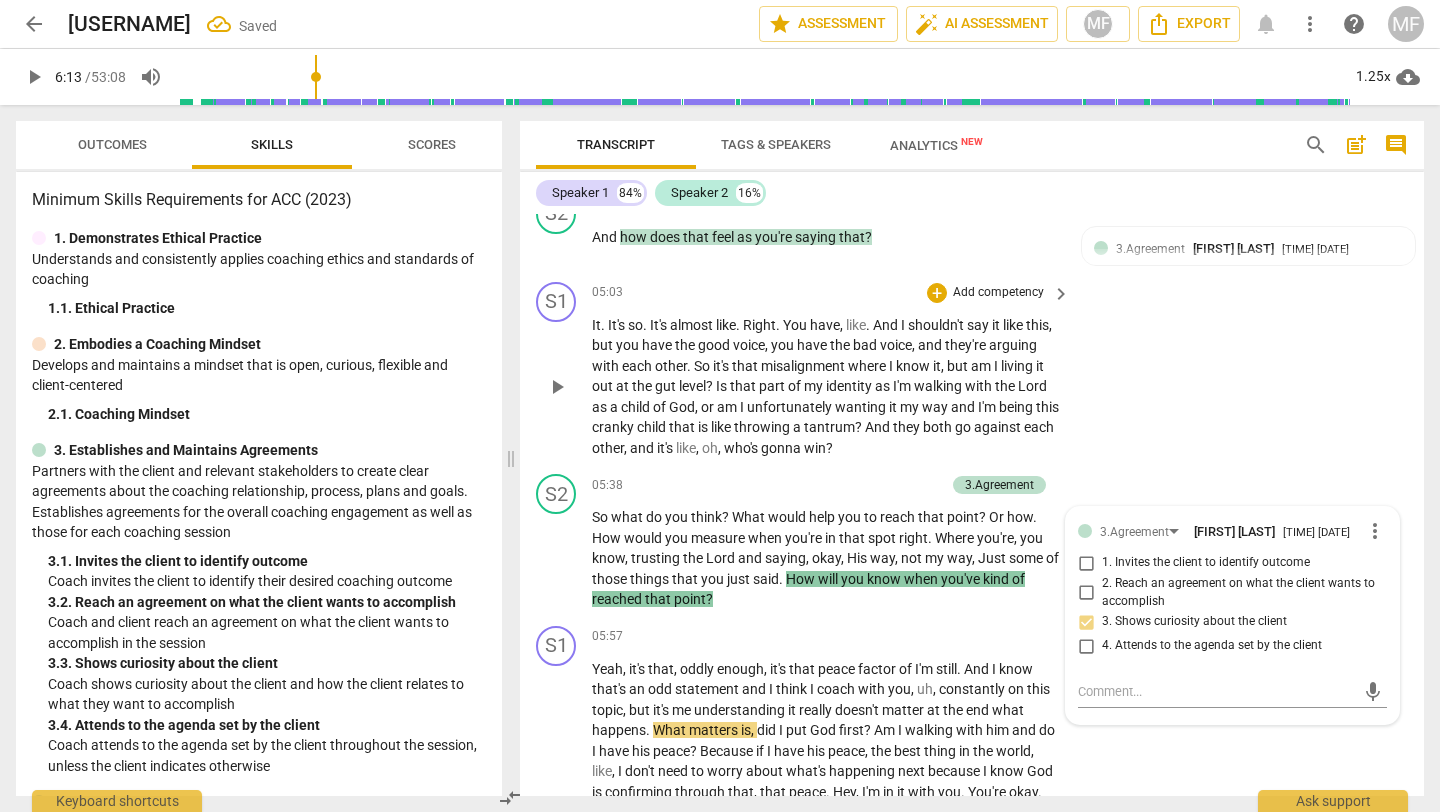 click on "S1 play_arrow pause 05:03 + Add competency keyboard_arrow_right It . It's so . It's almost like . Right . You have , like . And I shouldn't say it like this , but you have the good voice , you have the bad voice , and they're arguing with each other . So it's that misalignment where I know it , but am I living it out at the gut level ? Is that part of my identity as I'm walking with the Lord as a child of God , or am I unfortunately wanting it my way and I'm being this cranky child that is like throwing a tantrum ? And they both go against each other , and it's like , oh , who's gonna win ?" at bounding box center (972, 370) 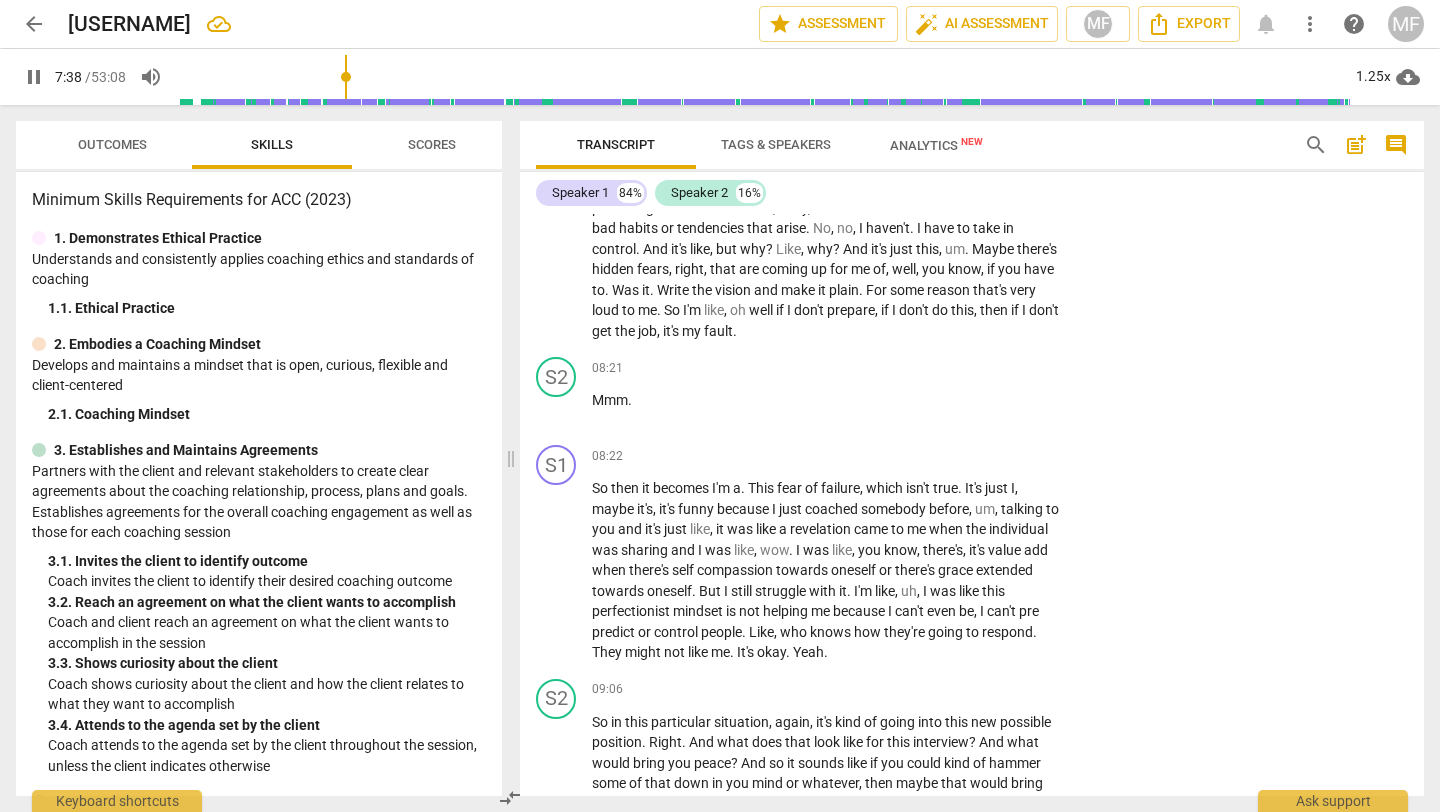 scroll, scrollTop: 3508, scrollLeft: 0, axis: vertical 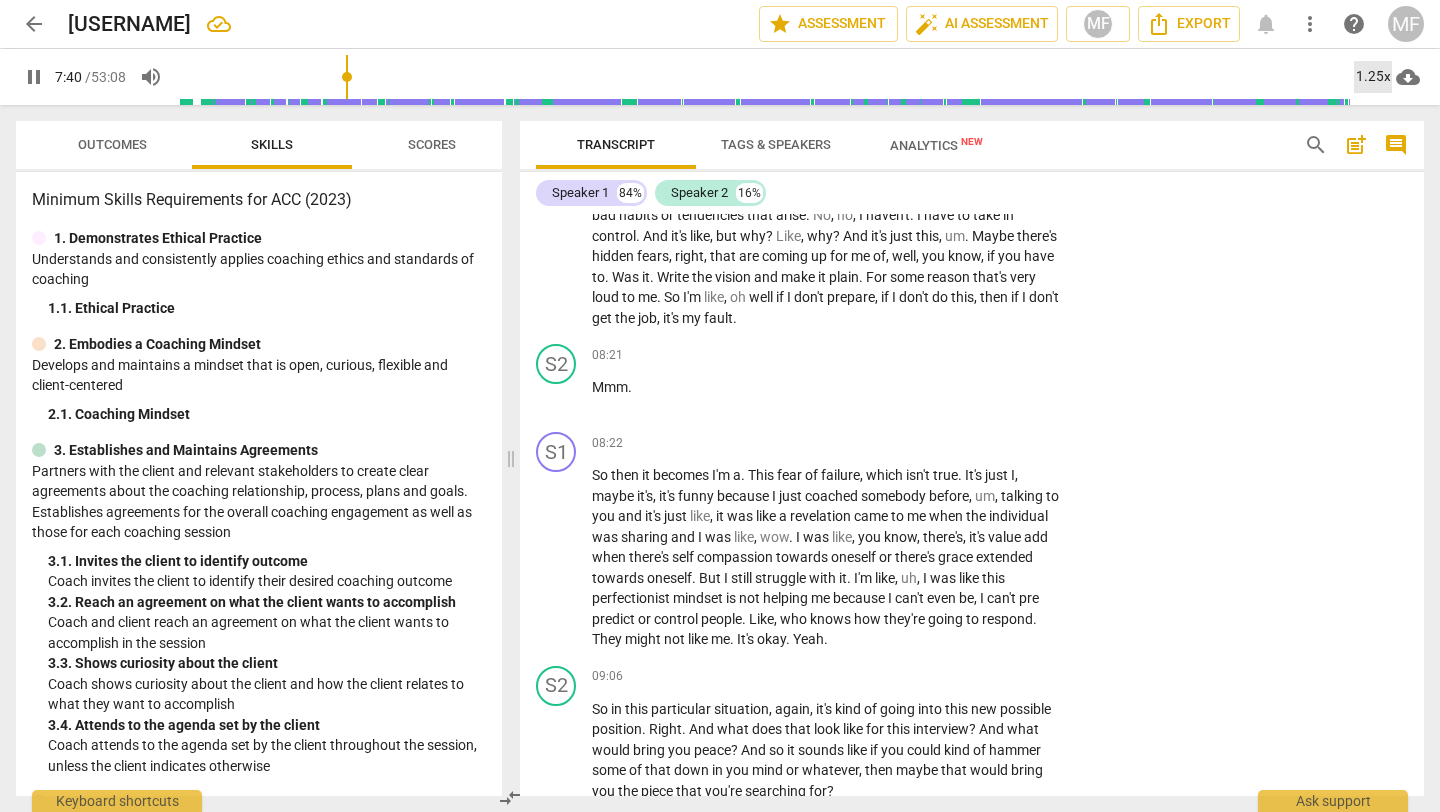 click on "1.25x" at bounding box center (1373, 77) 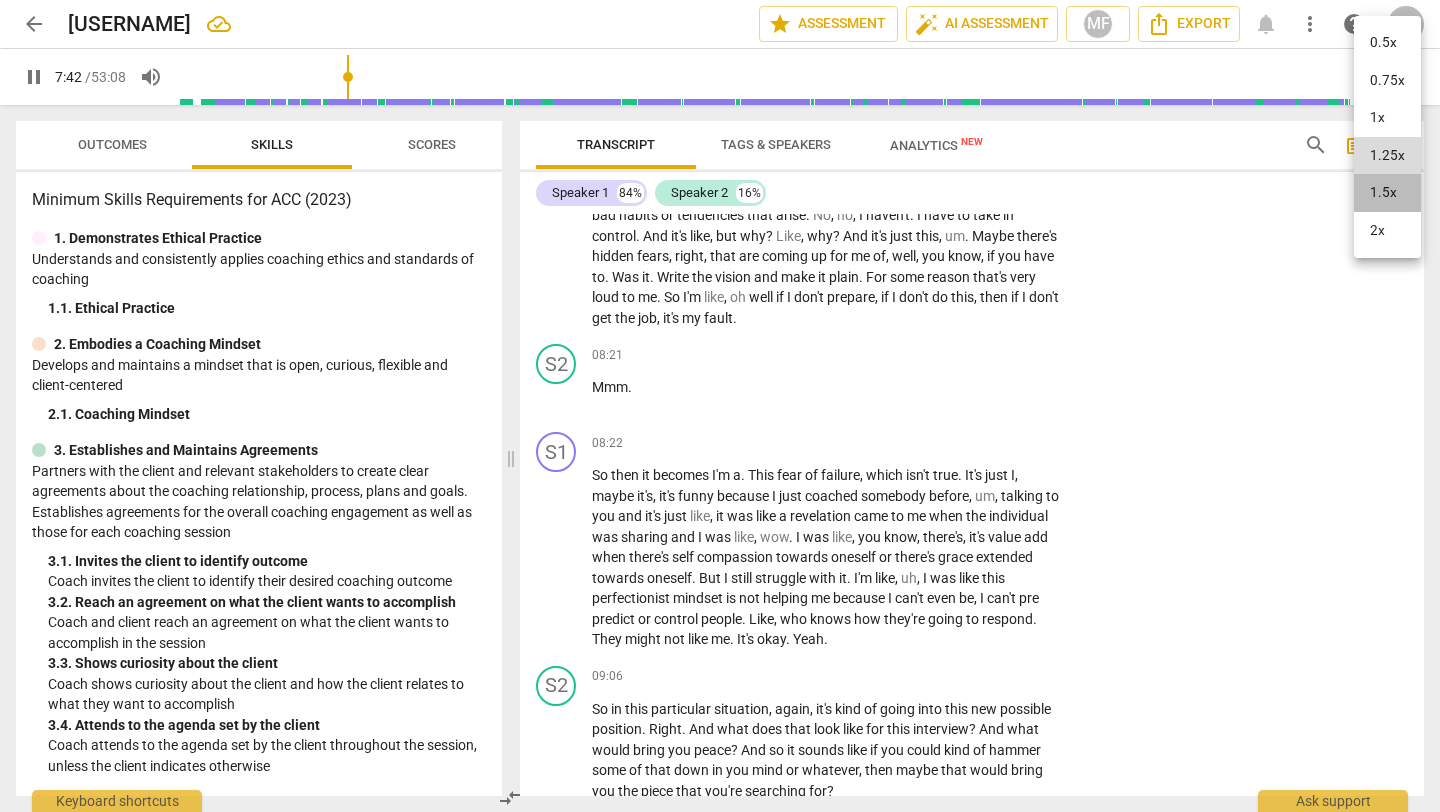 click on "1.5x" at bounding box center [1387, 193] 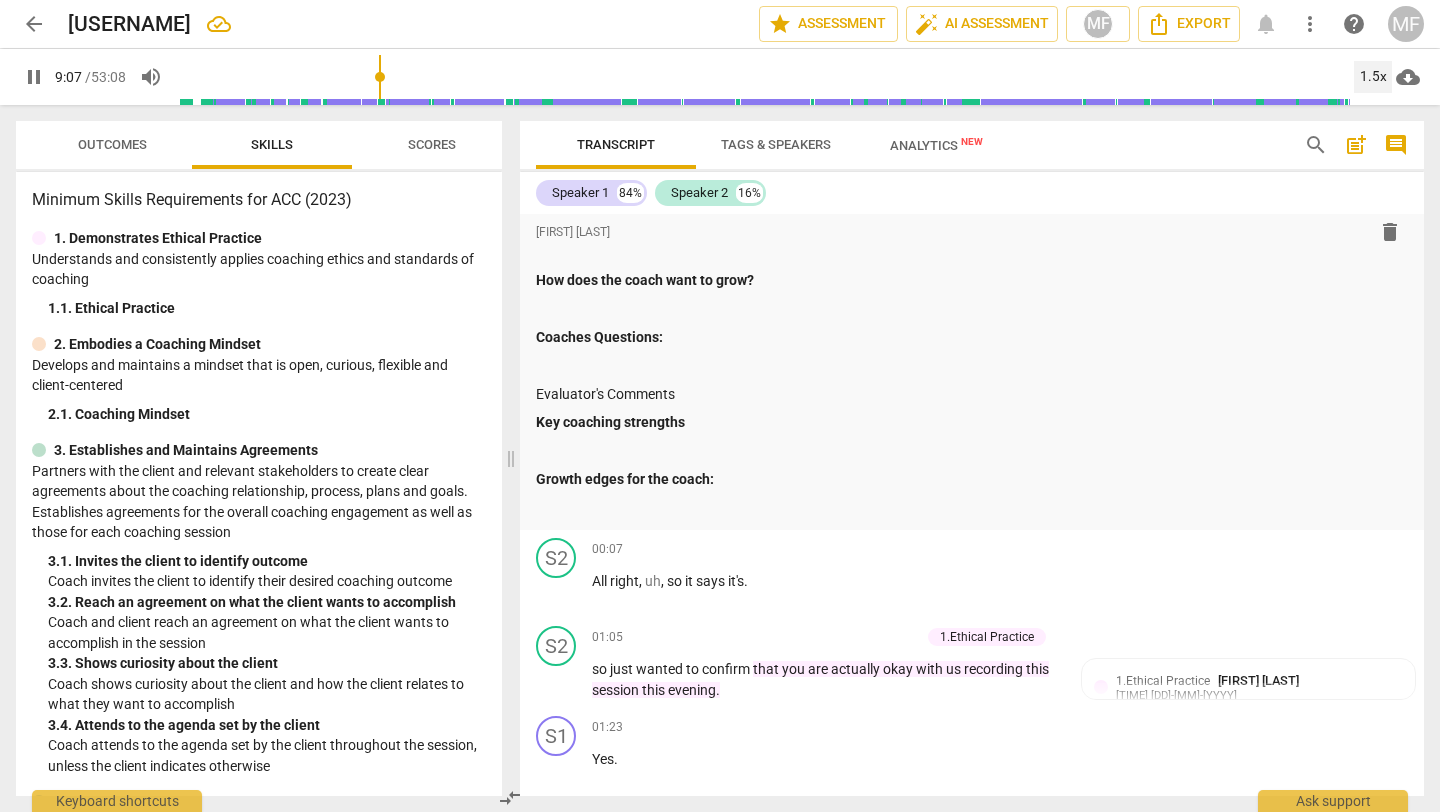 scroll, scrollTop: 259, scrollLeft: 0, axis: vertical 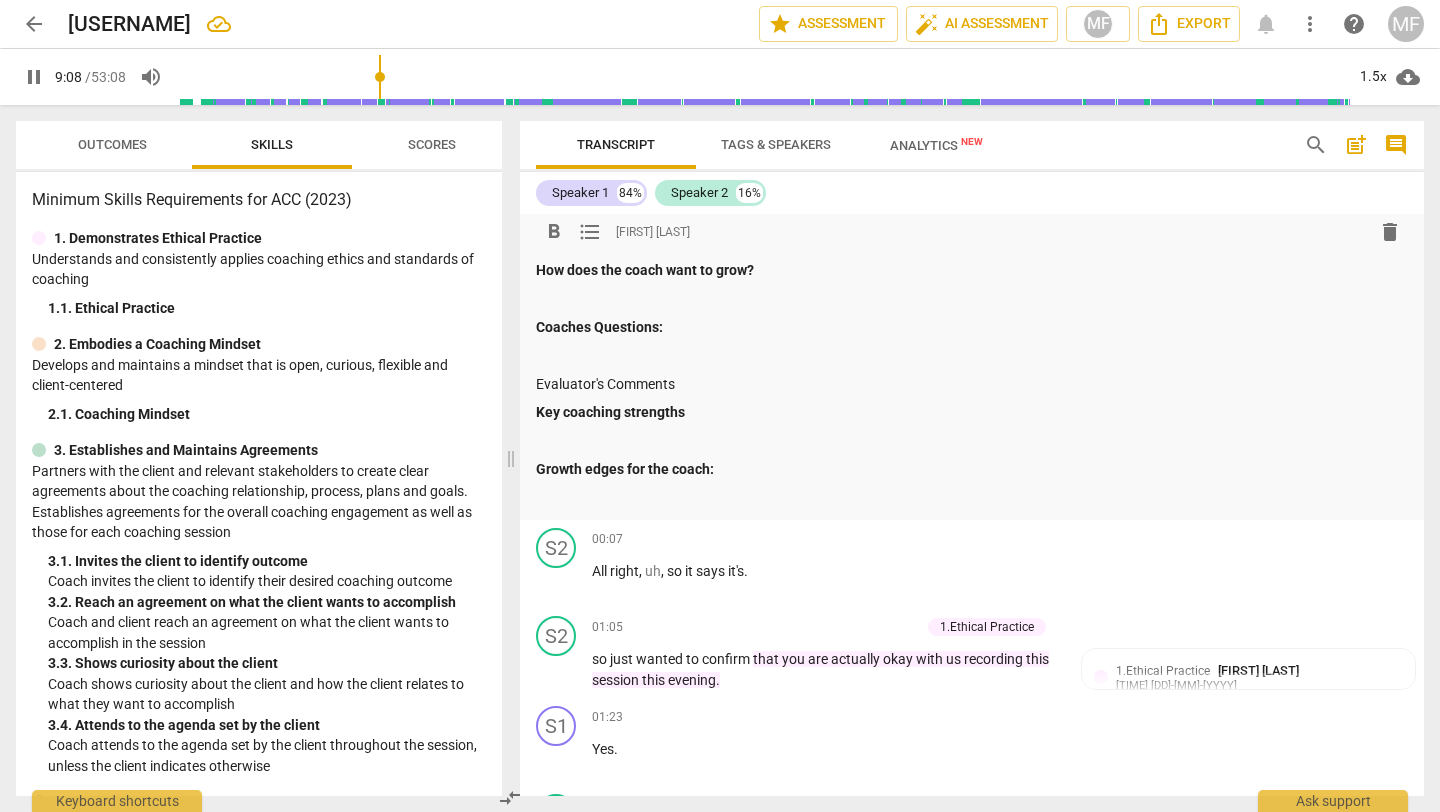 click at bounding box center (972, 498) 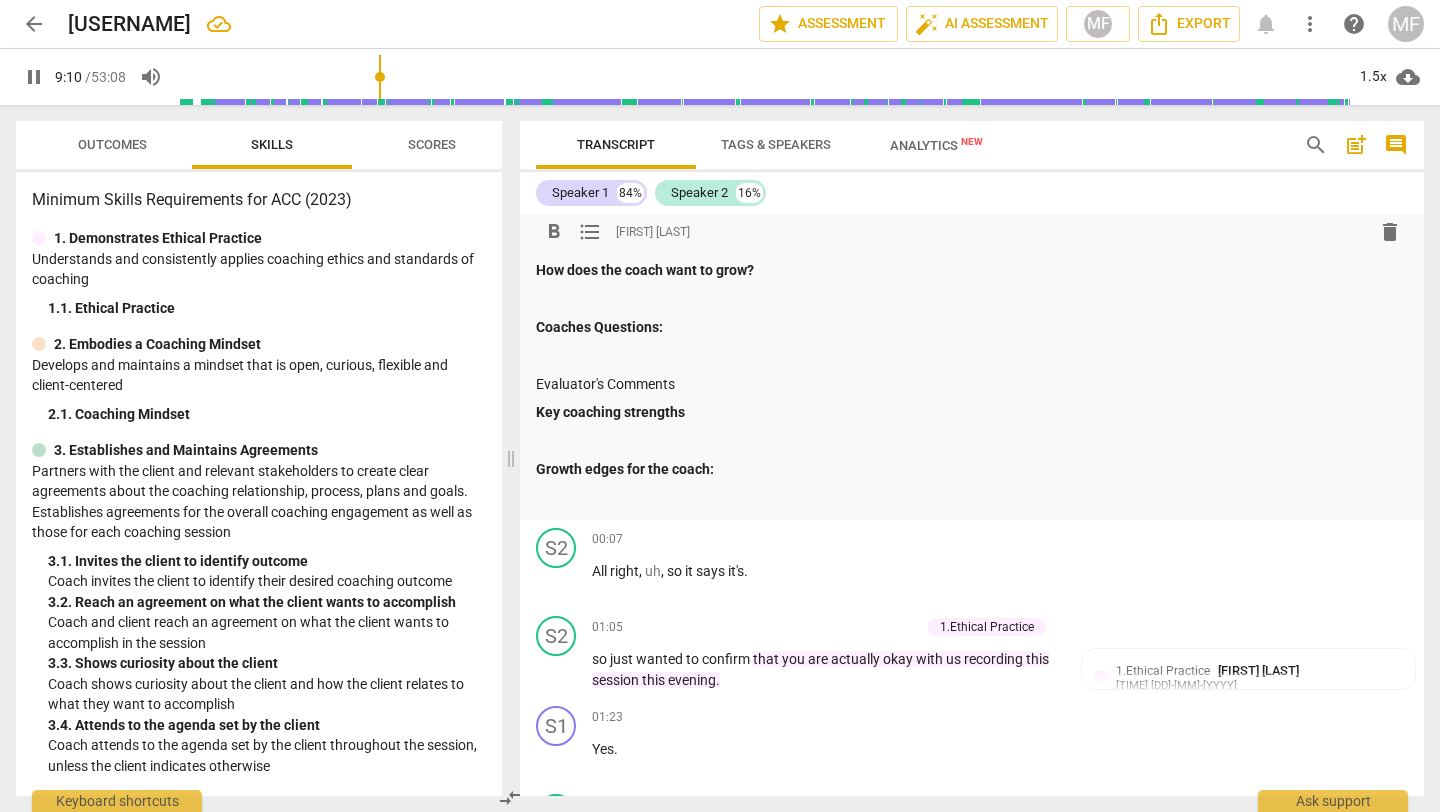 type on "551" 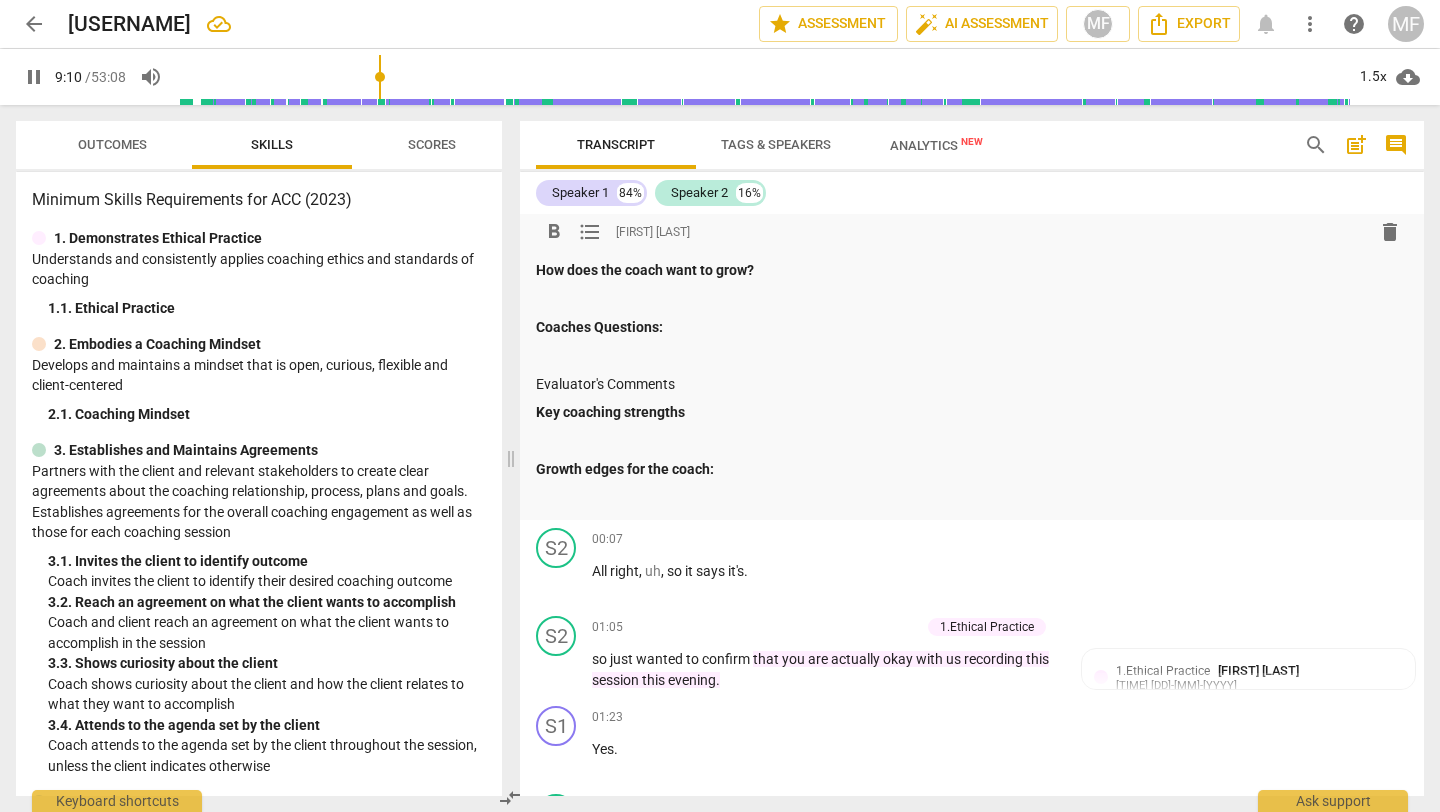 type 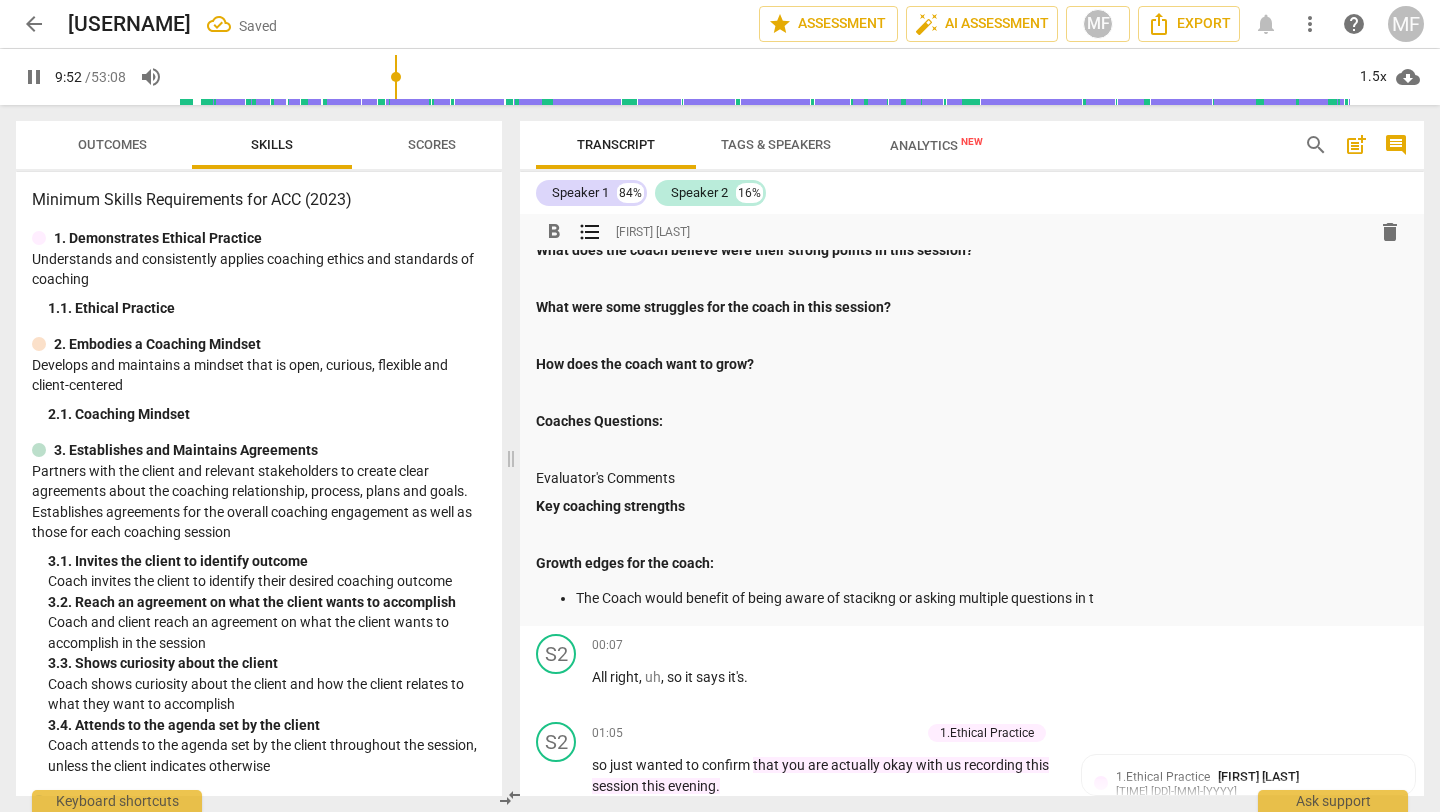 scroll, scrollTop: 172, scrollLeft: 0, axis: vertical 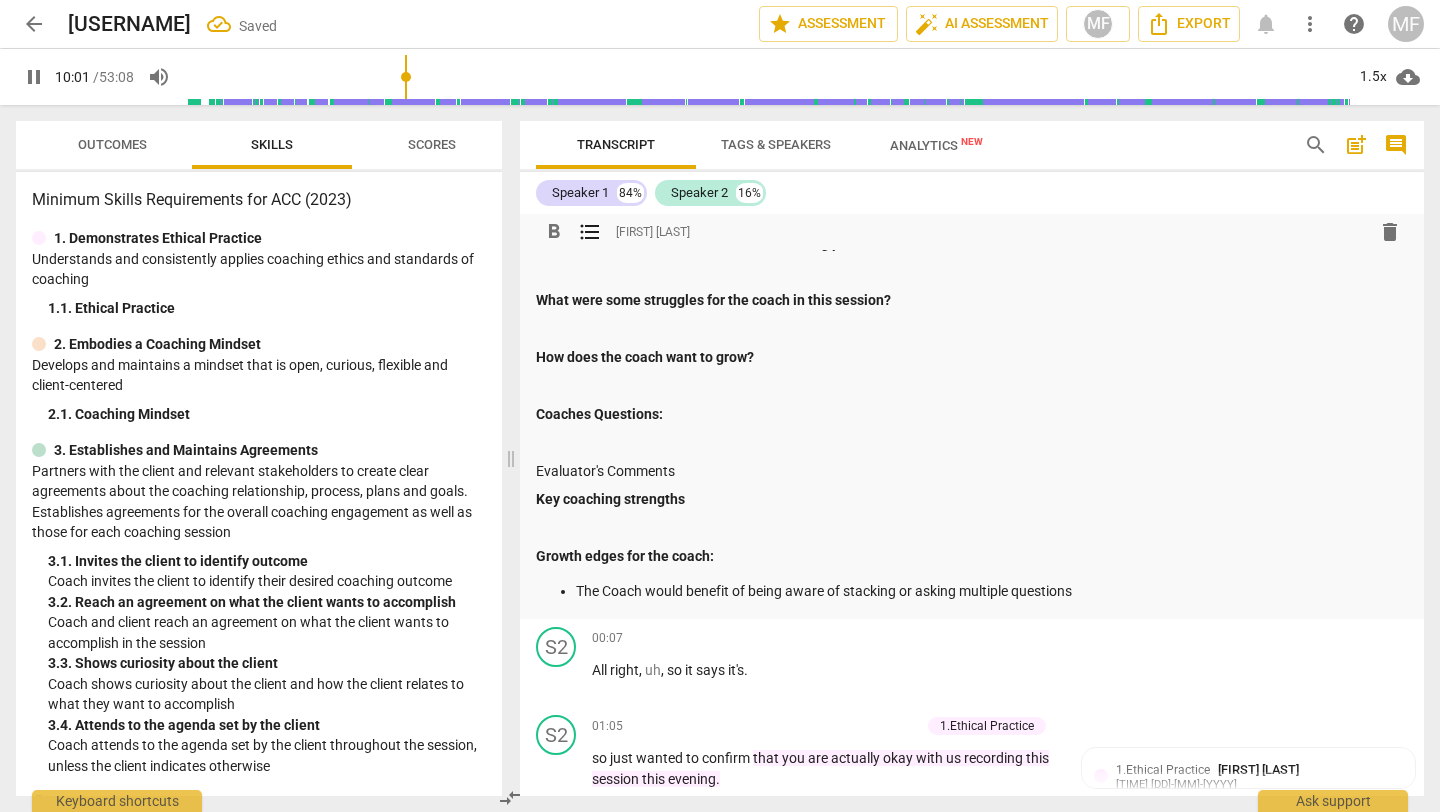 click on "The Coach would benefit of being aware of stacking or asking multiple questions" at bounding box center [992, 591] 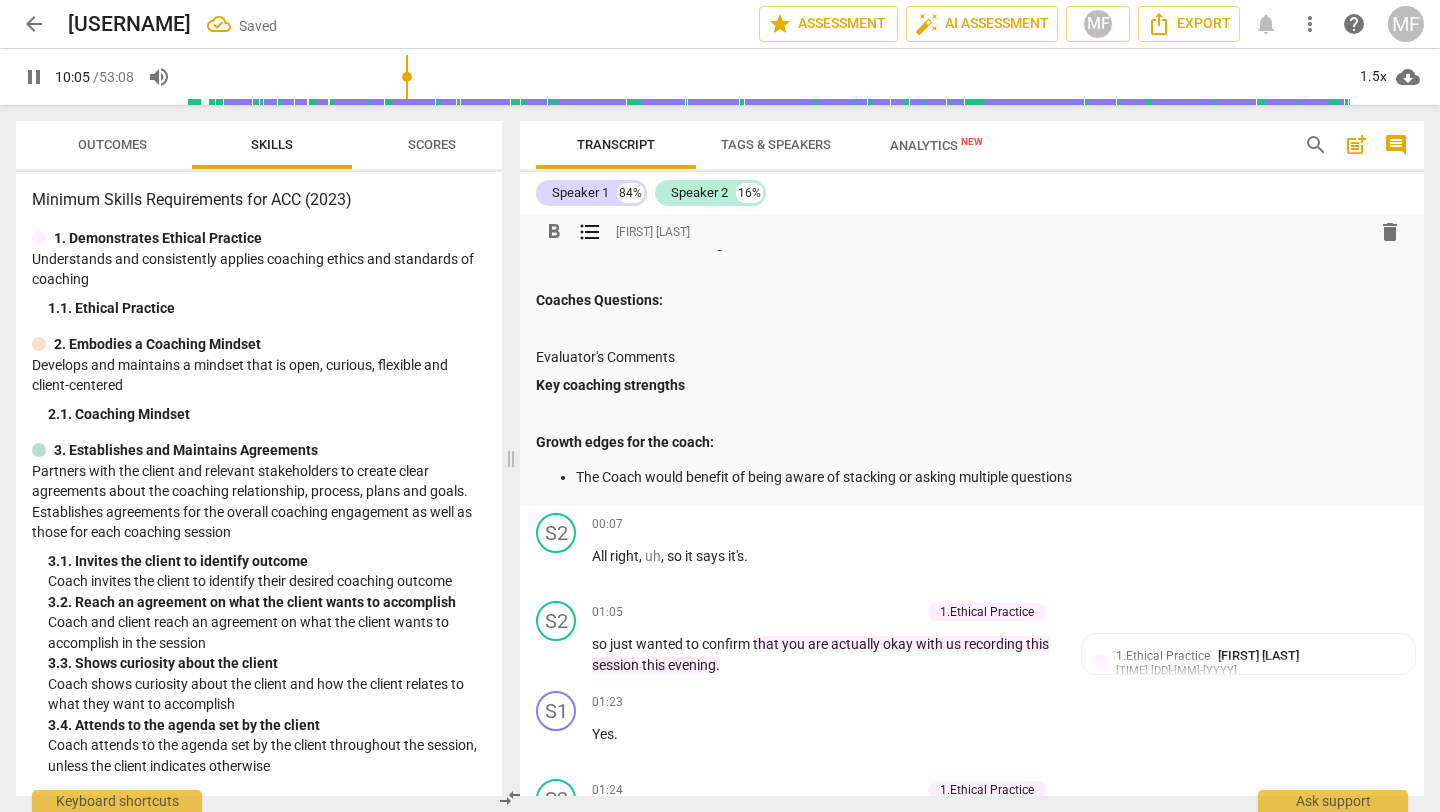 scroll, scrollTop: 292, scrollLeft: 0, axis: vertical 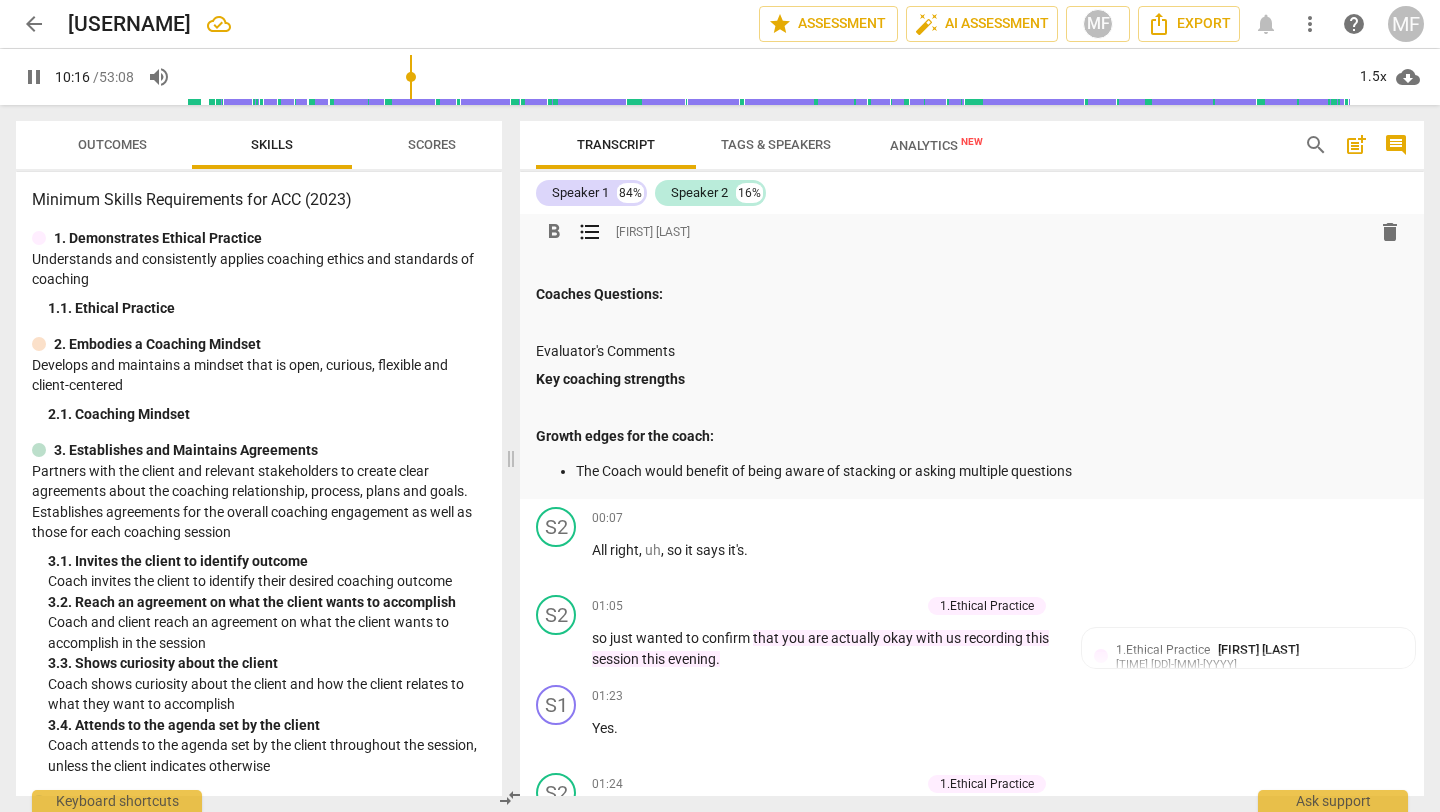 click on "The Coach would benefit of being aware of stacking or asking multiple questions" at bounding box center (992, 471) 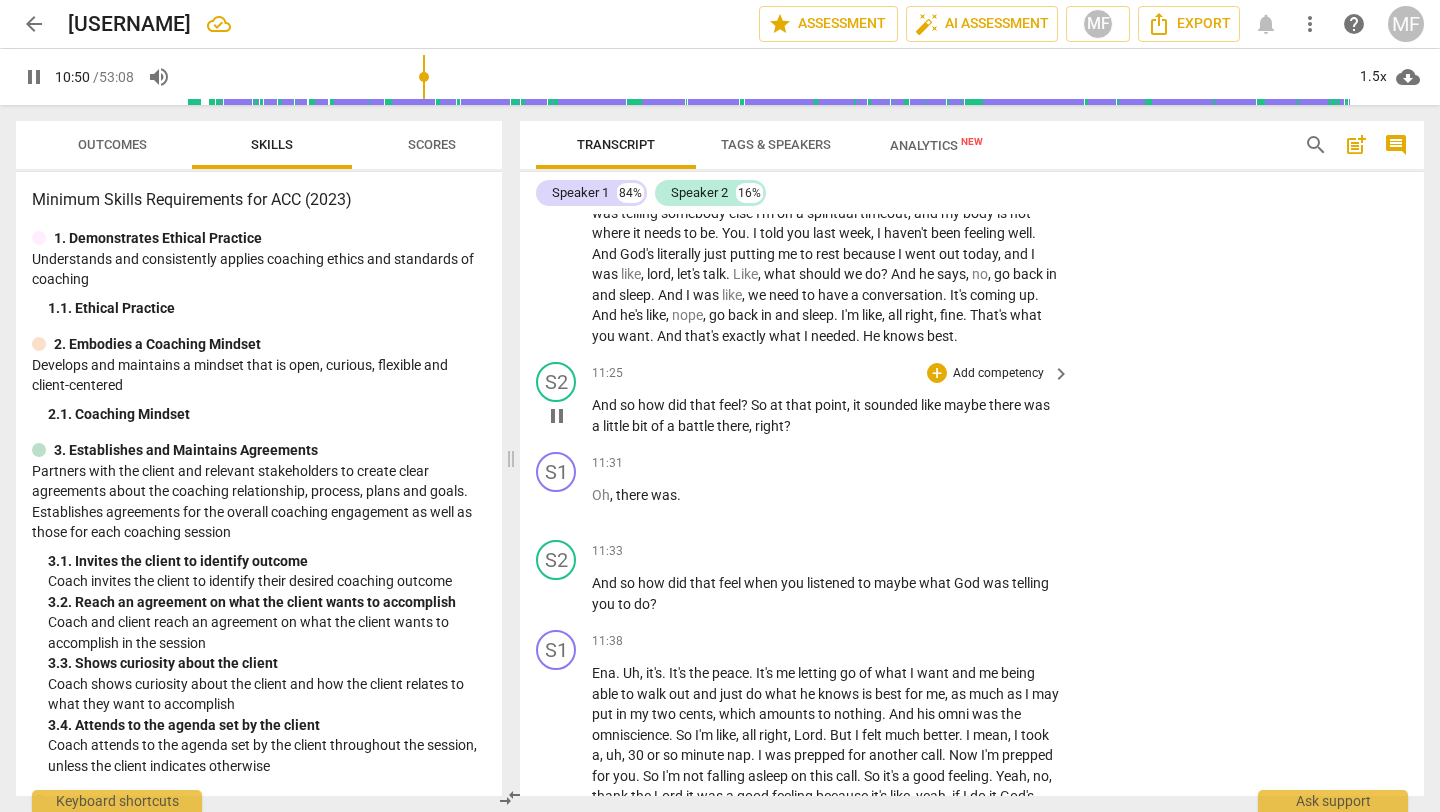 scroll, scrollTop: 4685, scrollLeft: 0, axis: vertical 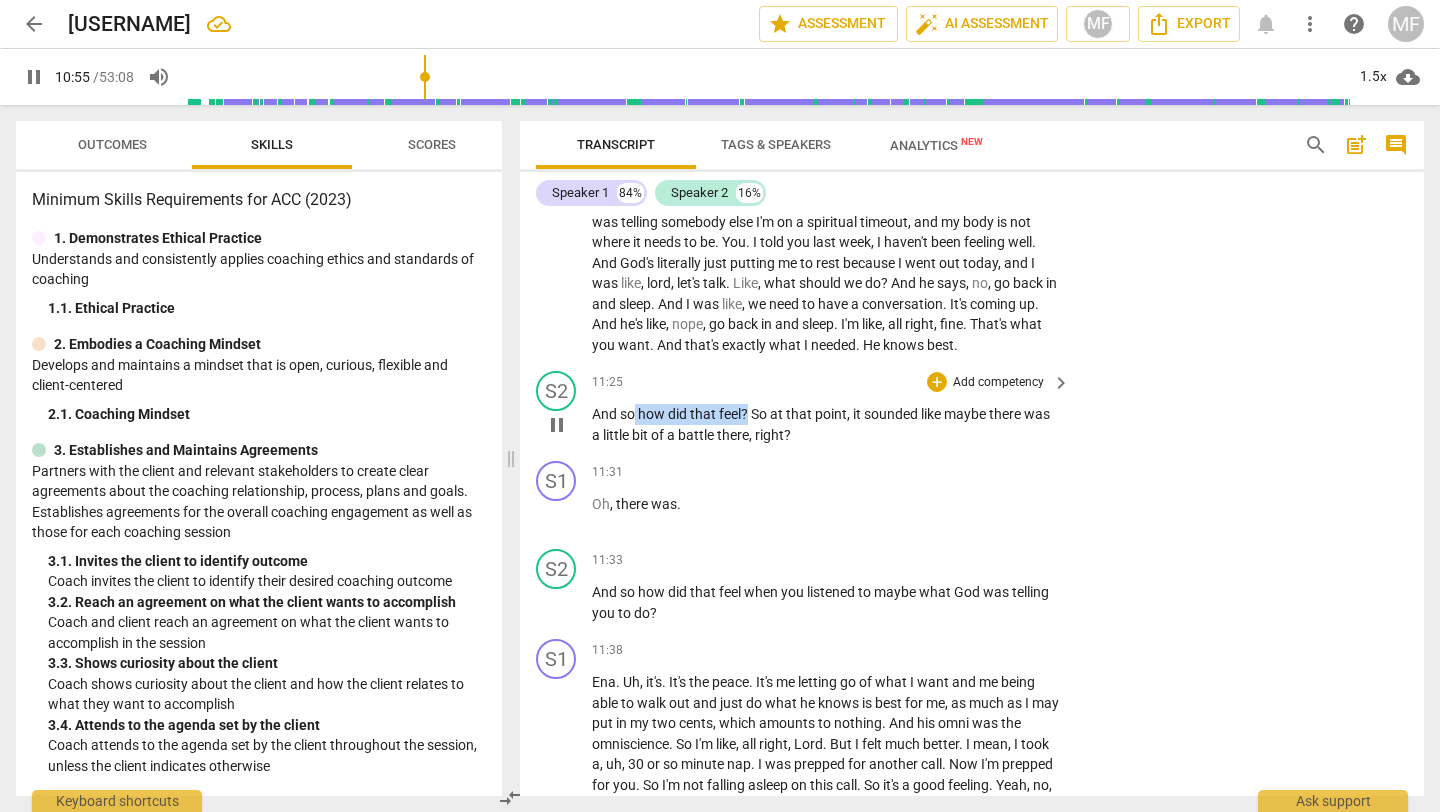 drag, startPoint x: 637, startPoint y: 447, endPoint x: 749, endPoint y: 454, distance: 112.21854 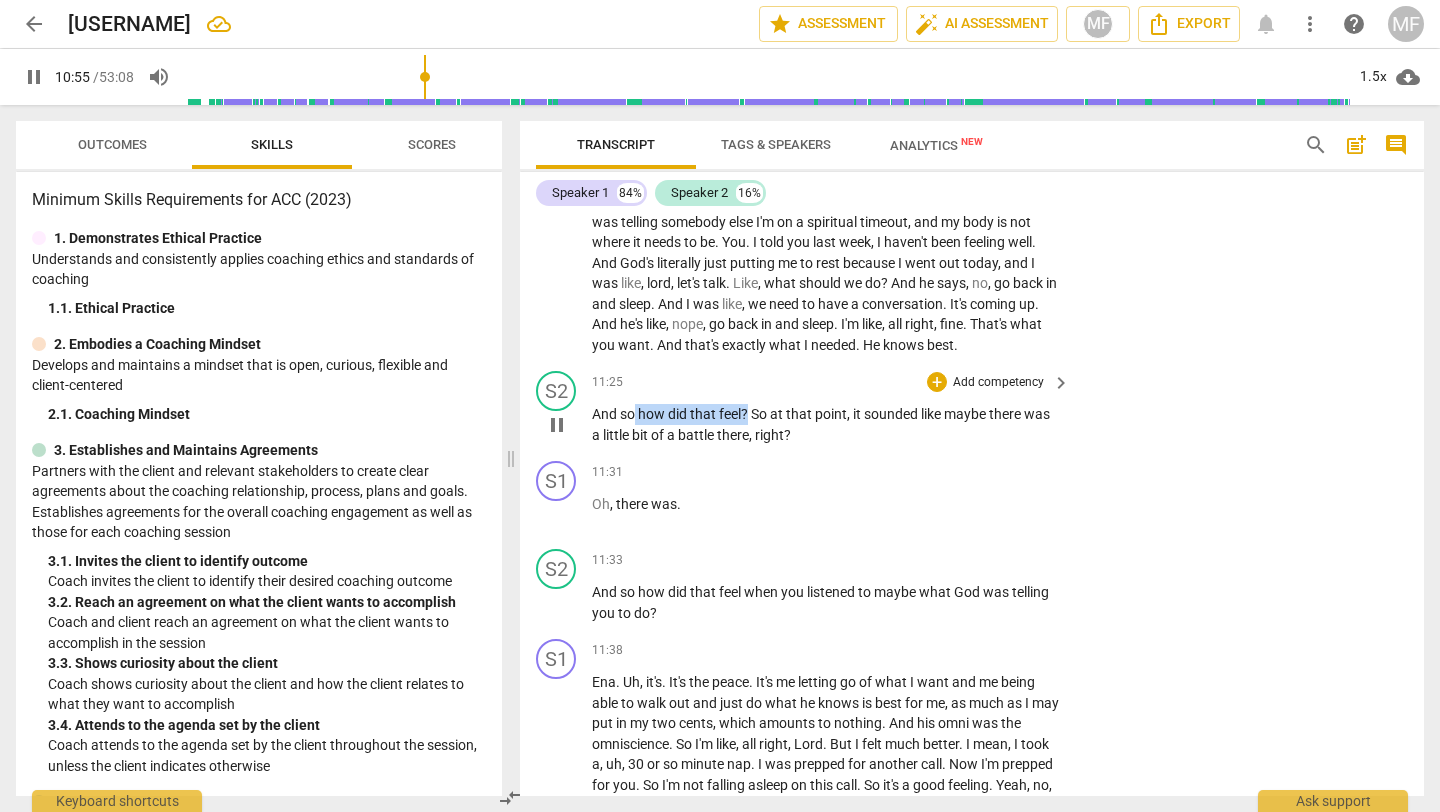 click on "And   so   how   did   that   feel ?   So   at   that   point ,   it   sounded   like   maybe   there   was   a   little   bit   of   a   battle   there ,   right ?" at bounding box center [826, 424] 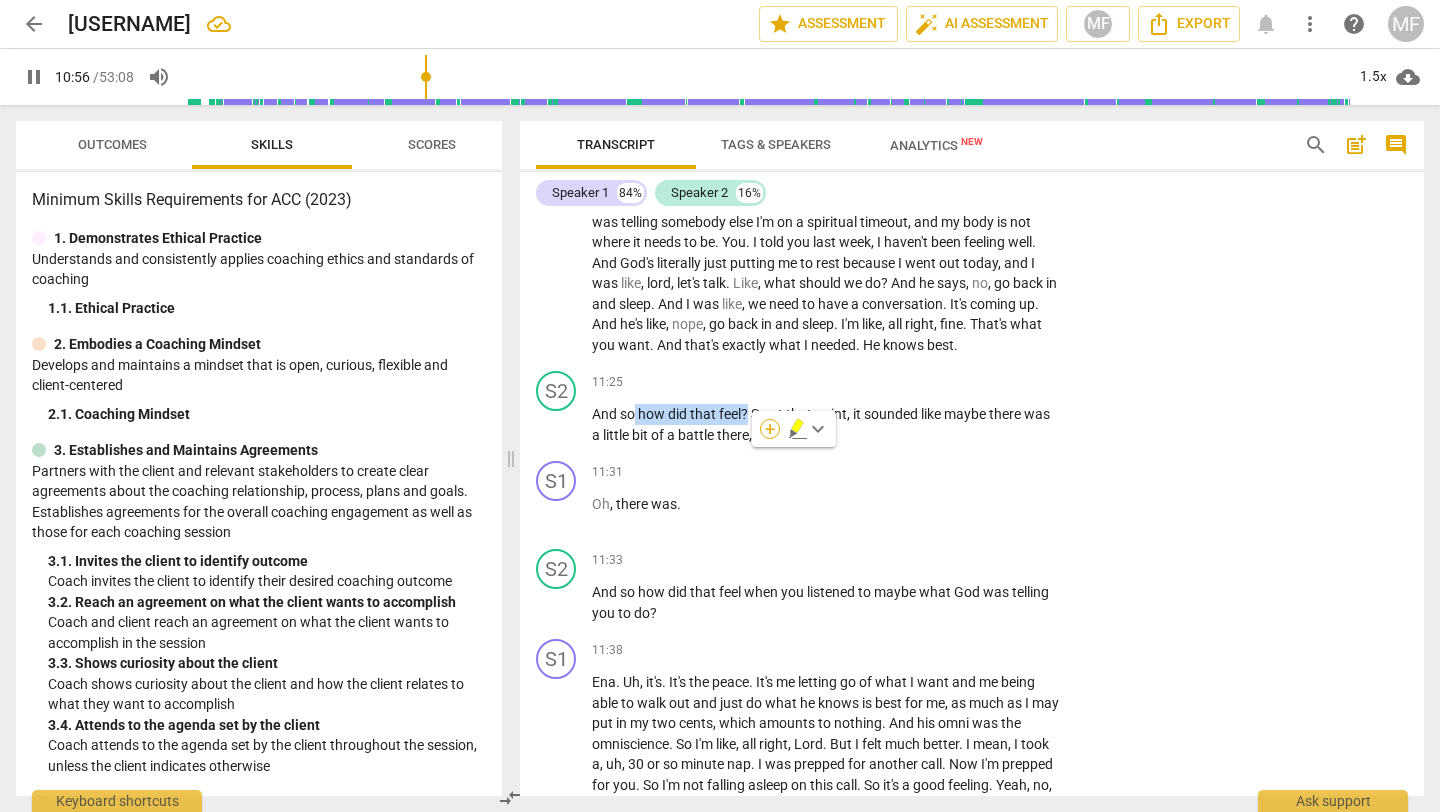 click on "+" at bounding box center [770, 429] 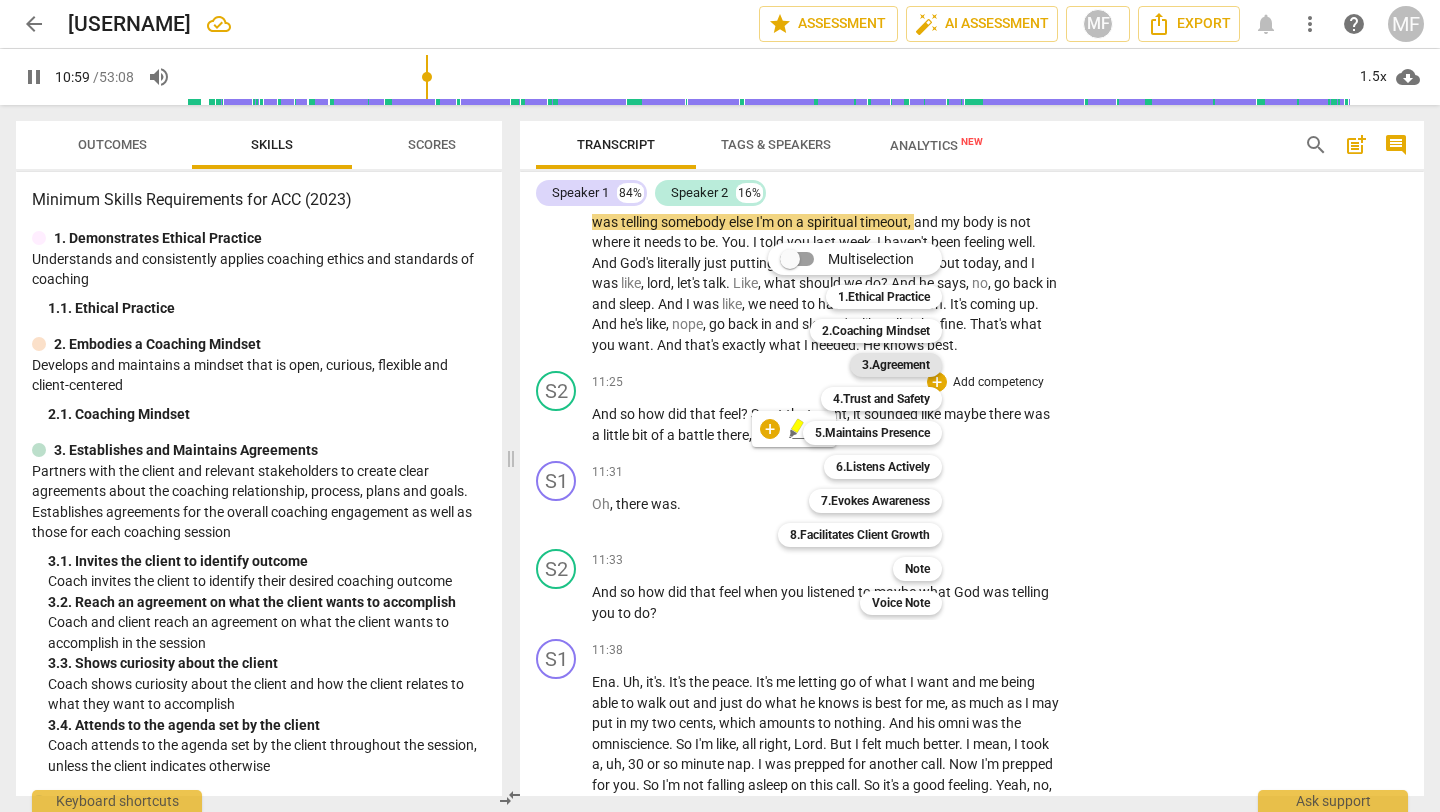 click on "3.Agreement" at bounding box center [896, 365] 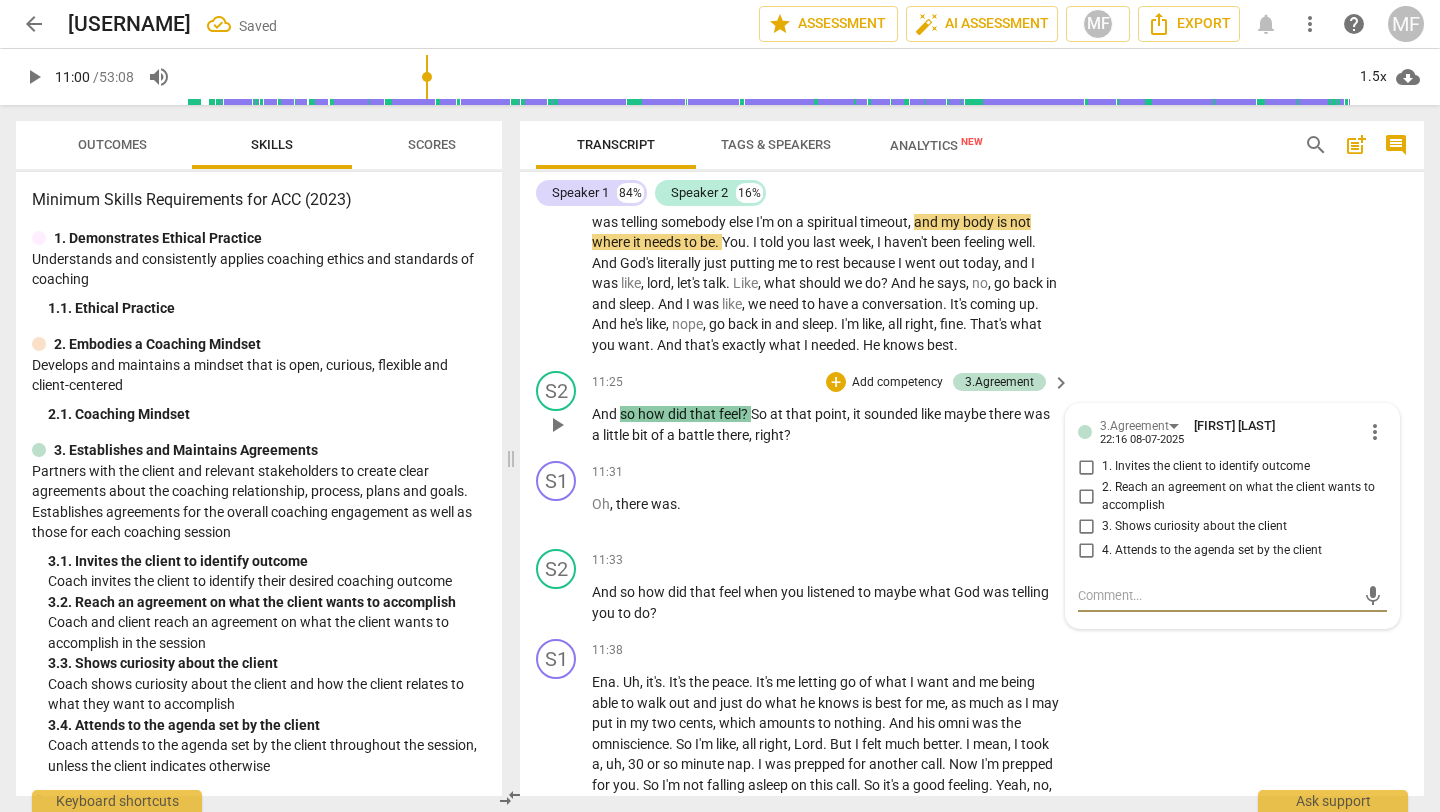 click on "3. Shows curiosity about the client" at bounding box center (1194, 527) 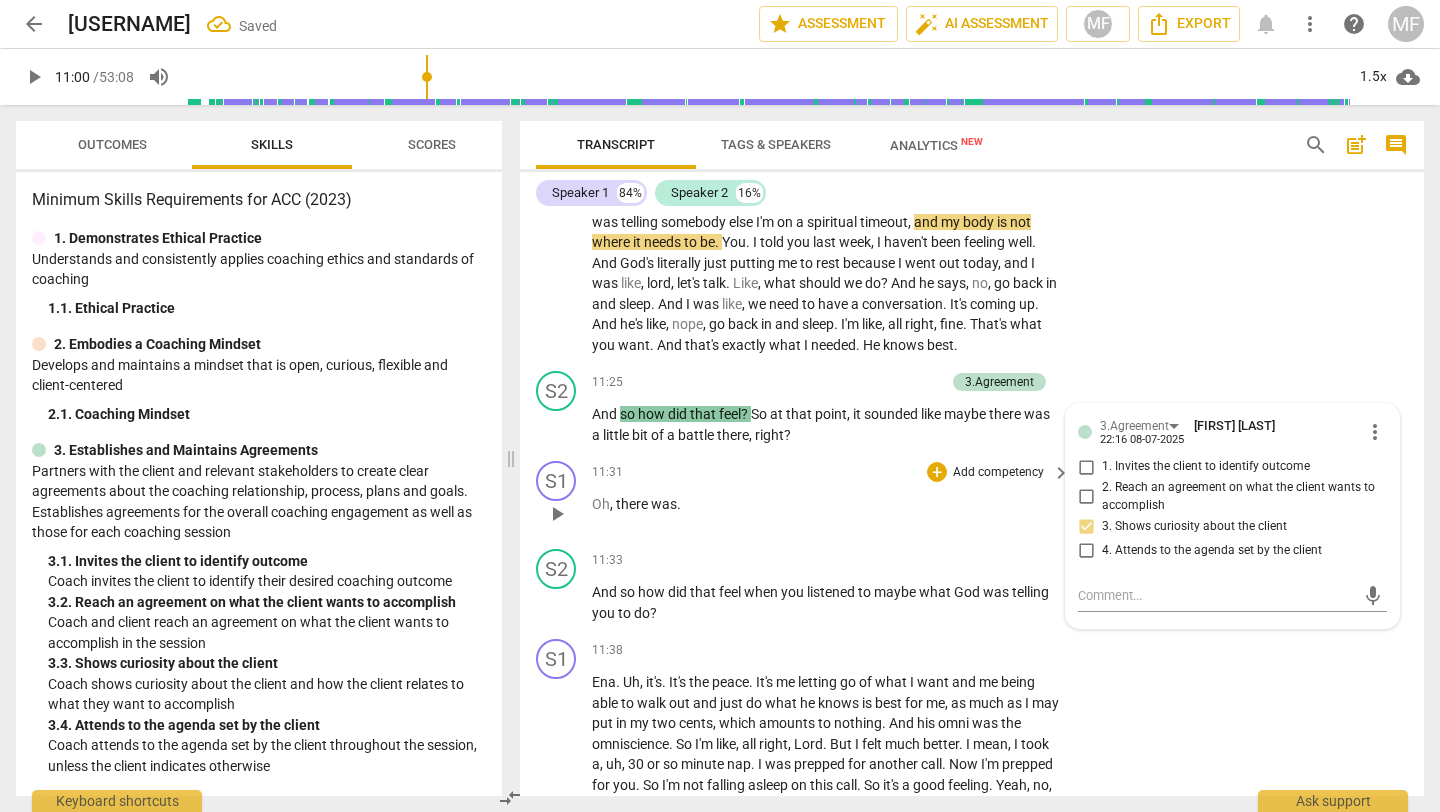 click on "S1 play_arrow pause 11:31 + Add competency keyboard_arrow_right Oh ,   there   was ." at bounding box center [972, 497] 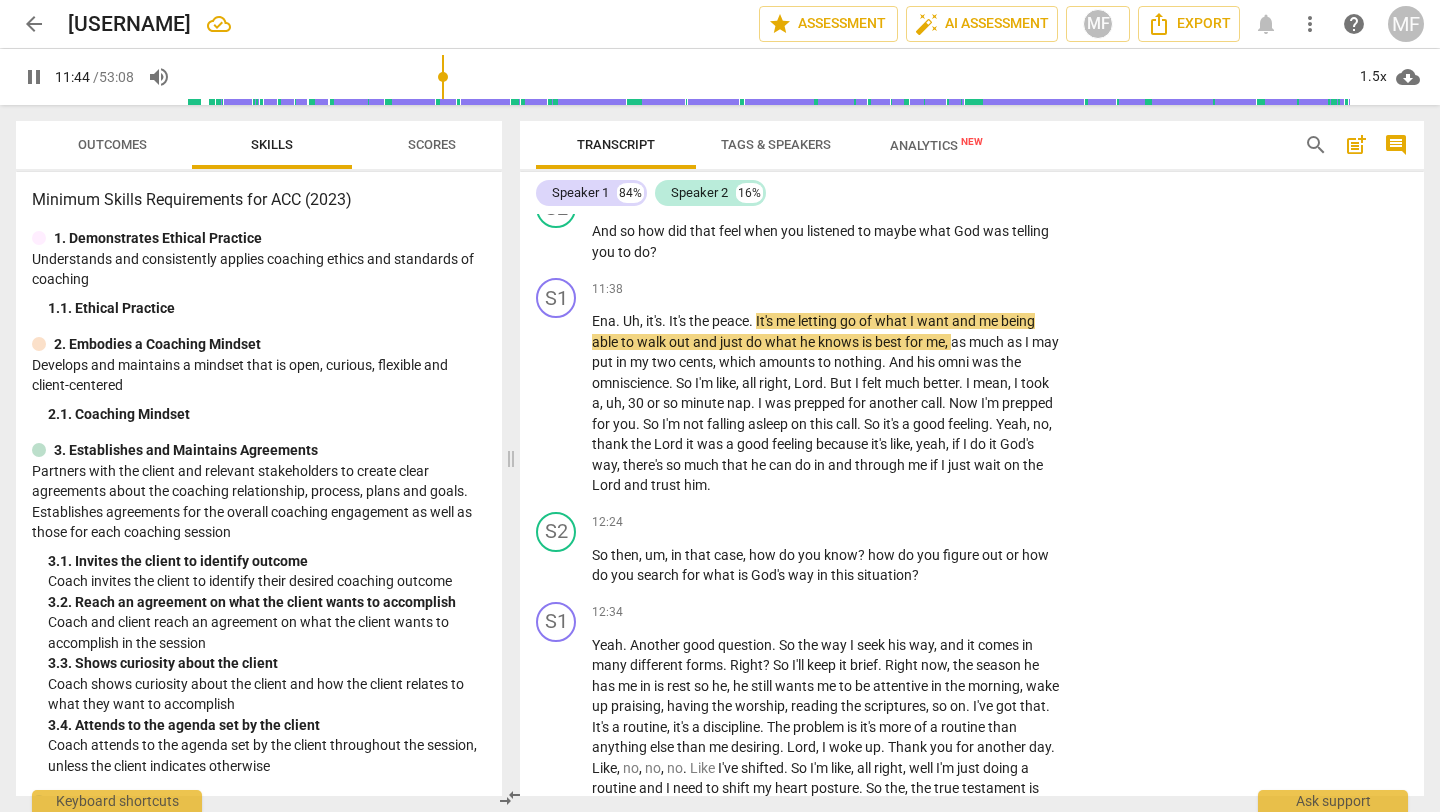 scroll, scrollTop: 5043, scrollLeft: 0, axis: vertical 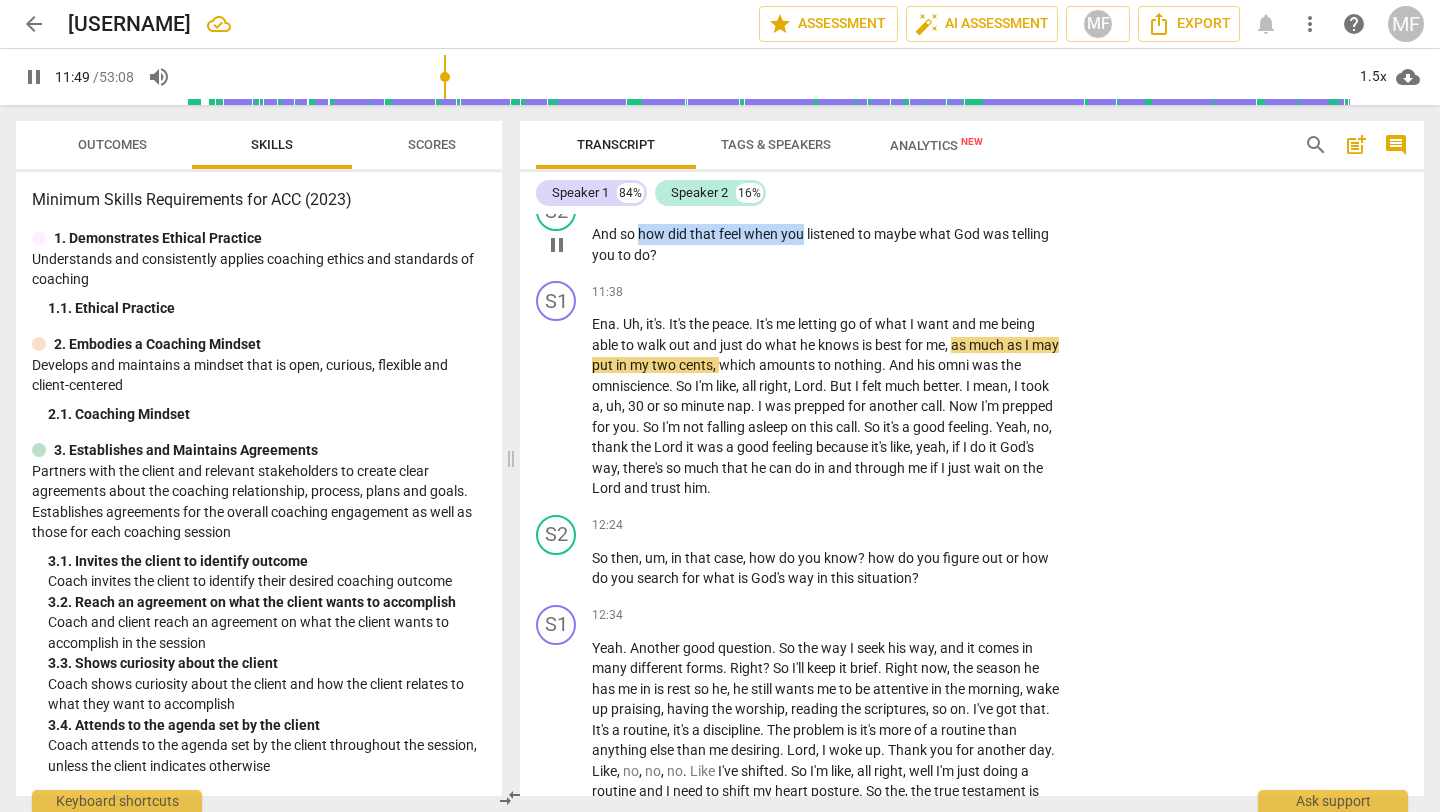 drag, startPoint x: 638, startPoint y: 274, endPoint x: 803, endPoint y: 283, distance: 165.24527 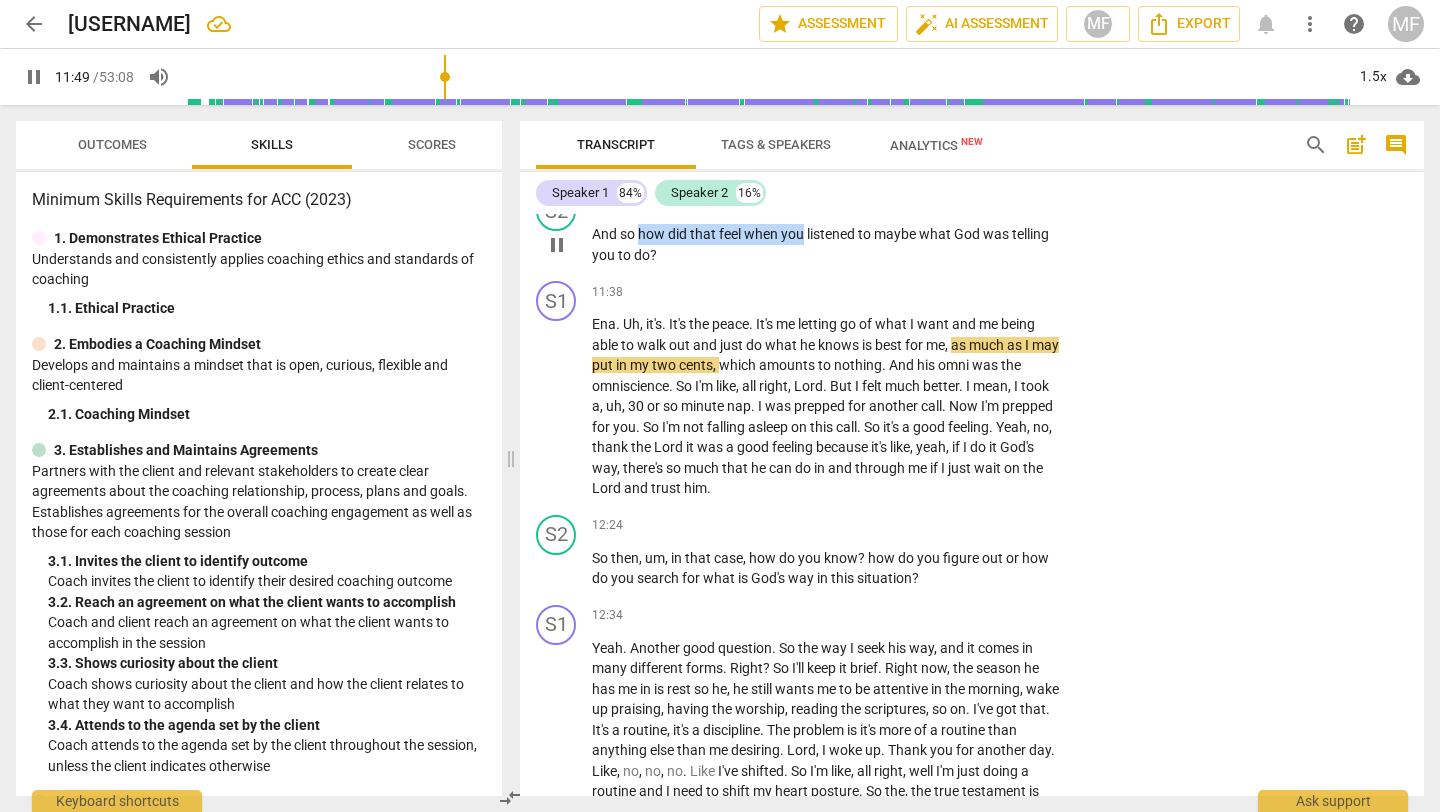 click on "And so how did that feel when you listened to maybe what God was telling you to do ?" at bounding box center (826, 244) 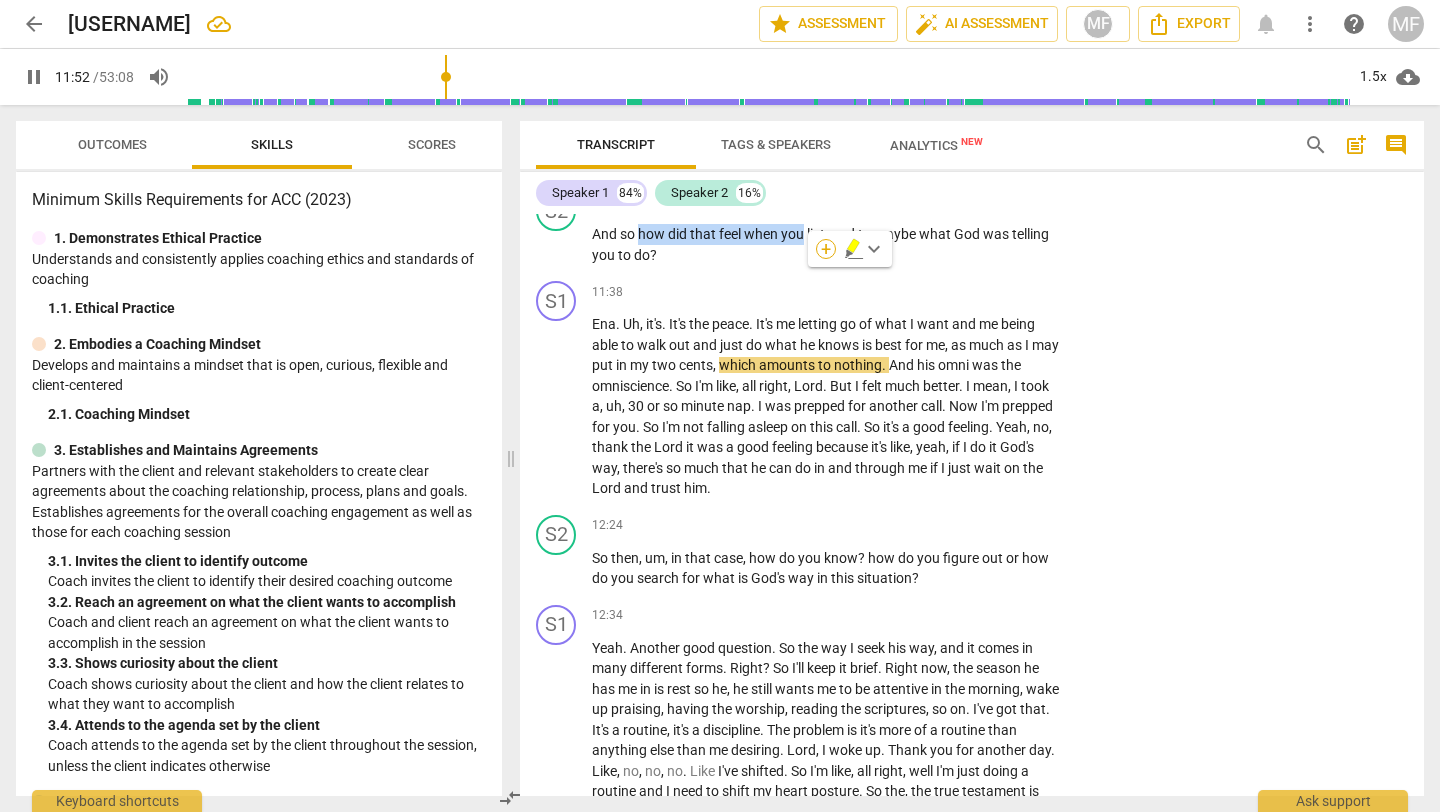 click on "+" at bounding box center [826, 249] 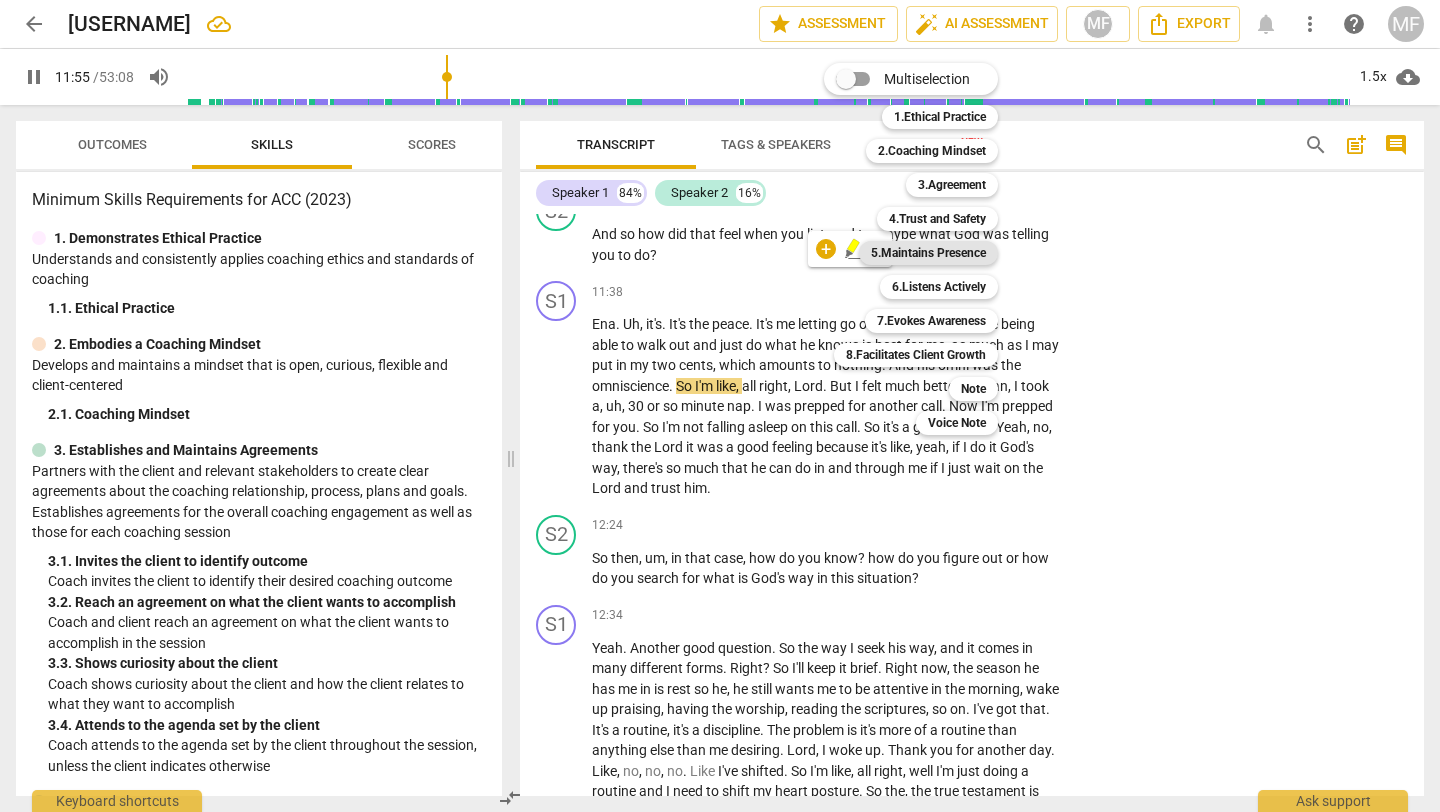 click on "5.Maintains Presence" at bounding box center (928, 253) 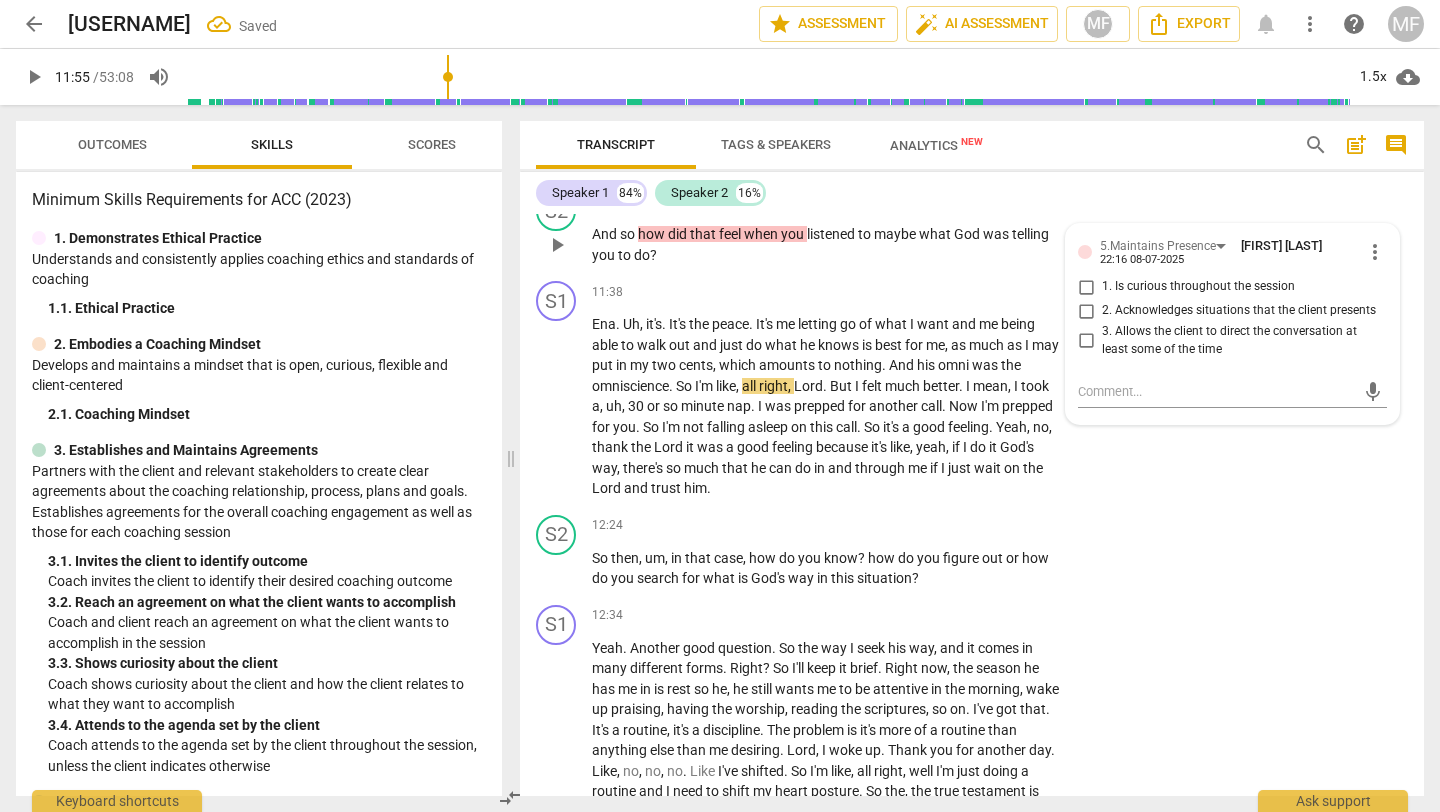 click on "1. Is curious throughout the session" at bounding box center (1198, 287) 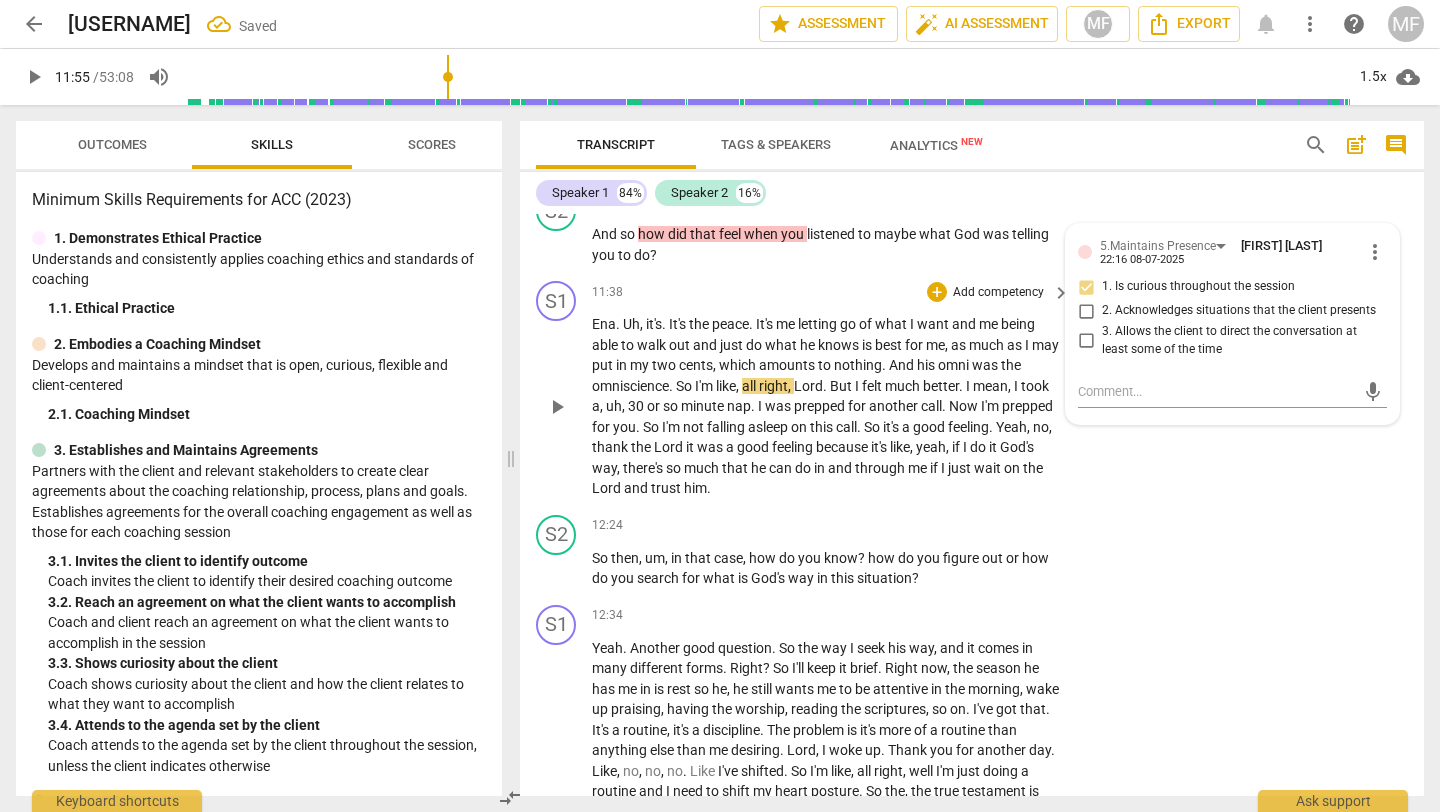 click on "much" at bounding box center (904, 386) 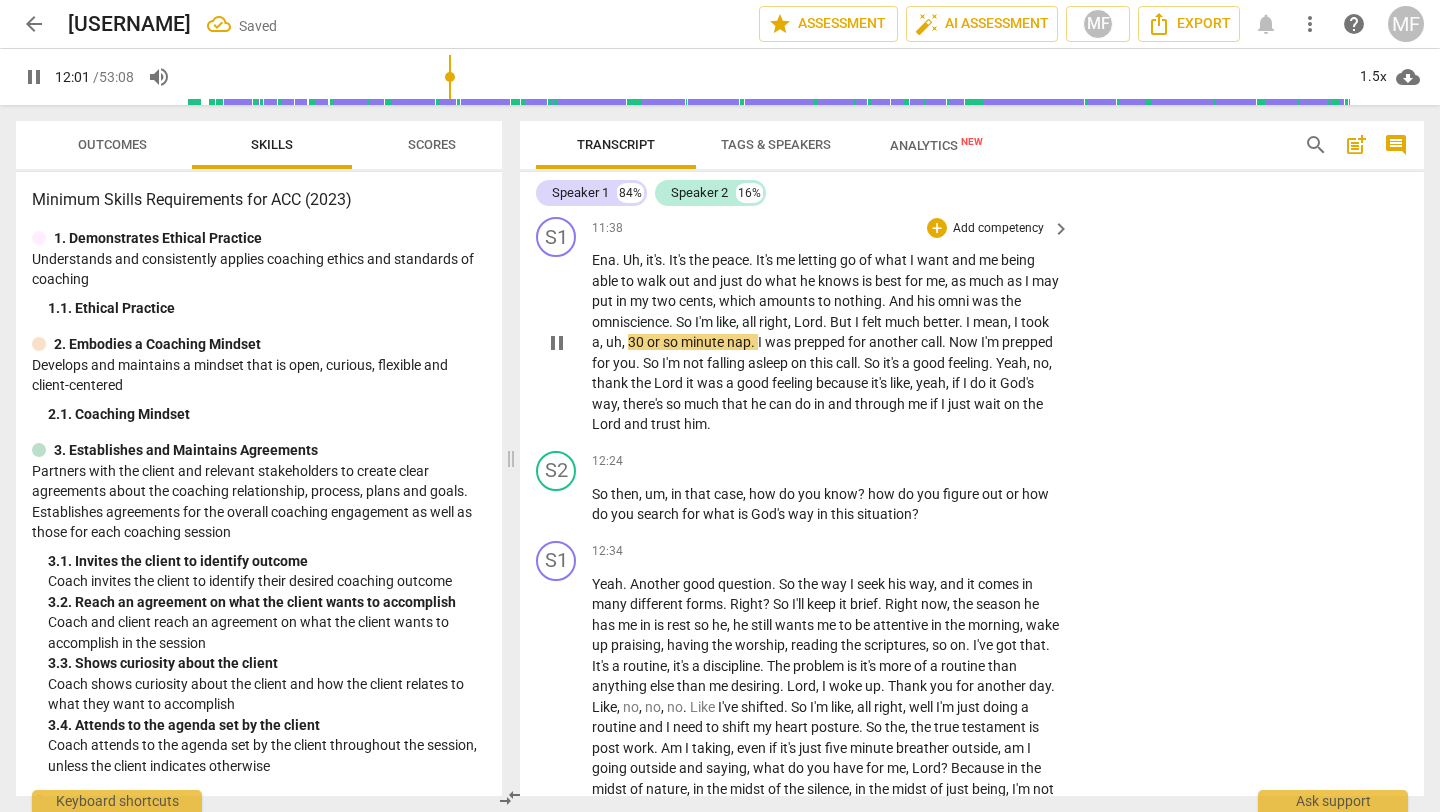 scroll, scrollTop: 5110, scrollLeft: 0, axis: vertical 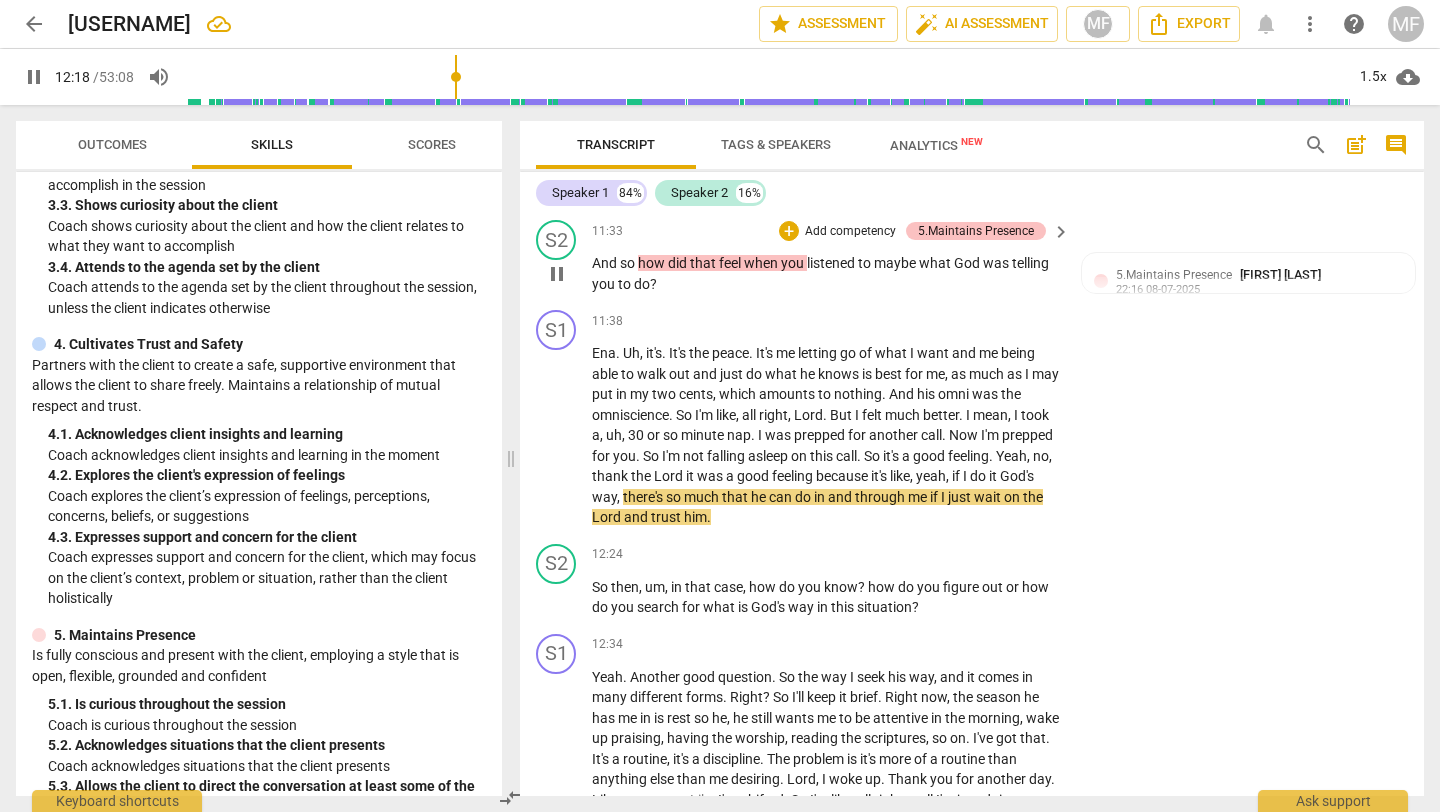 click on "5.Maintains Presence" at bounding box center [976, 231] 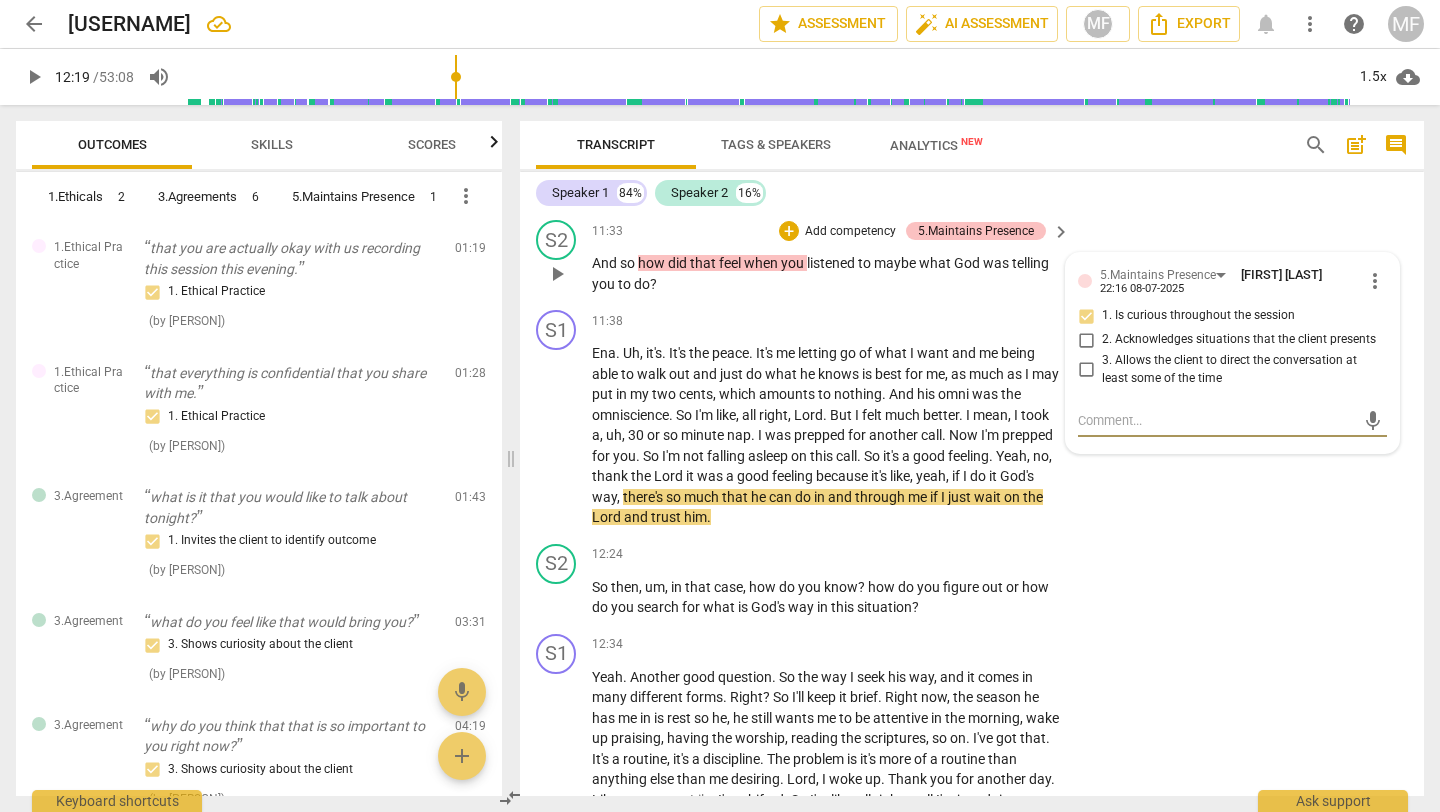 type on "740" 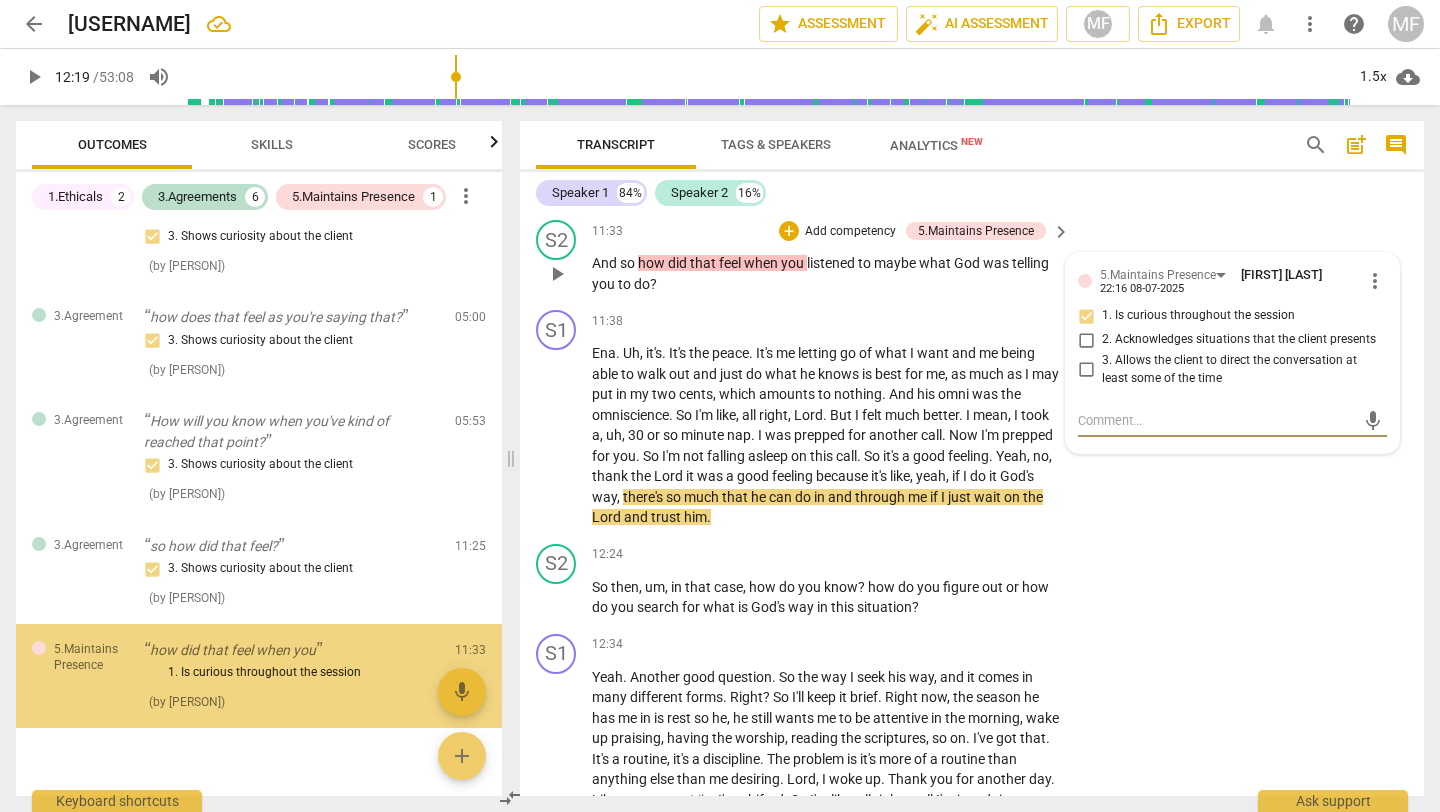 scroll, scrollTop: 564, scrollLeft: 0, axis: vertical 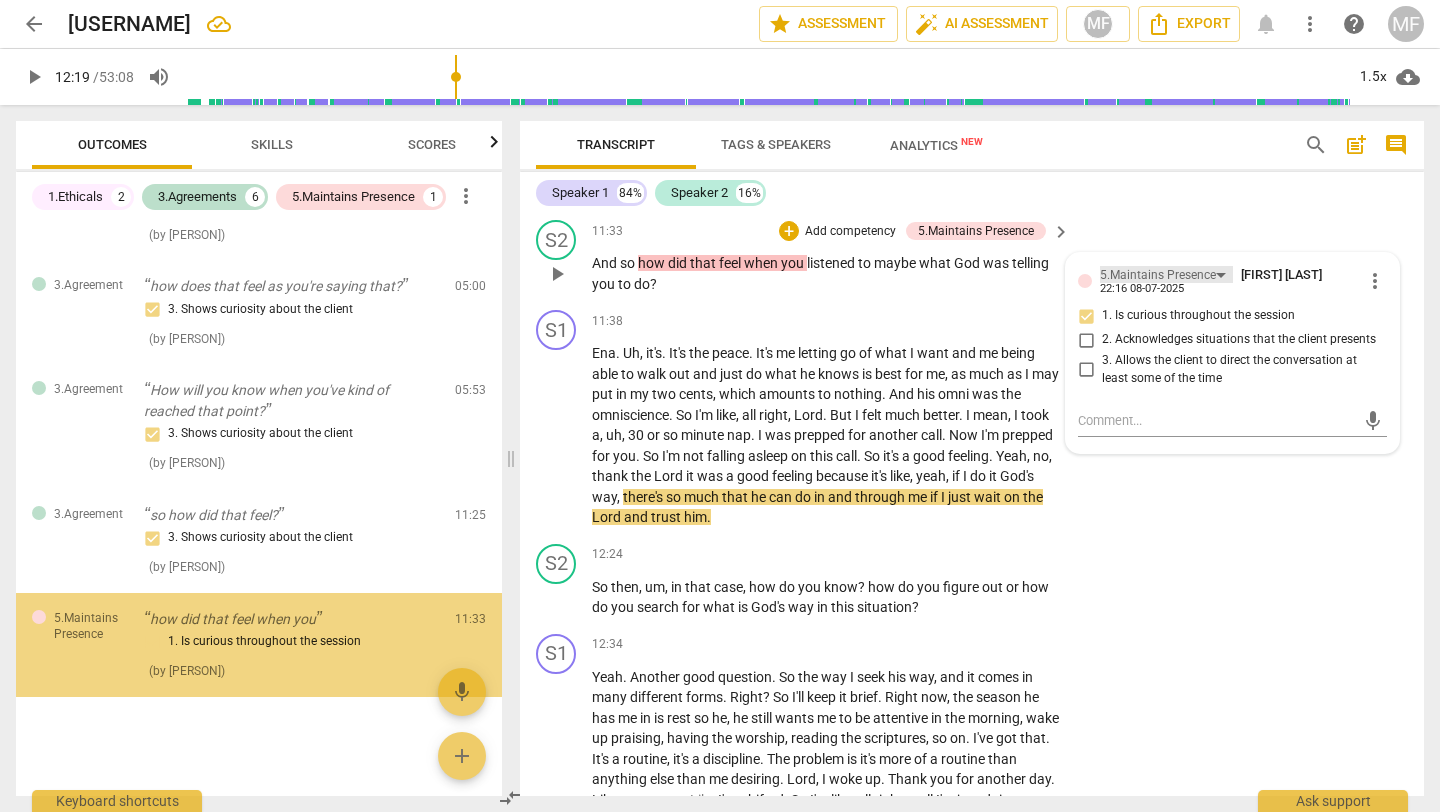 click on "5.Maintains Presence" at bounding box center (1158, 275) 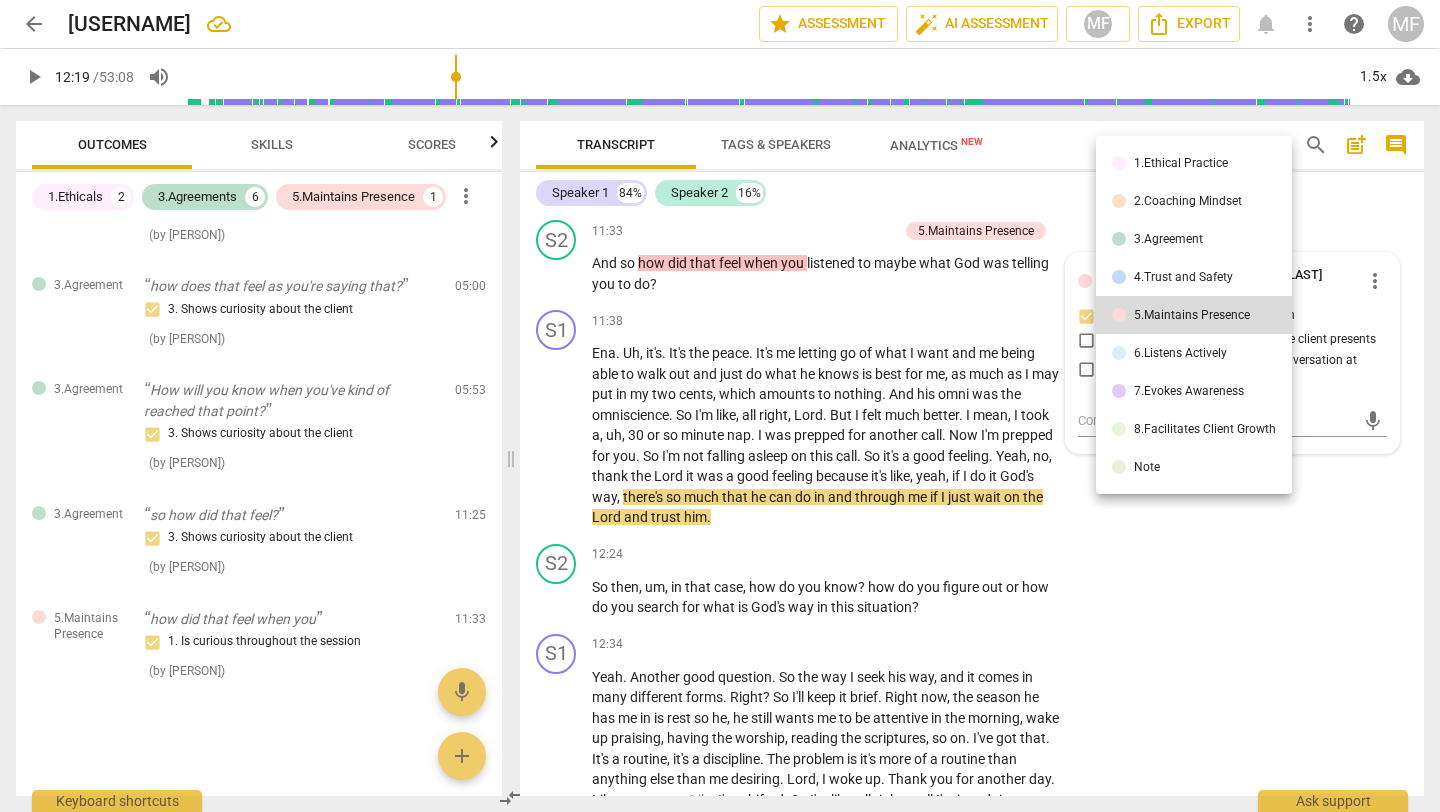 click on "4.Trust and Safety" at bounding box center [1194, 277] 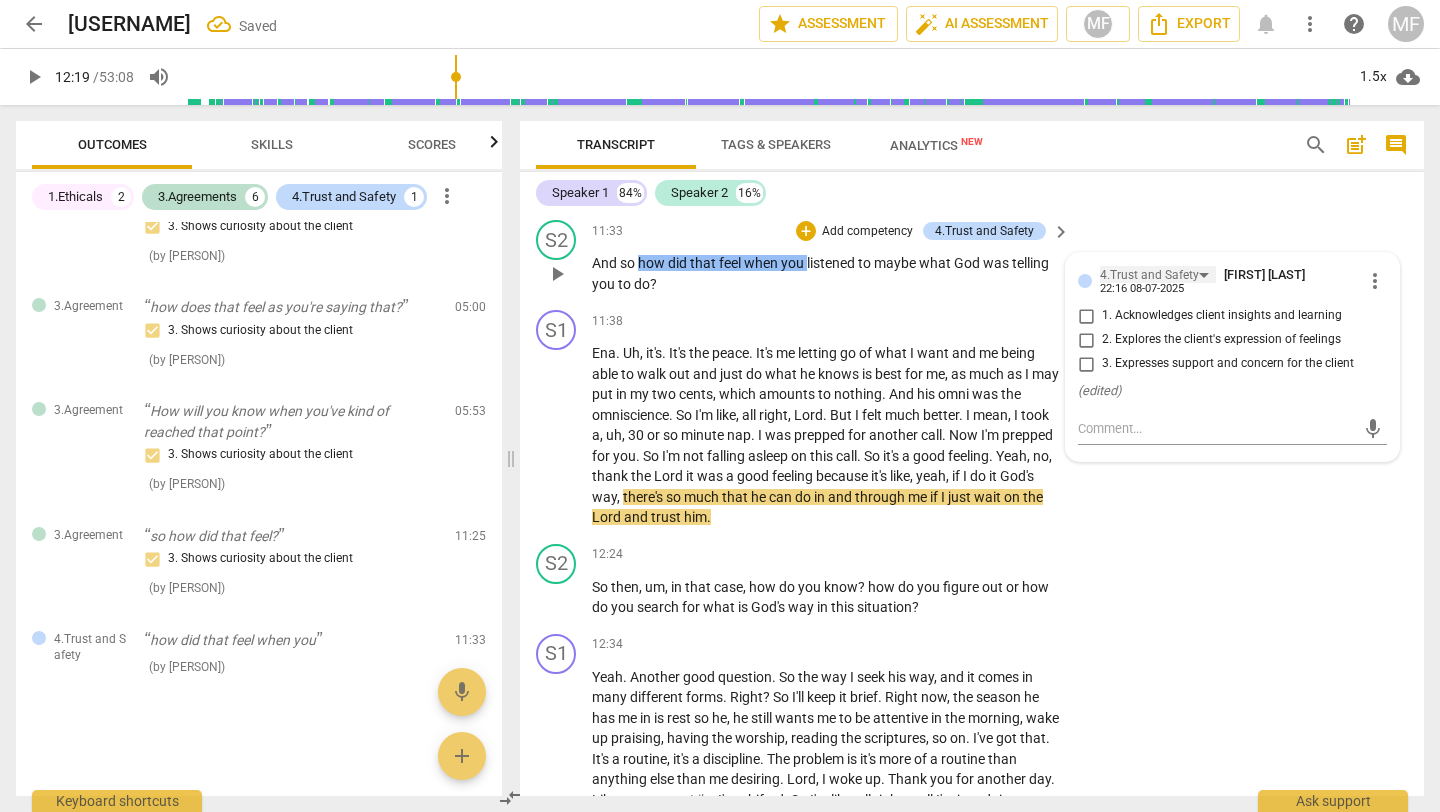 scroll, scrollTop: 543, scrollLeft: 0, axis: vertical 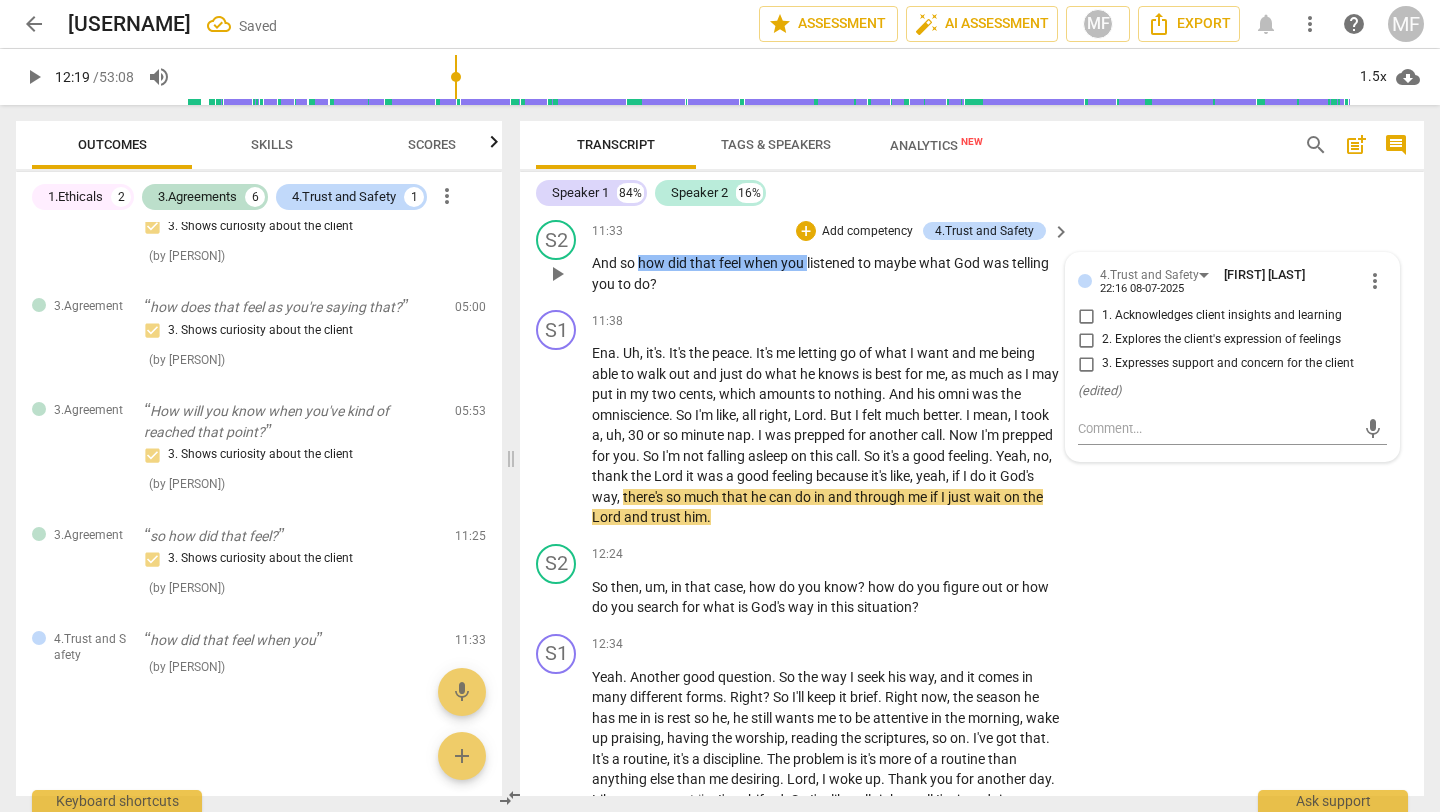 click on "2. Explores the client's expression of feelings" at bounding box center (1221, 340) 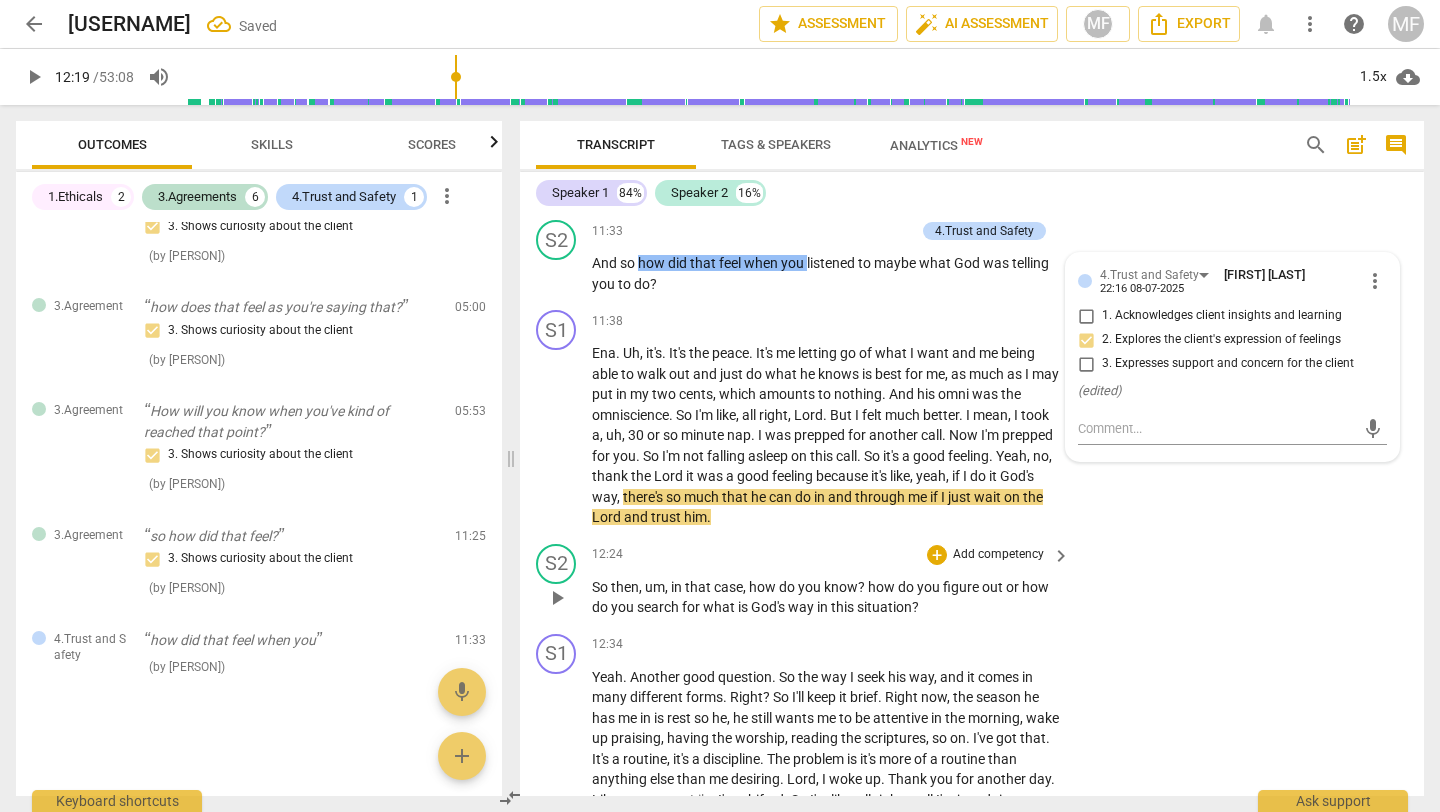 click on "S2 play_arrow pause 12:24 + Add competency keyboard_arrow_right So then , um , in that case , how do you know ? how do you figure out or how do you search for what is God's way in this situation ?" at bounding box center (972, 581) 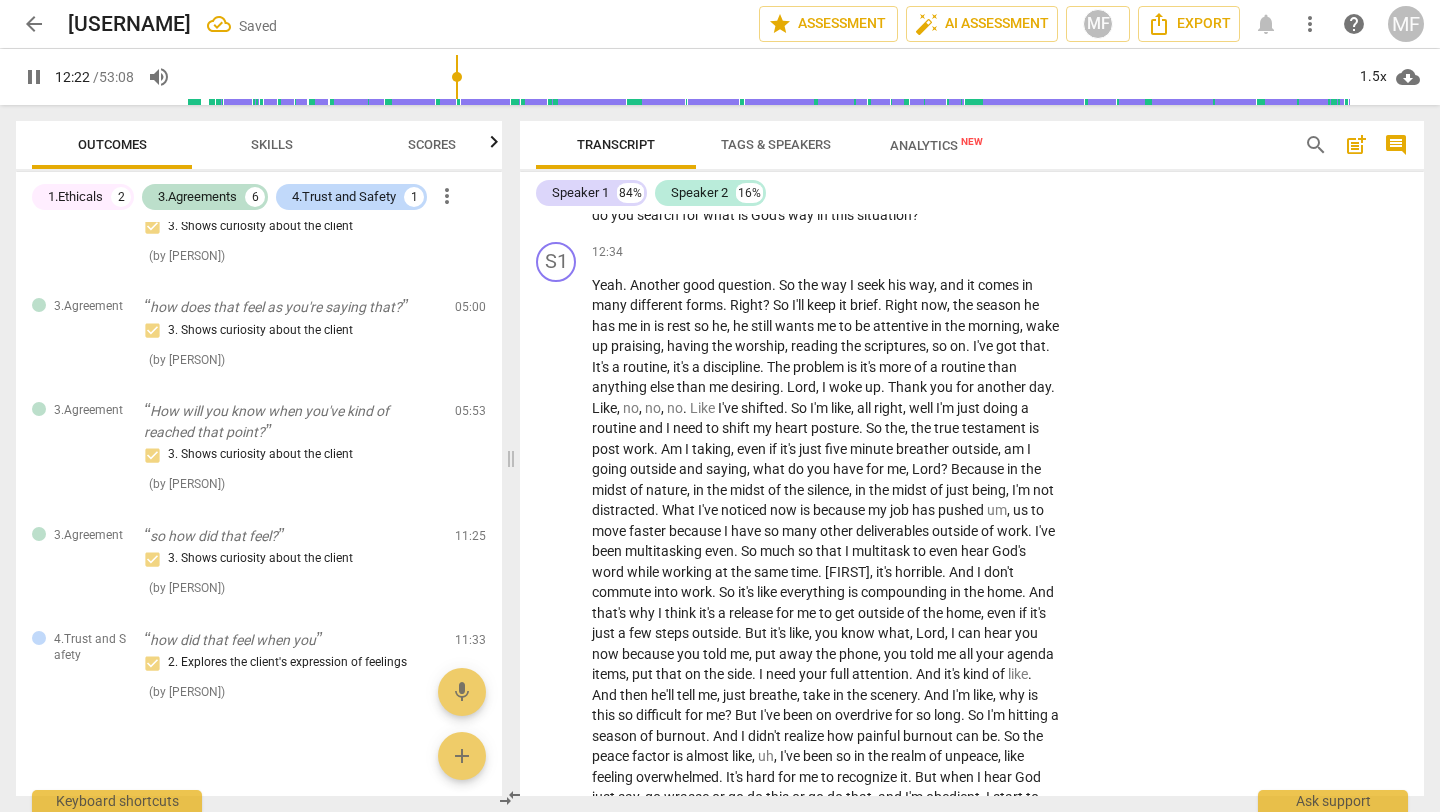 scroll, scrollTop: 5843, scrollLeft: 0, axis: vertical 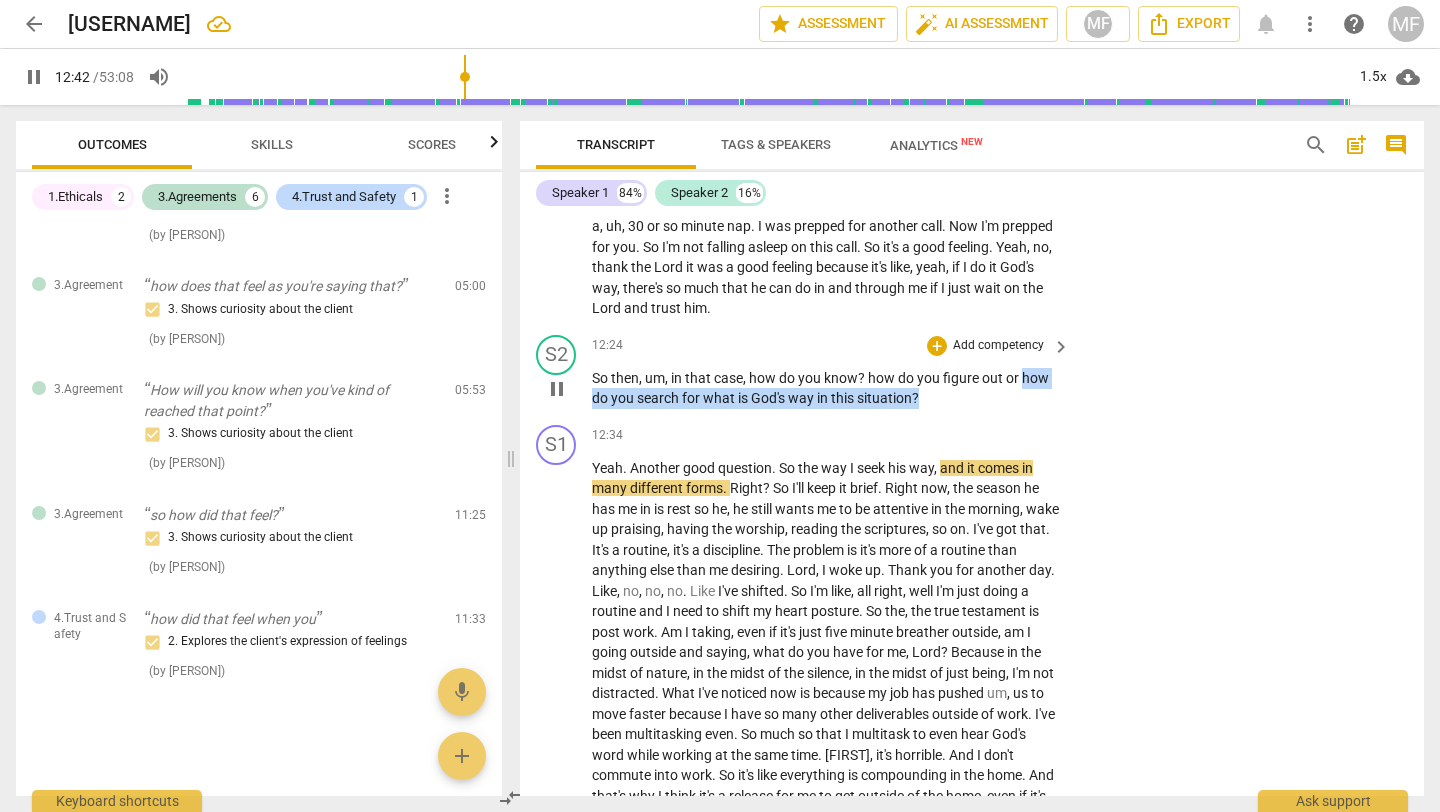 drag, startPoint x: 1023, startPoint y: 422, endPoint x: 1017, endPoint y: 442, distance: 20.880613 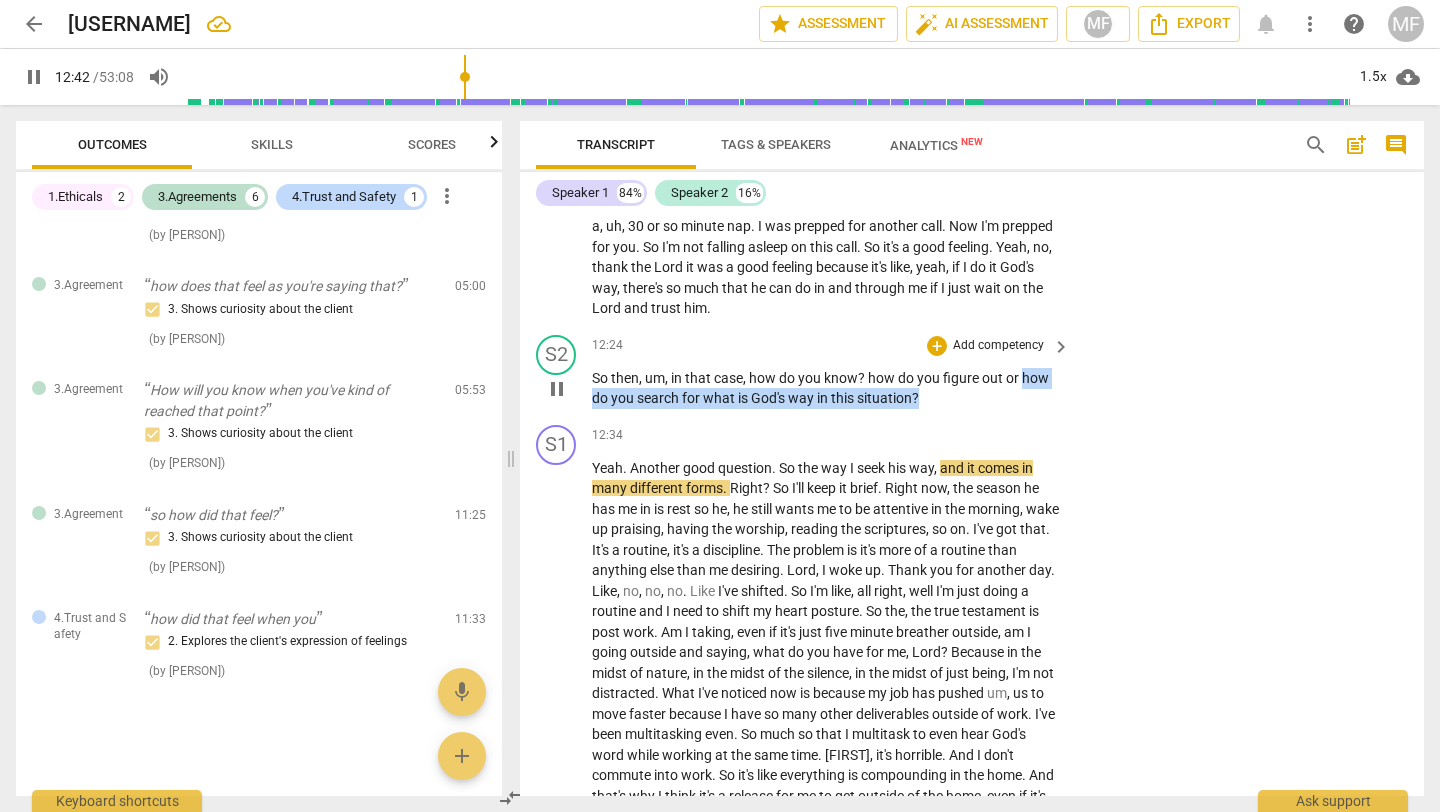 click on "So   then ,   um ,   in   that   case ,   how   do   you   know ?   how   do   you   figure   out   or   how   do   you   search   for   what   is   God's   way   in   this   situation ?" at bounding box center [826, 388] 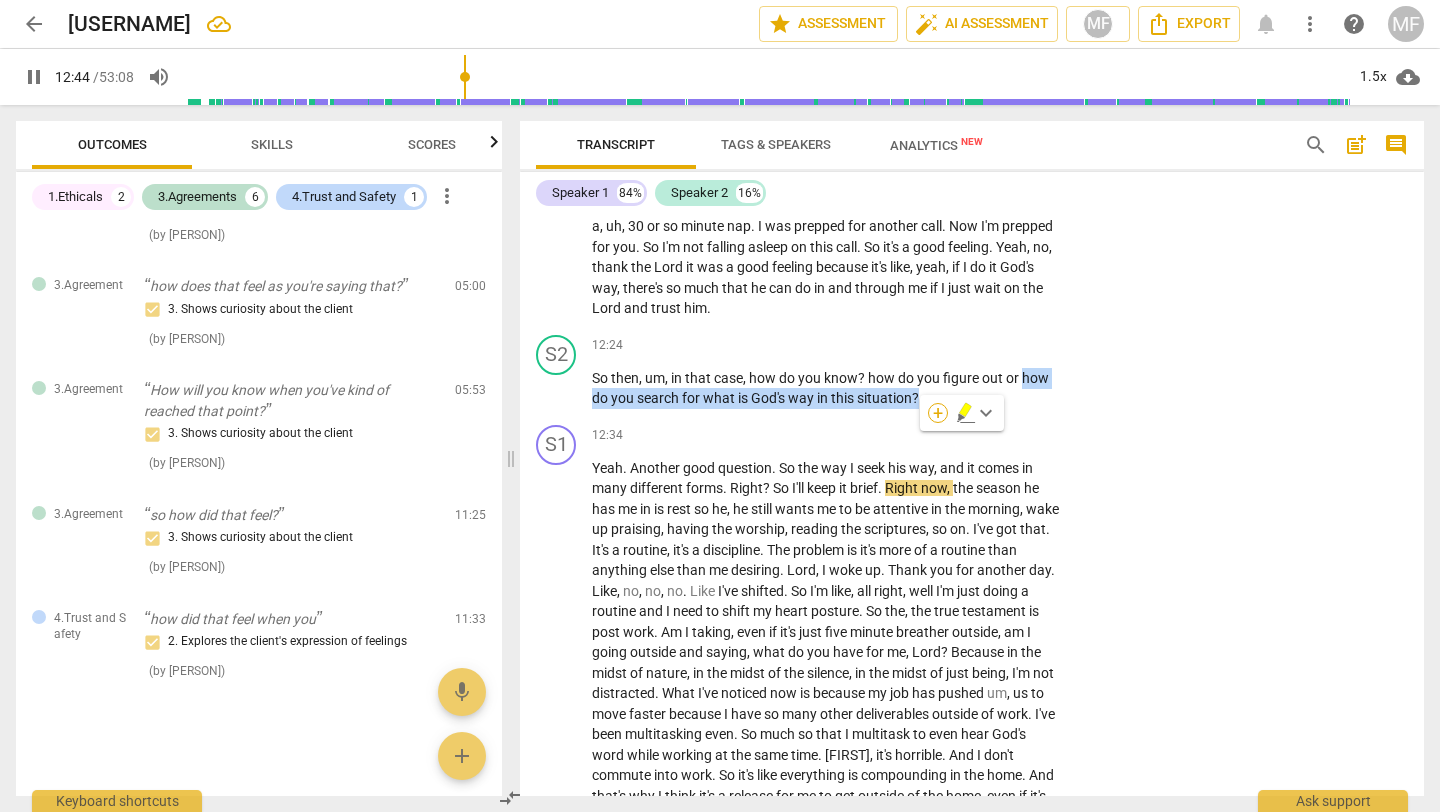 click on "+" at bounding box center (938, 413) 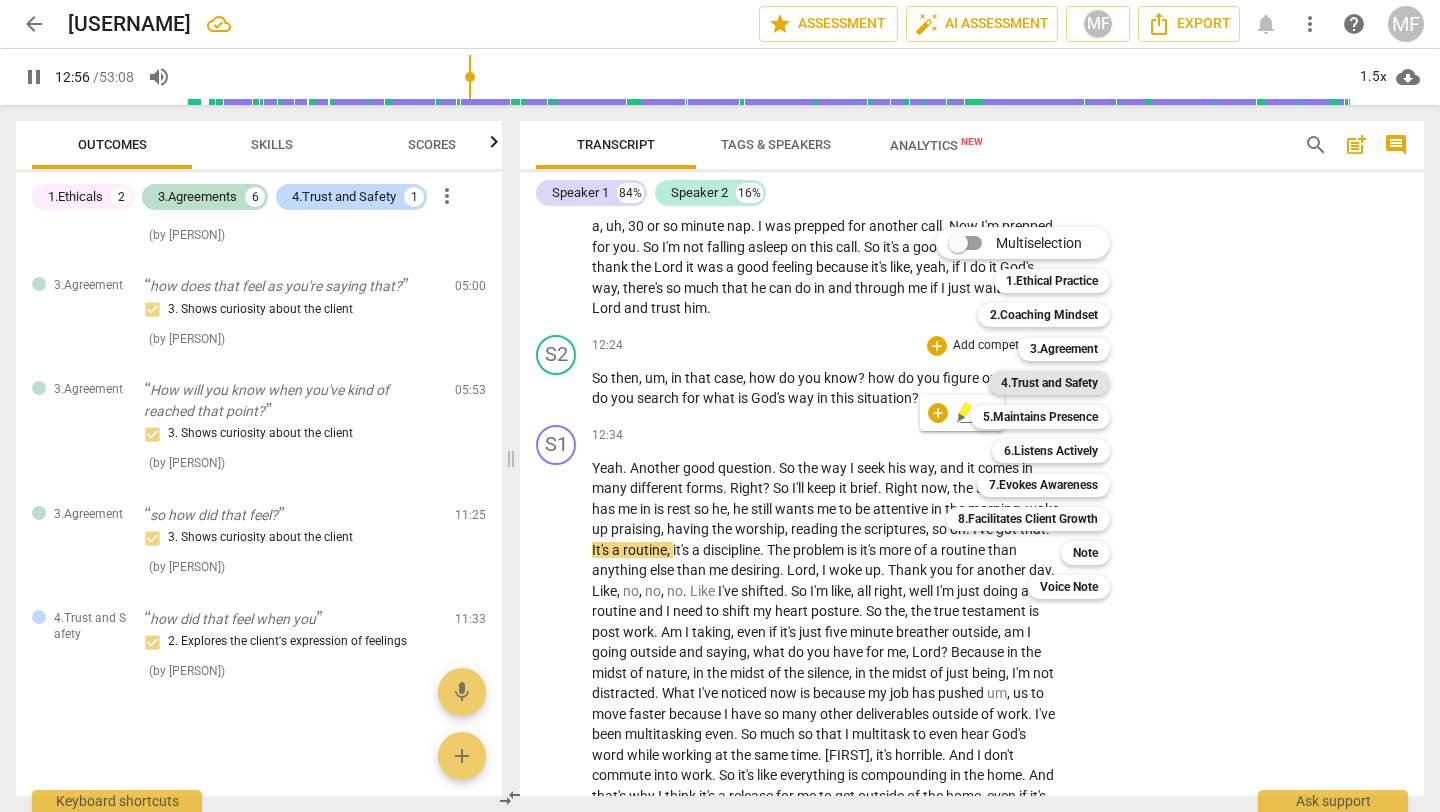 click on "4.Trust and Safety" at bounding box center (1049, 383) 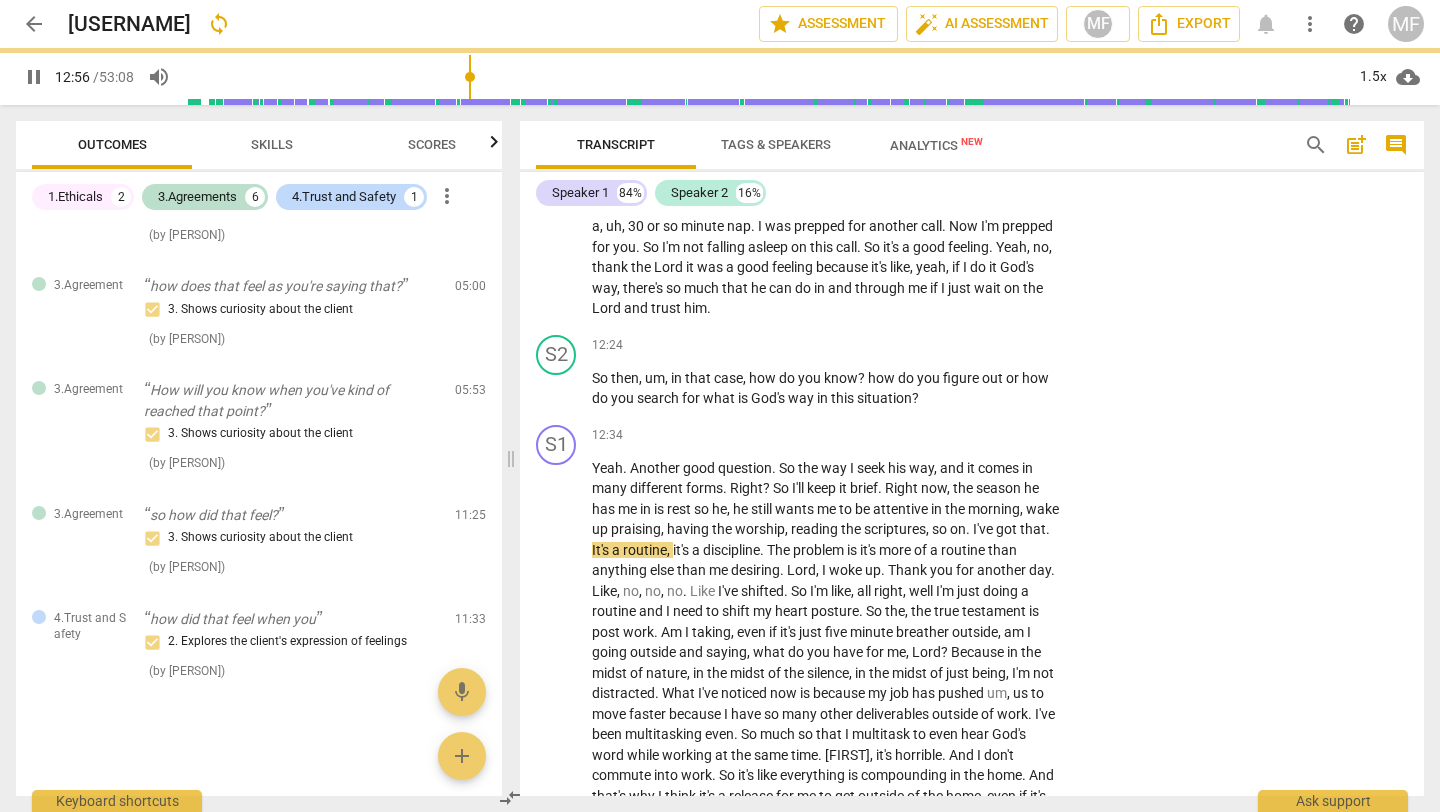 type on "777" 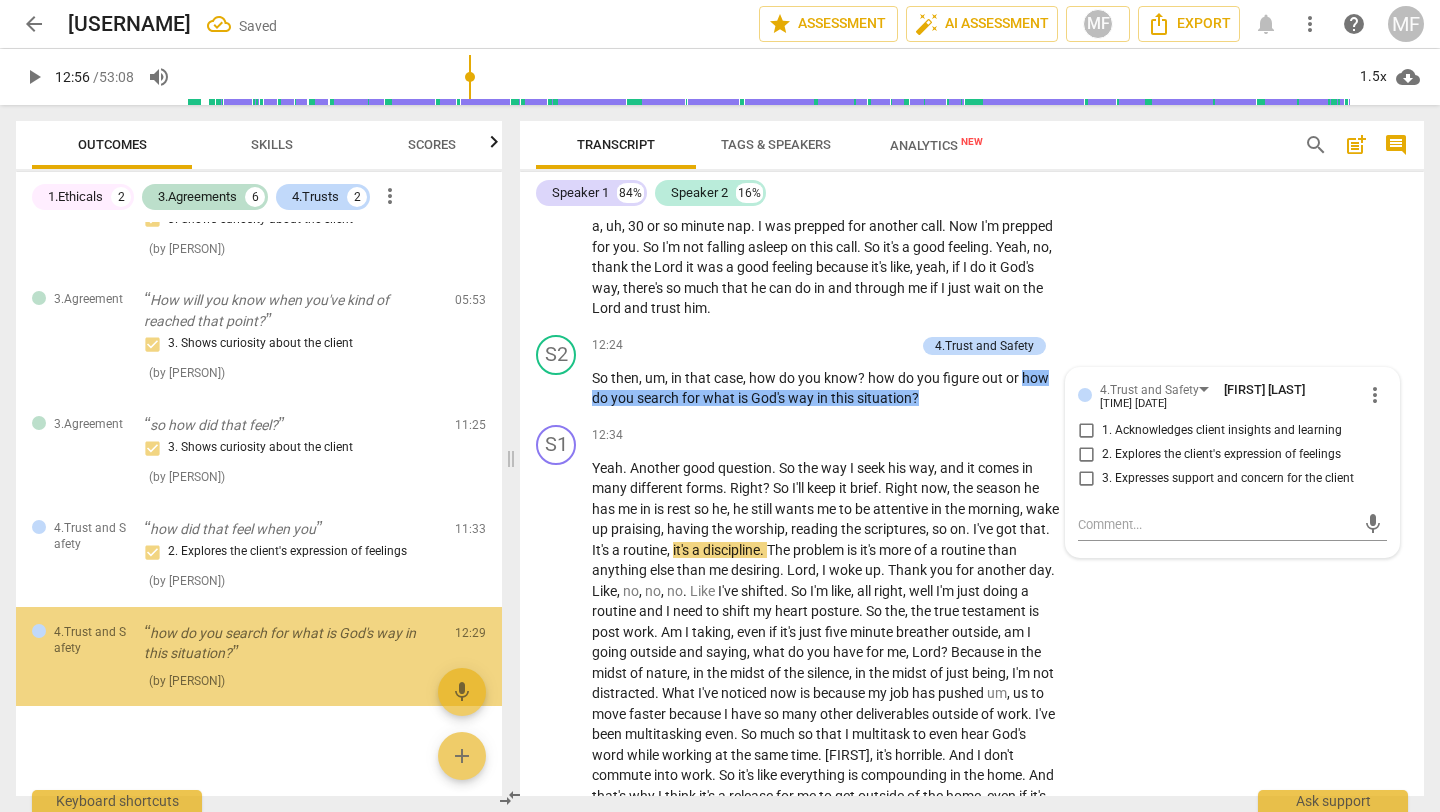 scroll, scrollTop: 664, scrollLeft: 0, axis: vertical 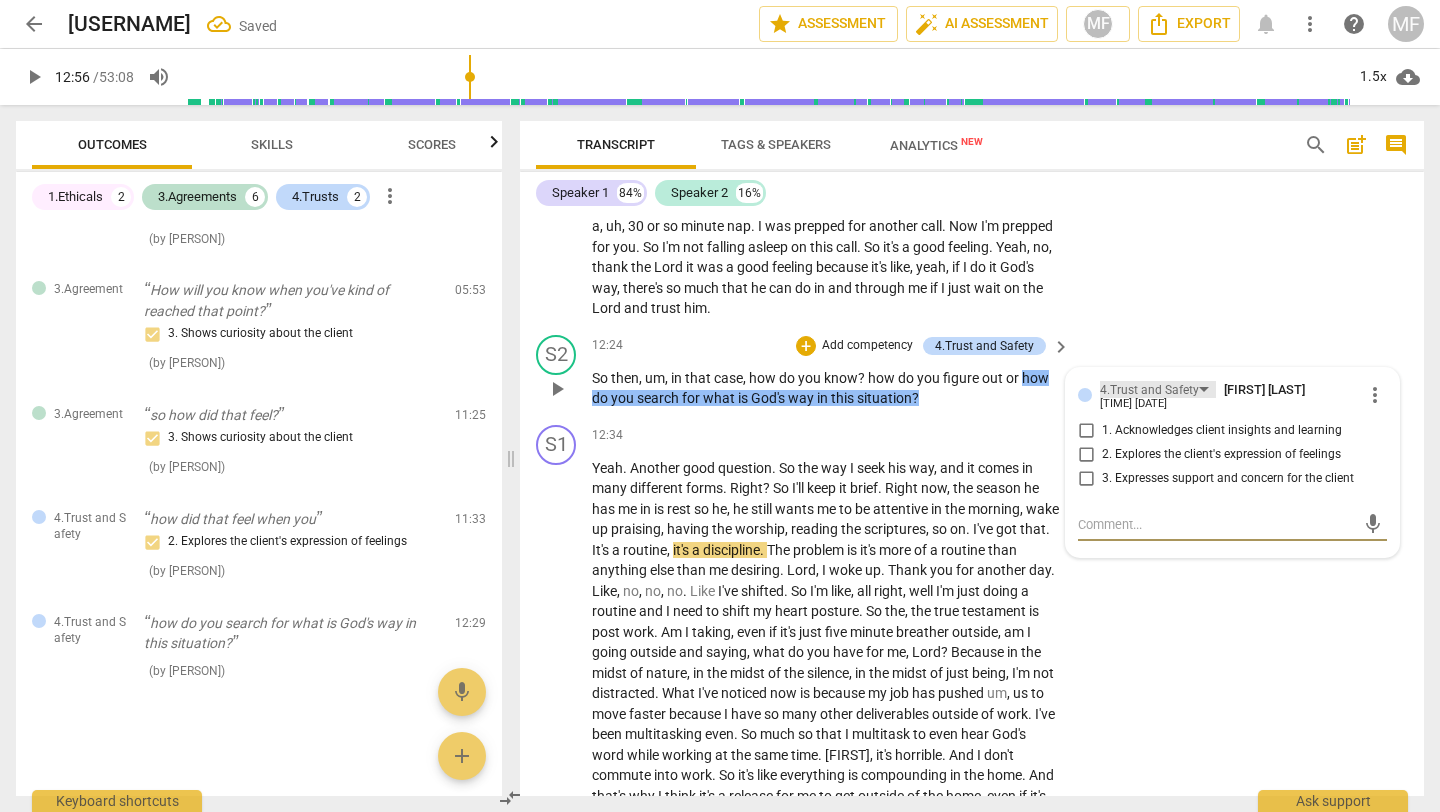click on "4.Trust and Safety" at bounding box center (1149, 390) 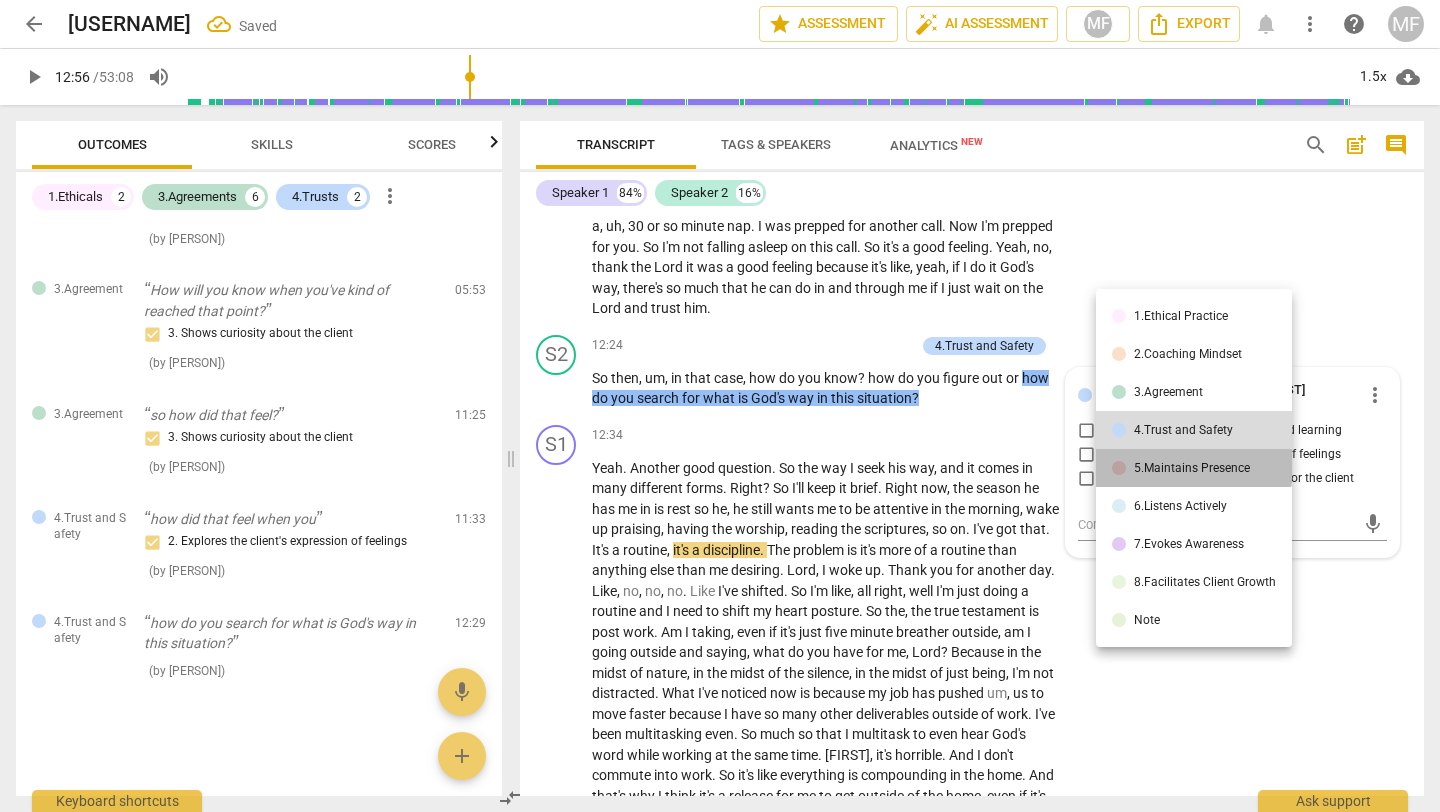 click on "5.Maintains Presence" at bounding box center (1192, 468) 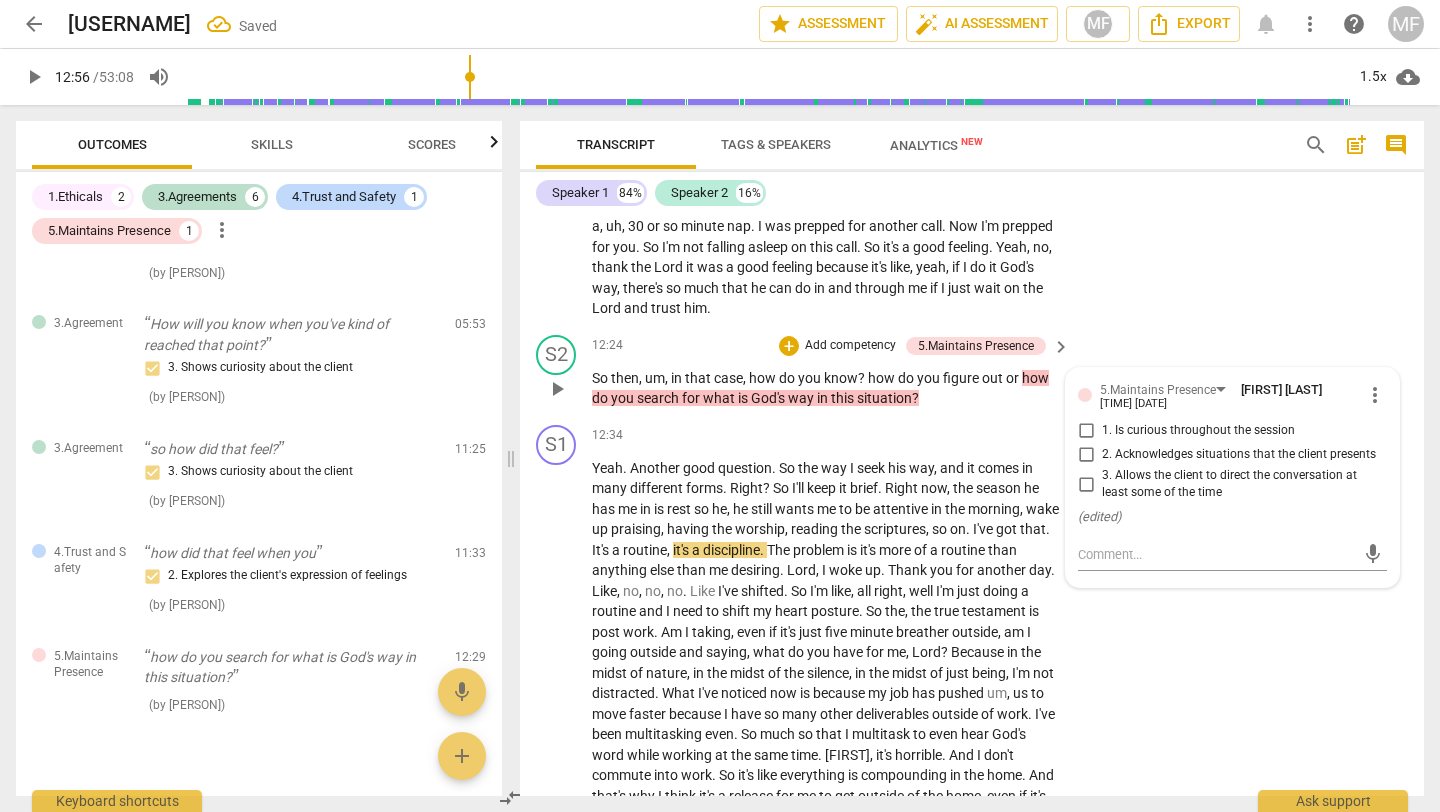 click on "1. Is curious throughout the session" at bounding box center [1198, 431] 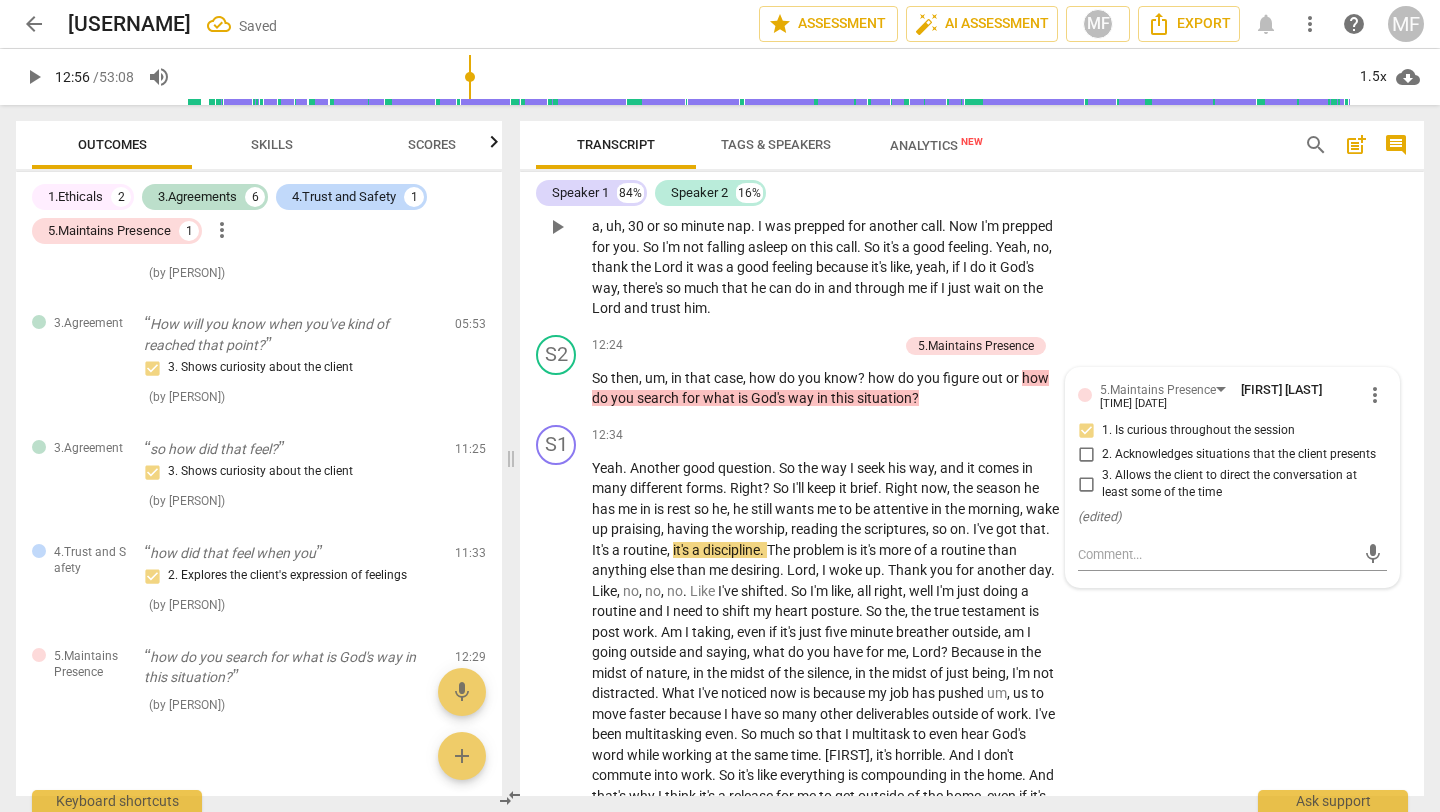 click on "S1 play_arrow pause 11:38 + Add competency keyboard_arrow_right Ena .   Uh ,   it's .   It's   the   peace .   It's   me   letting   go   of   what   I   want   and   me   being   able   to   walk   out   and   just   do   what   he   knows   is   best   for   me ,   as   much   as   I   may   put   in   my   two   cents ,   which   amounts   to   nothing .   And   his   omni   was   the   omniscience .   So   I'm   like ,   all   right ,   Lord .   But   I   felt   much   better .   I   mean ,   I   took   a ,   uh ,   30   or   so   minute   nap .   I   was   prepped   for   another   call .   Now   I'm   prepped   for   you .   So   I'm   not   falling   asleep   on   this   call .   So   it's   a   good   feeling .   Yeah ,   no ,   thank   the   Lord   it   was   a   good   feeling   because   it's   like ,   yeah ,   if   I   do   it   God's   way ,   there's   so   much   that   he   can   do   in   and   through   me   if   I   just   wait   on   the   Lord   and   trust   him ." at bounding box center (972, 210) 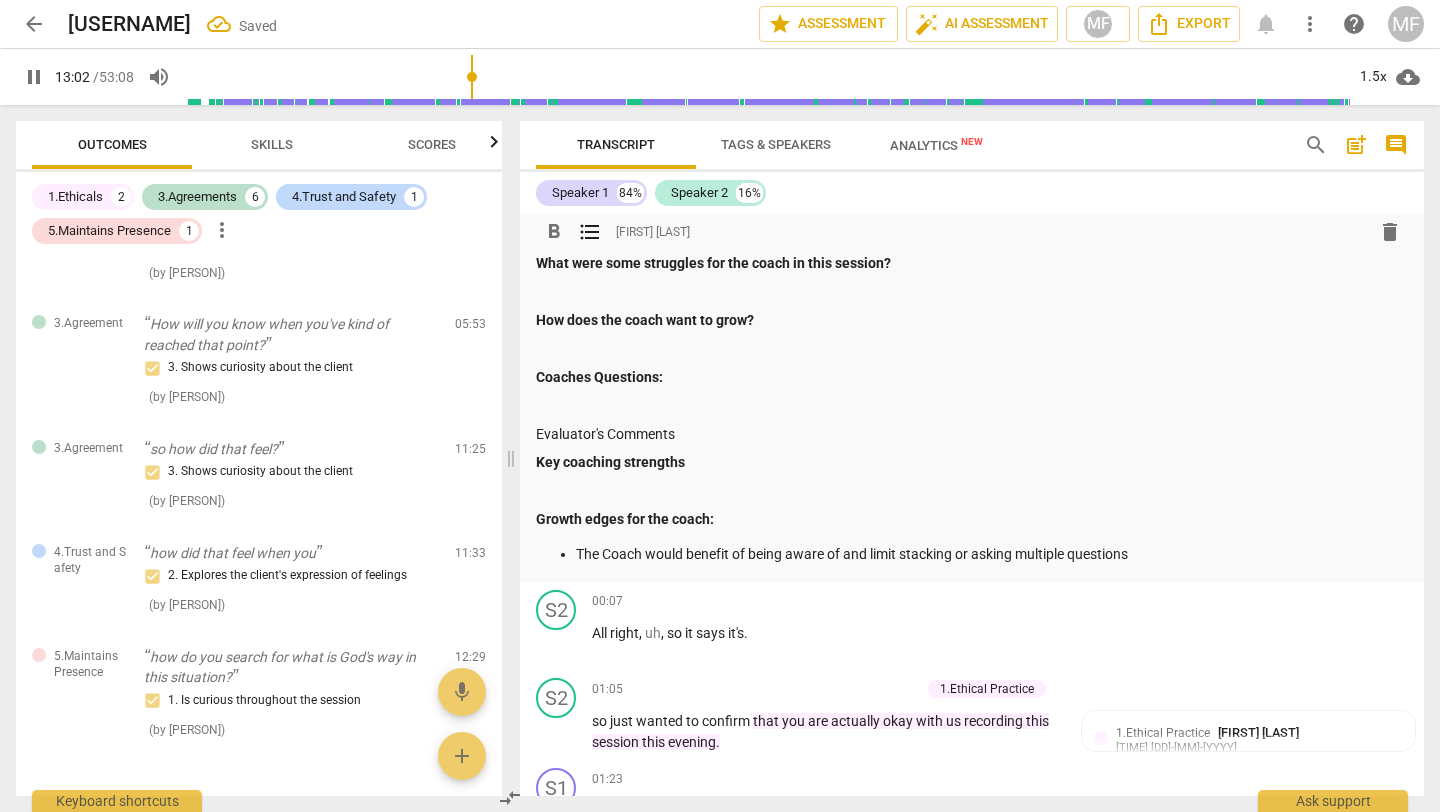 scroll, scrollTop: 214, scrollLeft: 0, axis: vertical 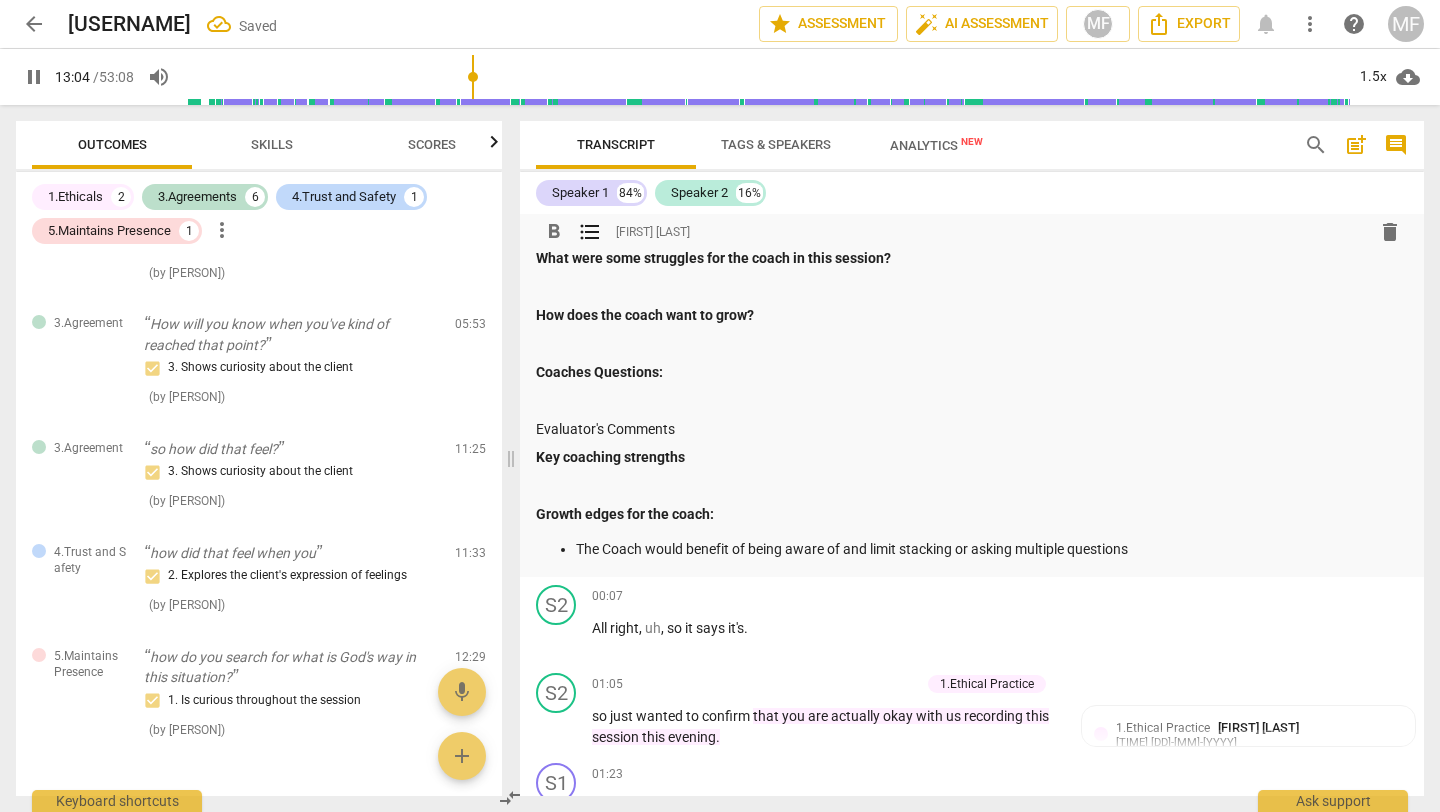 click on "The Coach would benefit of being aware of and limit stacking or asking multiple questions" at bounding box center (992, 549) 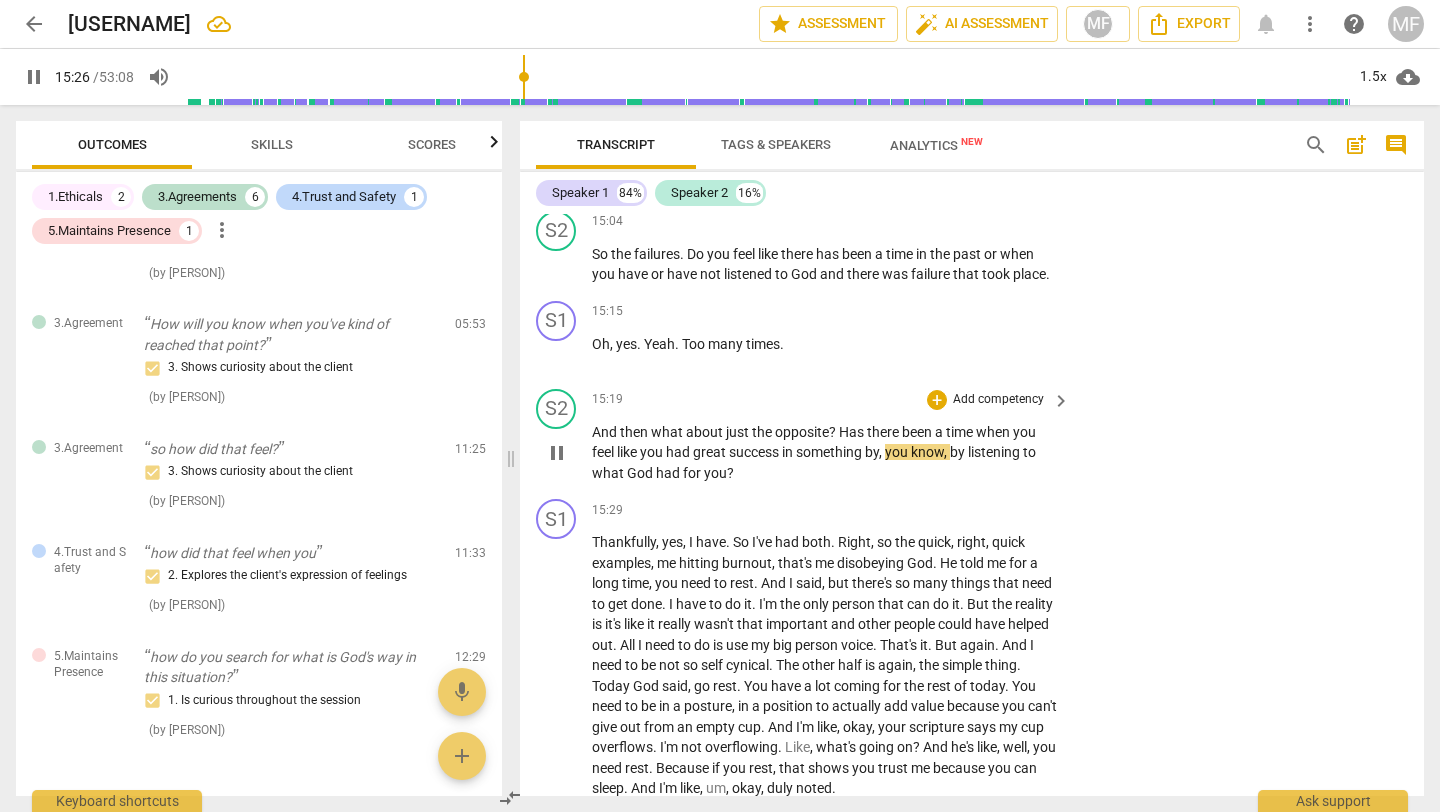 scroll, scrollTop: 6288, scrollLeft: 0, axis: vertical 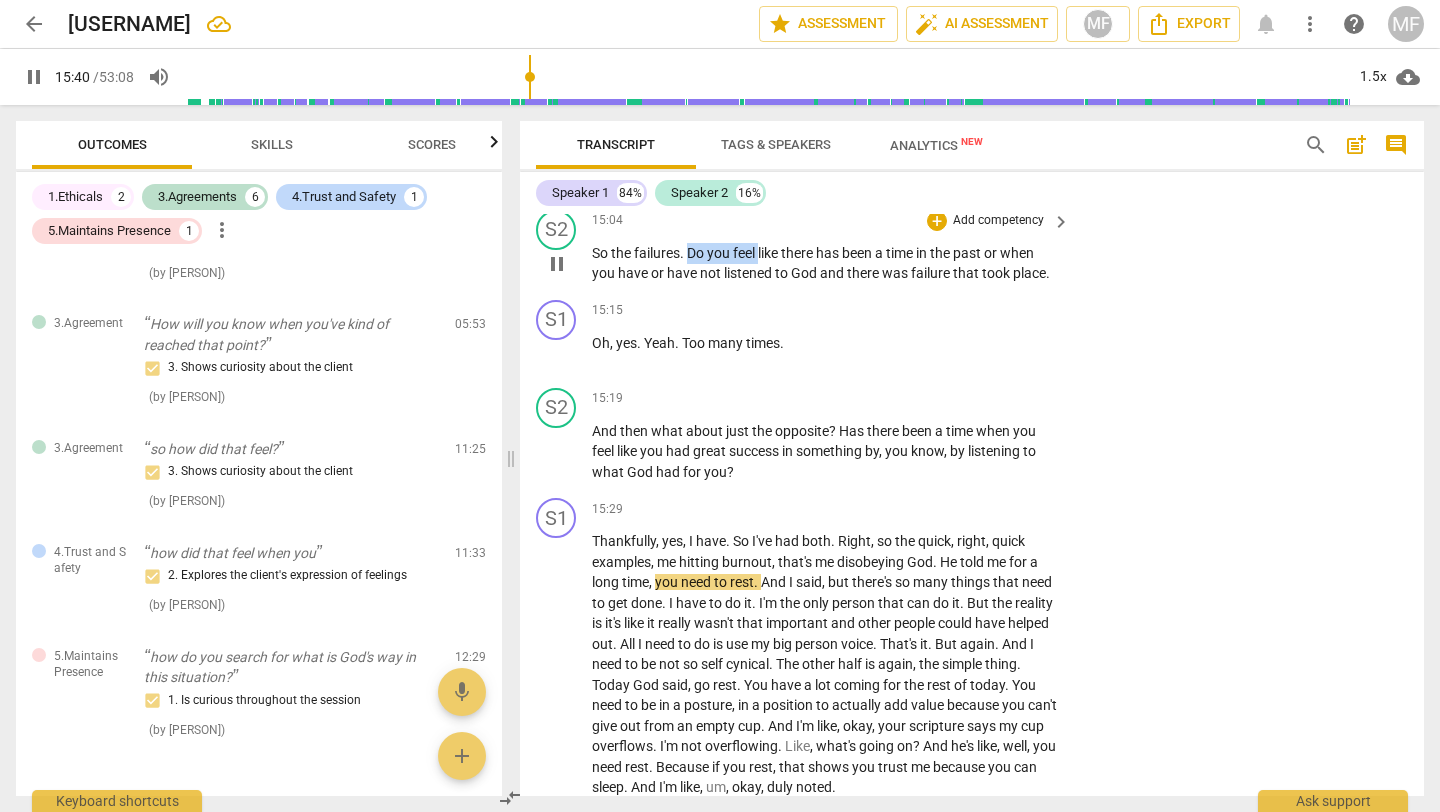 drag, startPoint x: 688, startPoint y: 292, endPoint x: 761, endPoint y: 291, distance: 73.00685 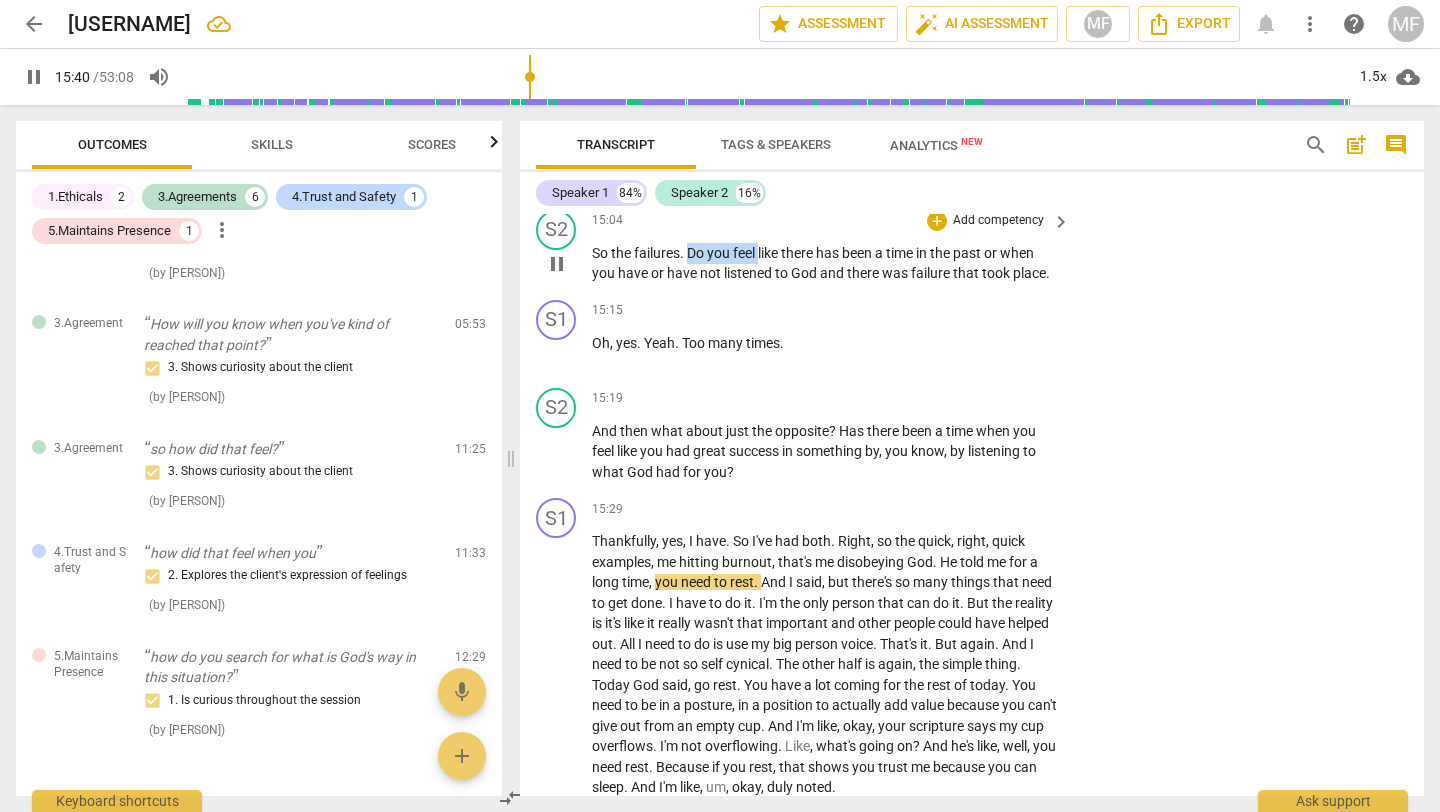 click on "So   the   failures .   Do   you   feel   like   there   has   been   a   time   in   the   past   or   when   you   have   or   have   not   listened   to   God   and   there   was   failure   that   took   place ." at bounding box center (826, 263) 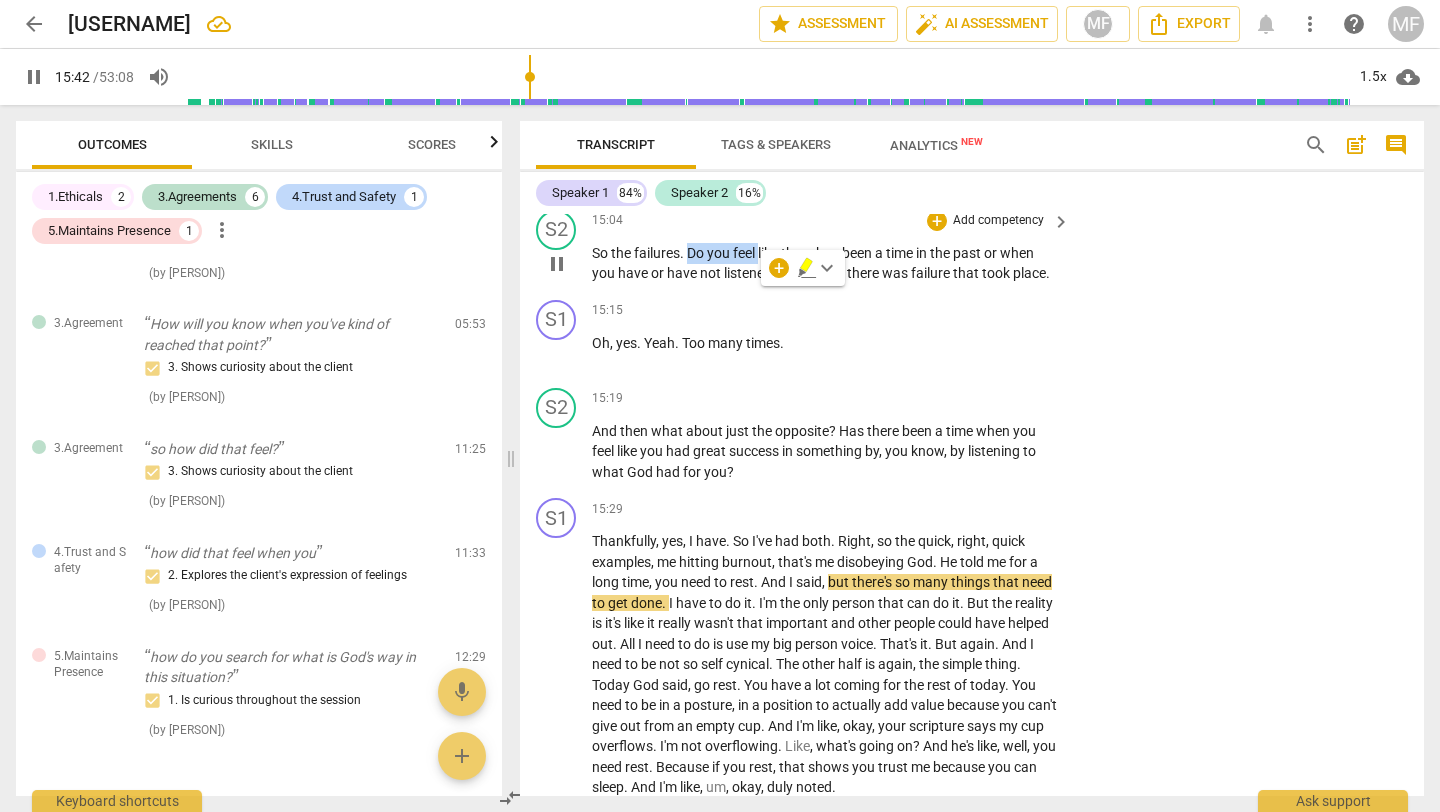 click on "+ Add competency" at bounding box center [986, 221] 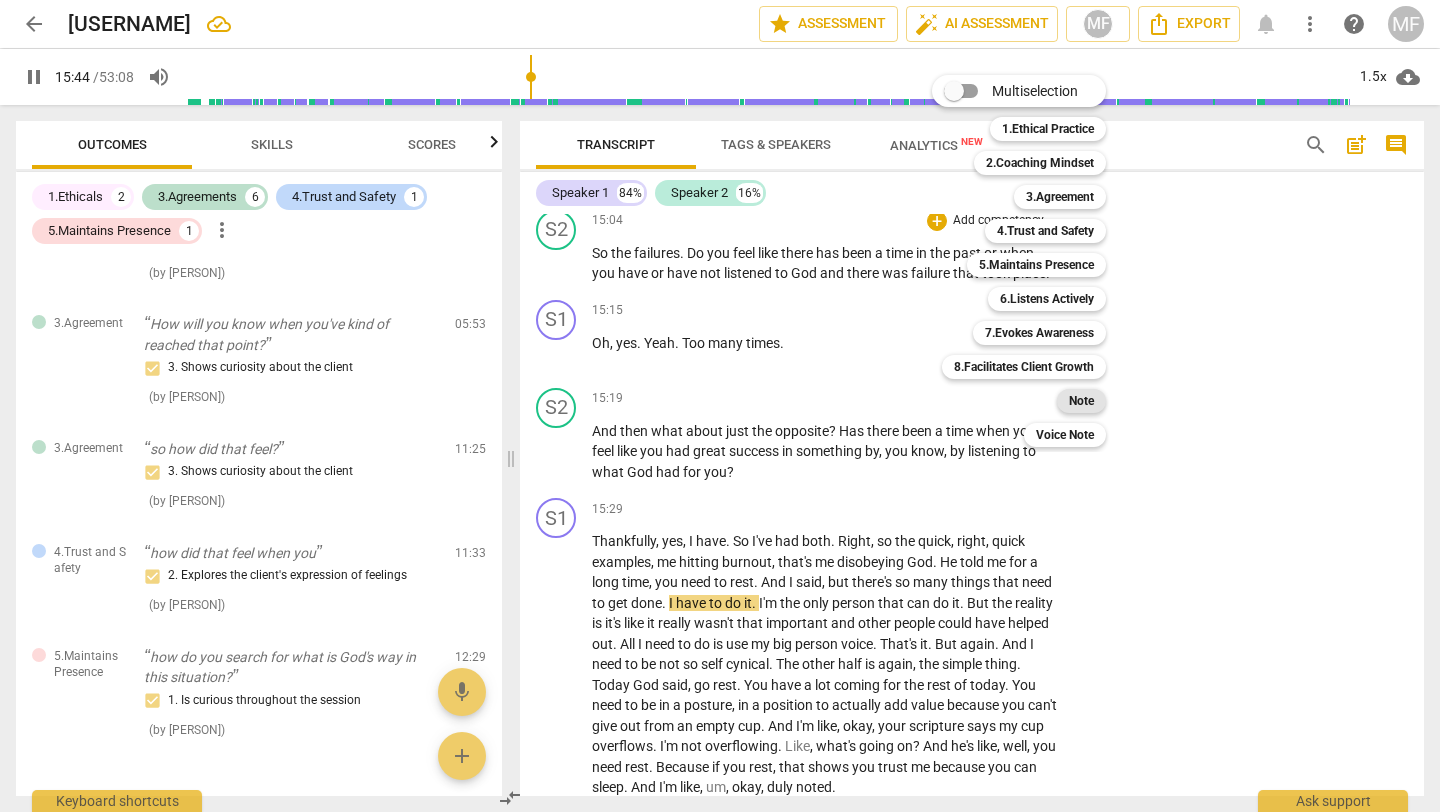 click on "Note" at bounding box center [1081, 401] 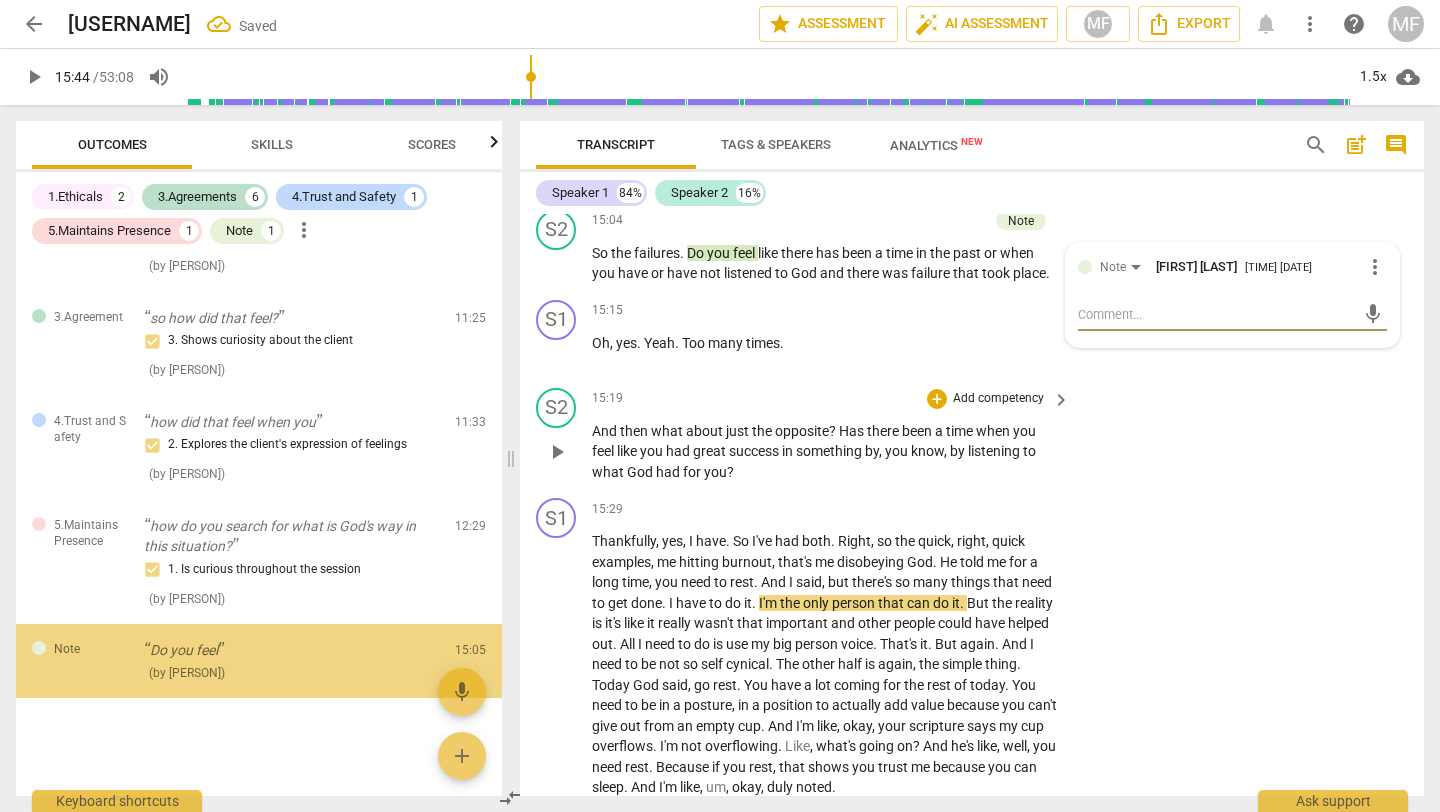 scroll, scrollTop: 797, scrollLeft: 0, axis: vertical 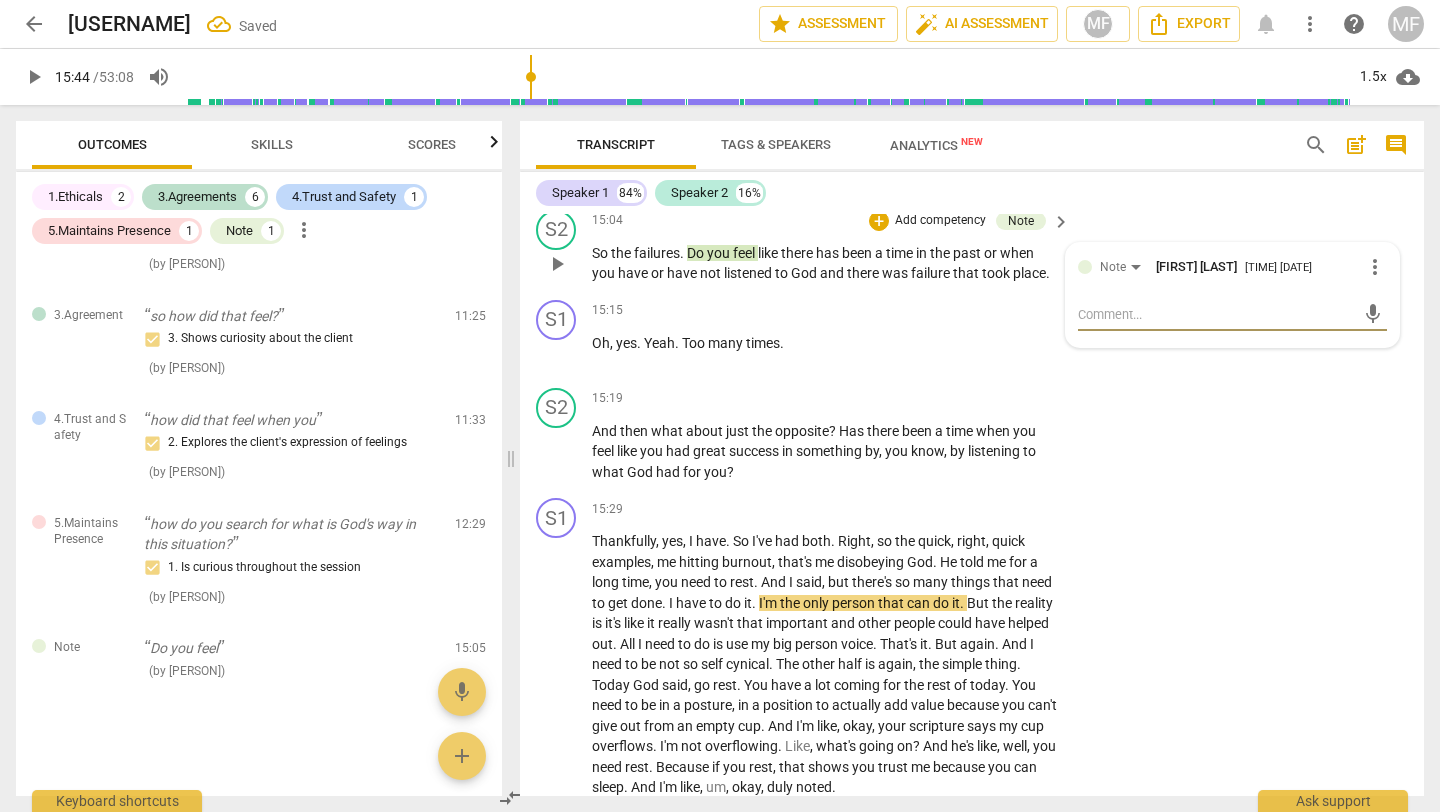 type on "C" 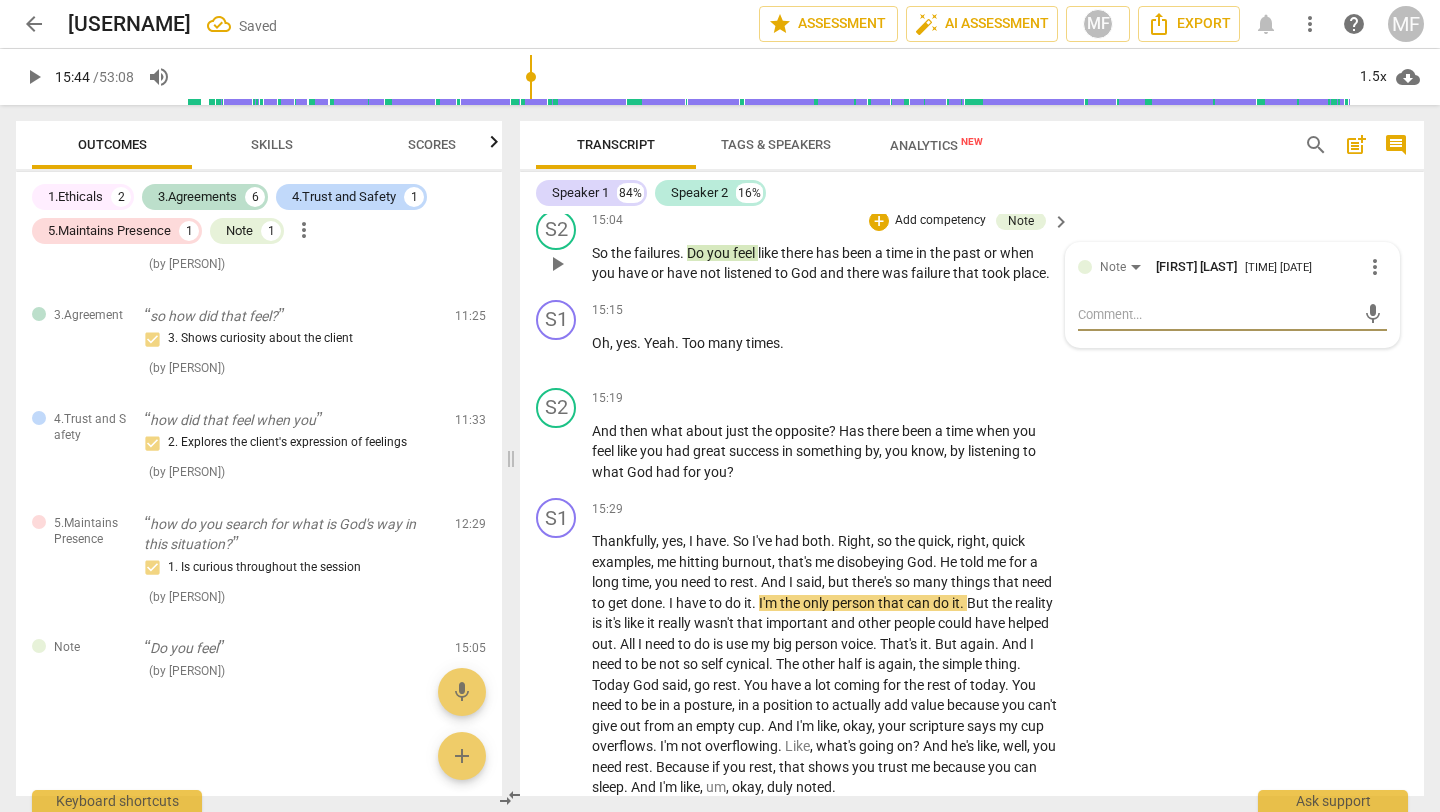 type on "C" 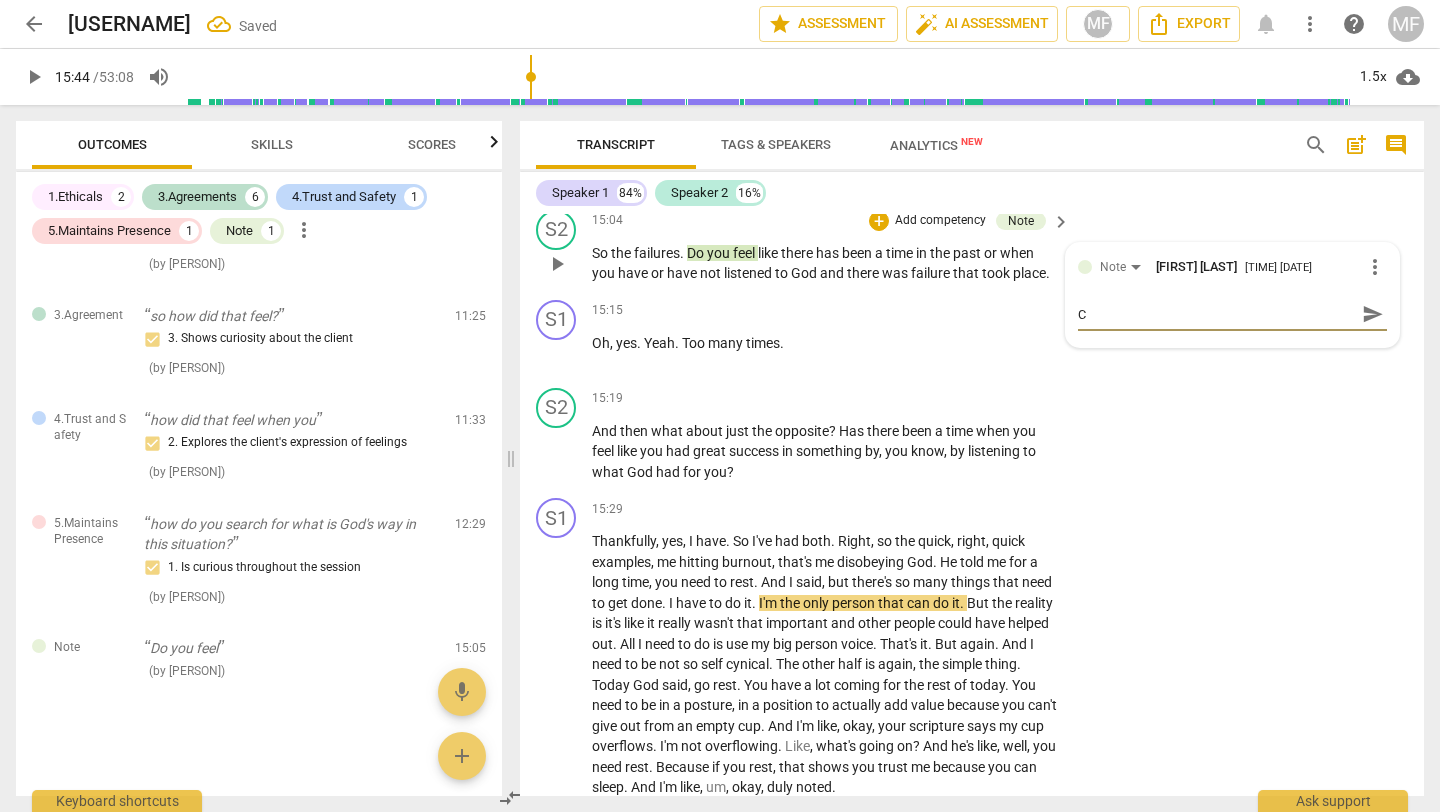 type on "Cl" 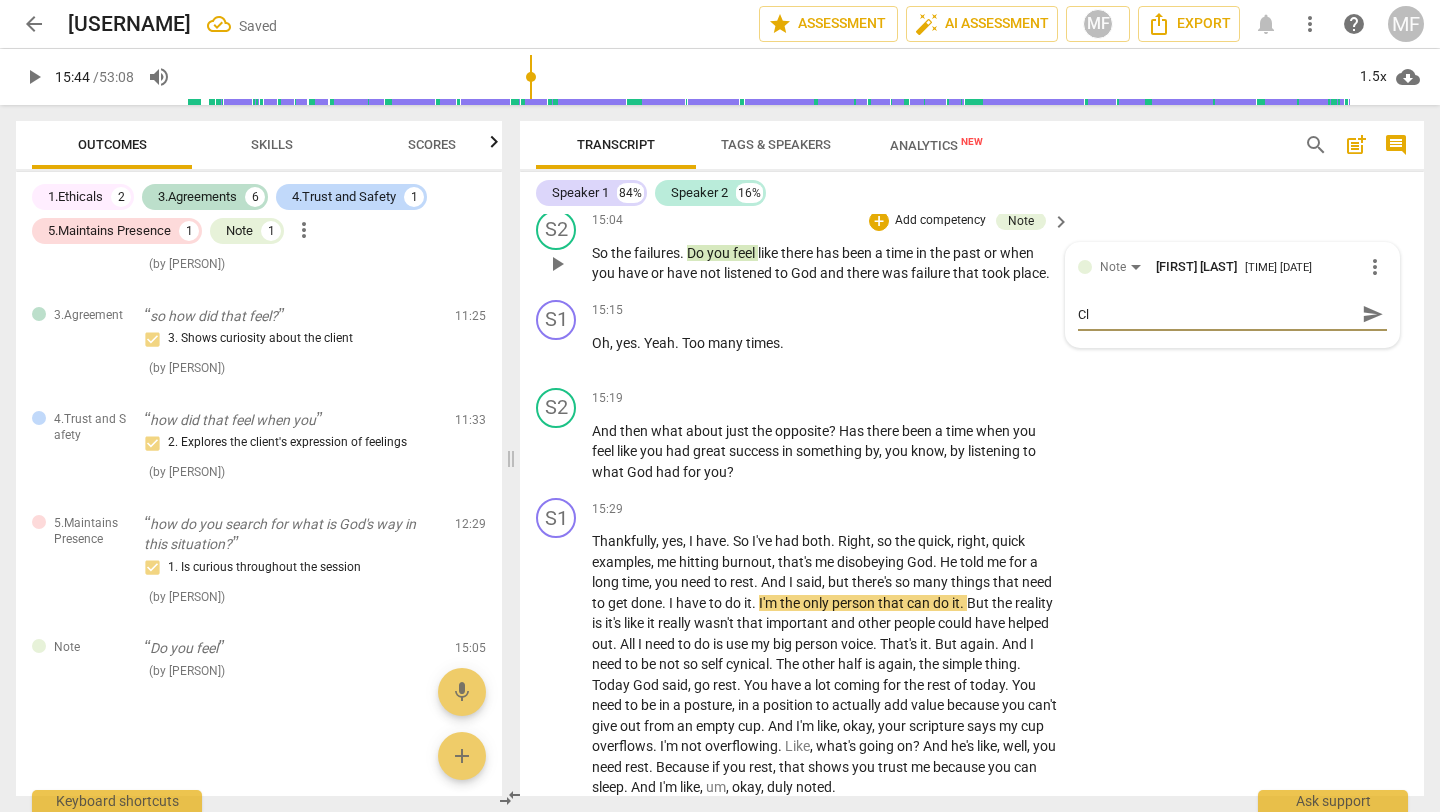 type on "Clo" 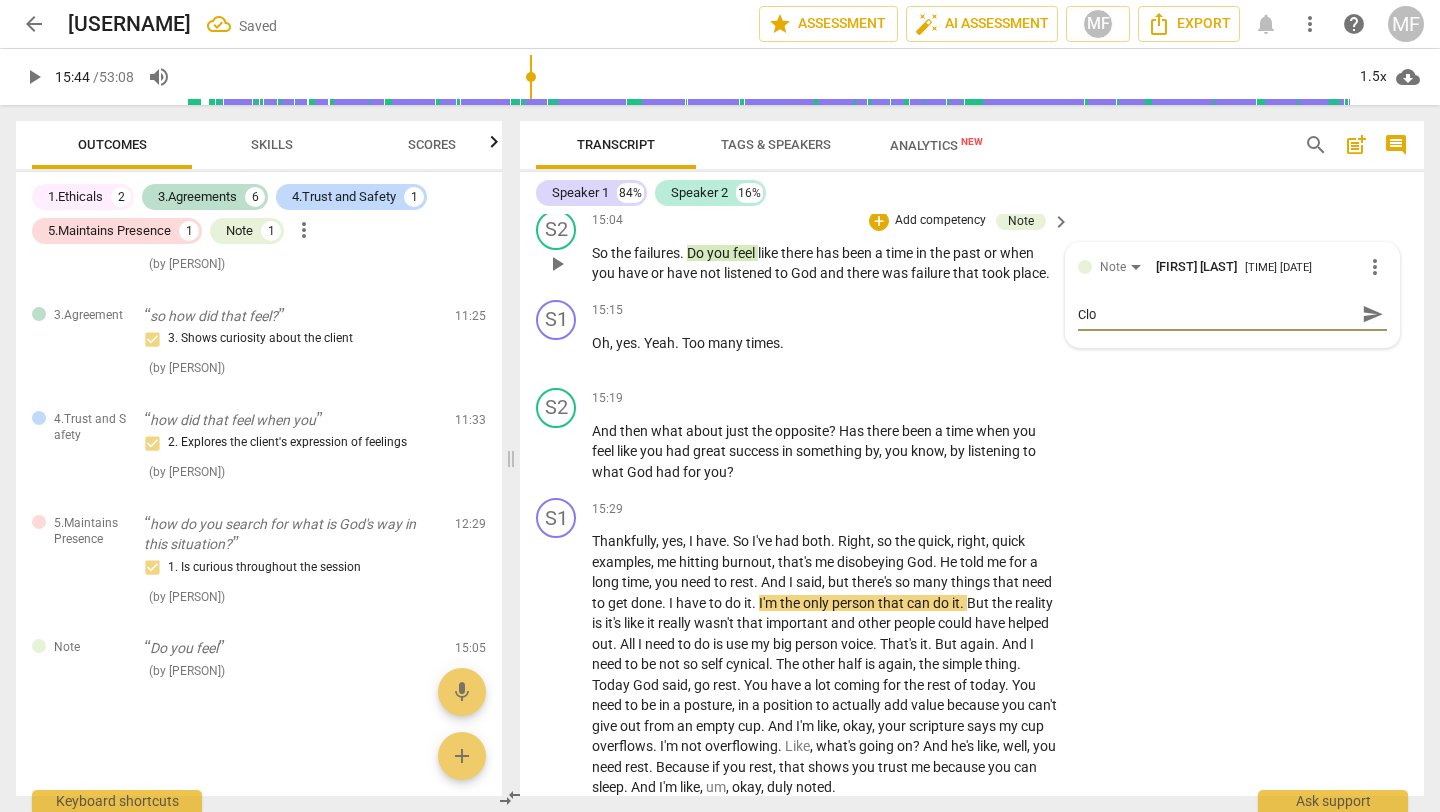 type on "Clos" 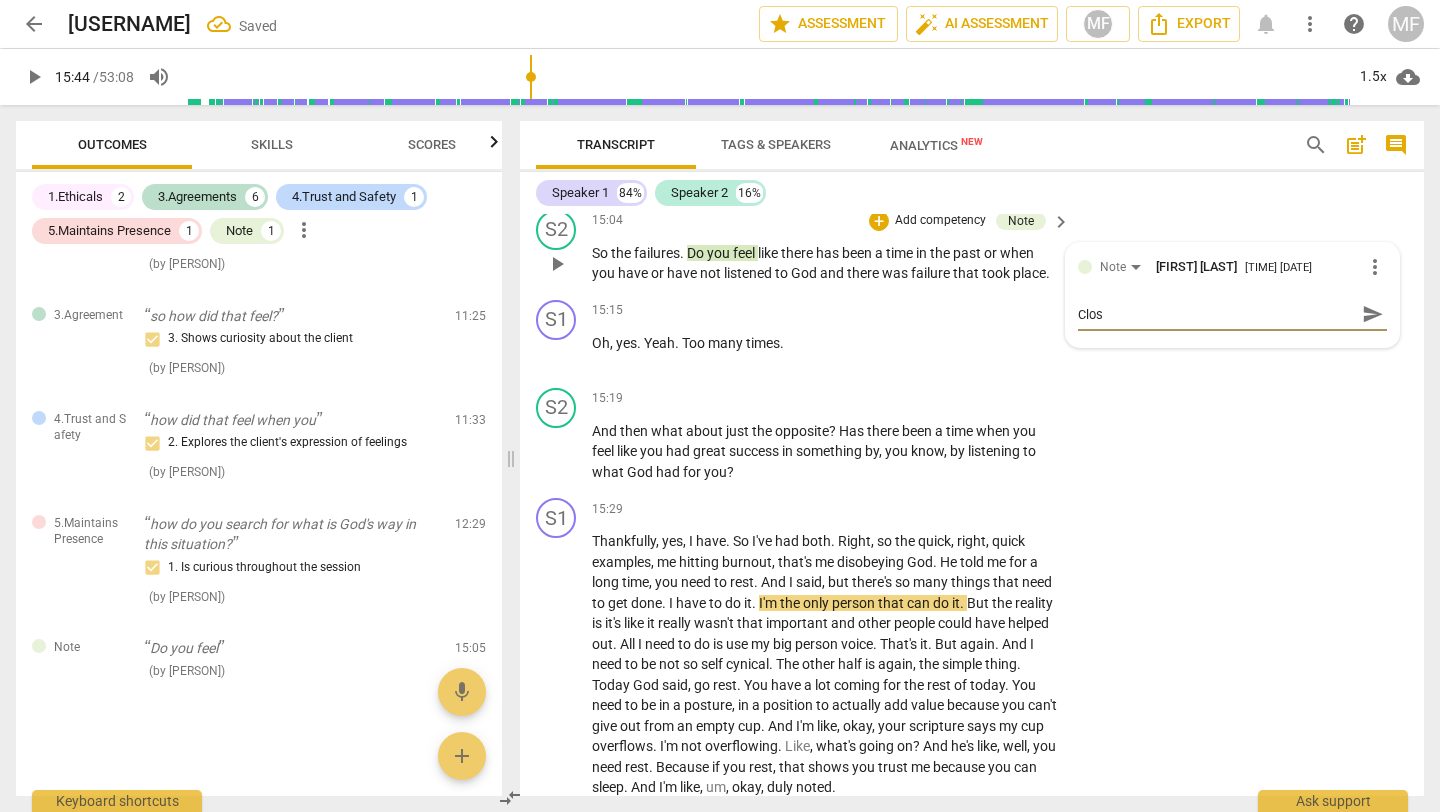type on "Close" 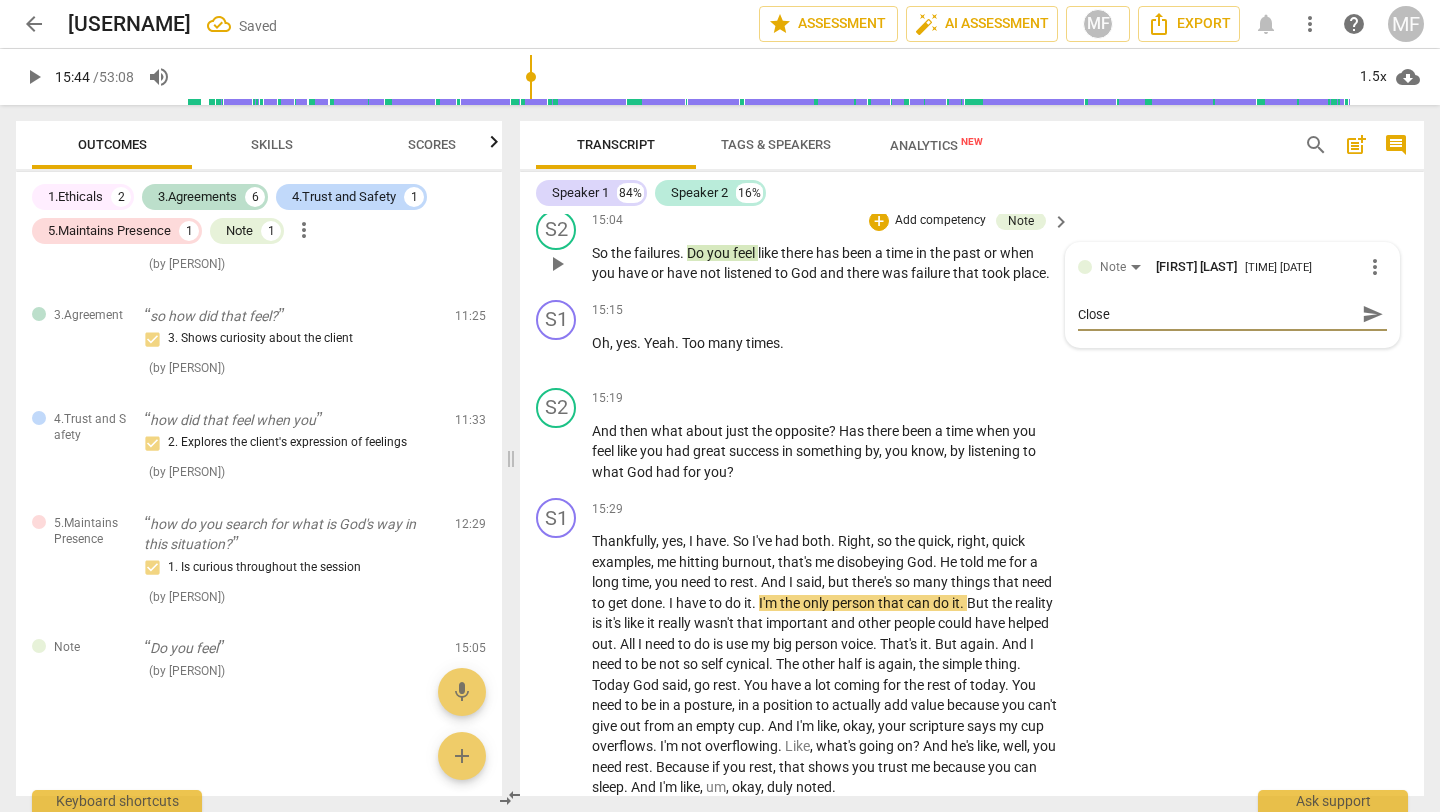 type on "Close" 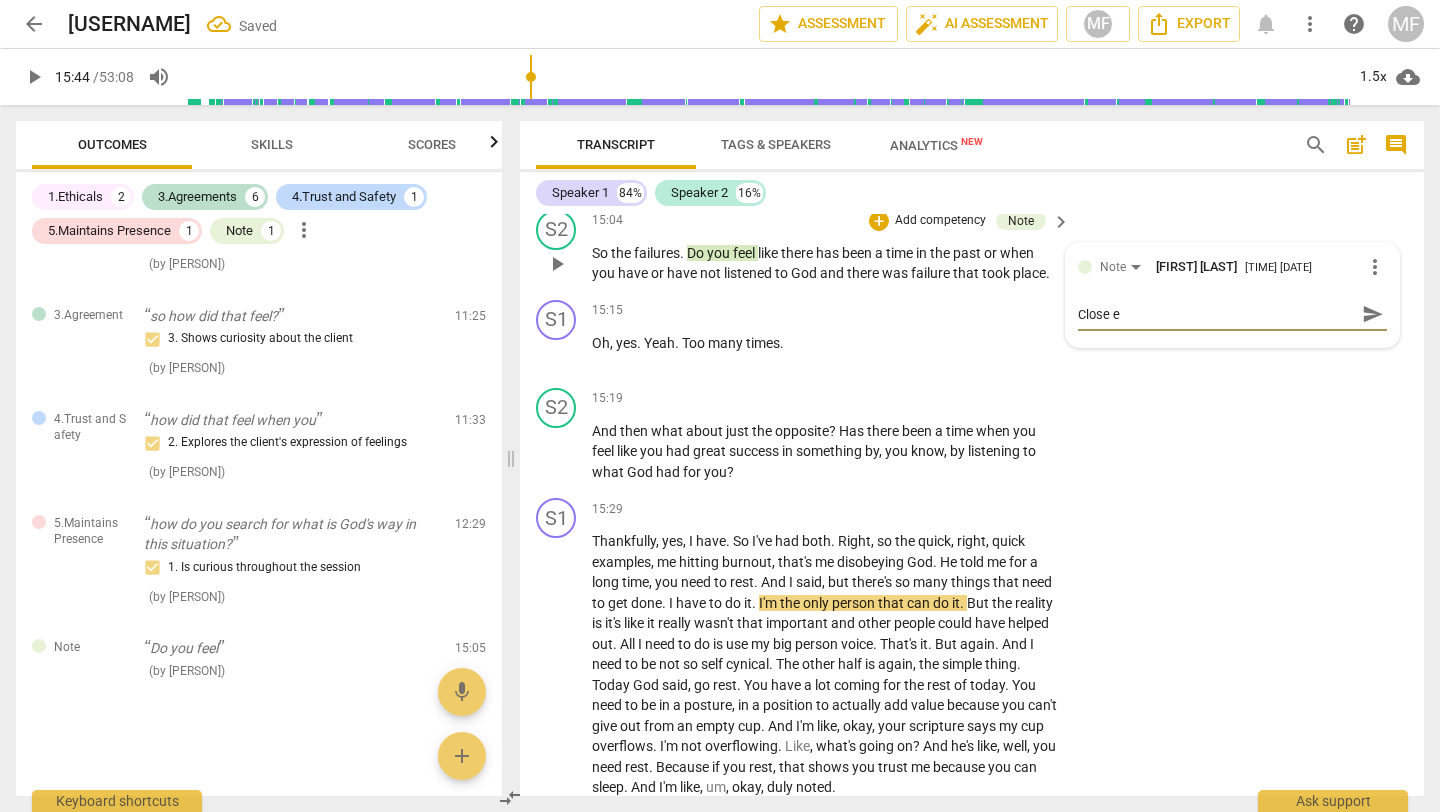 type on "Close en" 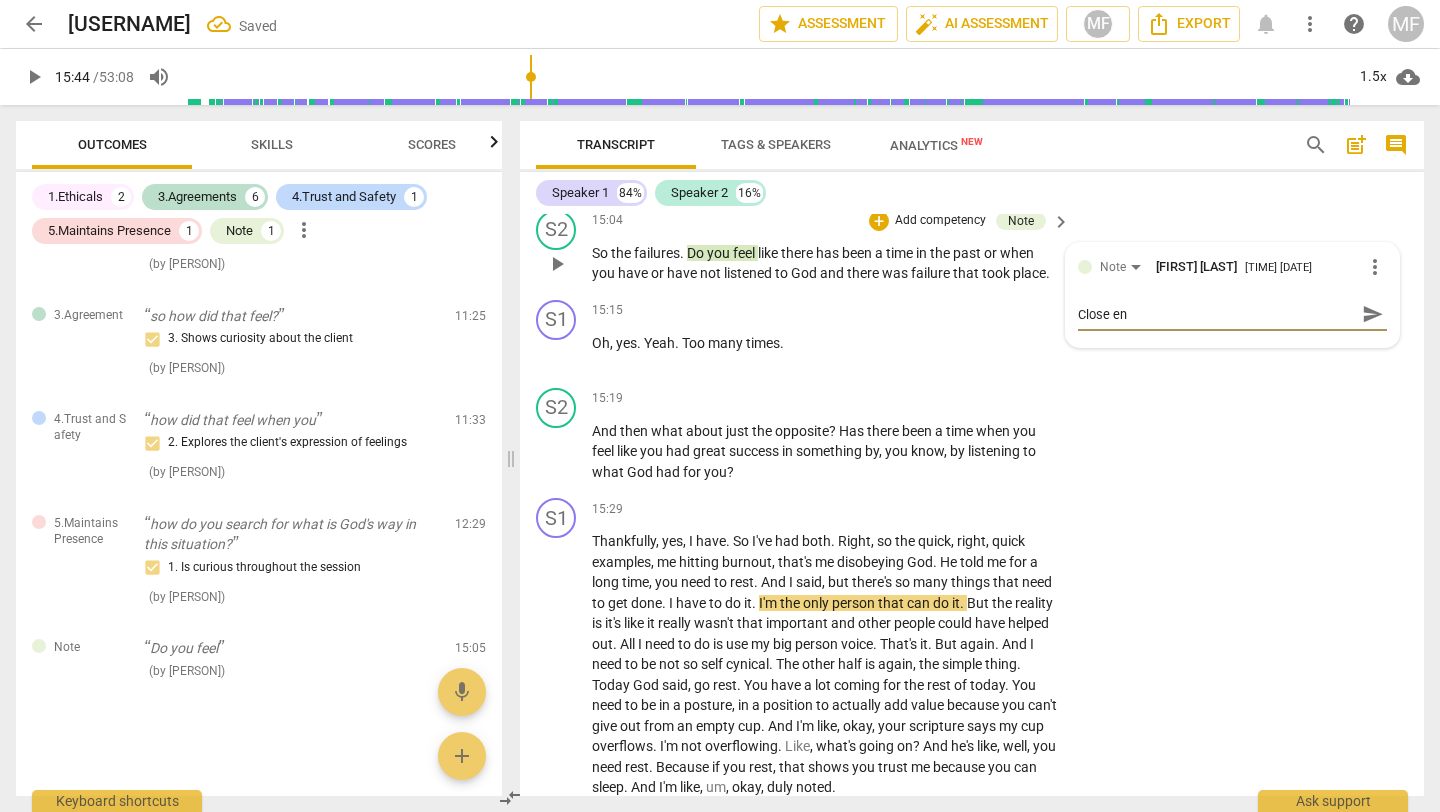 type on "Close end" 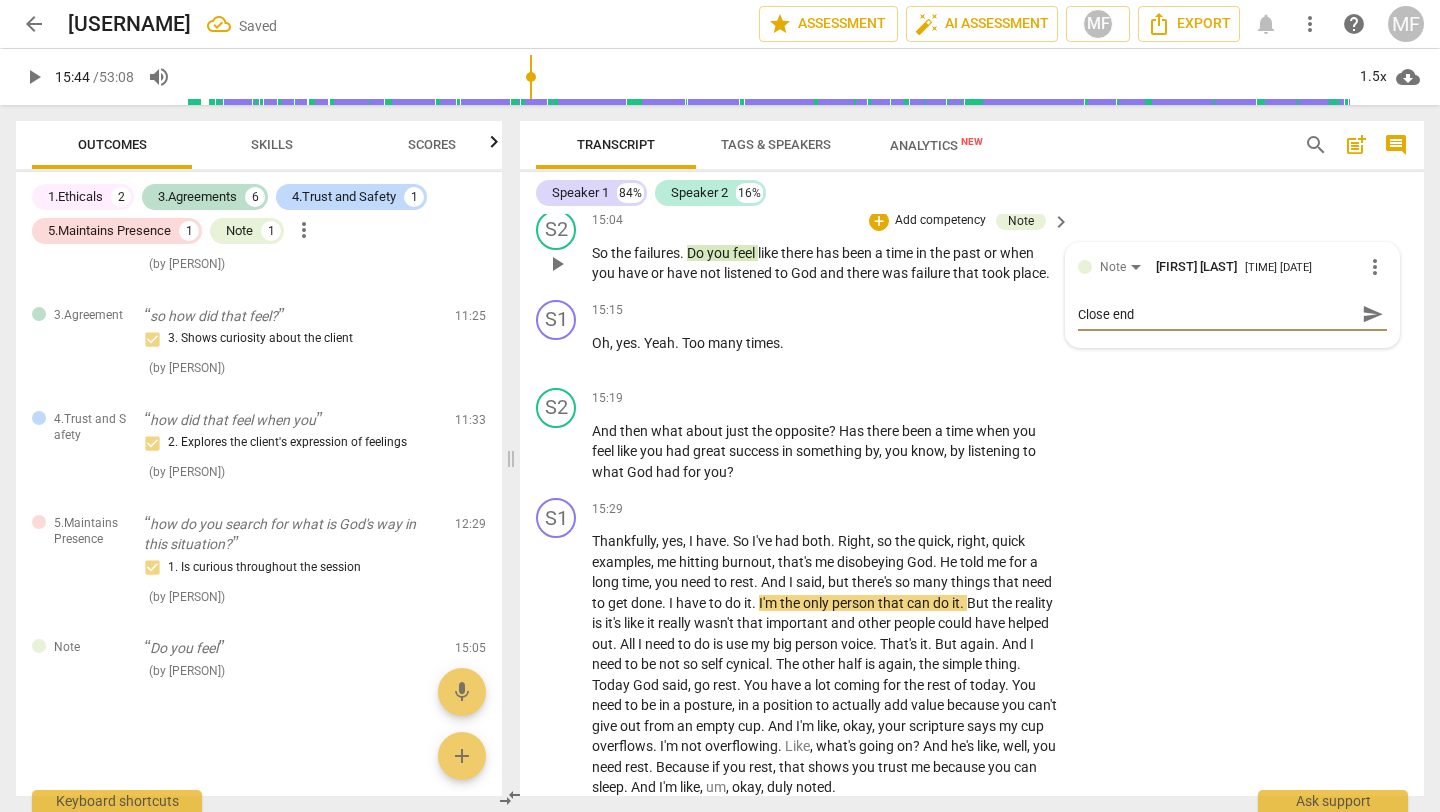 type on "Close ende" 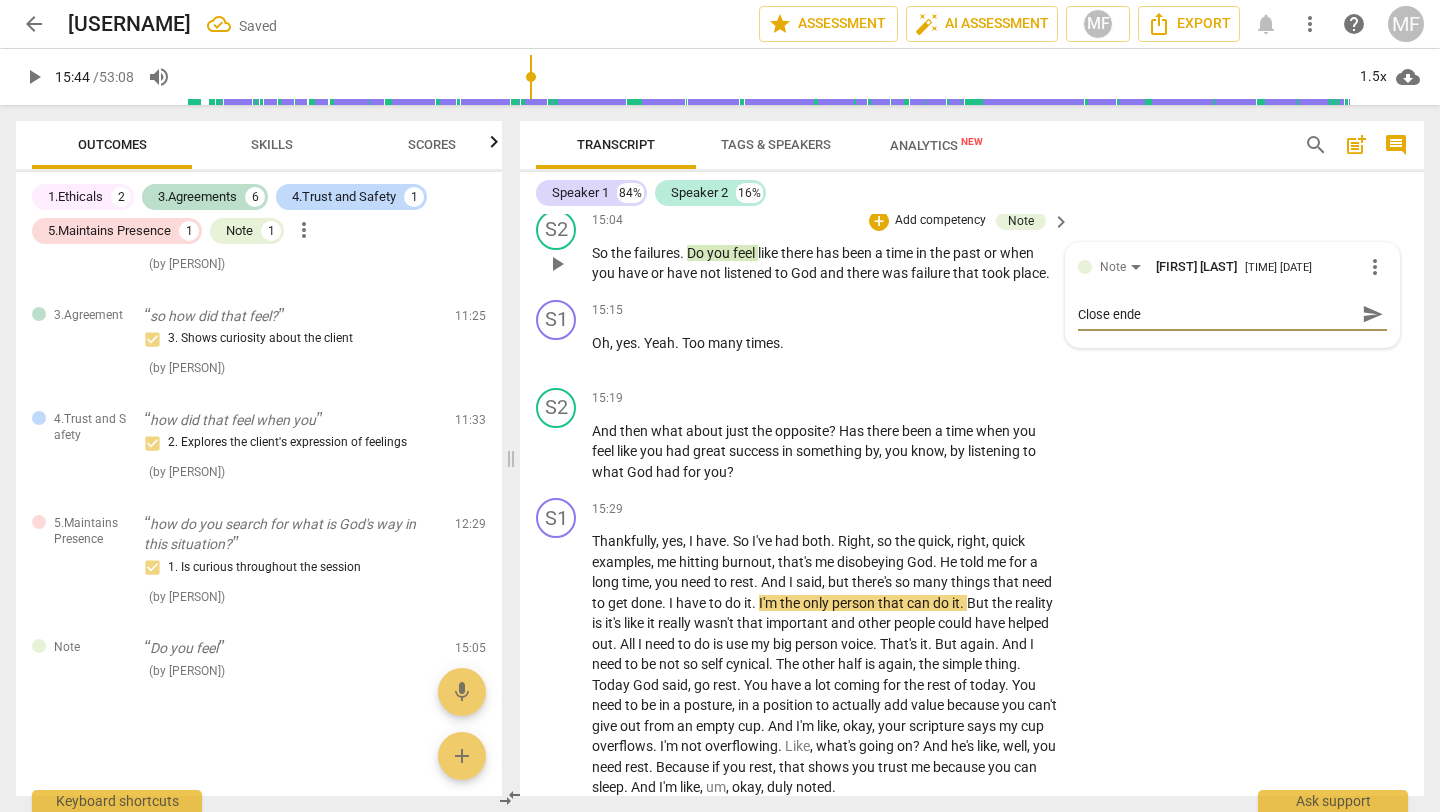 type on "Close ended" 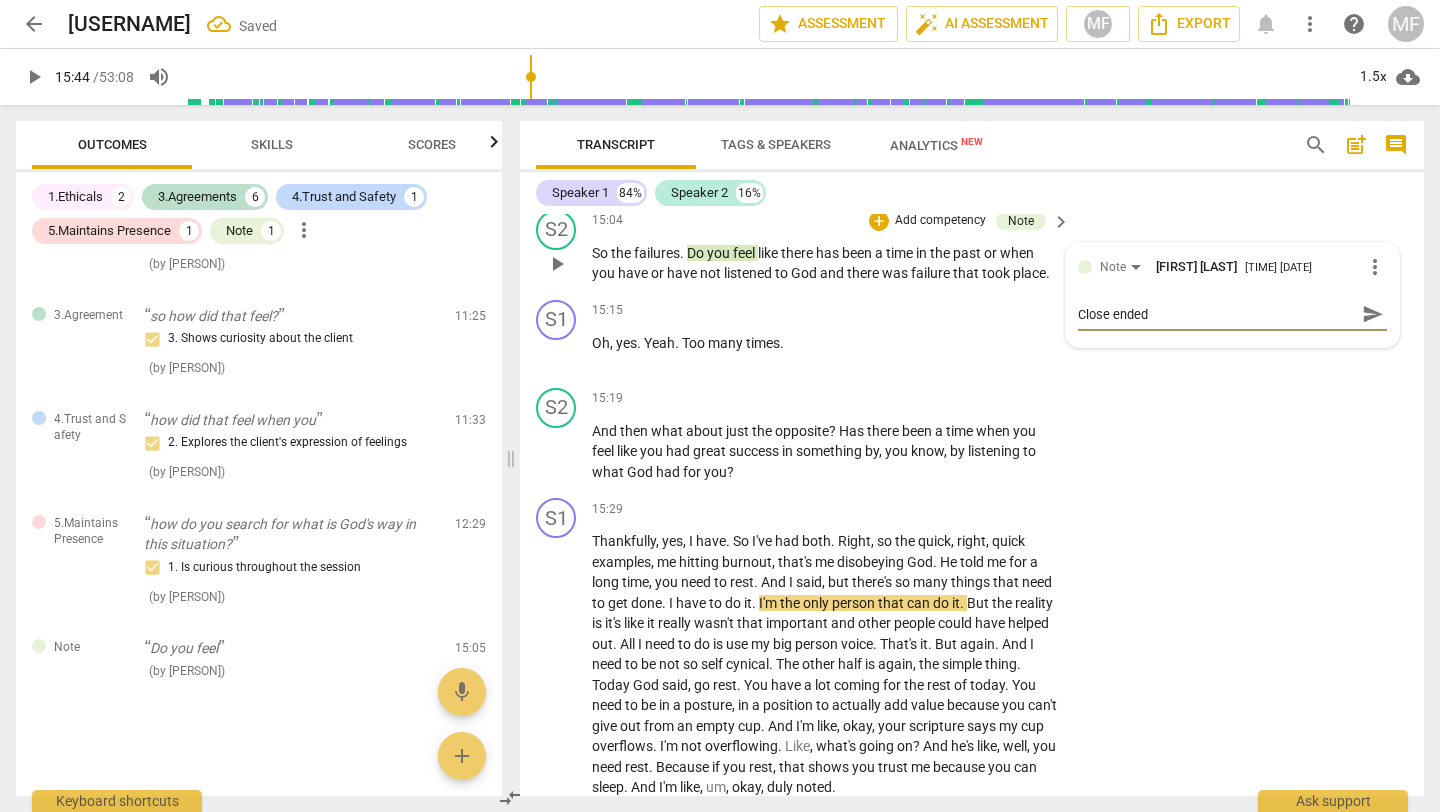 type on "Close ended" 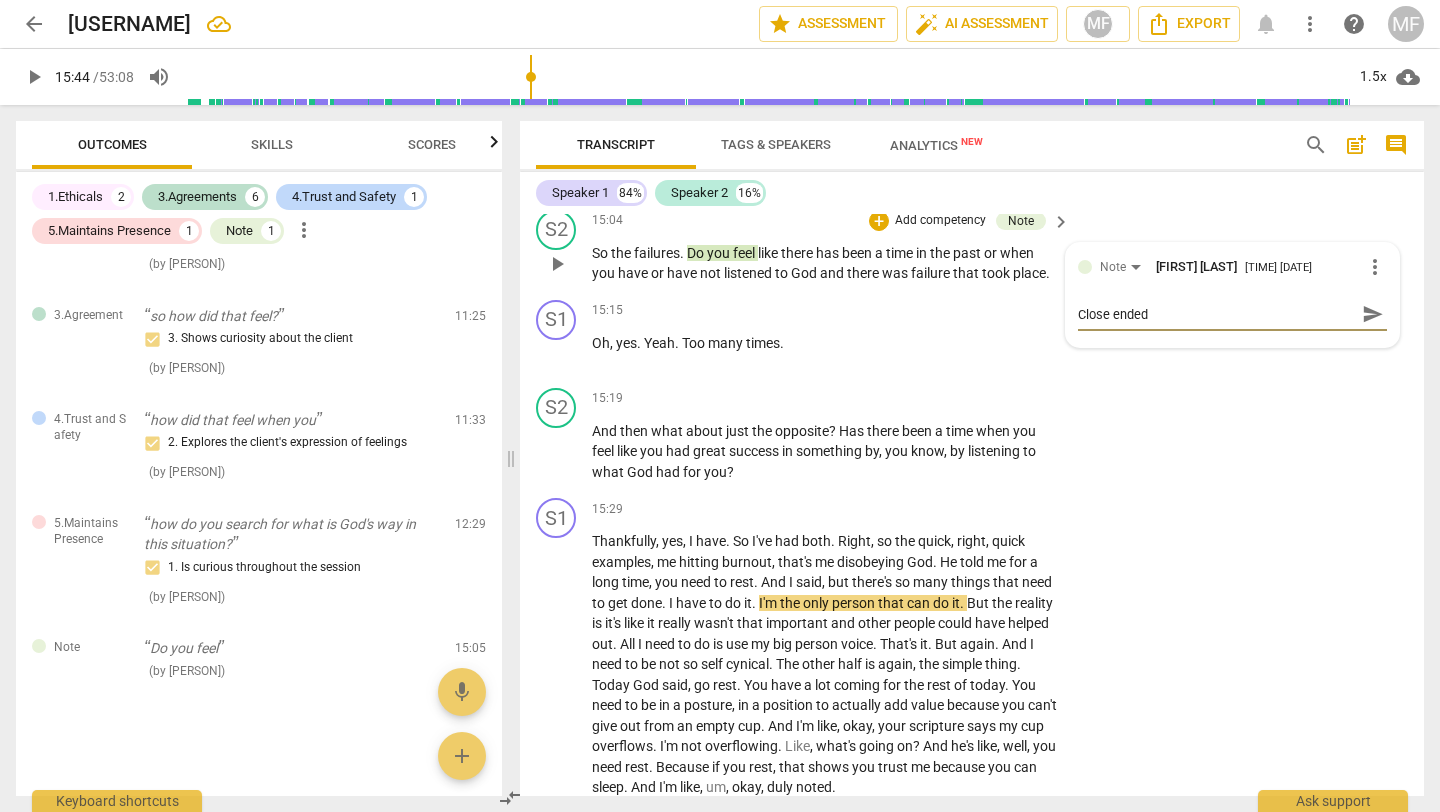 type on "Close ended q" 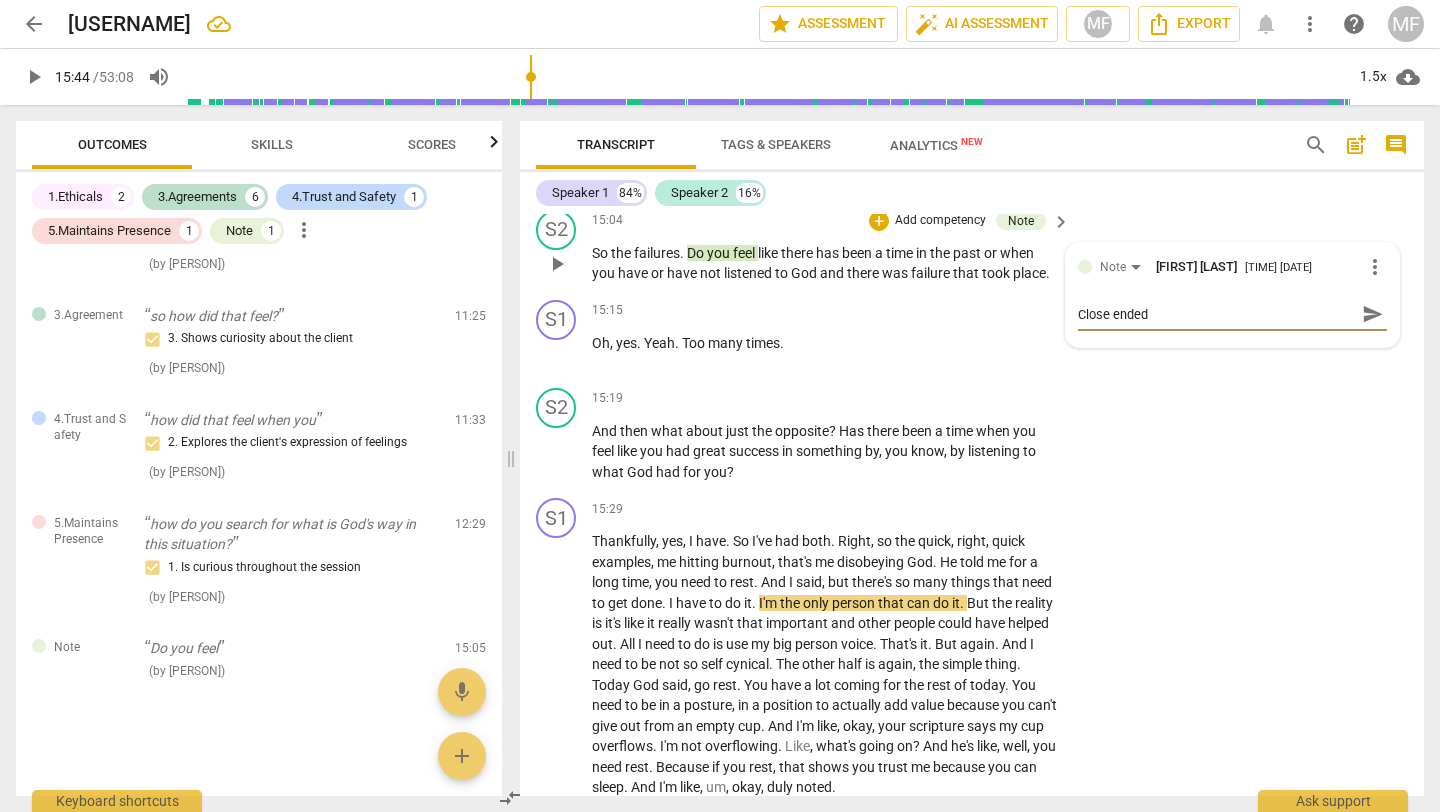 type on "Close ended q" 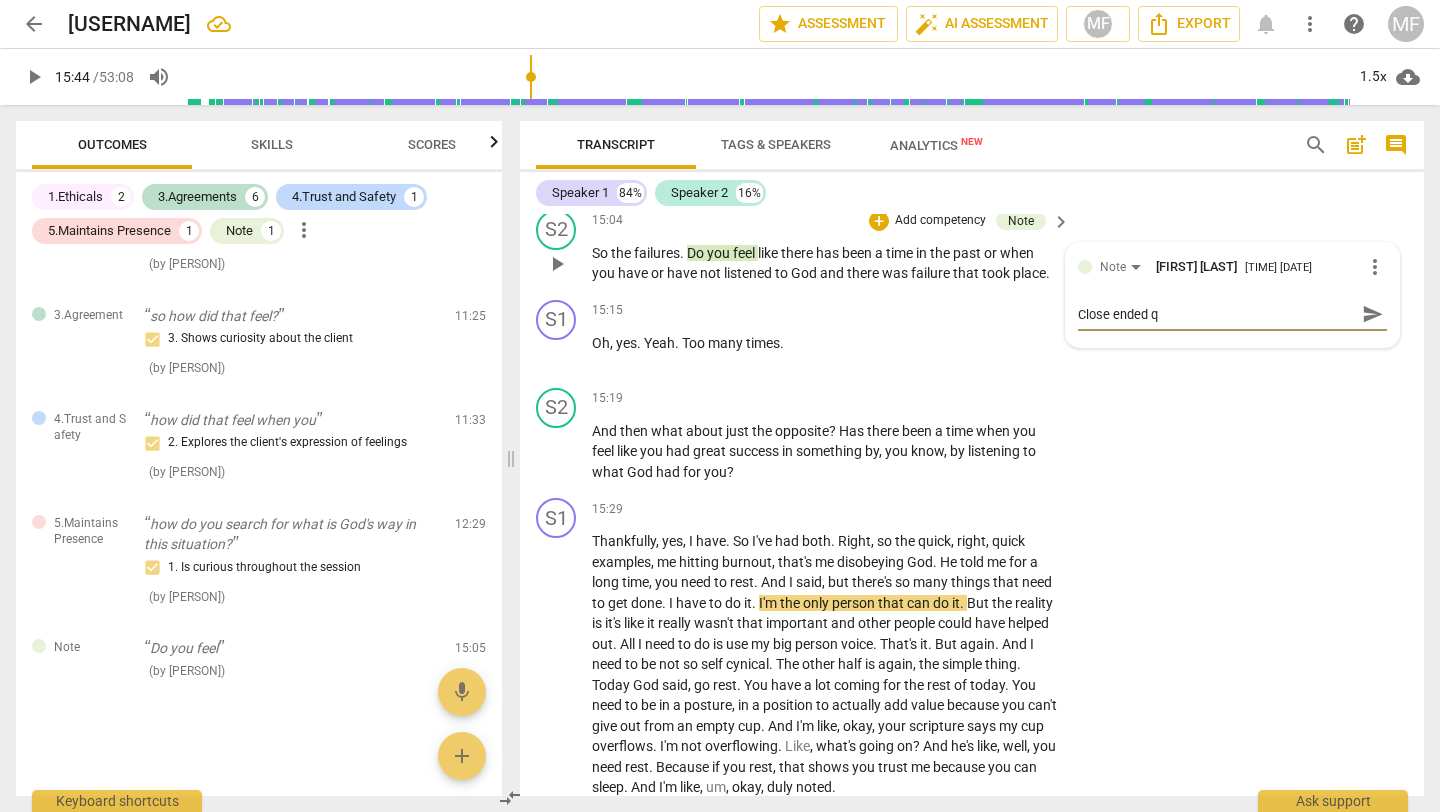 type on "Close ended qu" 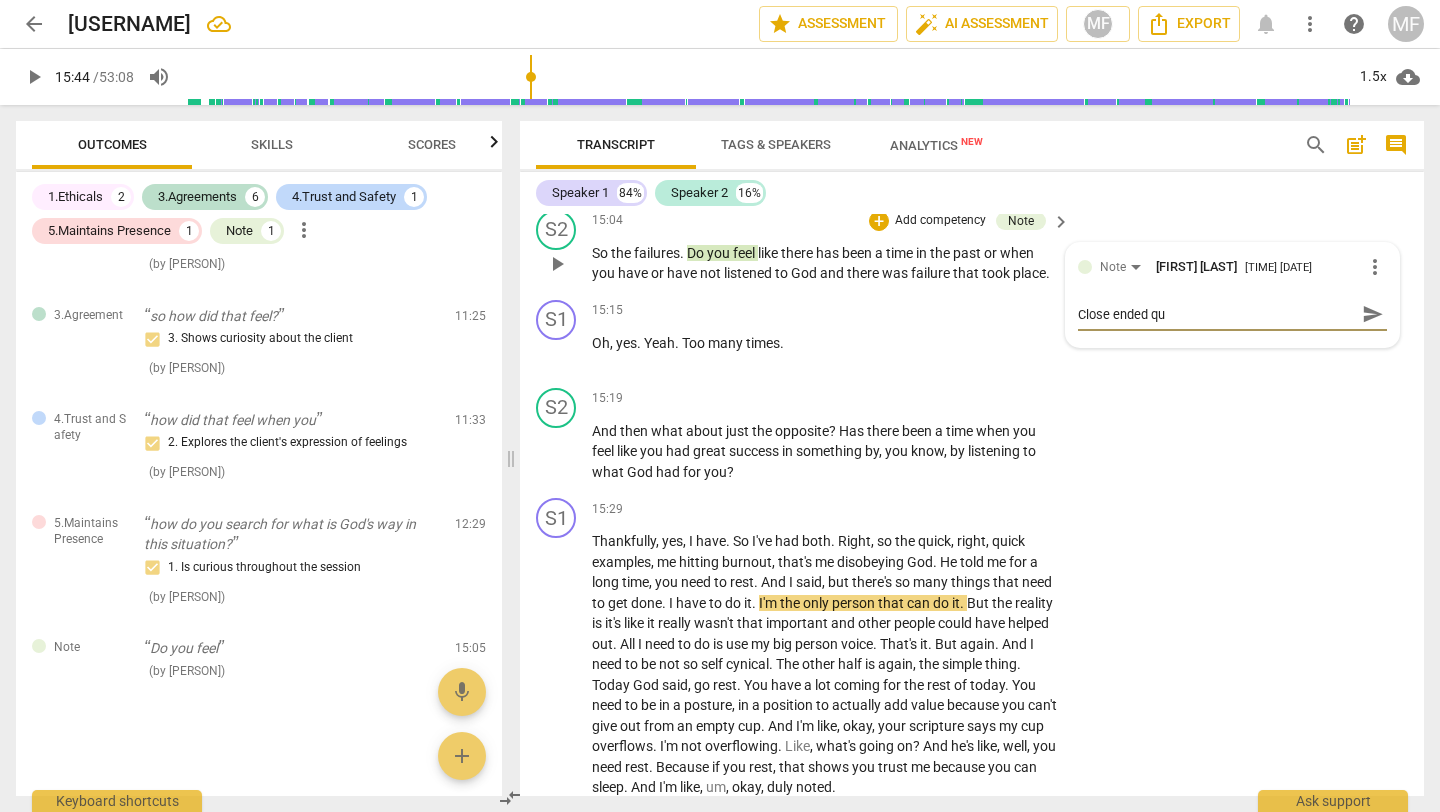 type on "Close ended que" 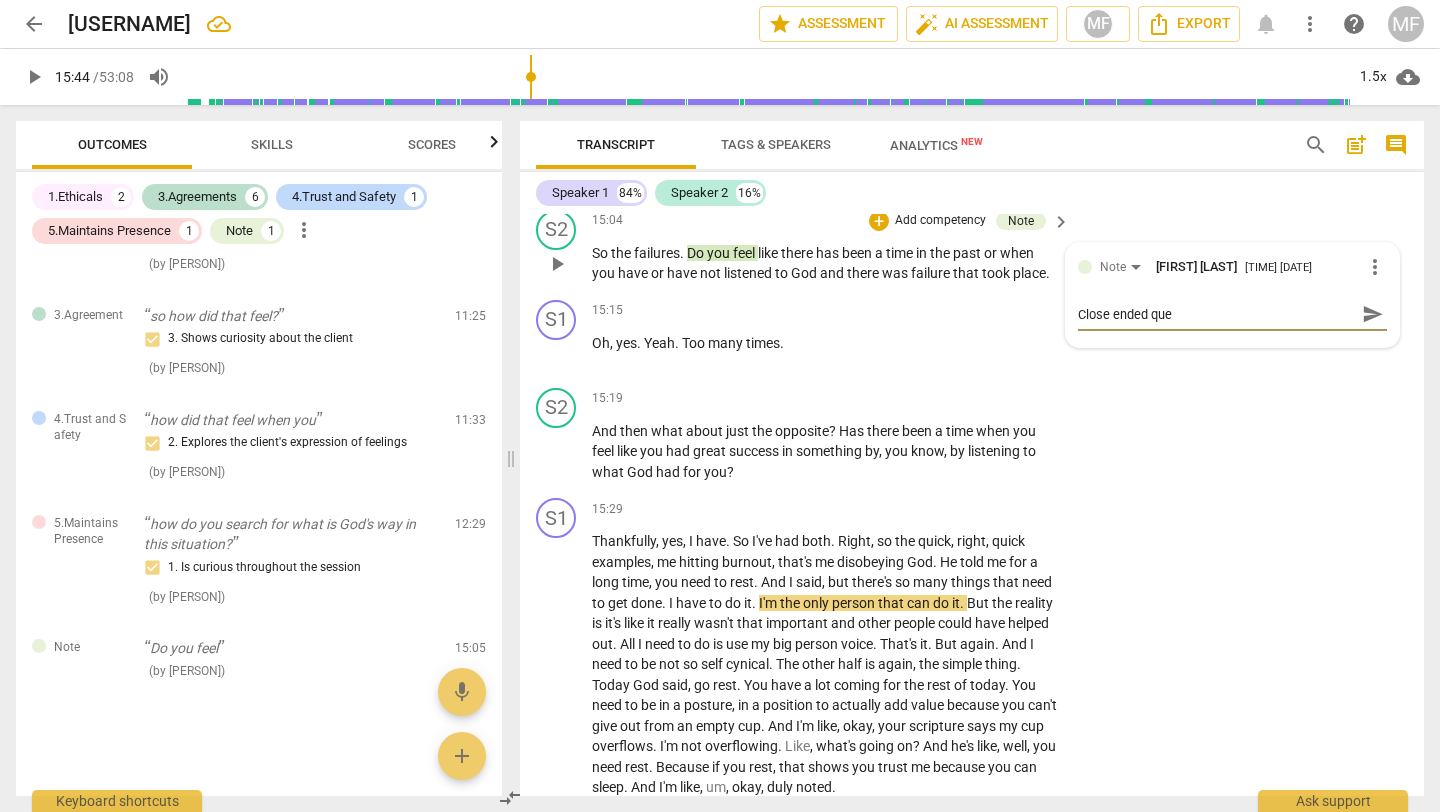 type on "Close ended ques" 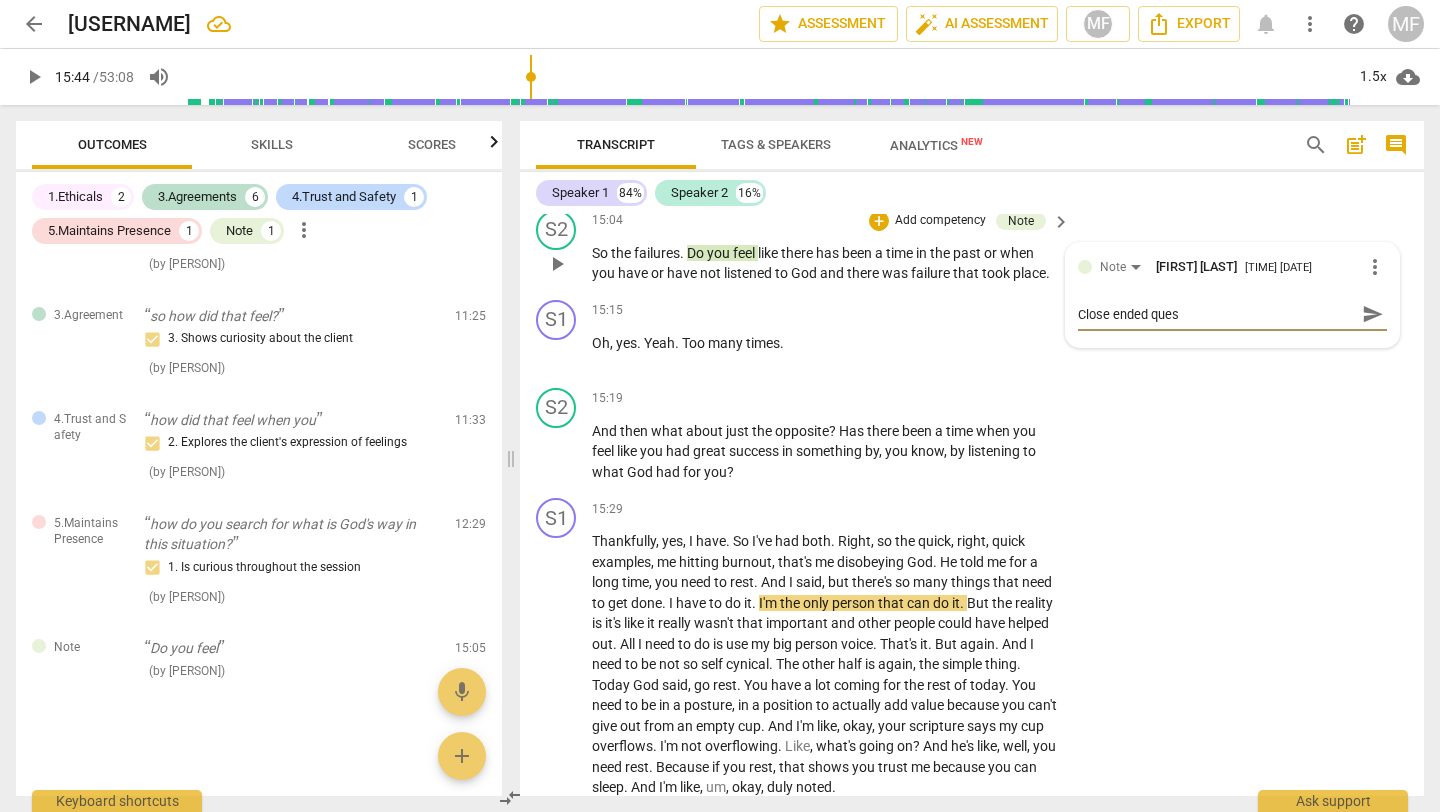 type on "Close ended quest" 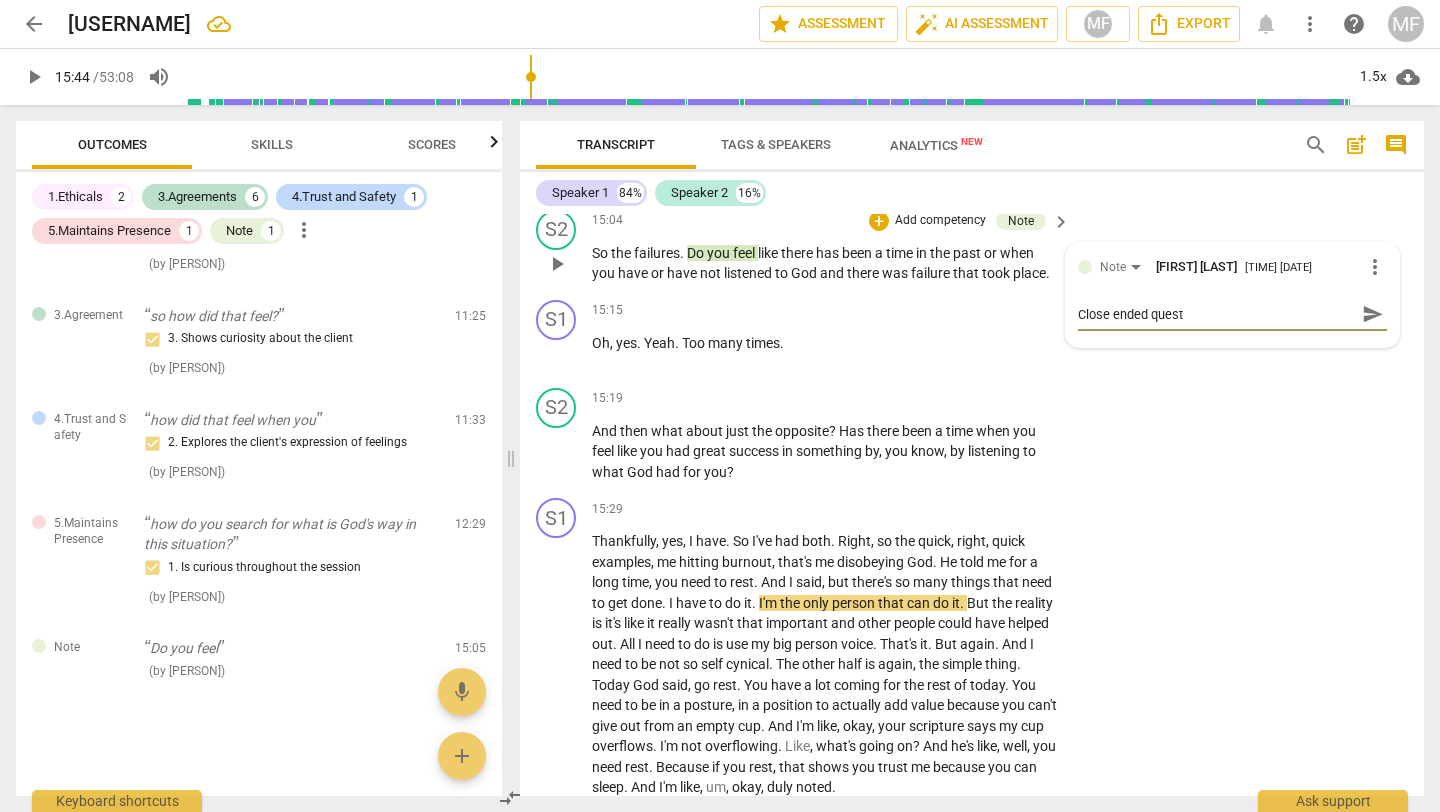 type on "Close ended questi" 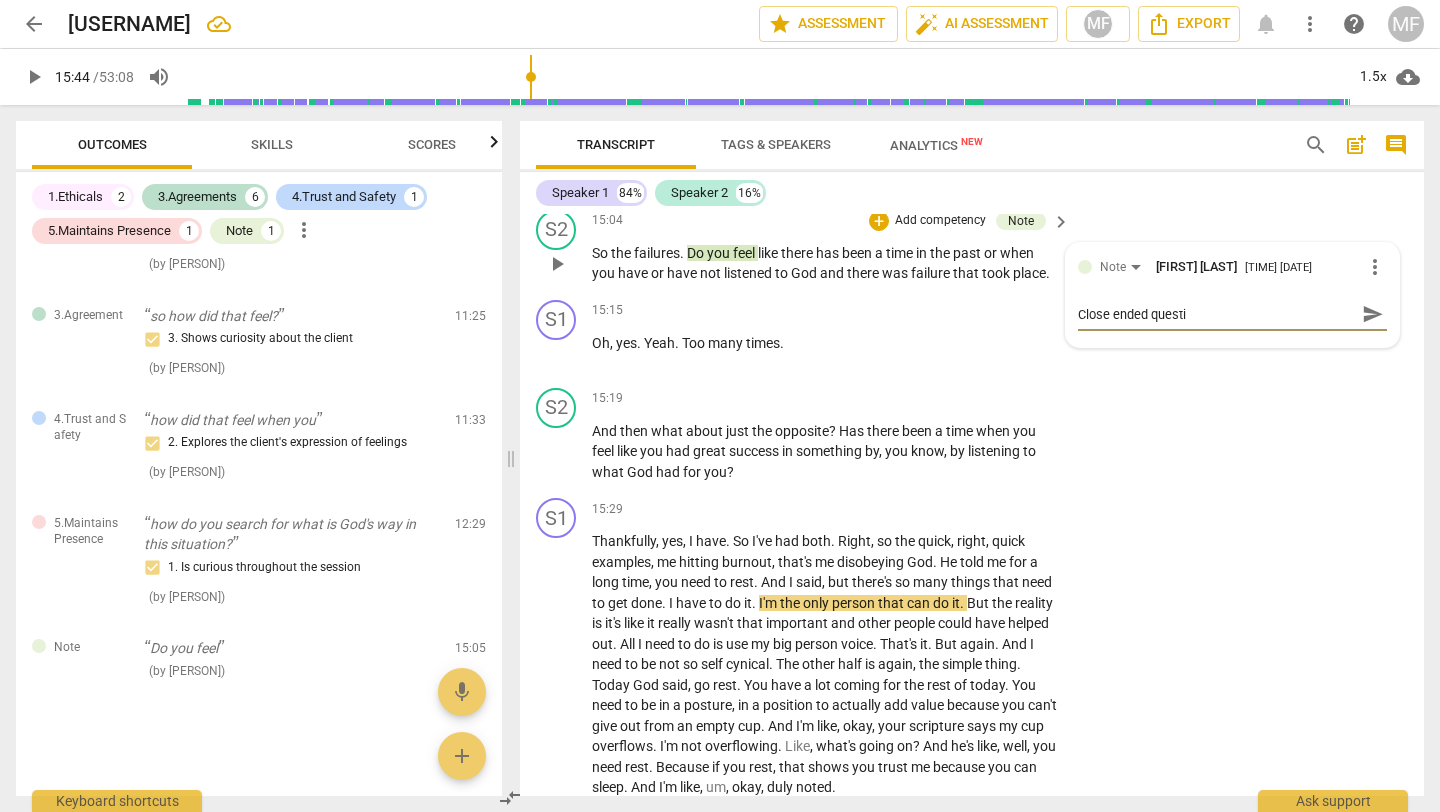type on "Close ended questio" 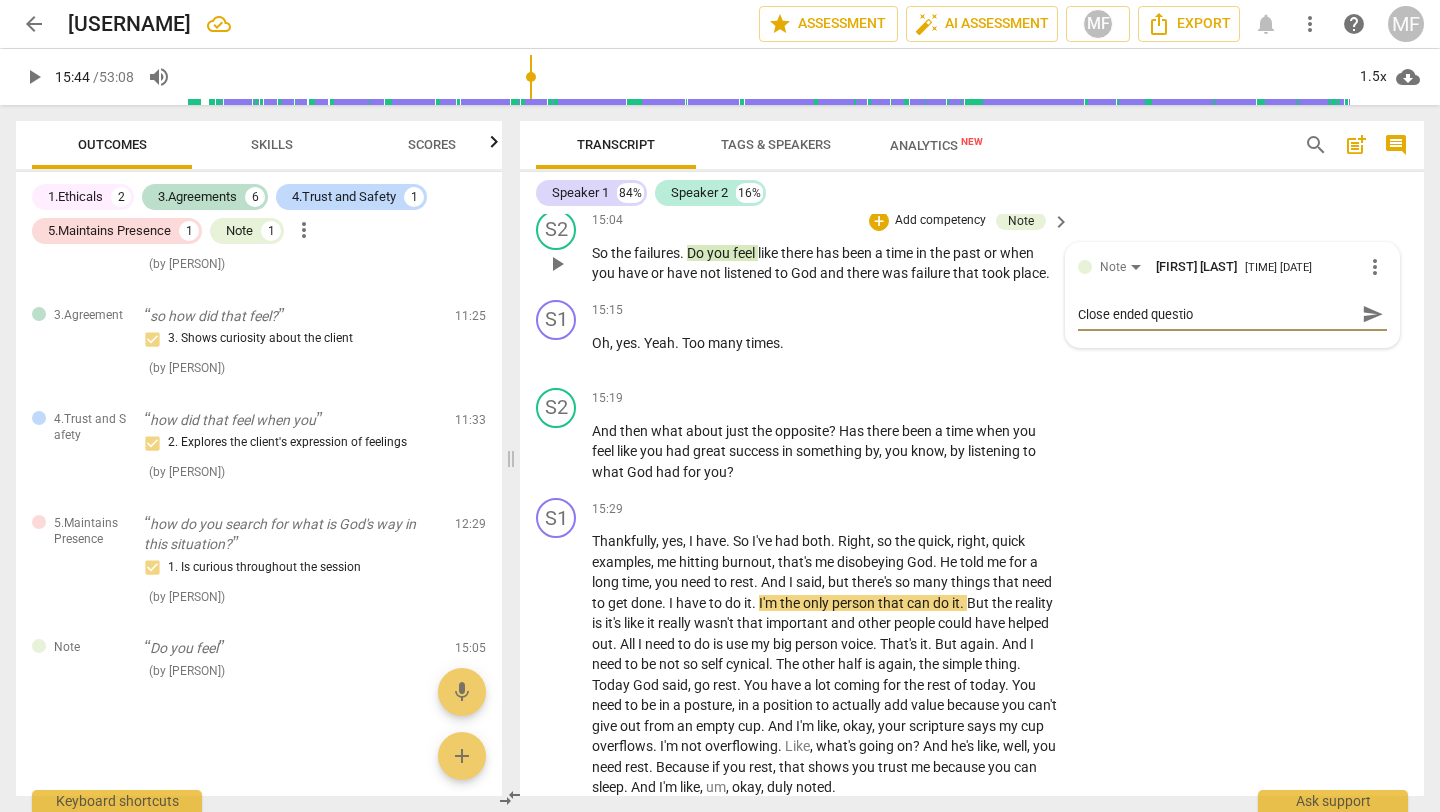type on "Close ended question" 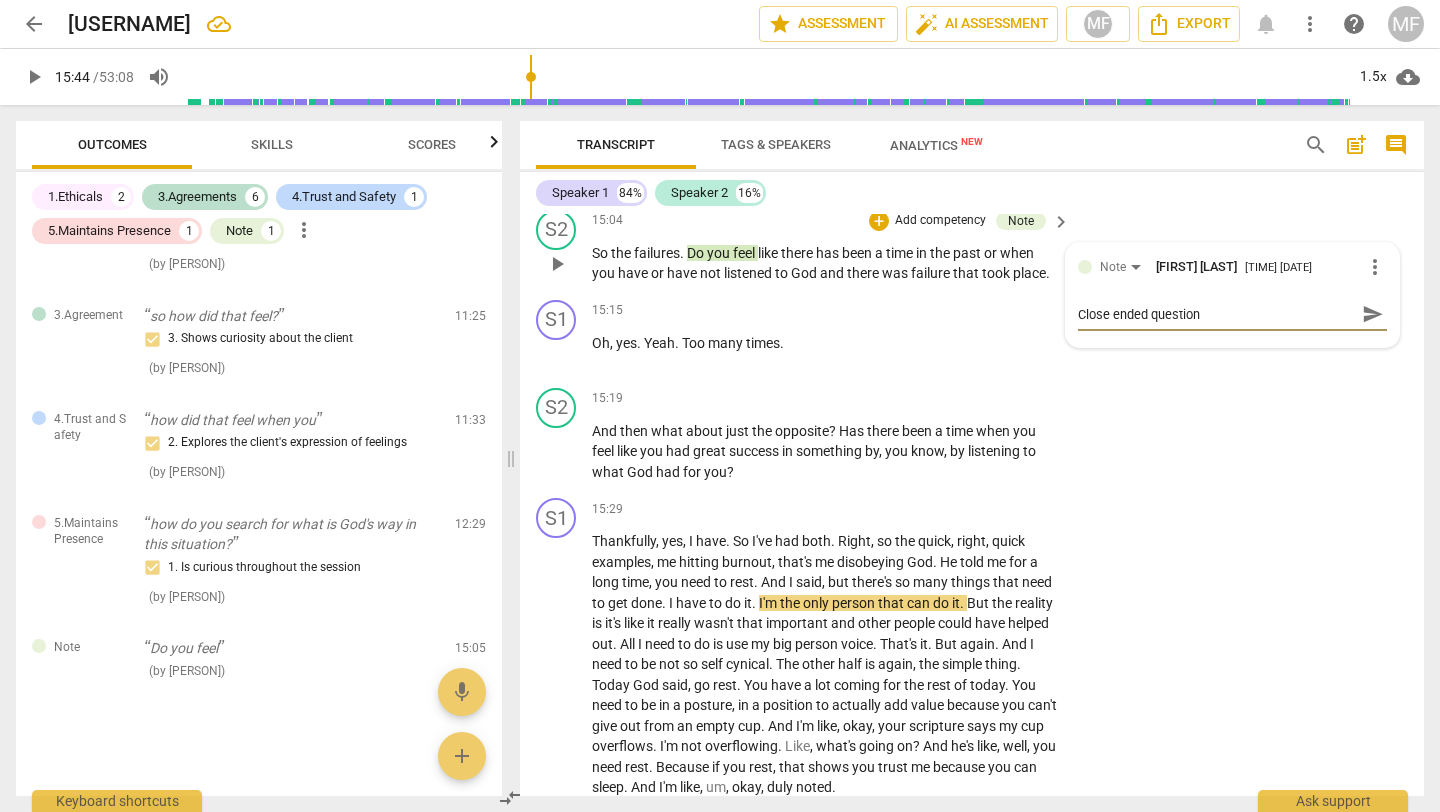 click on "Close ended question" at bounding box center (1216, 314) 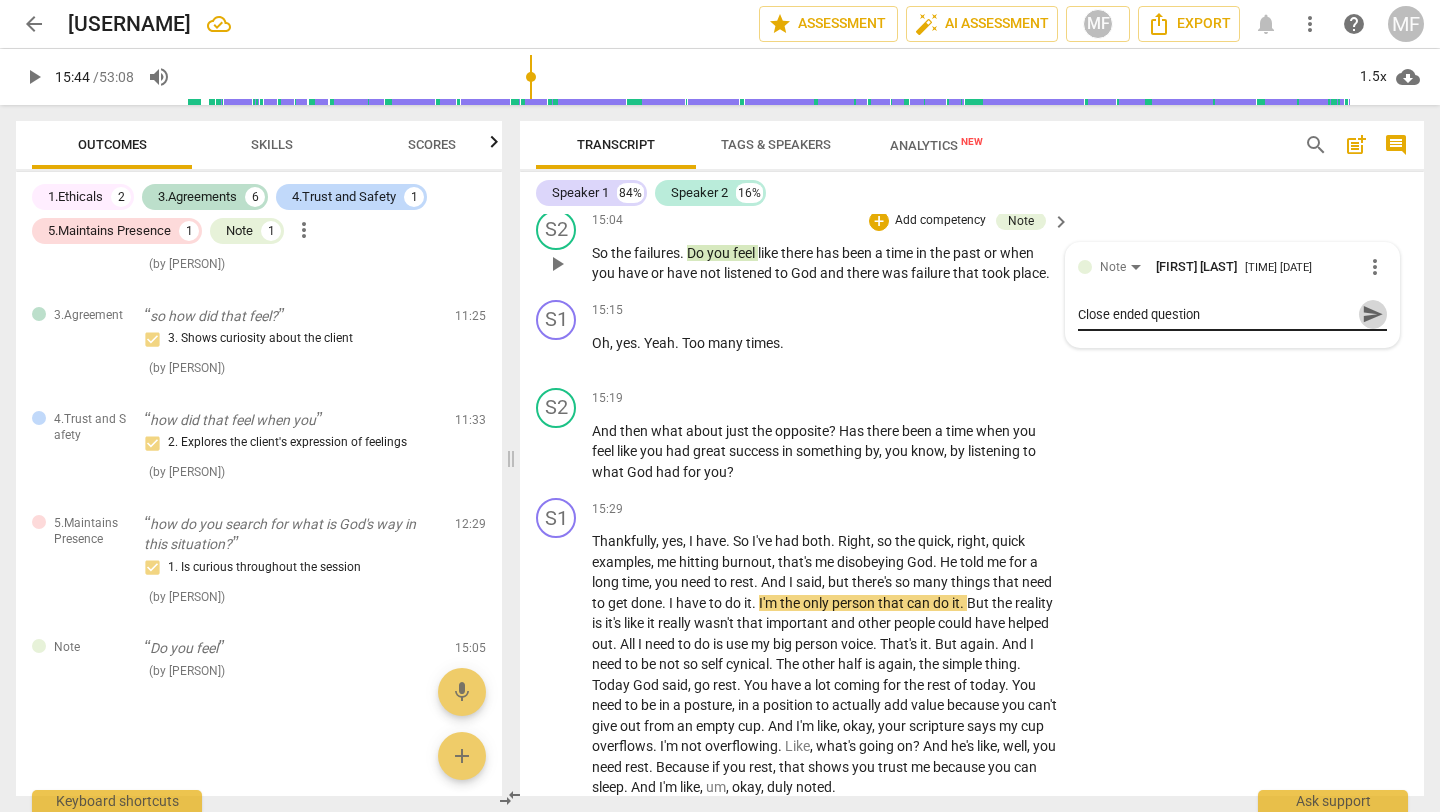 click on "send" at bounding box center (1373, 314) 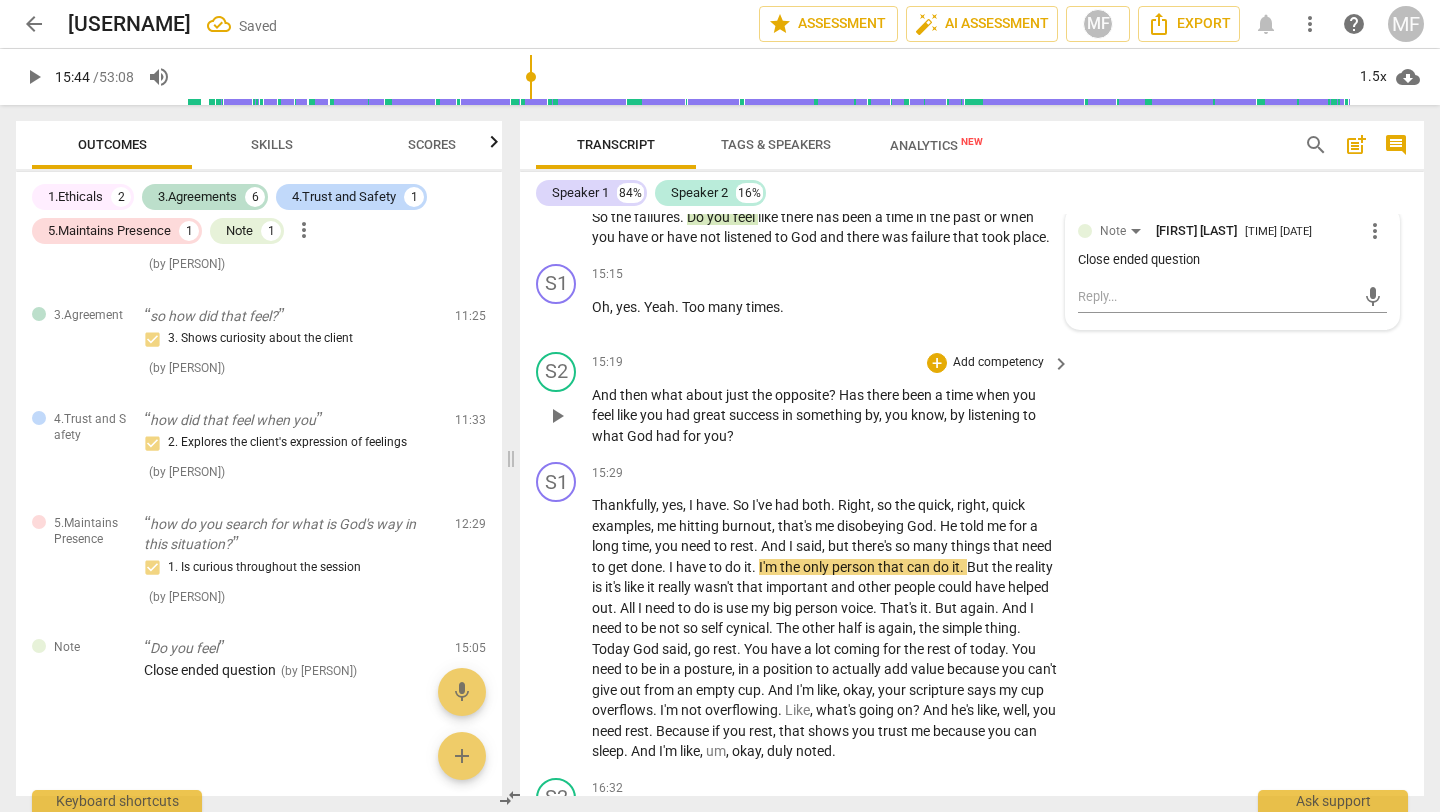 scroll, scrollTop: 6325, scrollLeft: 0, axis: vertical 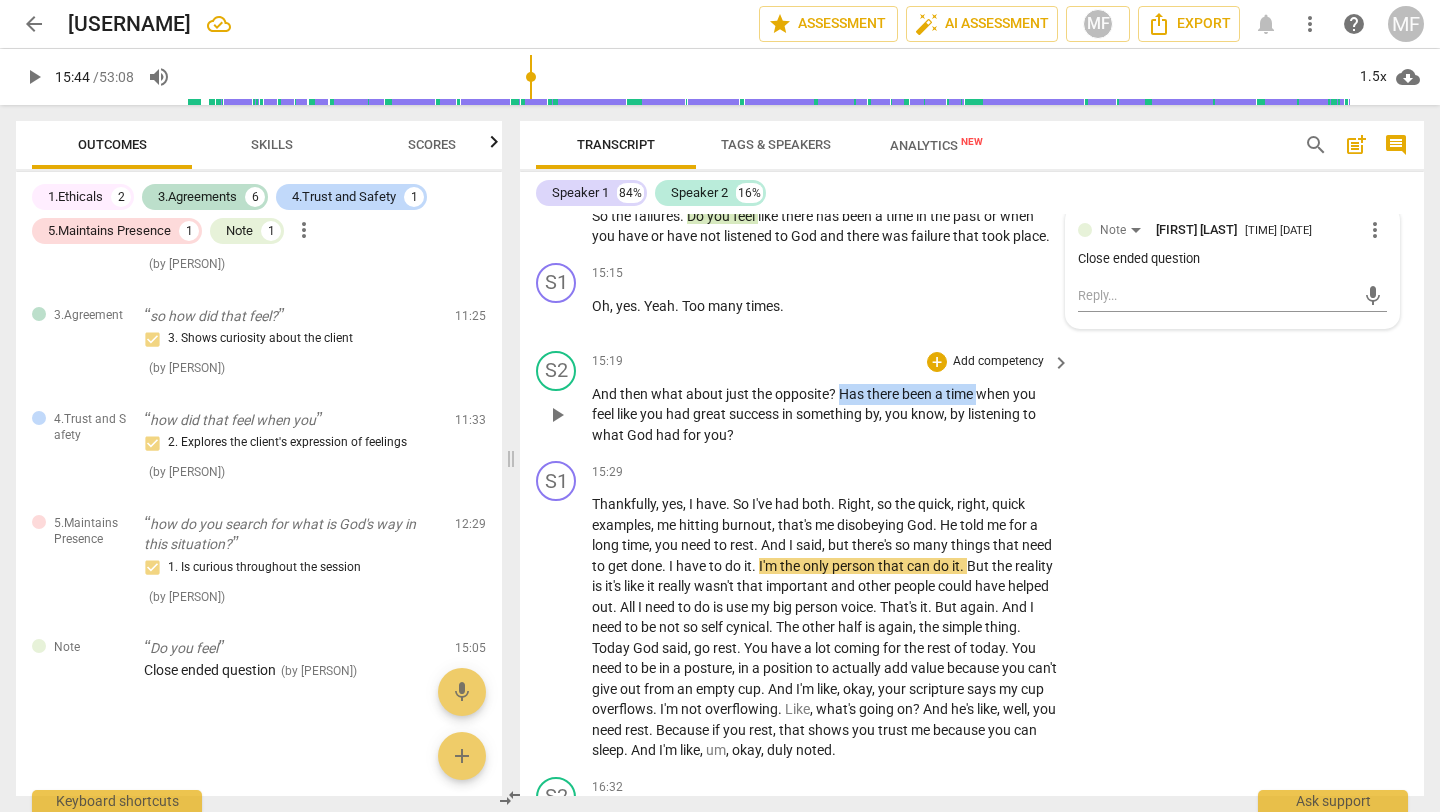 drag, startPoint x: 838, startPoint y: 434, endPoint x: 977, endPoint y: 430, distance: 139.05754 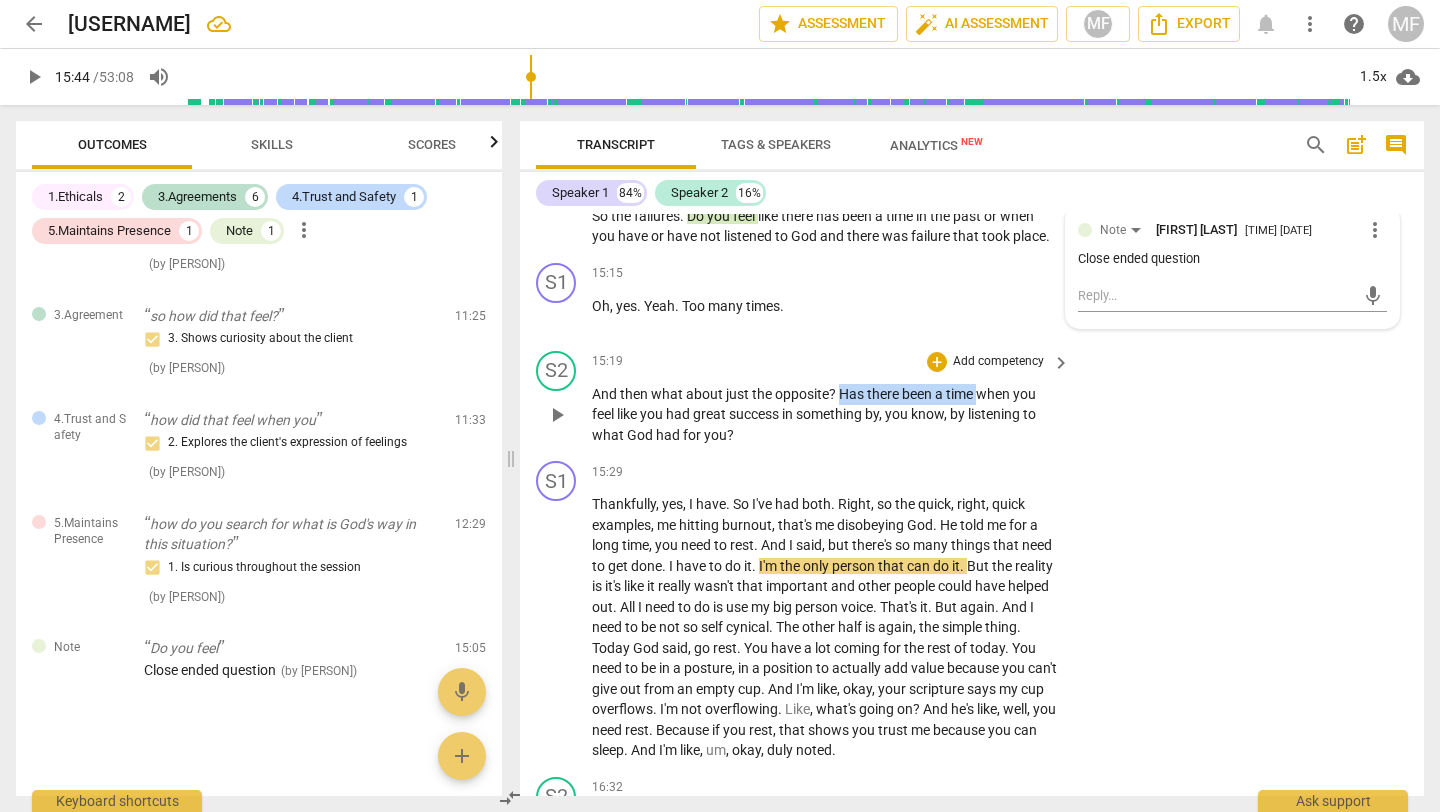 click on "And   then   what   about   just   the   opposite ?   Has   there   been   a   time   when   you   feel   like   you   had   great   success   in   something   by ,   you   know ,   by   listening   to   what   God   had   for   you ?" at bounding box center [826, 415] 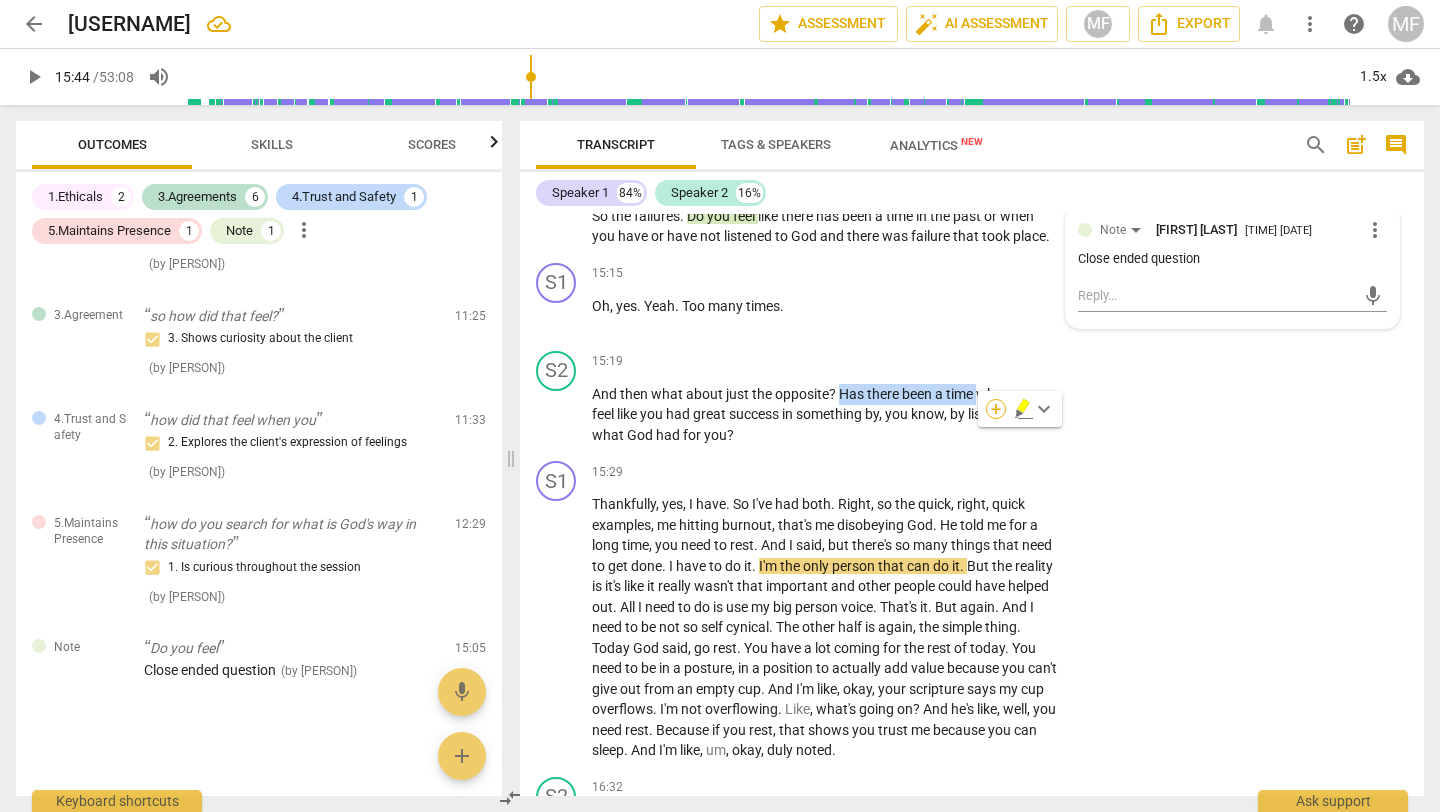 click on "+" at bounding box center [996, 409] 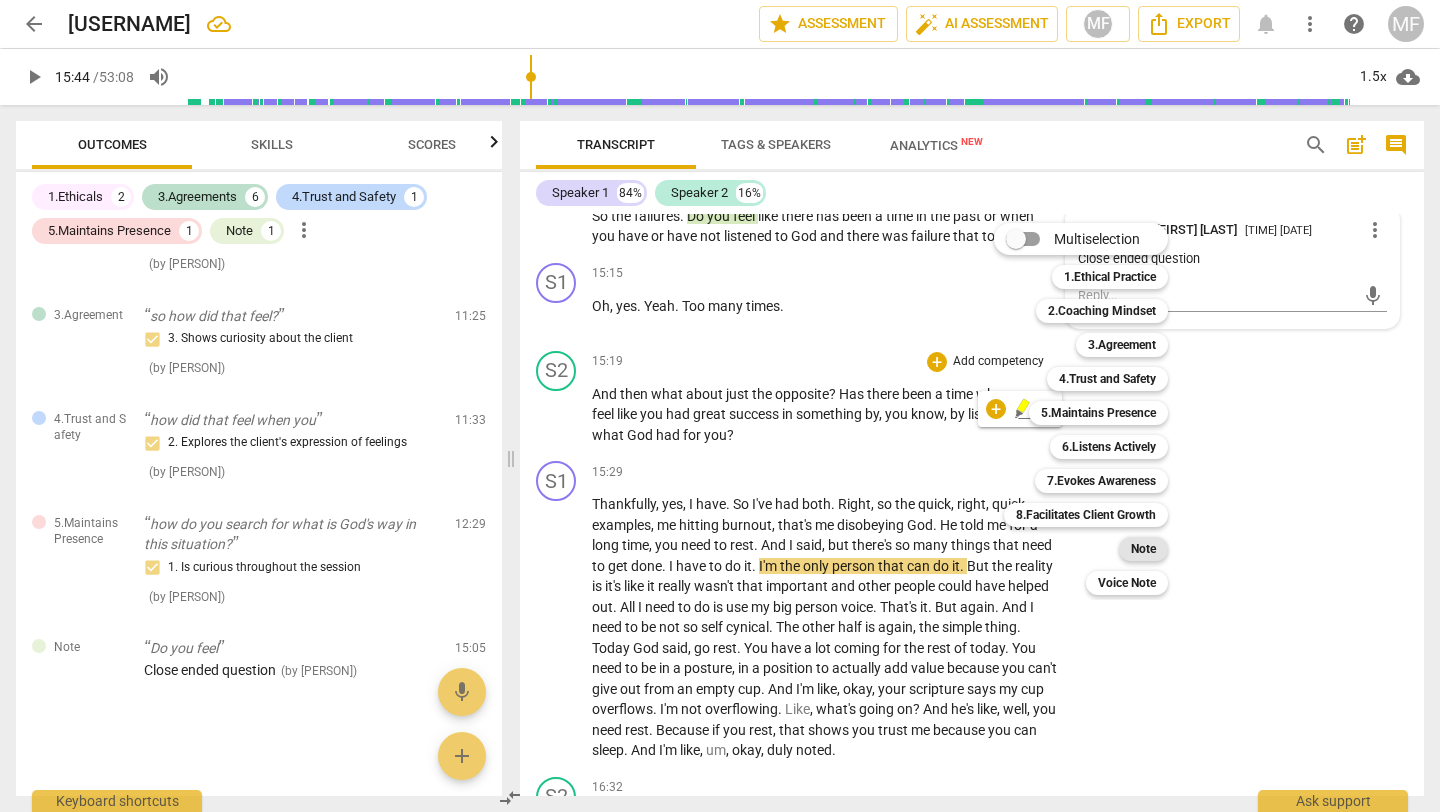 click on "Note" at bounding box center (1143, 549) 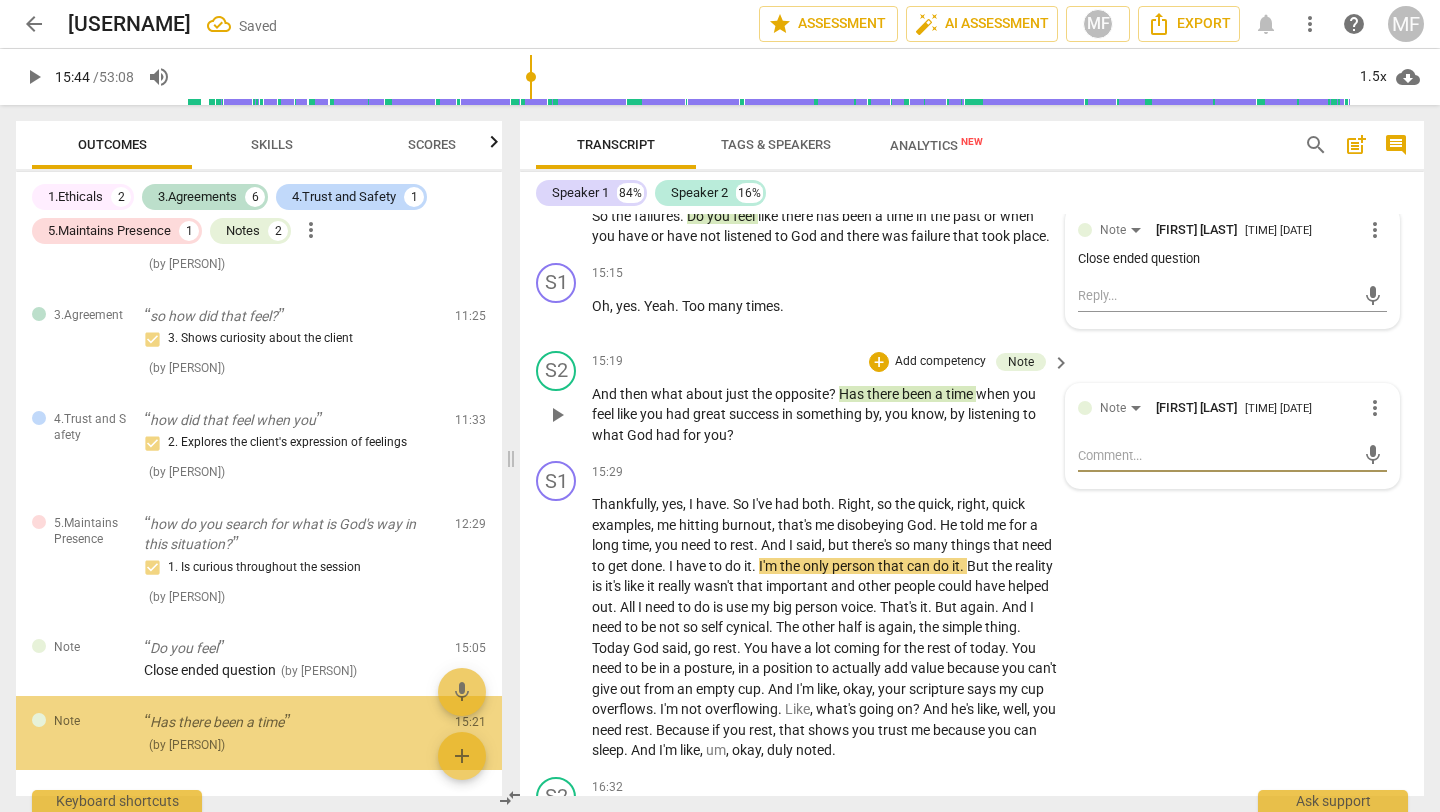 scroll, scrollTop: 871, scrollLeft: 0, axis: vertical 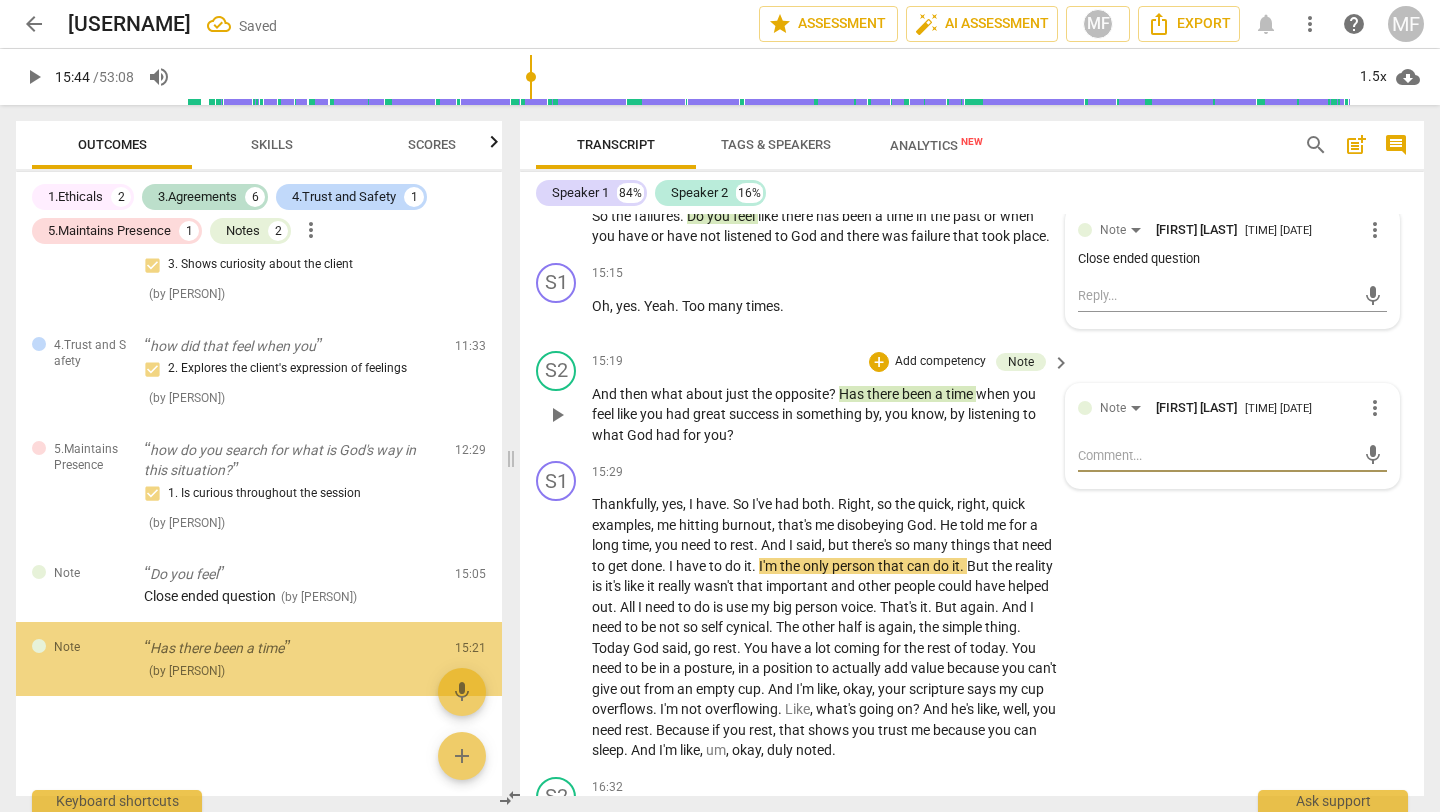 click at bounding box center (1216, 455) 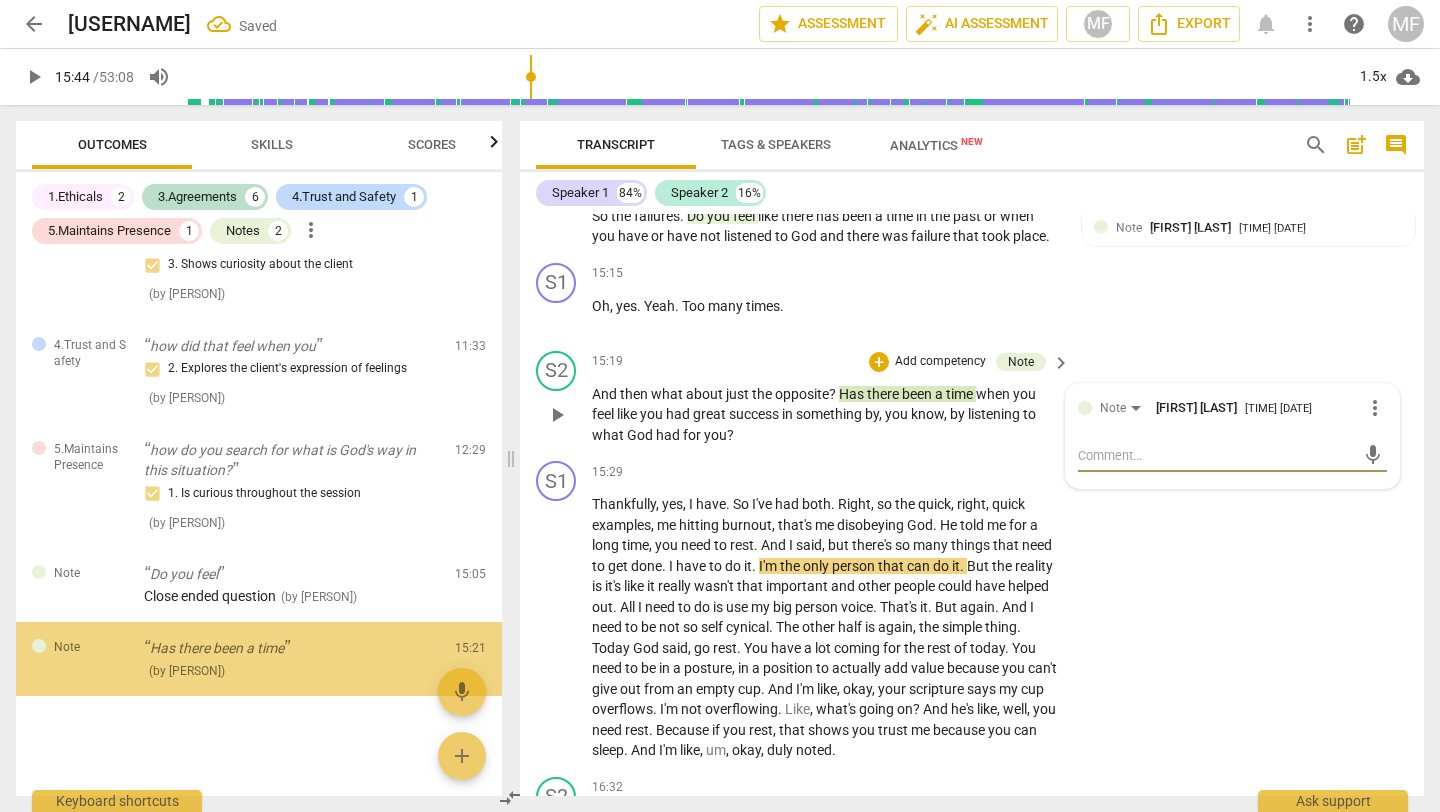 type on "Close ended question" 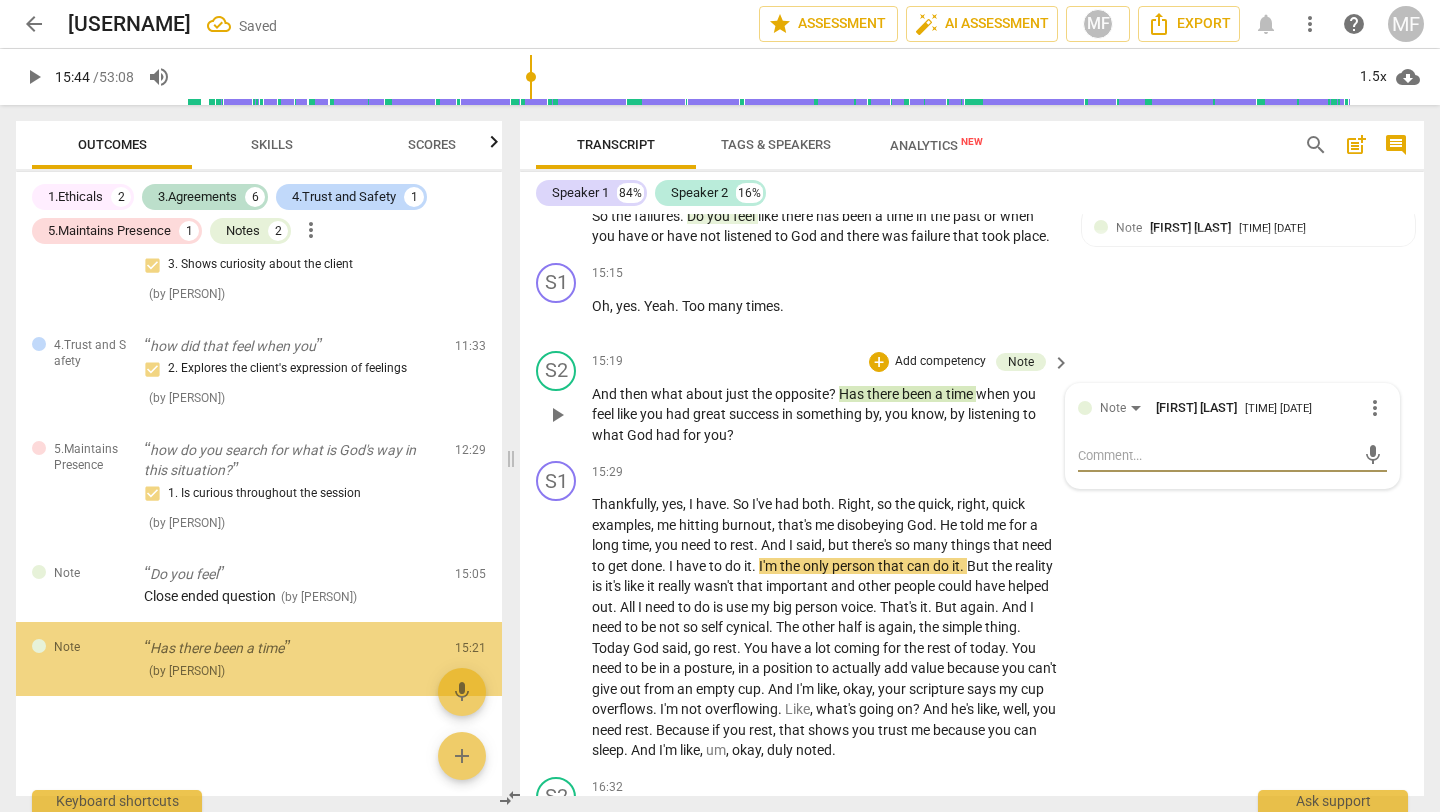 type on "Close ended question" 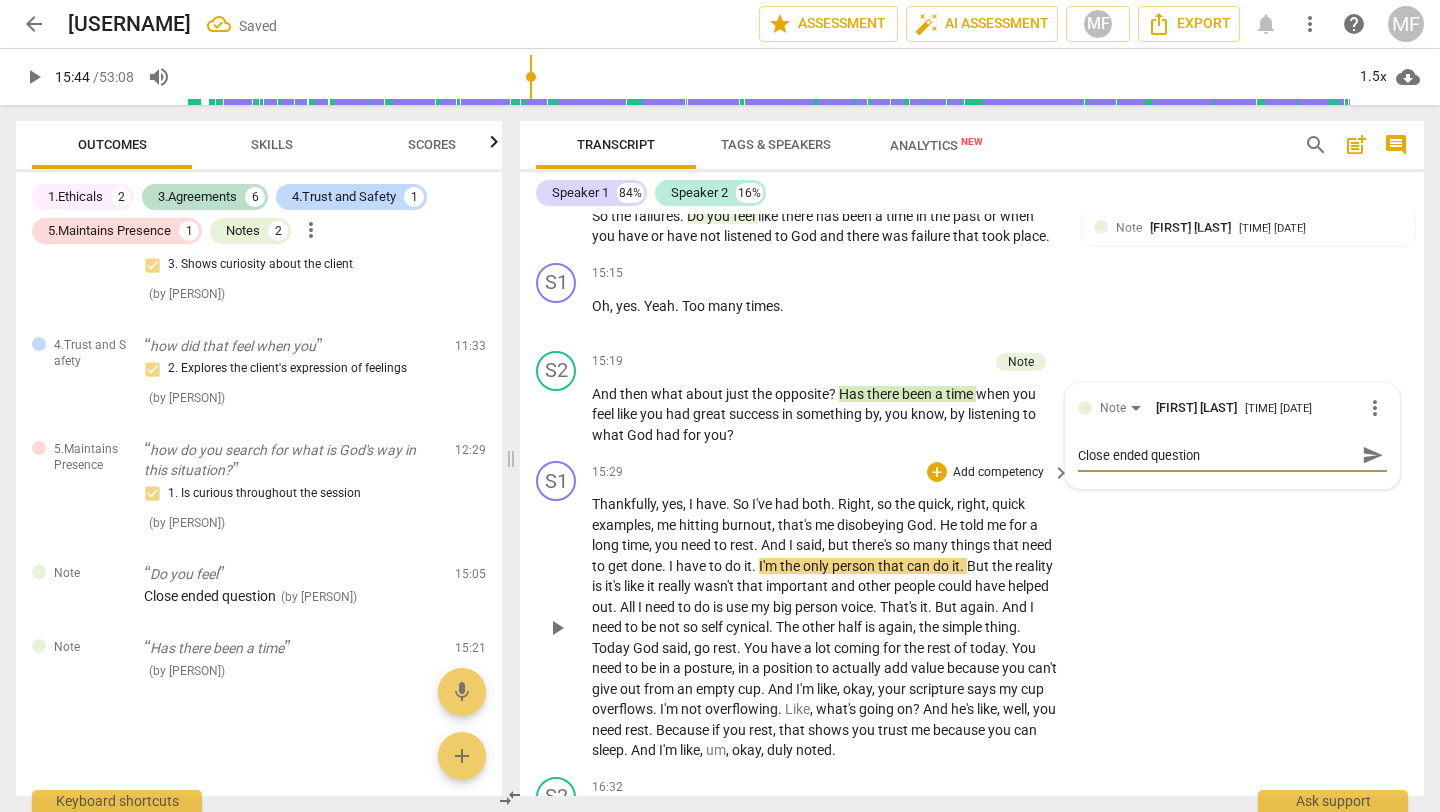 type on "Close ended question" 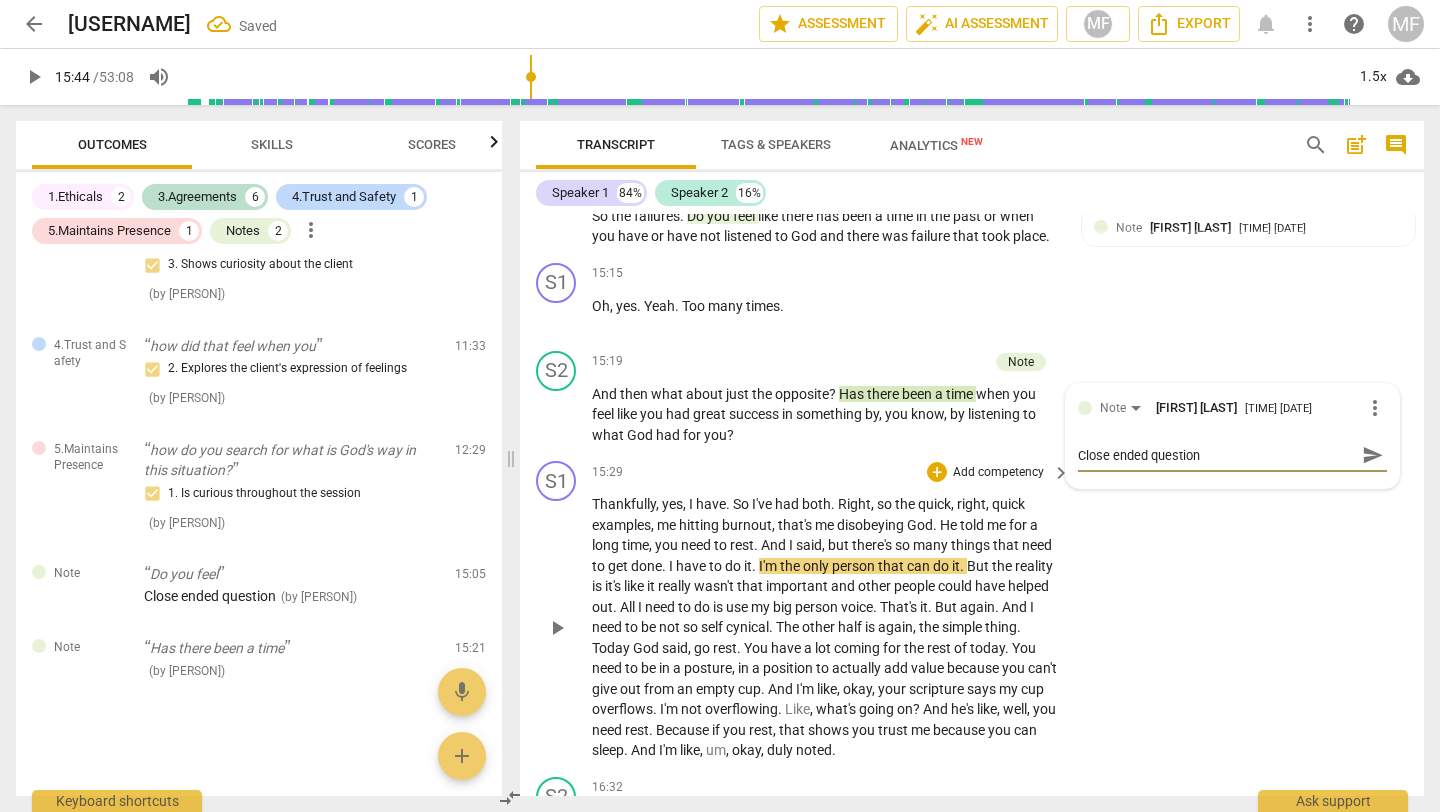 type on "Close ended question" 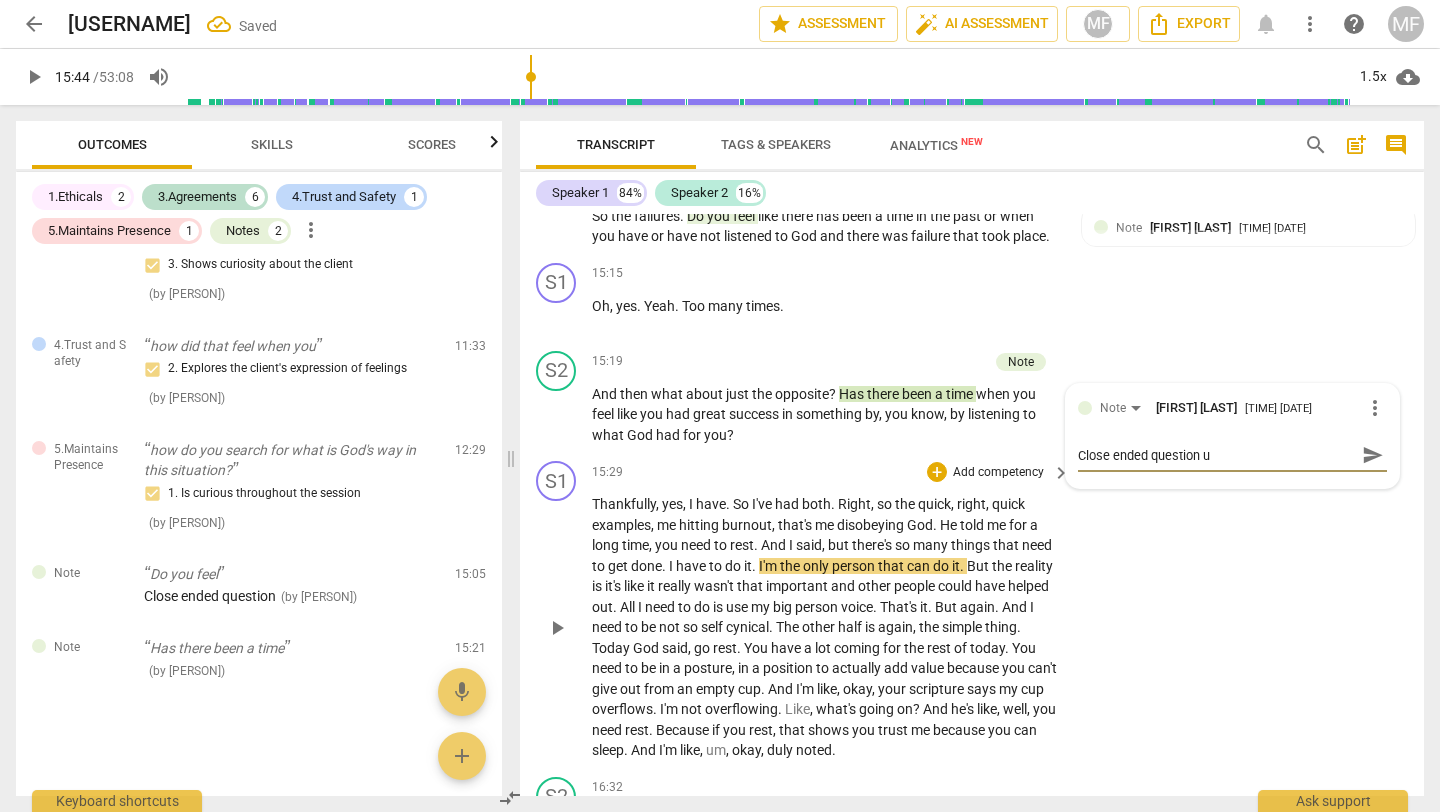 type on "Close ended question us" 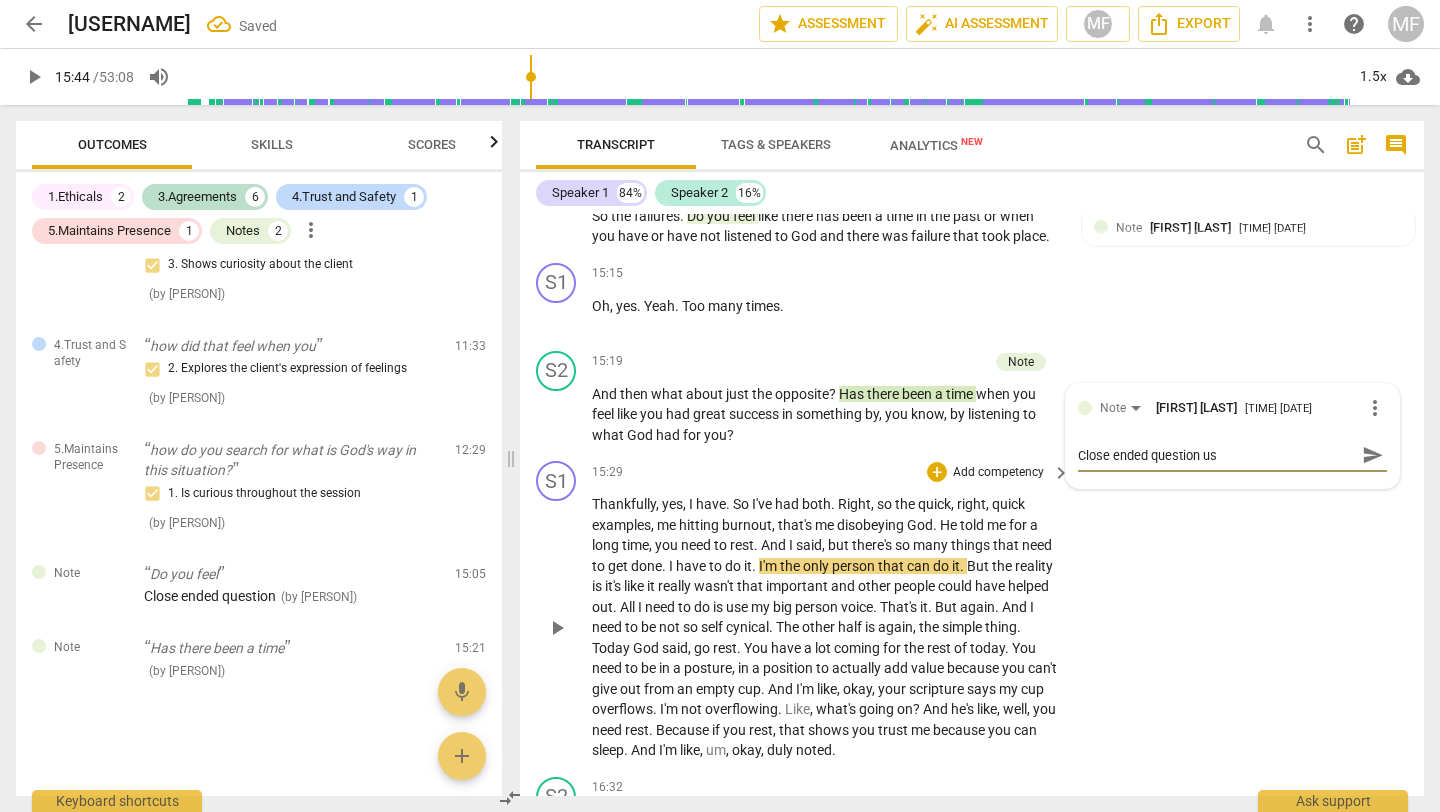 type on "Close ended question use" 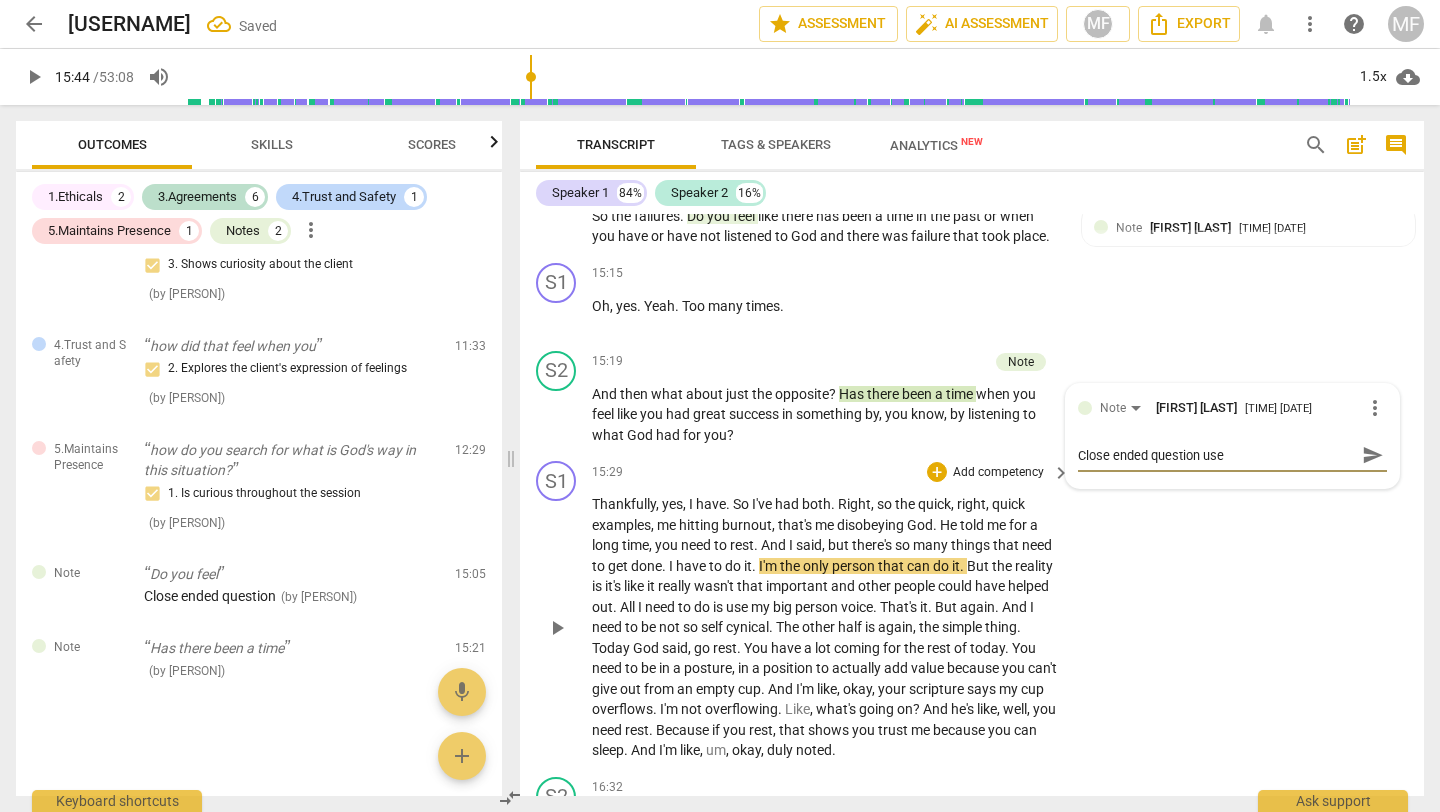 type on "Close ended question use" 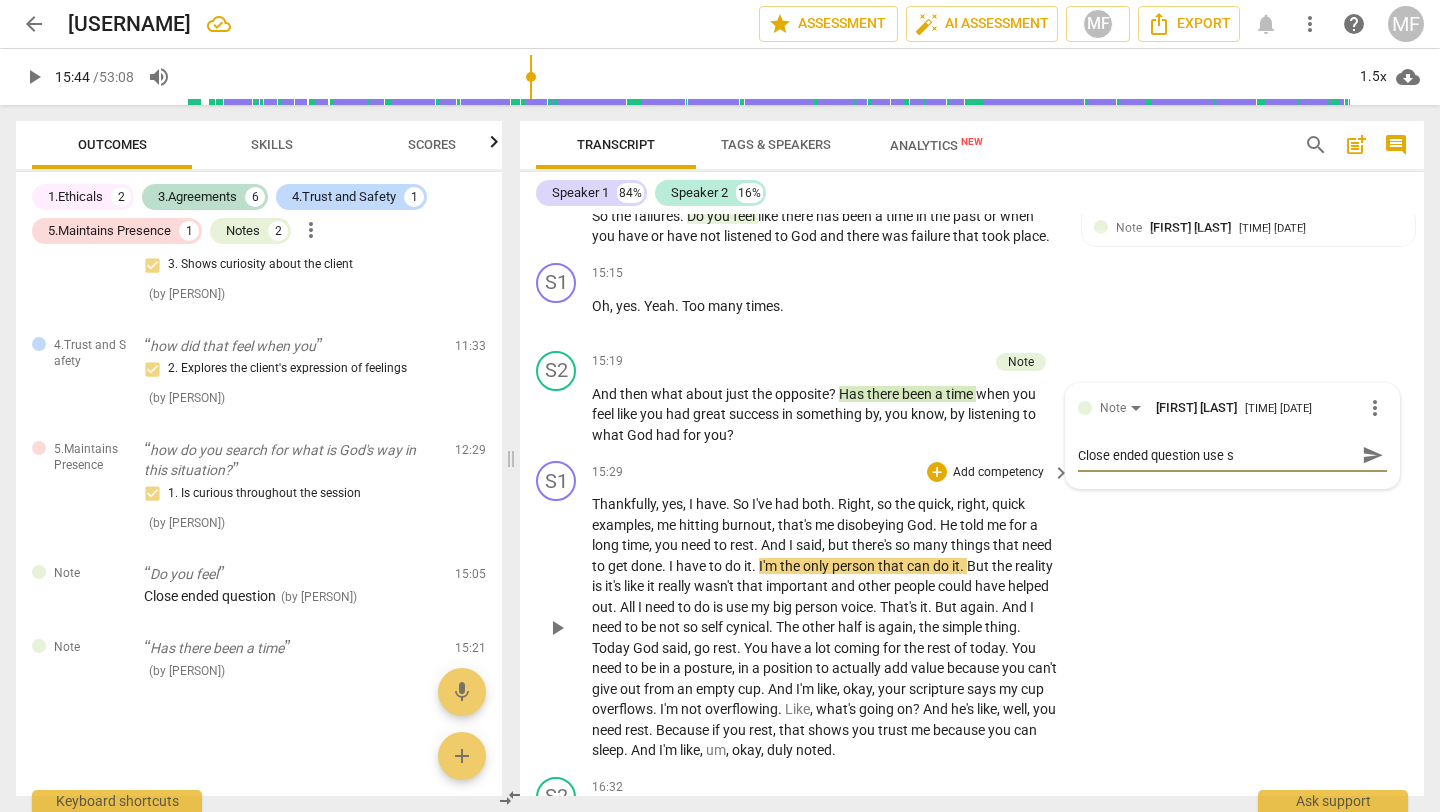 type on "Close ended question use" 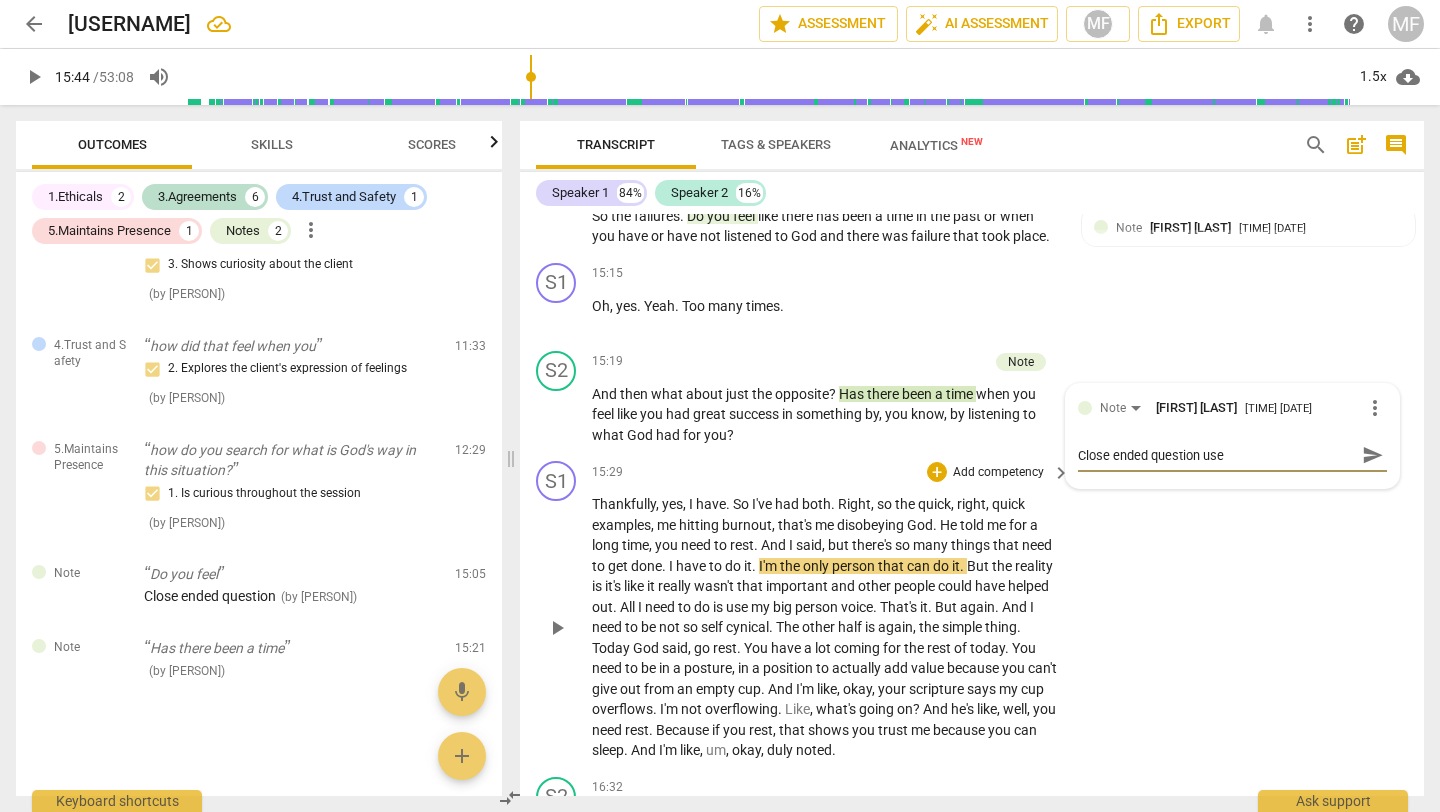 type on "Close ended question use p" 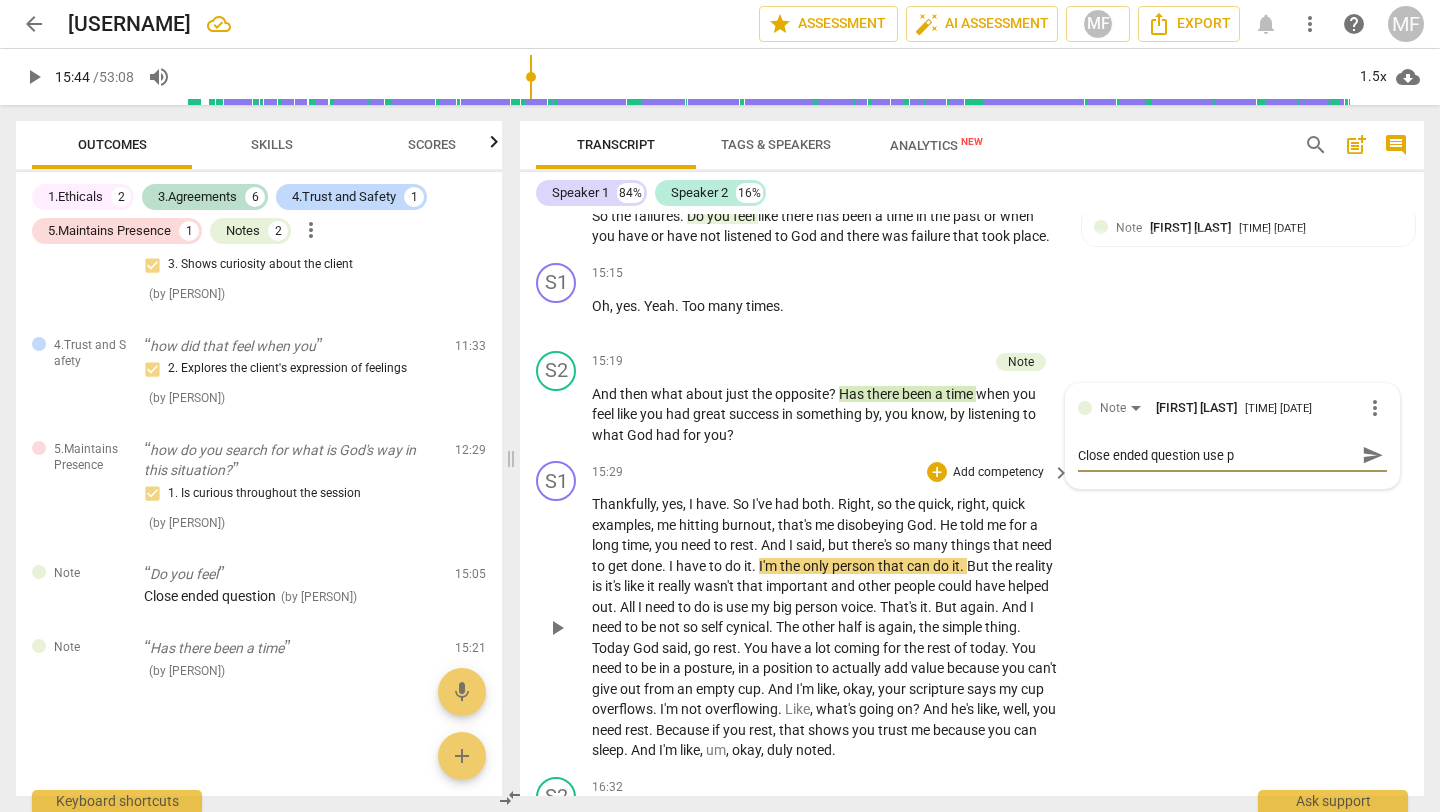 type on "Close ended question use" 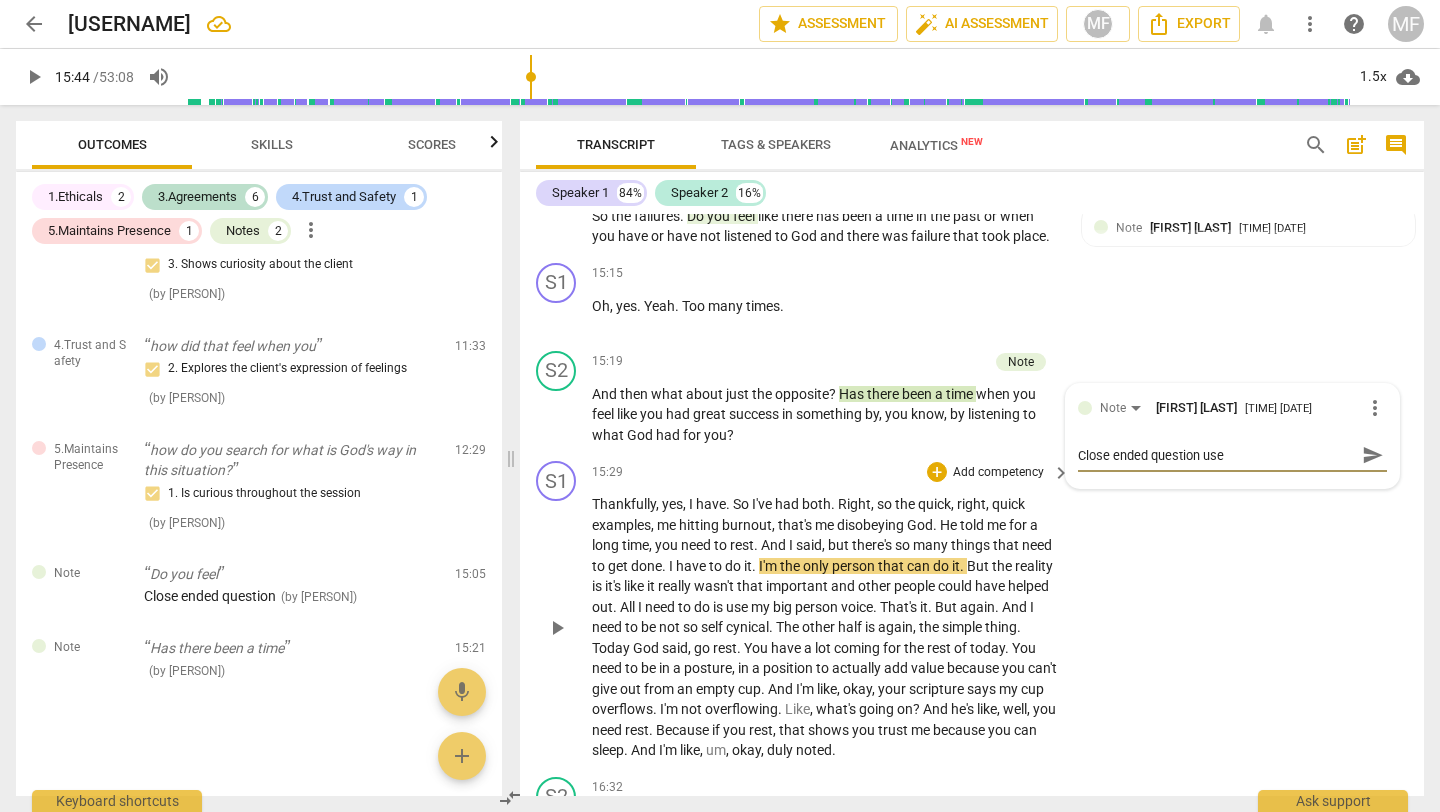 type on "Close ended question use s" 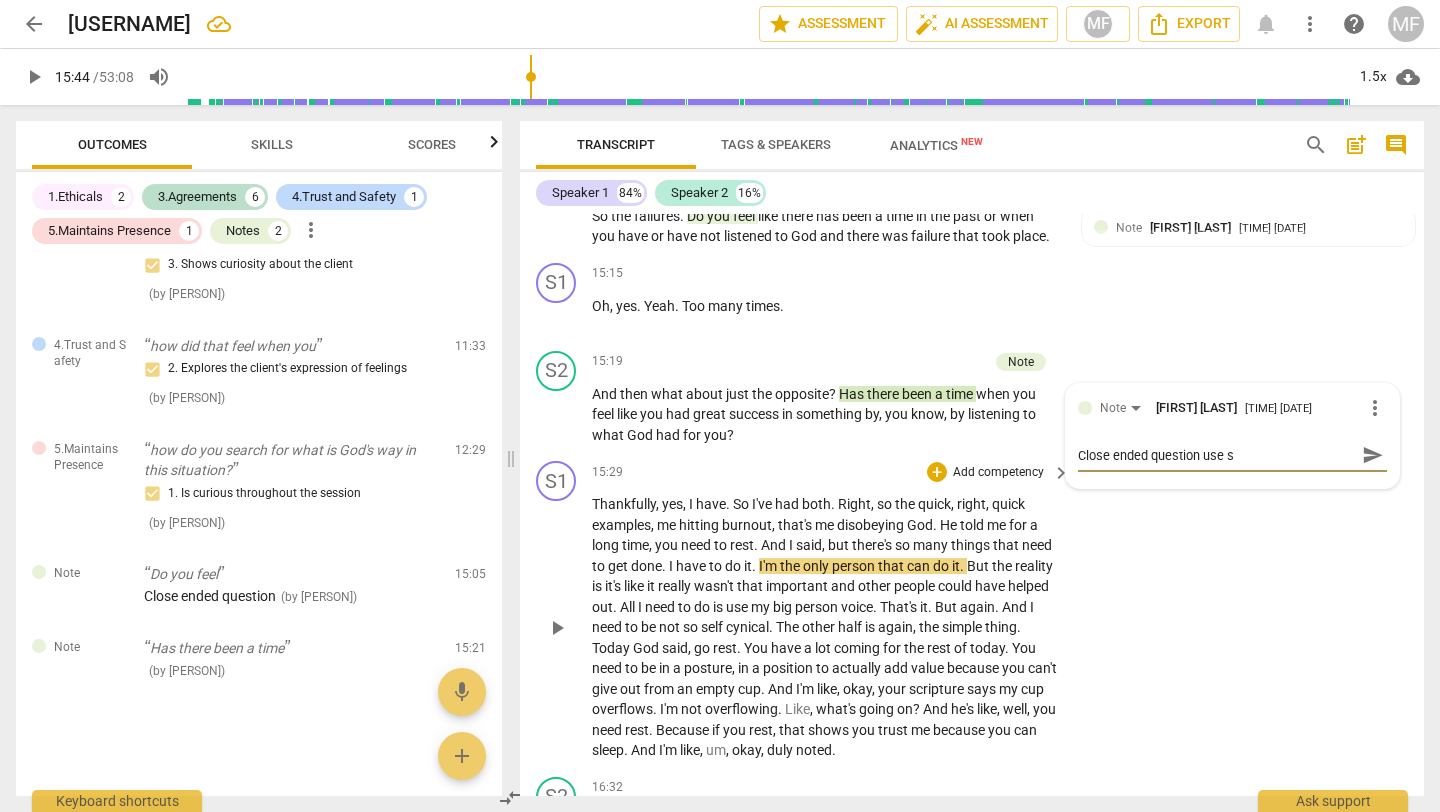 type on "Close ended question use sp" 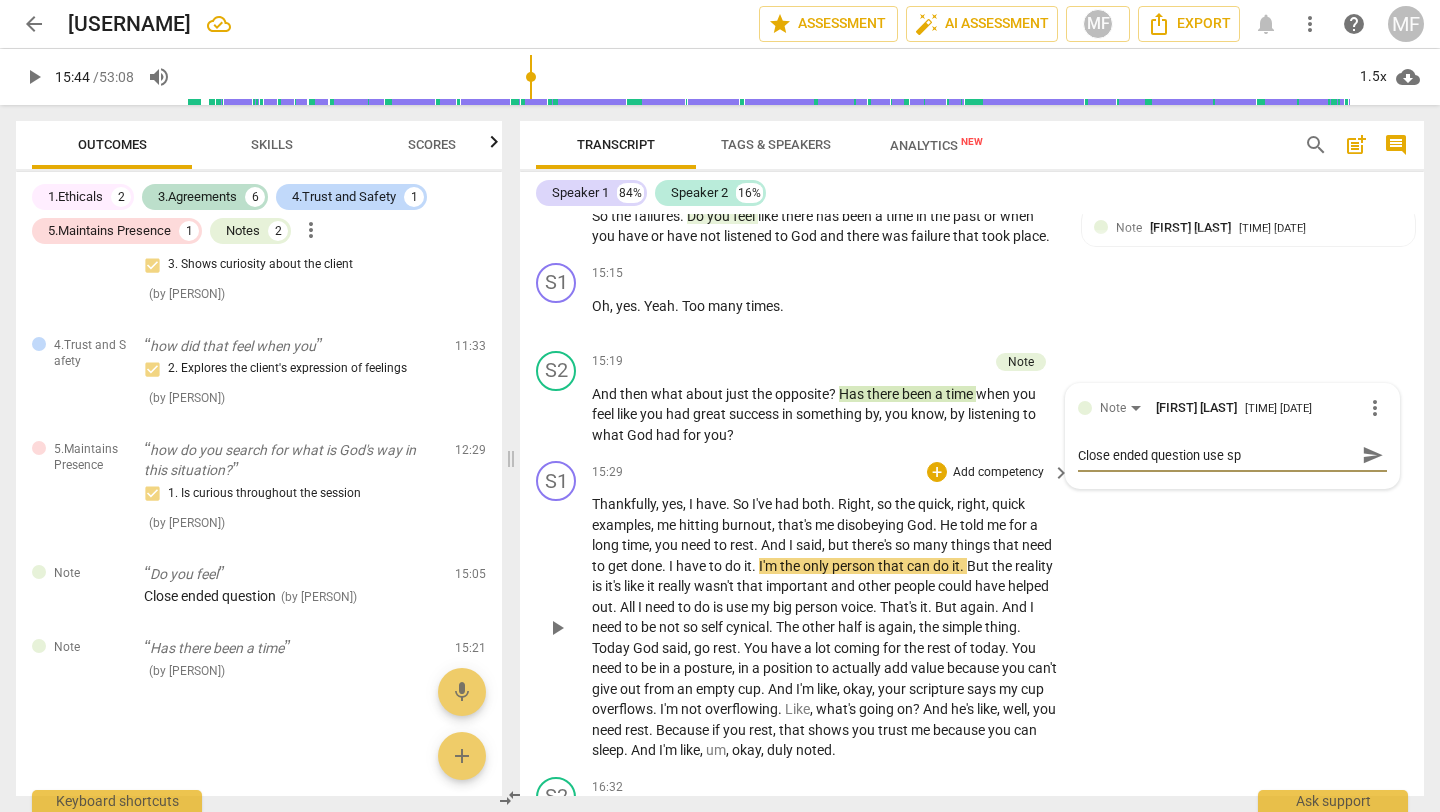 type on "Close ended question use spa" 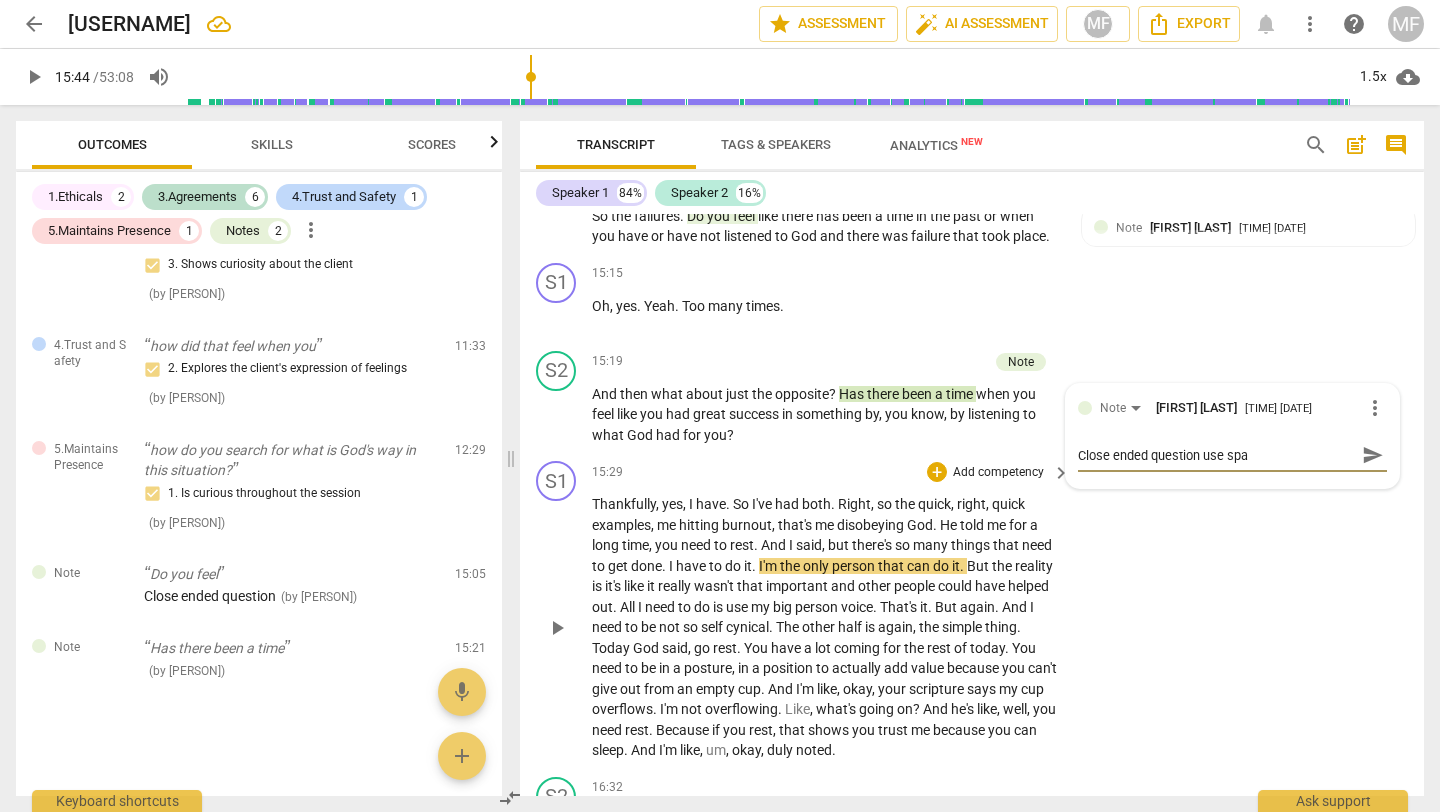 type on "Close ended question use spar" 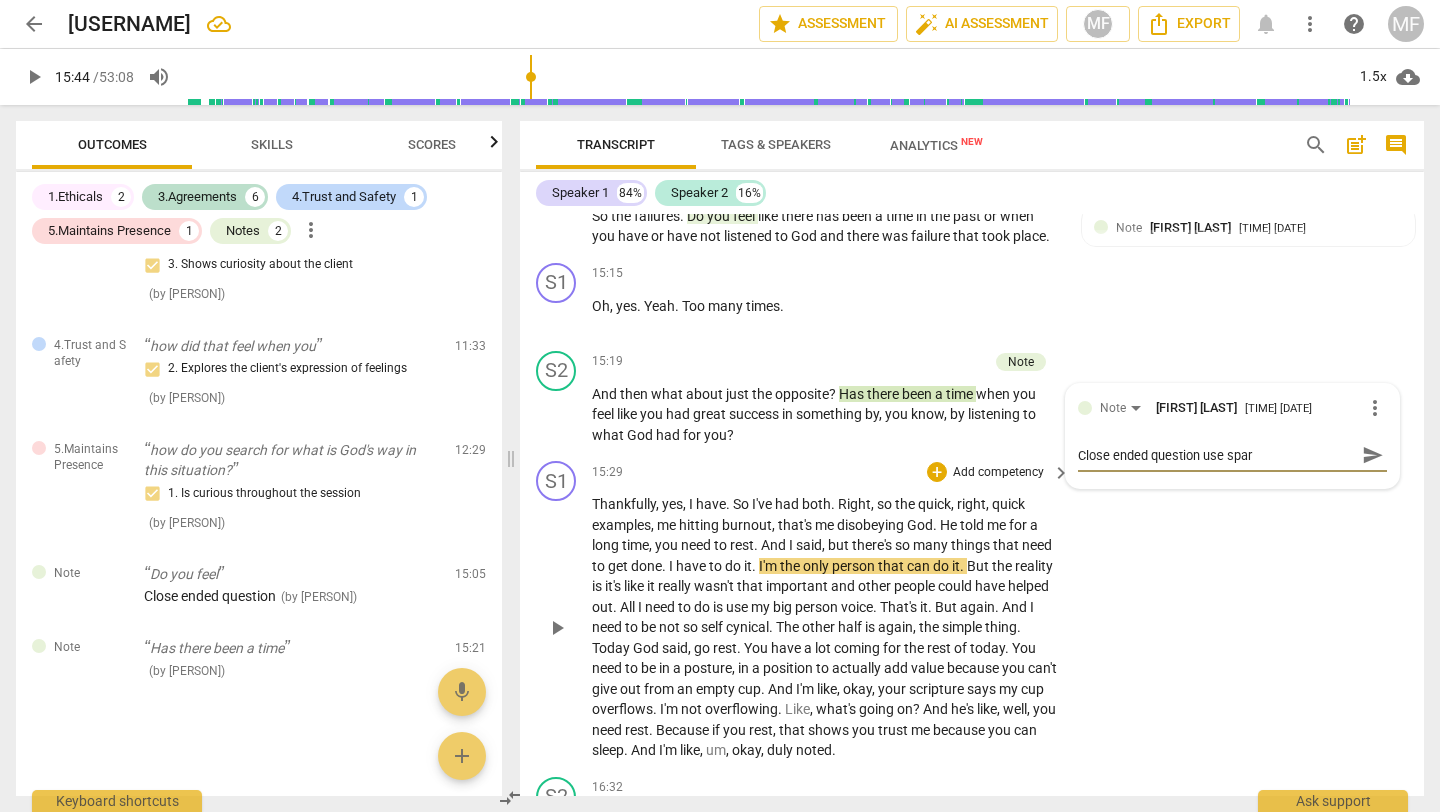 type on "Close ended question use spari" 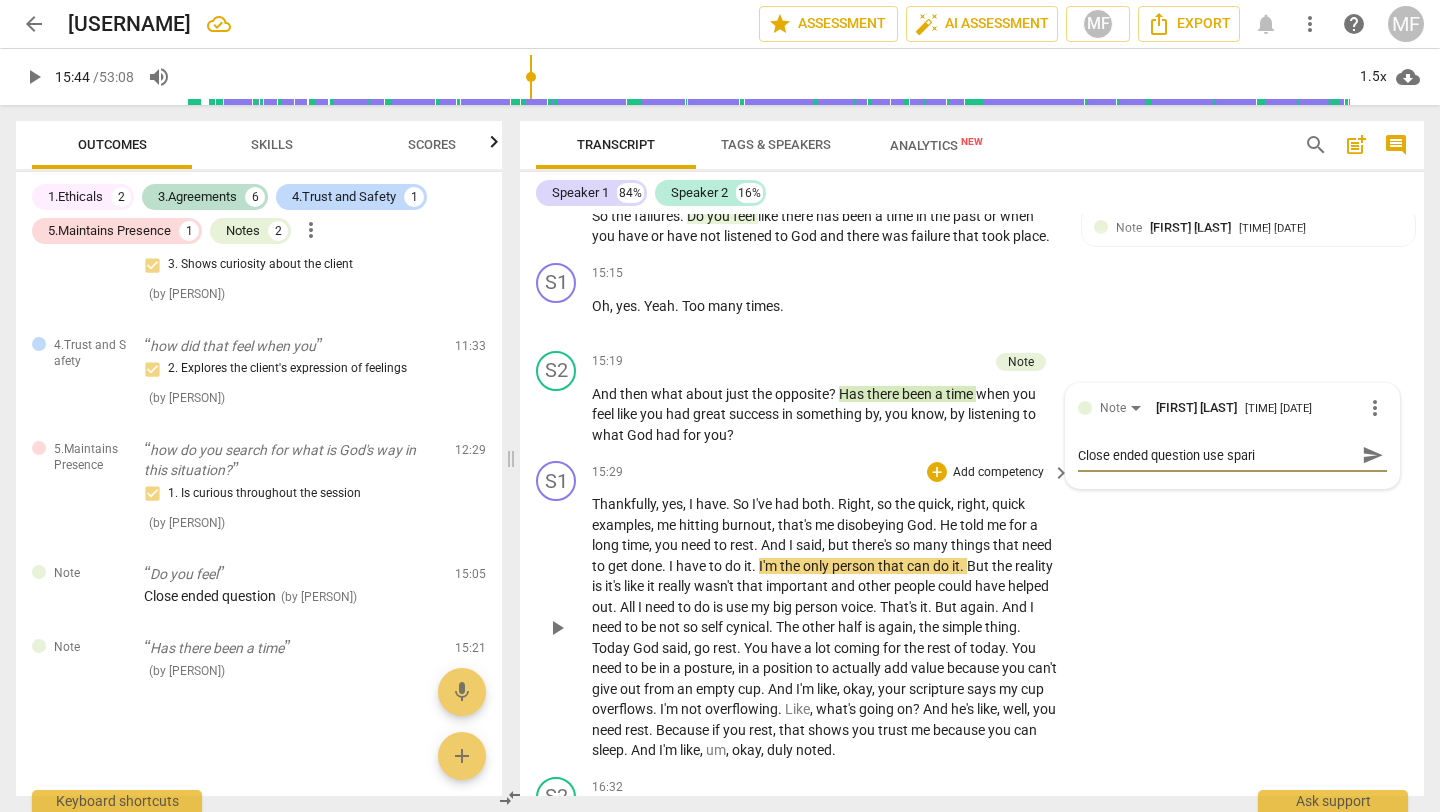 type on "Close ended question use sparin" 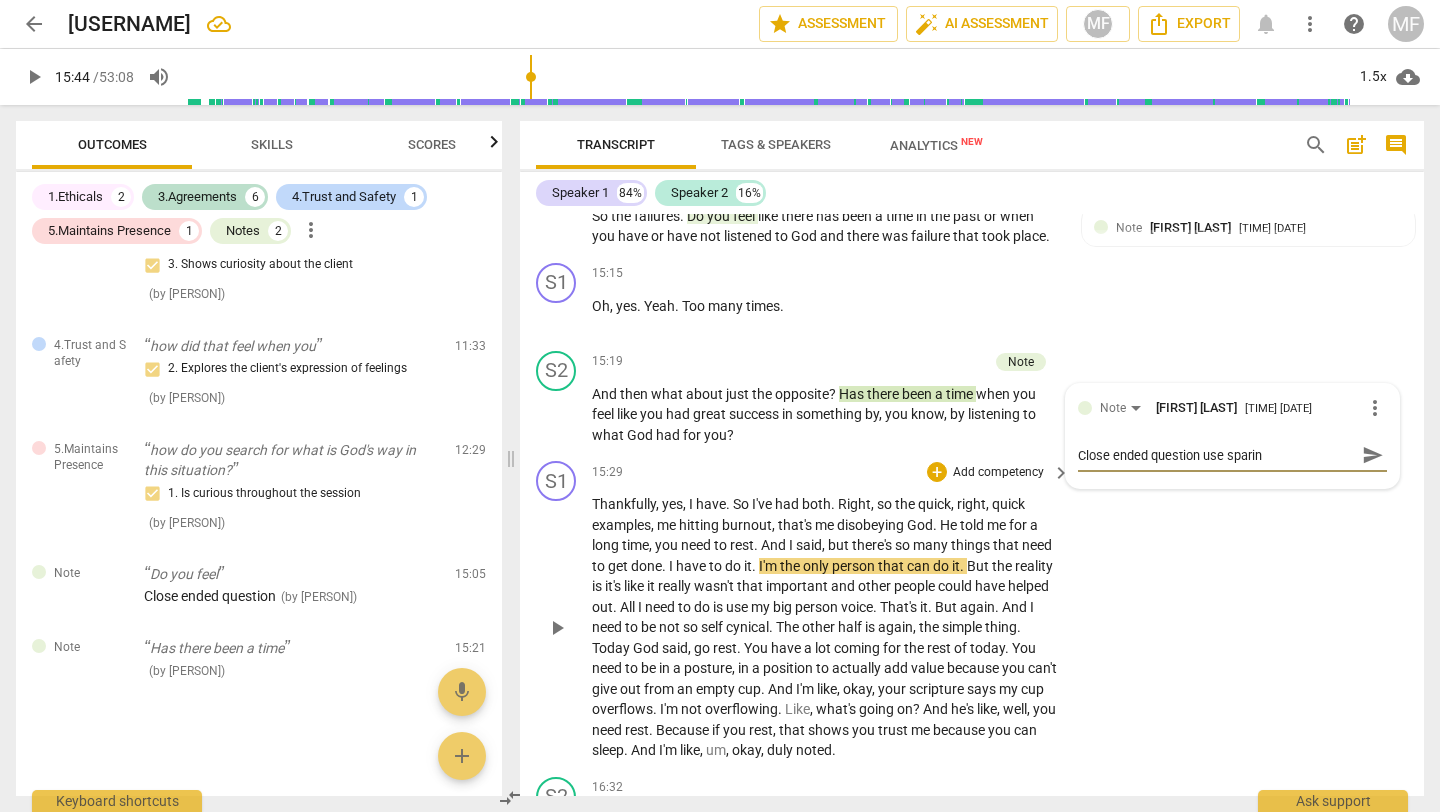 type on "Close ended question use sparing" 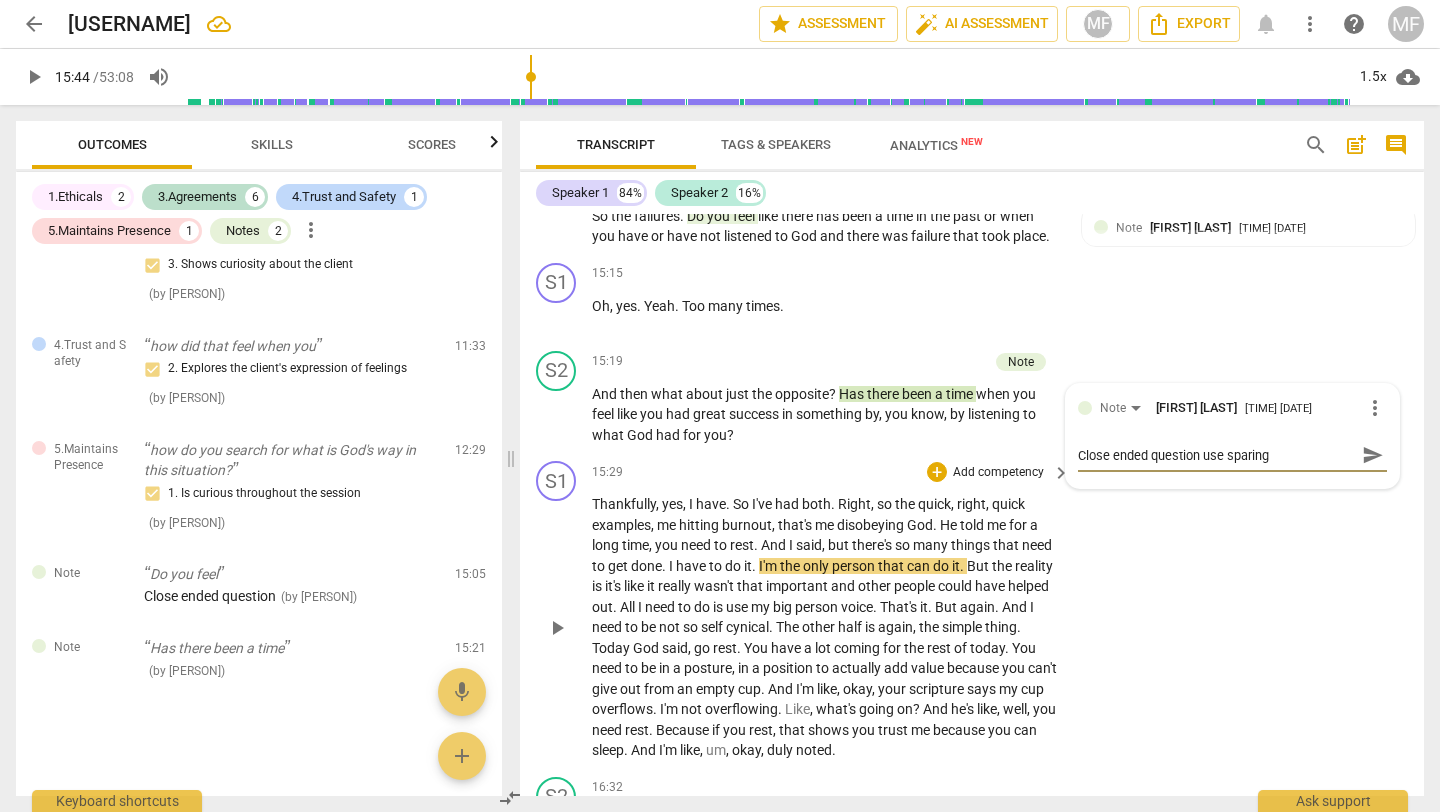 type on "Close ended question use sparingl" 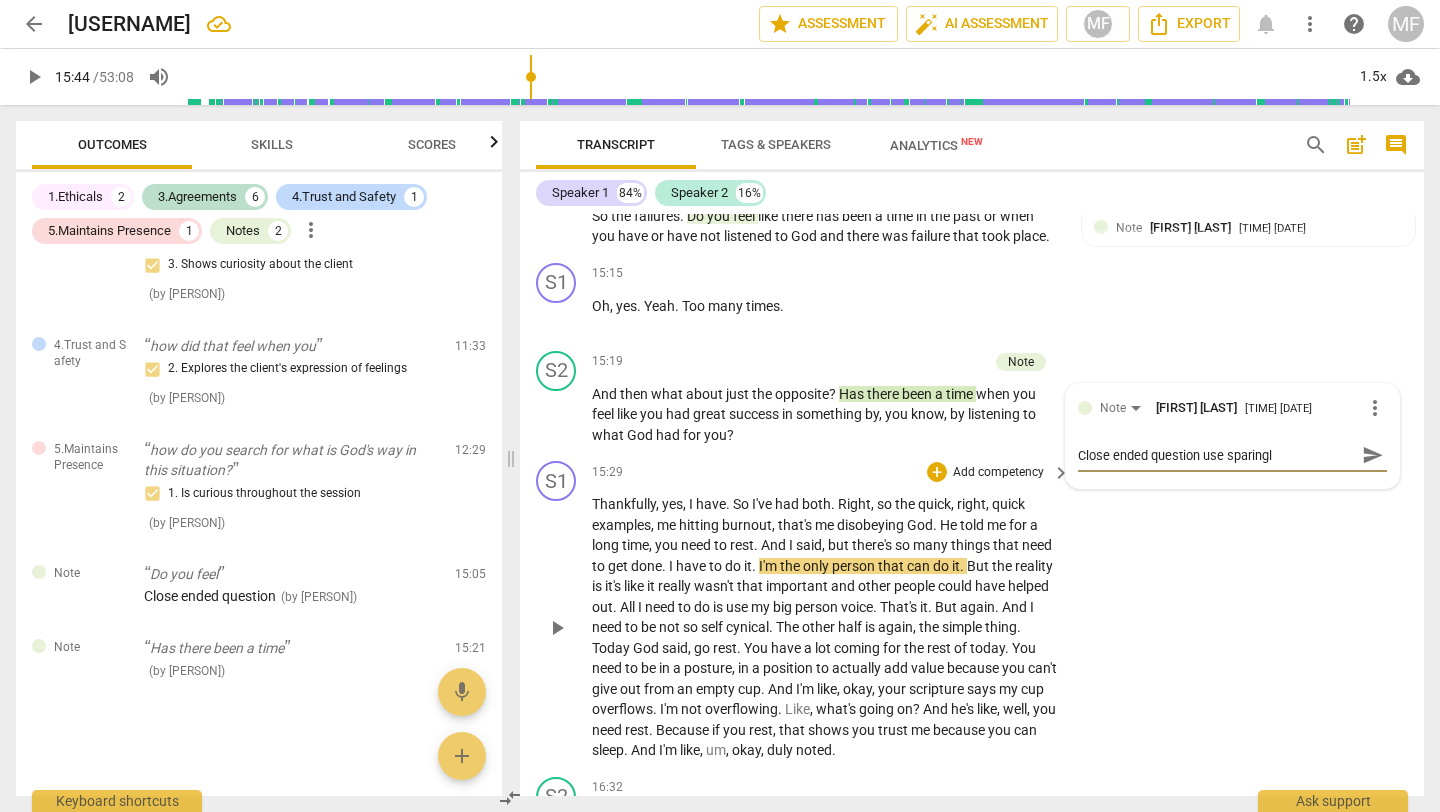 type on "Close ended question use sparinglu" 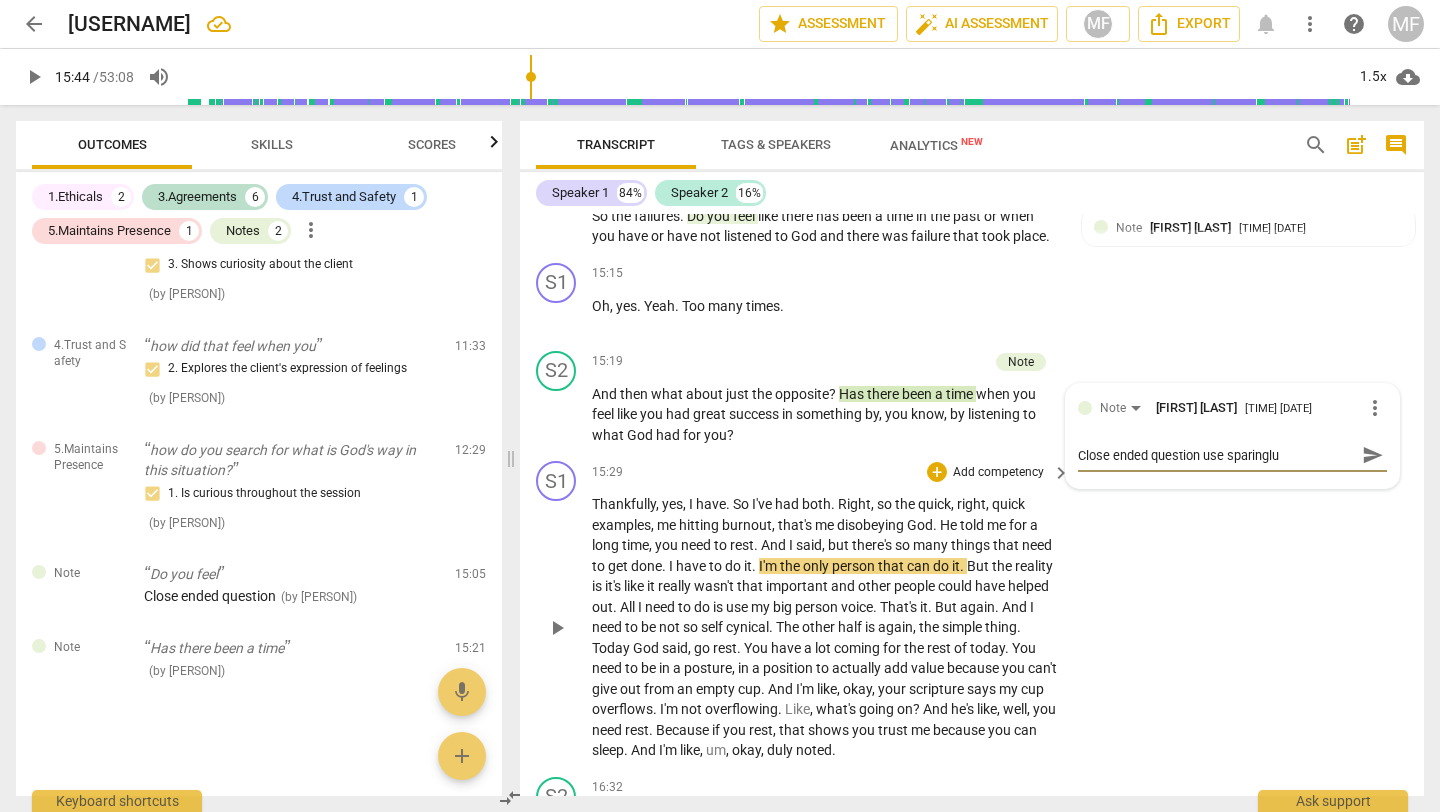type on "Close ended question use sparingl" 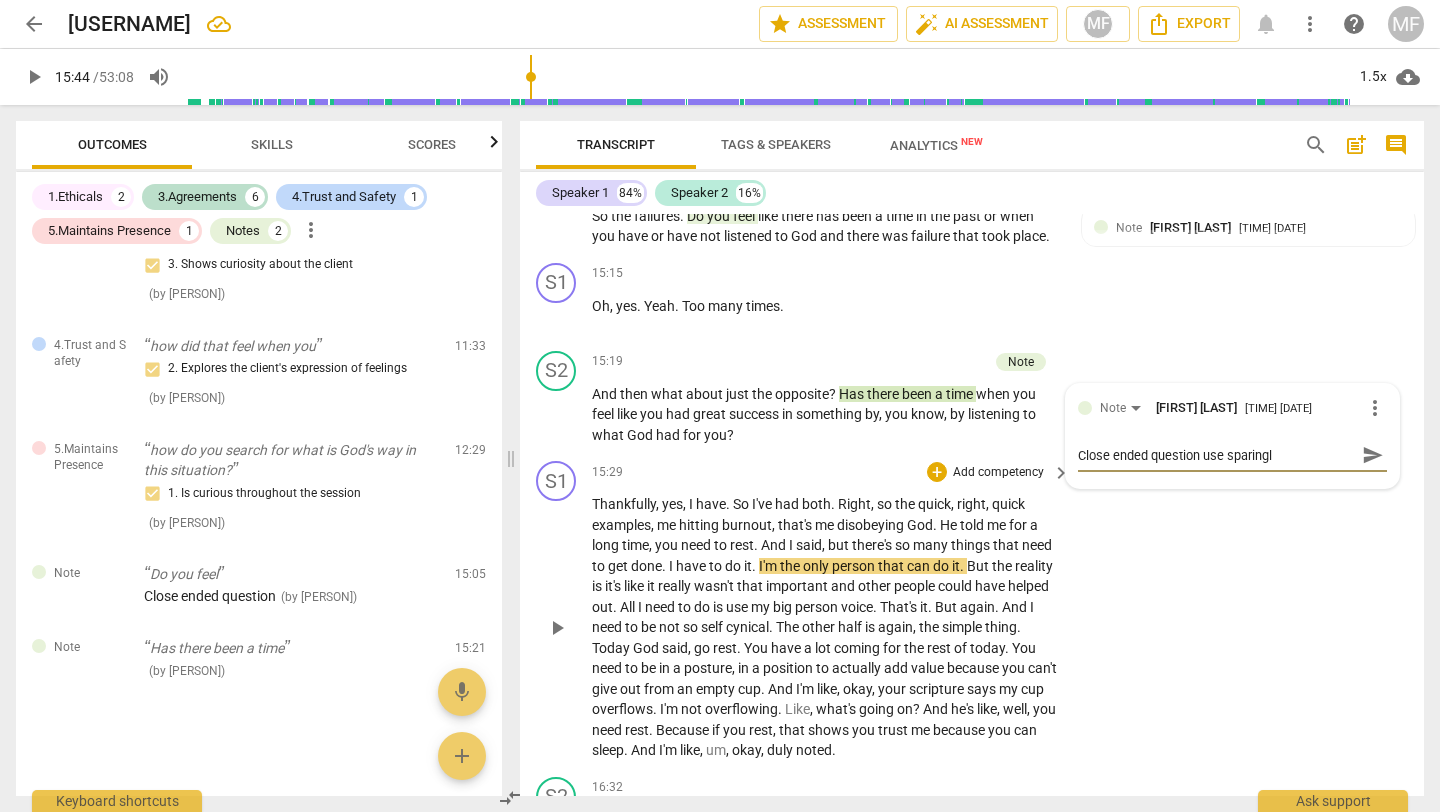 type on "Close ended question use sparing" 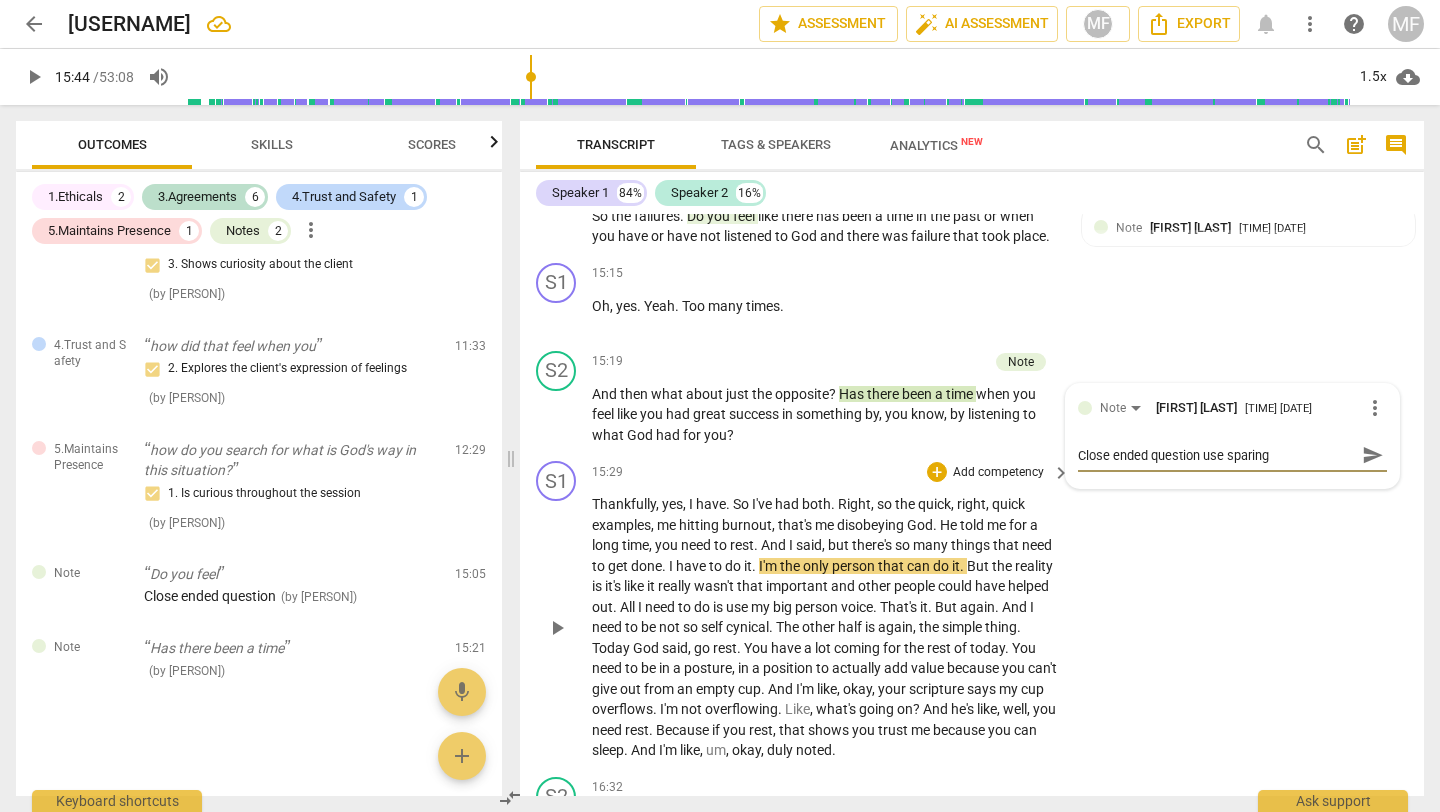type on "Close ended question use sparin" 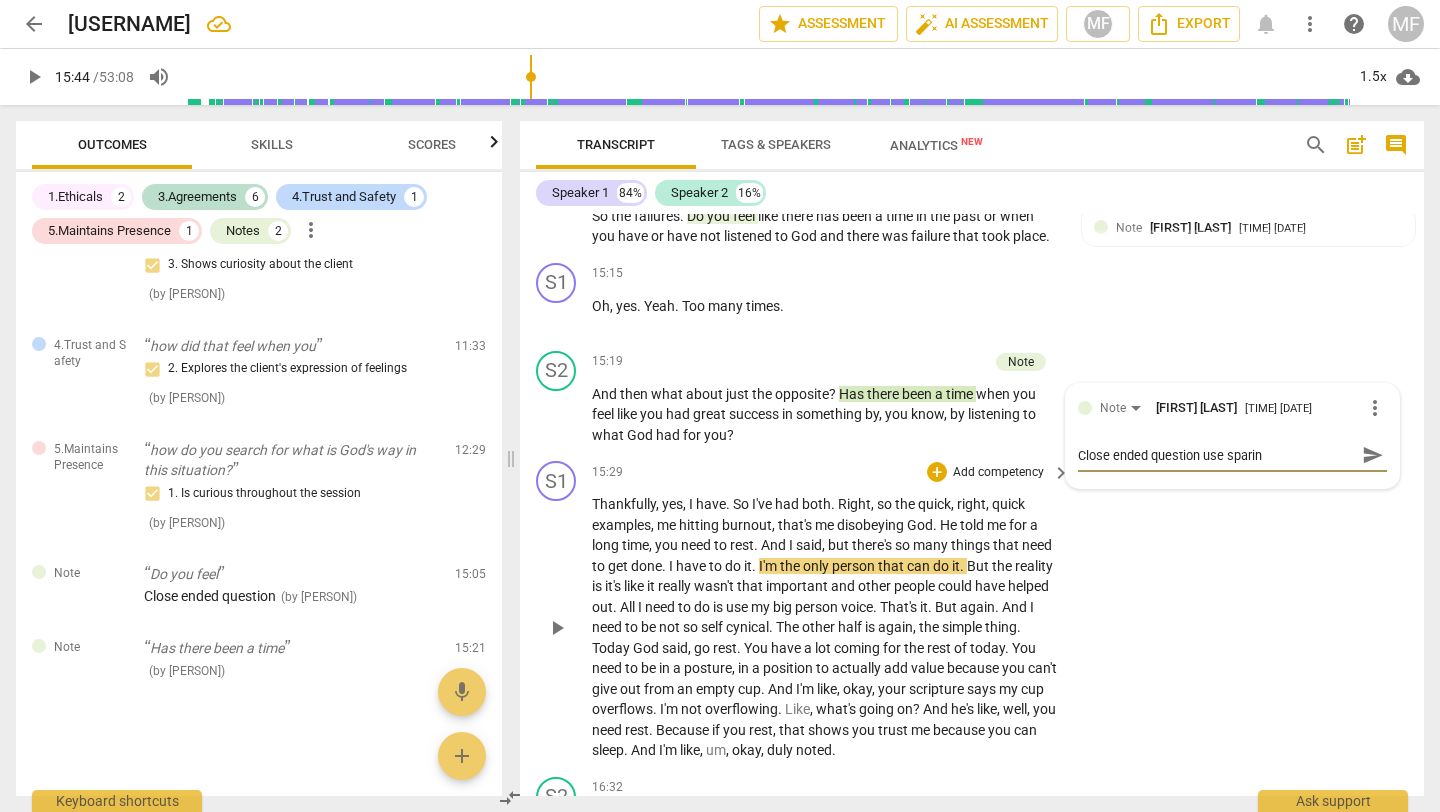 type on "Close ended question use spari" 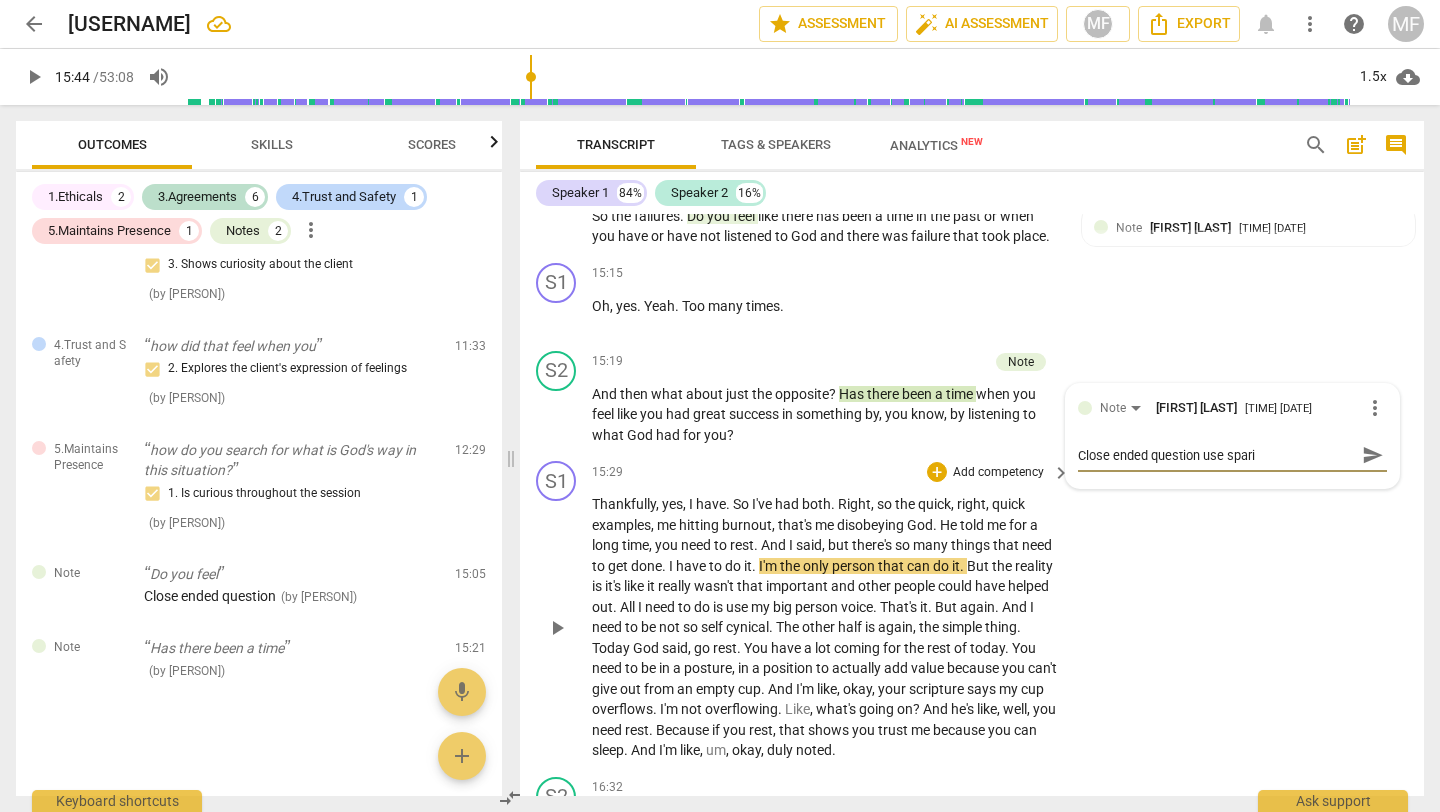 type on "Close ended question use spar" 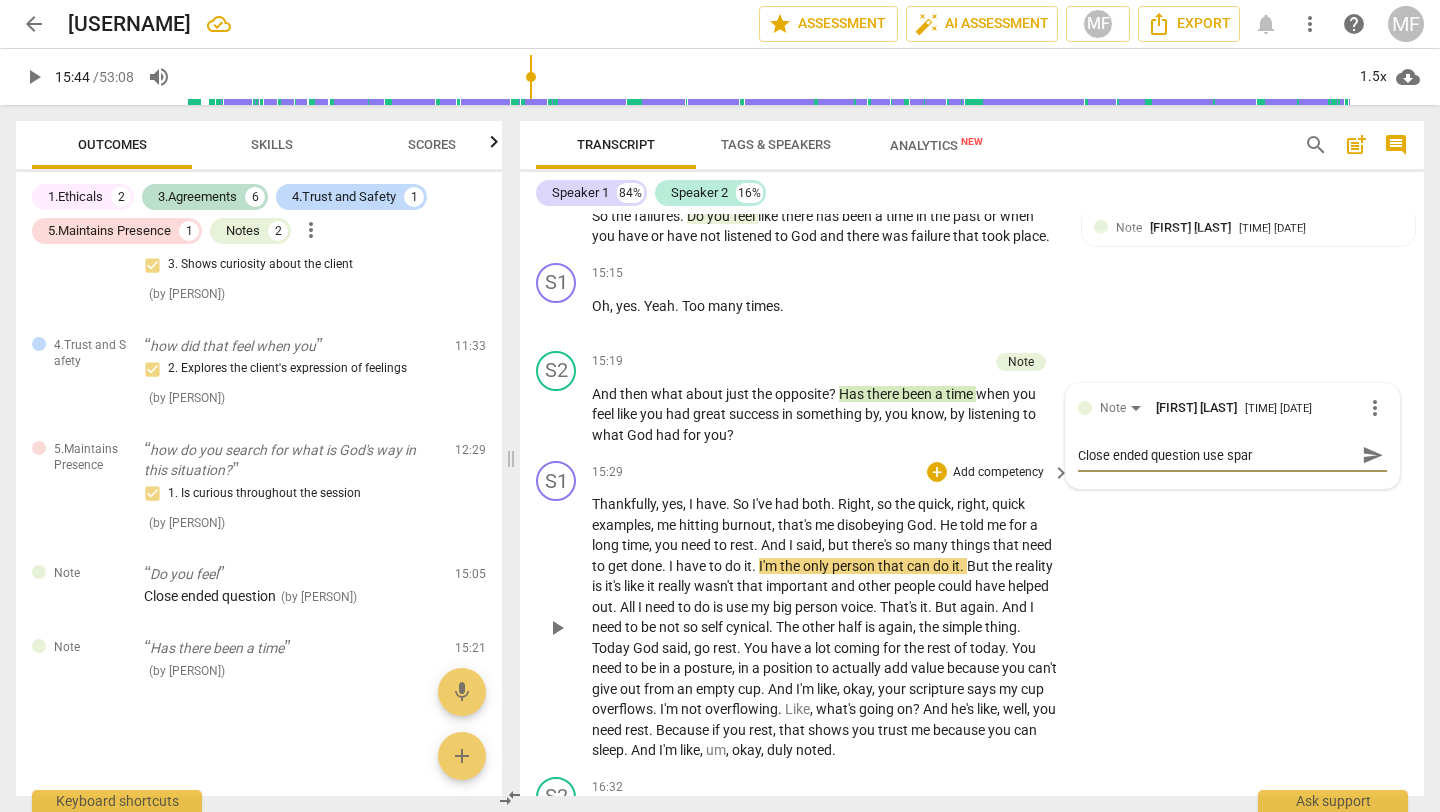 type on "Close ended question use spa" 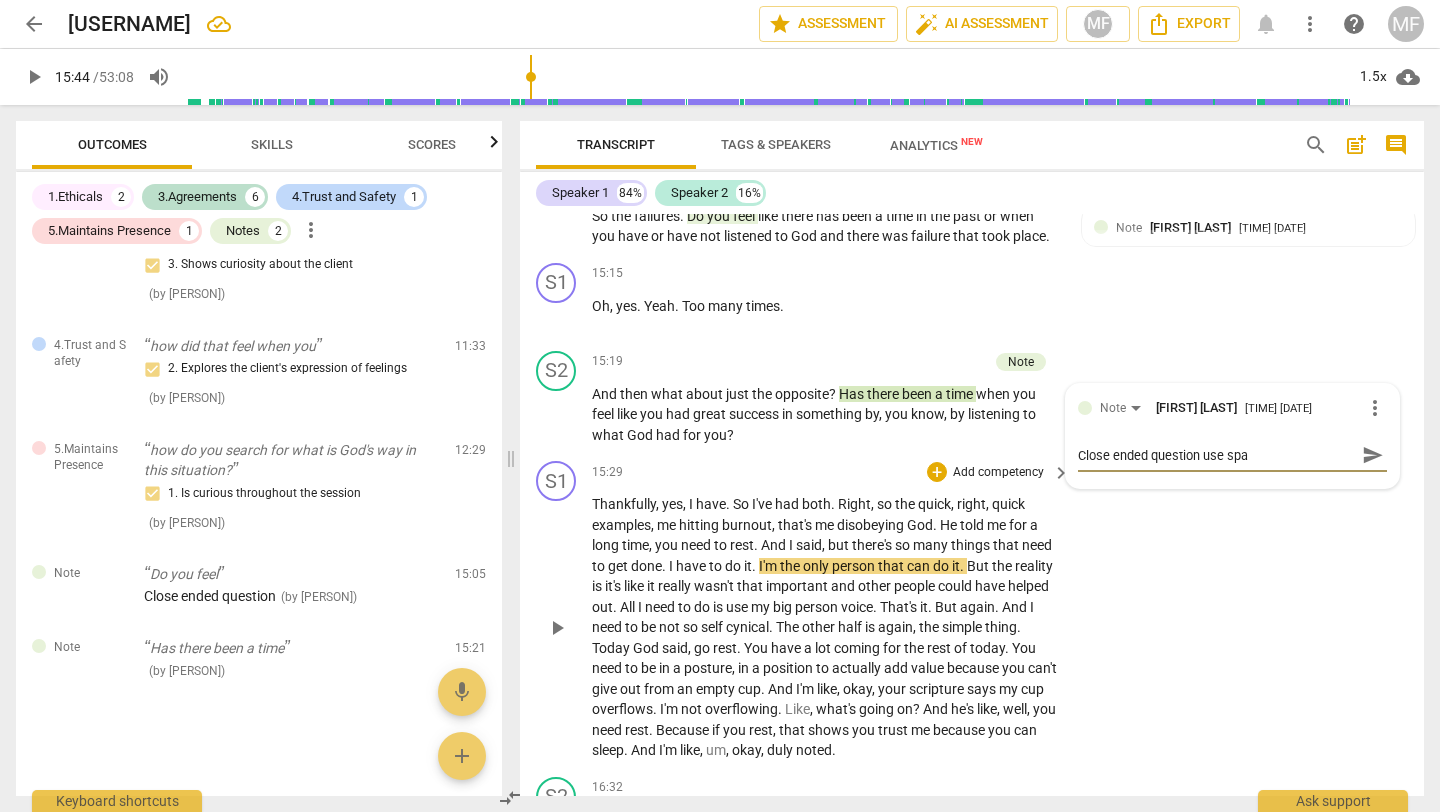 type on "Close ended question use sp" 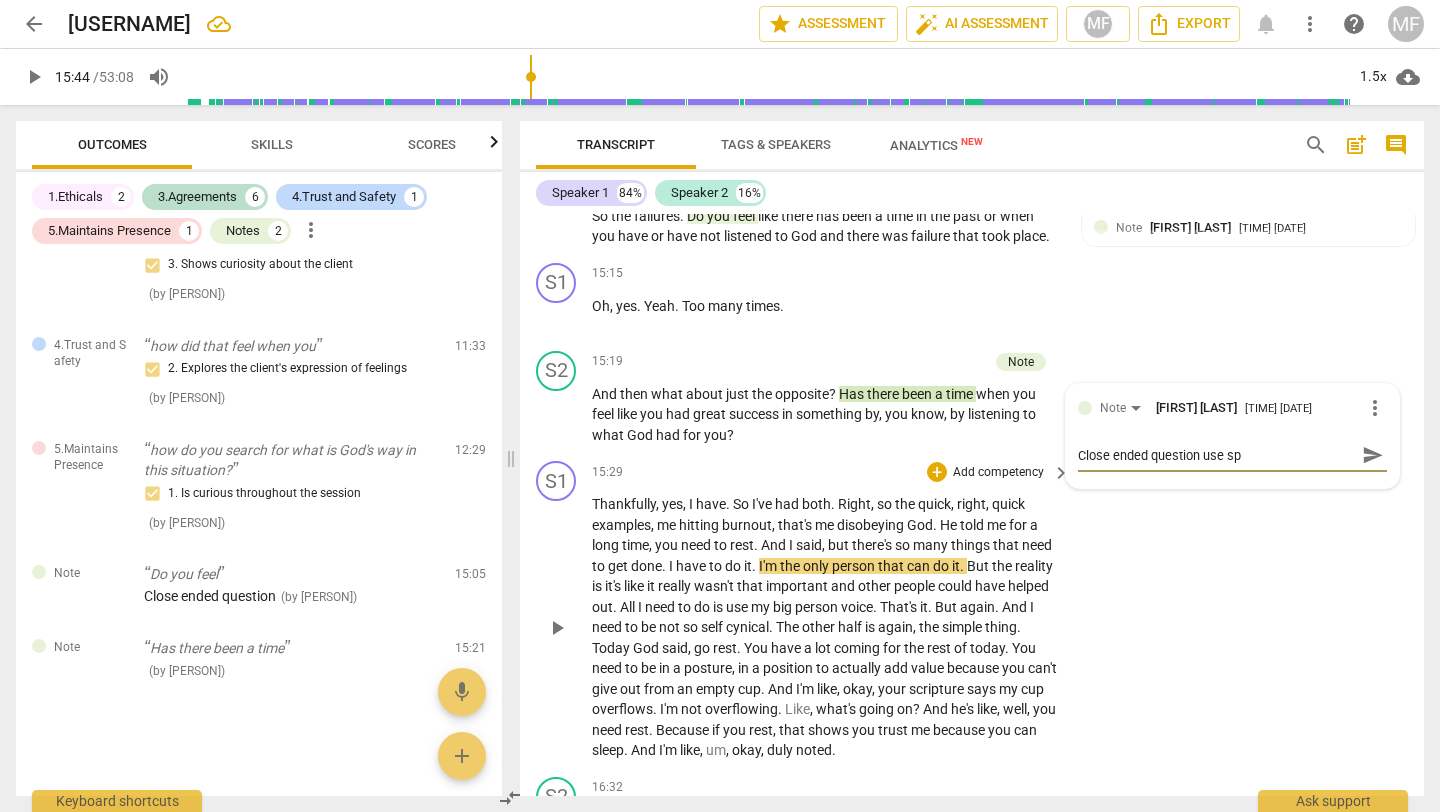 type on "Close ended question use s" 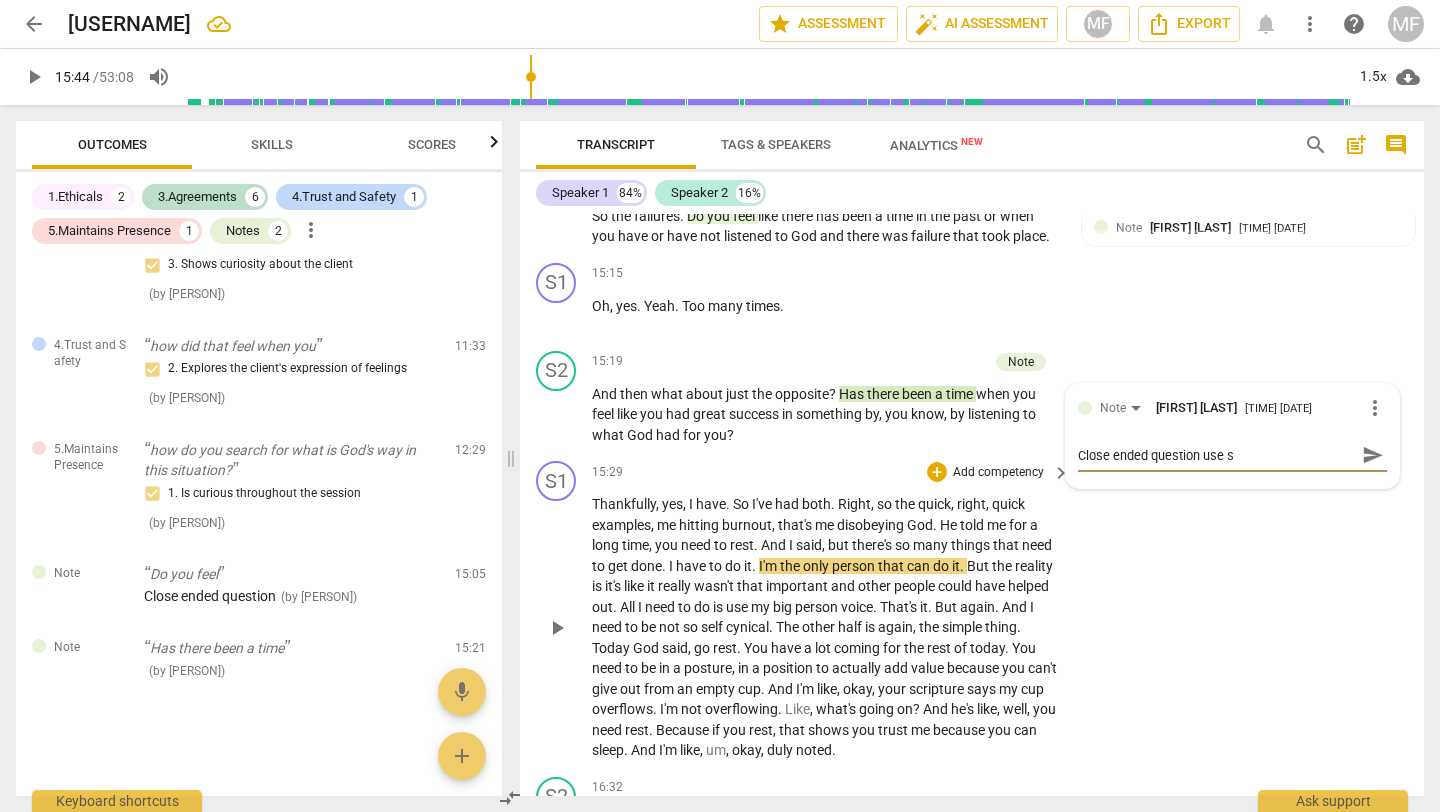 type on "Close ended question use" 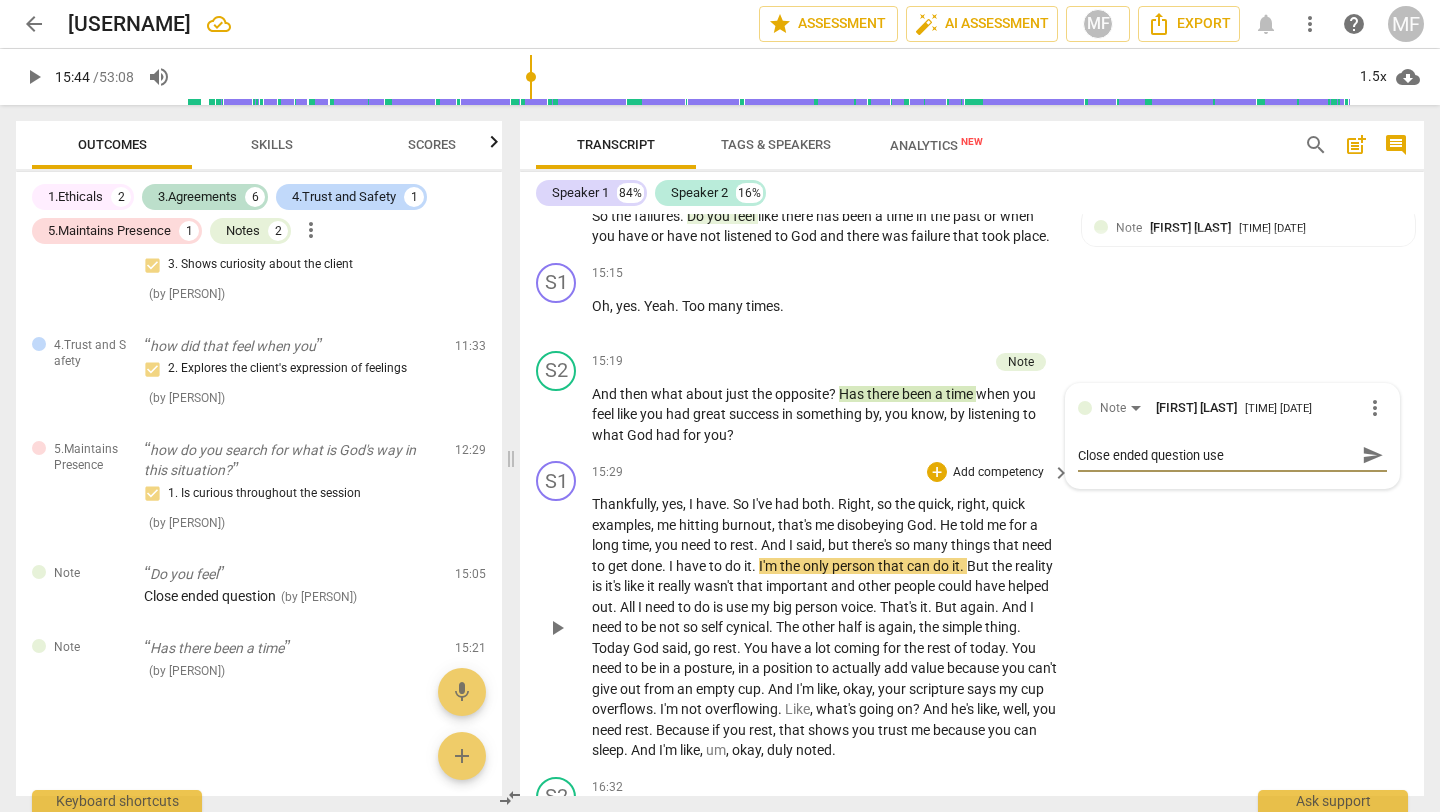 type on "Close ended question use" 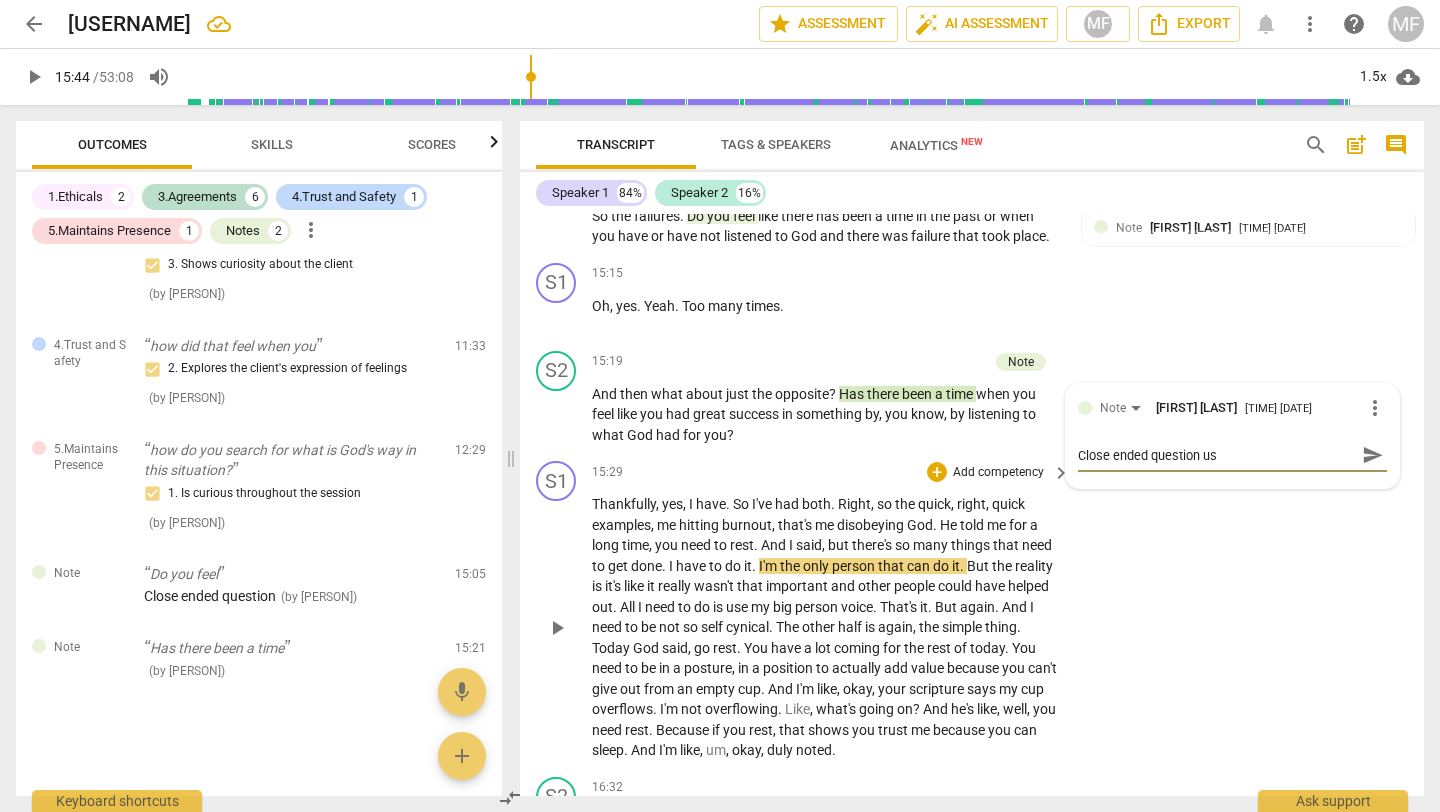 type on "Close ended question u" 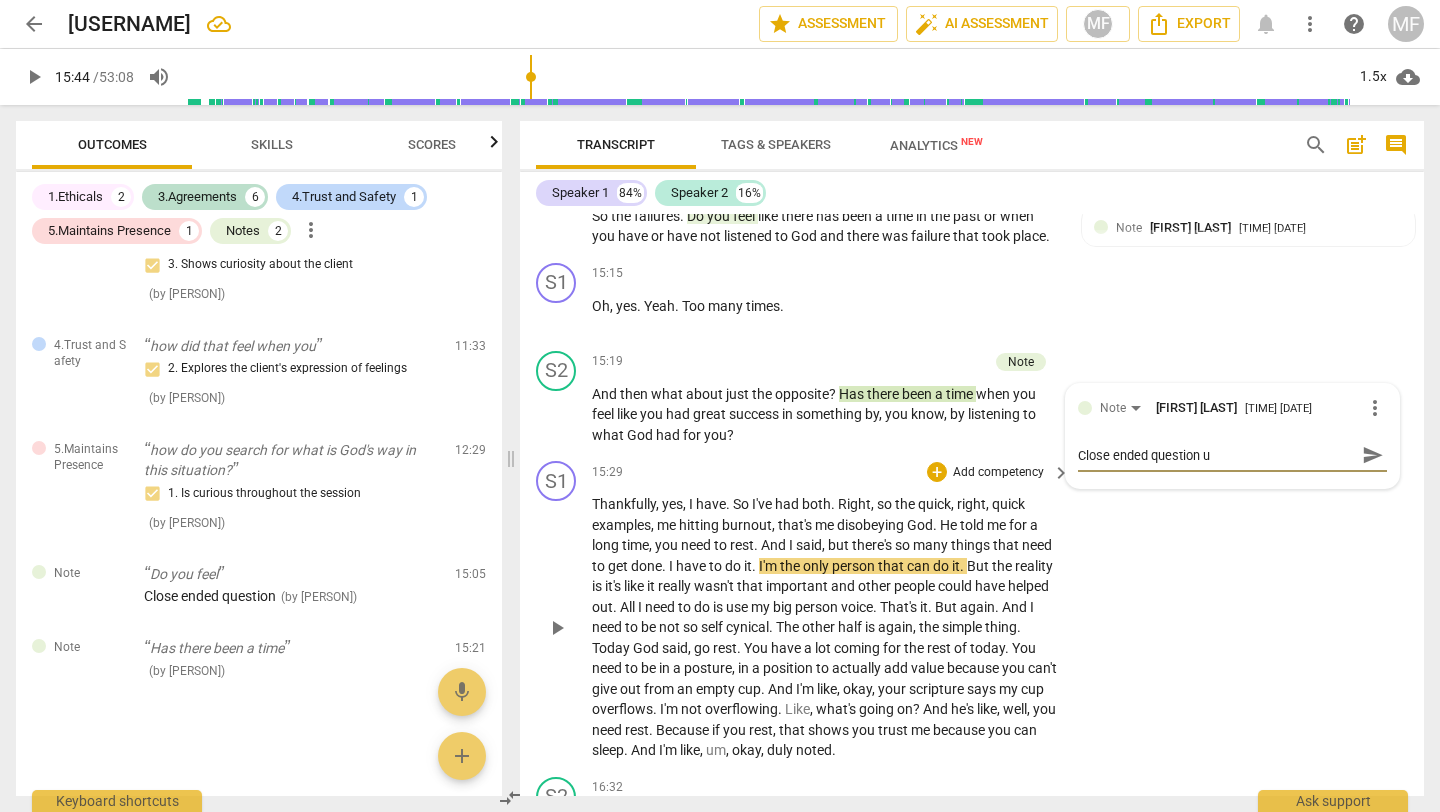 type on "Close ended question" 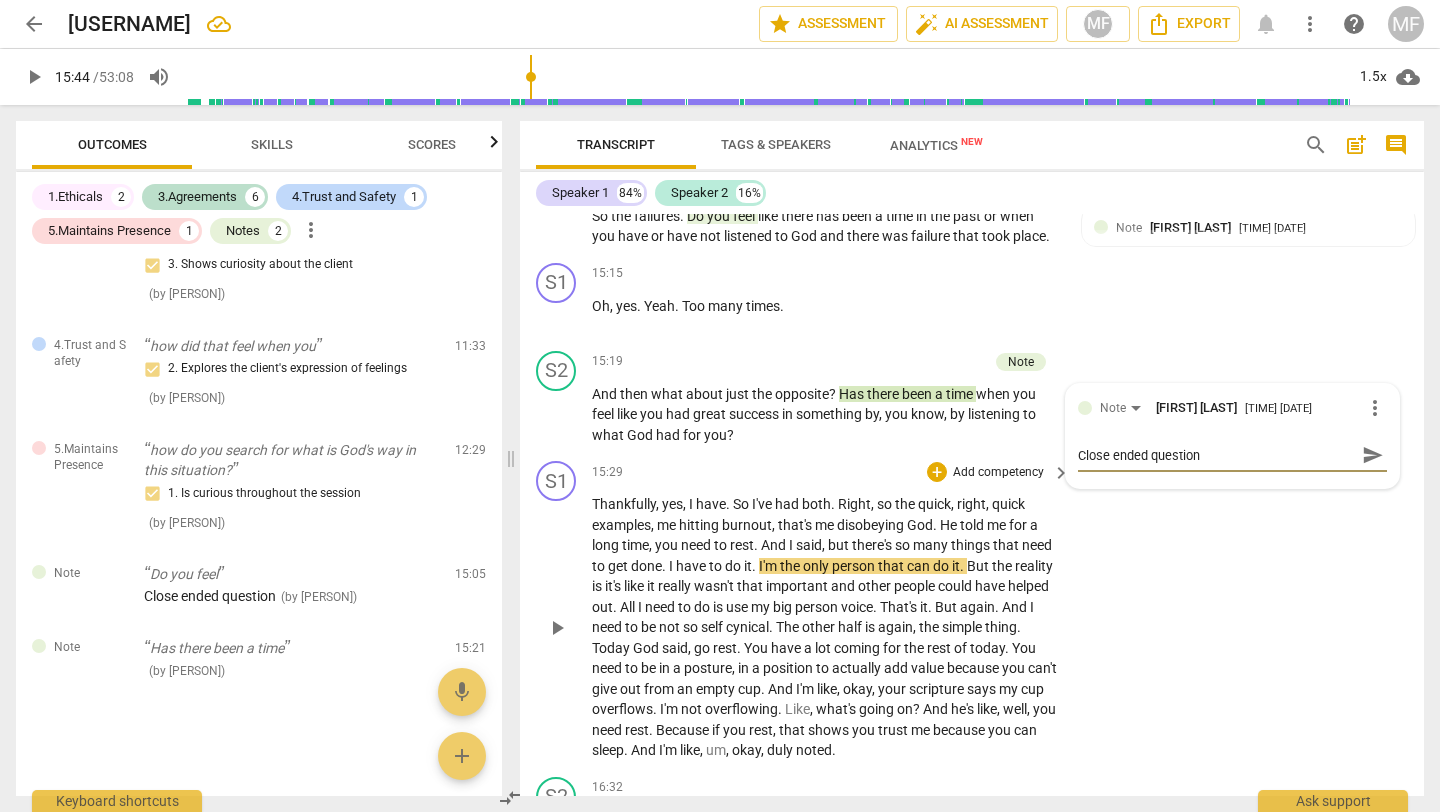 type on "Close ended question -" 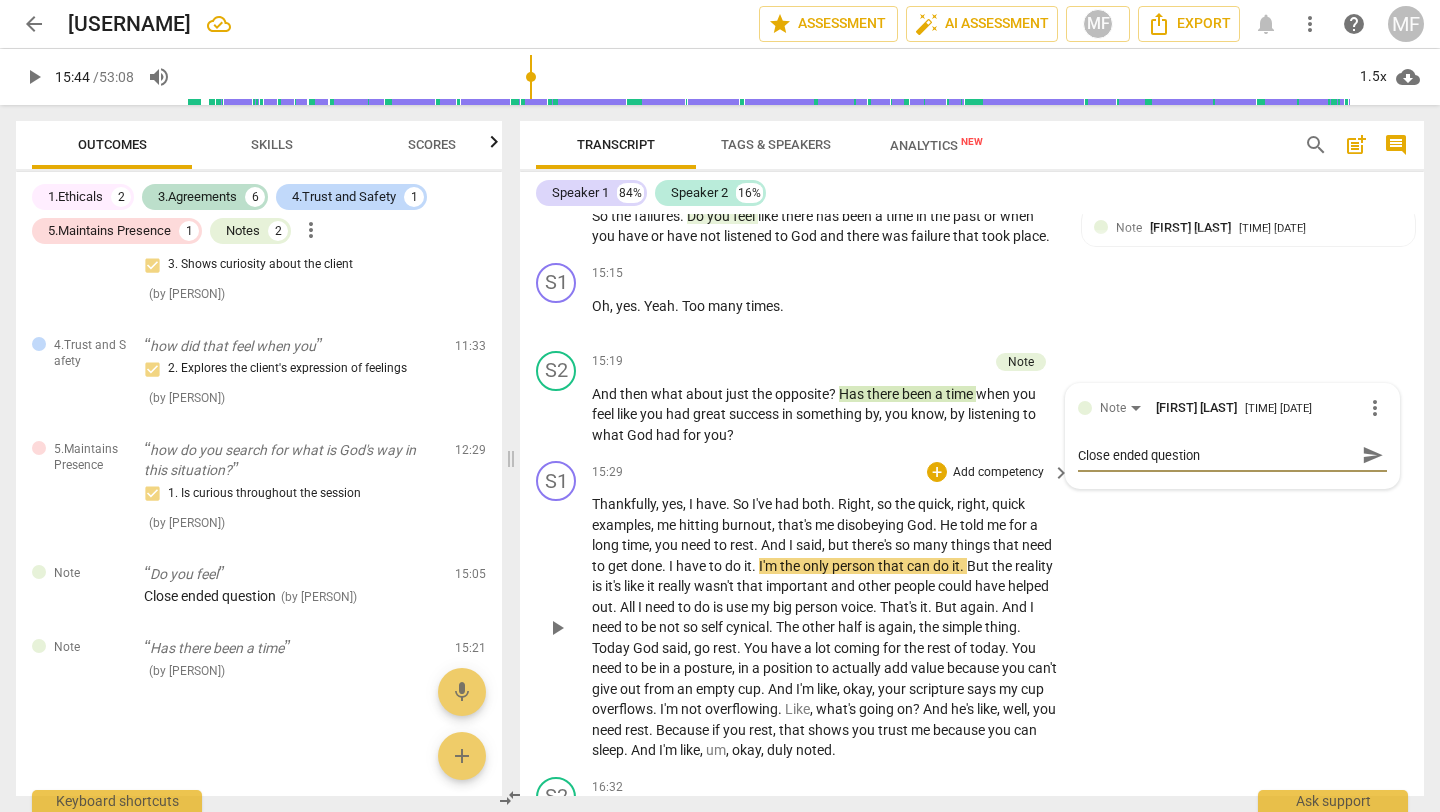 type on "Close ended question -" 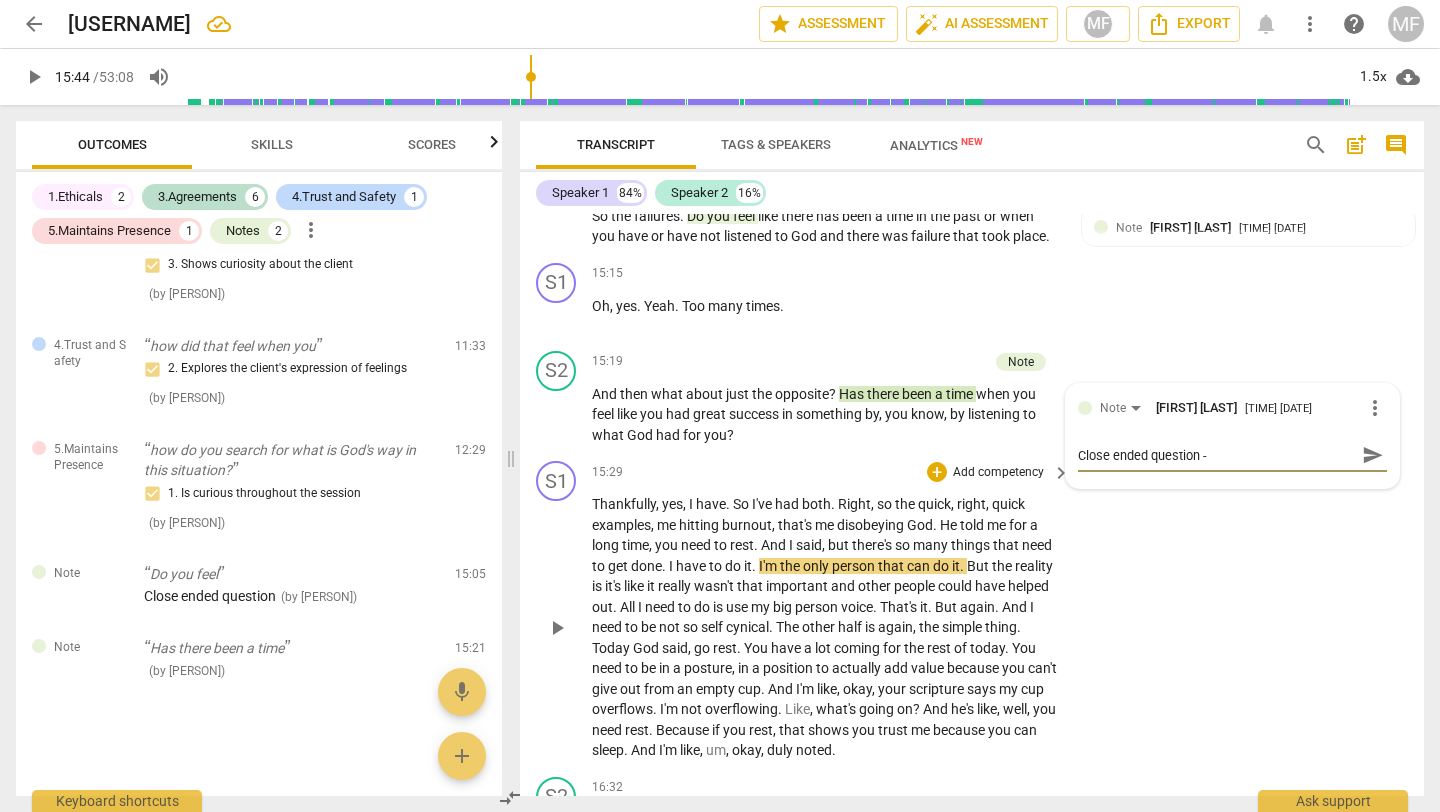 type on "Close ended question -" 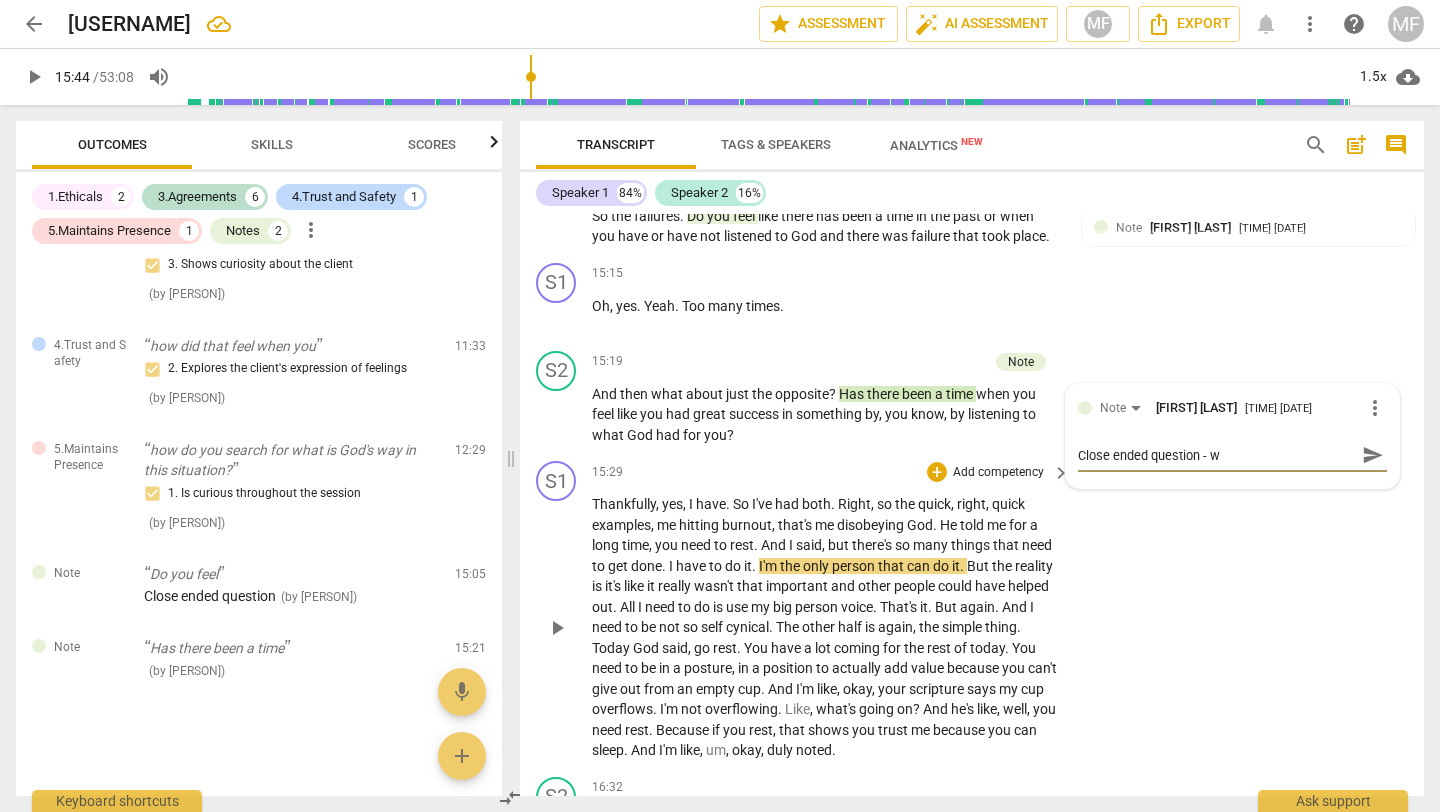 type on "Close ended question - wh" 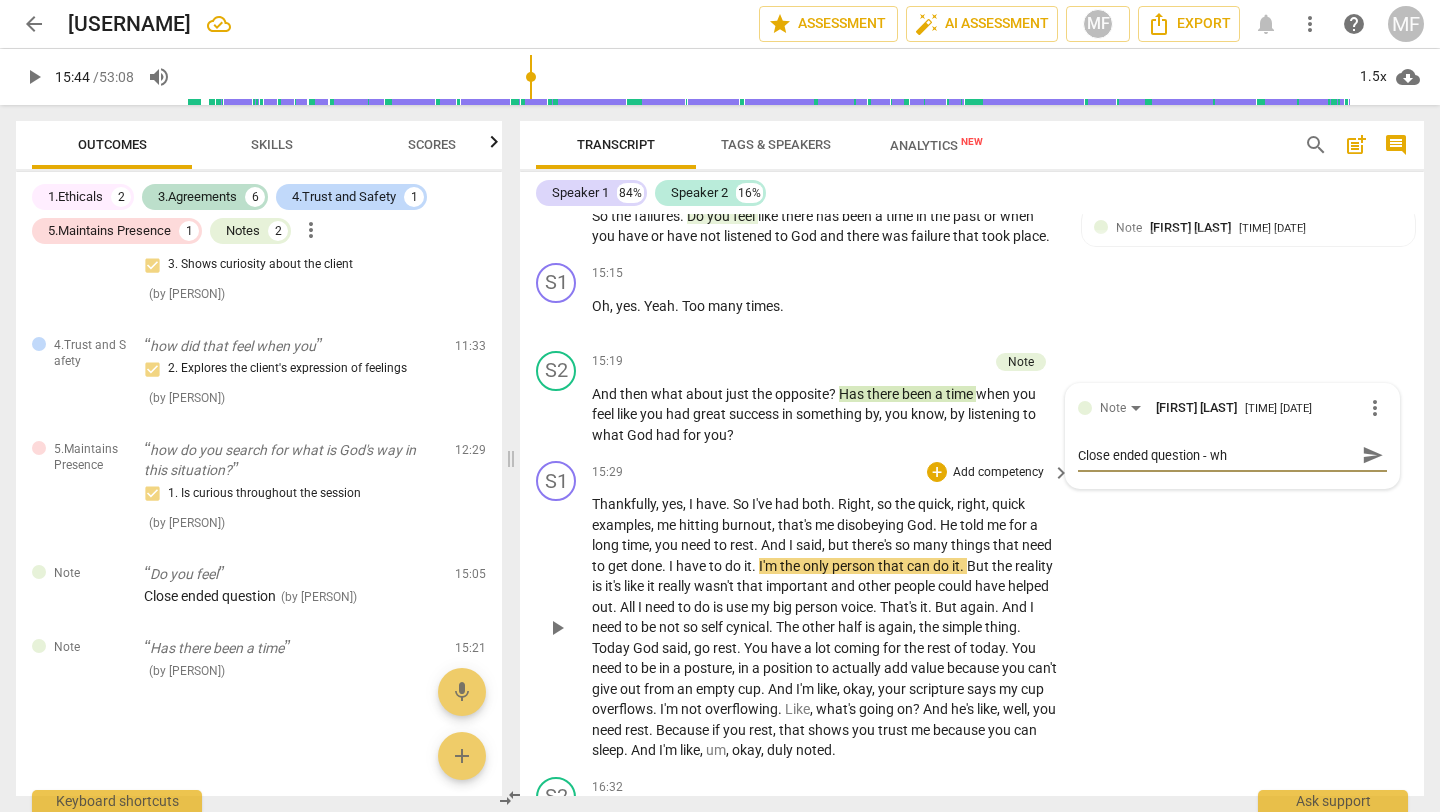 type on "Close ended question - wha" 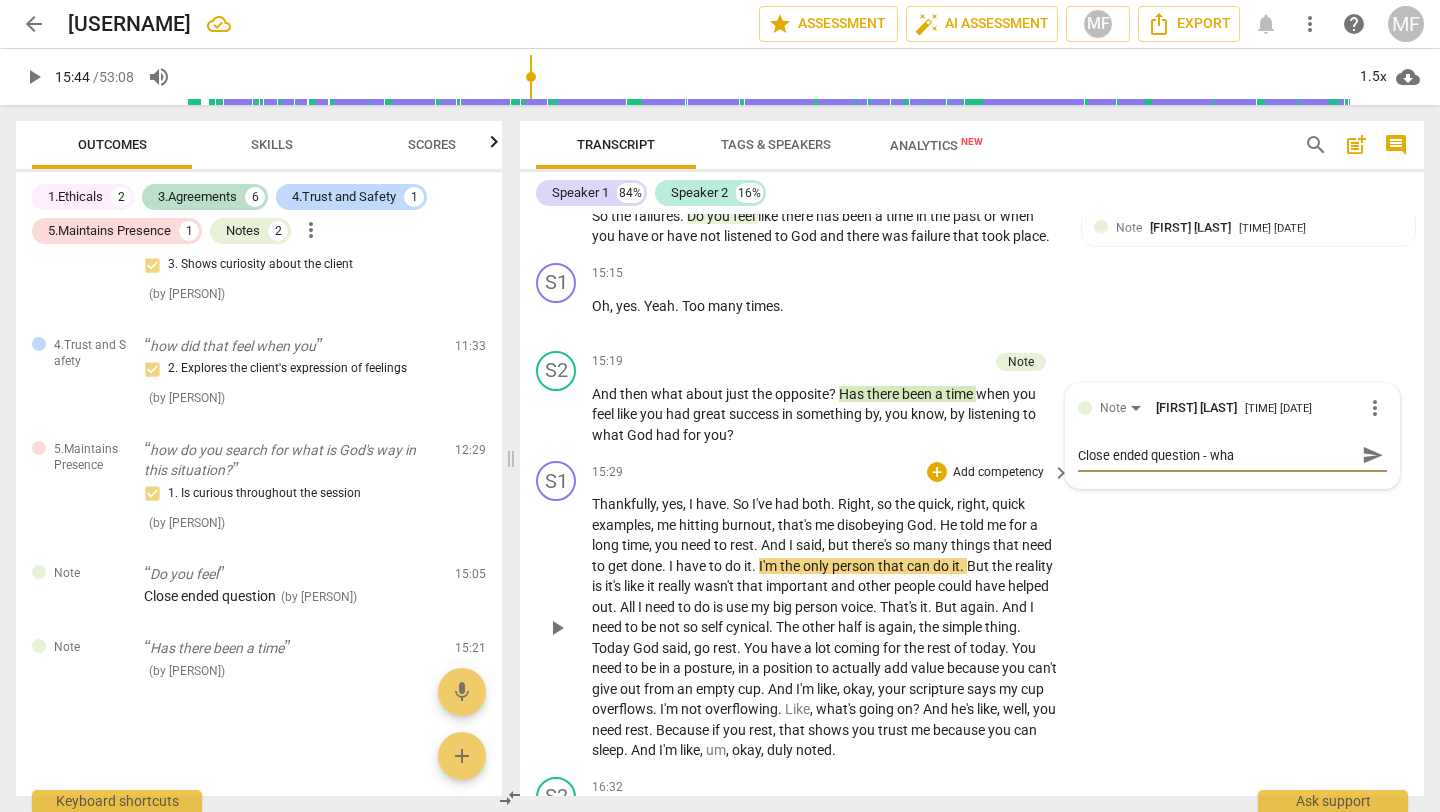 type on "Close ended question - what" 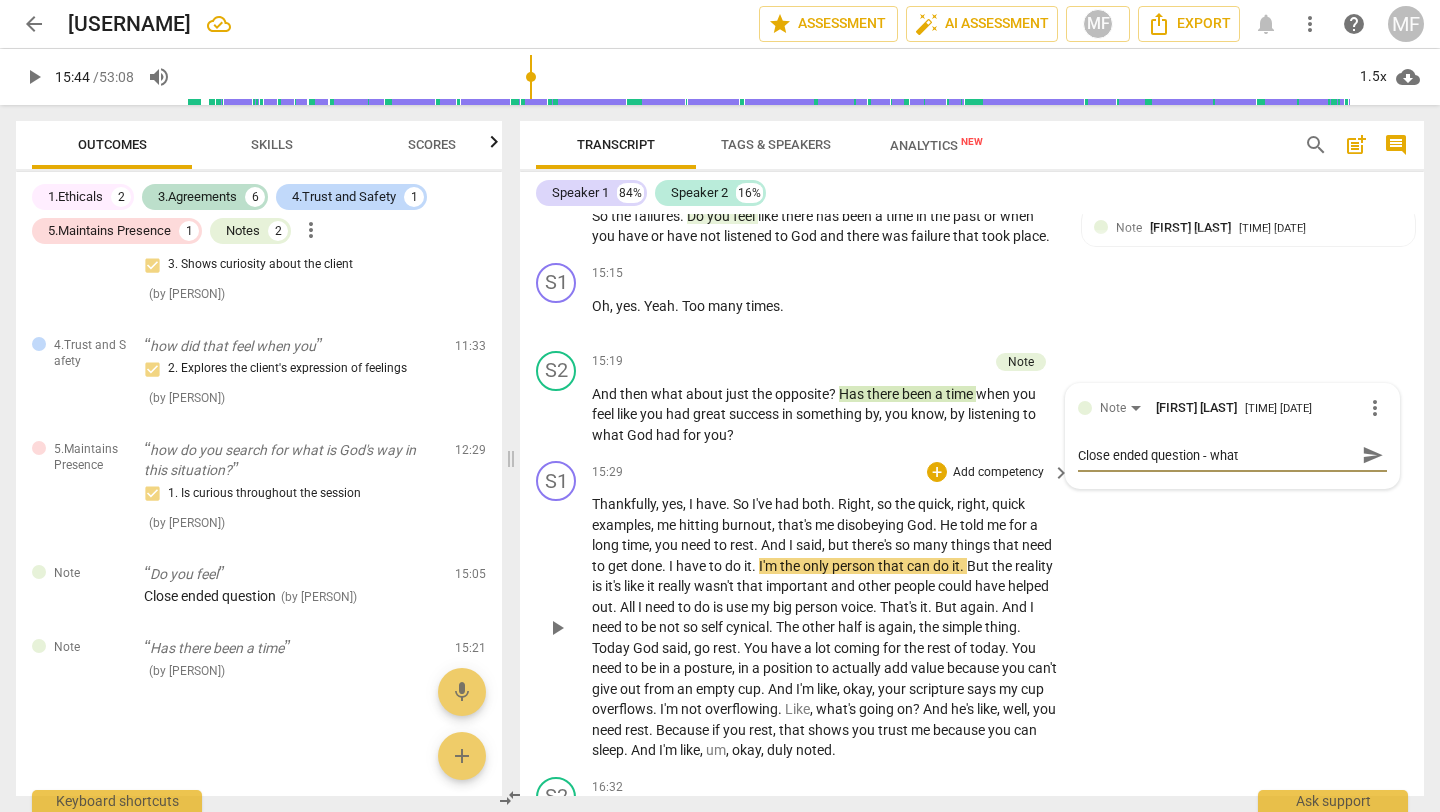 type on "Close ended question - what" 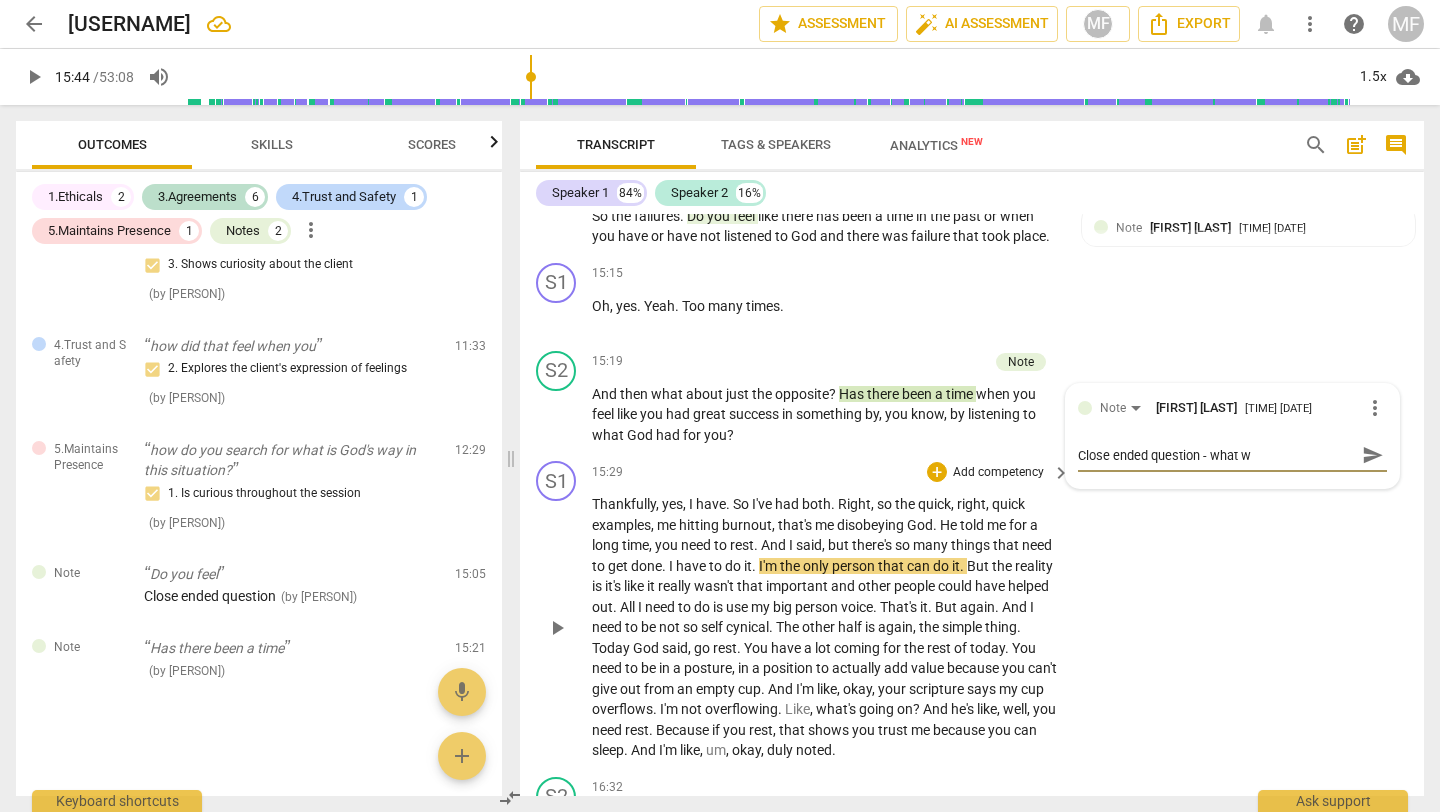 type on "Close ended question - what wa" 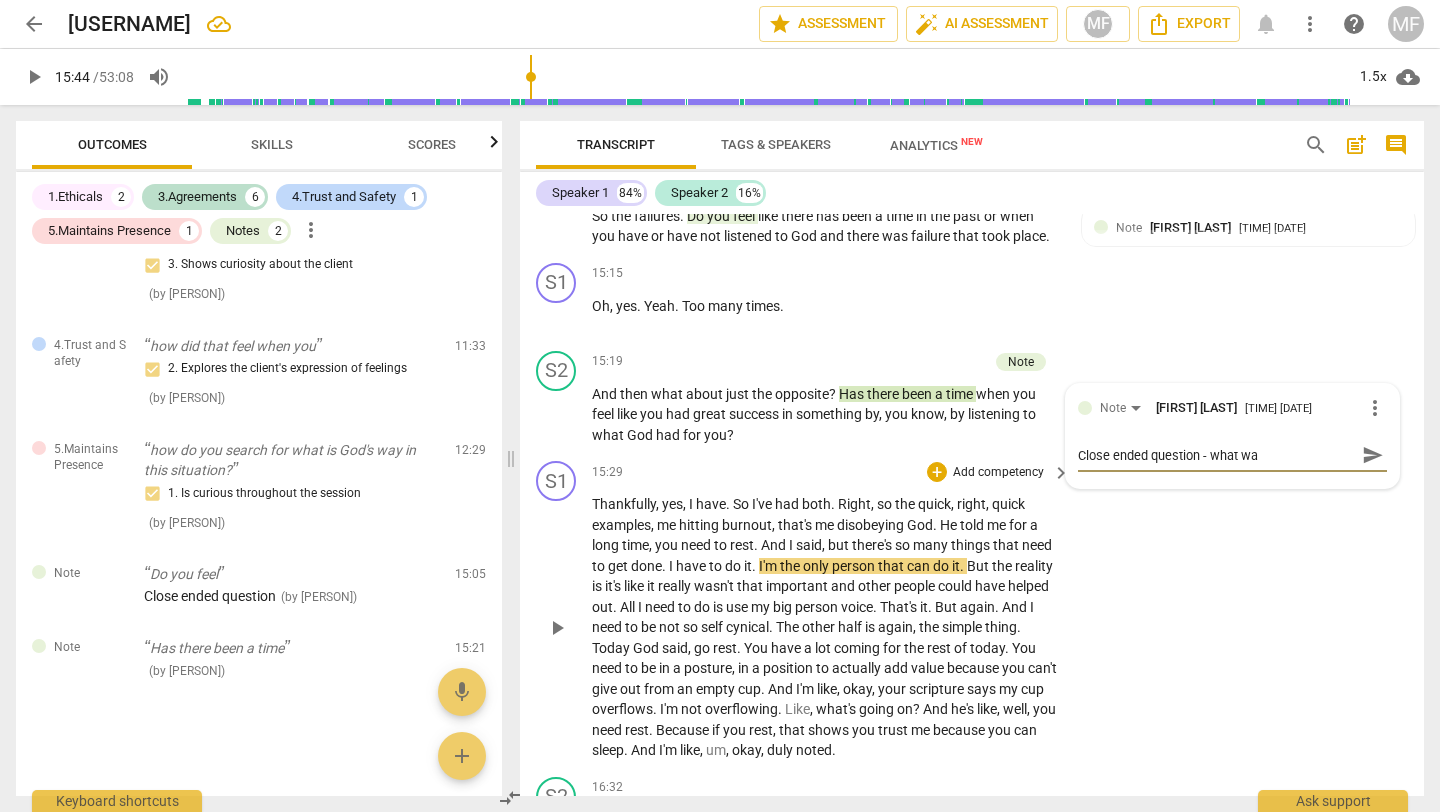 type on "Close ended question - what was" 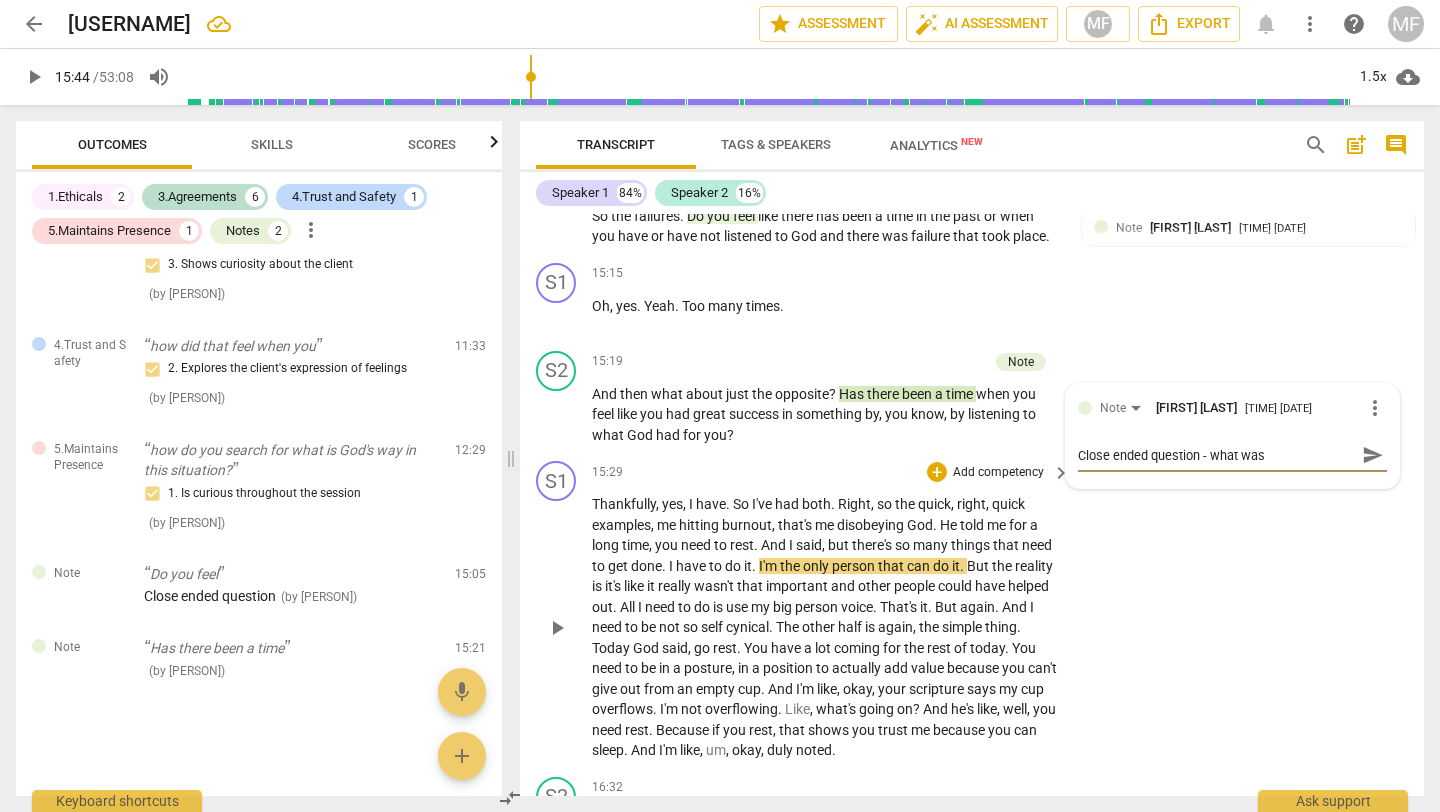 type on "Close ended question - what was" 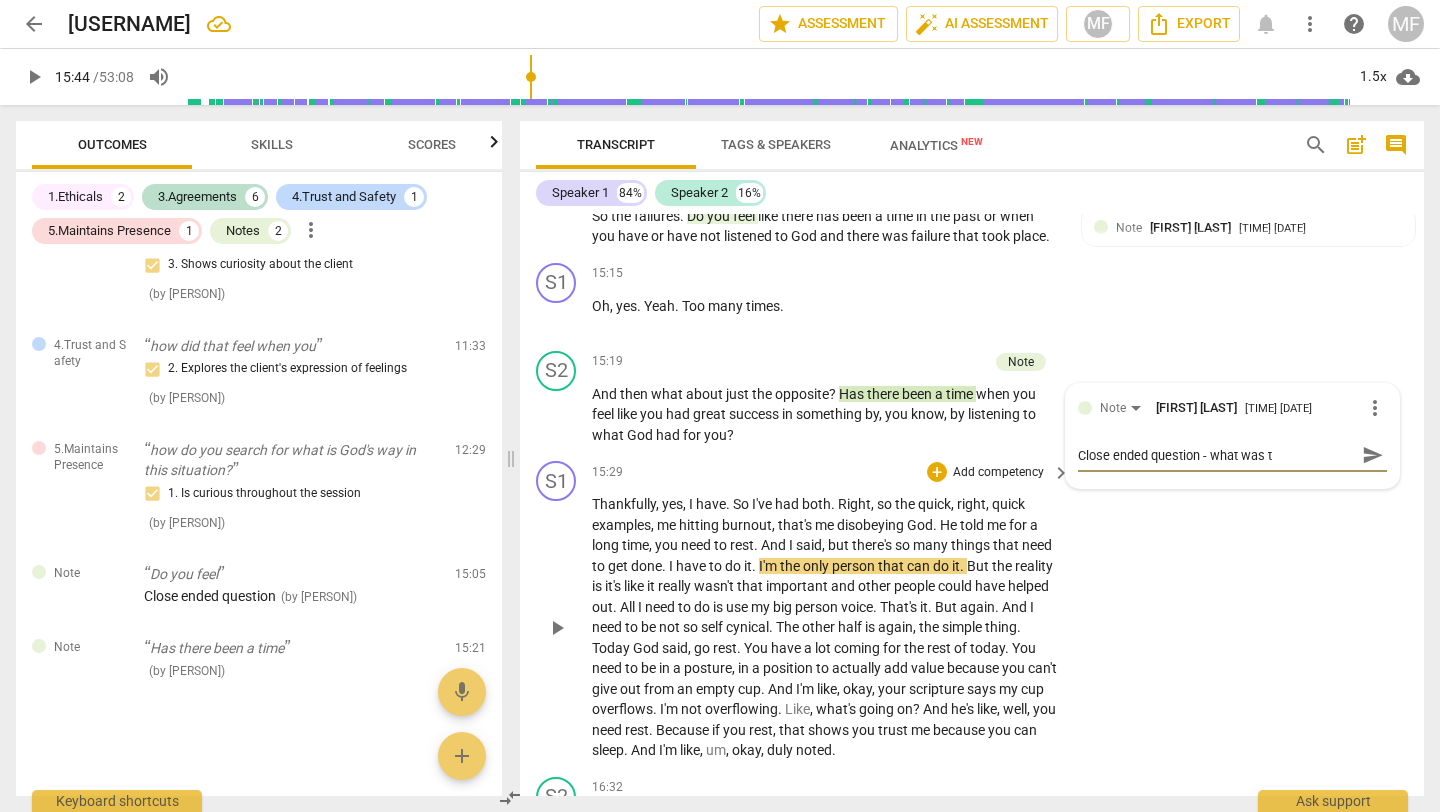 type on "Close ended question - what was th" 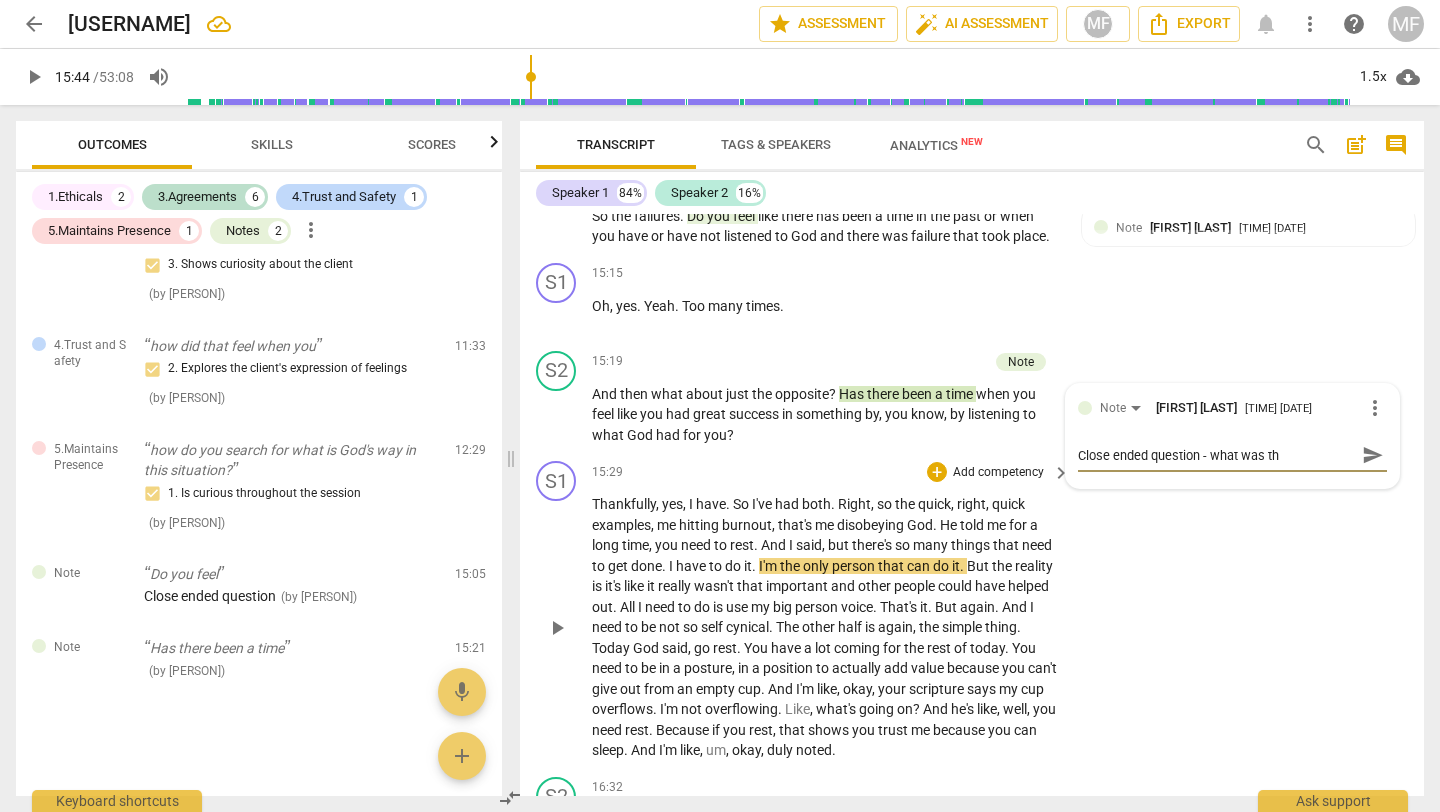 type on "Close ended question - what was the" 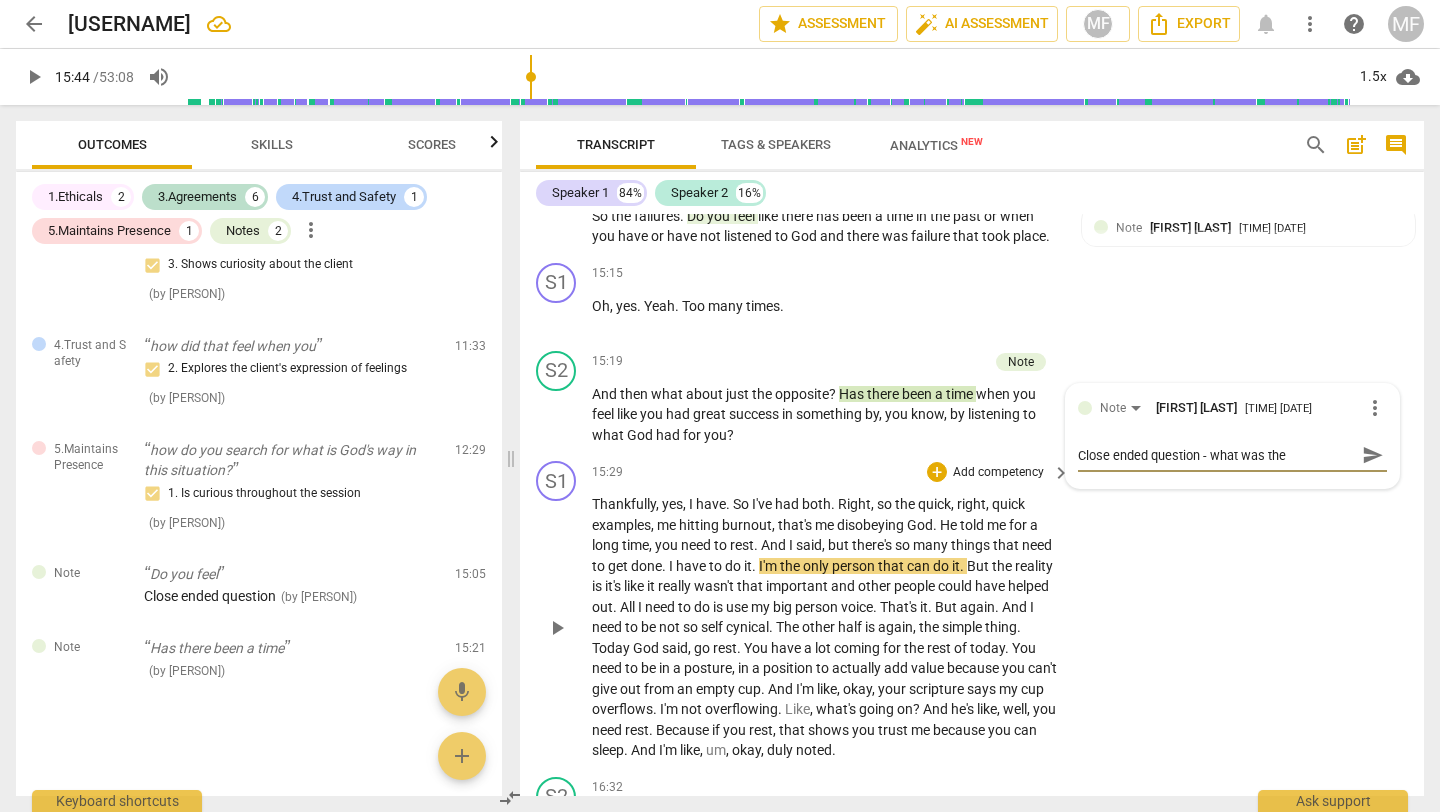type on "Close ended question - what was the" 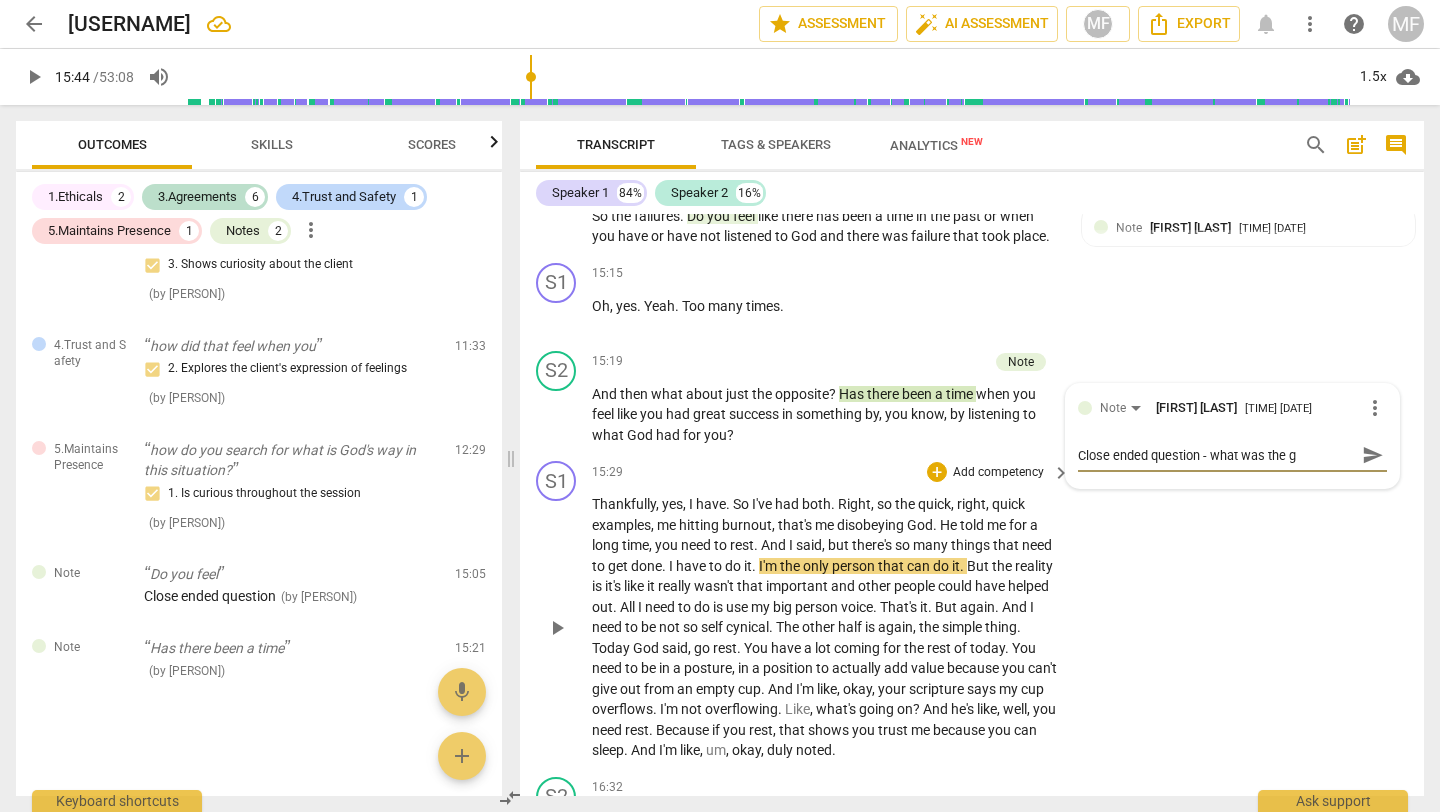 type on "Close ended question - what was the go" 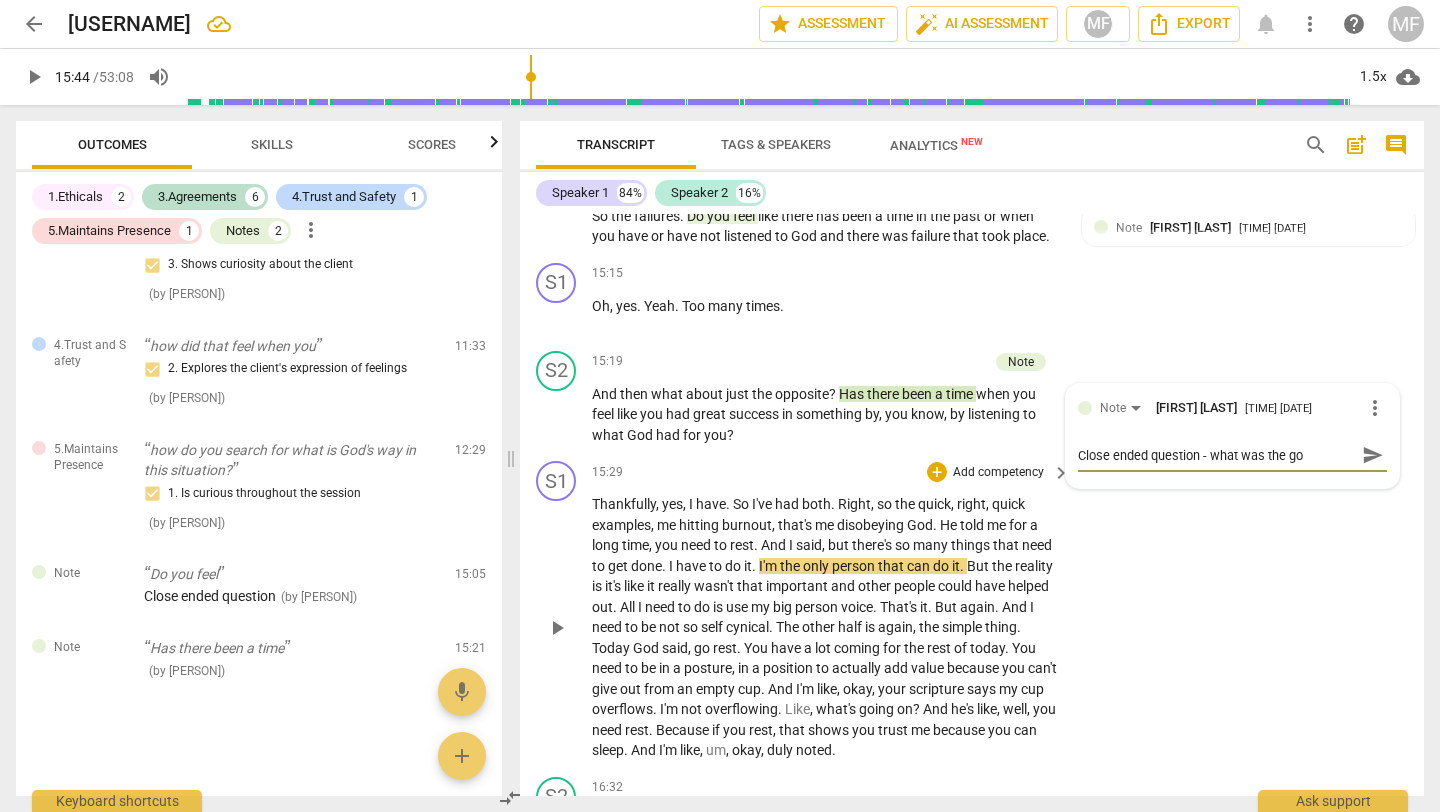 type on "Close ended question - what was the goa" 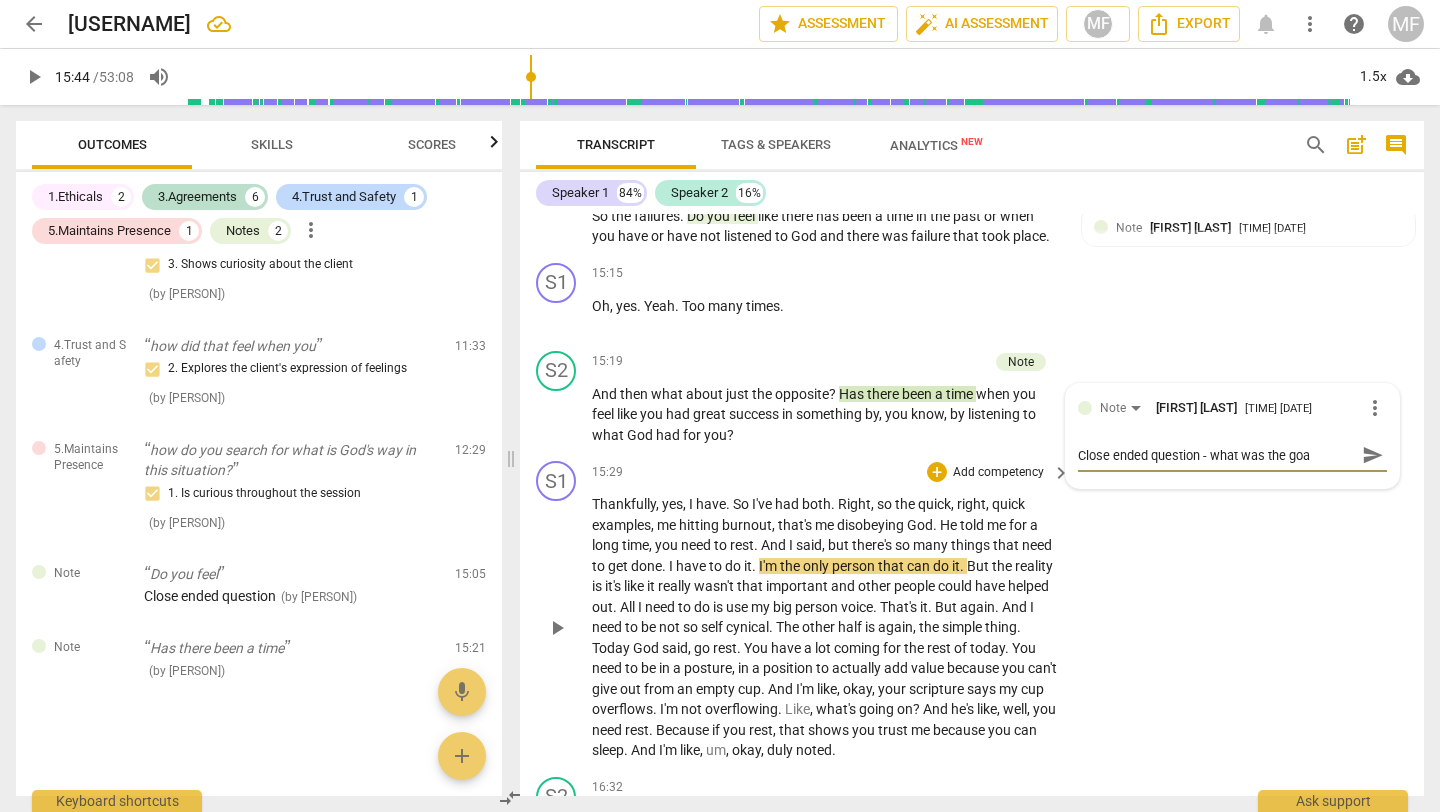 type on "Close ended question - what was the goal" 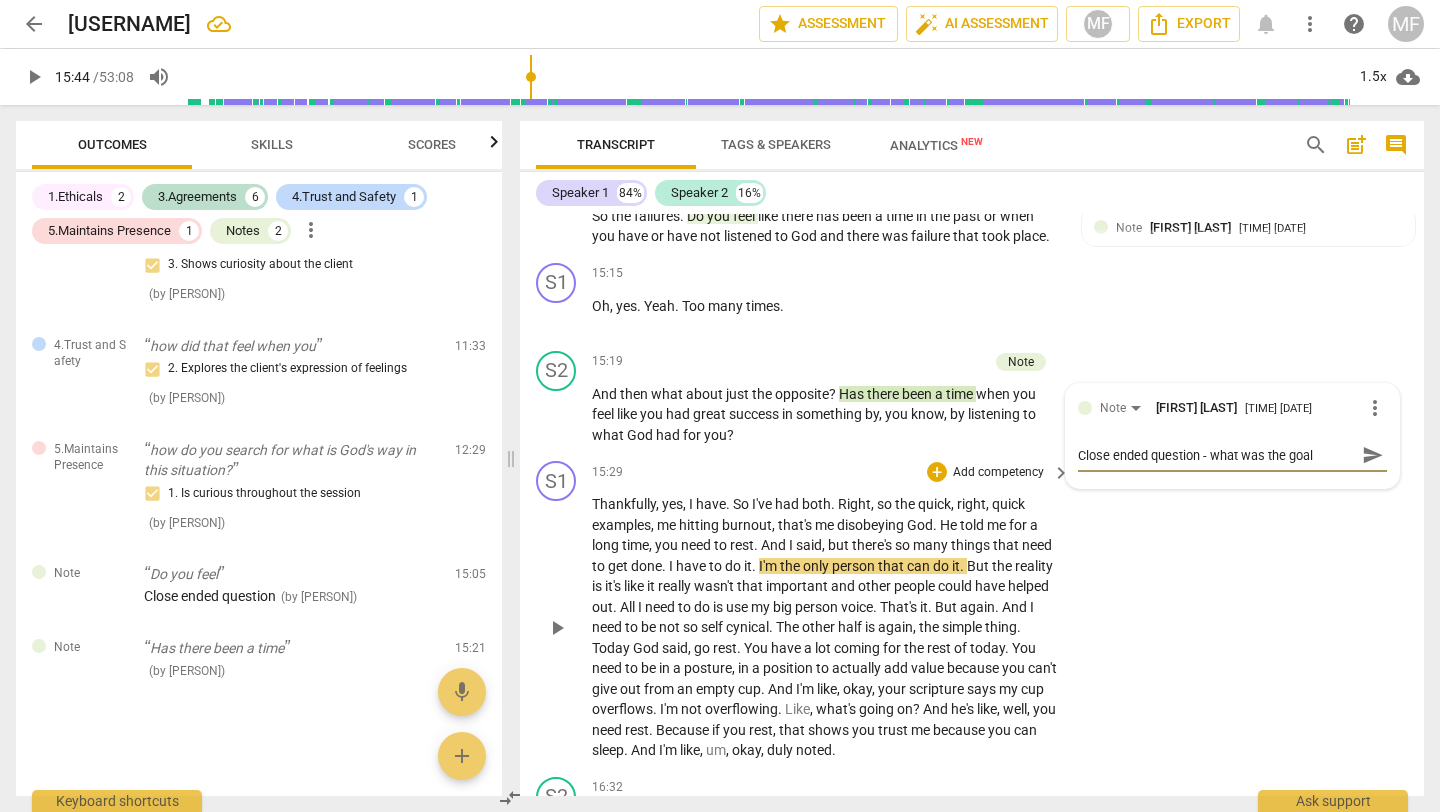 type on "Close ended question - what was the goal" 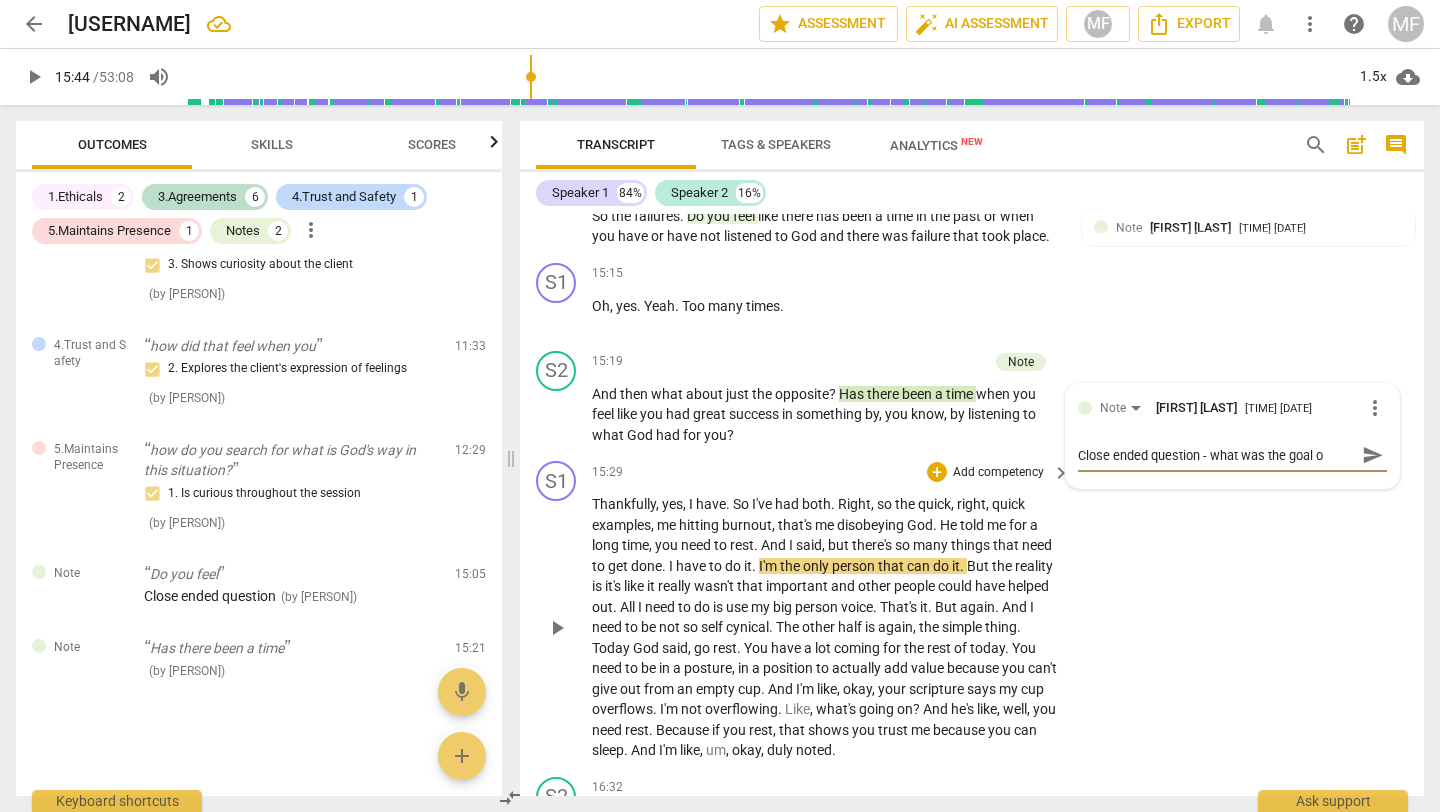 type on "Close ended question - what was the goal of" 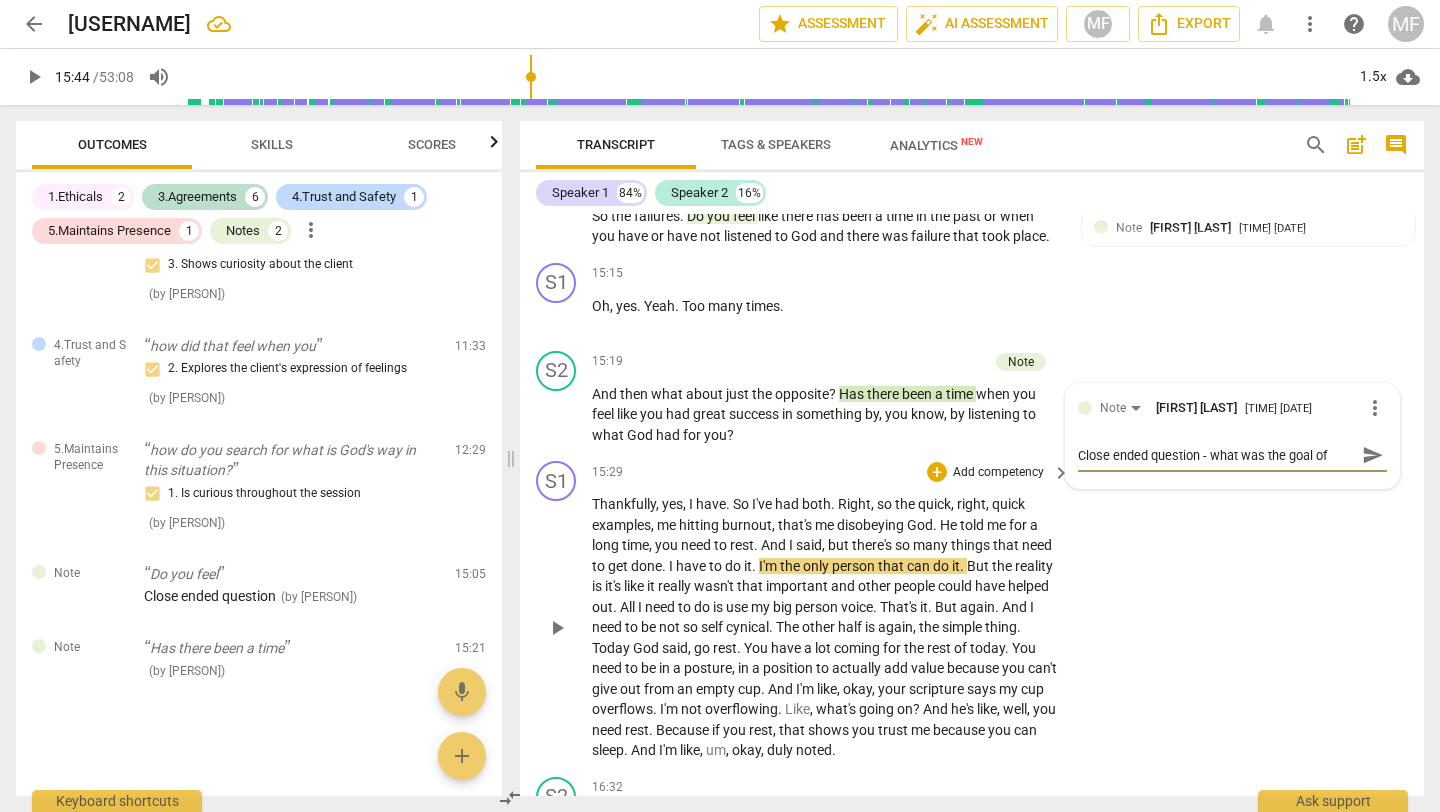 type on "Close ended question - what was the goal of" 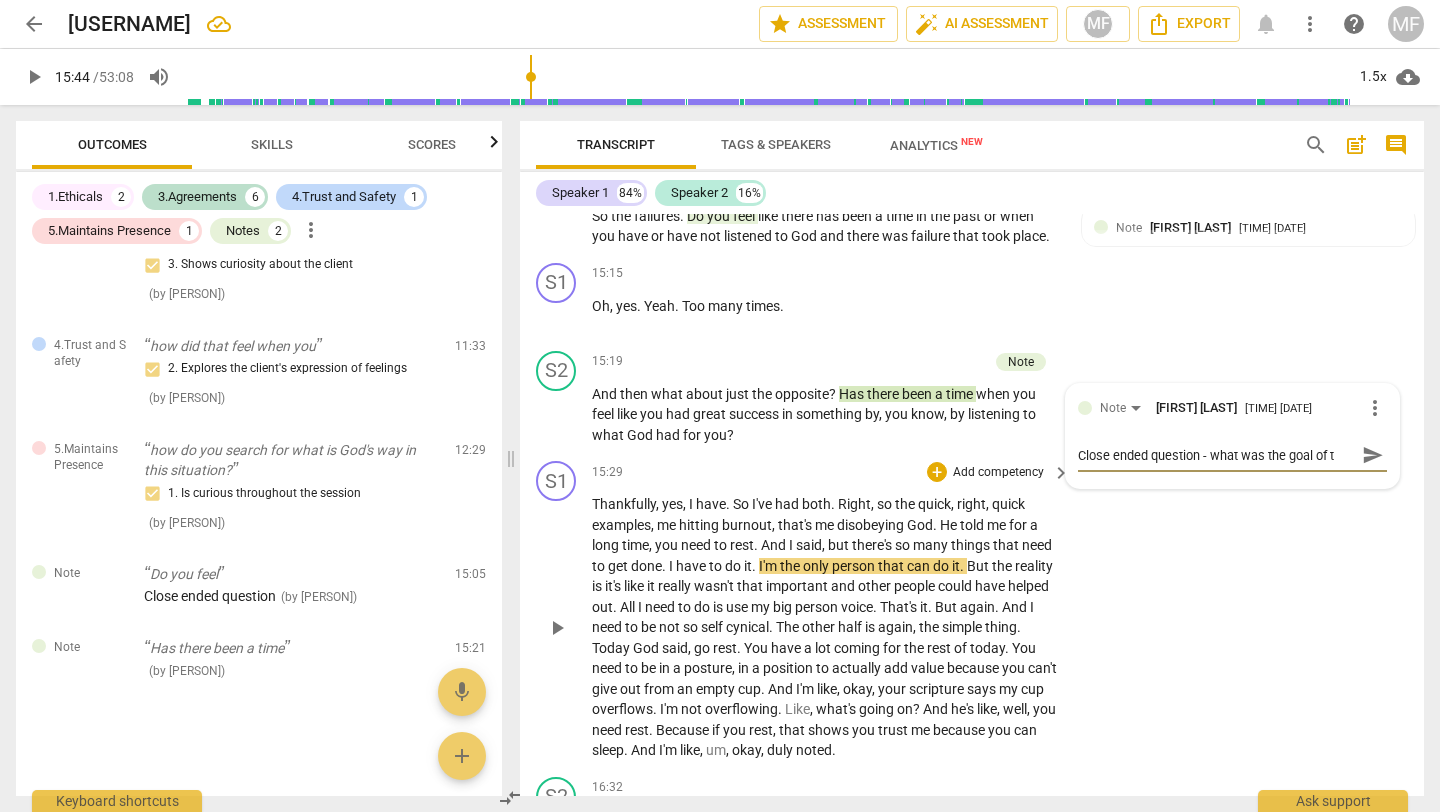 type on "Close ended question - what was the goal of th" 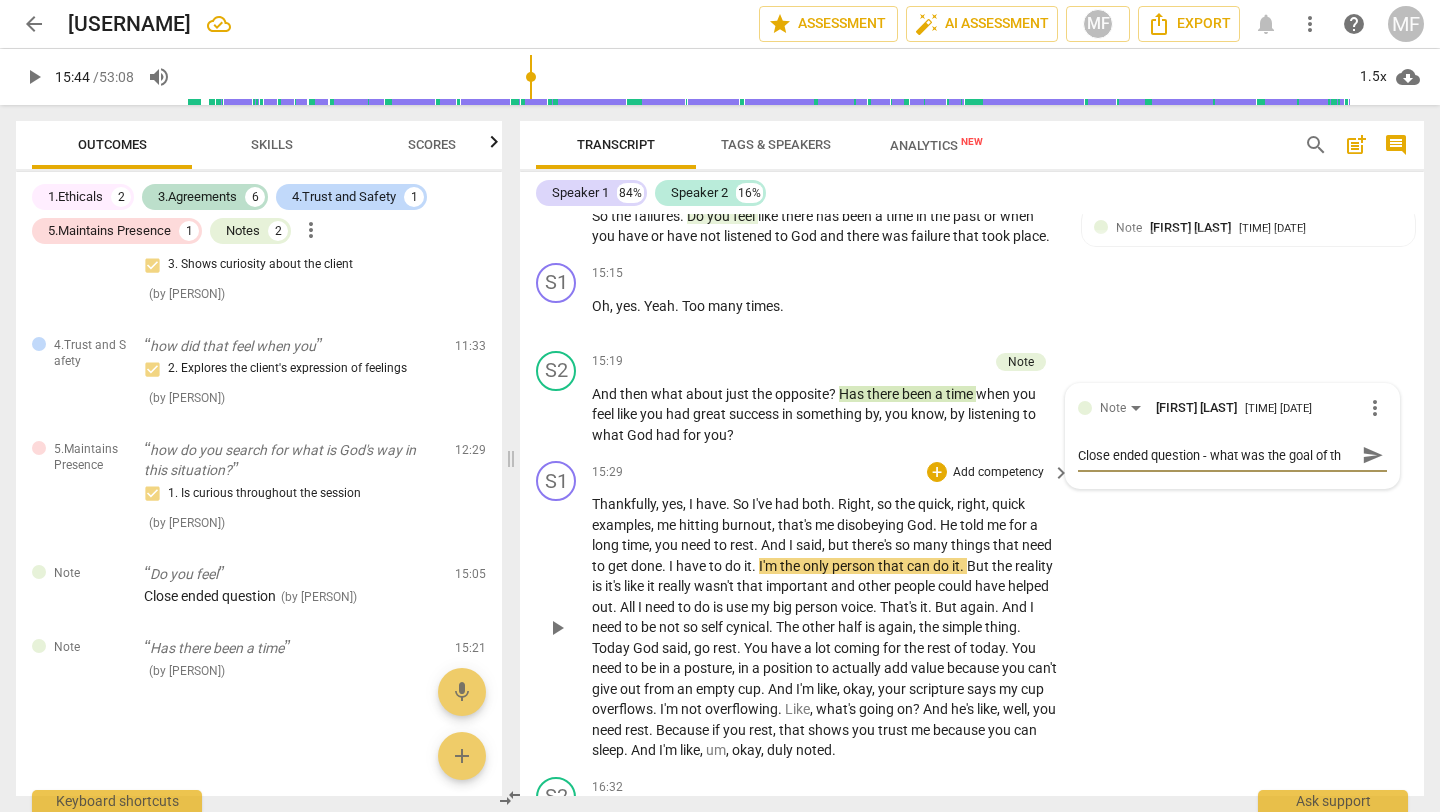 type on "Close ended question - what was the goal of the" 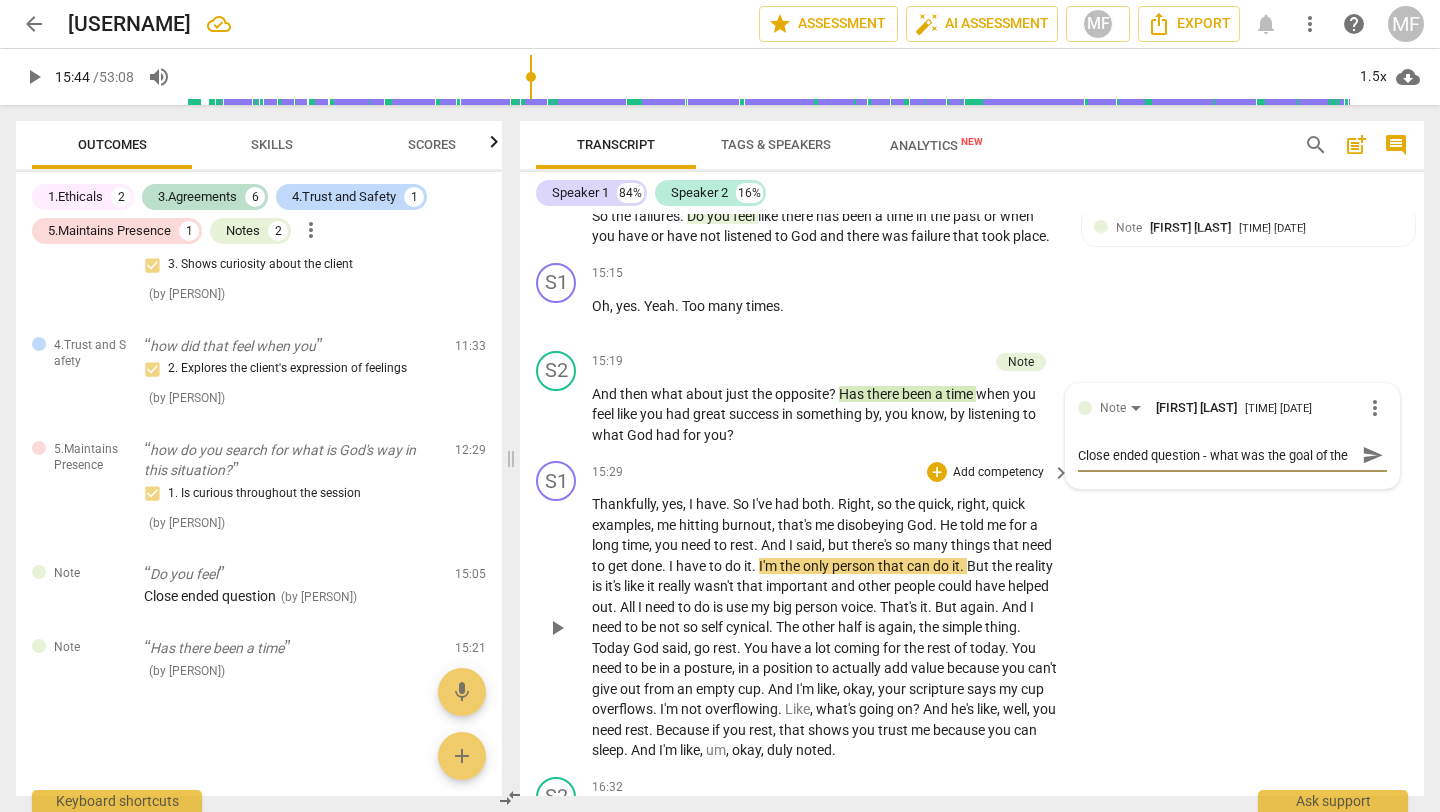 type on "Close ended question - what was the goal of thes" 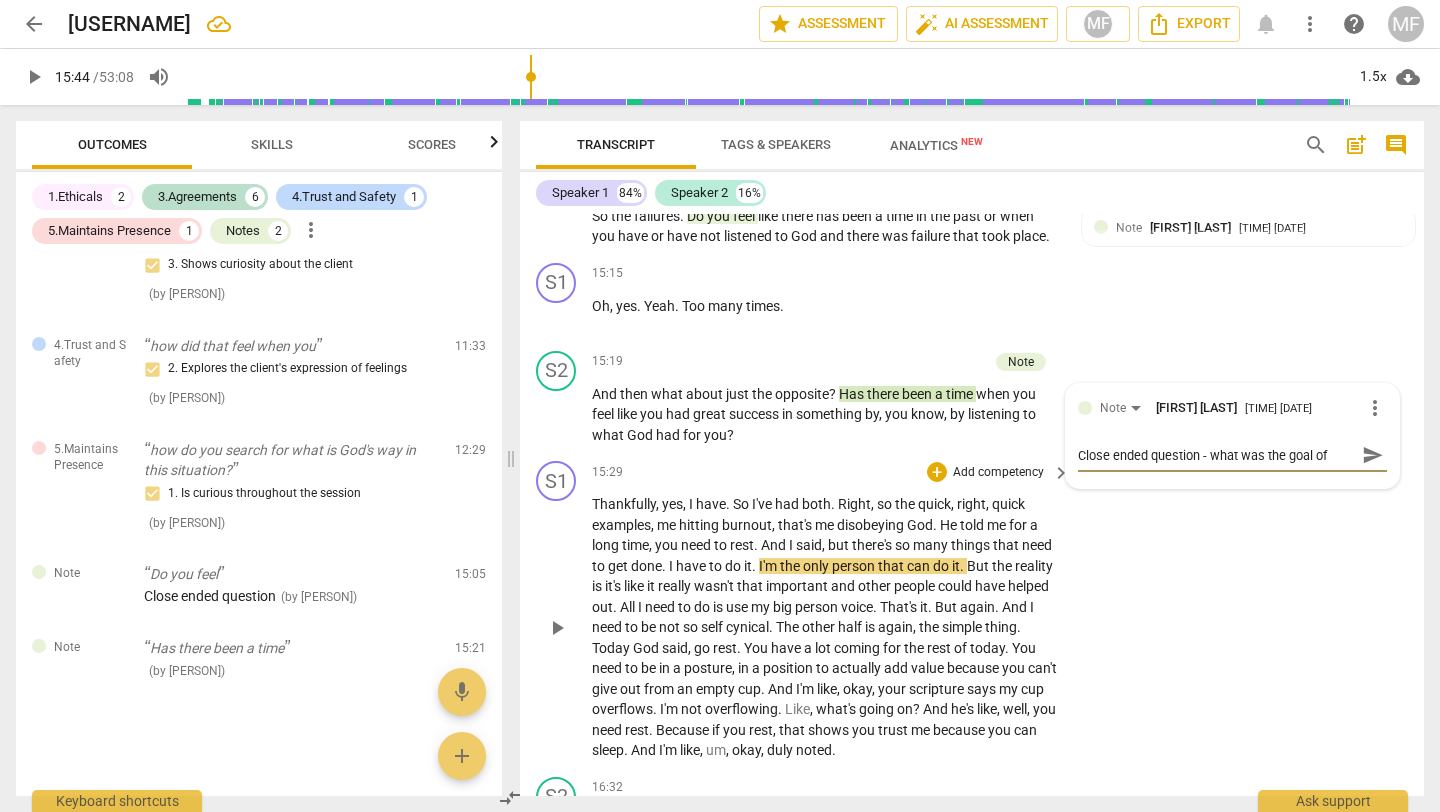 scroll, scrollTop: 17, scrollLeft: 0, axis: vertical 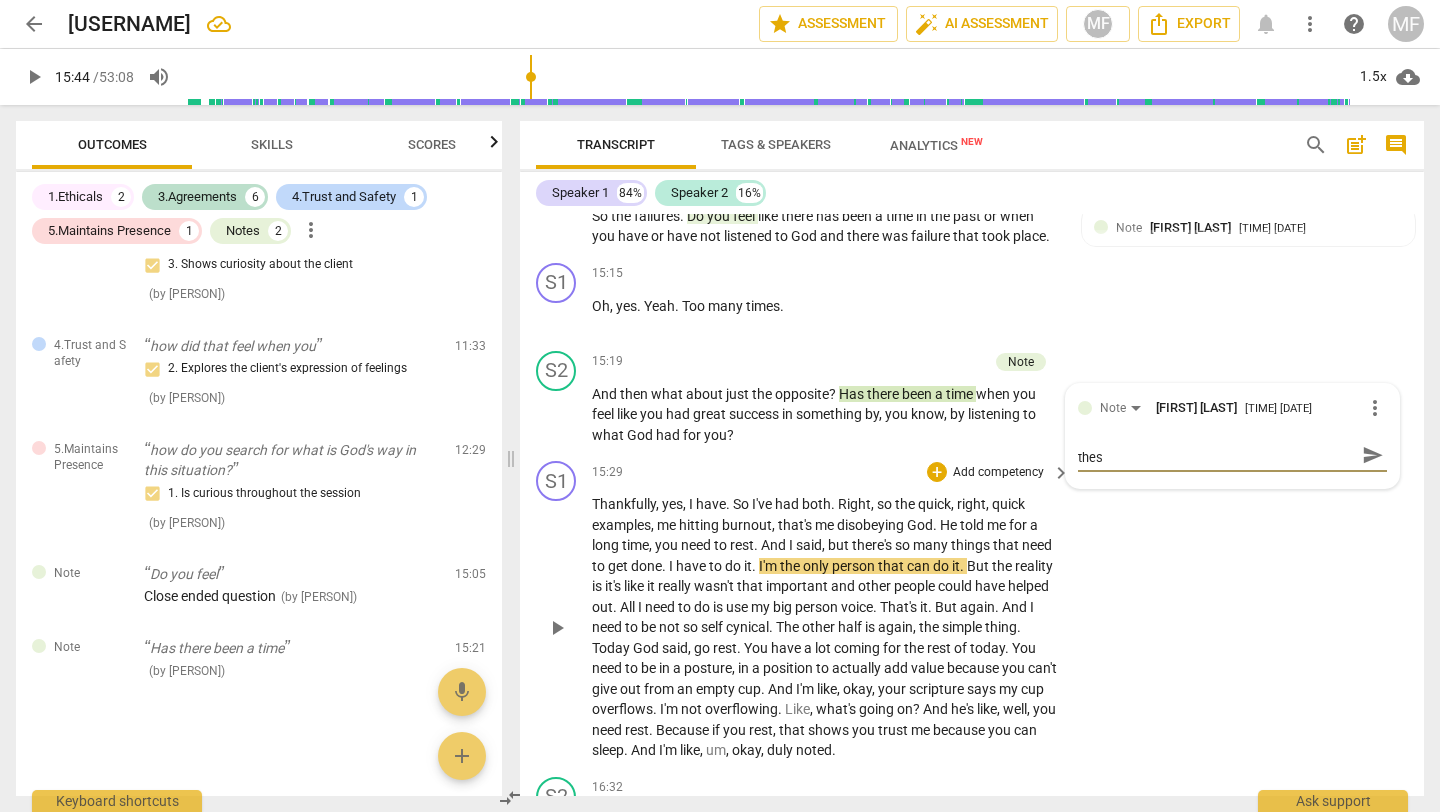 type on "Close ended question - what was the goal of these" 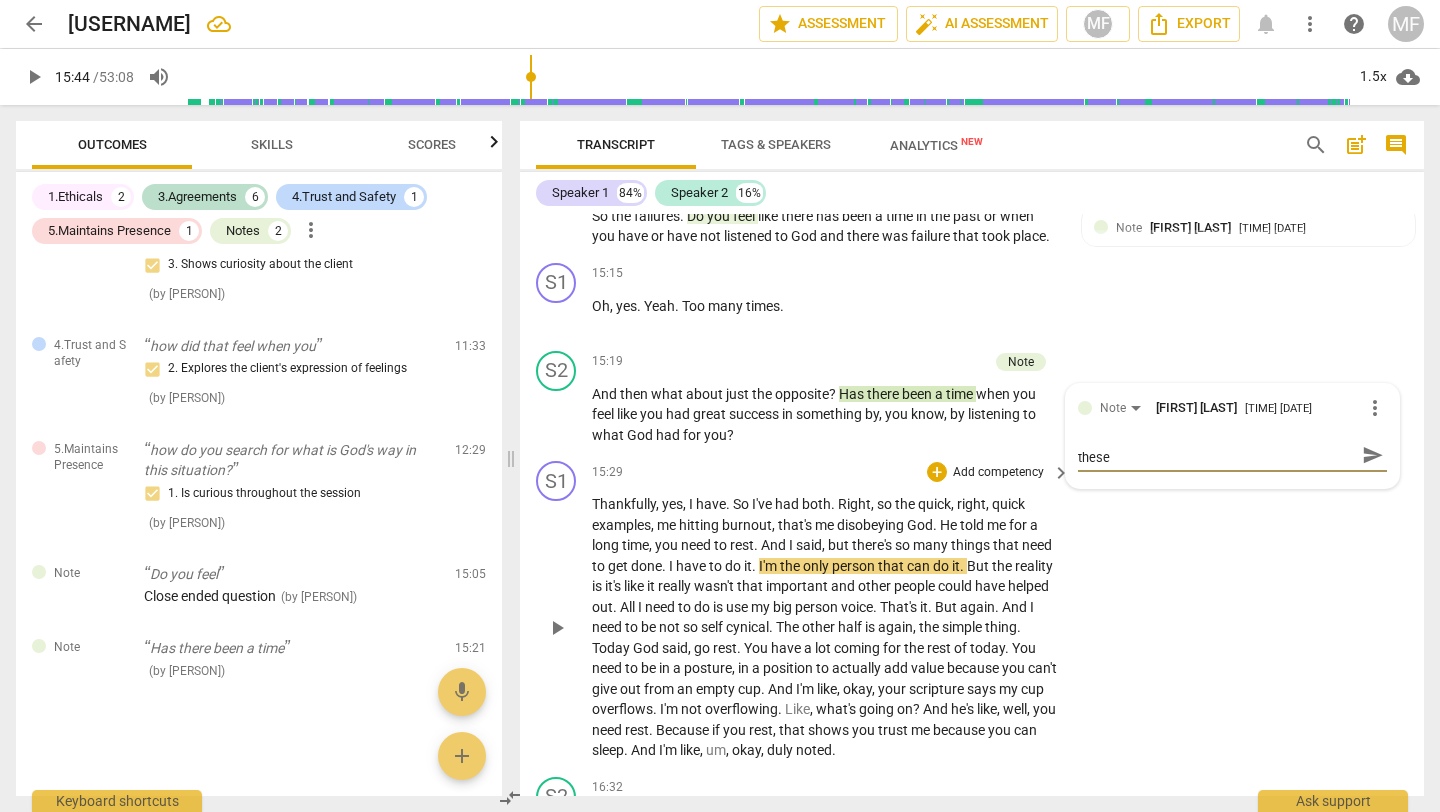 type on "Close ended question - what was the goal of these" 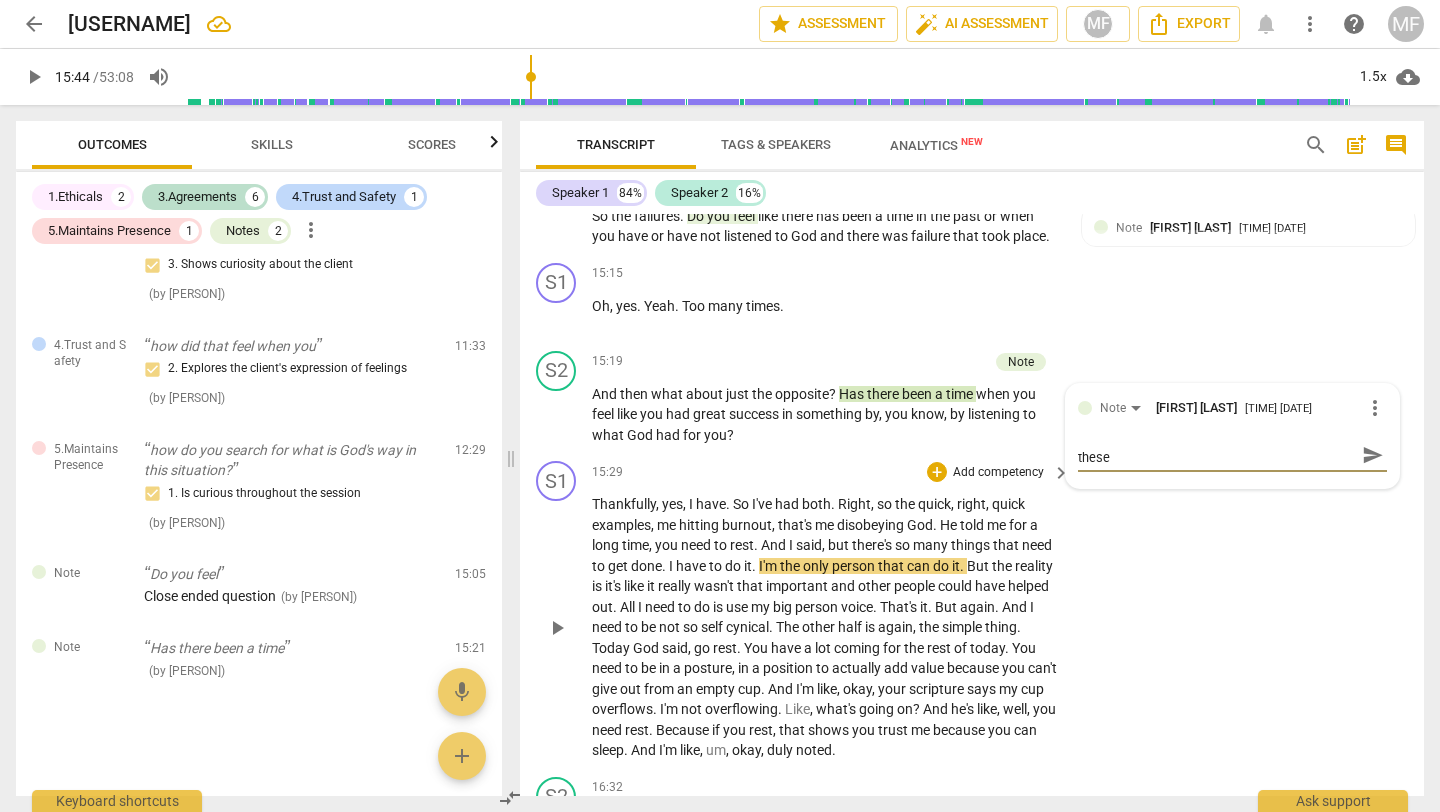 type on "Close ended question - what was the goal of these 2" 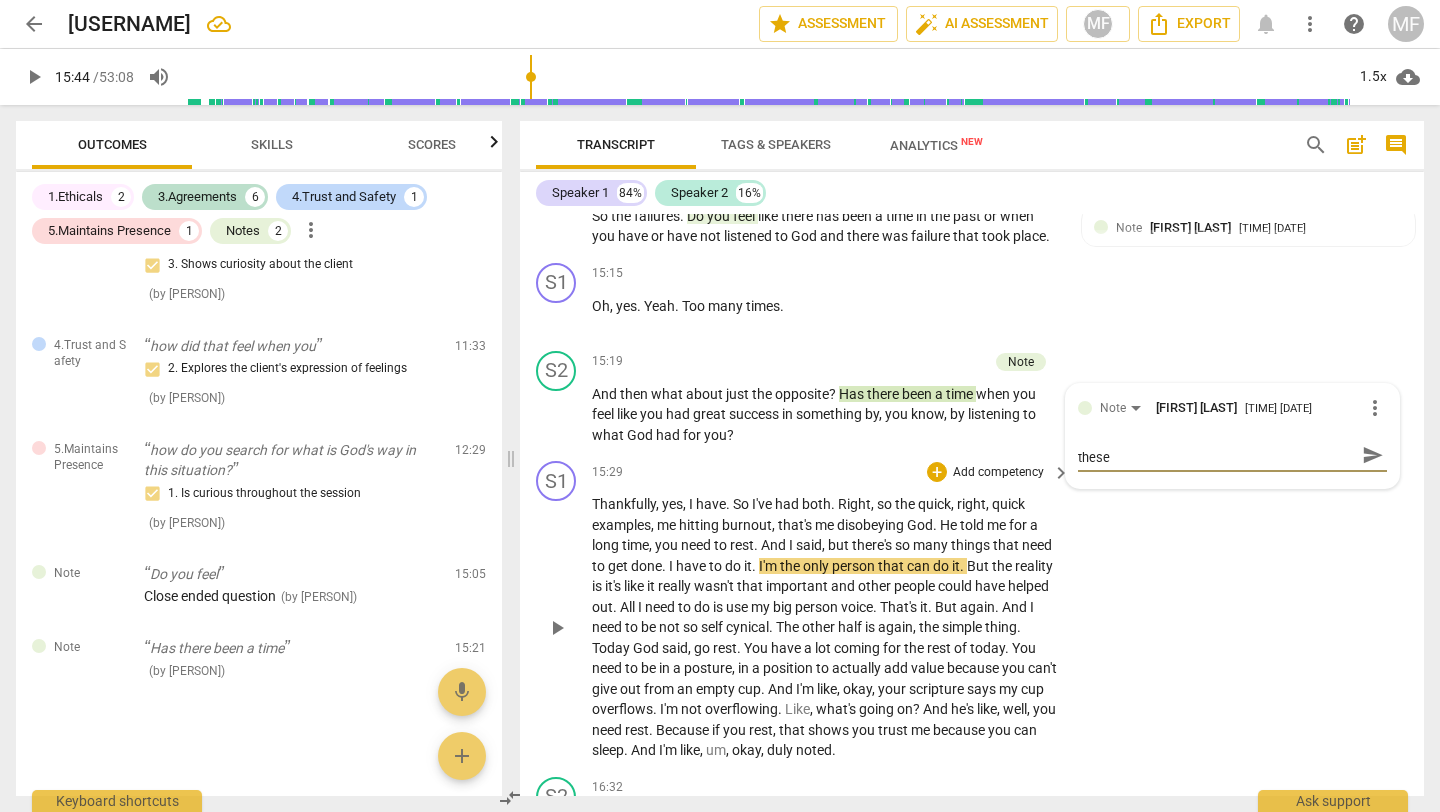 type on "Close ended question - what was the goal of these 2" 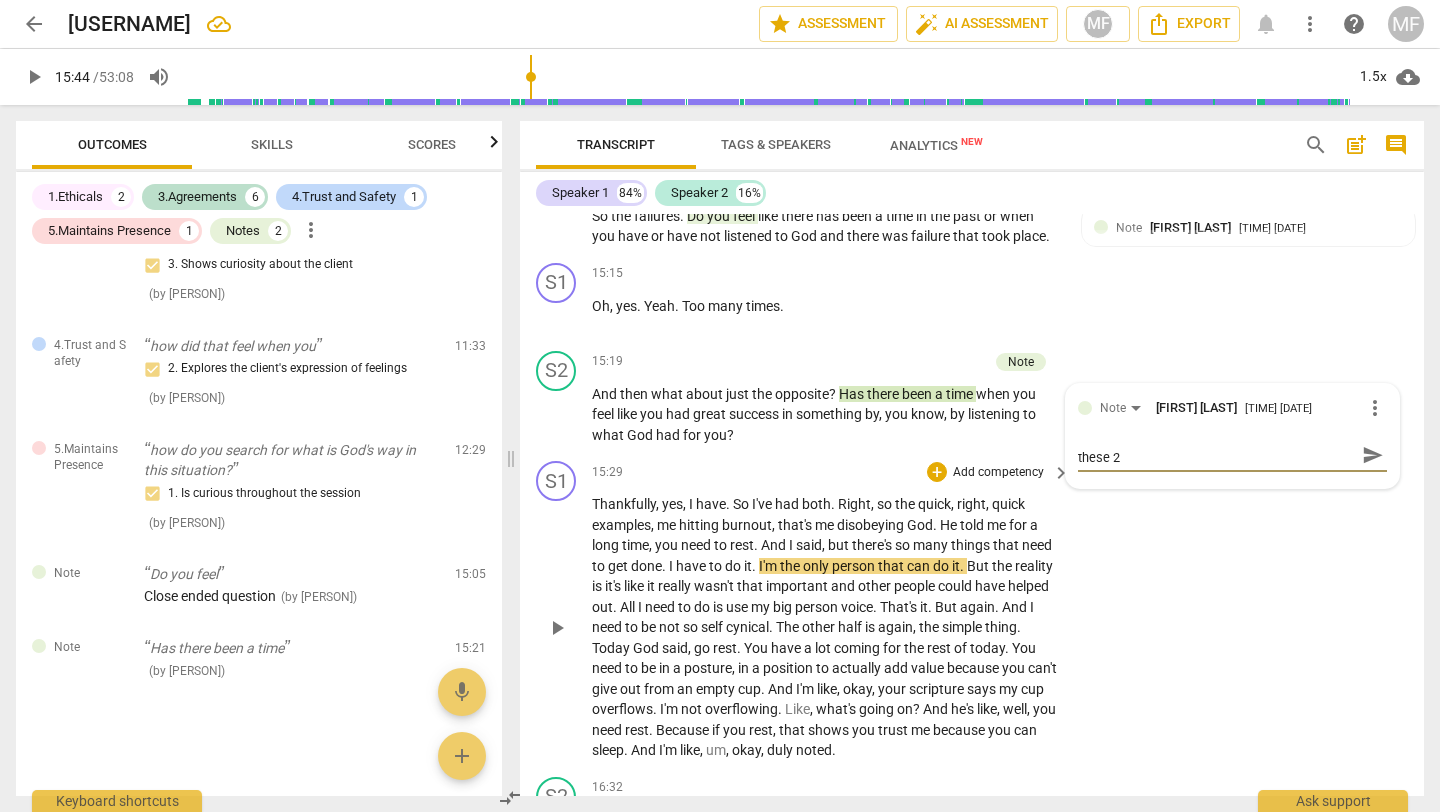 type on "Close ended question - what was the goal of these 2" 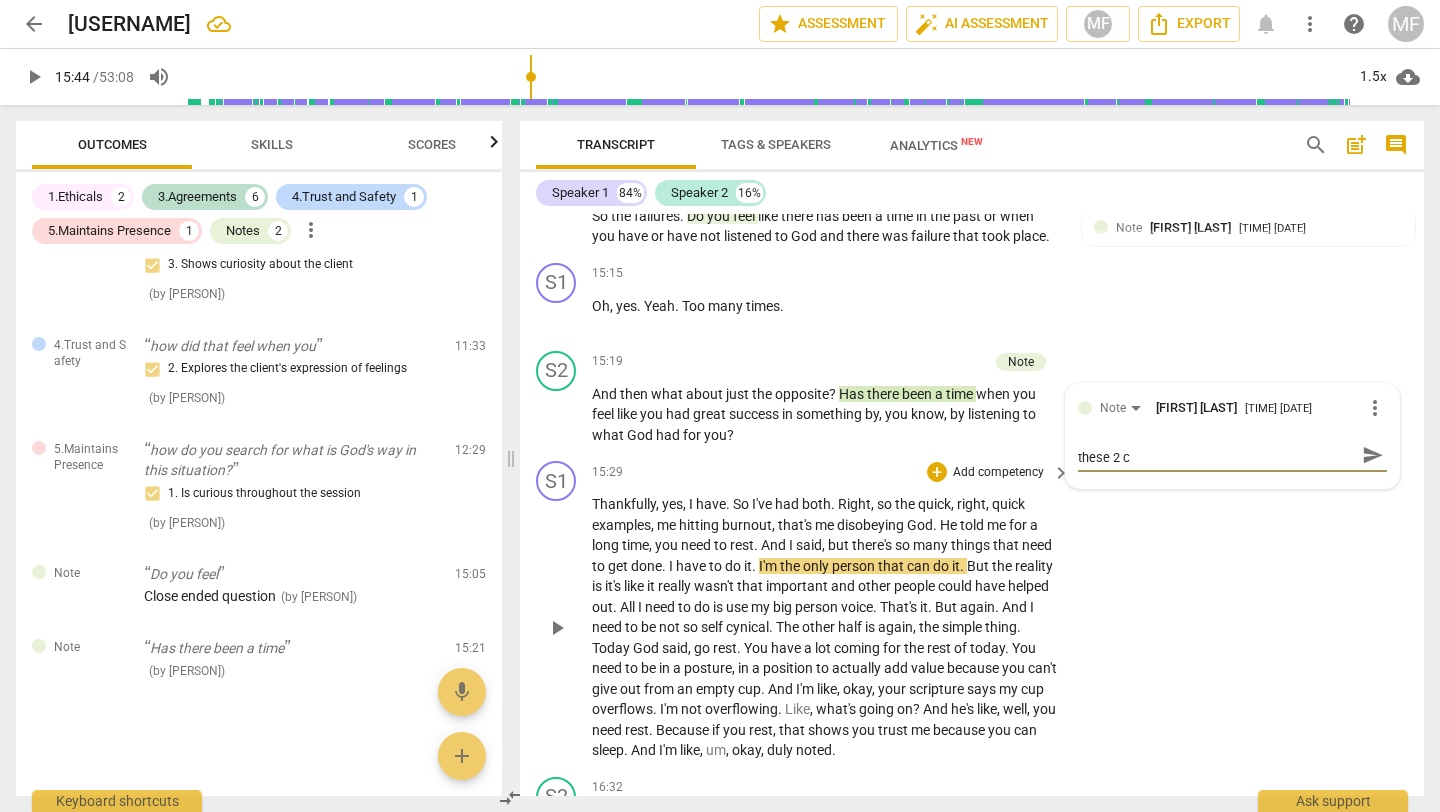 scroll, scrollTop: 0, scrollLeft: 0, axis: both 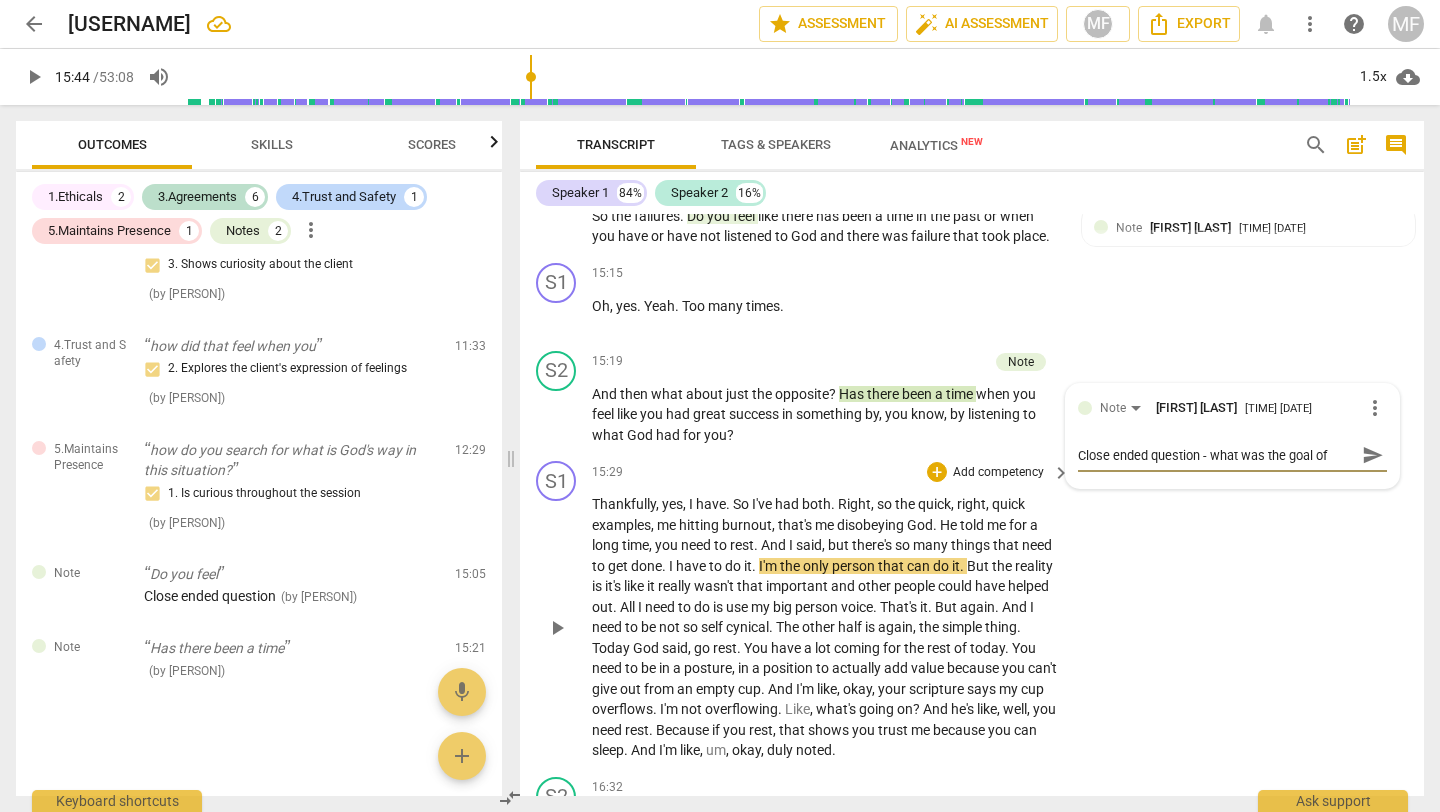 type on "Close ended question - what was the goal of these 2 cl" 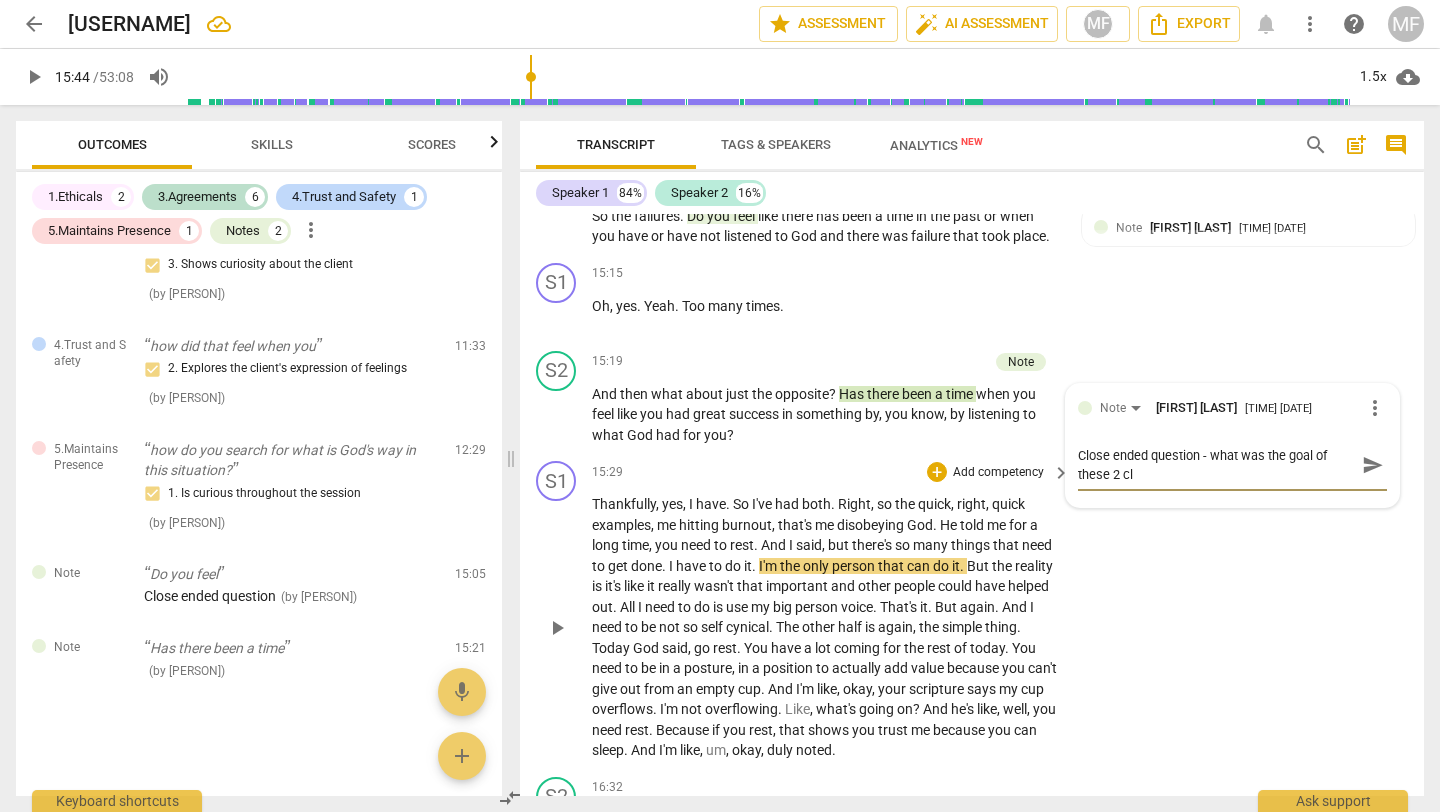 type on "Close ended question - what was the goal of these 2 clo" 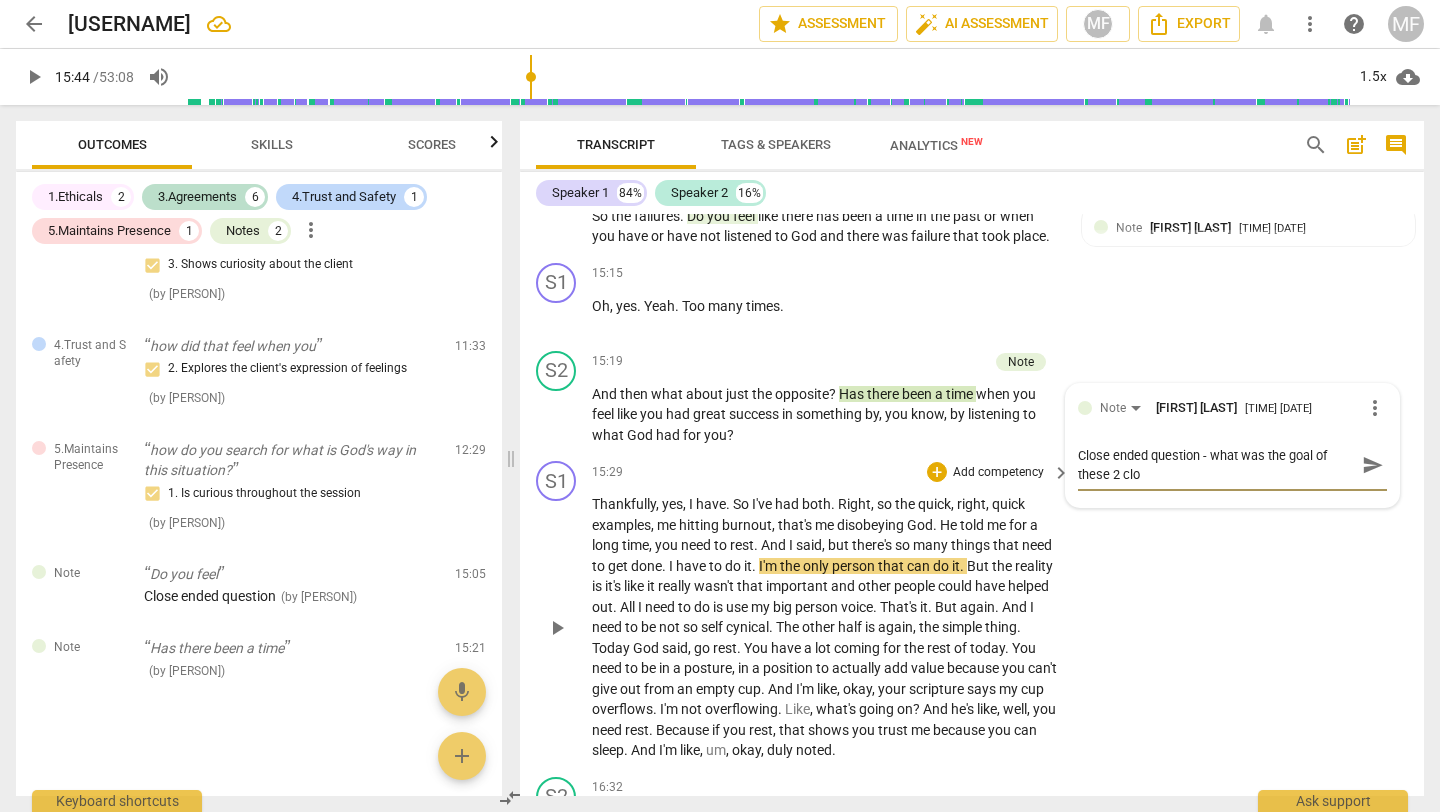 type on "Close ended question - what was the goal of these 2 clos" 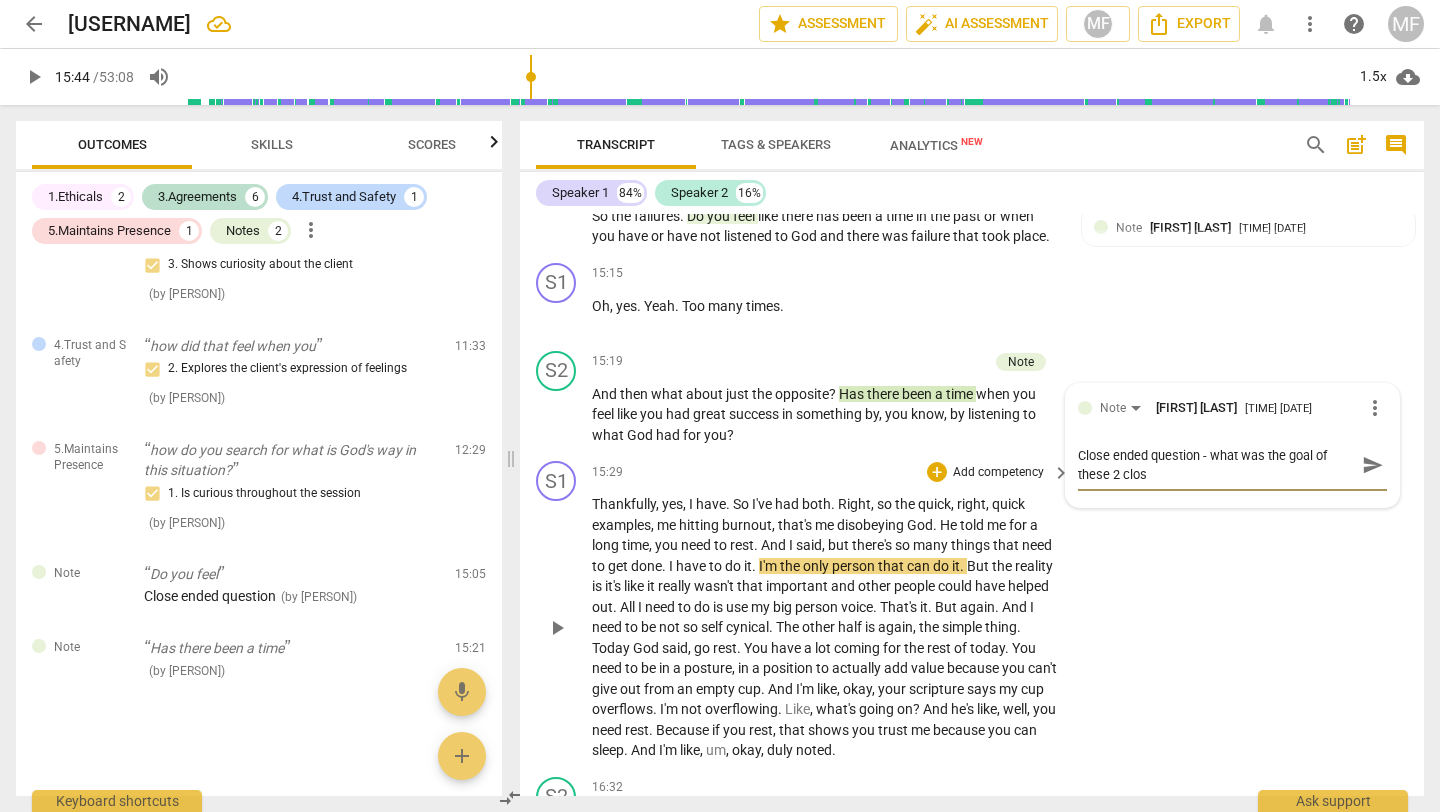 type on "Close ended question - what was the goal of these 2 close" 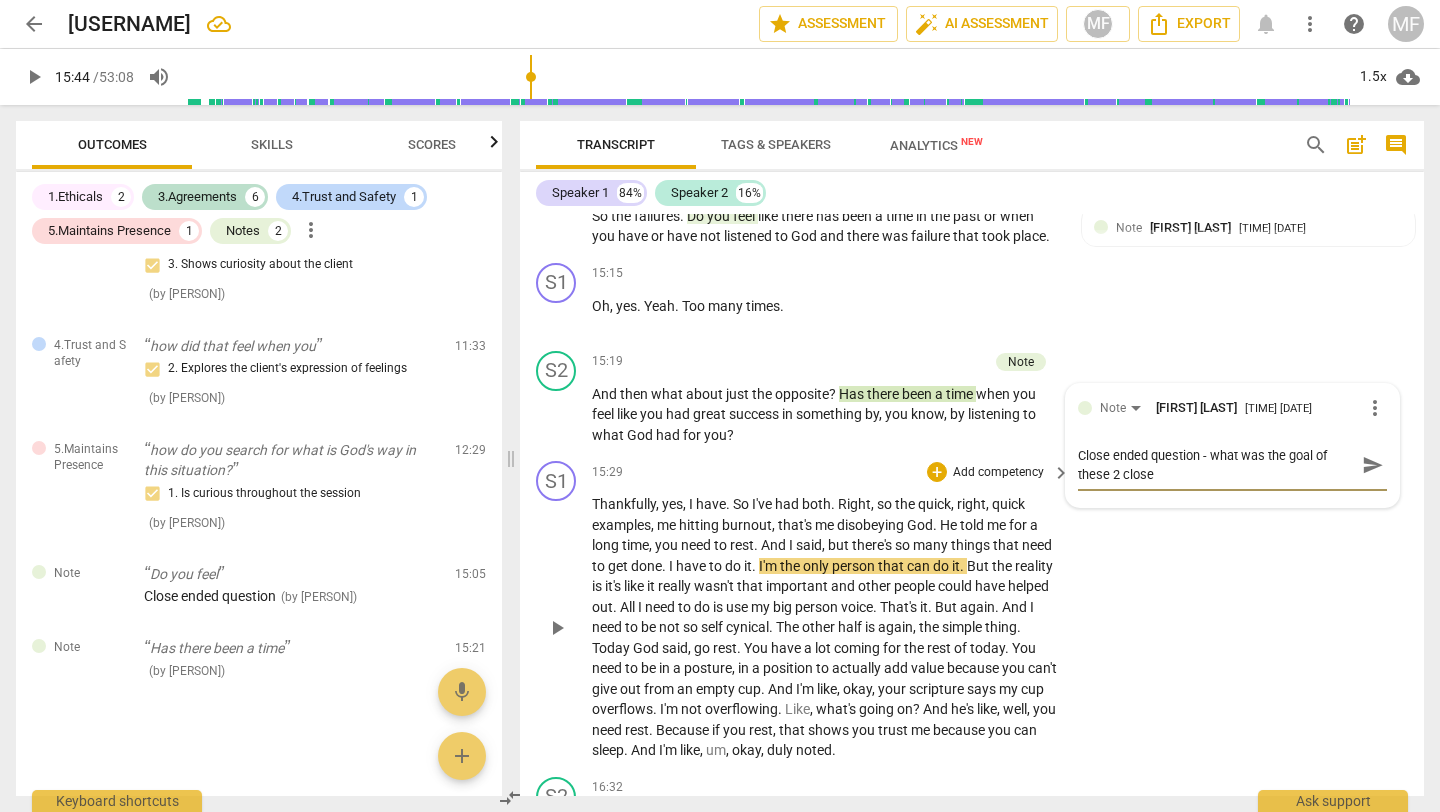 type on "Close ended question - what was the goal of these 2 close" 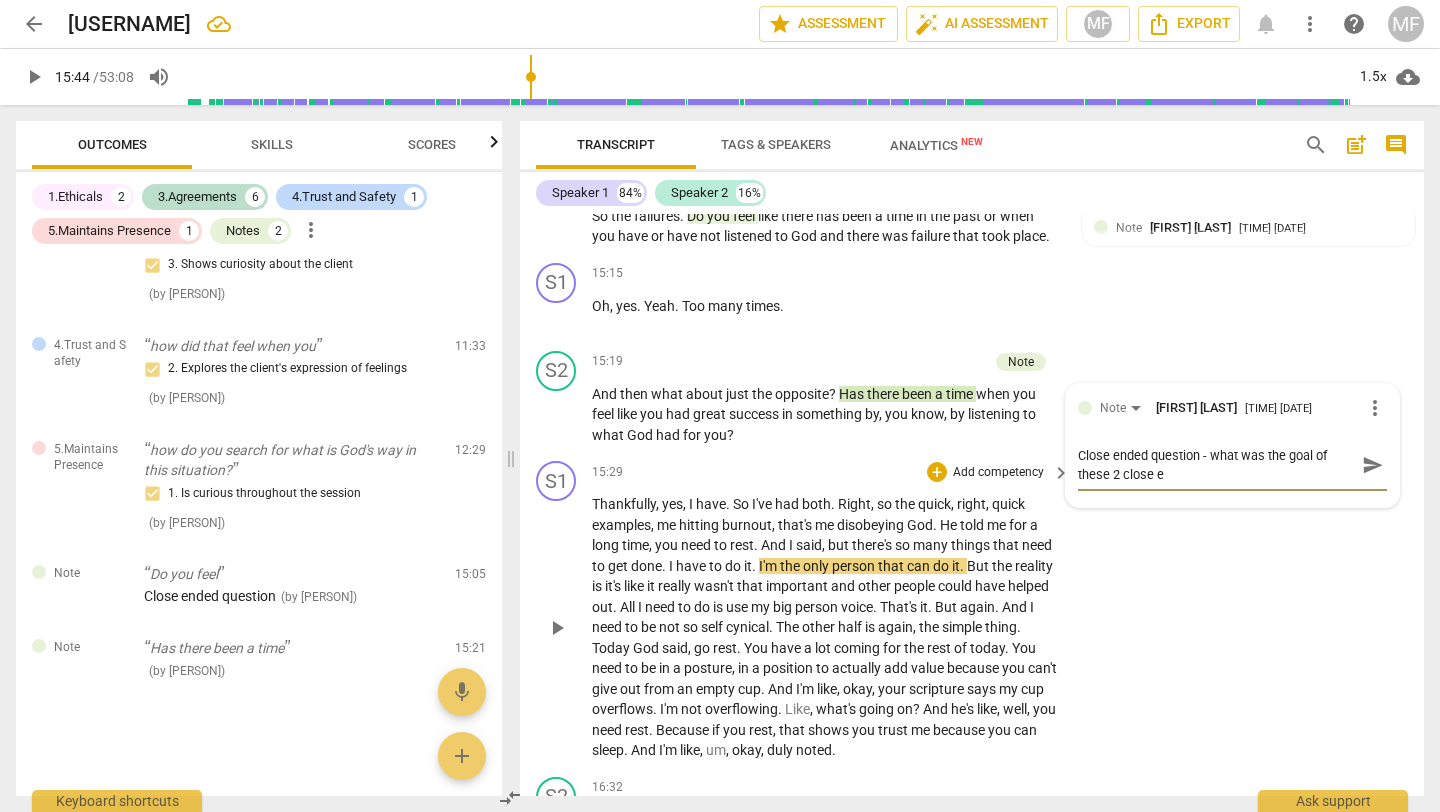 type on "Close ended question - what was the goal of these 2 close en" 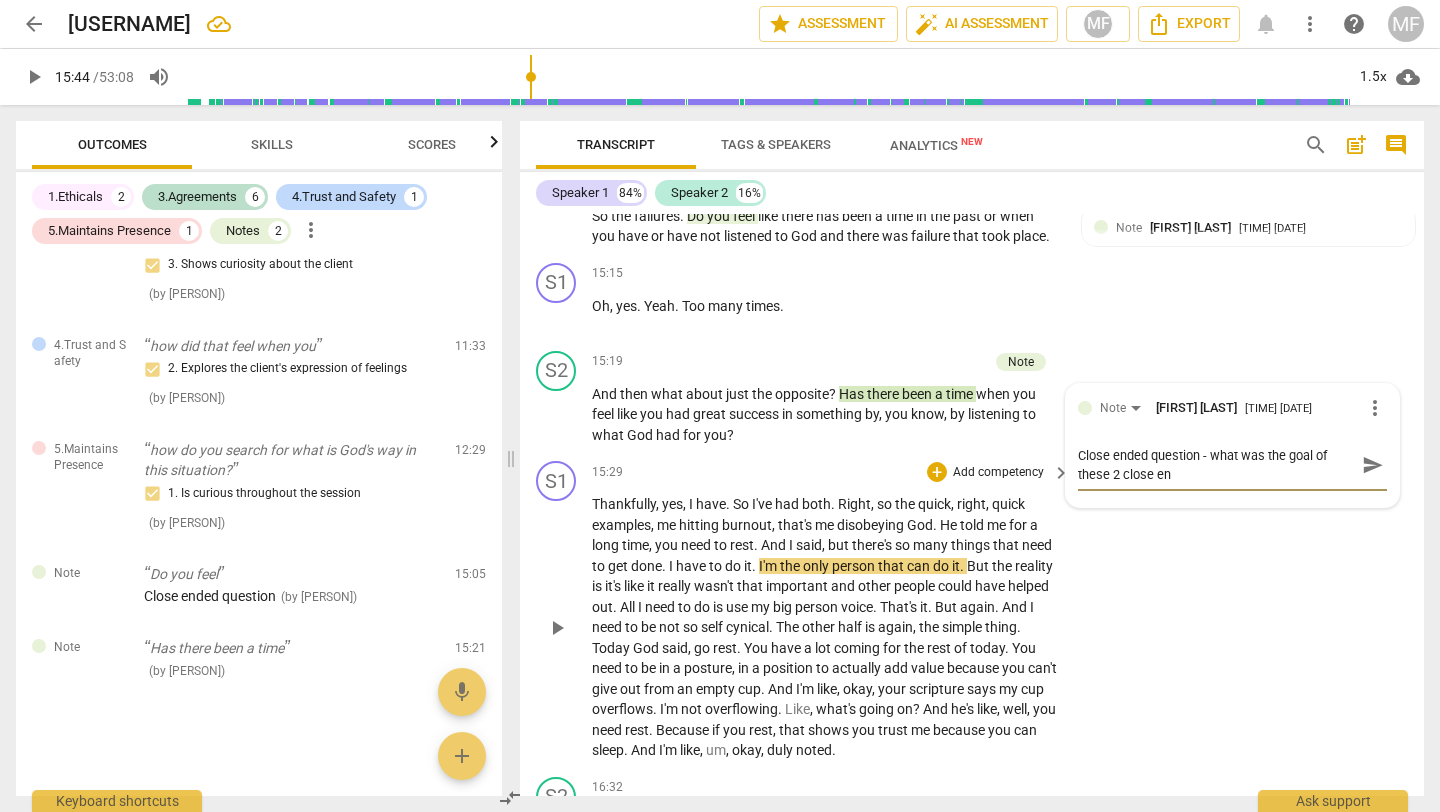 type on "Close ended question - what was the goal of these 2 close end" 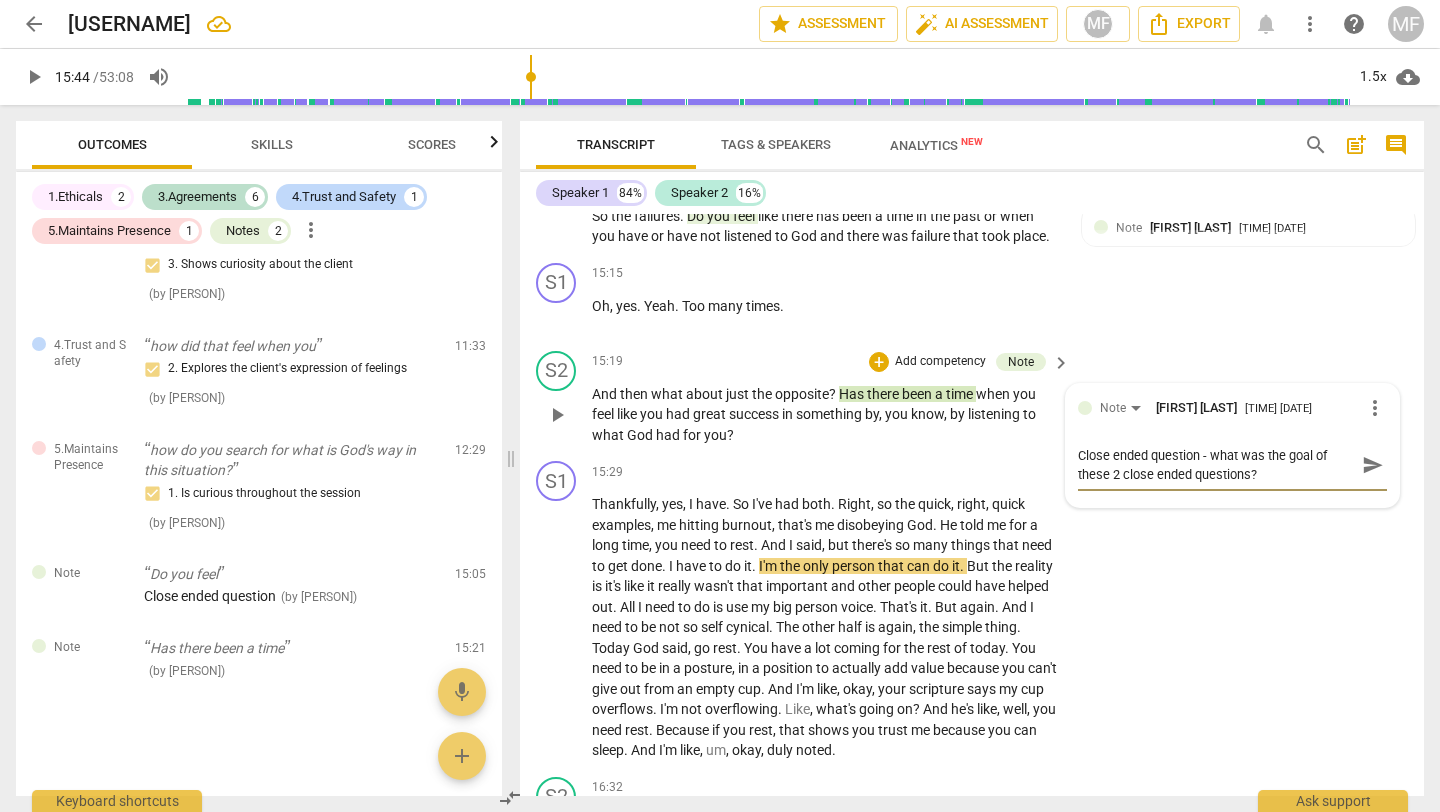 click on "send" at bounding box center [1373, 465] 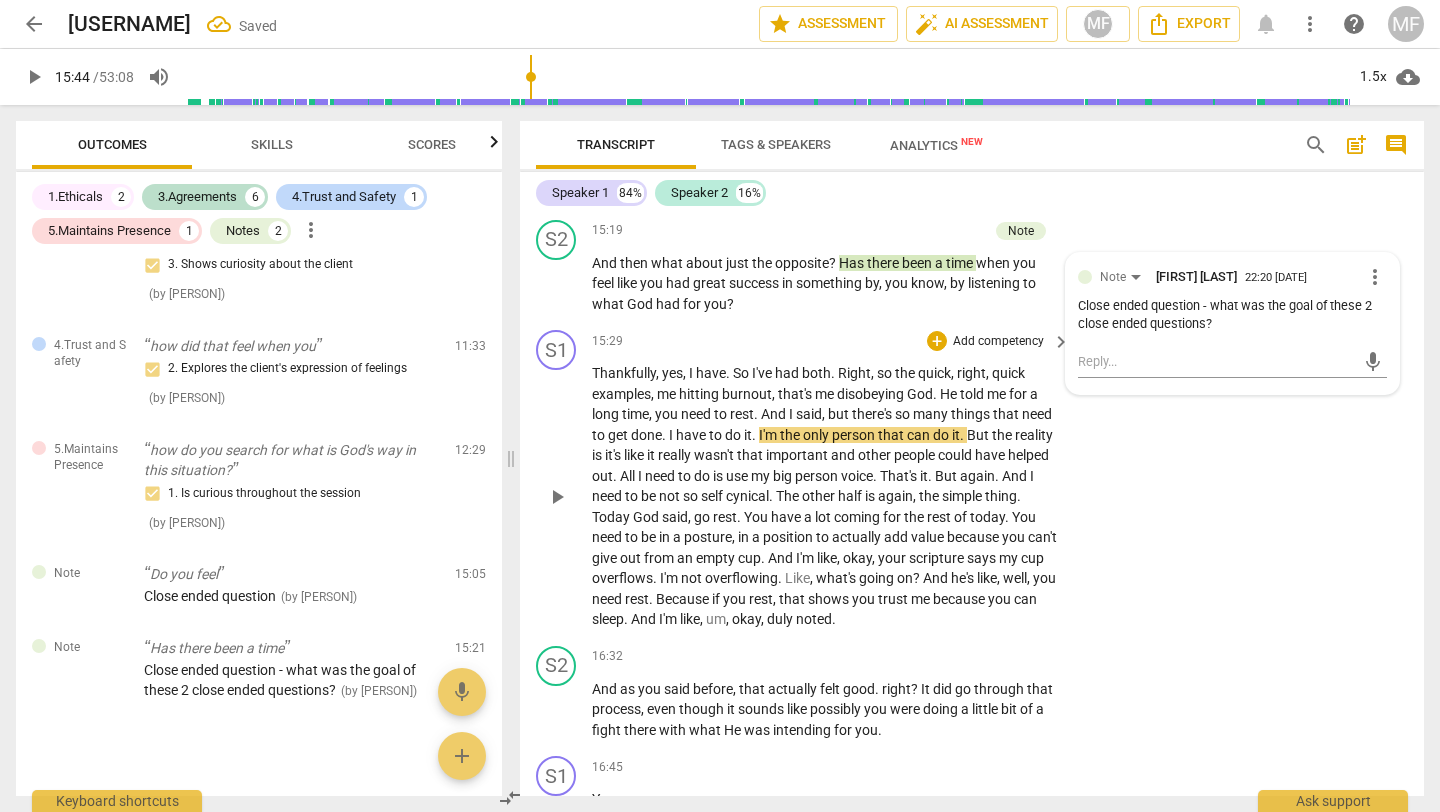 scroll, scrollTop: 6458, scrollLeft: 0, axis: vertical 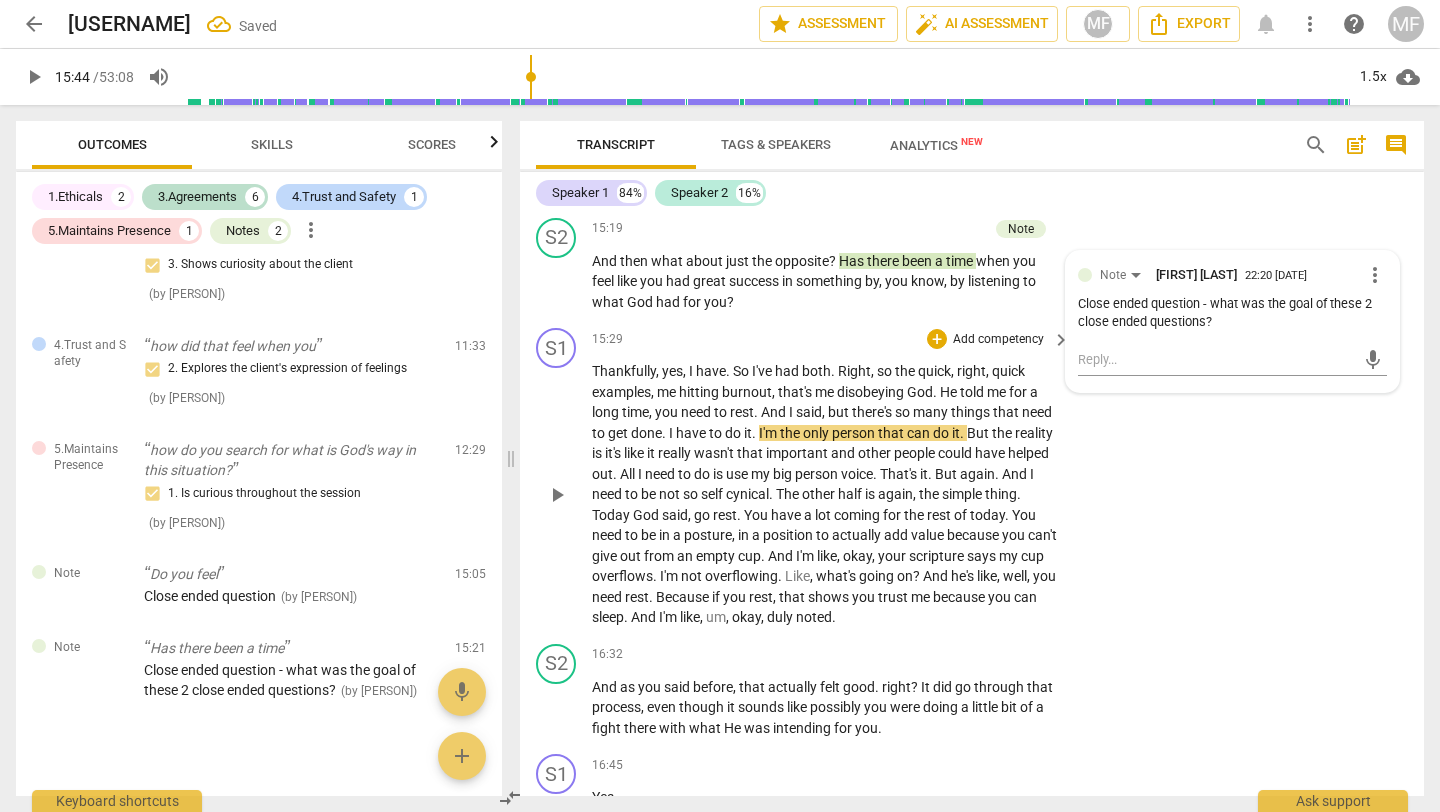 click on "play_arrow" at bounding box center [557, 495] 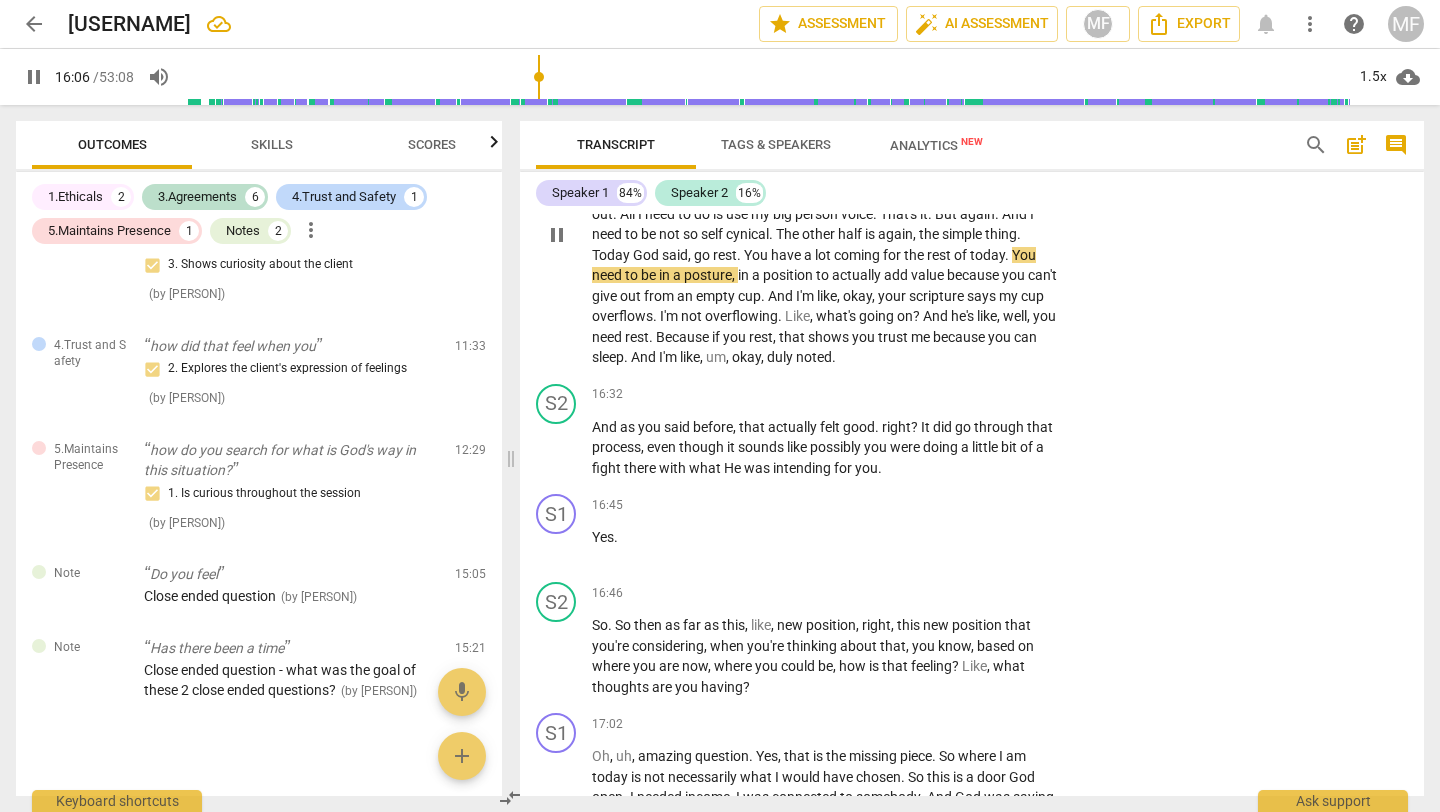 scroll, scrollTop: 6721, scrollLeft: 0, axis: vertical 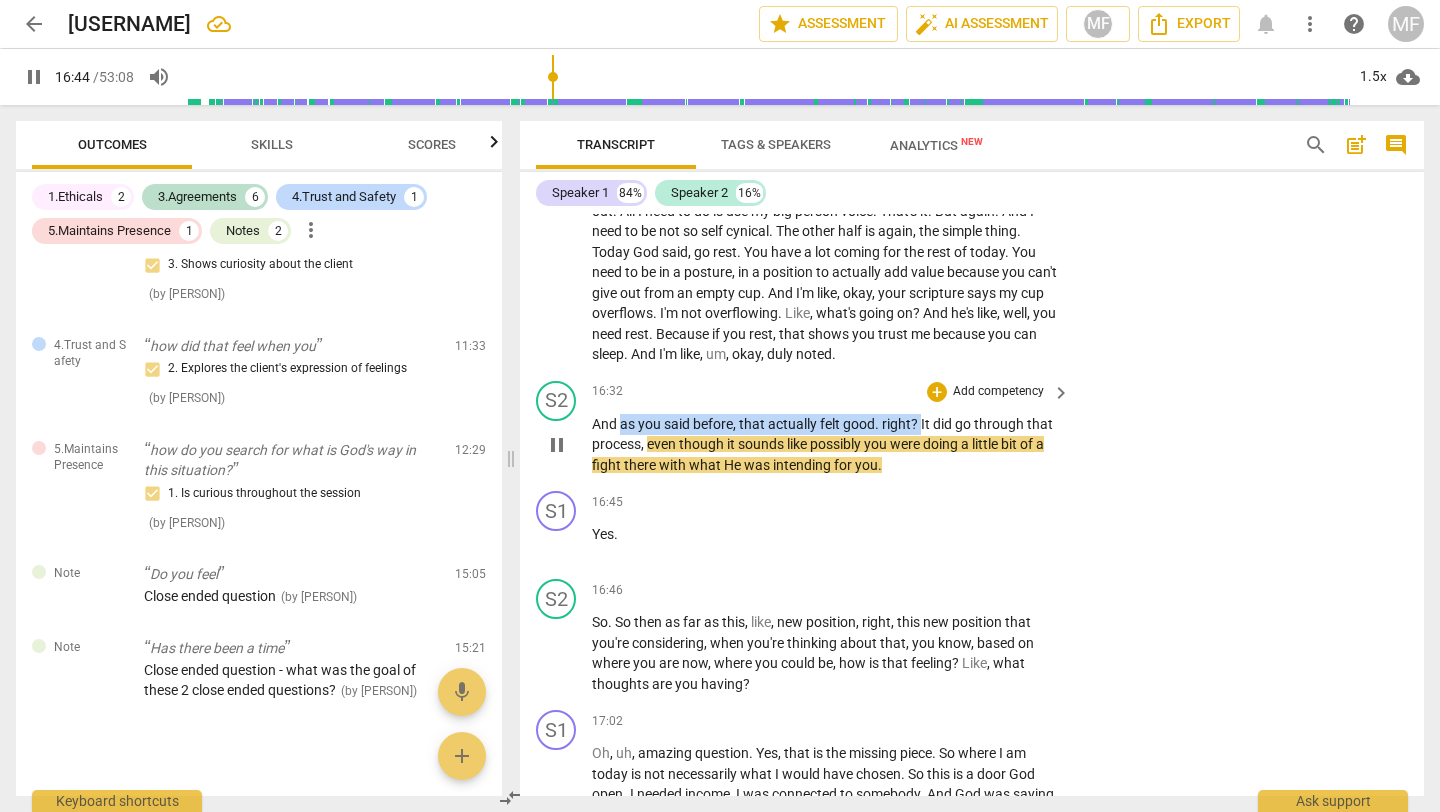 drag, startPoint x: 919, startPoint y: 467, endPoint x: 620, endPoint y: 469, distance: 299.00668 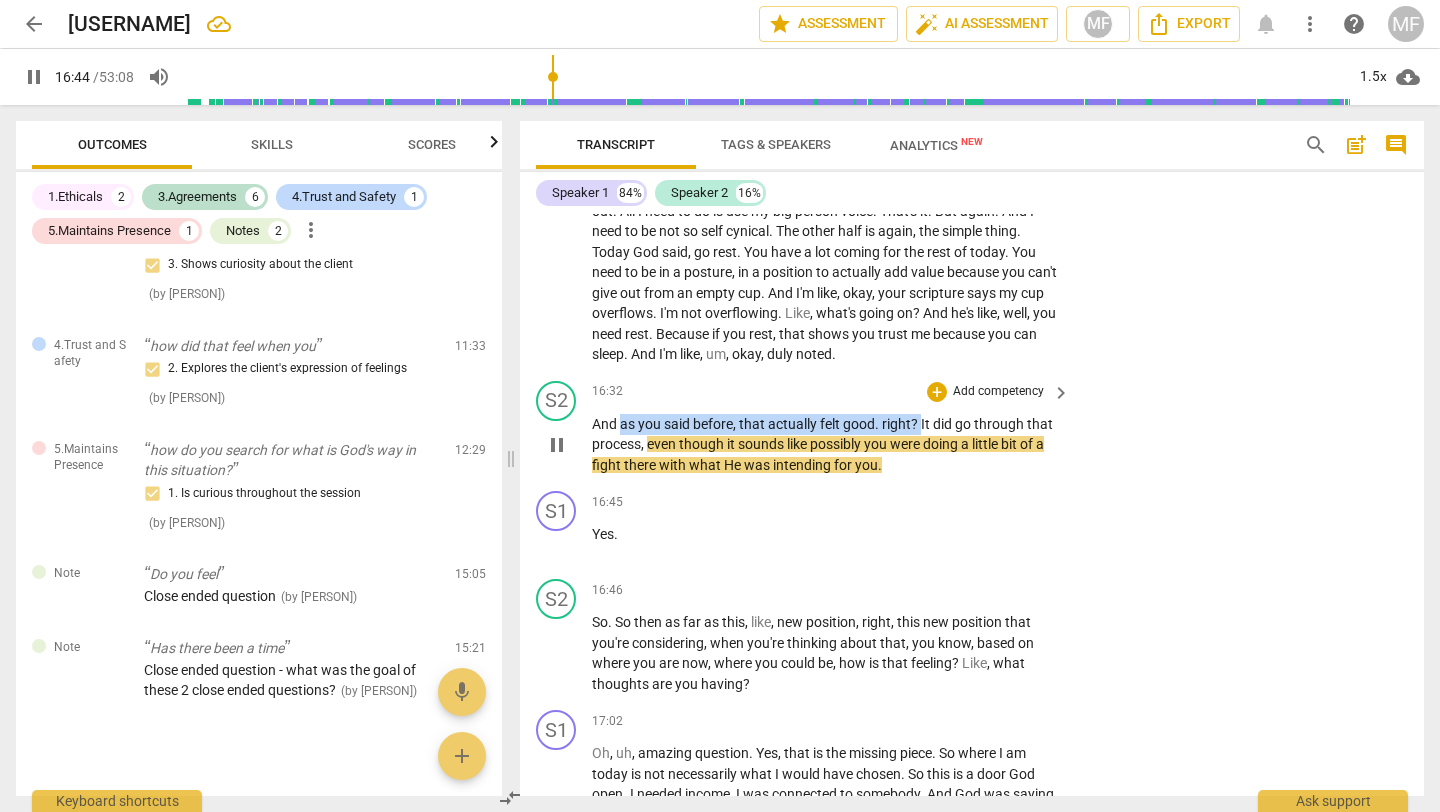 click on "And   as   you   said   before ,   that   actually   felt   good .   right ?   It   did   go   through   that   process ,   even   though   it   sounds   like   possibly   you   were   doing   a   little   bit   of   a   fight   there   with   what   He   was   intending   for   you ." at bounding box center (826, 445) 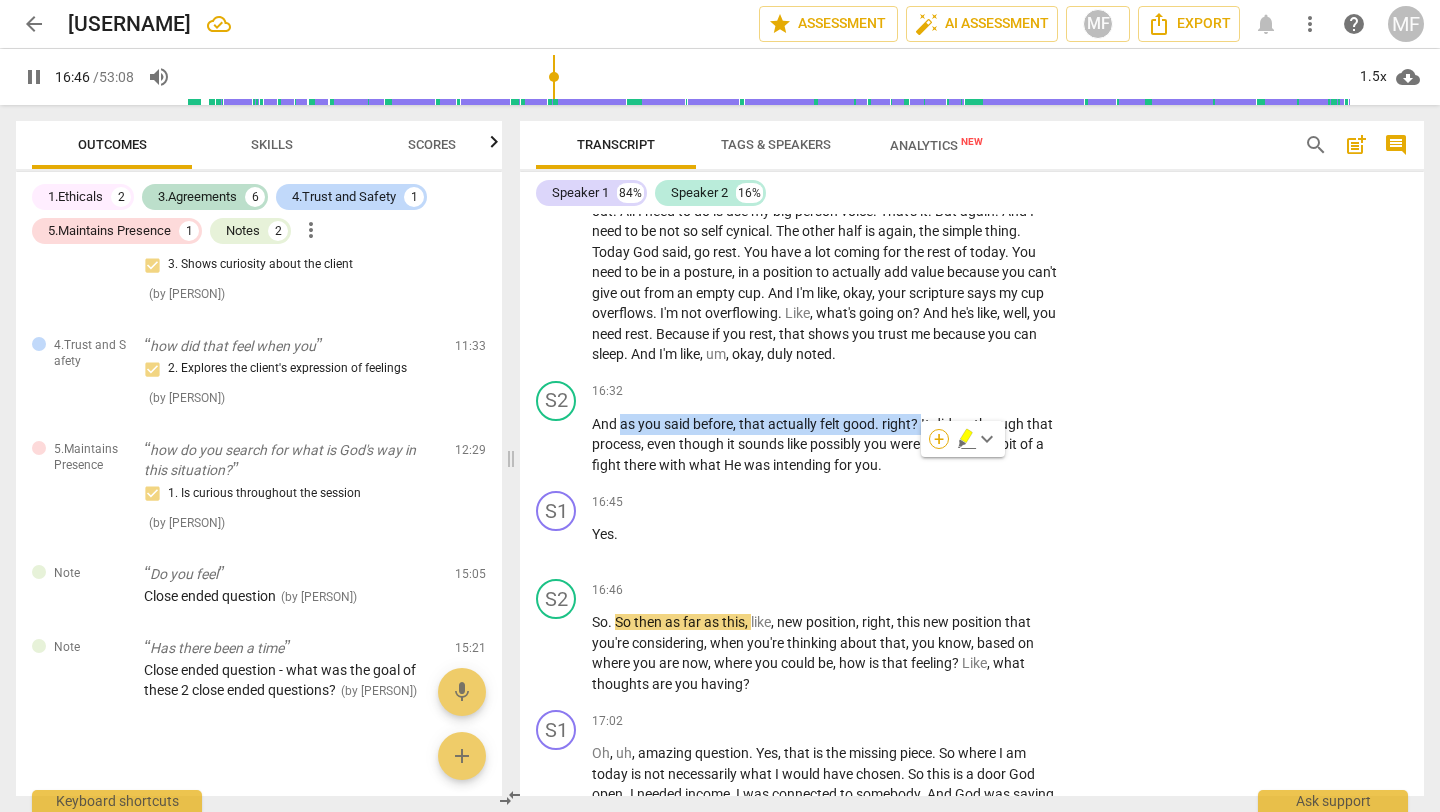 click on "+" at bounding box center [939, 439] 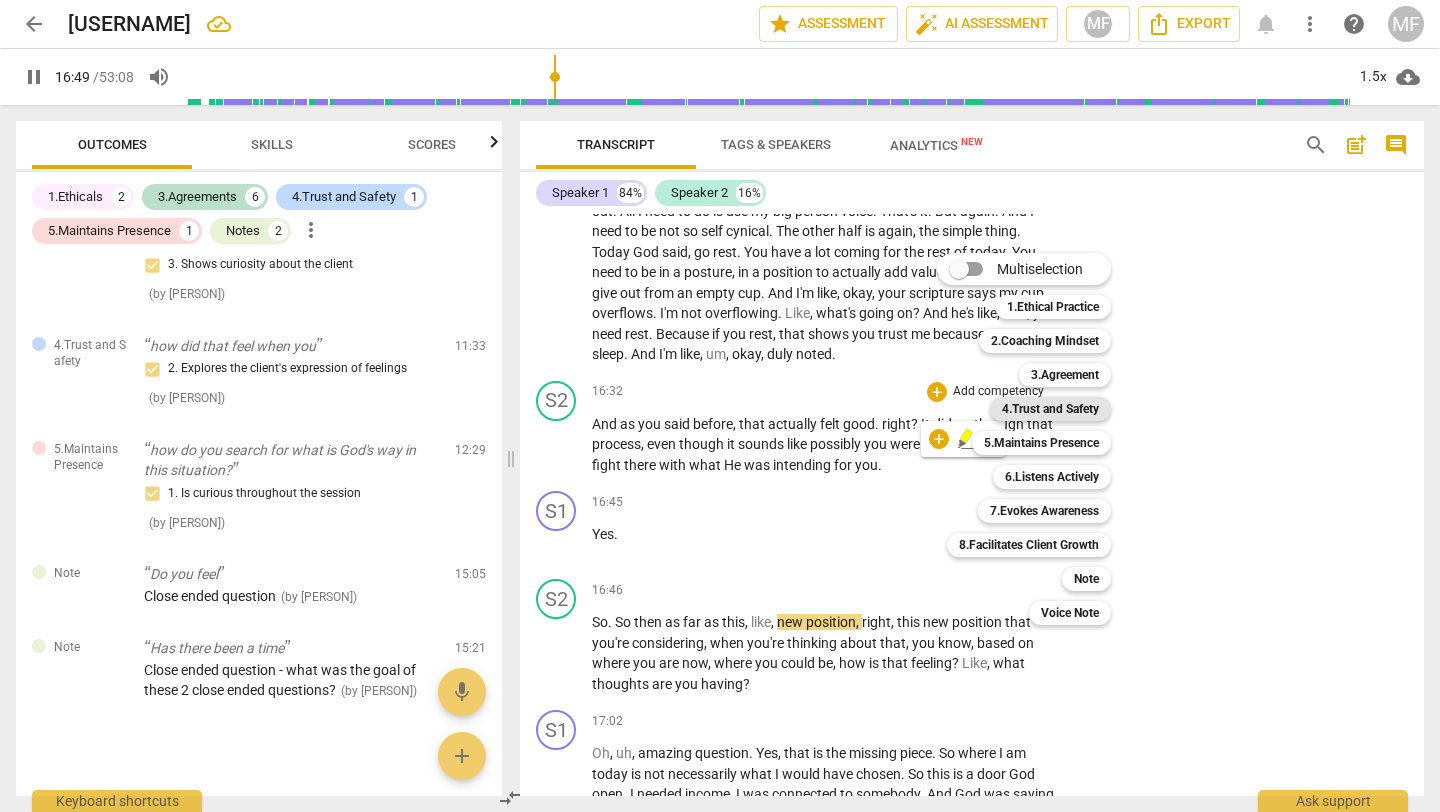 click on "4.Trust and Safety" at bounding box center [1050, 409] 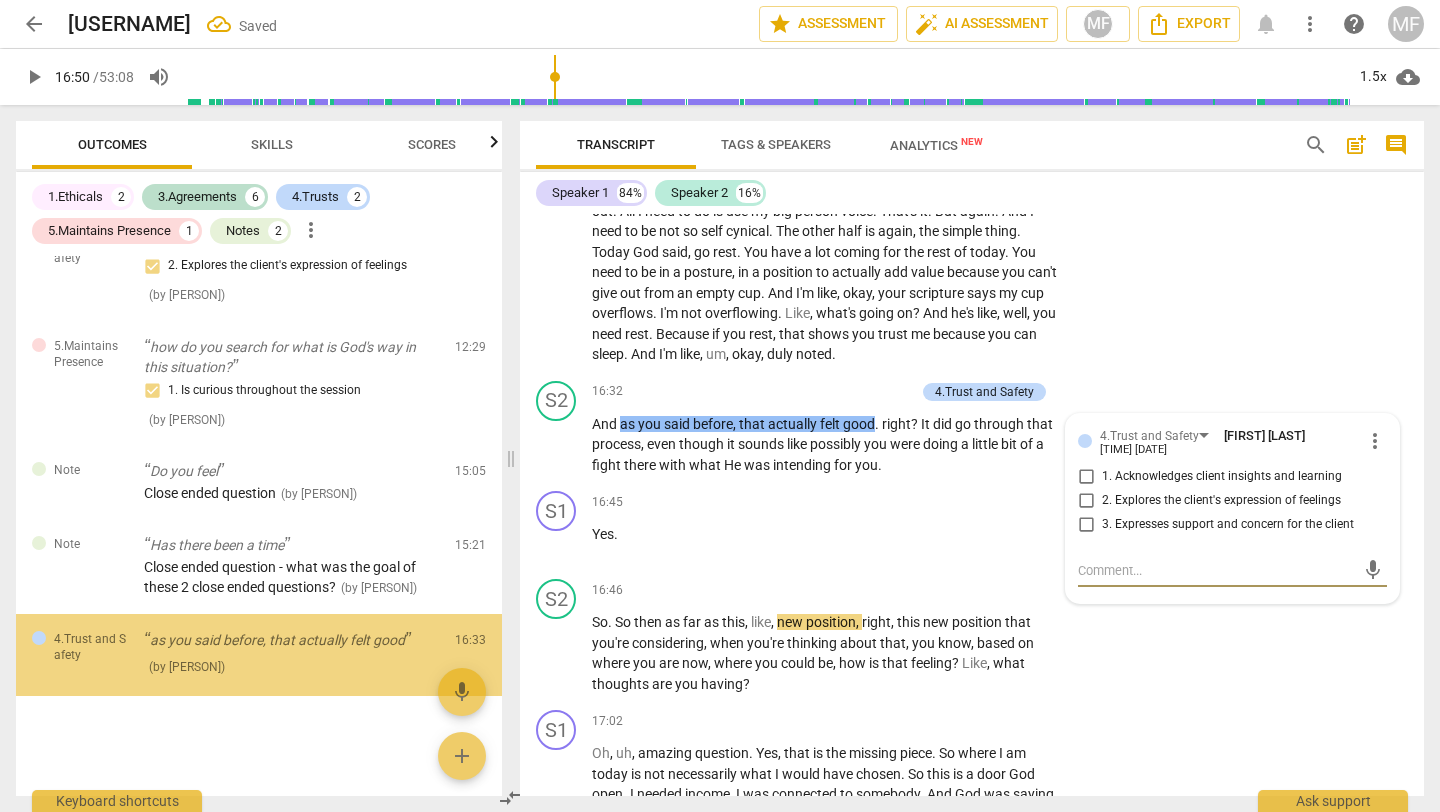 scroll, scrollTop: 994, scrollLeft: 0, axis: vertical 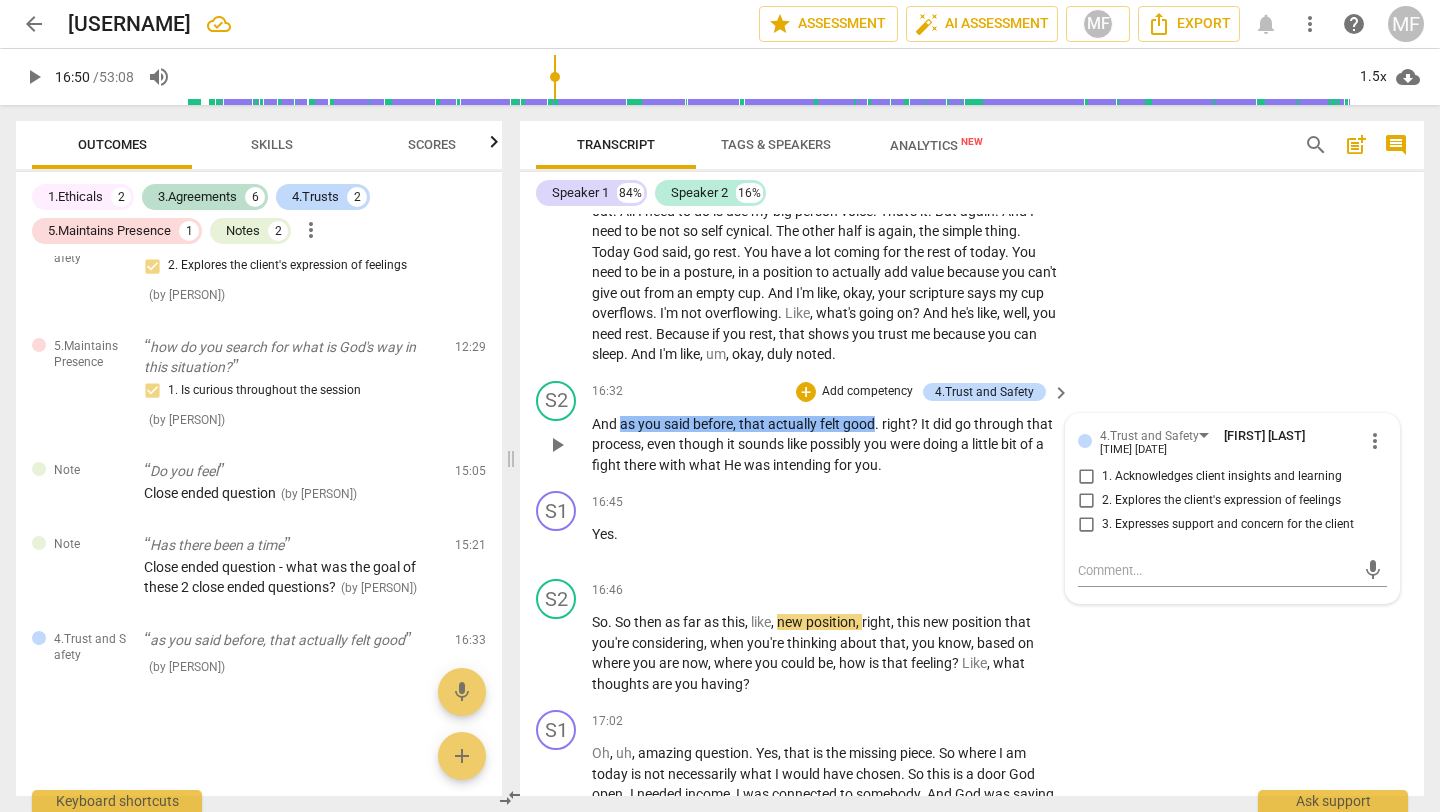 click on "1. Acknowledges client insights and learning" at bounding box center (1222, 477) 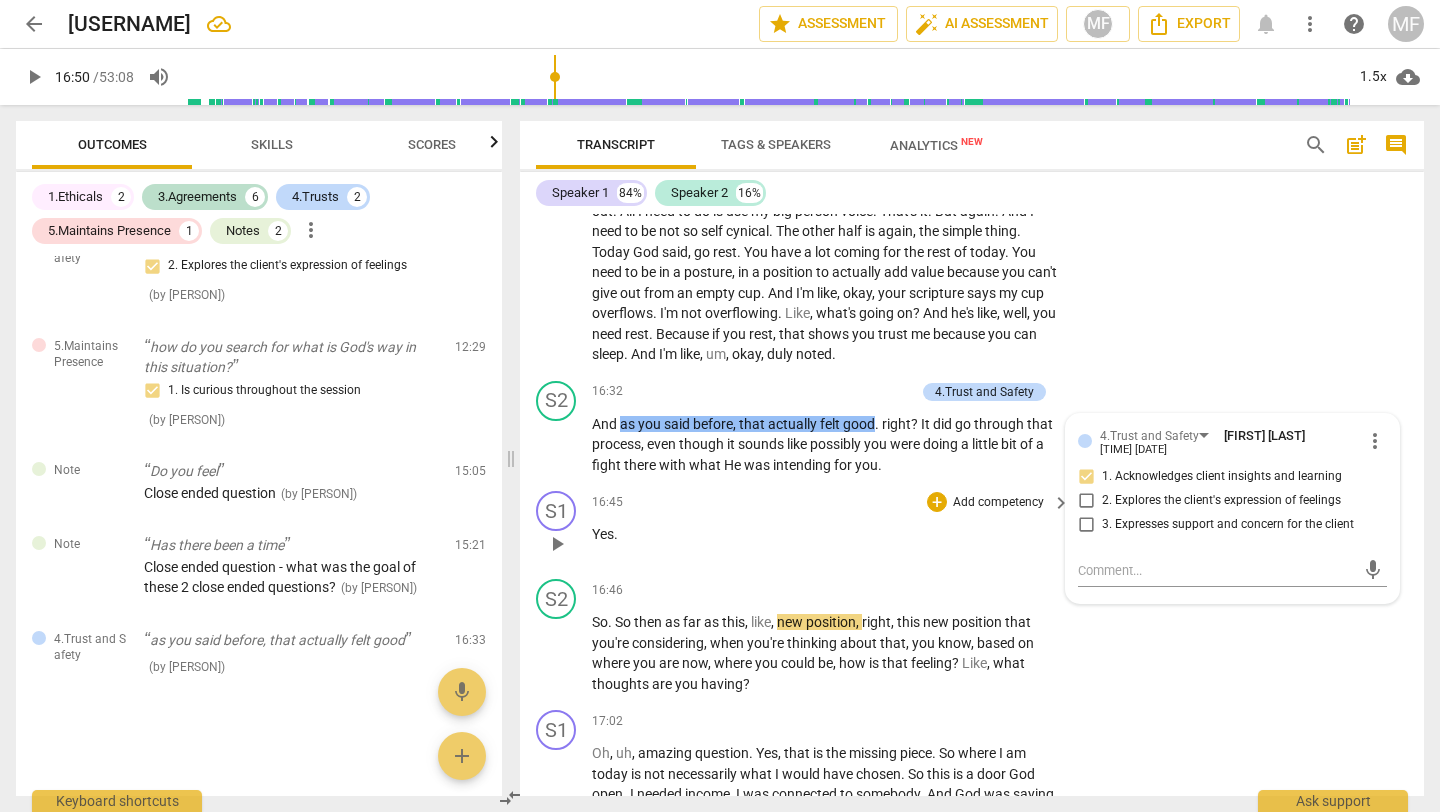 click on "[TIME] + Add competency keyboard_arrow_right Yes ." at bounding box center (832, 527) 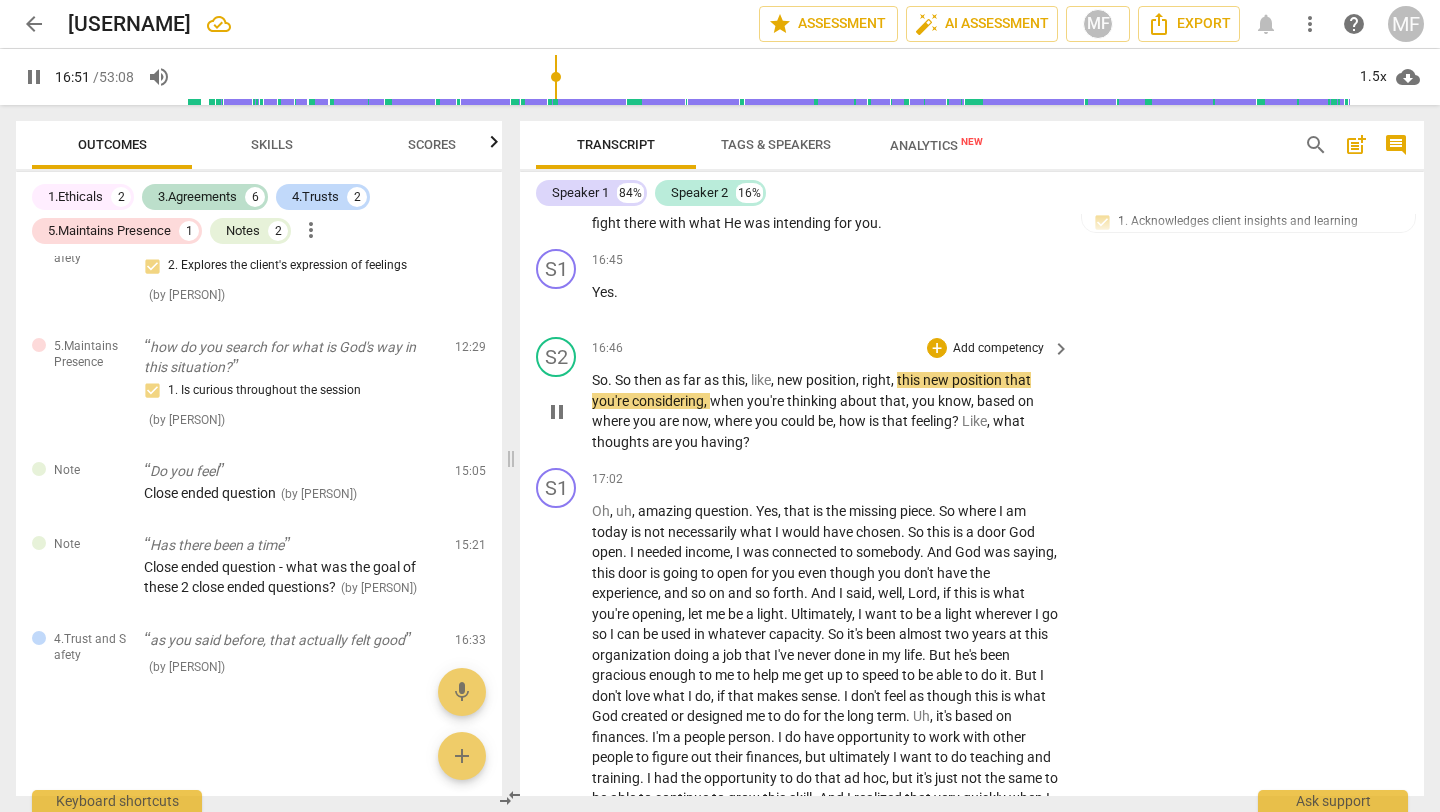 scroll, scrollTop: 6974, scrollLeft: 0, axis: vertical 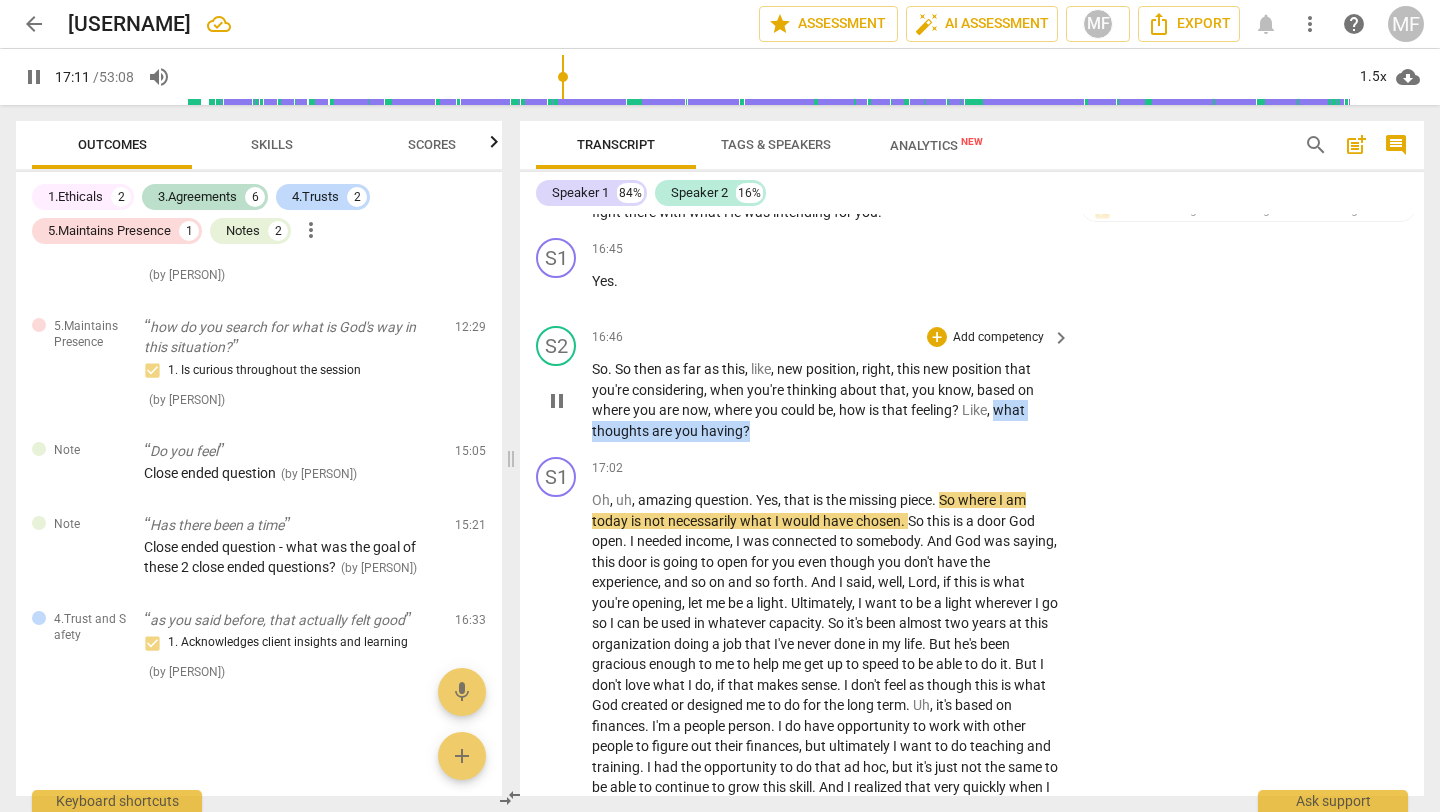 drag, startPoint x: 996, startPoint y: 452, endPoint x: 996, endPoint y: 482, distance: 30 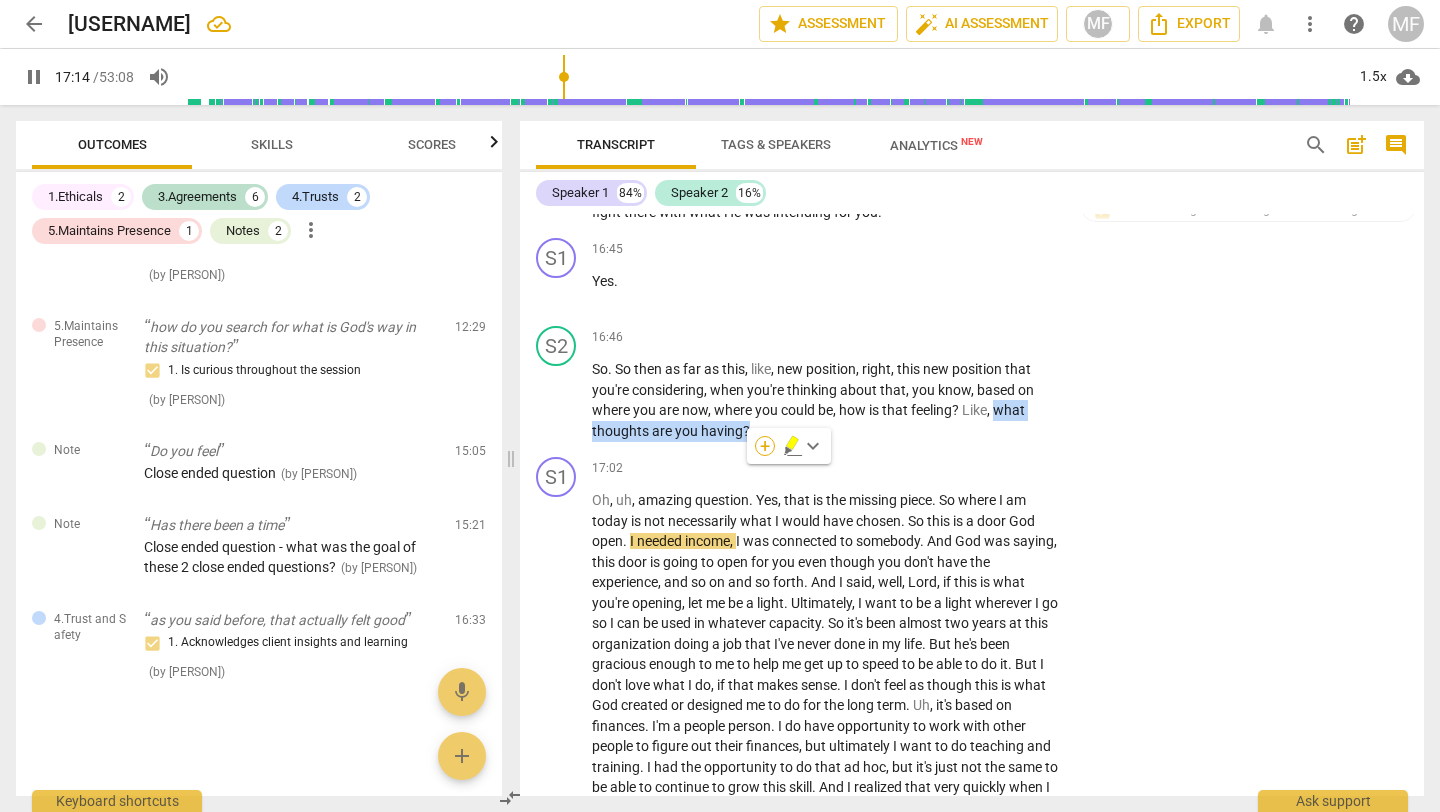 click on "+" at bounding box center [765, 446] 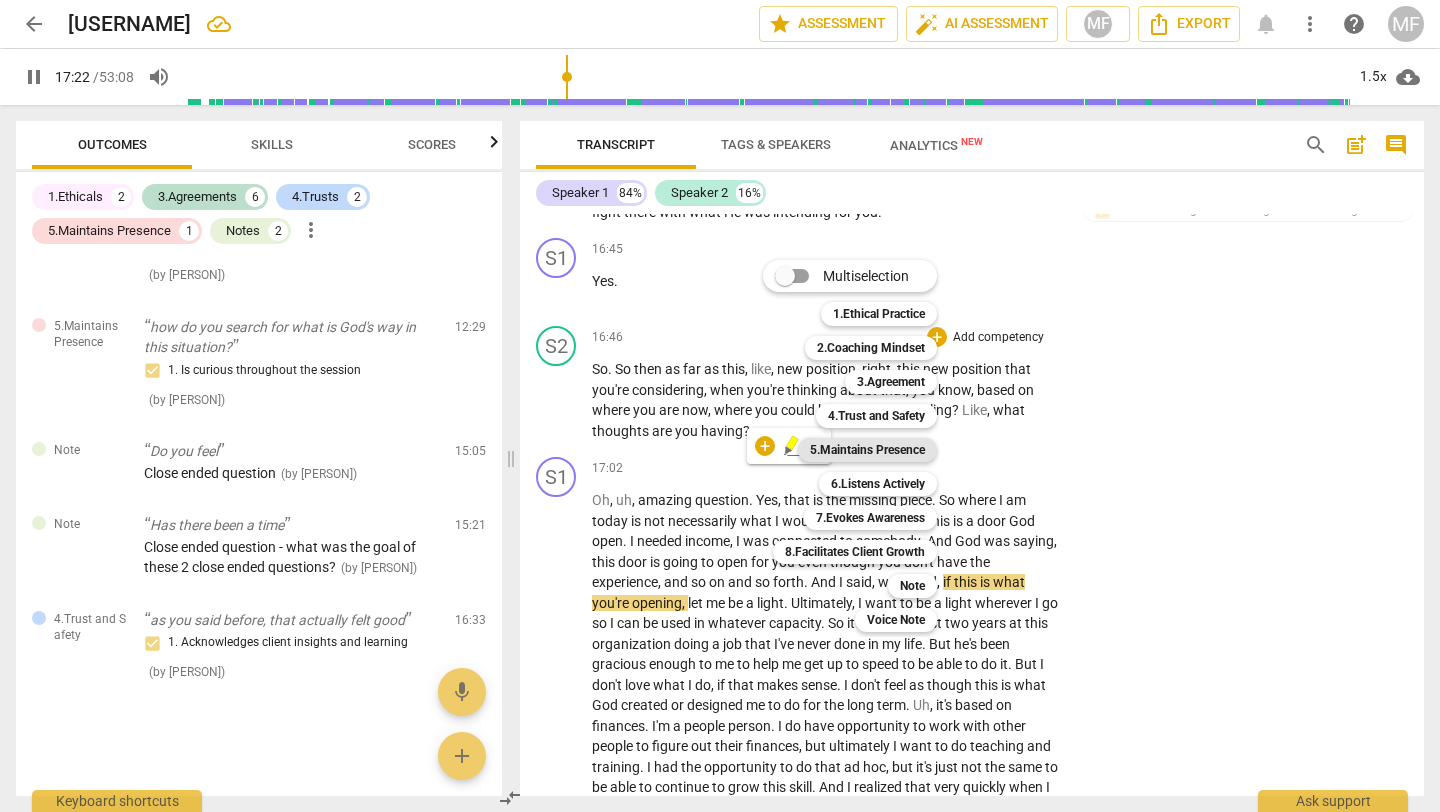 click on "5.Maintains Presence" at bounding box center [867, 450] 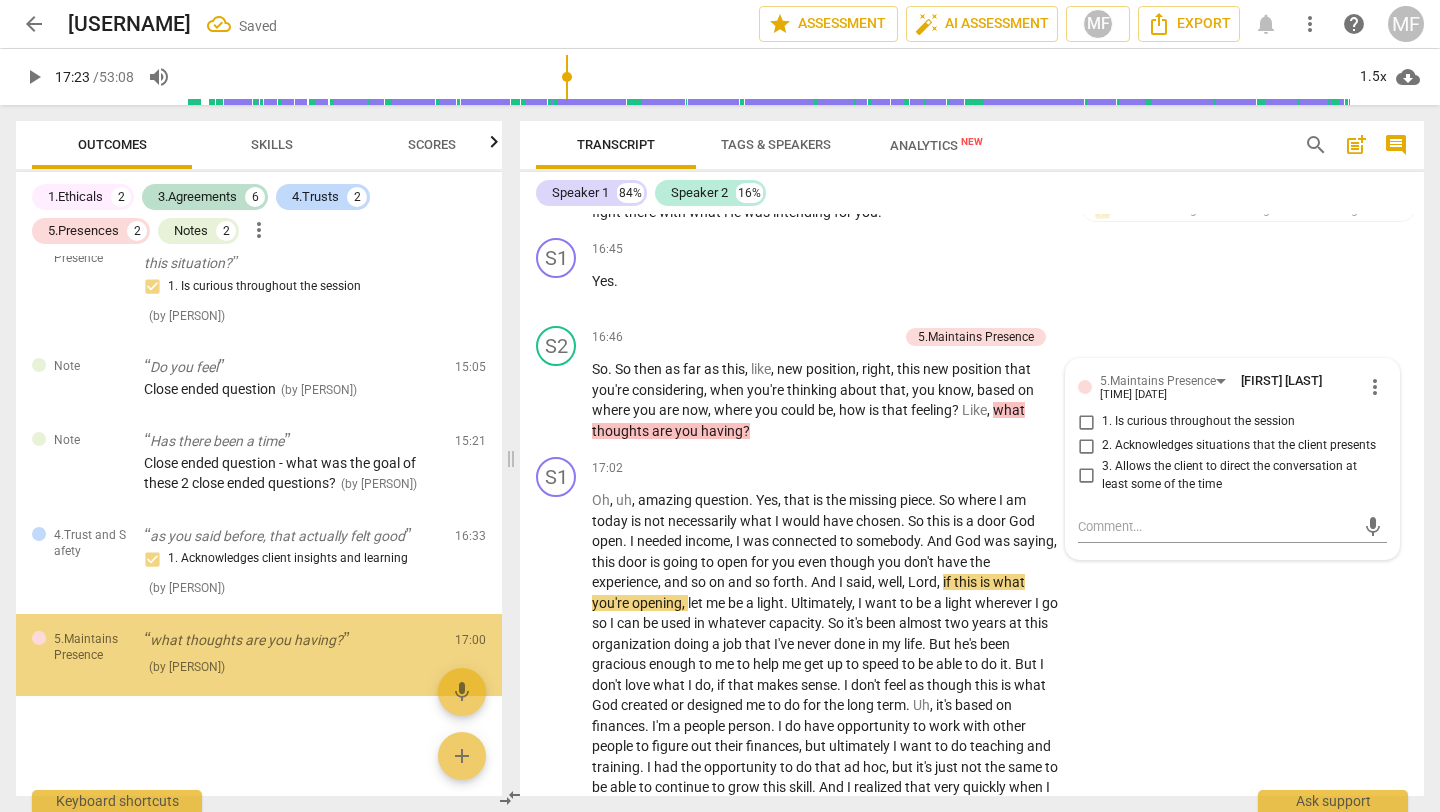 scroll, scrollTop: 1098, scrollLeft: 0, axis: vertical 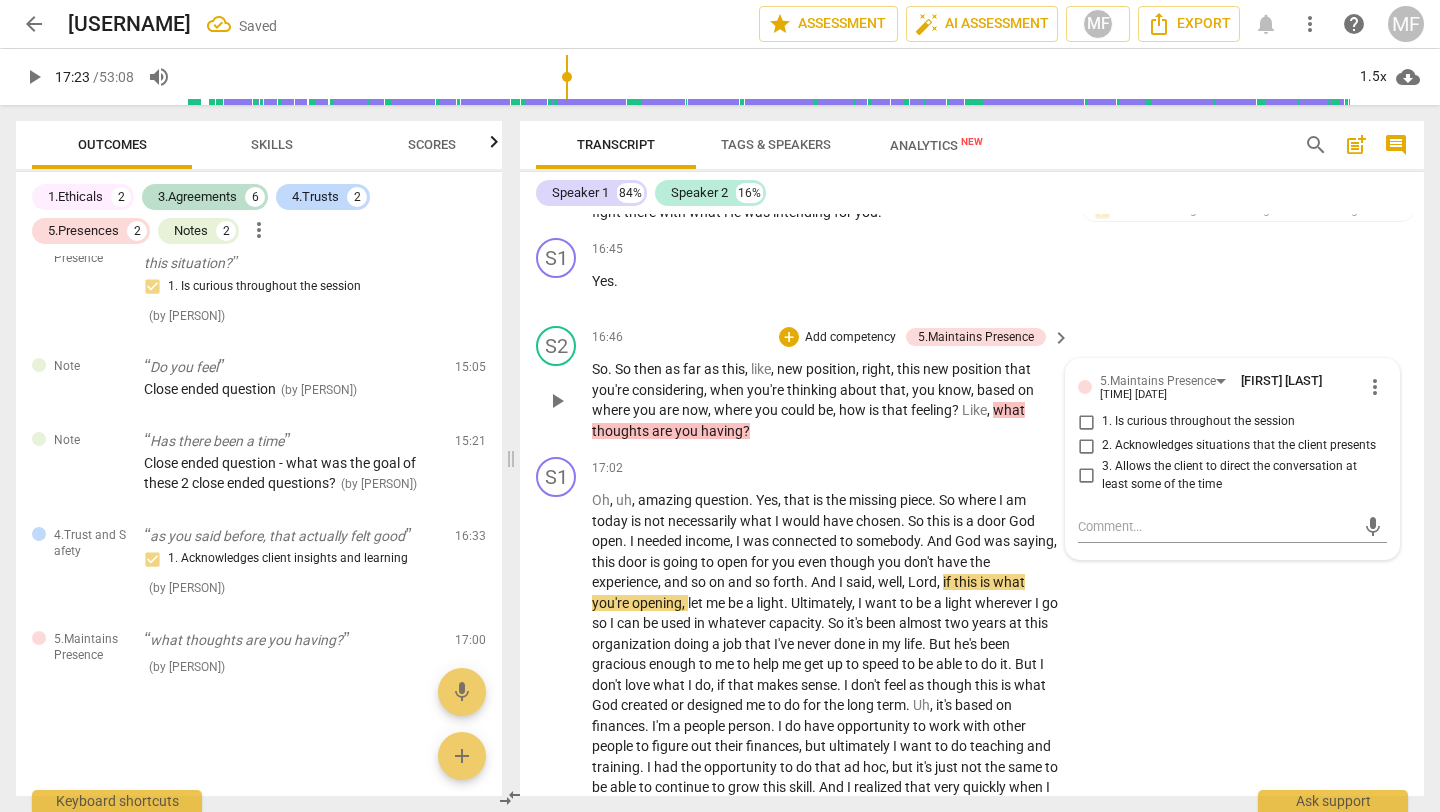 click on "1. Is curious throughout the session" at bounding box center [1198, 422] 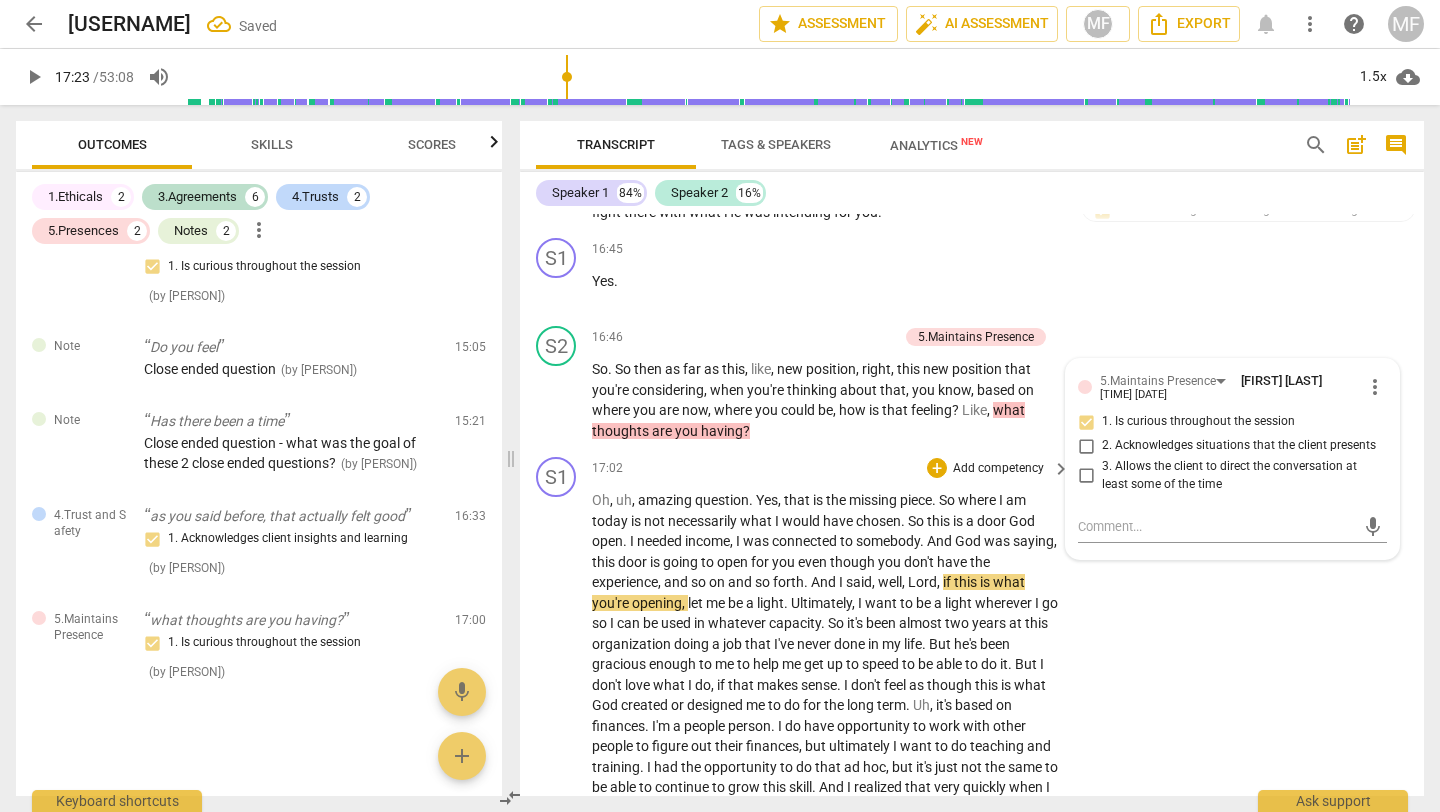click on "17:02 + Add competency keyboard_arrow_right" at bounding box center [832, 468] 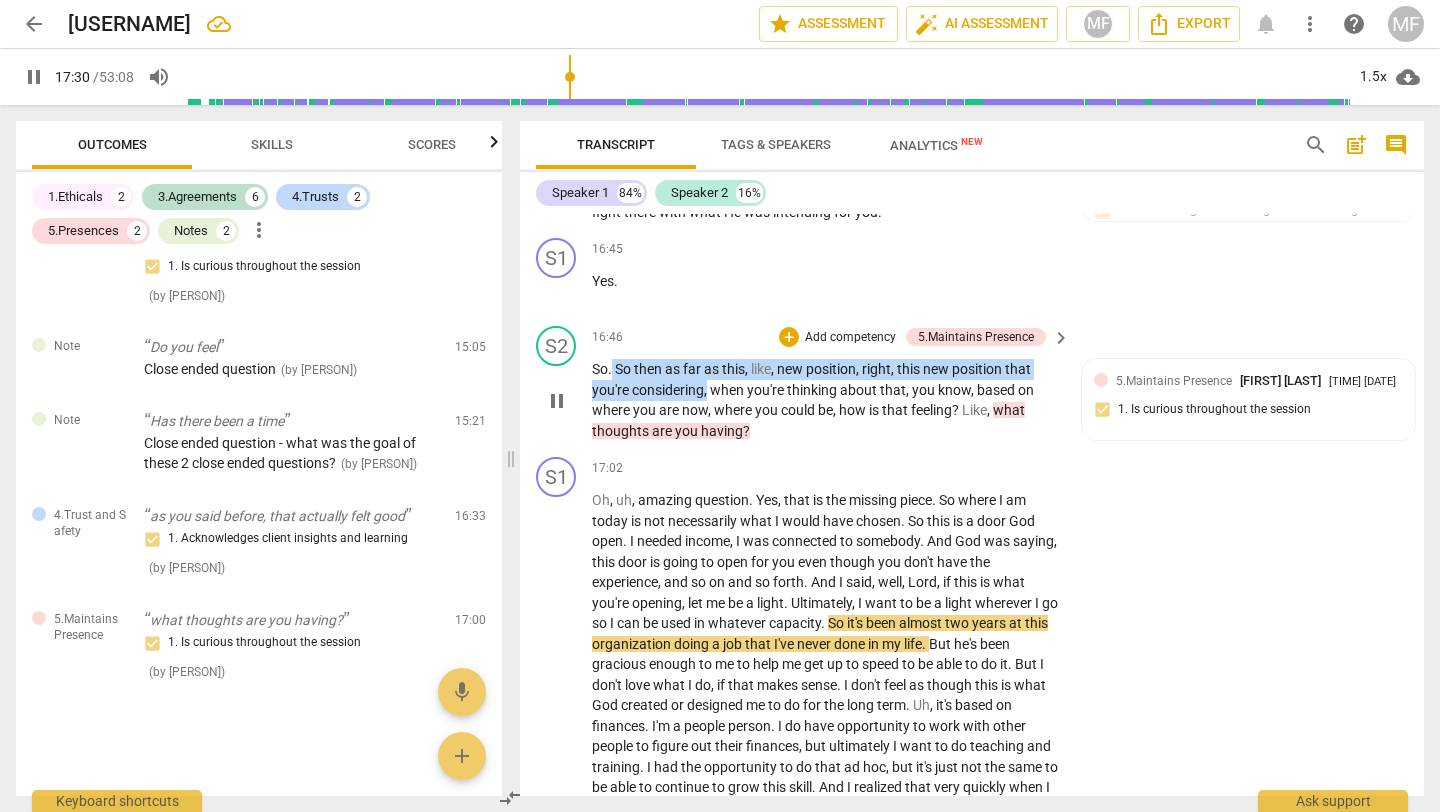 drag, startPoint x: 613, startPoint y: 402, endPoint x: 706, endPoint y: 435, distance: 98.681305 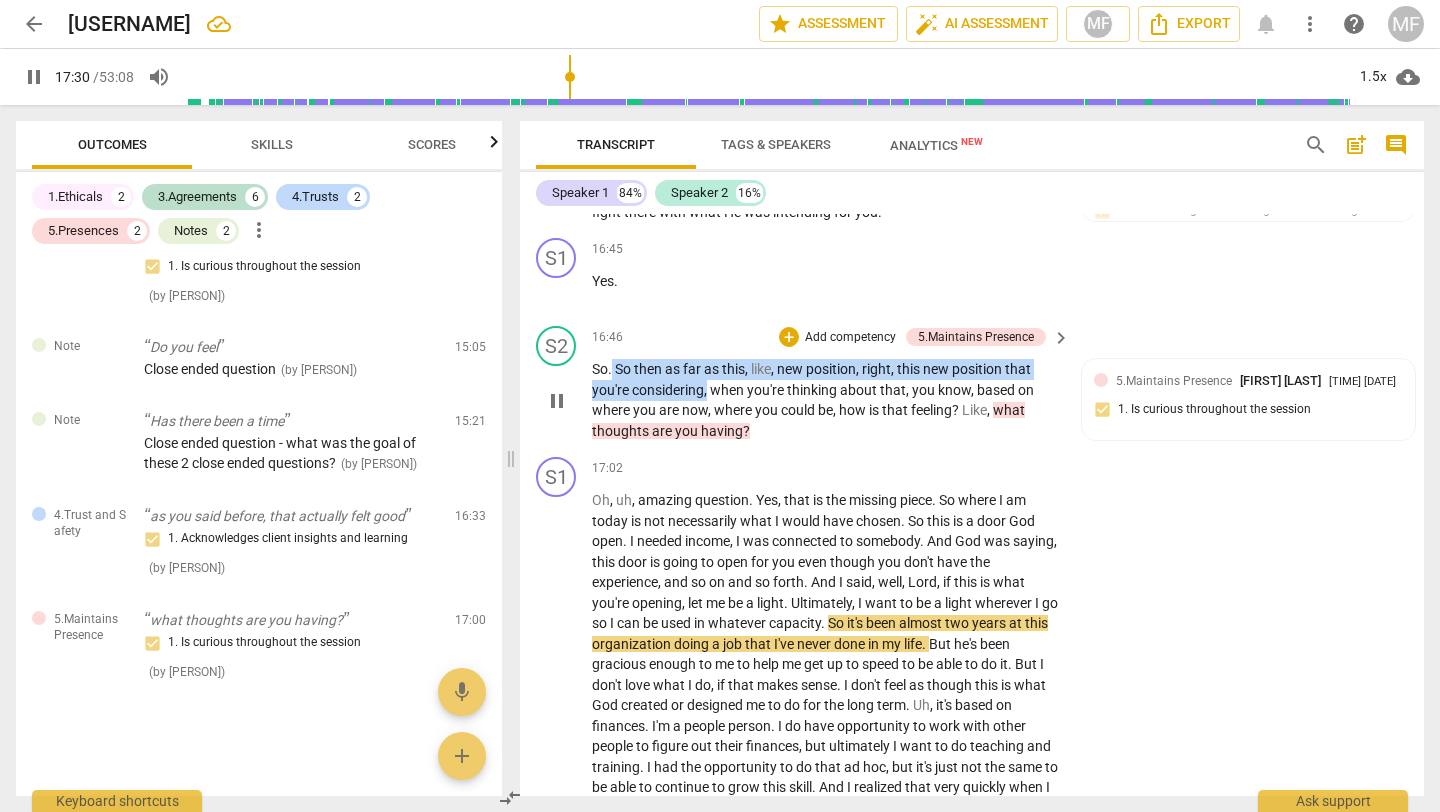 click on "So .   So   then   as   far   as   this ,   like ,   new   position ,   right ,   this   new   position   that   you're   considering ,   when   you're   thinking   about   that ,   you   know ,   based   on   where   you   are   now ,   where   you   could   be ,   how   is   that   feeling ?   Like ,   what   thoughts   are   you   having ?" at bounding box center [826, 400] 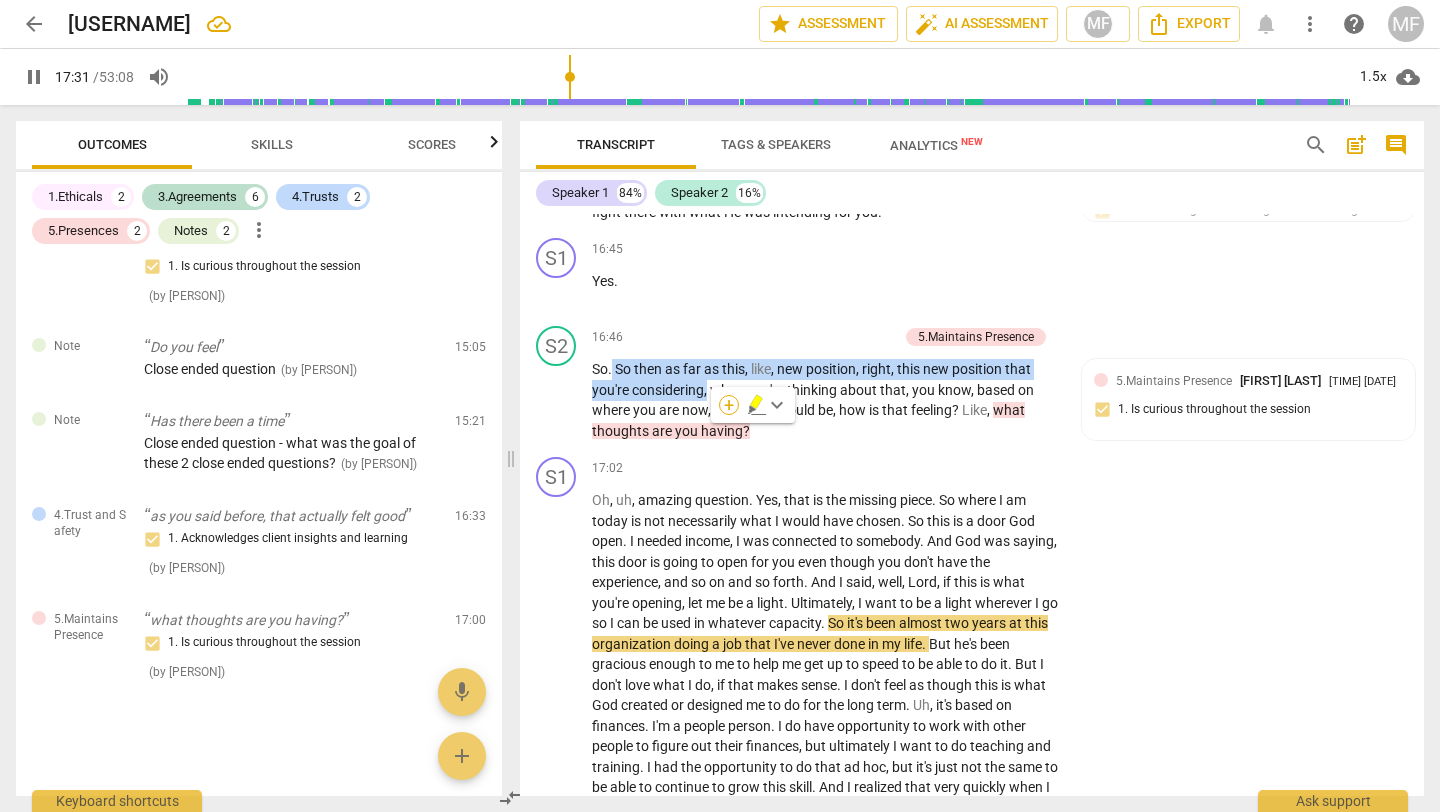 click on "+" at bounding box center (729, 405) 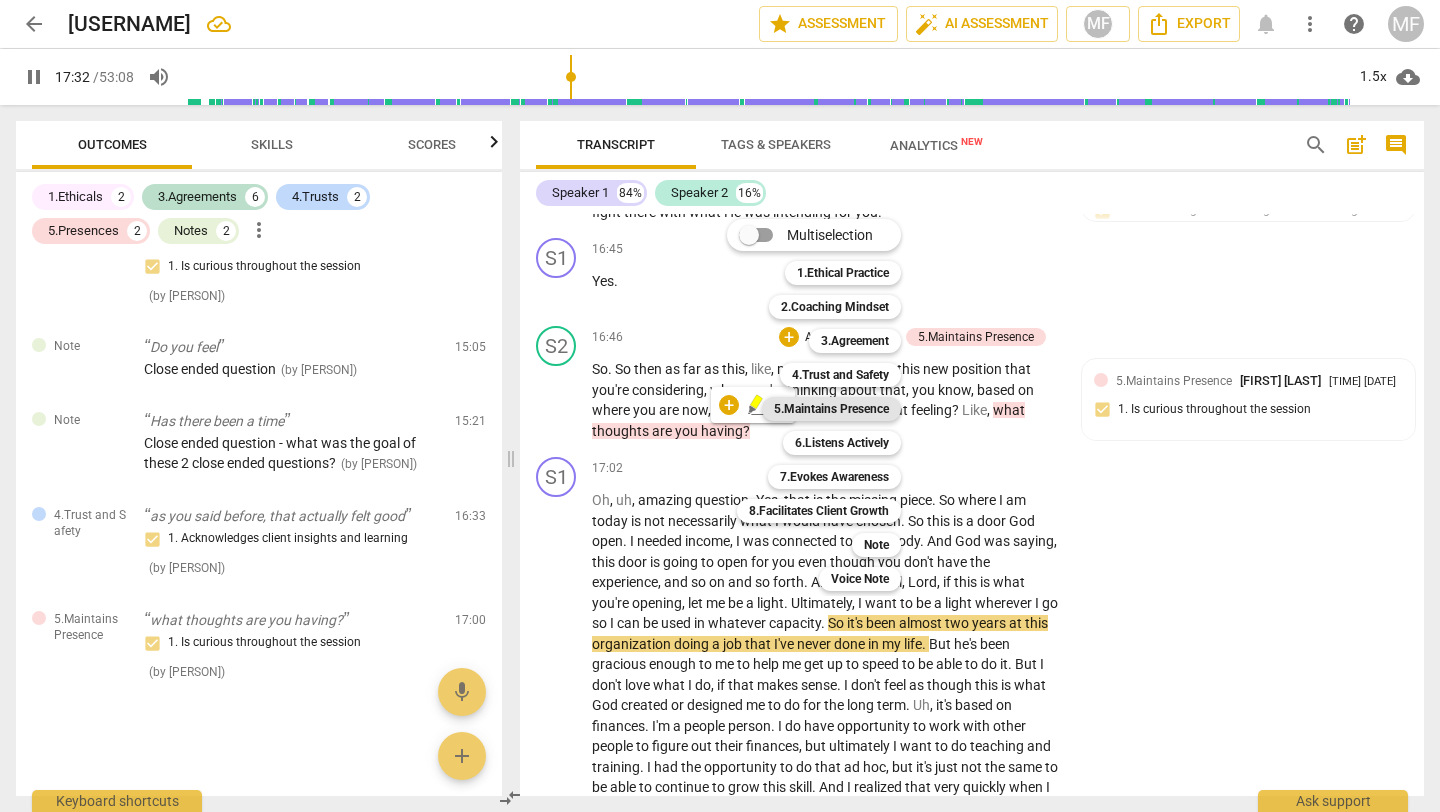 click on "5.Maintains Presence" at bounding box center (831, 409) 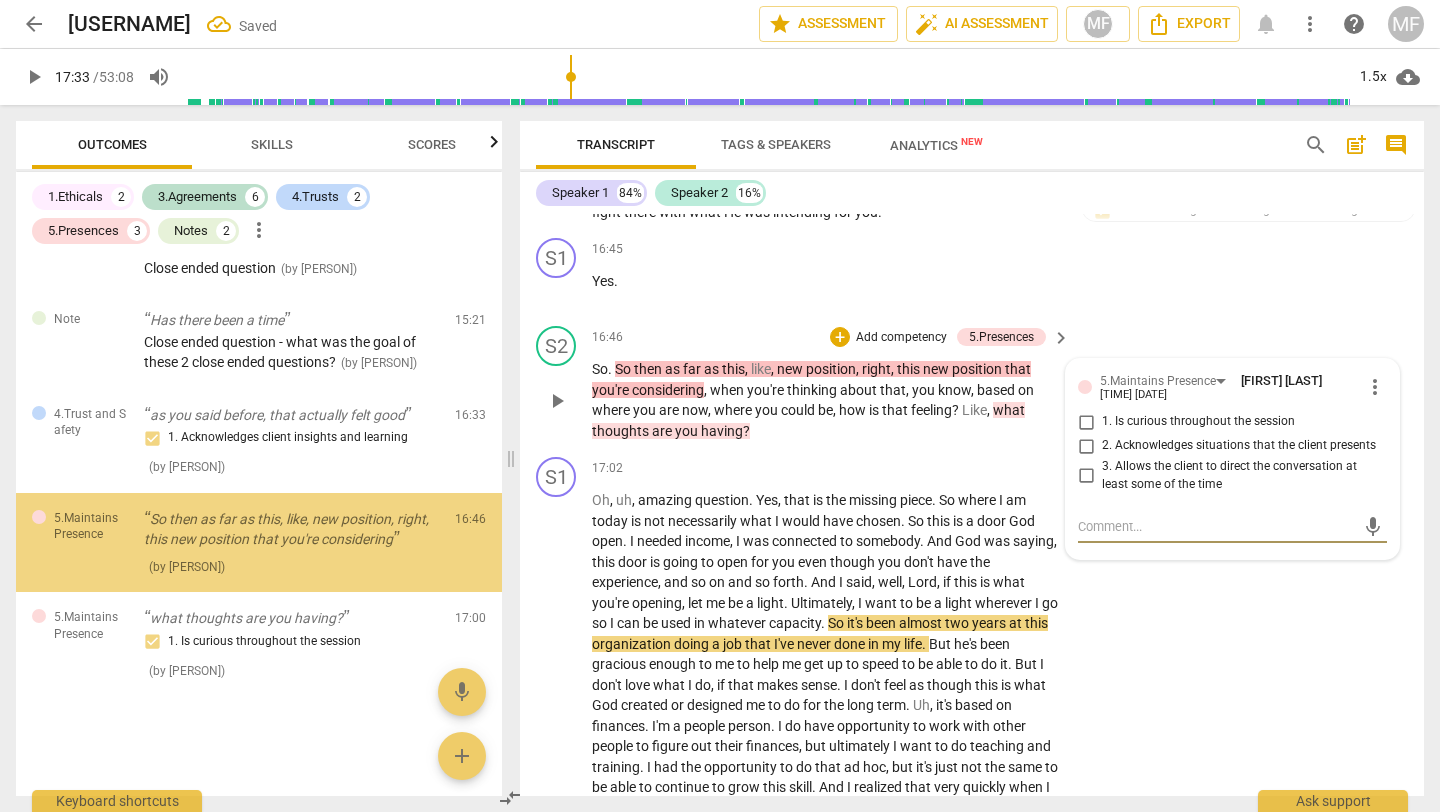 scroll, scrollTop: 1219, scrollLeft: 0, axis: vertical 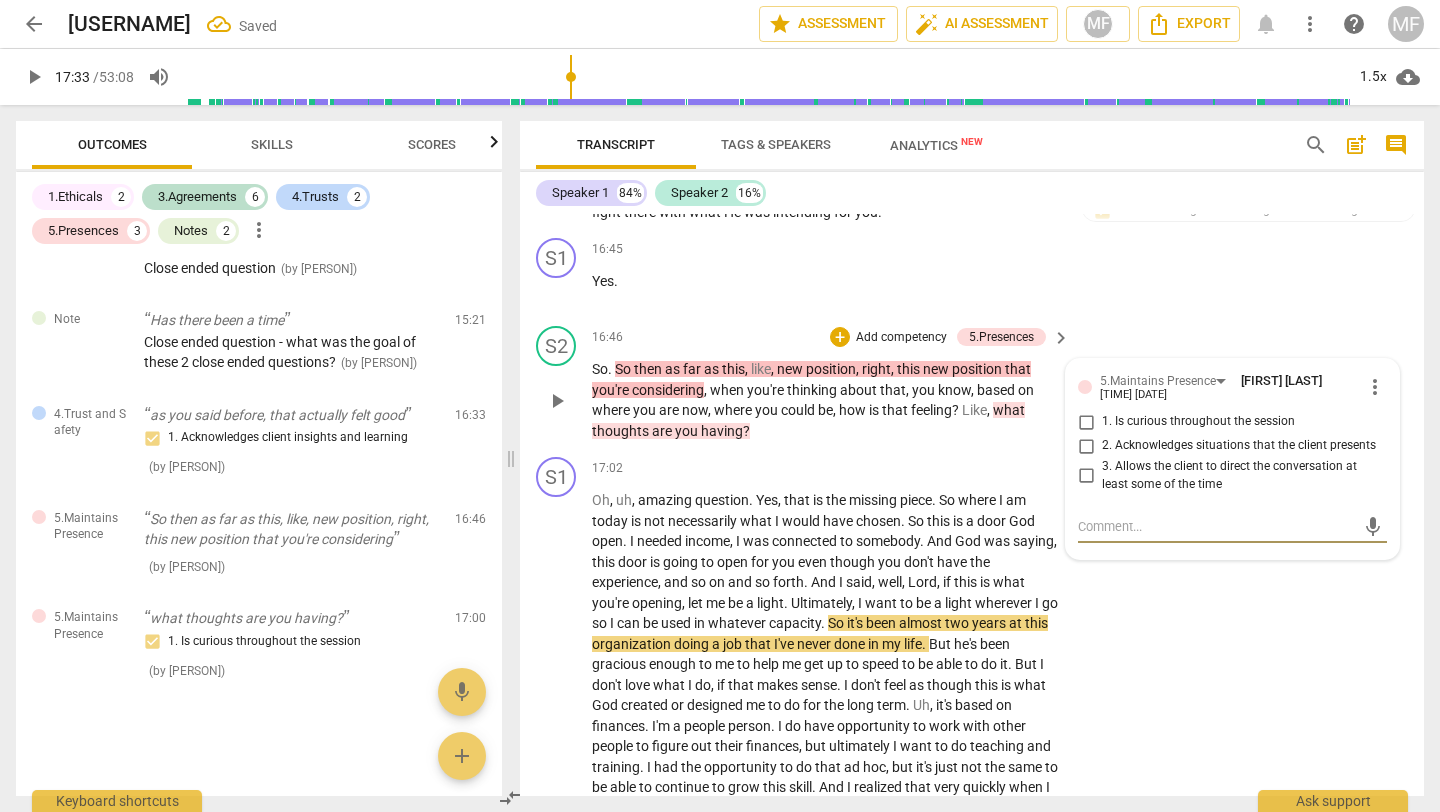 click on "2. Acknowledges situations that the client presents" at bounding box center (1239, 446) 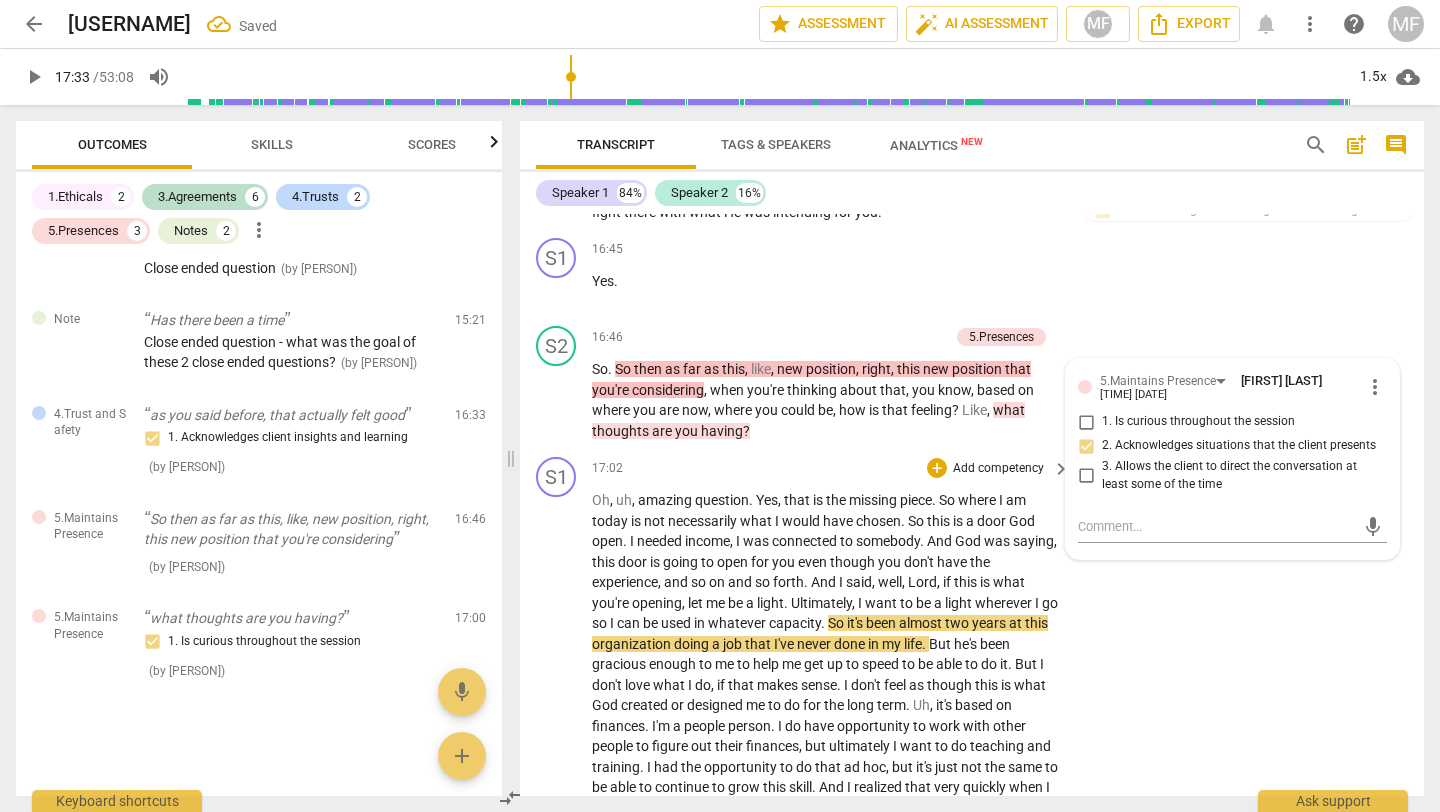 click on "the" at bounding box center [837, 500] 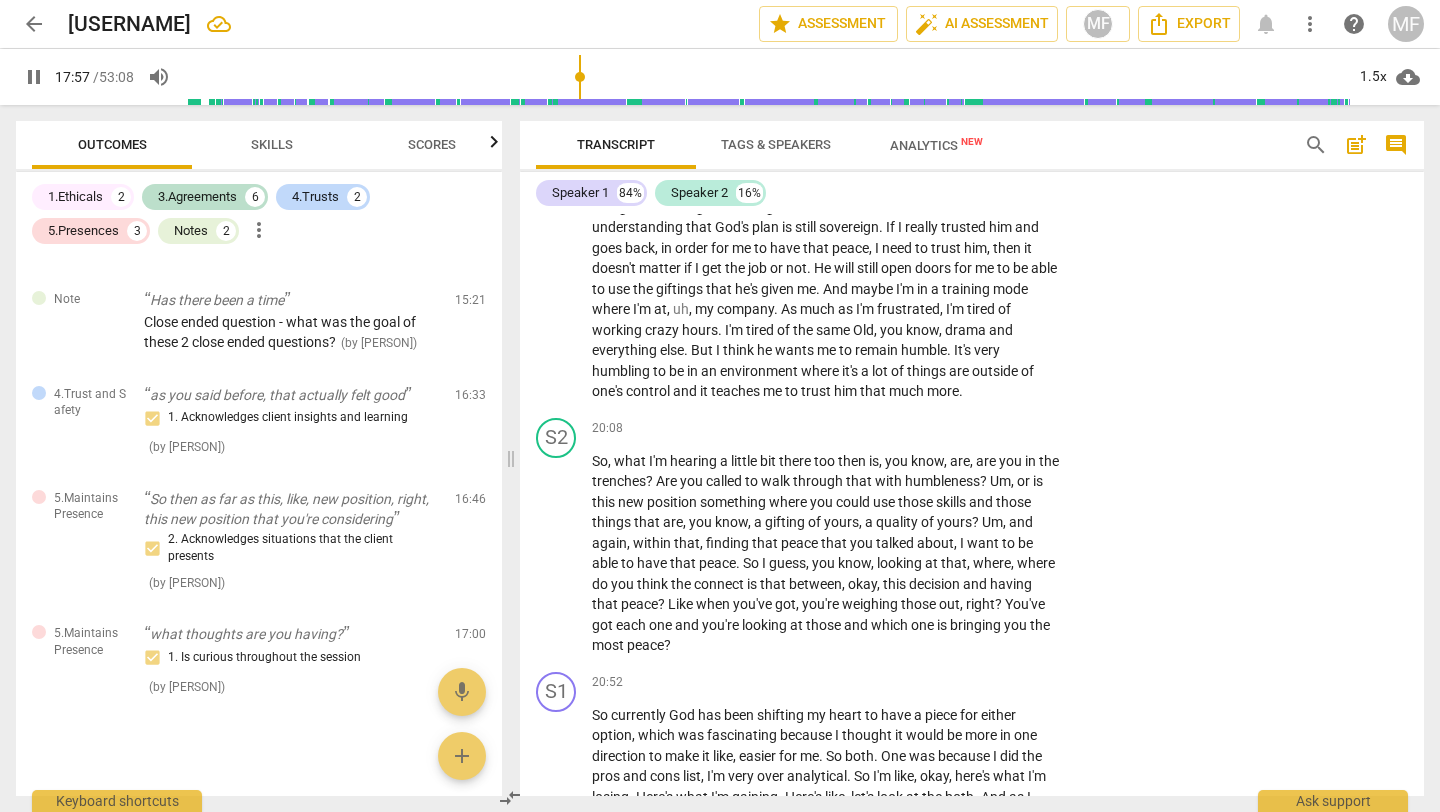 scroll, scrollTop: 7941, scrollLeft: 0, axis: vertical 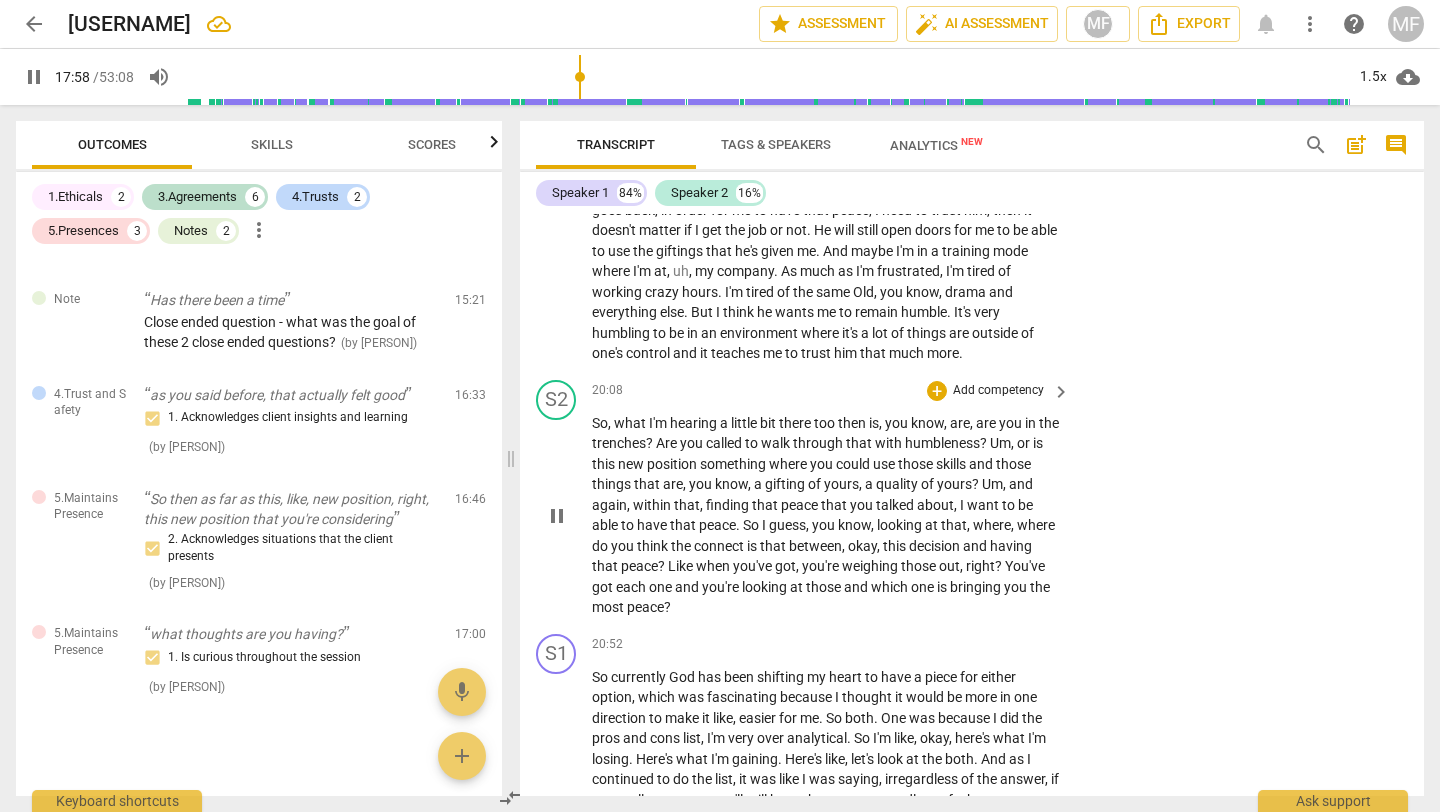click on "pause" at bounding box center (557, 516) 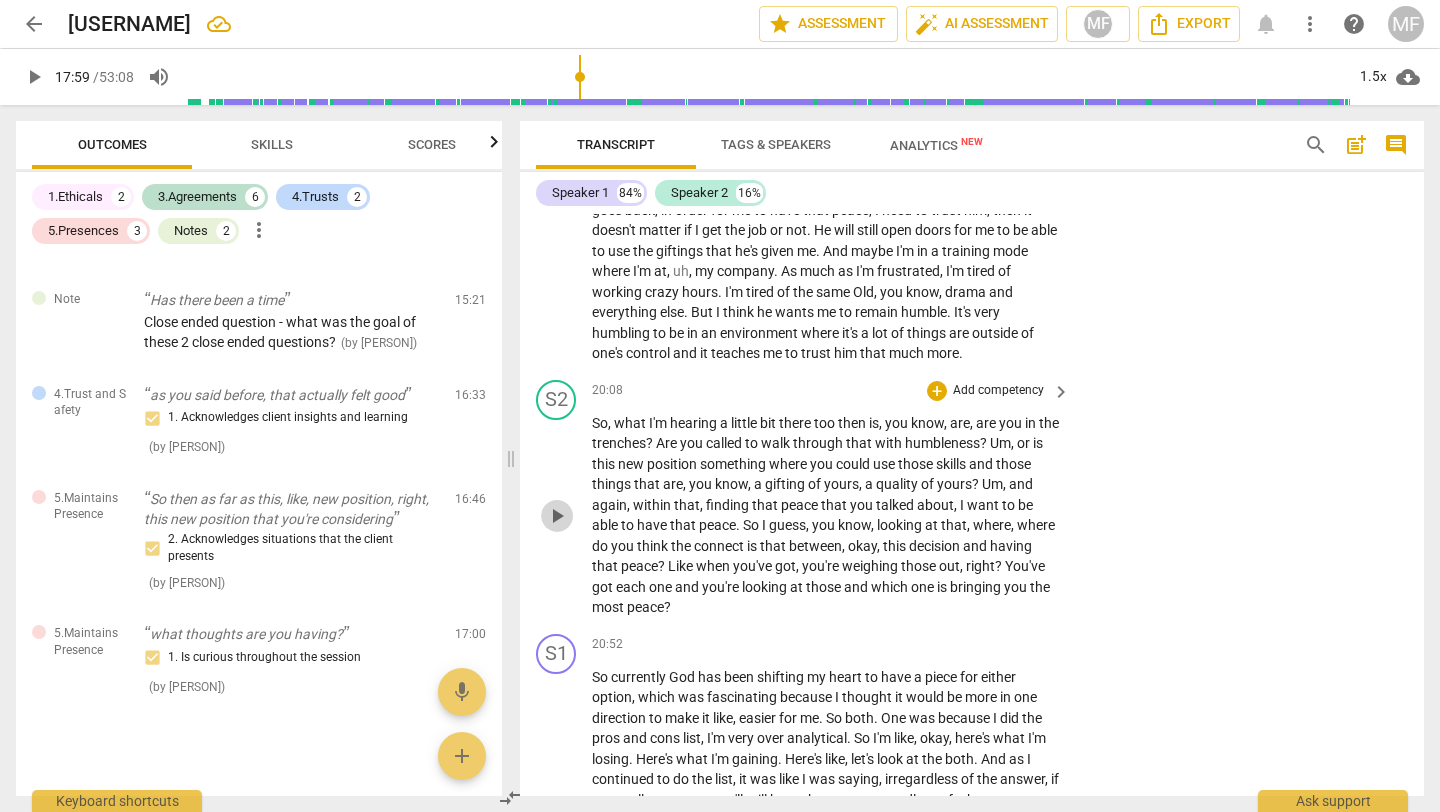click on "play_arrow" at bounding box center [557, 516] 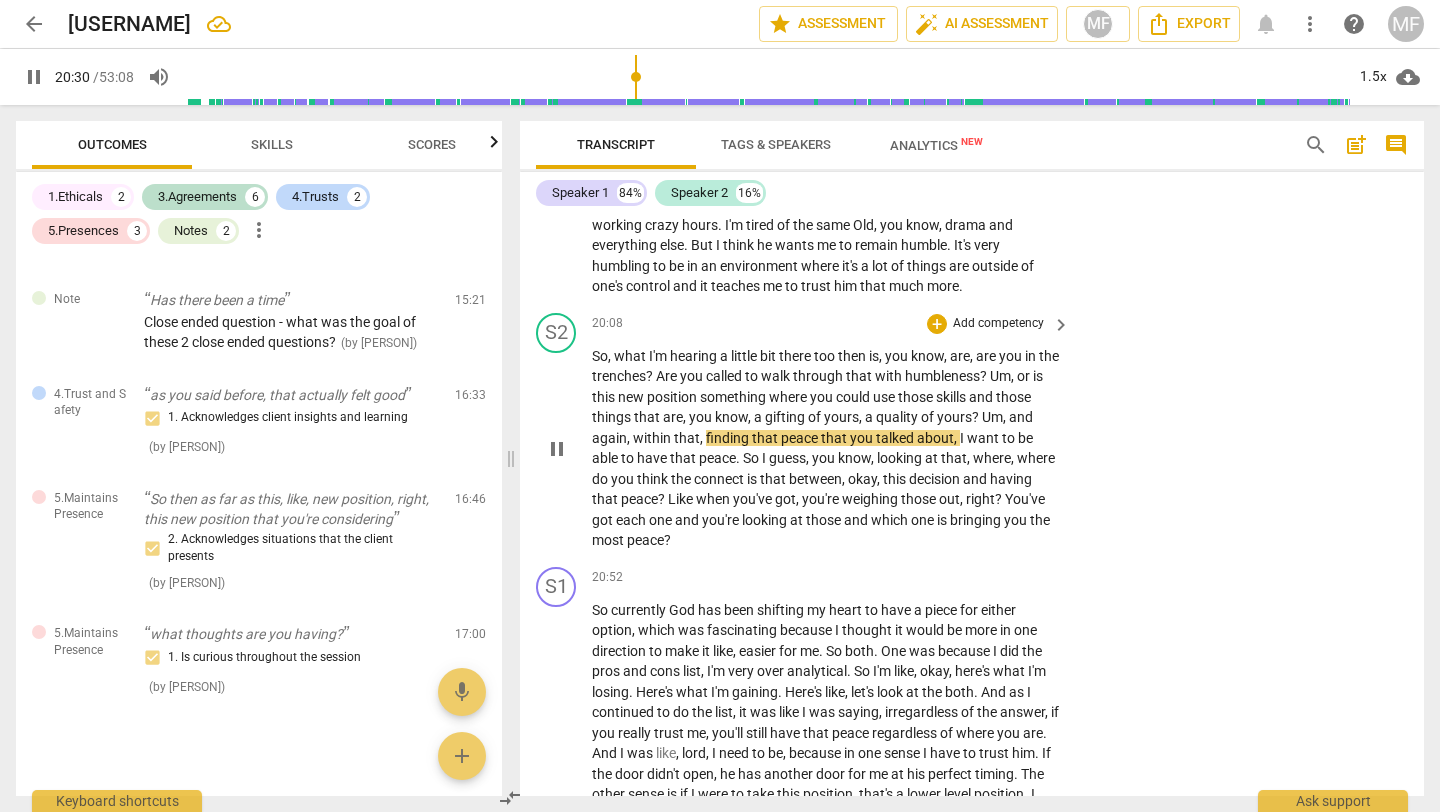 scroll, scrollTop: 8024, scrollLeft: 0, axis: vertical 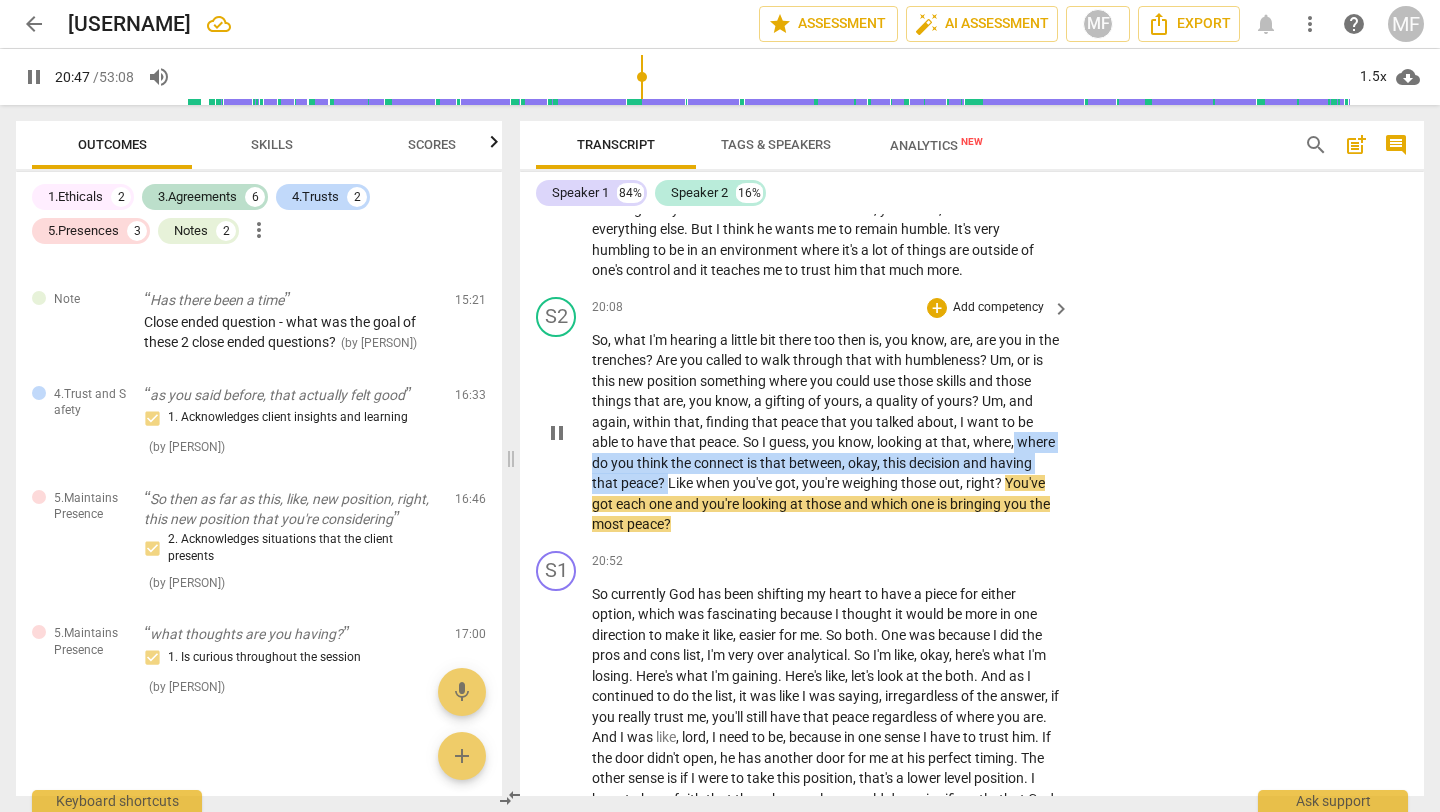 drag, startPoint x: 667, startPoint y: 530, endPoint x: 1013, endPoint y: 484, distance: 349.0444 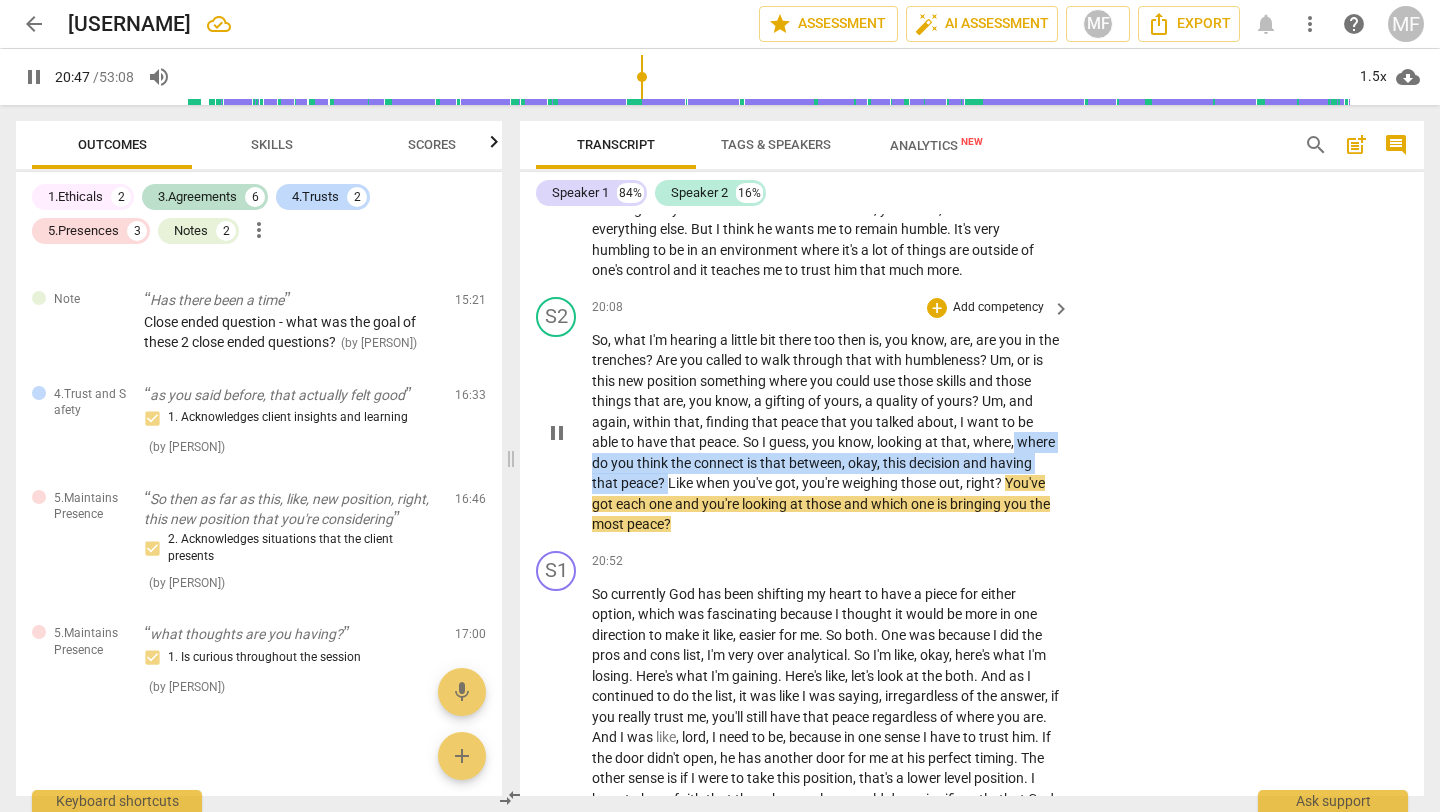 click on "So , what I'm hearing a little bit there too then is , you know , are , are you in the trenches ? Are you called to walk through that with humbleness ? Um , or is this new position something where you could use those skills and those things that are , you know , a gifting of yours , a quality of yours ? Um , and again , within that , finding that peace that you talked about , I want to be able to have that peace . So I guess , you know , looking at that , where , where do you think the connect is that between , okay , this decision and having that peace ? Like when you've got , you're weighing those out , right ? You've got each one and you're looking at those and which one is bringing you the most peace ?" at bounding box center (826, 432) 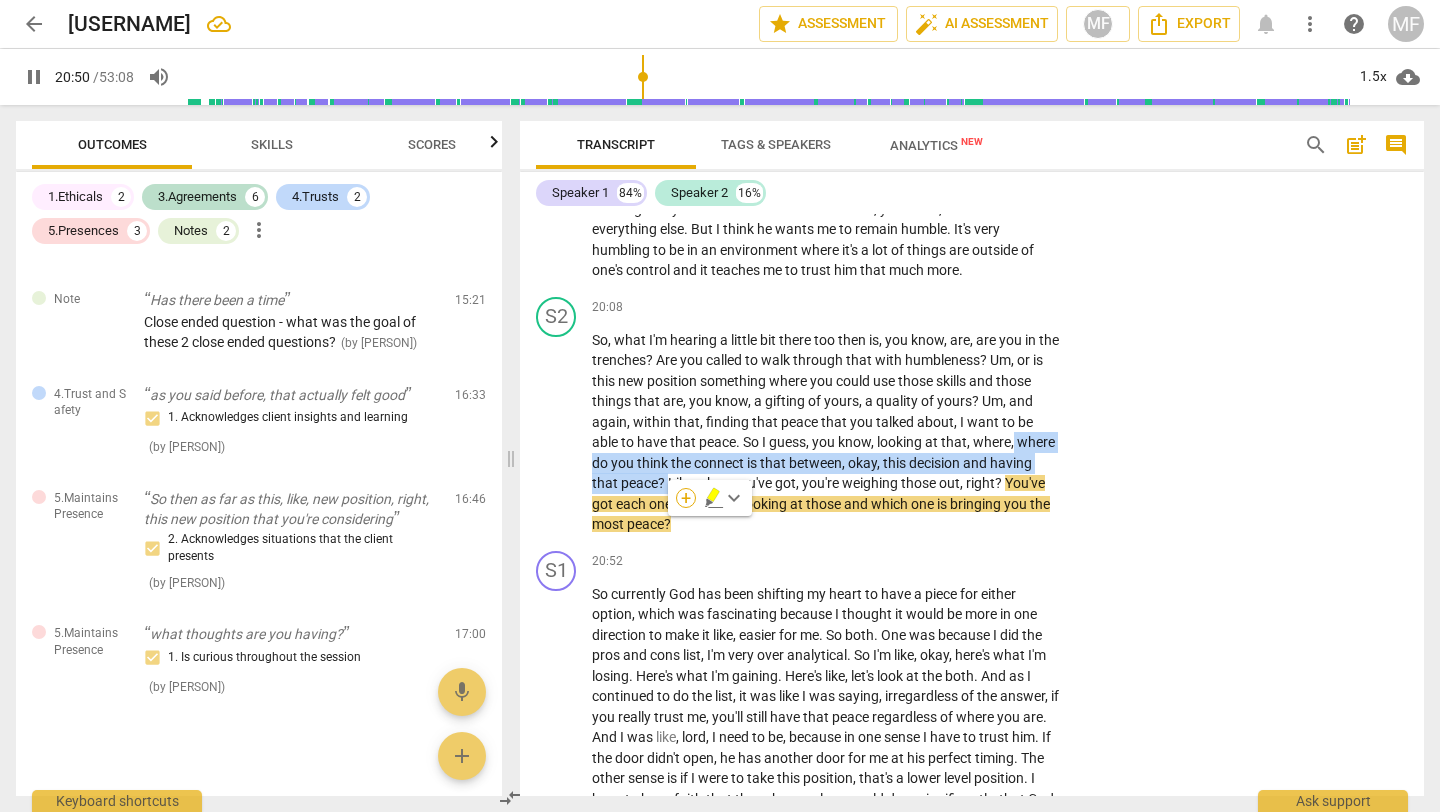 click on "+" at bounding box center [686, 498] 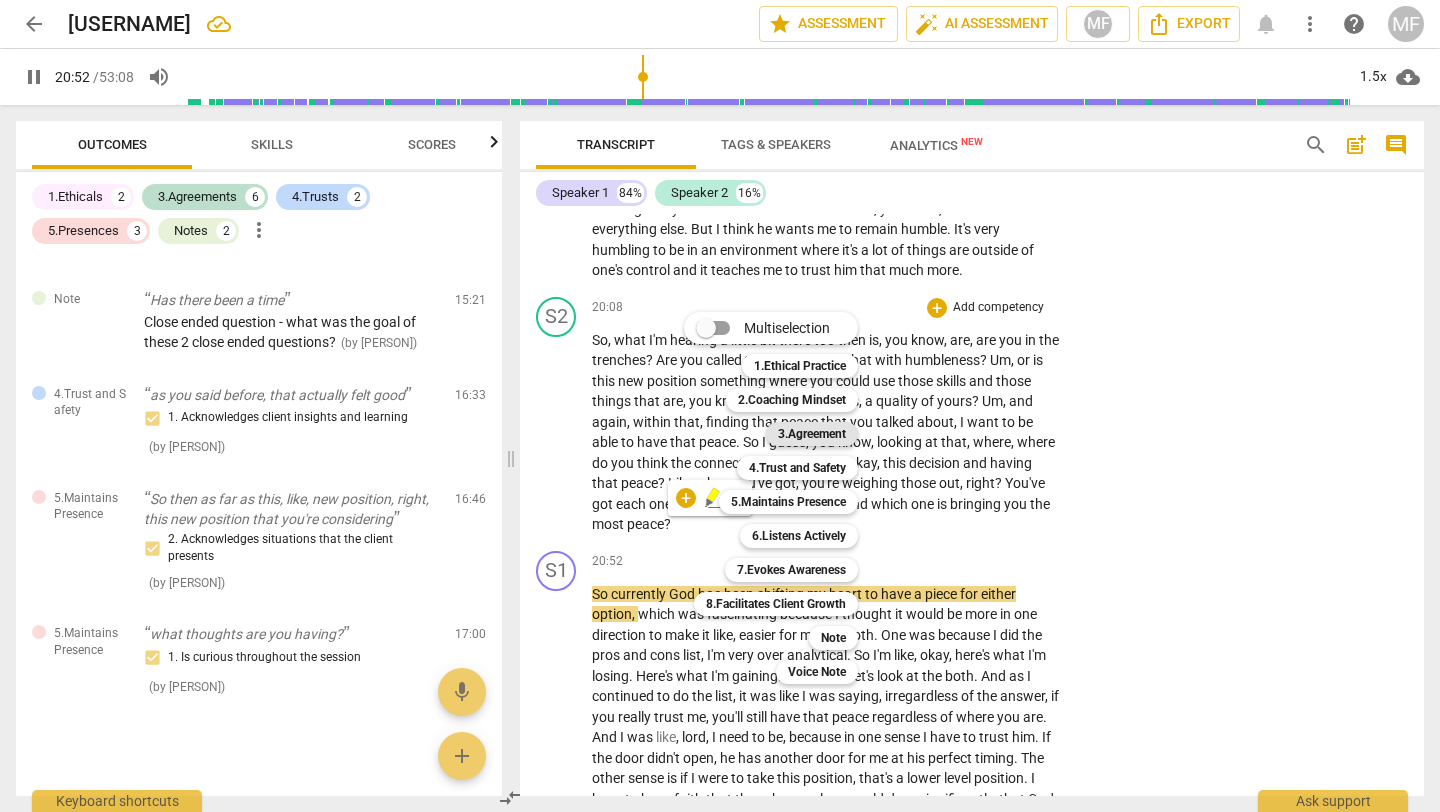 click on "3.Agreement" at bounding box center (812, 434) 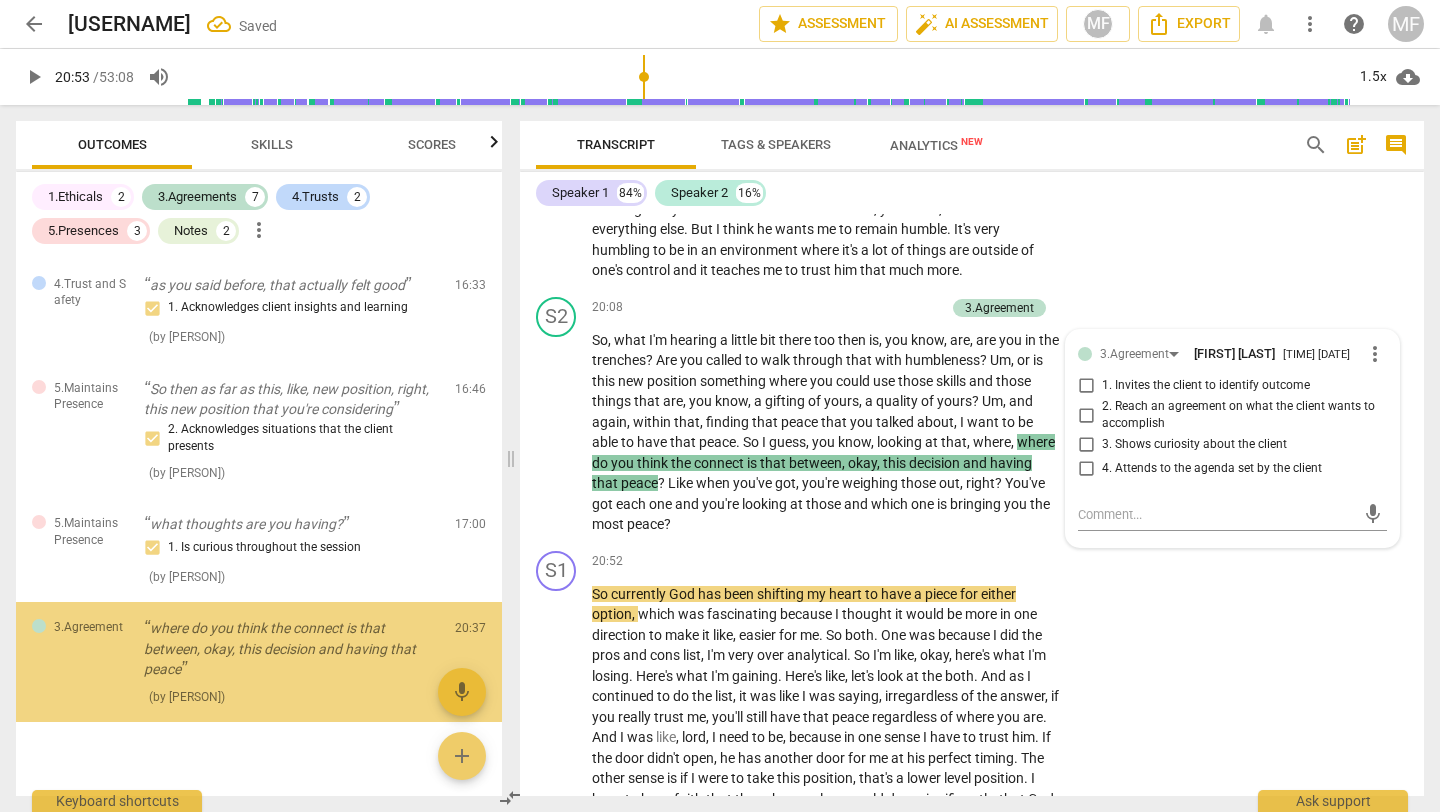 scroll, scrollTop: 1375, scrollLeft: 0, axis: vertical 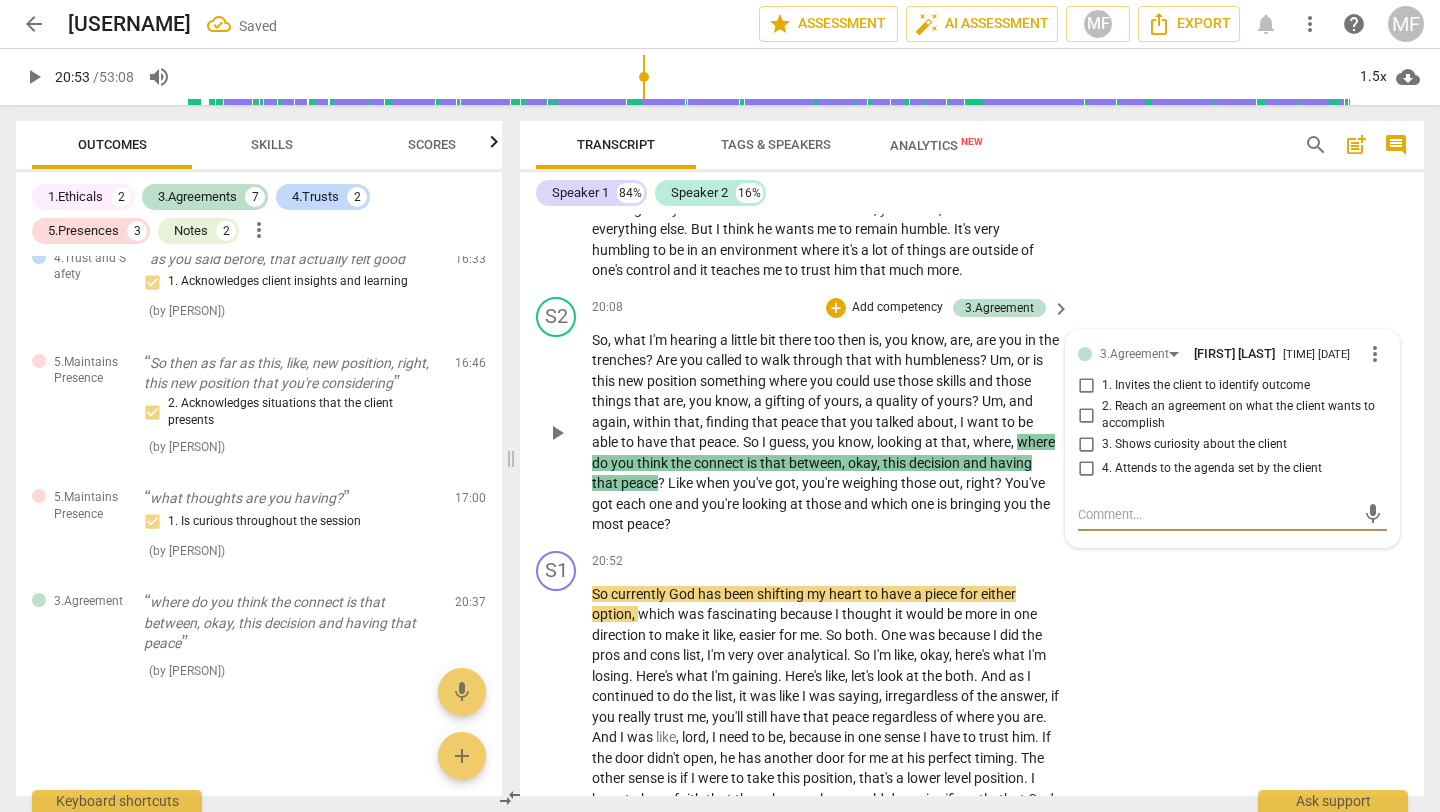 click on "4. Attends to the agenda set by the client" at bounding box center (1212, 469) 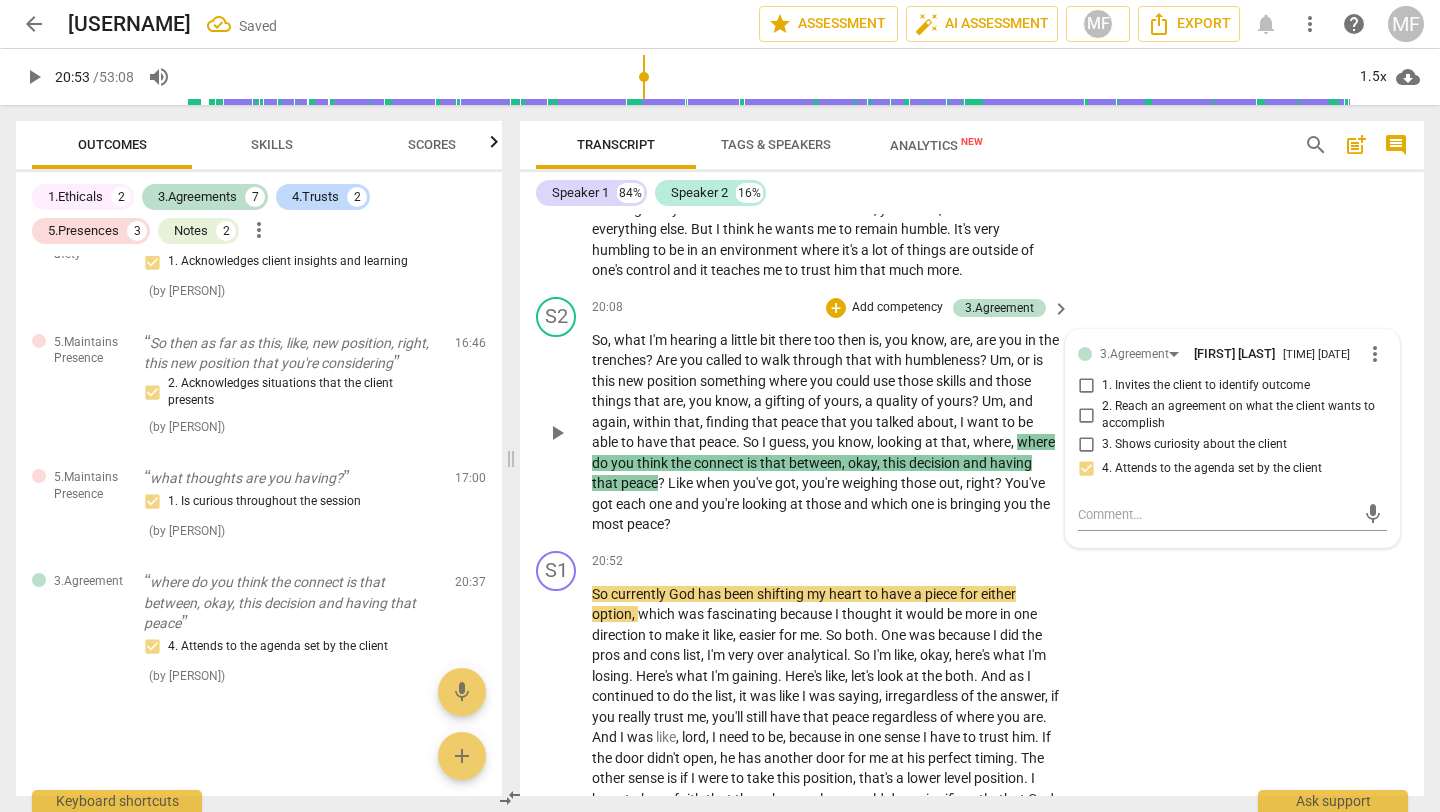 click on "1. Invites the client to identify outcome" at bounding box center (1206, 386) 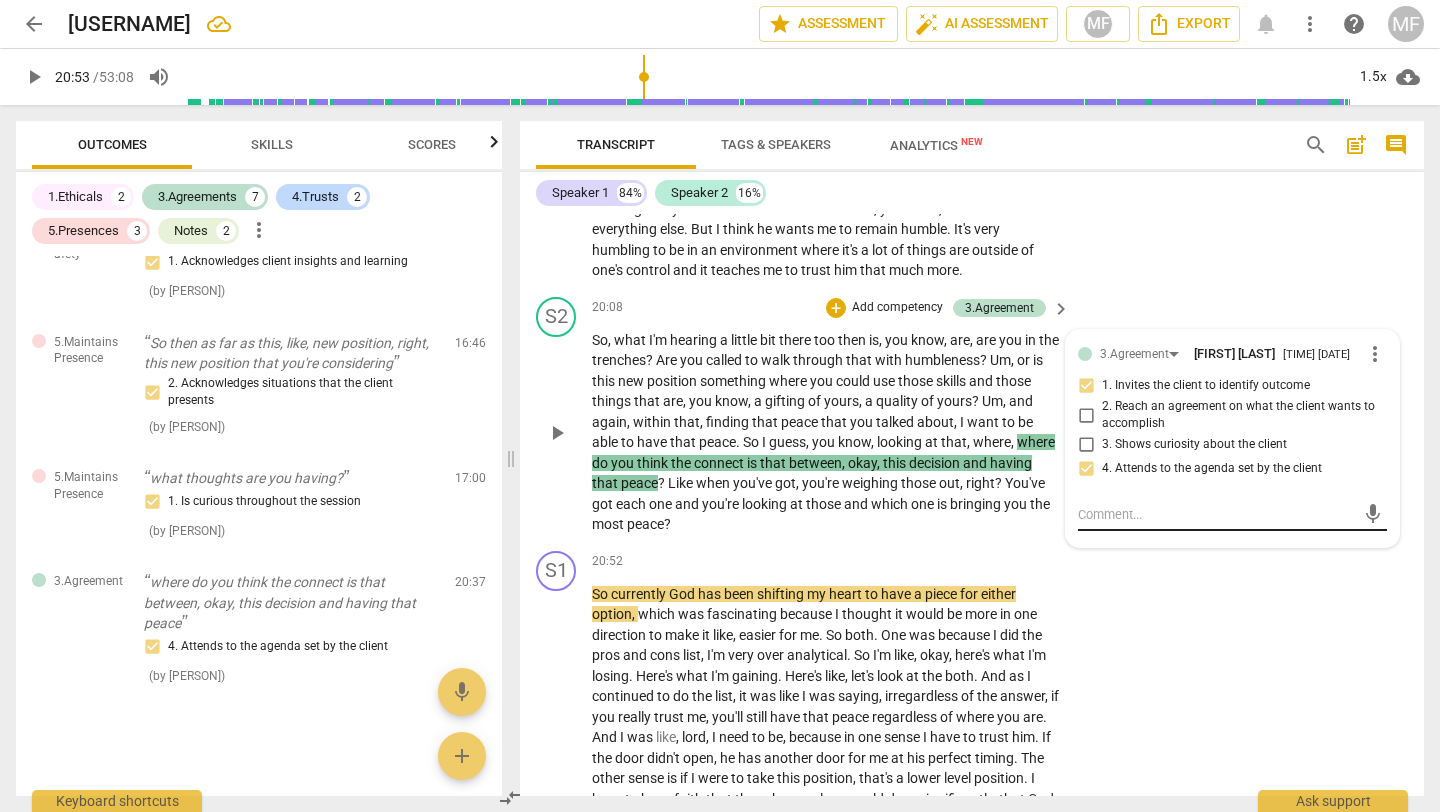 click at bounding box center (1216, 514) 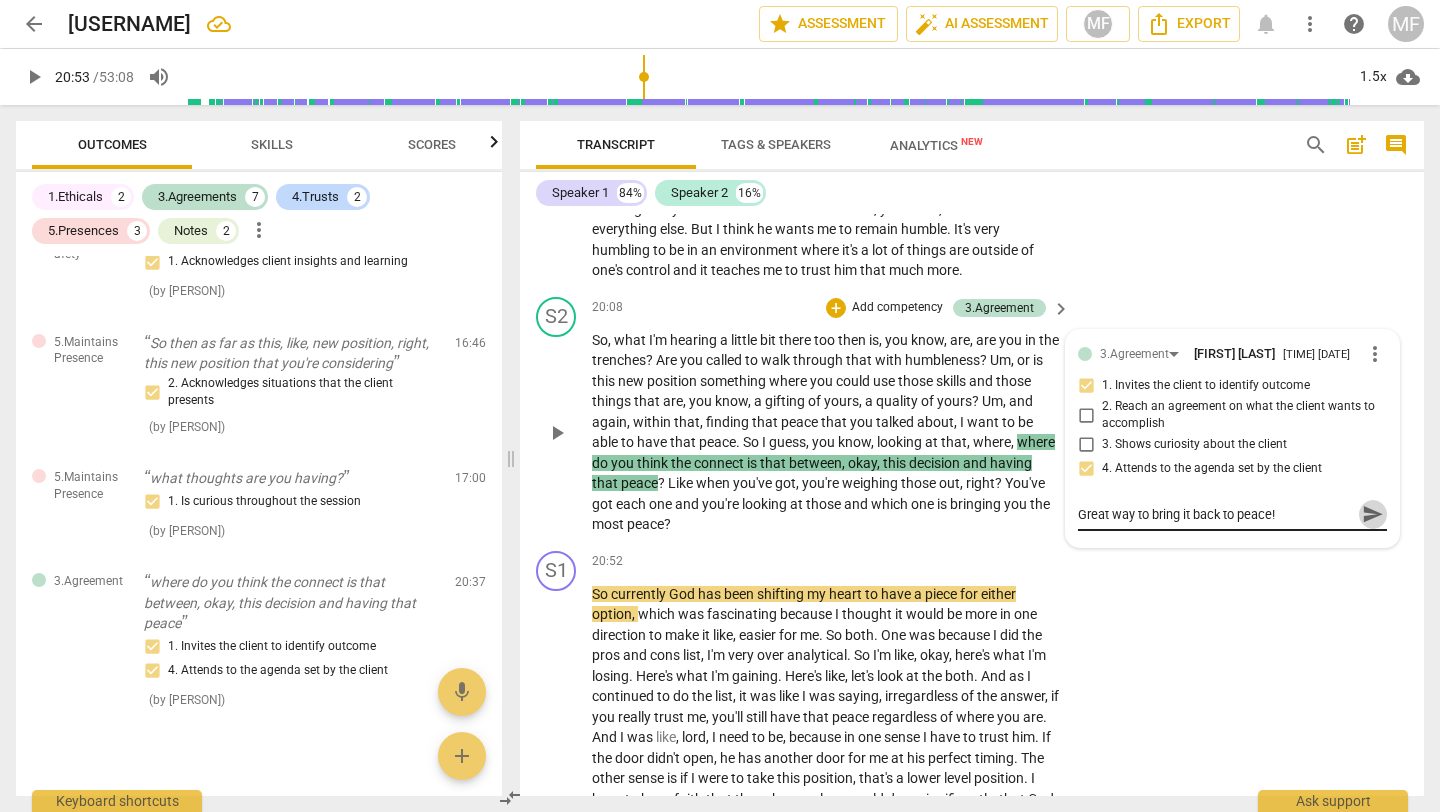 click on "send" at bounding box center (1373, 514) 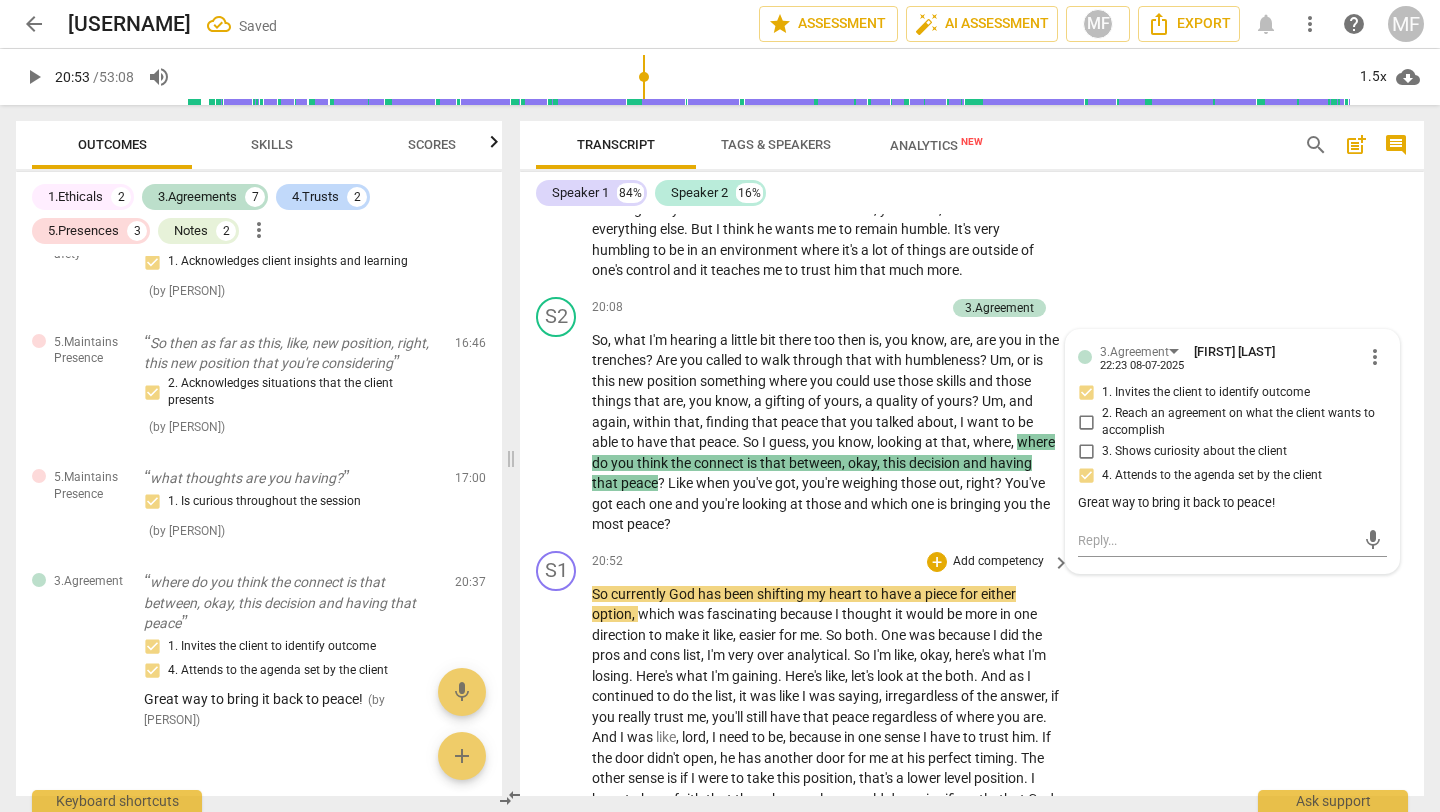 click on "S1 play_arrow pause [TIME] + Add competency keyboard_arrow_right So   currently   God   has   been   shifting   my   heart   to   have   a   piece   for   either   option ,   which   was   fascinating   because   I   thought   it   would   be   more   in   one   direction   to   make   it   like ,   easier   for   me .   So   both .   One   was   because   I   did   the   pros   and   cons   list ,   I'm   very   over   analytical .   So   I'm   like ,   okay ,   here's   what   I'm   losing .   Here's   what   I'm   gaining .   Here's   like ,   let's   look   at   the   both .   And   as   I   continued   to   do   the   list ,   it   was   like   I   was   saying ,   irregardless   of   the   answer ,   if   you   really   trust   me ,   you'll   still   have   that   peace   regardless   of   where   you   are .   And   I   was   like ,   lord ,   I   need   to   be ,   because   in   one   sense   I   have   to   trust   him .   If   the   door   didn't   open ,   he   has   another   door   for   me   at" at bounding box center [972, 834] 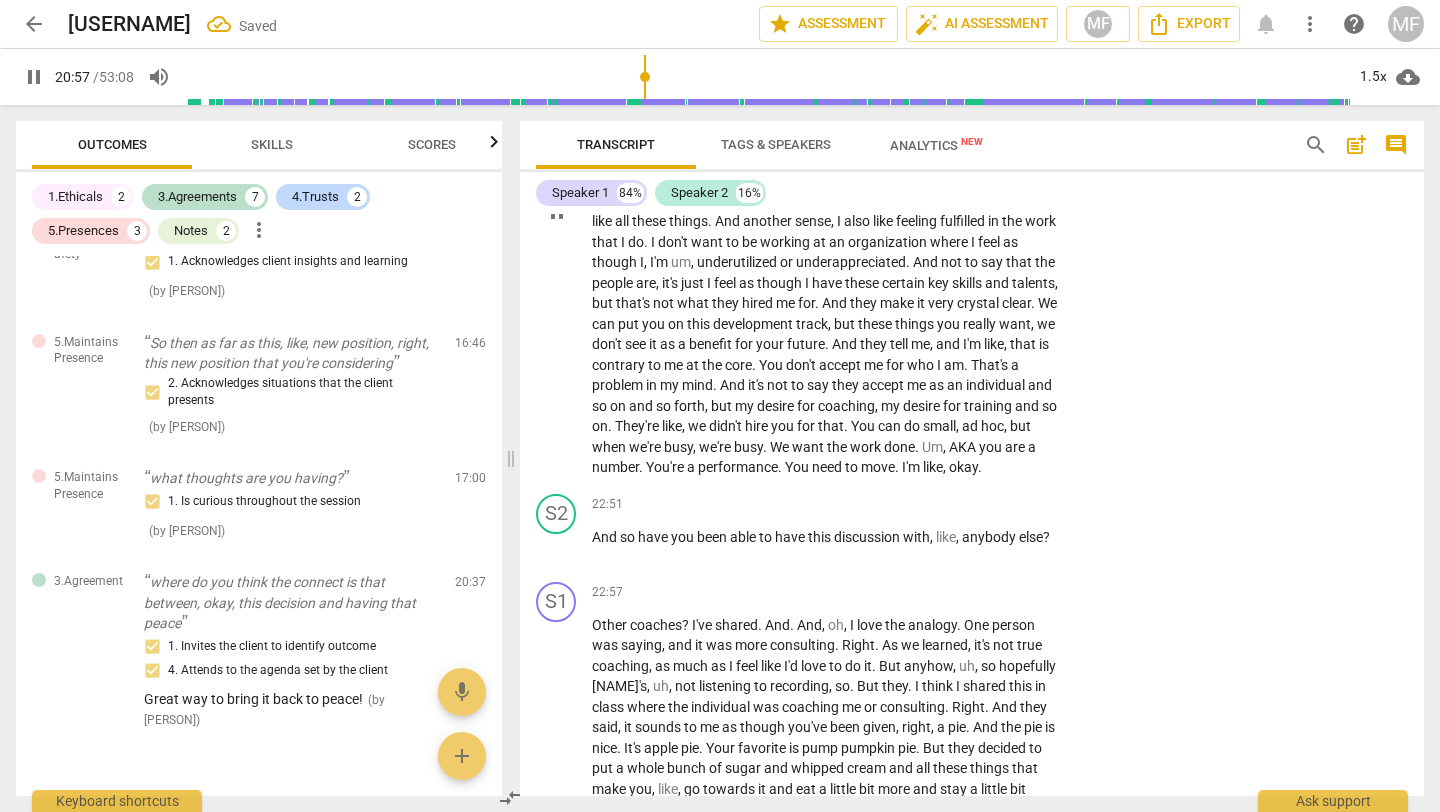 scroll, scrollTop: 8665, scrollLeft: 0, axis: vertical 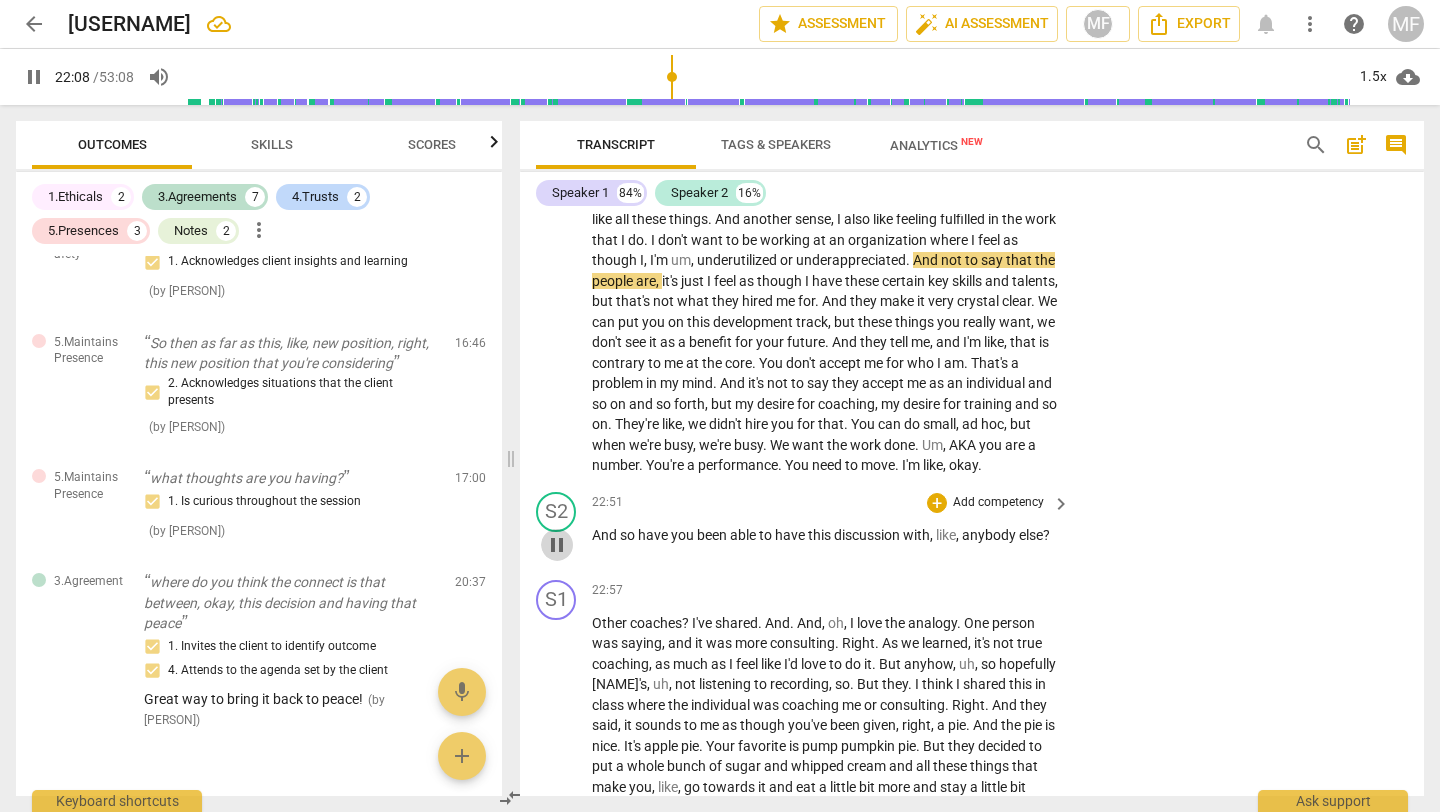 click on "pause" at bounding box center [557, 545] 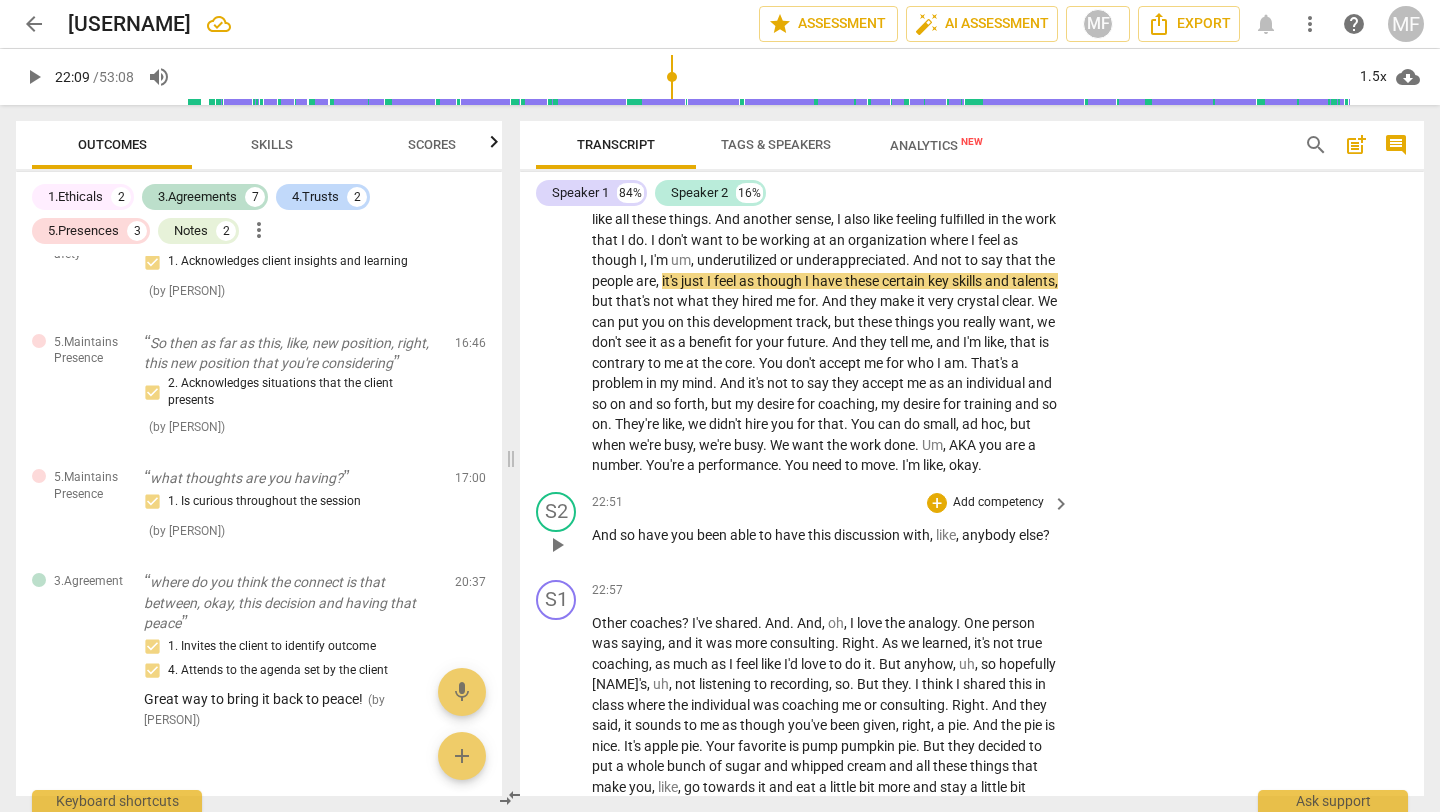 click on "play_arrow" at bounding box center [557, 545] 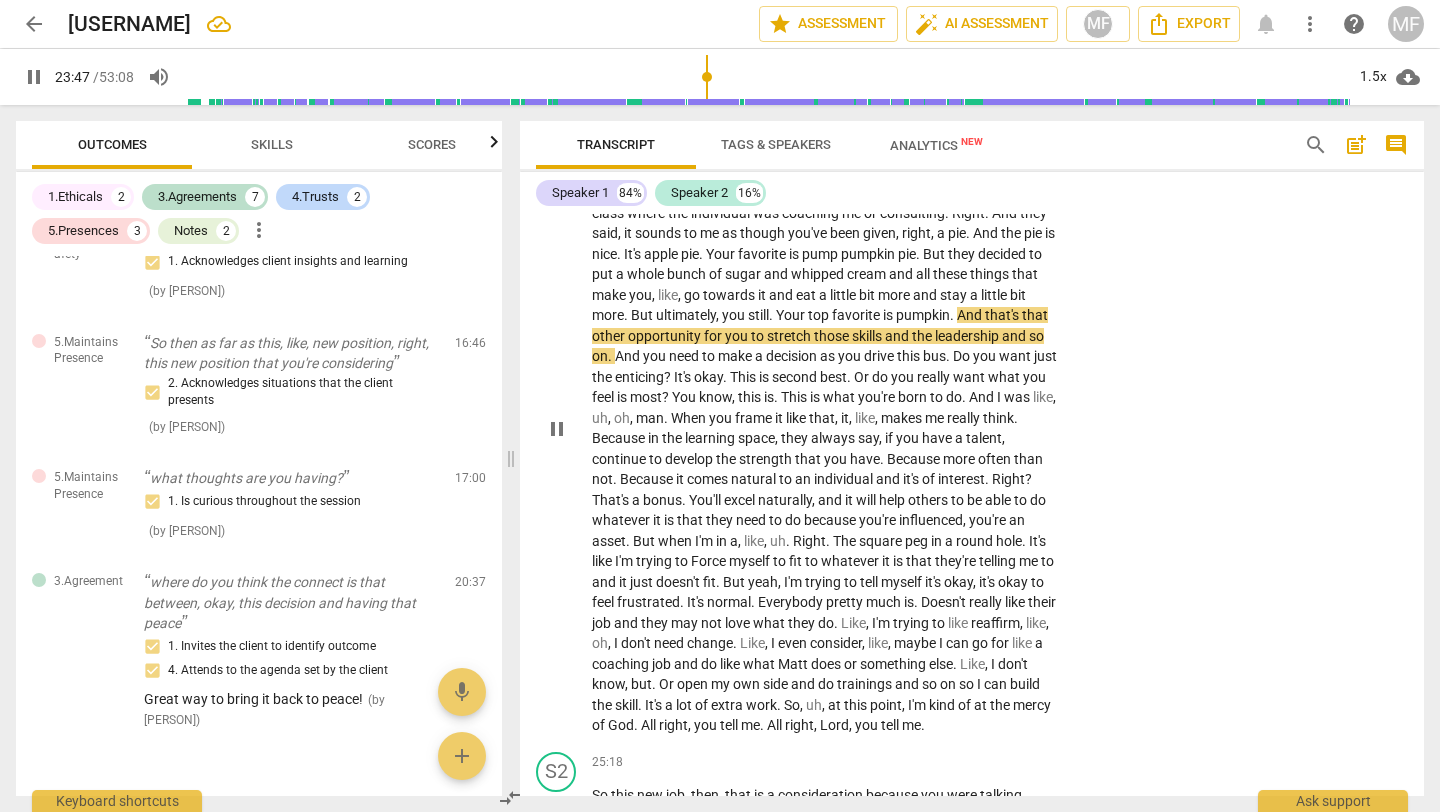 scroll, scrollTop: 9129, scrollLeft: 0, axis: vertical 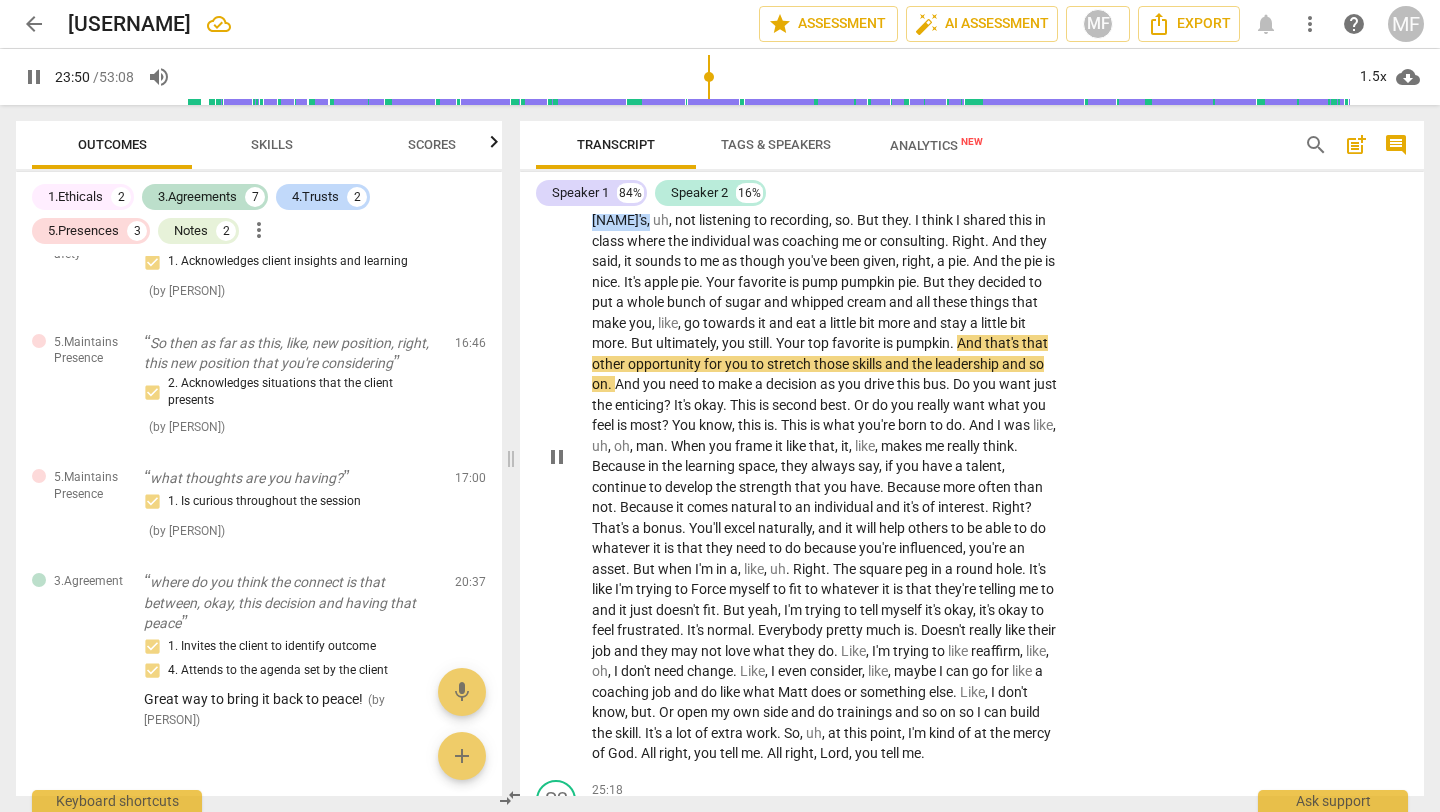 drag, startPoint x: 692, startPoint y: 286, endPoint x: 657, endPoint y: 286, distance: 35 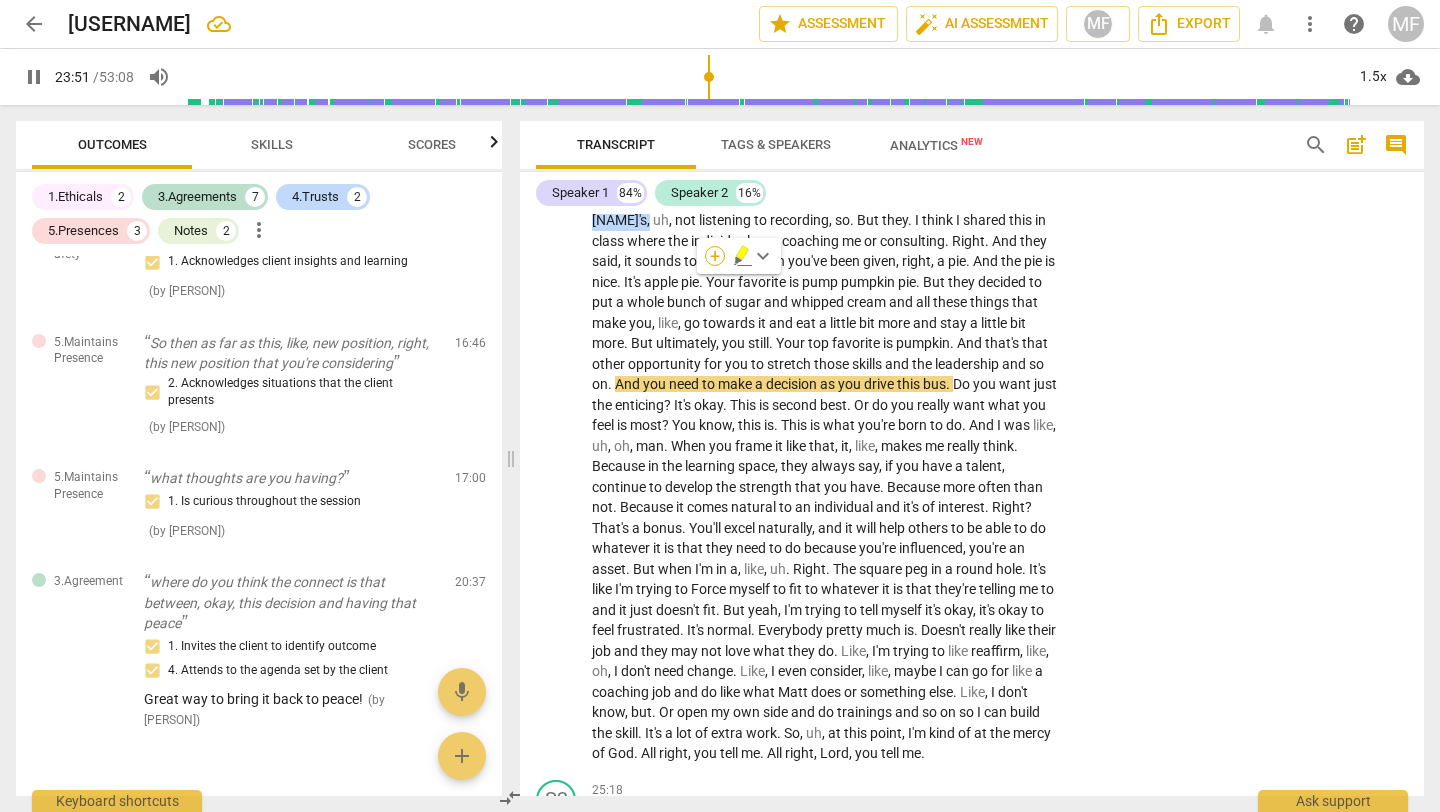 click on "+" at bounding box center (715, 256) 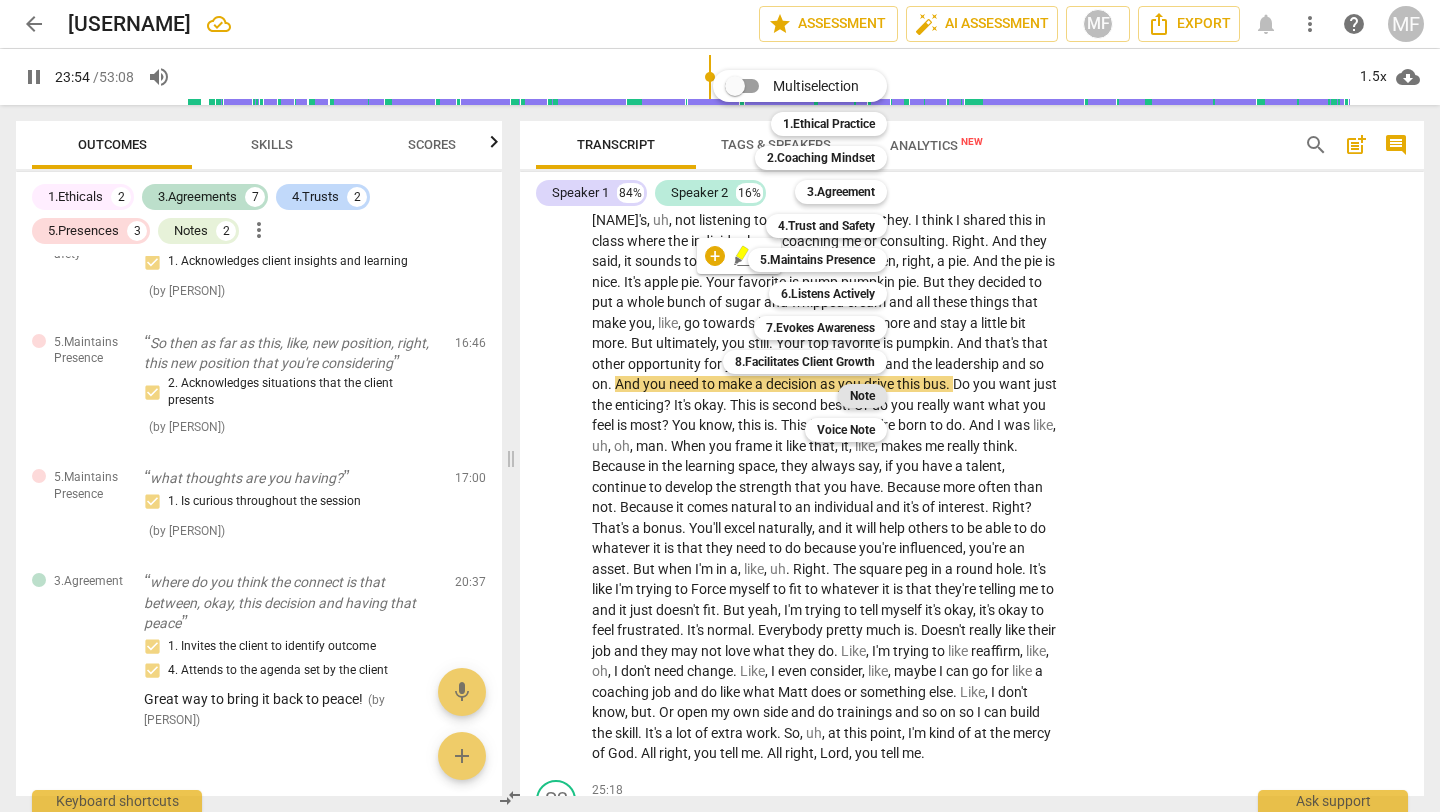 click on "Note" at bounding box center (862, 396) 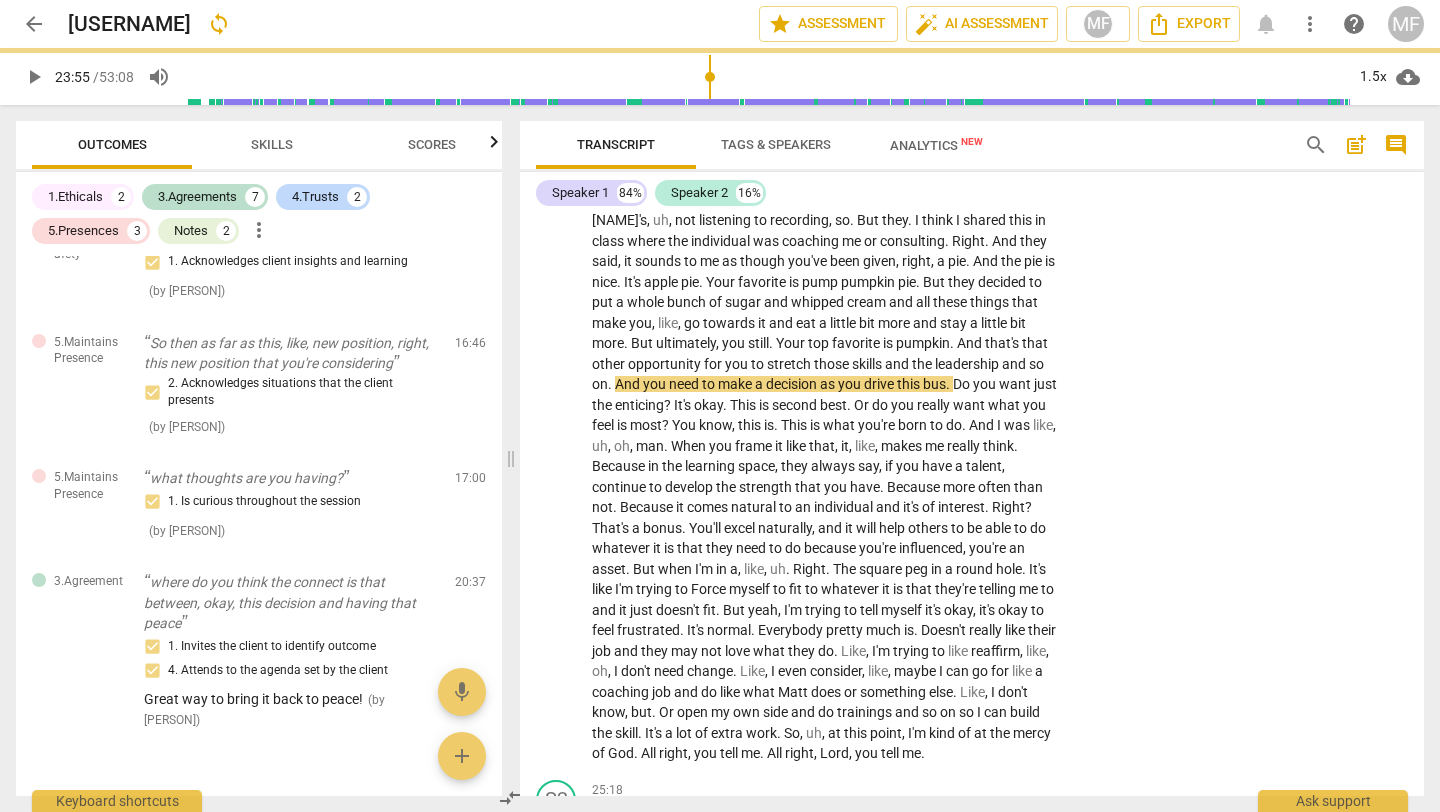 scroll, scrollTop: 9135, scrollLeft: 0, axis: vertical 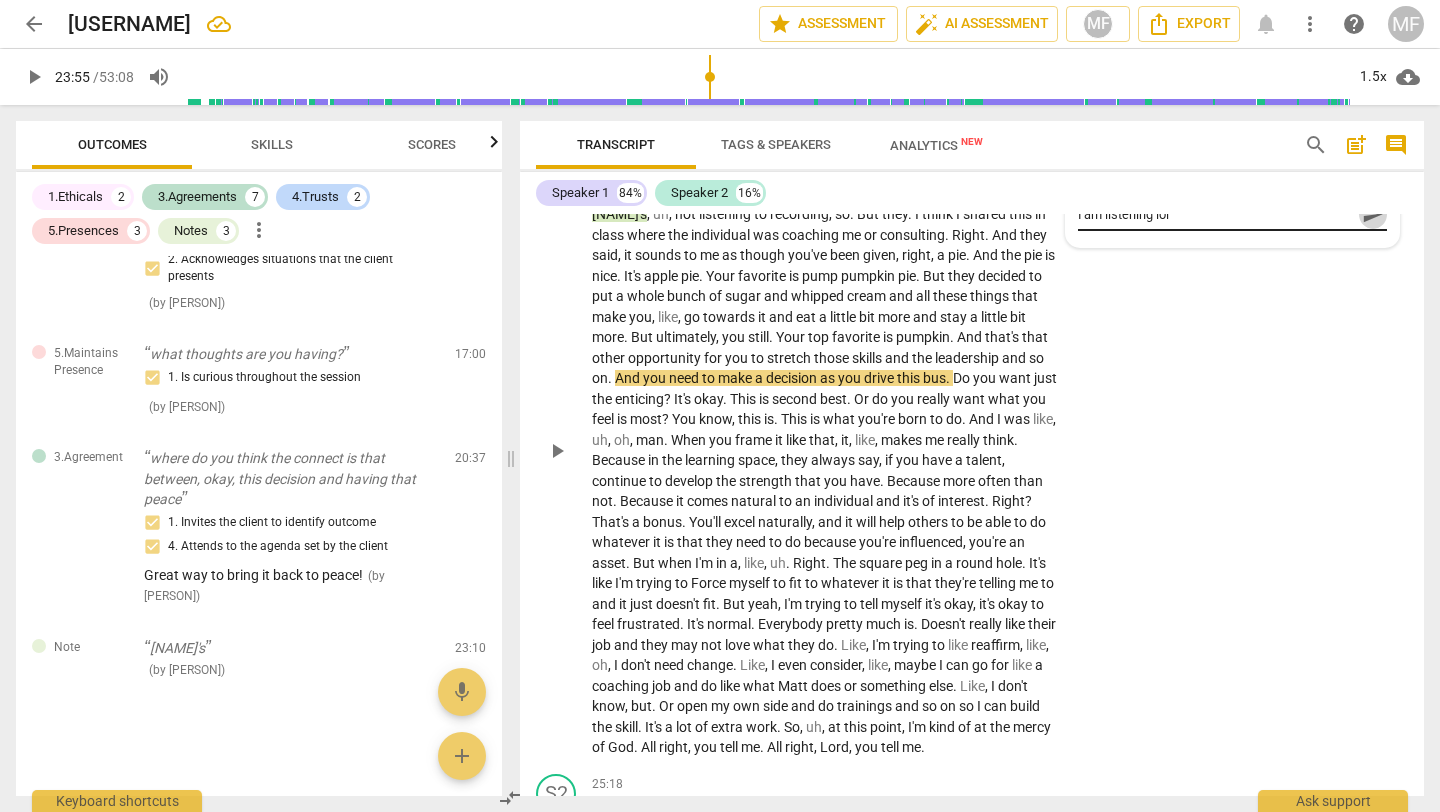 click on "send" at bounding box center [1373, 214] 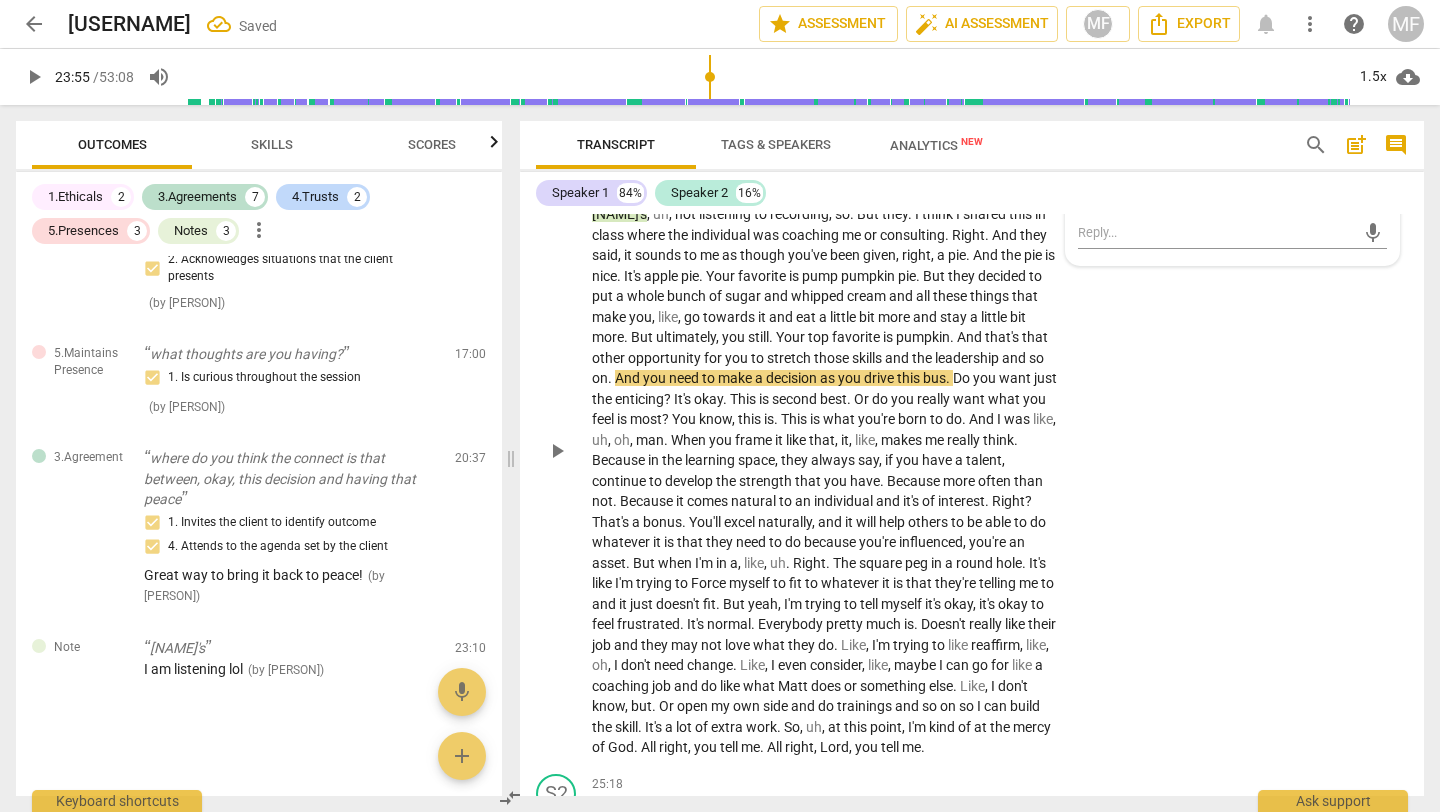 click on "talent" at bounding box center [984, 460] 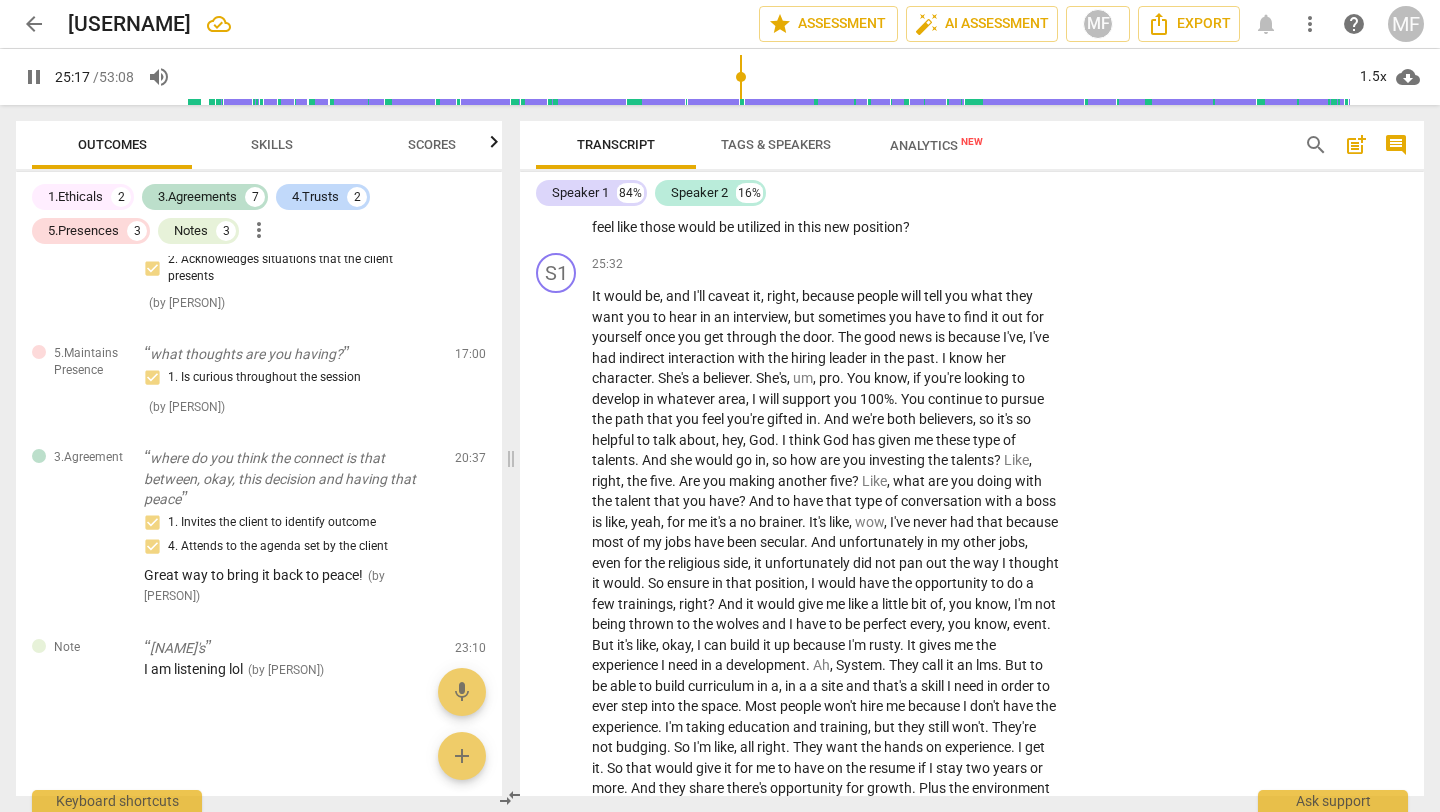 scroll, scrollTop: 9774, scrollLeft: 0, axis: vertical 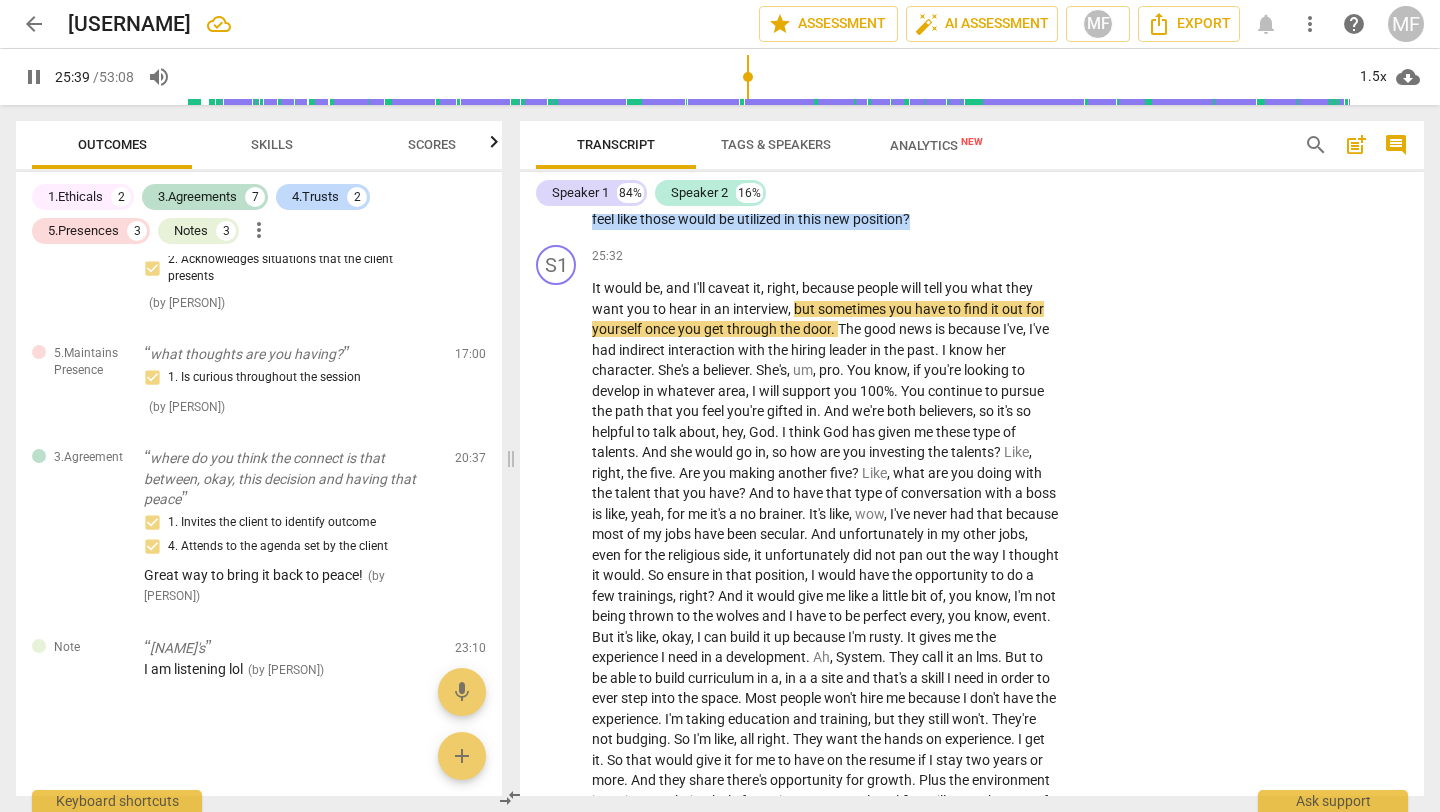 drag, startPoint x: 1004, startPoint y: 280, endPoint x: 1008, endPoint y: 290, distance: 10.770329 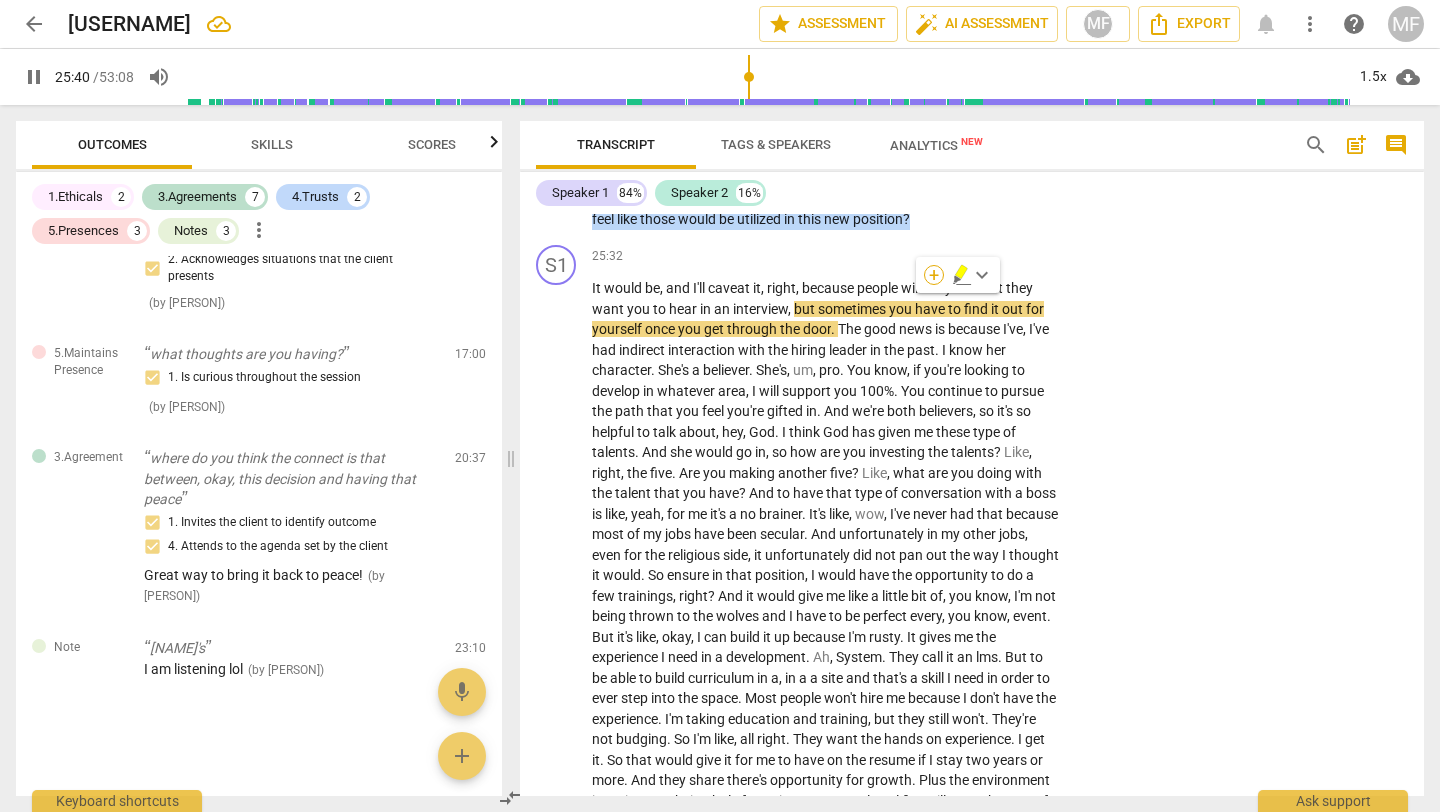 click on "+" at bounding box center [934, 275] 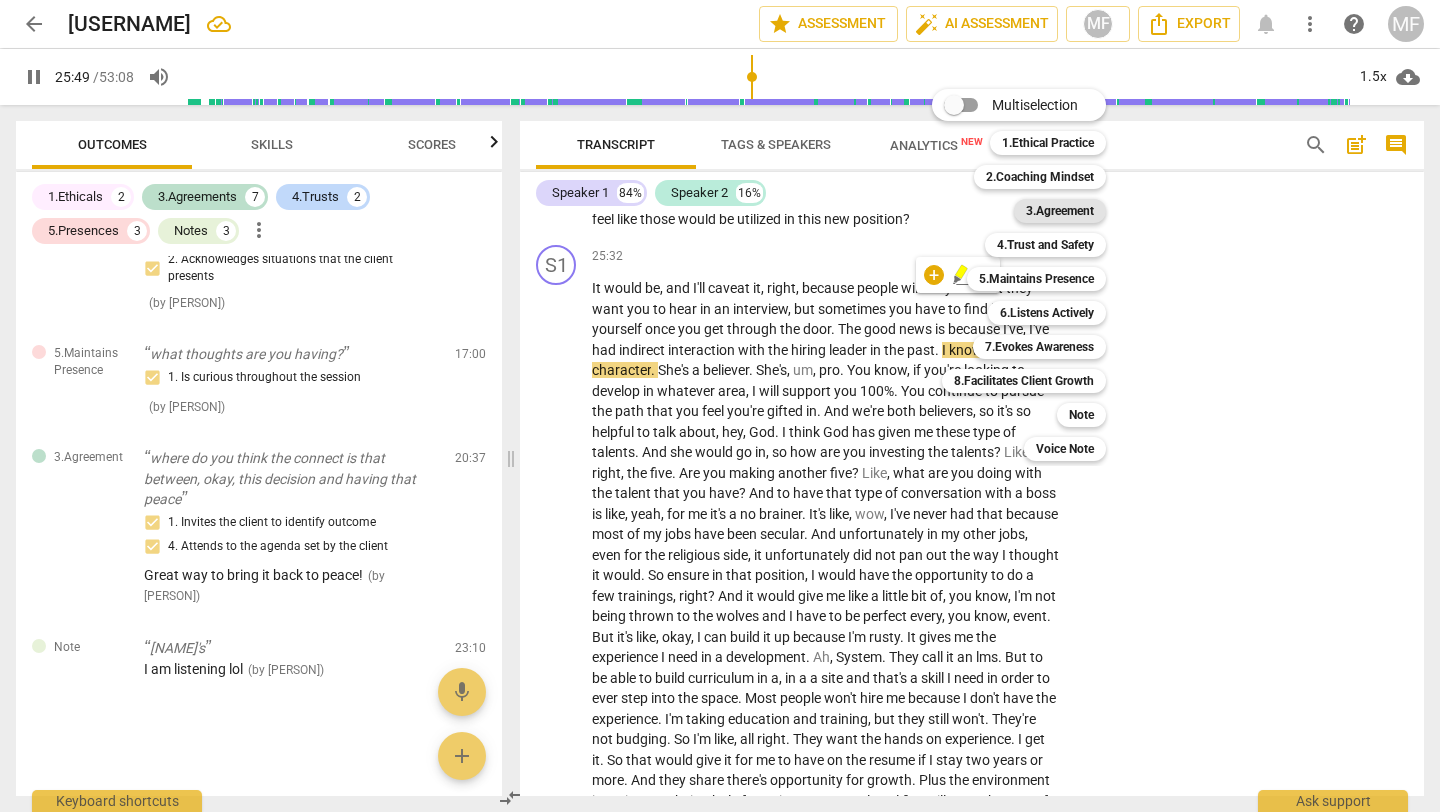 click on "3.Agreement" at bounding box center (1060, 211) 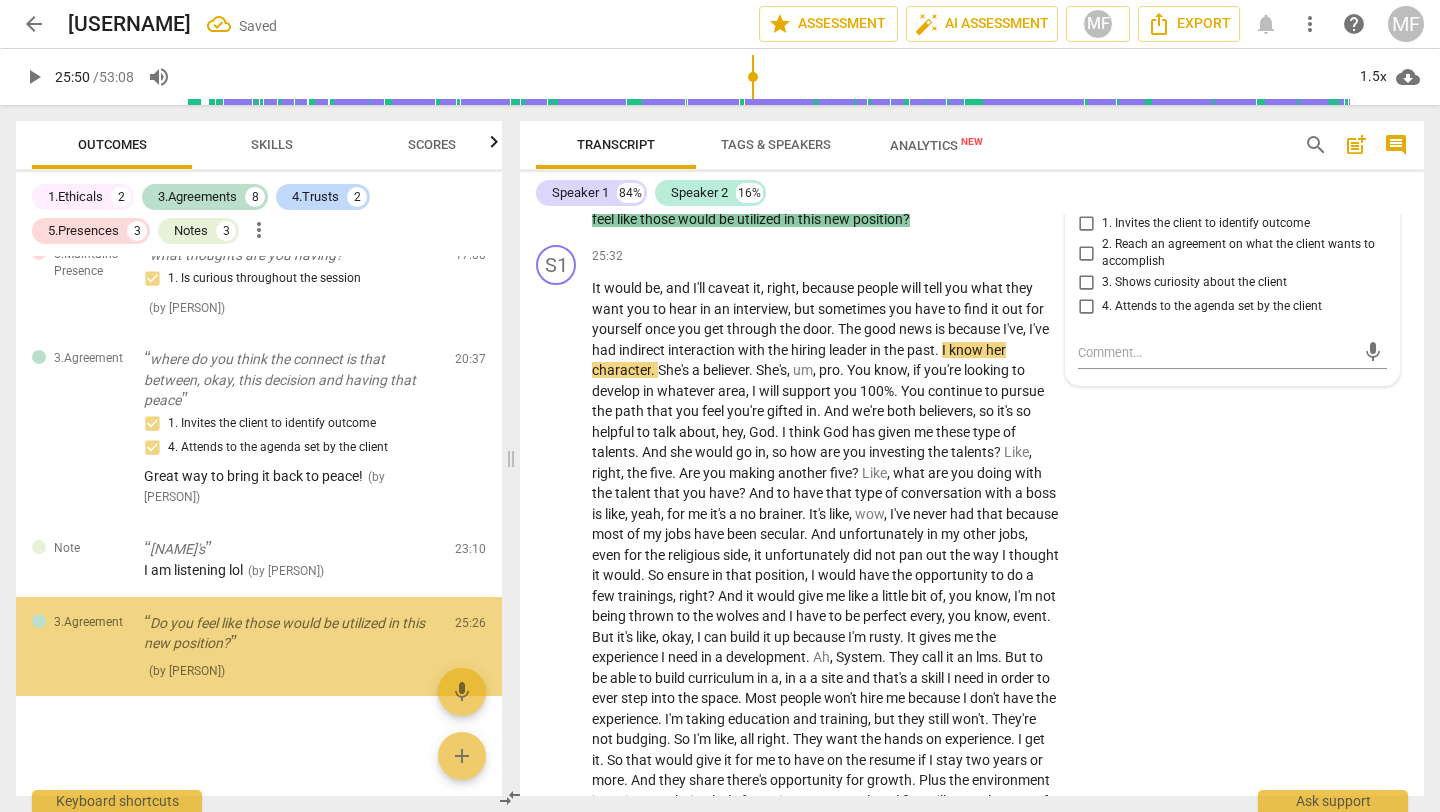scroll, scrollTop: 1618, scrollLeft: 0, axis: vertical 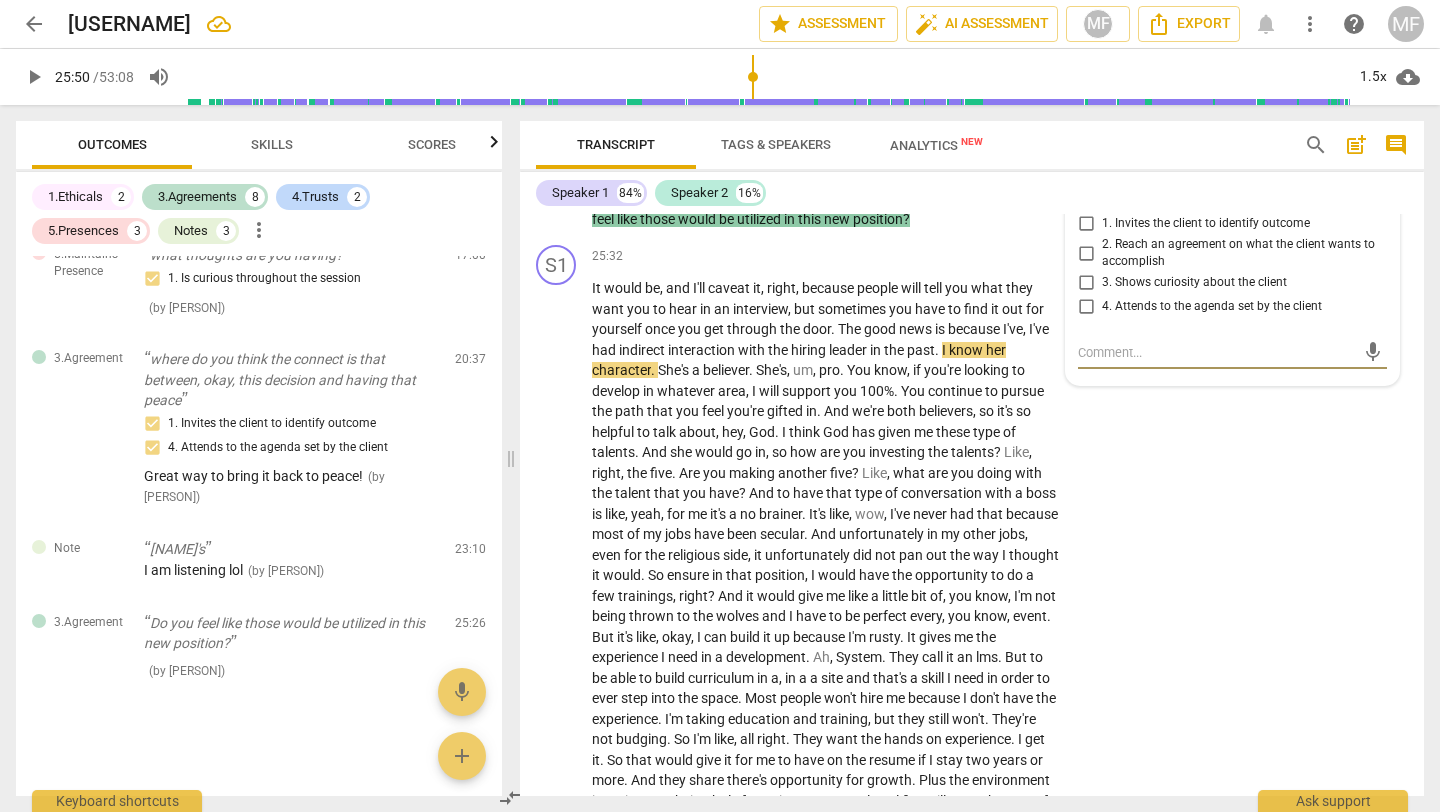 click on "3.Agreement" at bounding box center (1134, 192) 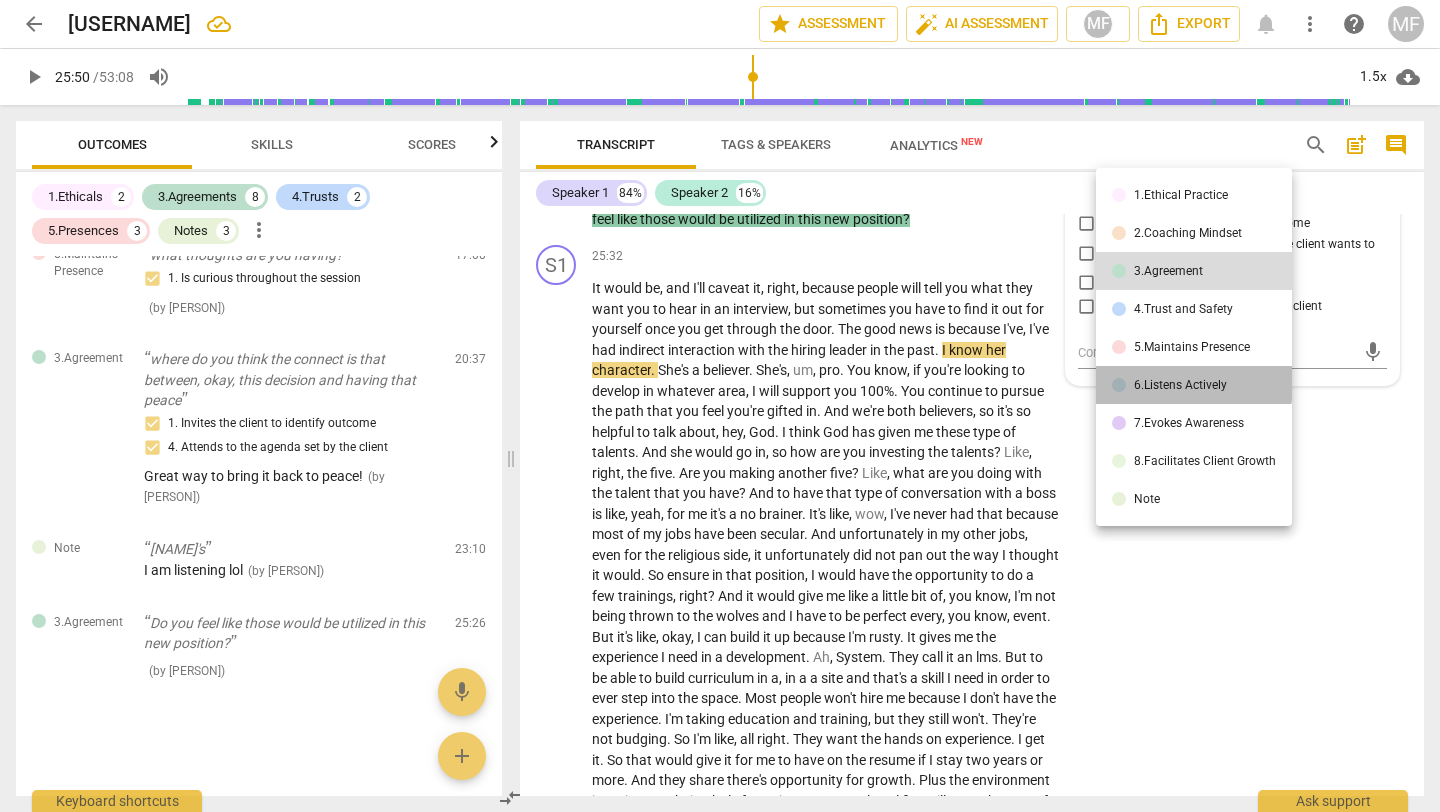 click on "6.Listens Actively" at bounding box center [1180, 385] 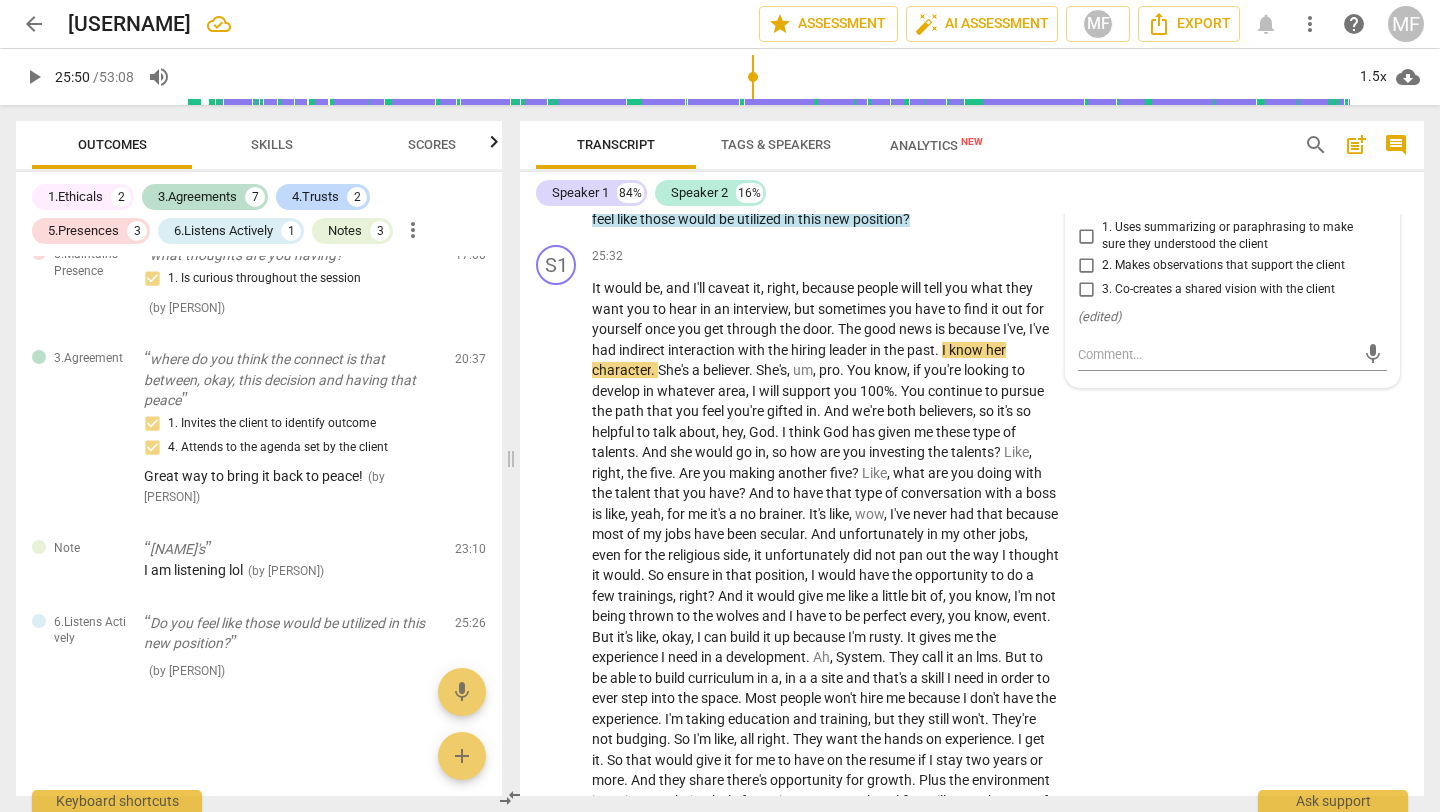 click on "6.Listens Actively" at bounding box center (1146, 190) 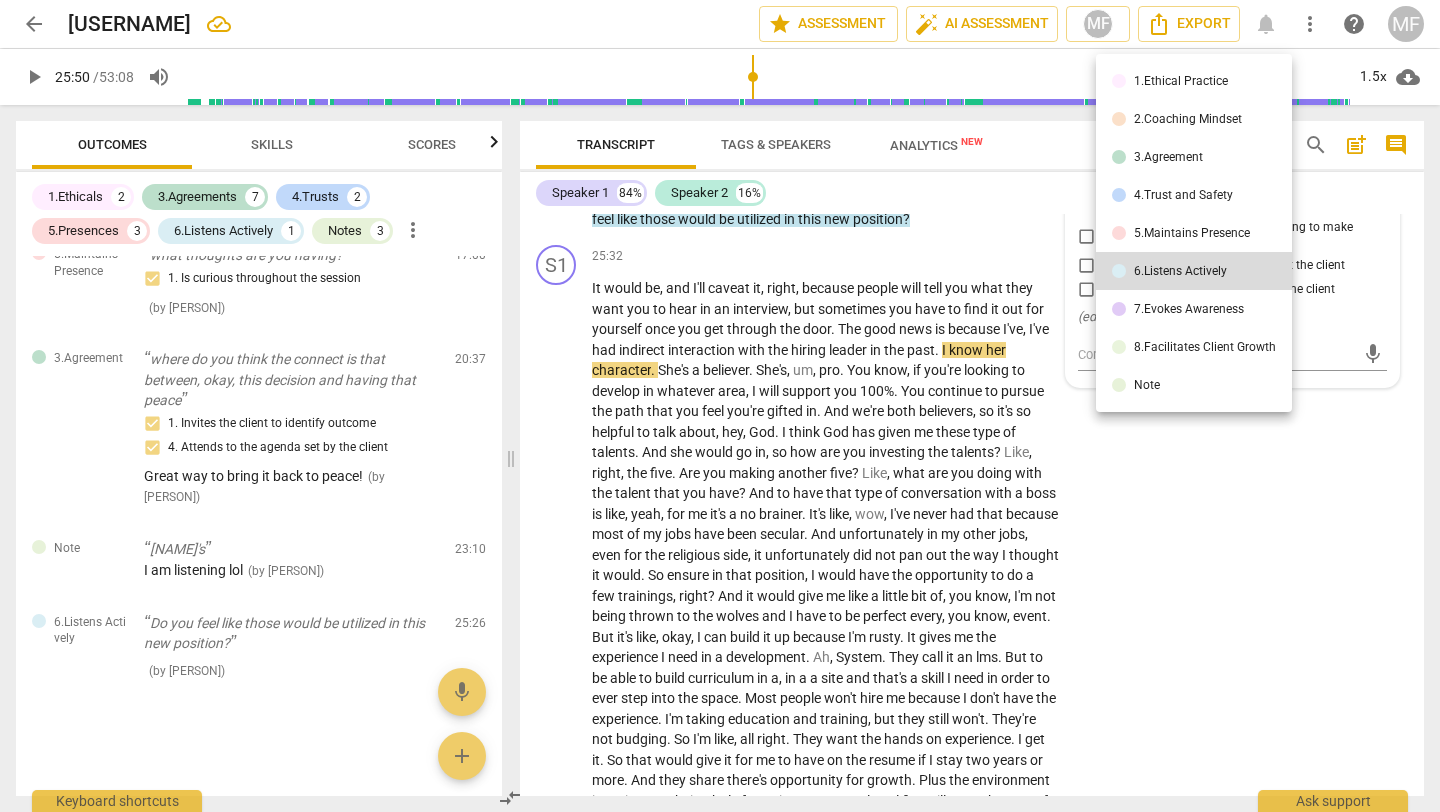 click on "5.Maintains Presence" at bounding box center (1194, 233) 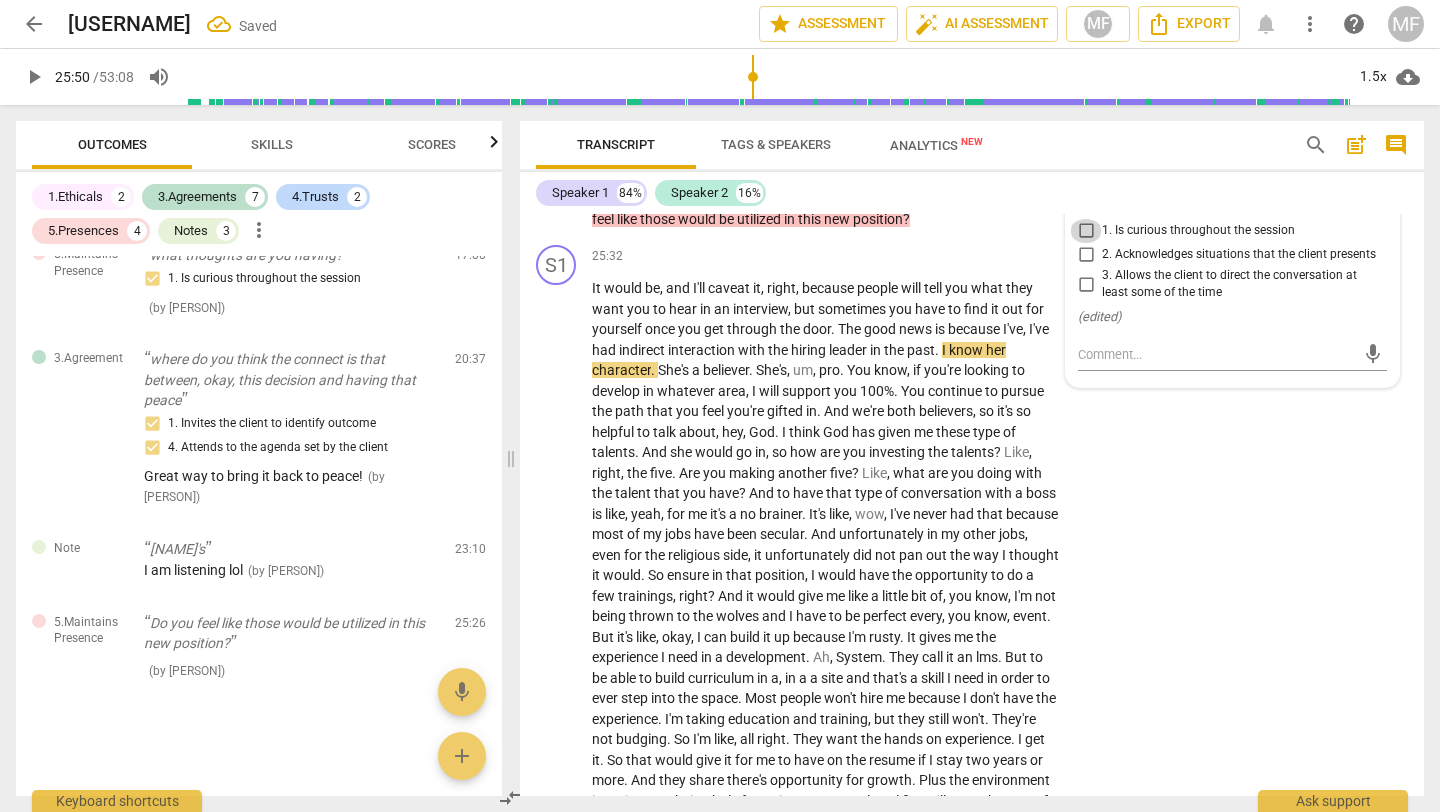 click on "1. Is curious throughout the session" at bounding box center (1086, 231) 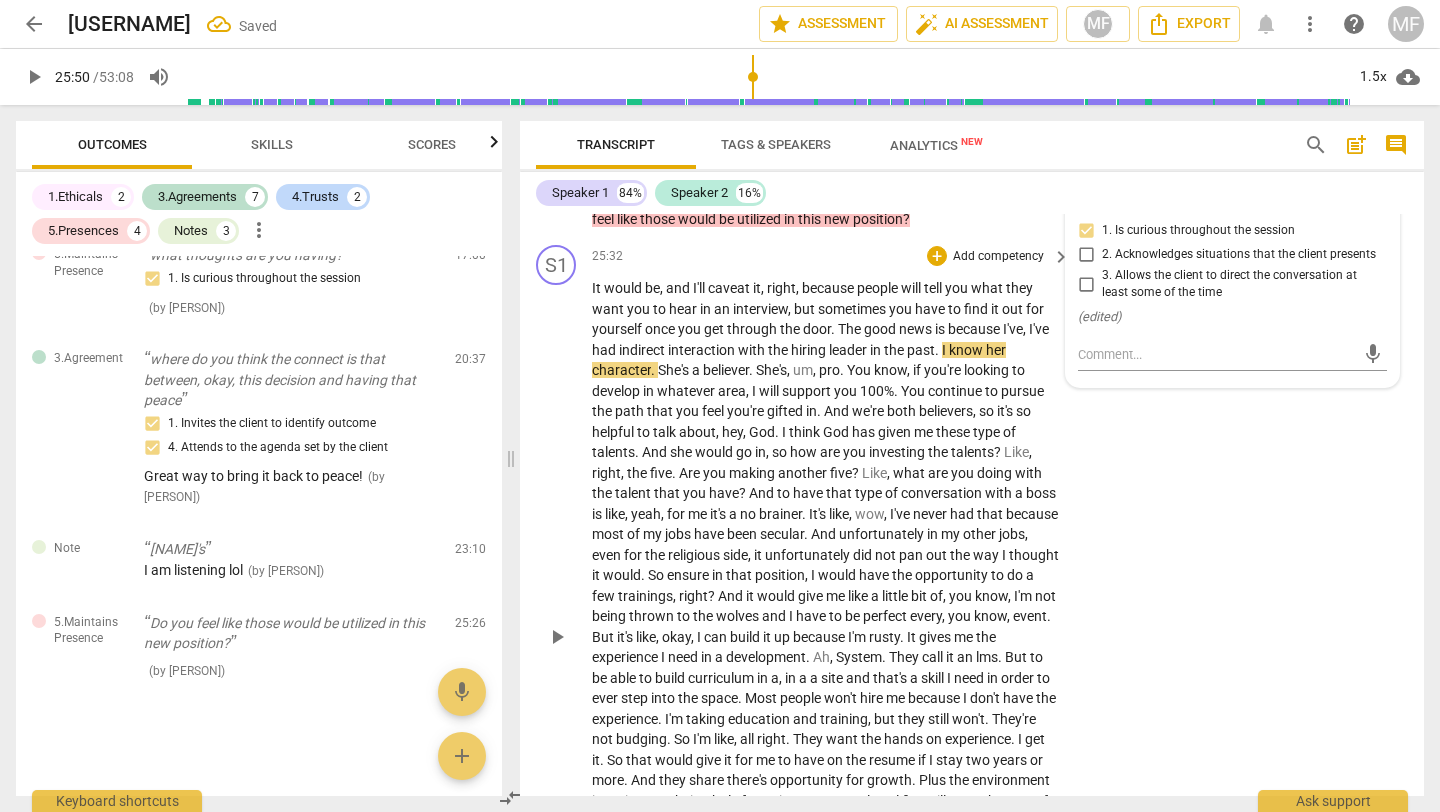 click on "It would be , and I'll caveat it , right , because people will tell you what they want you to hear in an interview , but sometimes you have to find it out for yourself once you get through the door . The good news is because I've , I've had indirect interaction with the hiring leader in the past . I know her character . She's a believer . She's , um , pro . You know , if you're looking to develop in whatever area , I will support you 100% . You continue to pursue the path that you feel you're gifted in . And we're both believers , so it's so helpful to talk about , hey , God . I think God has given me these type of talents . And she would go in , so how are you investing the talents ? Like ," at bounding box center [972, 620] 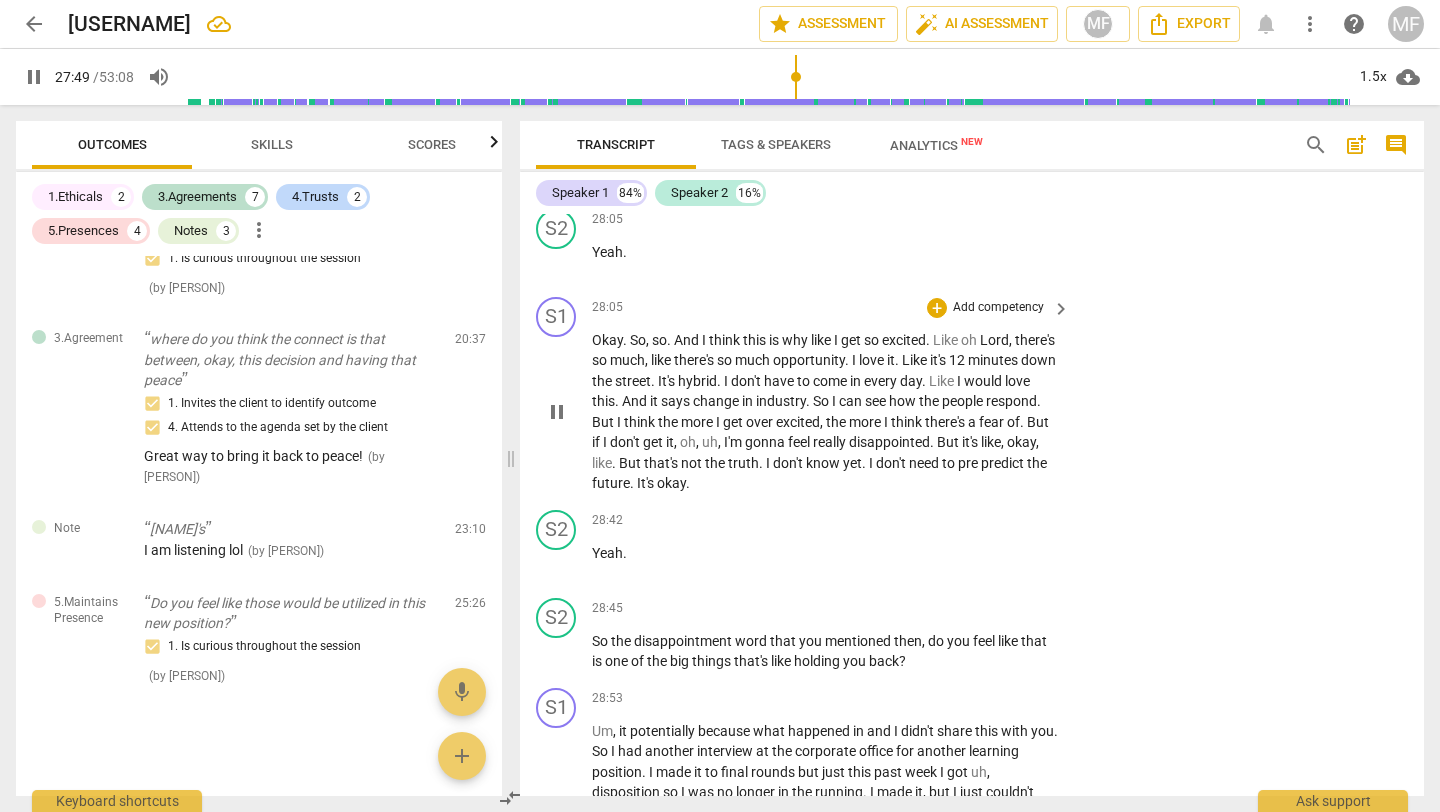 scroll, scrollTop: 10639, scrollLeft: 0, axis: vertical 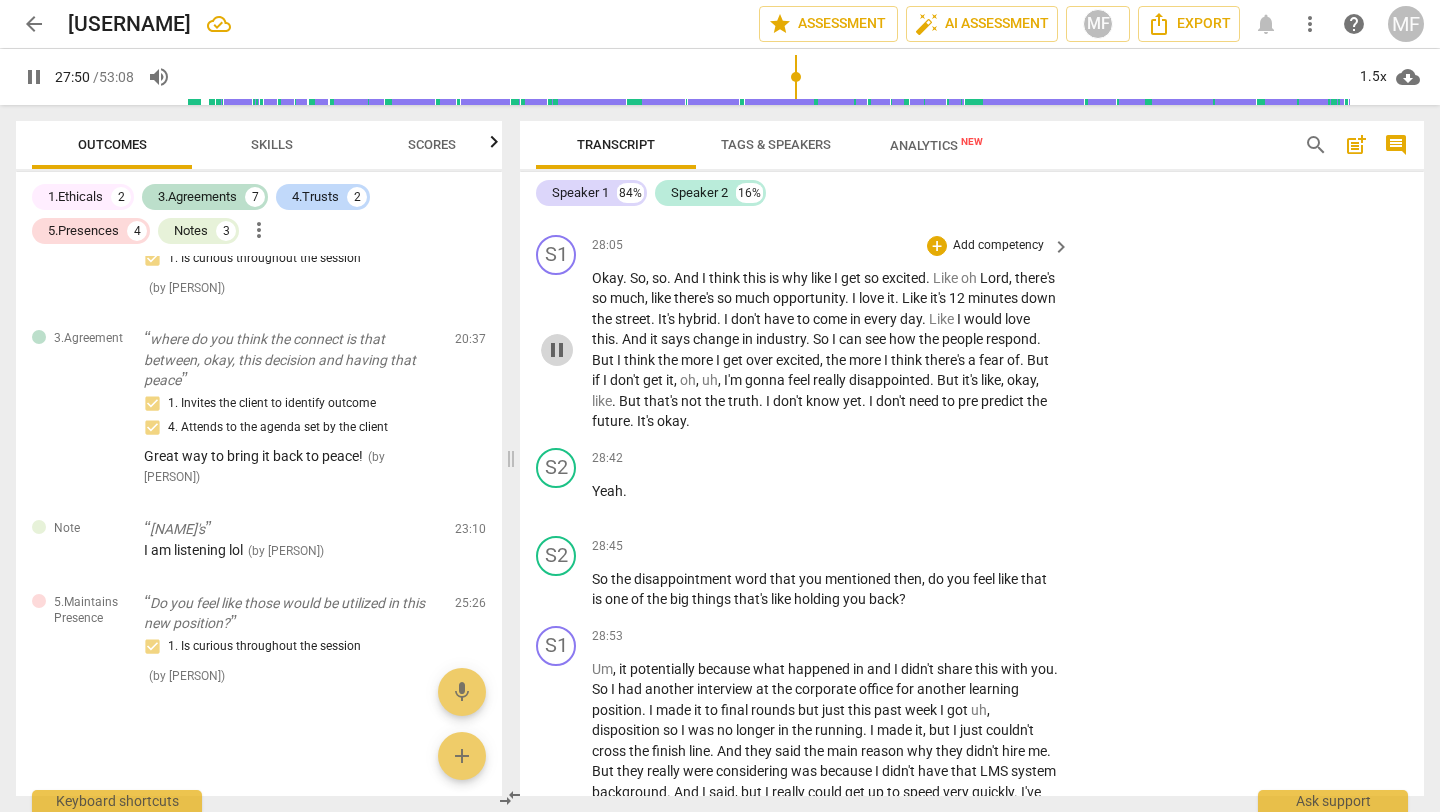 click on "pause" at bounding box center [557, 350] 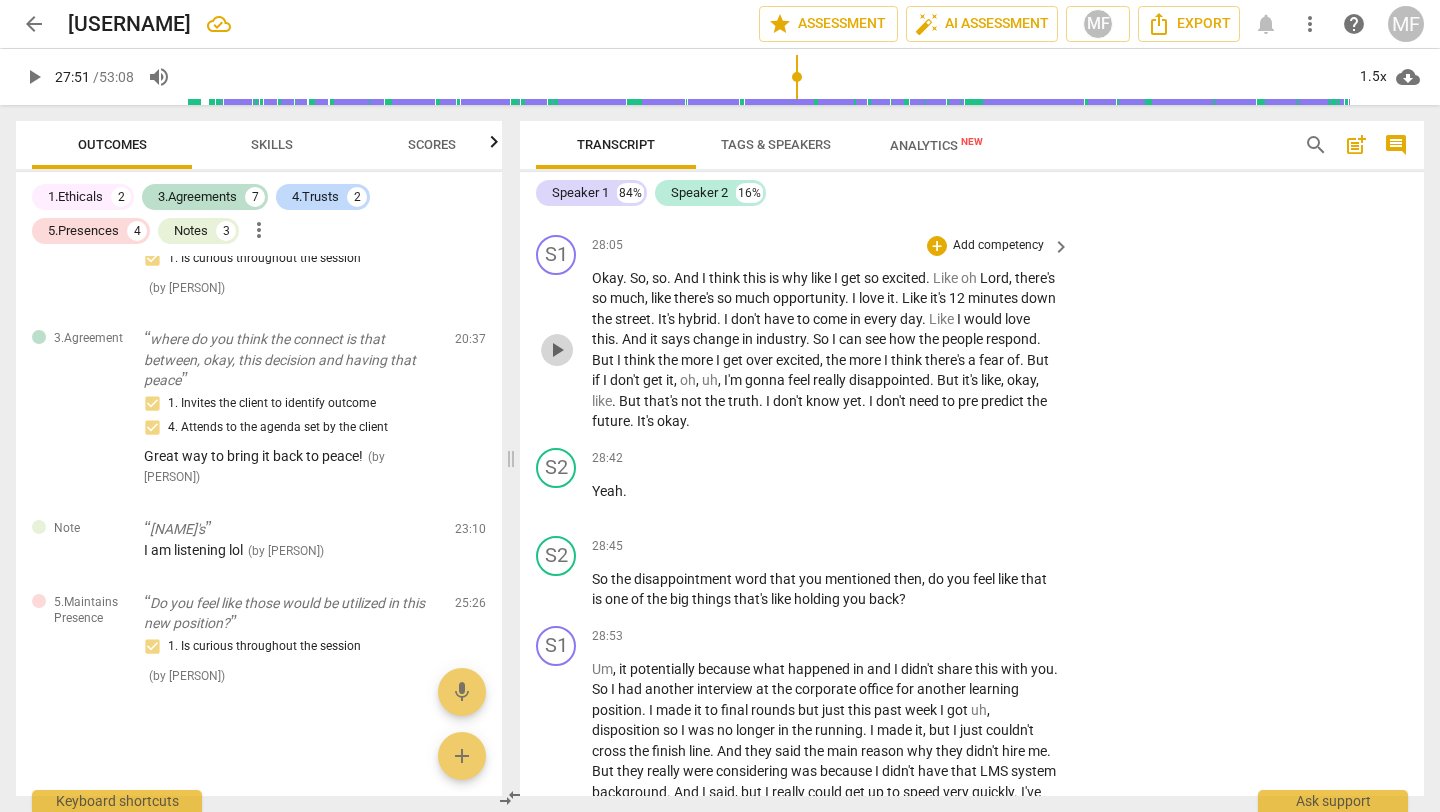 click on "play_arrow" at bounding box center [557, 350] 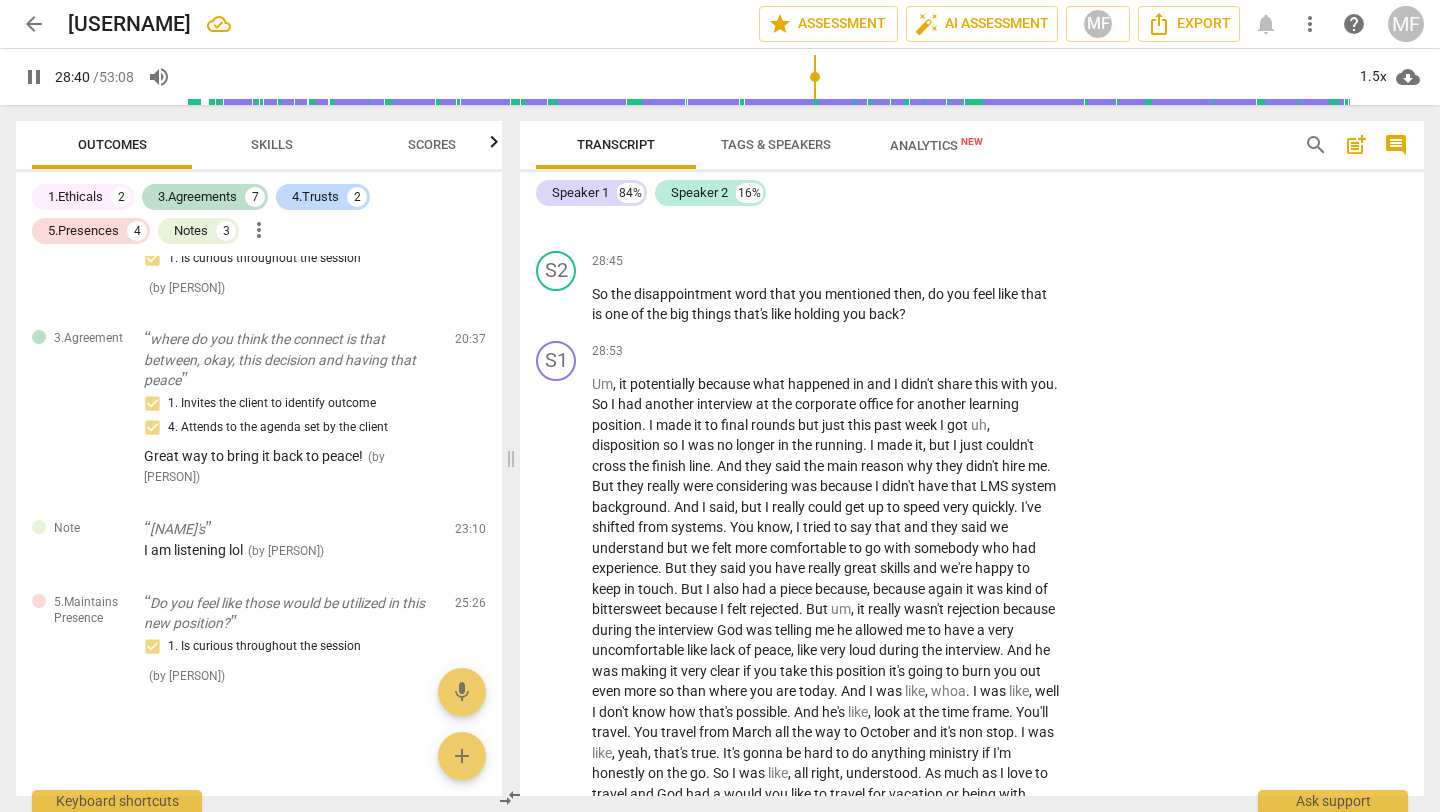 scroll, scrollTop: 10925, scrollLeft: 0, axis: vertical 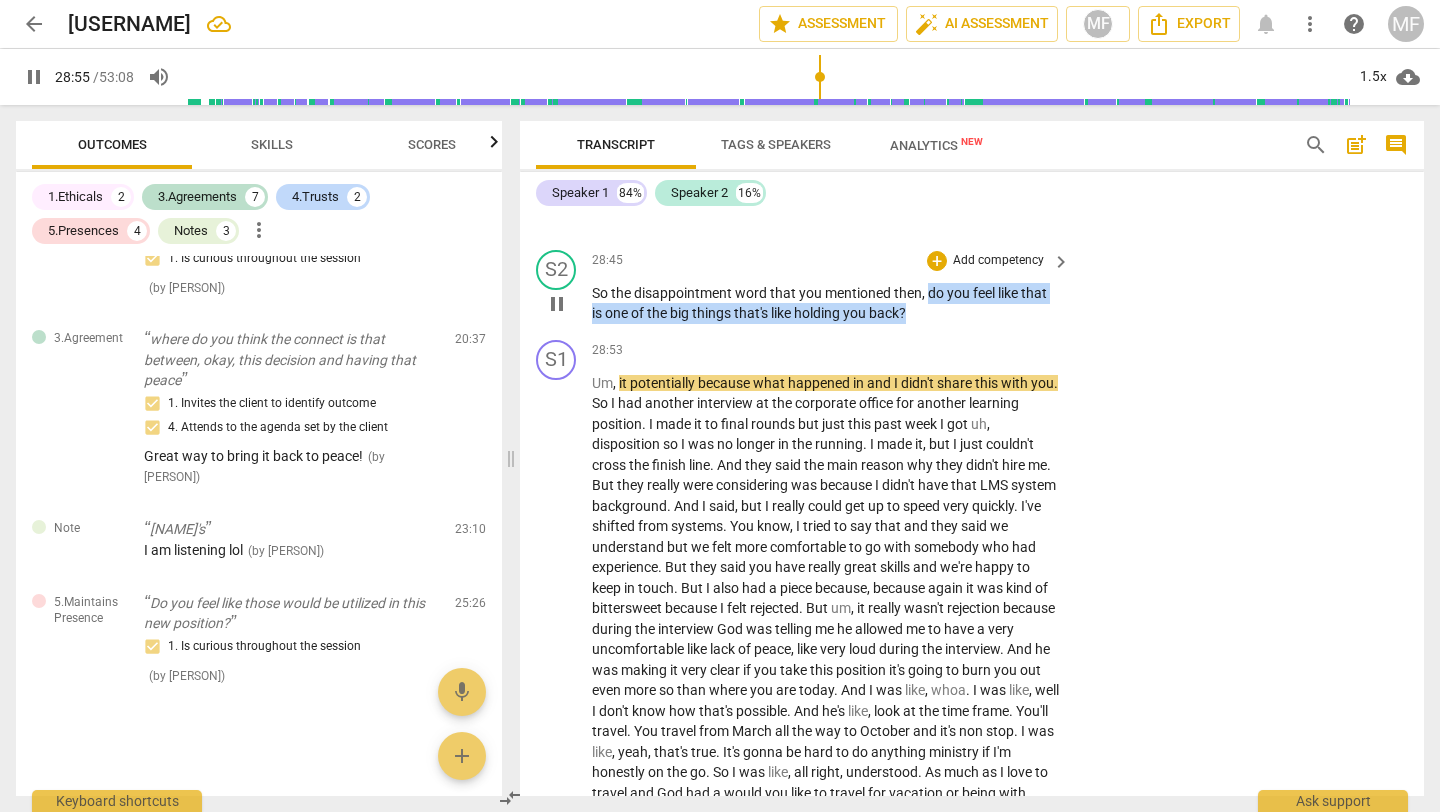 drag, startPoint x: 926, startPoint y: 375, endPoint x: 965, endPoint y: 407, distance: 50.447994 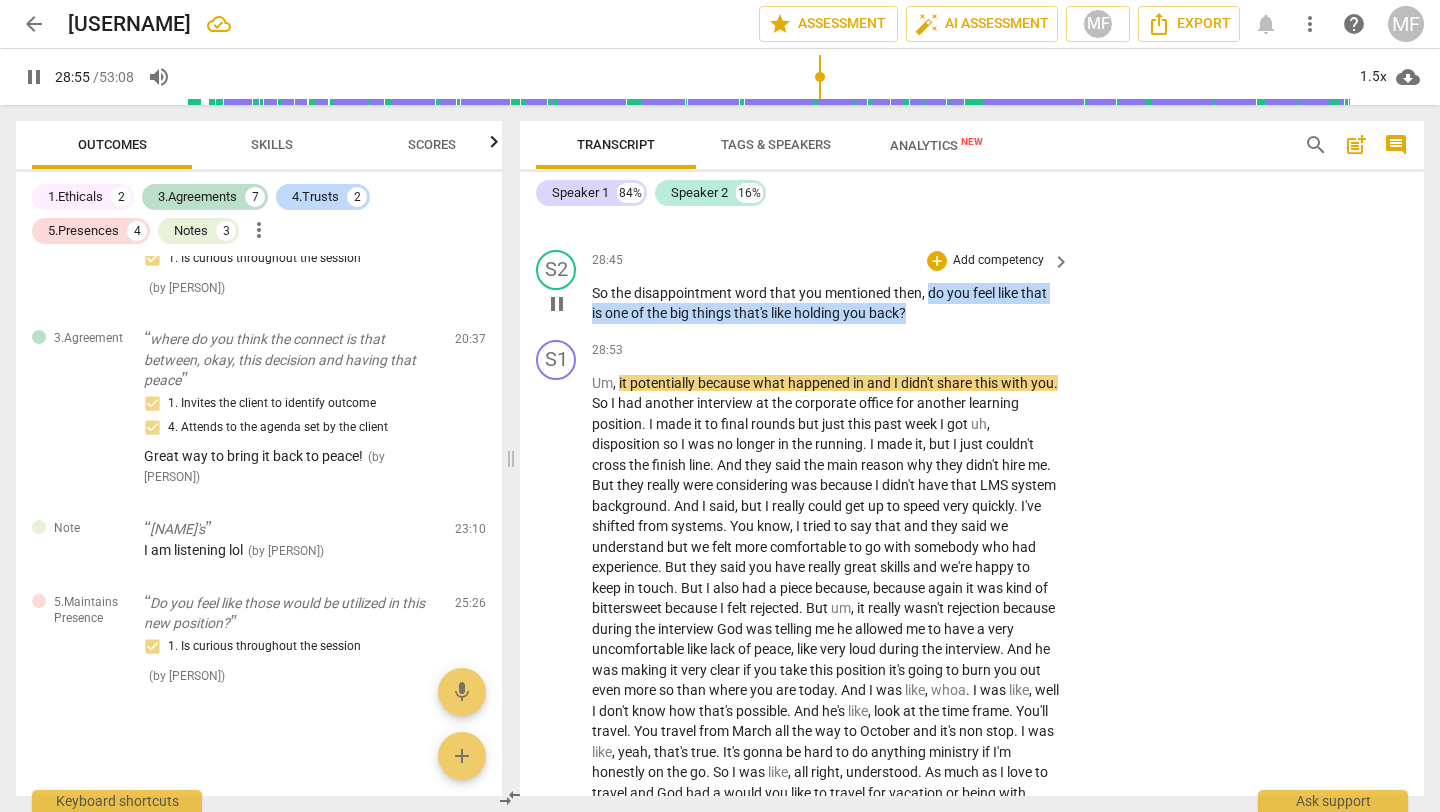 click on "S2 play_arrow pause 28:45 + Add competency keyboard_arrow_right So the disappointment word that you mentioned then , do you feel like that is one of the big things that's like holding you back ?" at bounding box center (972, 287) 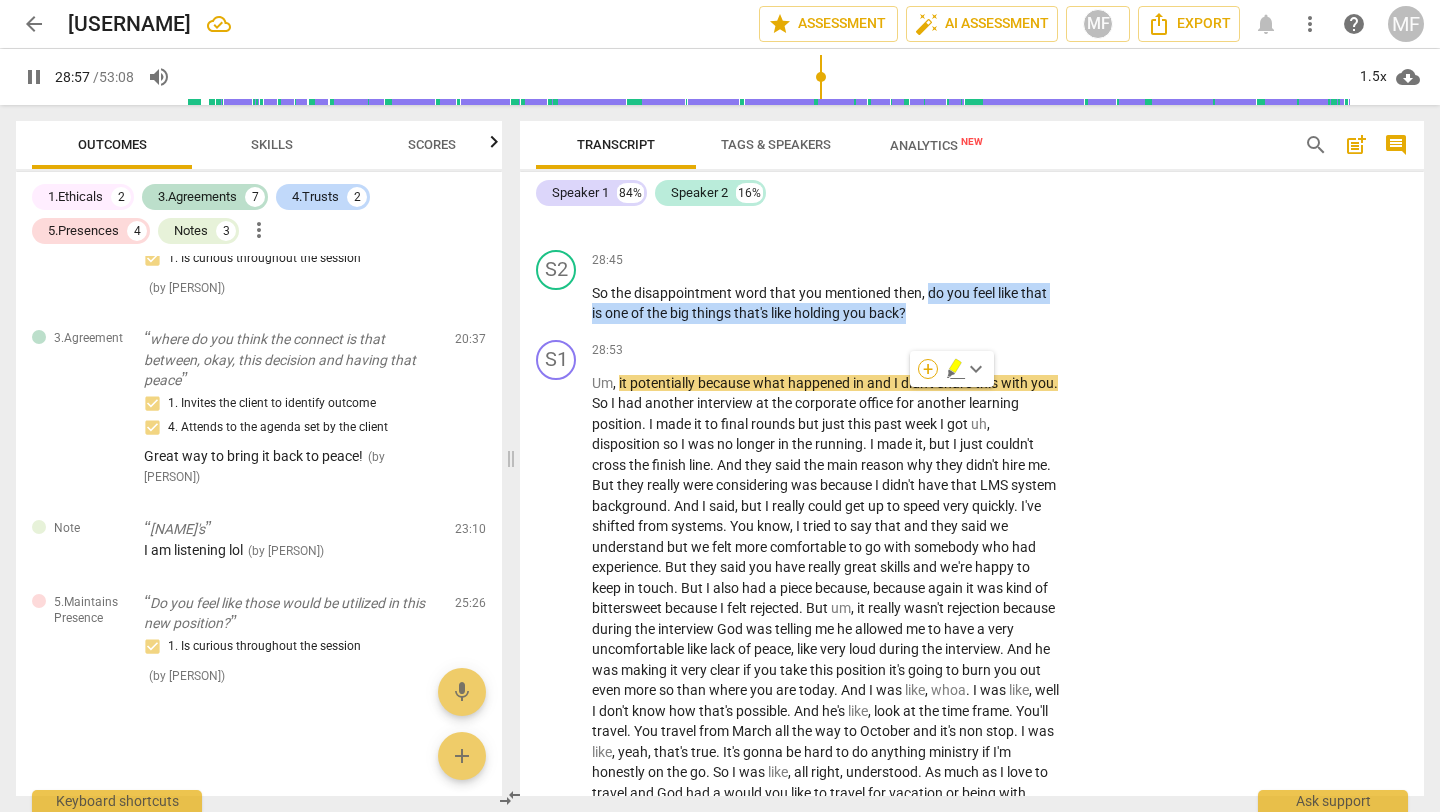 click on "+" at bounding box center (928, 369) 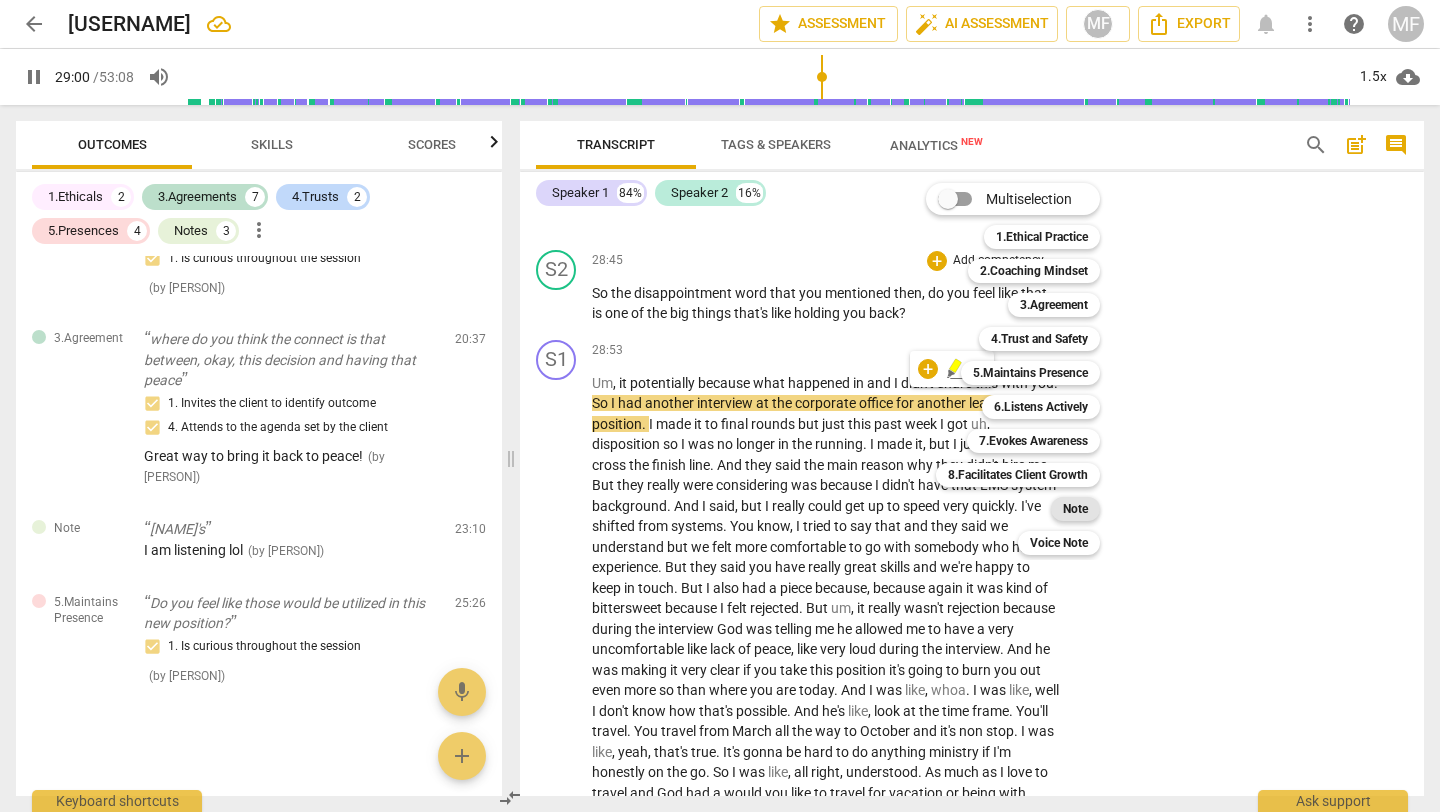 click on "Note" at bounding box center [1075, 509] 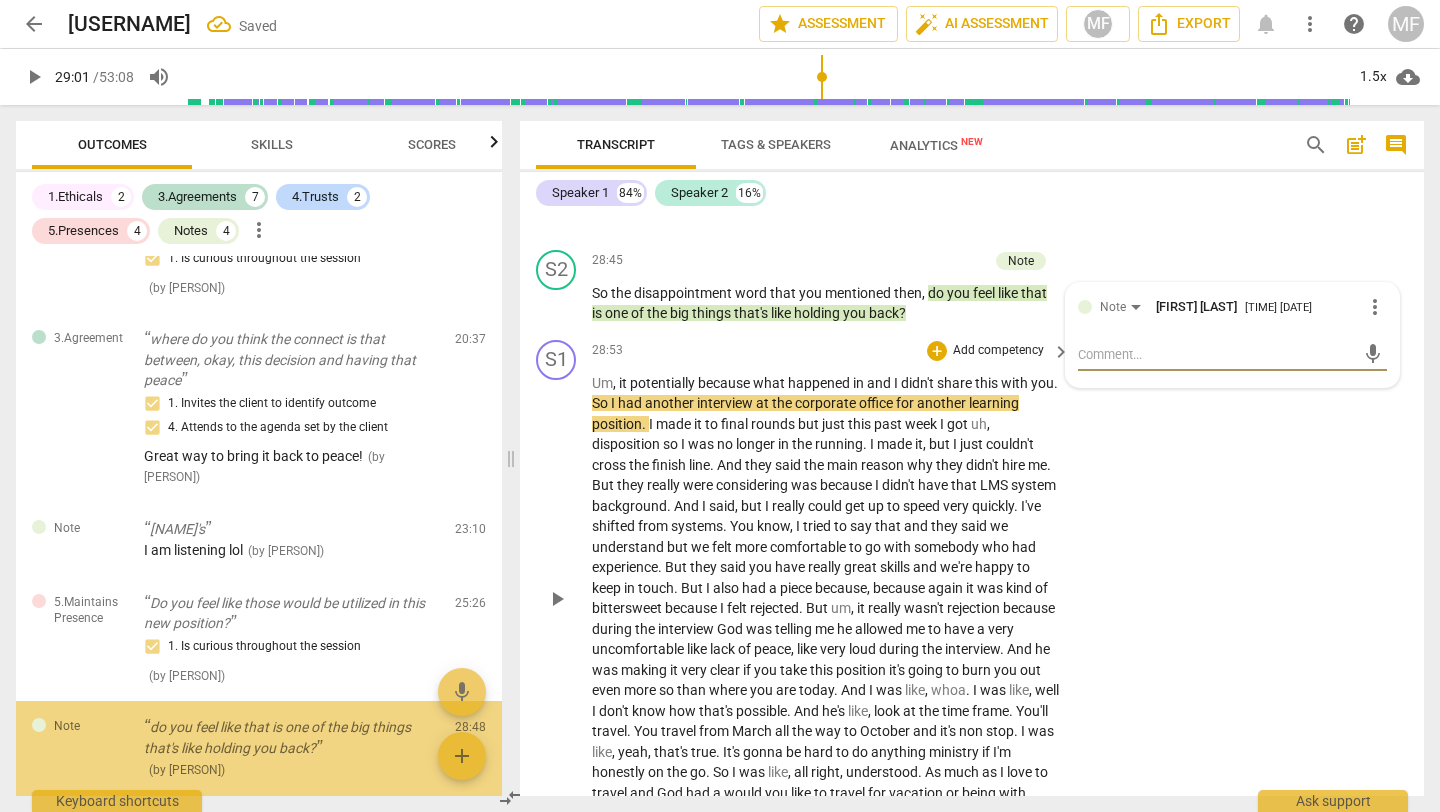 scroll, scrollTop: 1738, scrollLeft: 0, axis: vertical 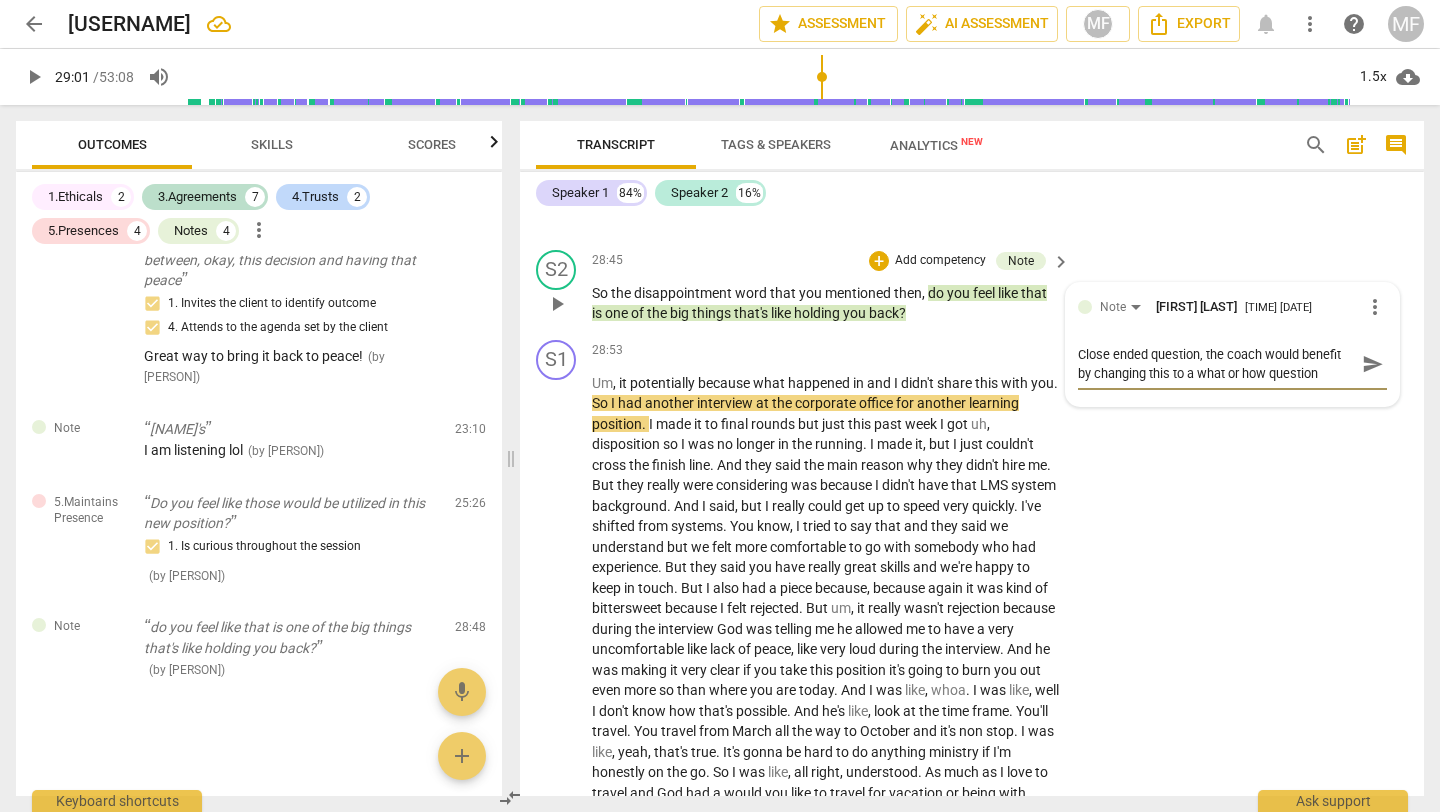 click on "send" at bounding box center (1373, 364) 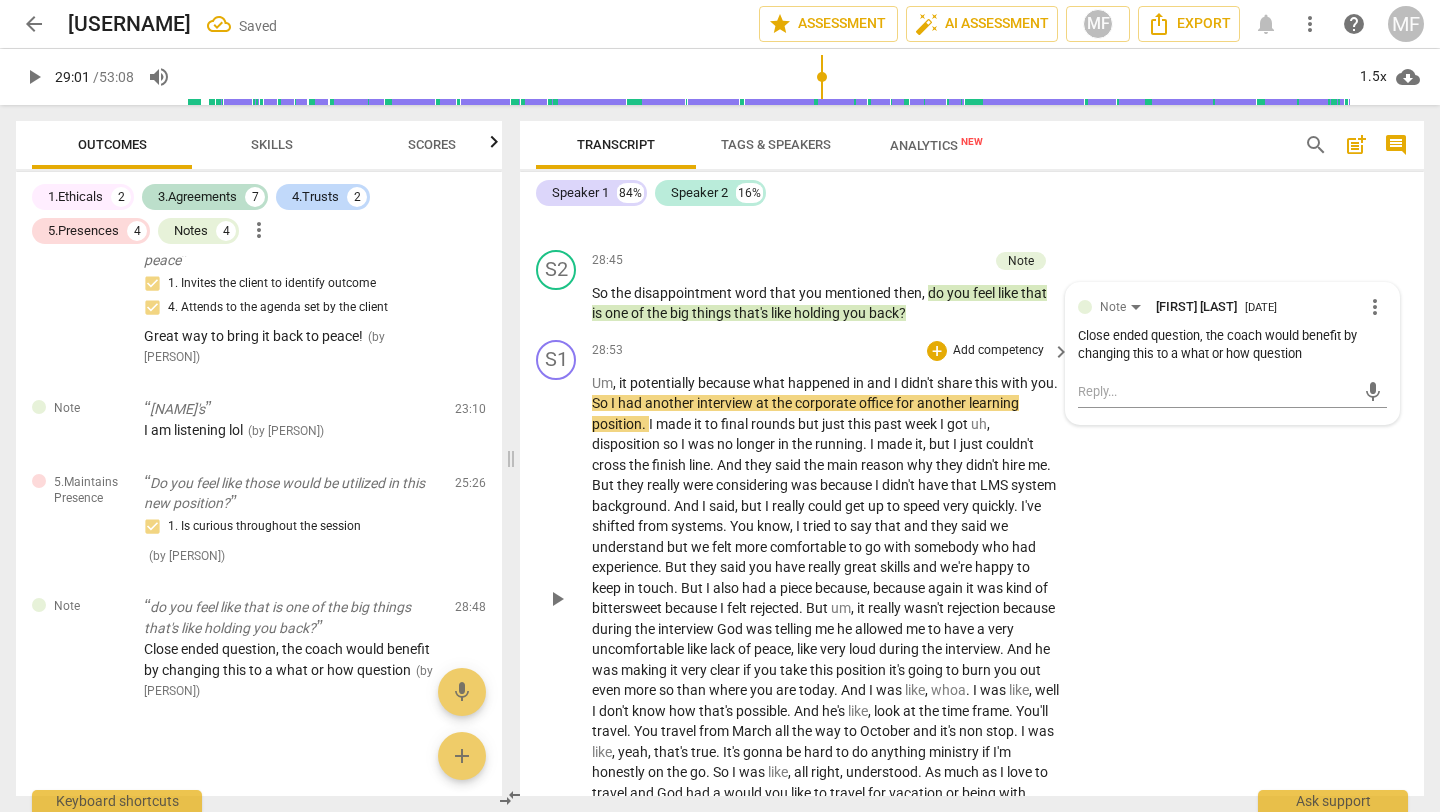 click on "Um ,   it   potentially   because   what   happened   in   and   I   didn't   share   this   with   you .   So   I   had   another   interview   at   the   corporate   office   for   another   learning   position .   I   made   it   to   final   rounds   but   just   this   past   week   I   got   uh ,   disposition   so   I   was   no   longer   in   the   running .   I   made   it ,   but   I   just   couldn't   cross   the   finish   line .   And   they   said   the   main   reason   why   they   didn't   hire   me .   But   they   really   were   considering   was   because   I   didn't   have   that   LMS   system   background .   And   I   said ,   but   I   really   could   get   up   to   speed   very   quickly .   I've   shifted   from   systems .   You   know ,   I   tried   to   say   that   and   they   said   we   understand   but   we   felt   more   comfortable   to   go   with   somebody   who   had   experience .   But   they   said   you   have   really   great   skills   and   we're   happy" at bounding box center [832, 598] 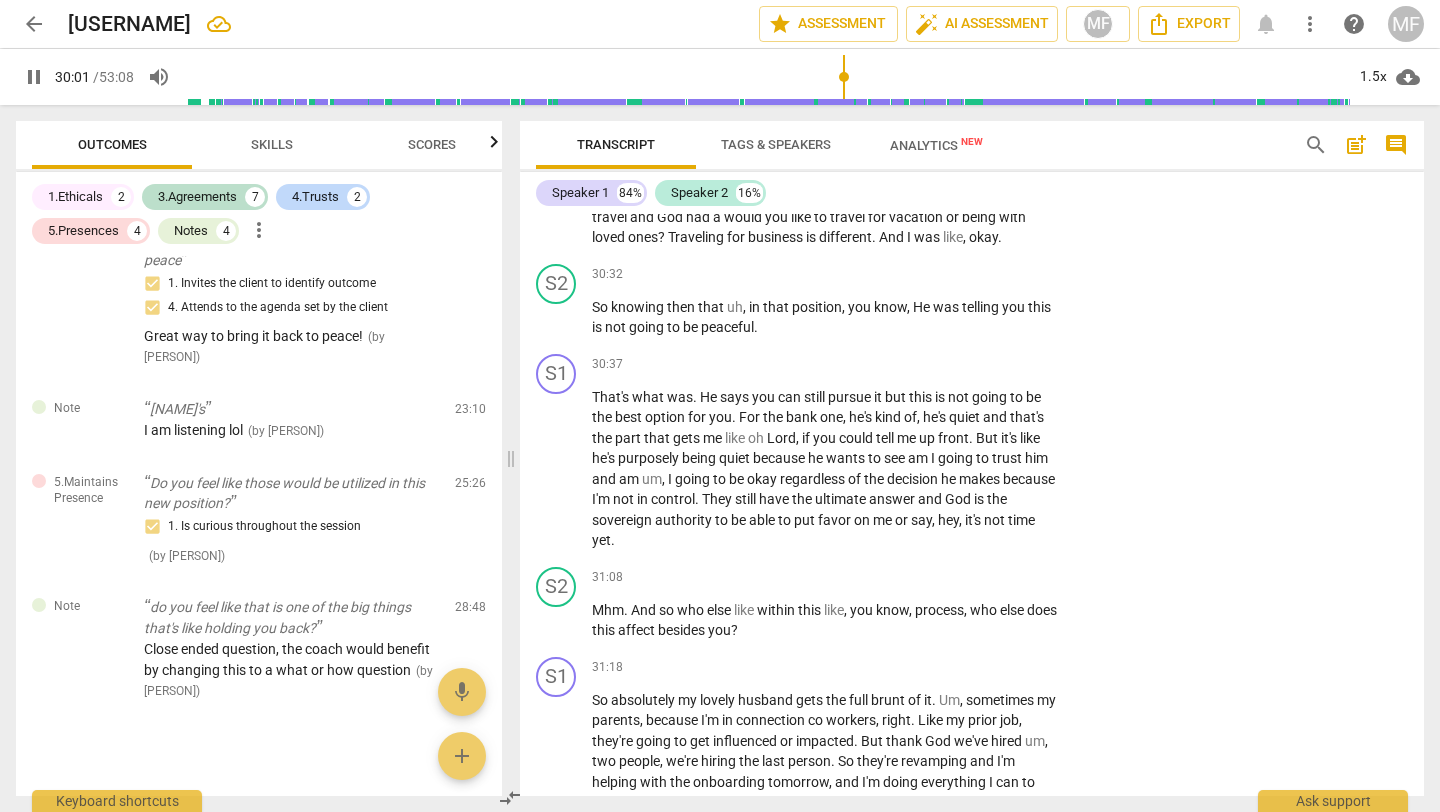 scroll, scrollTop: 11508, scrollLeft: 0, axis: vertical 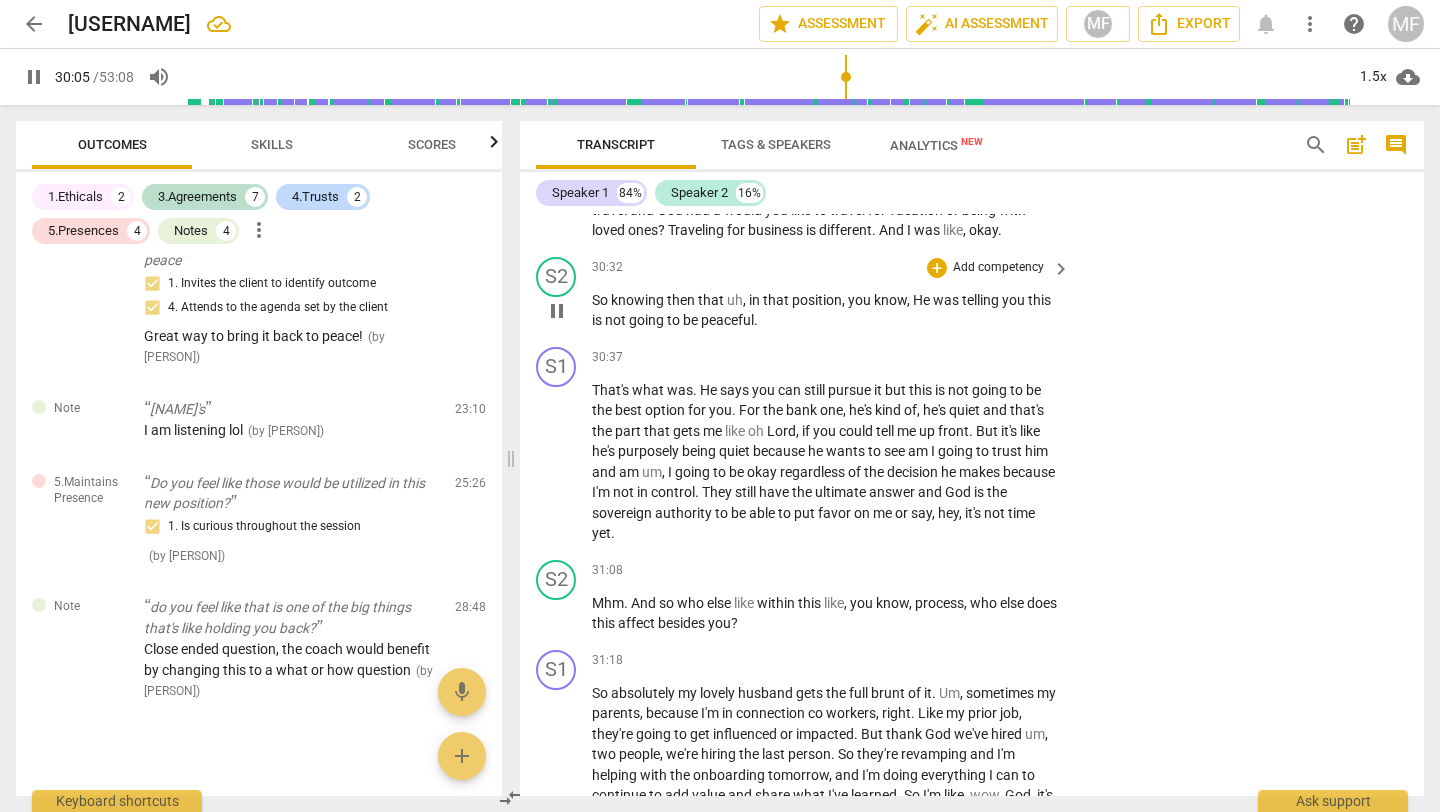 drag, startPoint x: 781, startPoint y: 434, endPoint x: 593, endPoint y: 401, distance: 190.8743 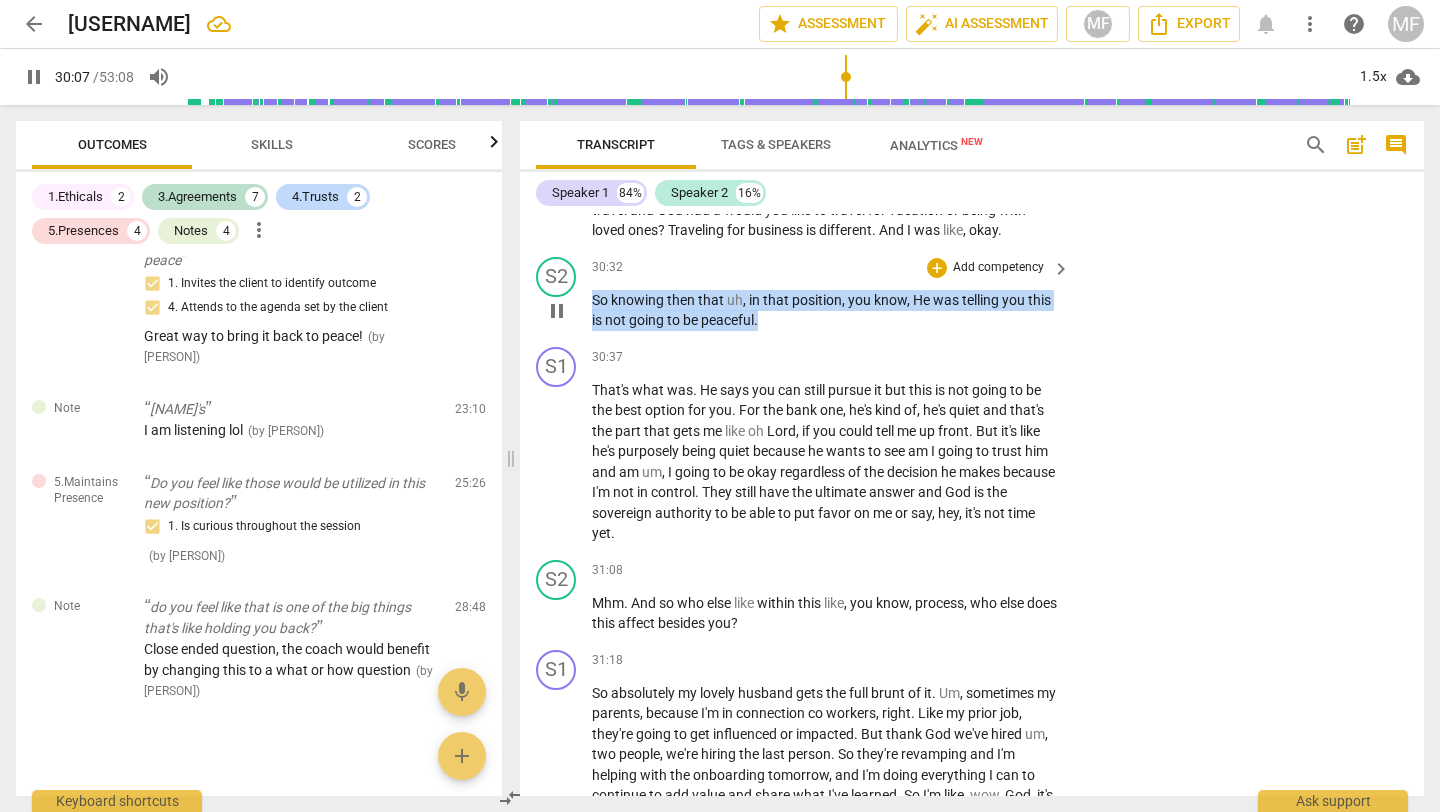 drag, startPoint x: 593, startPoint y: 401, endPoint x: 770, endPoint y: 421, distance: 178.12636 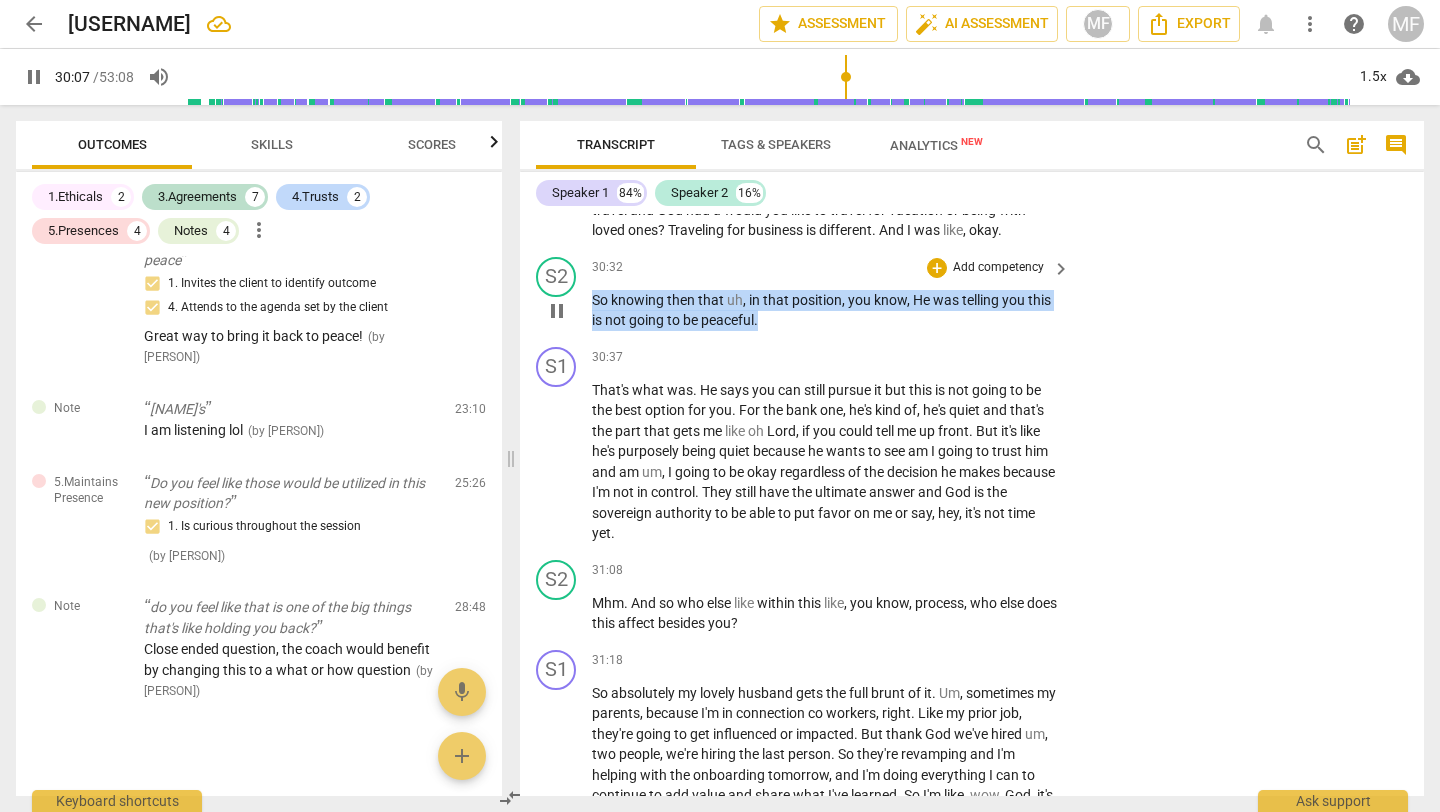 click on "So   knowing   then   that   uh ,   in   that   position ,   you   know ,   He   was   telling   you   this   is   not   going   to   be   peaceful ." at bounding box center (826, 310) 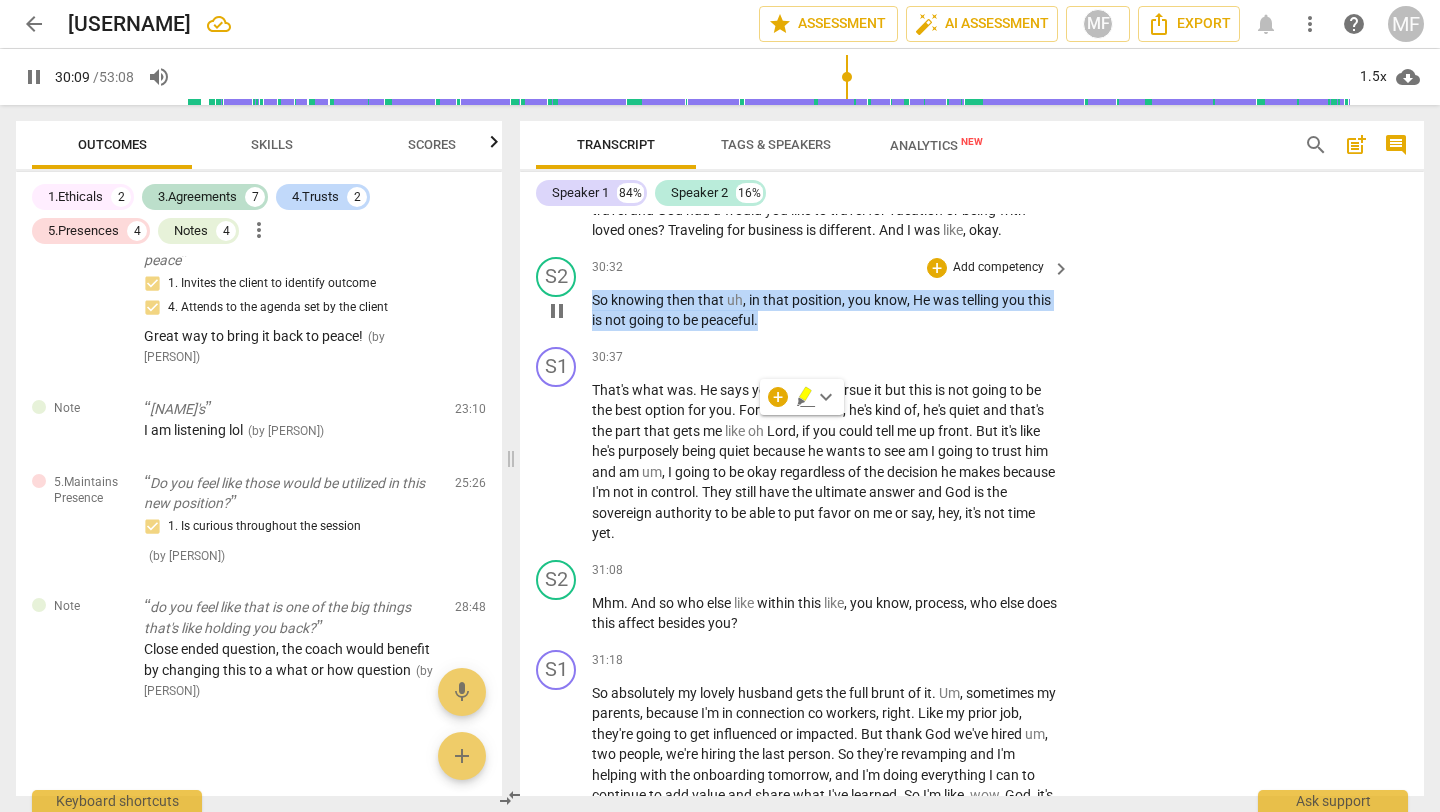 click on "+ Add competency" at bounding box center (986, 268) 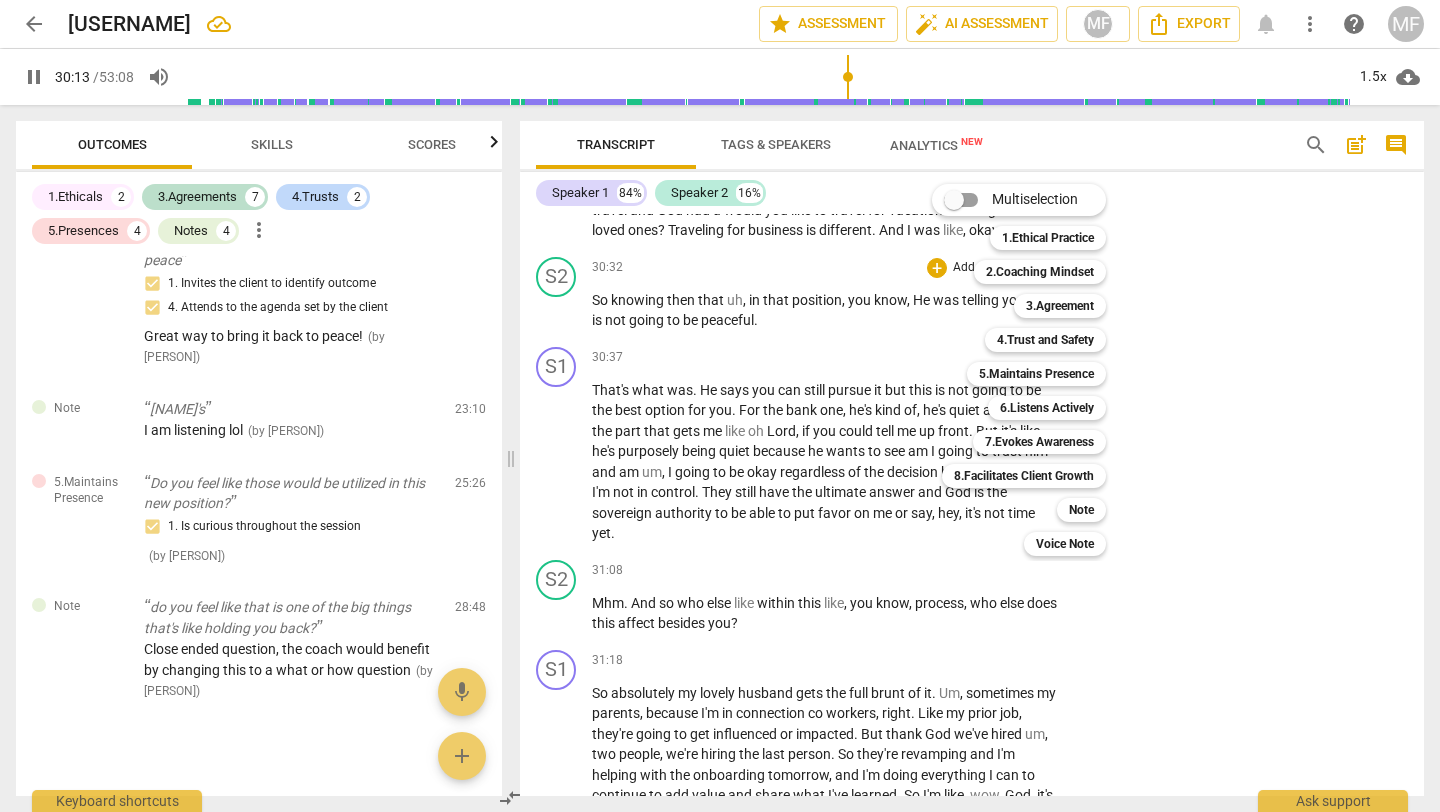 click at bounding box center [720, 406] 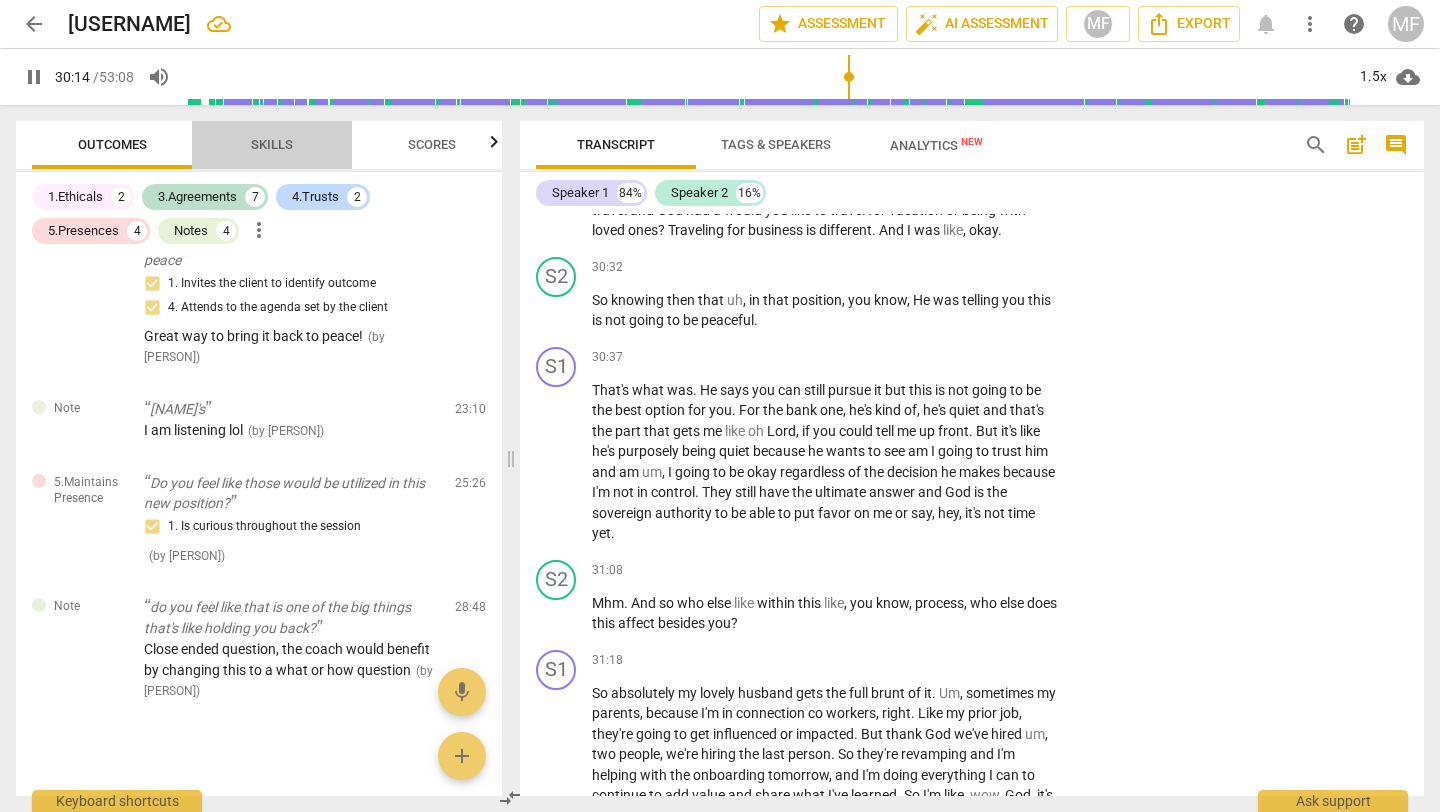 click on "Skills" at bounding box center (272, 144) 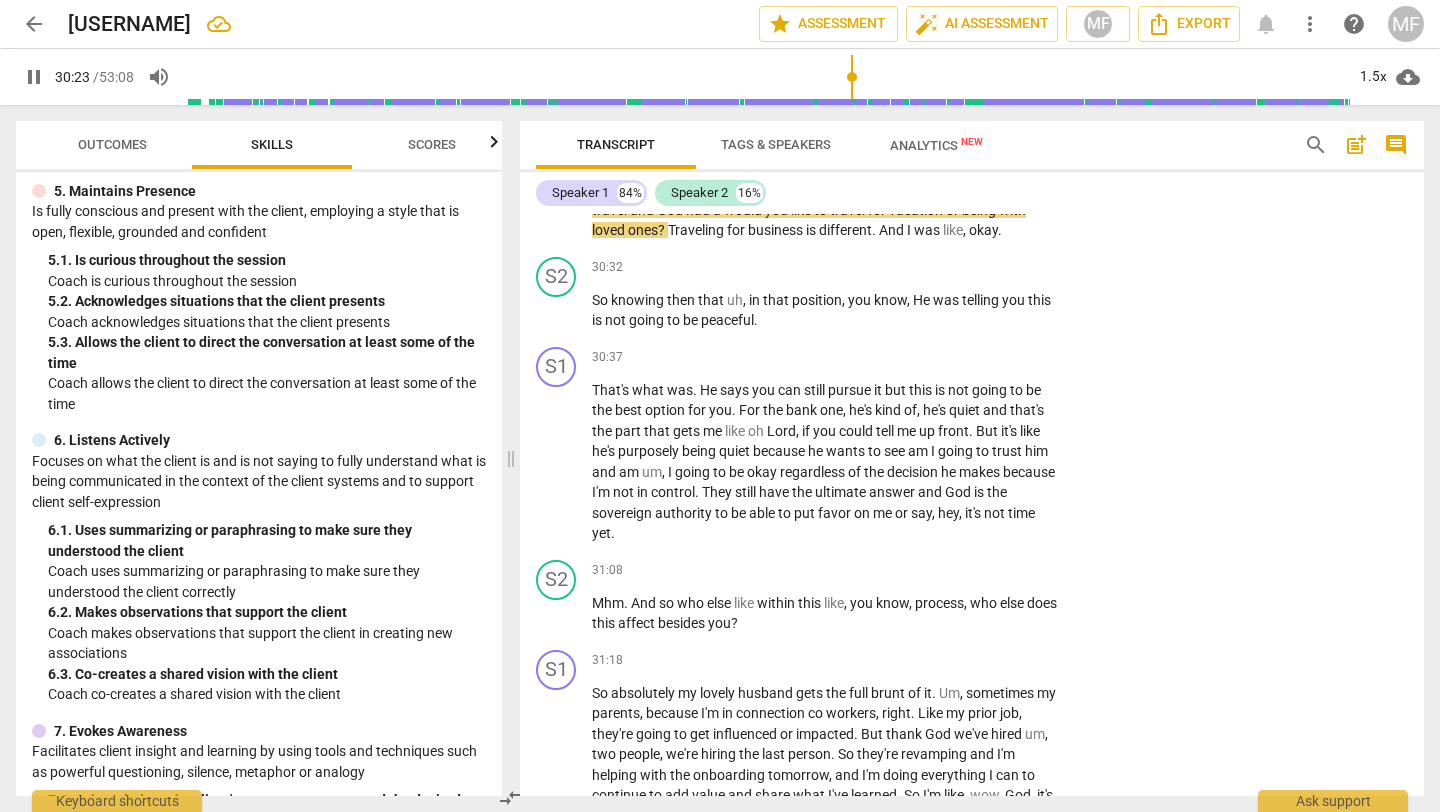 scroll, scrollTop: 911, scrollLeft: 0, axis: vertical 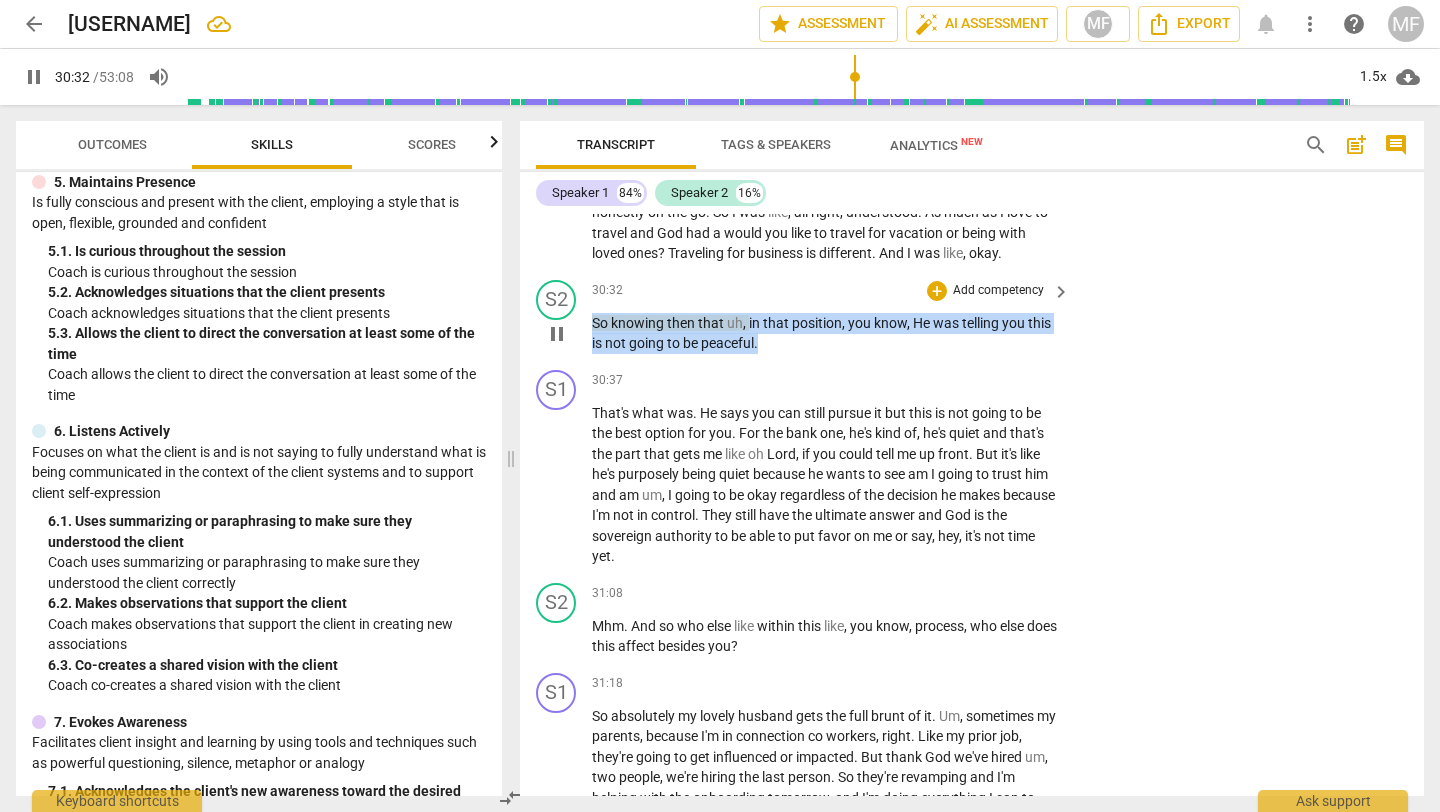 drag, startPoint x: 766, startPoint y: 451, endPoint x: 588, endPoint y: 430, distance: 179.23448 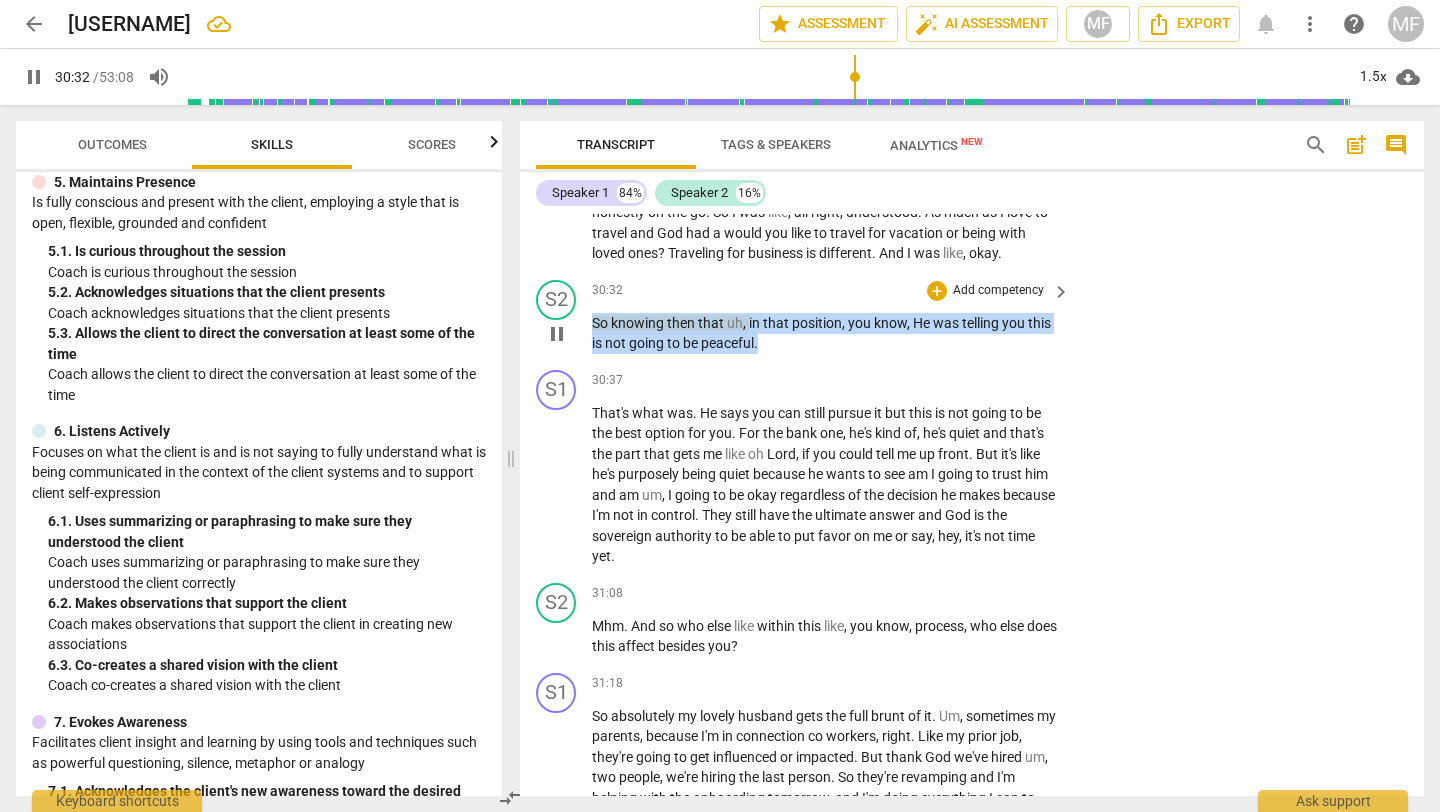 click on "S2 play_arrow pause 30:32 + Add competency keyboard_arrow_right So knowing then that uh , in that position , you know , He was telling you this is not going to be peaceful ." at bounding box center [972, 317] 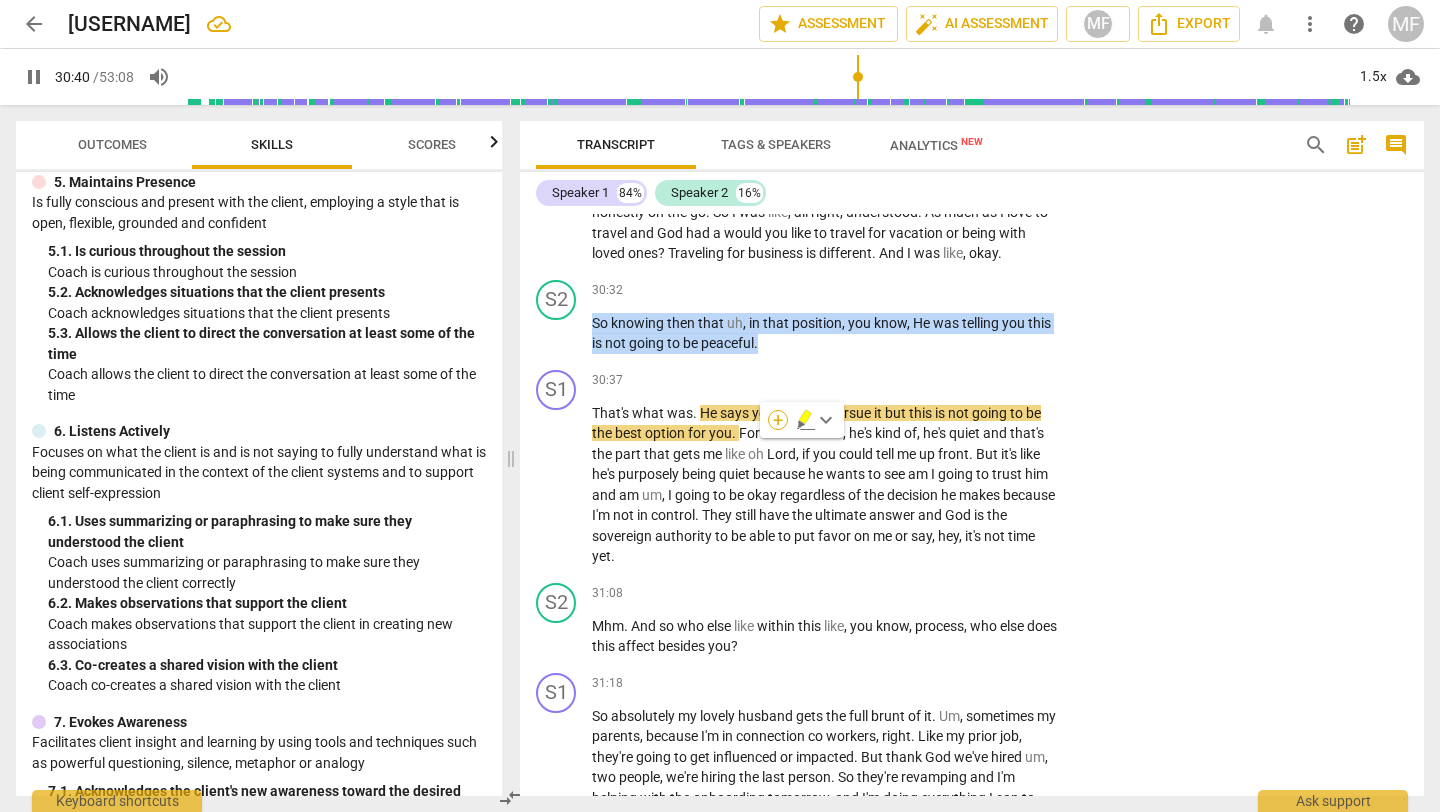 click on "+" at bounding box center [778, 420] 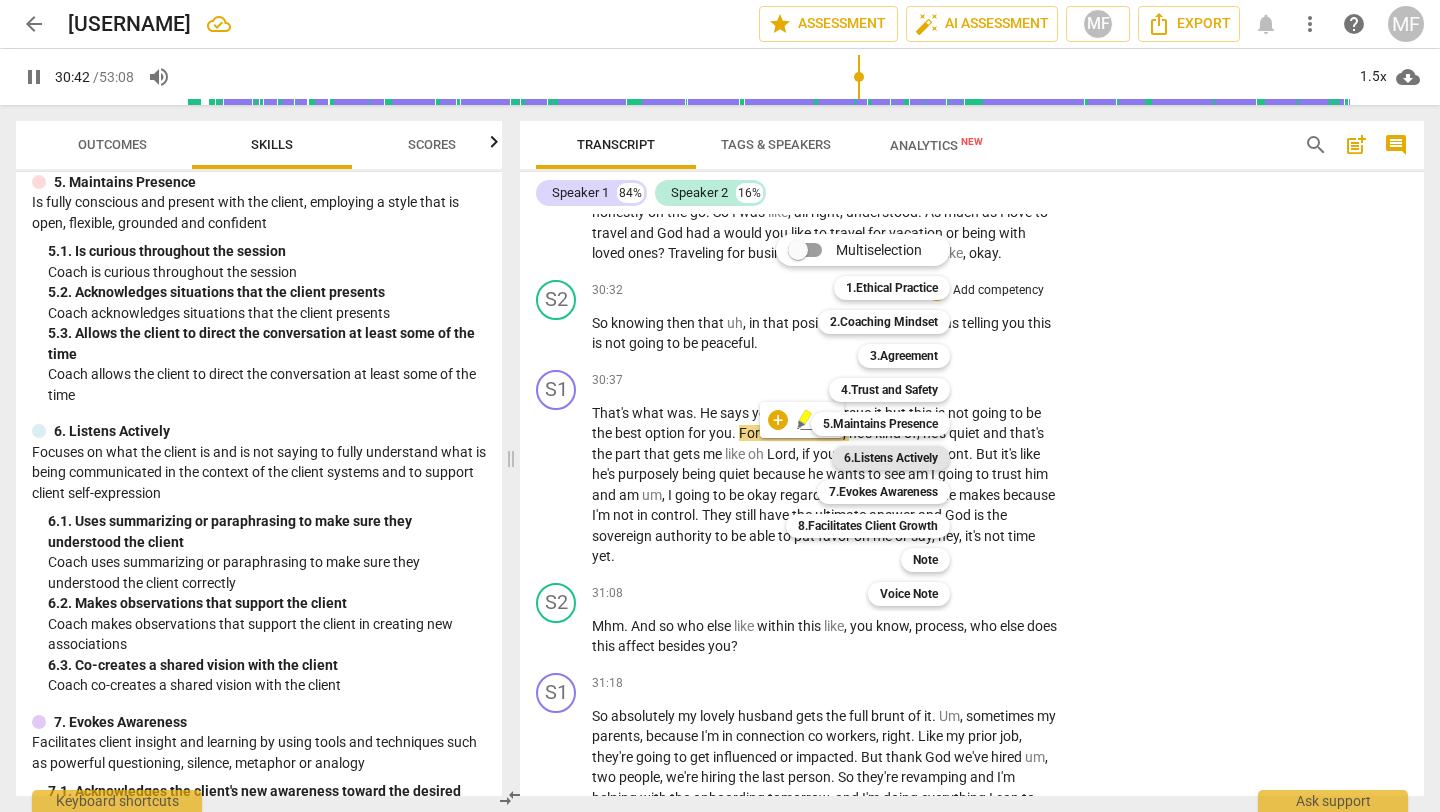 click on "6.Listens Actively" at bounding box center (891, 458) 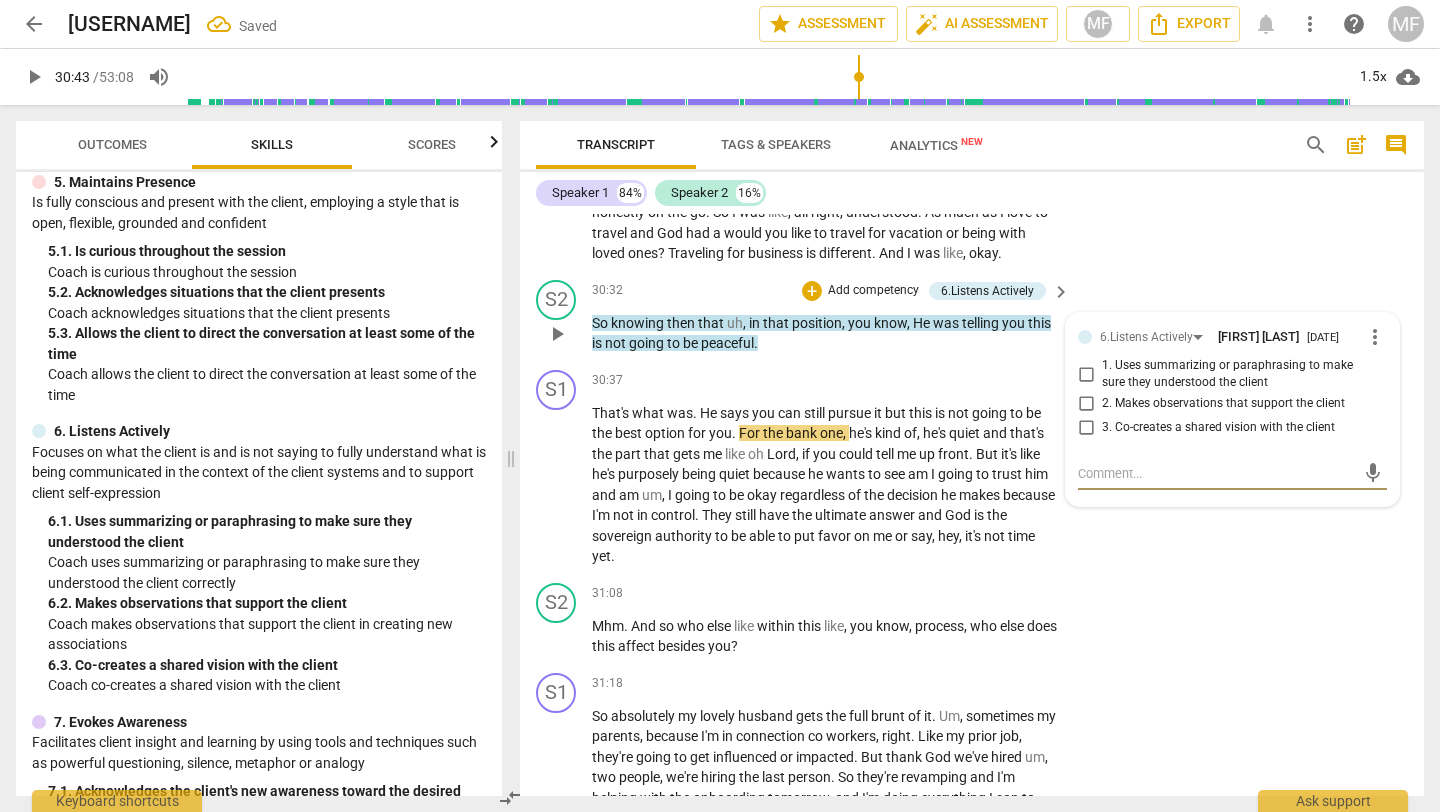 click on "1. Uses summarizing or paraphrasing to make sure they understood the client" at bounding box center (1240, 374) 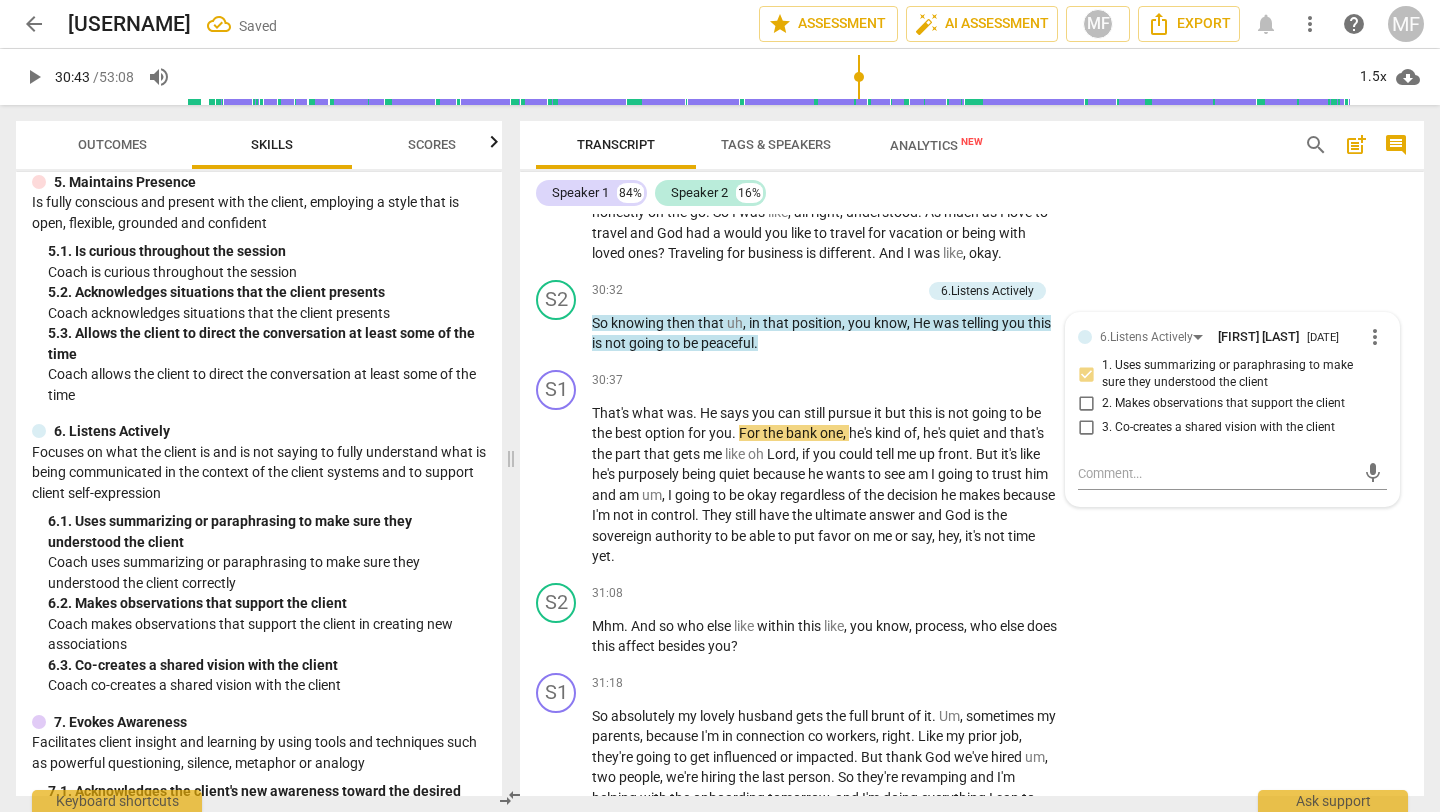 click on "S1 play_arrow pause 28:53 + Add competency keyboard_arrow_right Um , it potentially because what happened in and I didn't share this with you . So I had another interview at the corporate office for another learning position . I made it to final rounds but just this past week I got uh , disposition so I was no longer in the running . I made it , but I just couldn't cross the finish line . And they said the main reason why they didn't hire me . But they really were considering was because I didn't have that LMS system background . And I said , but I really could get up to speed very quickly . I've shifted from systems . You know , I tried to say that and they said we understand but we felt more comfortable to go with somebody who had experience . But they" at bounding box center [972, 22] 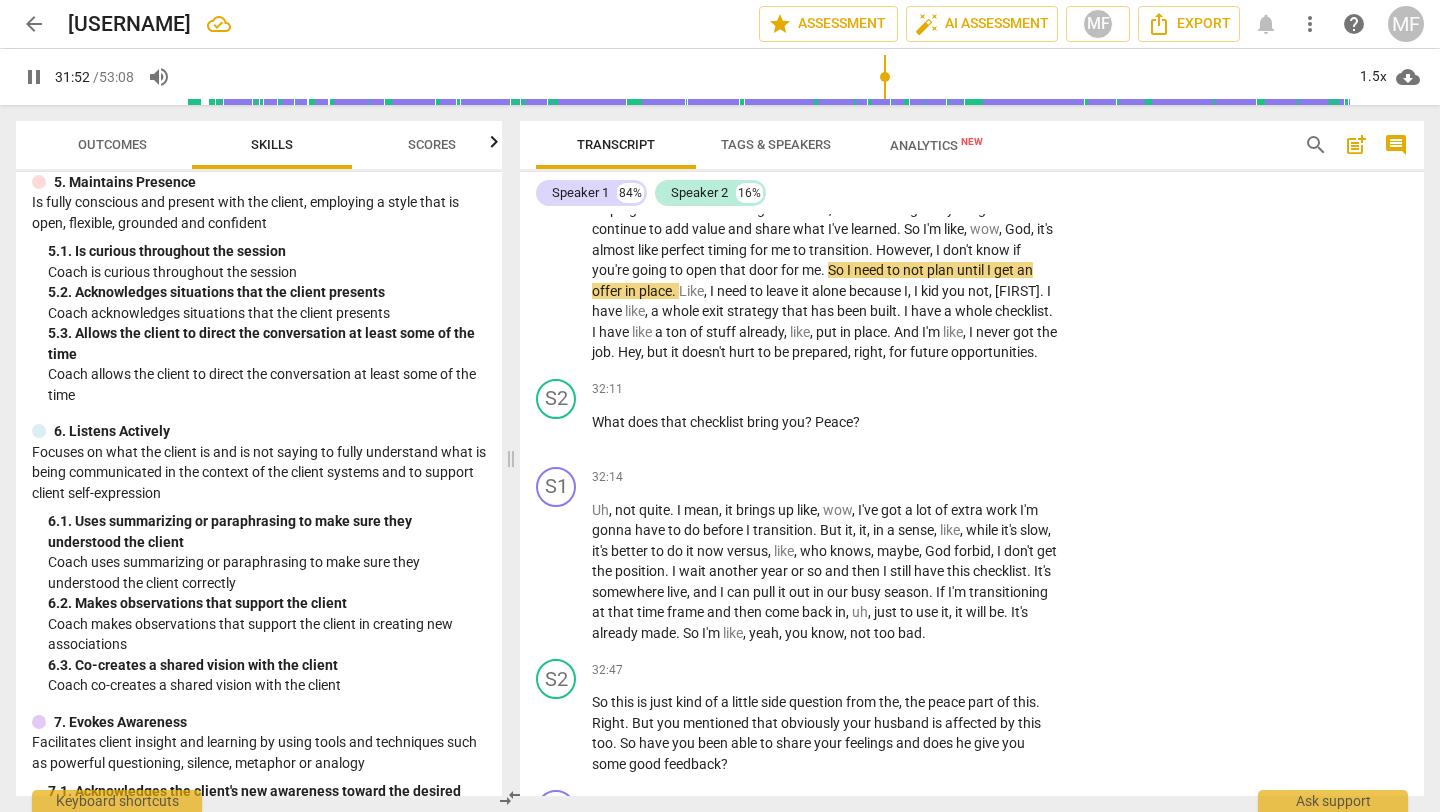 scroll, scrollTop: 12077, scrollLeft: 0, axis: vertical 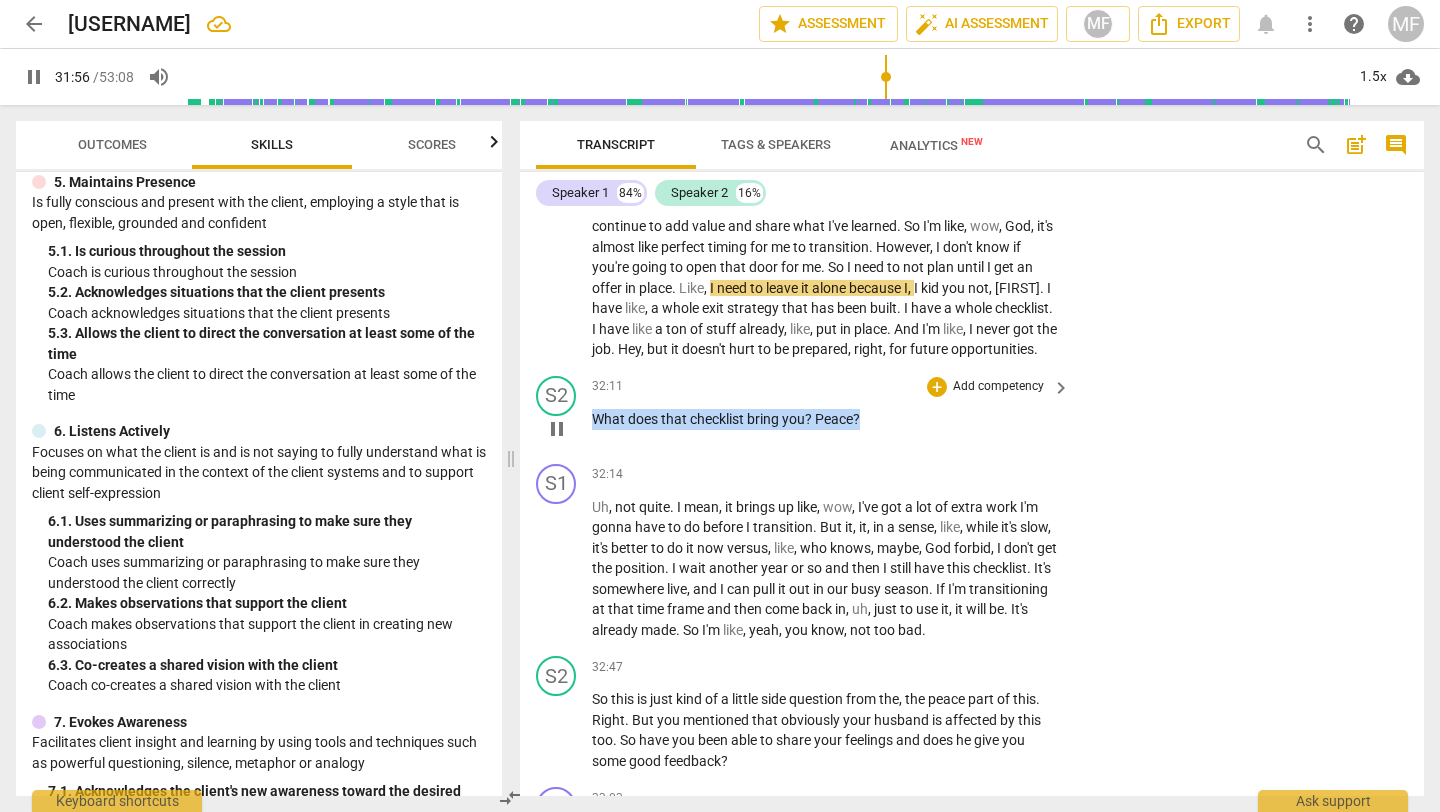 drag, startPoint x: 866, startPoint y: 542, endPoint x: 593, endPoint y: 544, distance: 273.00732 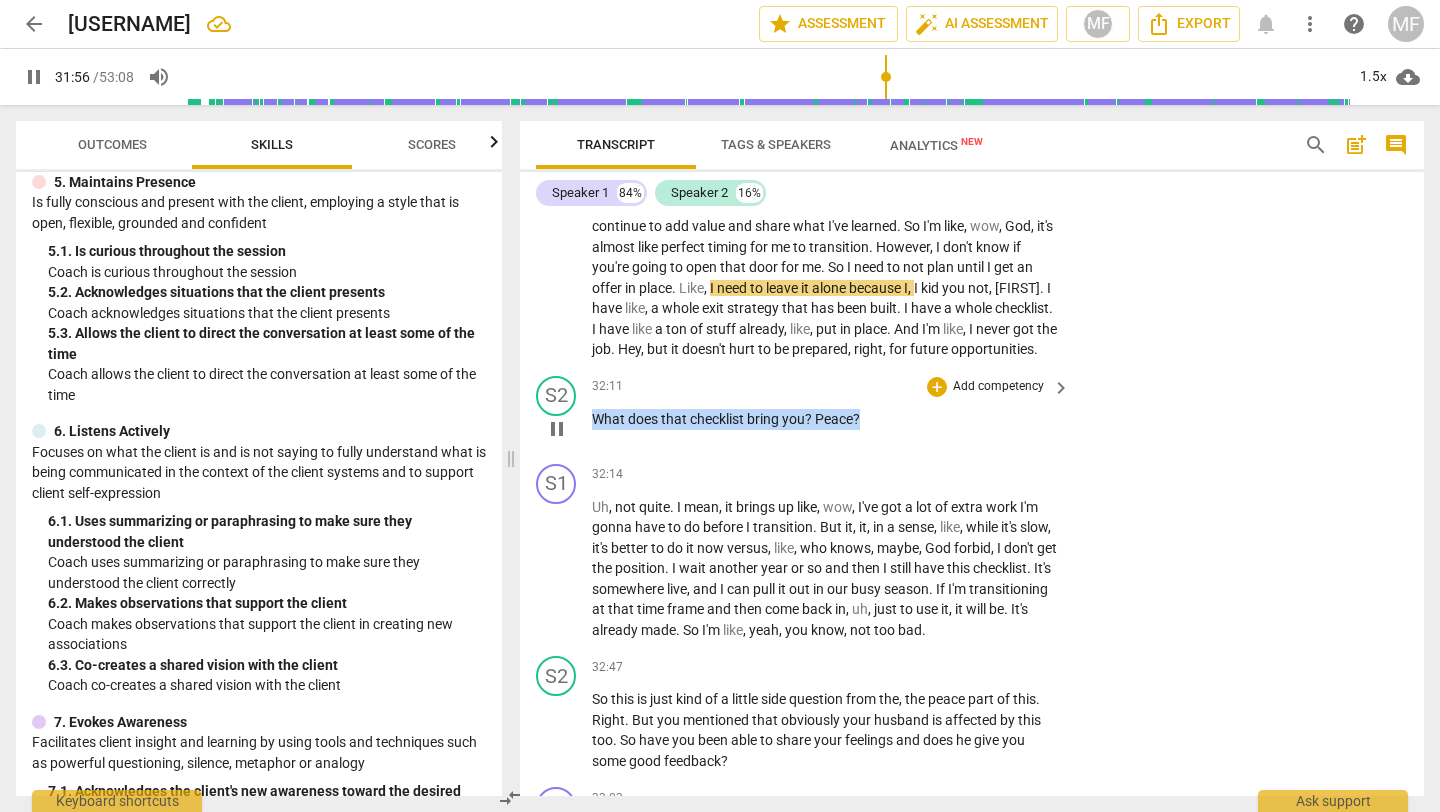 click on "What   does   that   checklist   bring   you ?   Peace ?" at bounding box center (826, 419) 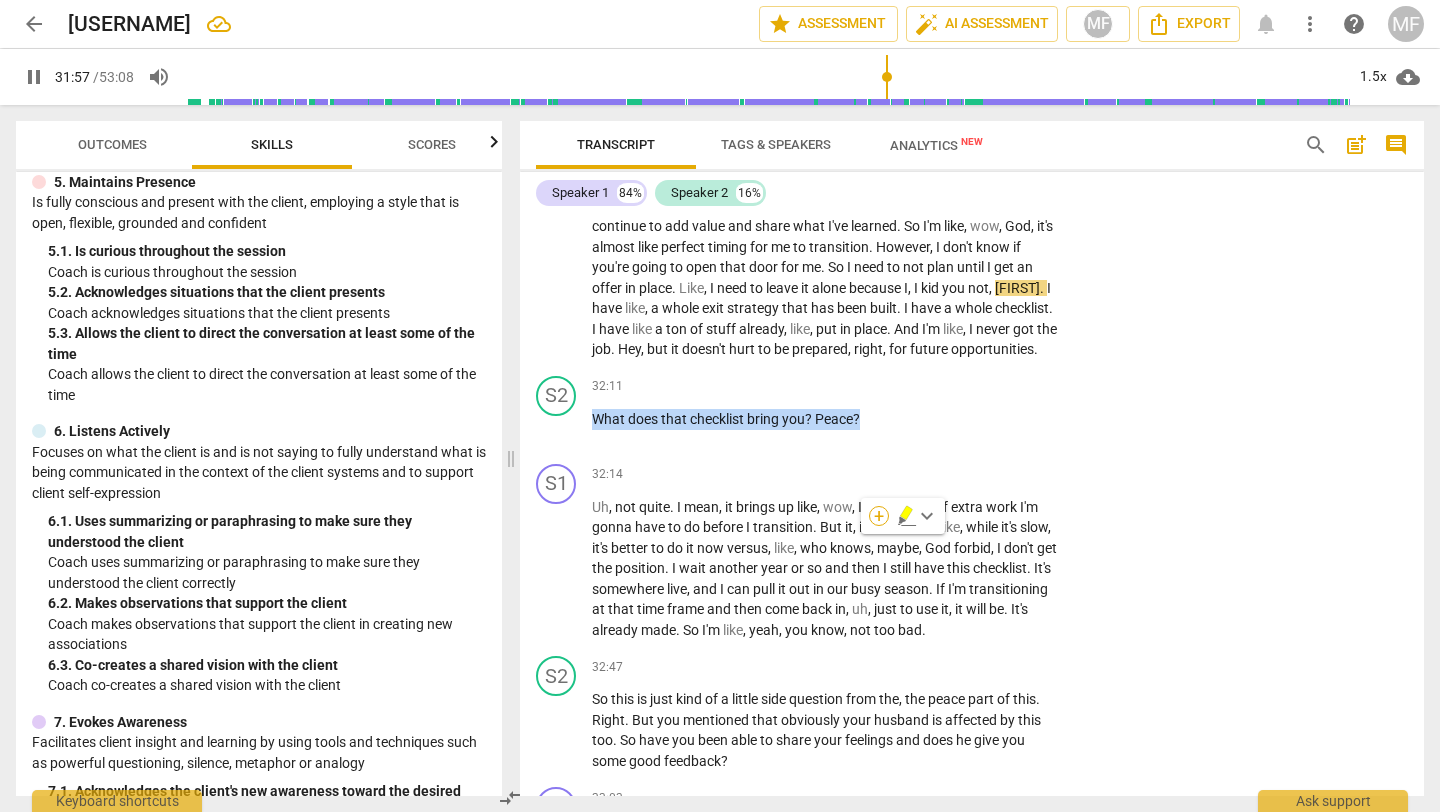 click on "+" at bounding box center (879, 516) 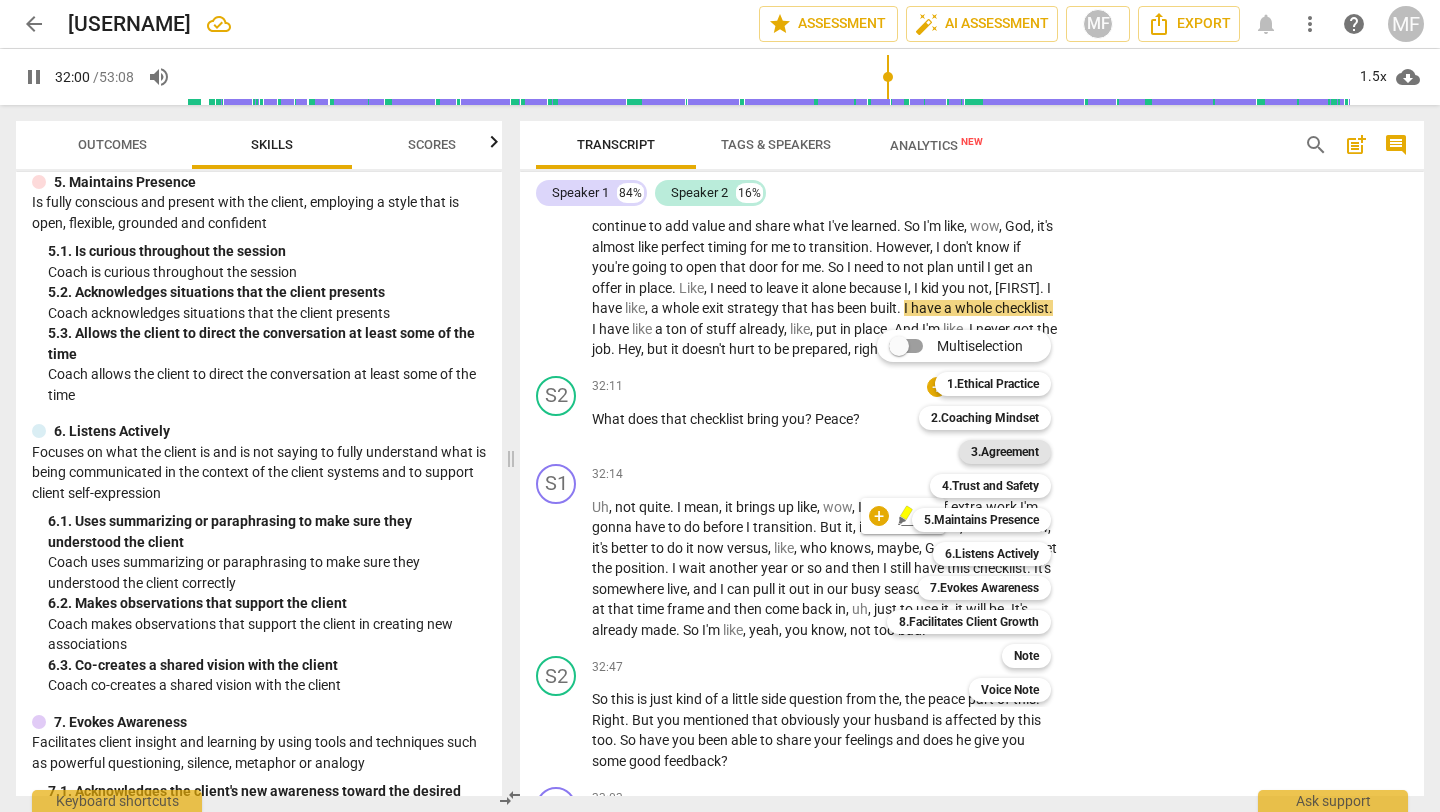 click on "3.Agreement" at bounding box center (1005, 452) 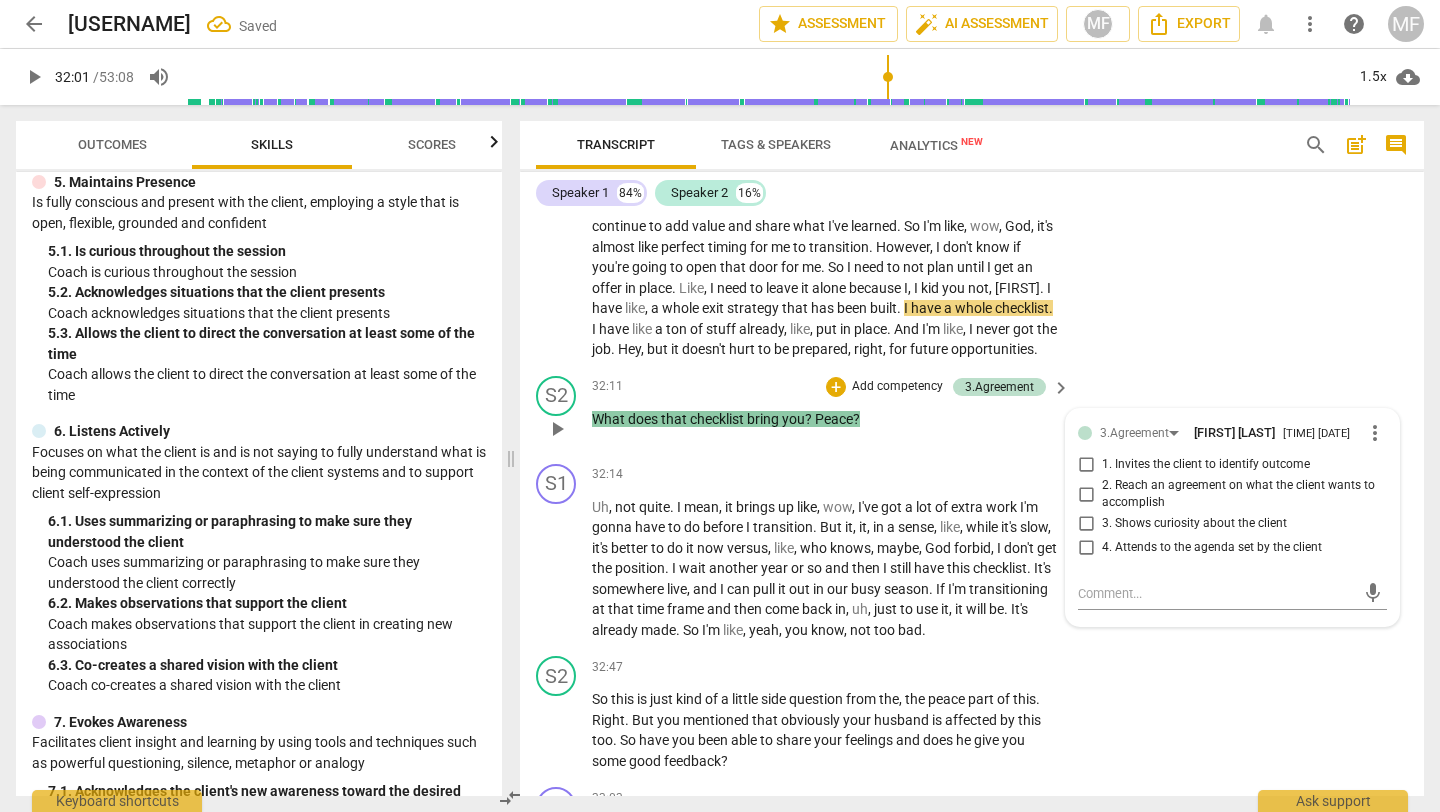 click on "4. Attends to the agenda set by the client" at bounding box center [1212, 548] 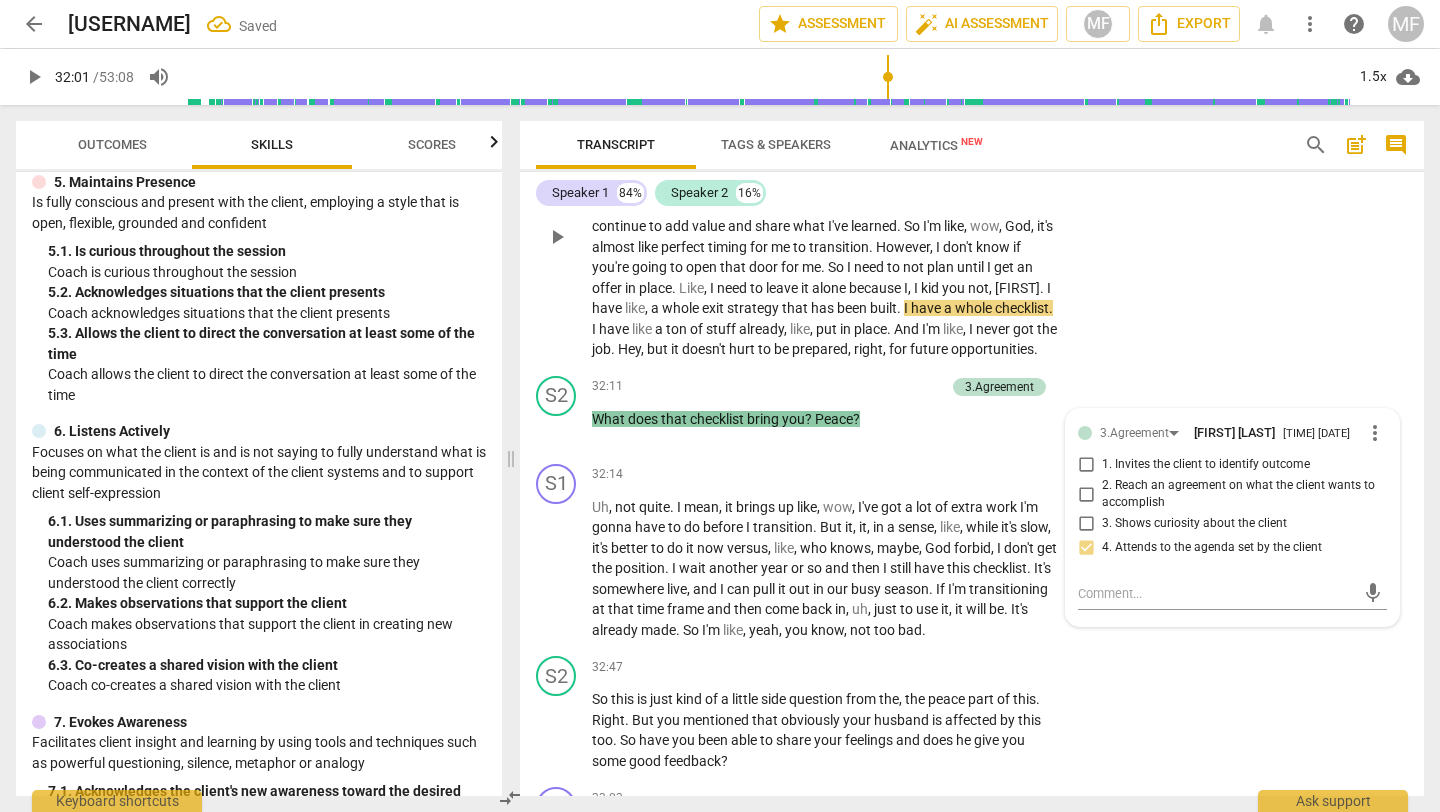click on "S1 play_arrow pause [TIME] + Add competency keyboard_arrow_right So   absolutely   my   lovely   husband   gets   the   full   brunt   of   it .   Um ,   sometimes   my   parents ,   because   I'm   in   connection   co   workers ,   right .   Like   my   prior   job ,   they're   going   to   get   influenced   or   impacted .   But   thank   God   we've   hired   um ,   two   people ,   we're   hiring   the   last   person .   So   they're   revamping   and   I'm   helping   with   the   onboarding   tomorrow ,   and   I'm   doing   everything   I   can   to   continue   to   add   value   and   share   what   I've   learned .   So   I'm   like ,   wow ,   God ,   it's   almost   like   perfect   timing   for   me   to   transition .   However ,   I   don't   know   if   you're   going   to   open   that   door   for   me .   So   I   need   to   not   plan   until   I   get   an   offer   in   place .   Like ,   I   need   to   leave   it   alone   because   I ,   I   kid   you   not ,   Ina .   I   have" at bounding box center (972, 220) 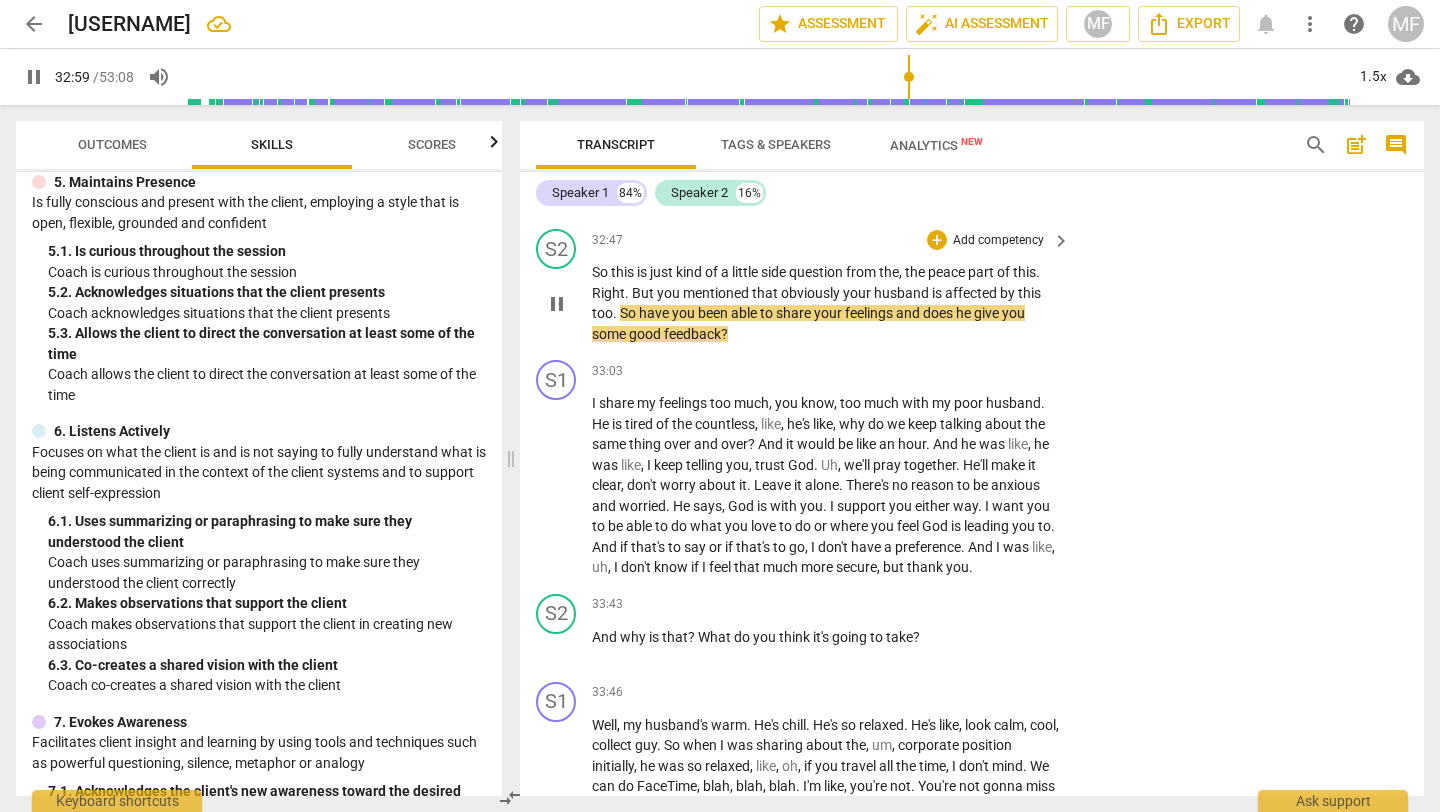 scroll, scrollTop: 12509, scrollLeft: 0, axis: vertical 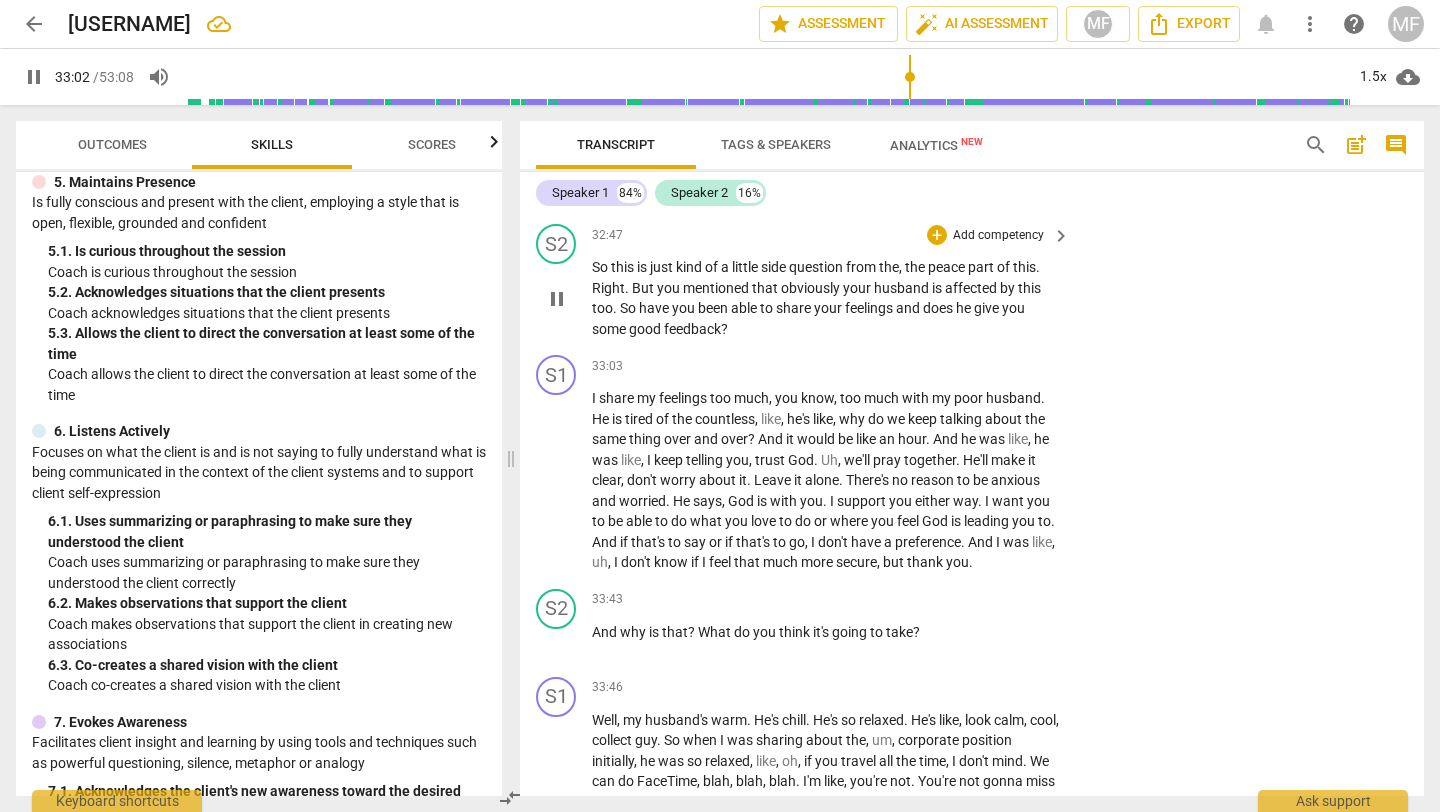 click on "been" at bounding box center (714, 308) 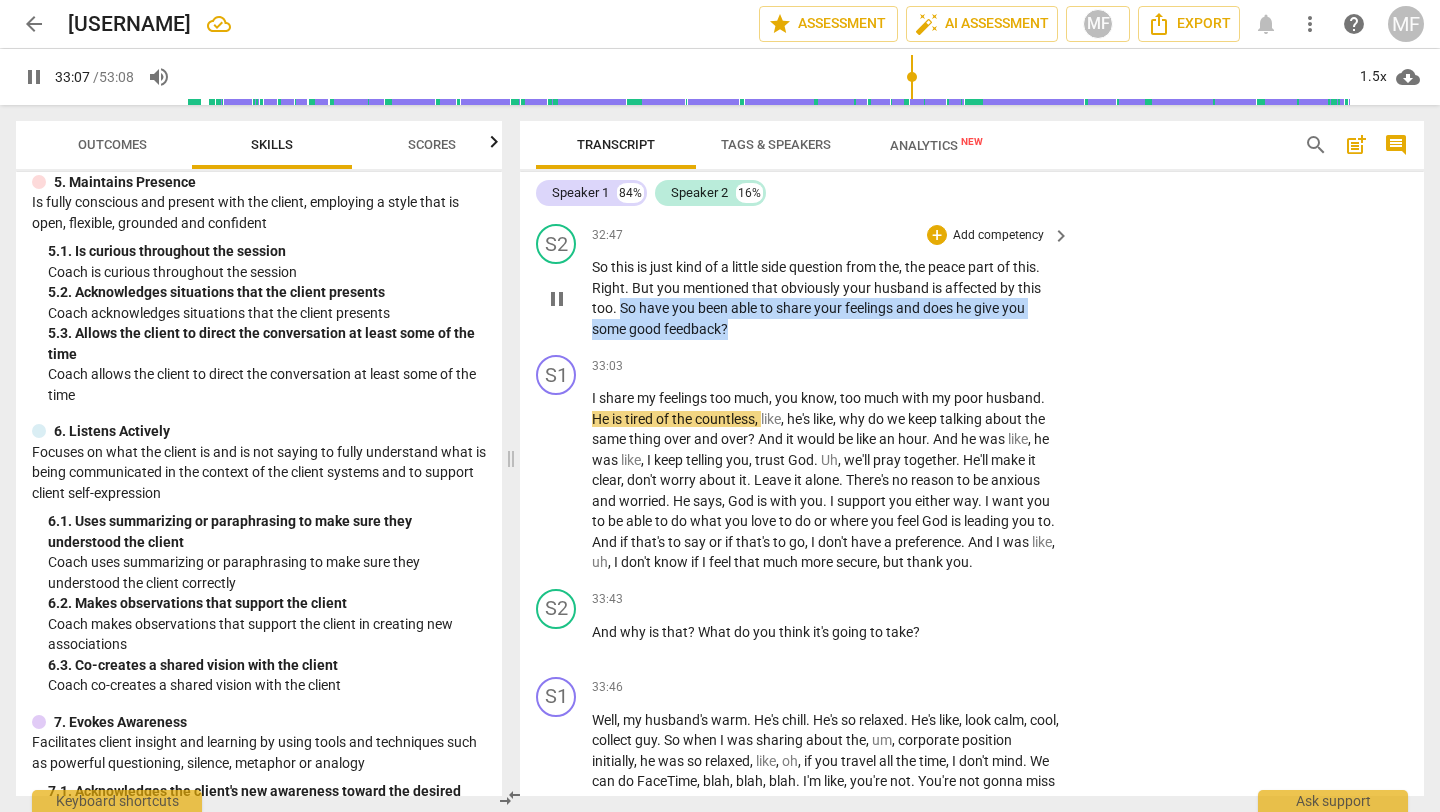 drag, startPoint x: 732, startPoint y: 449, endPoint x: 619, endPoint y: 432, distance: 114.27161 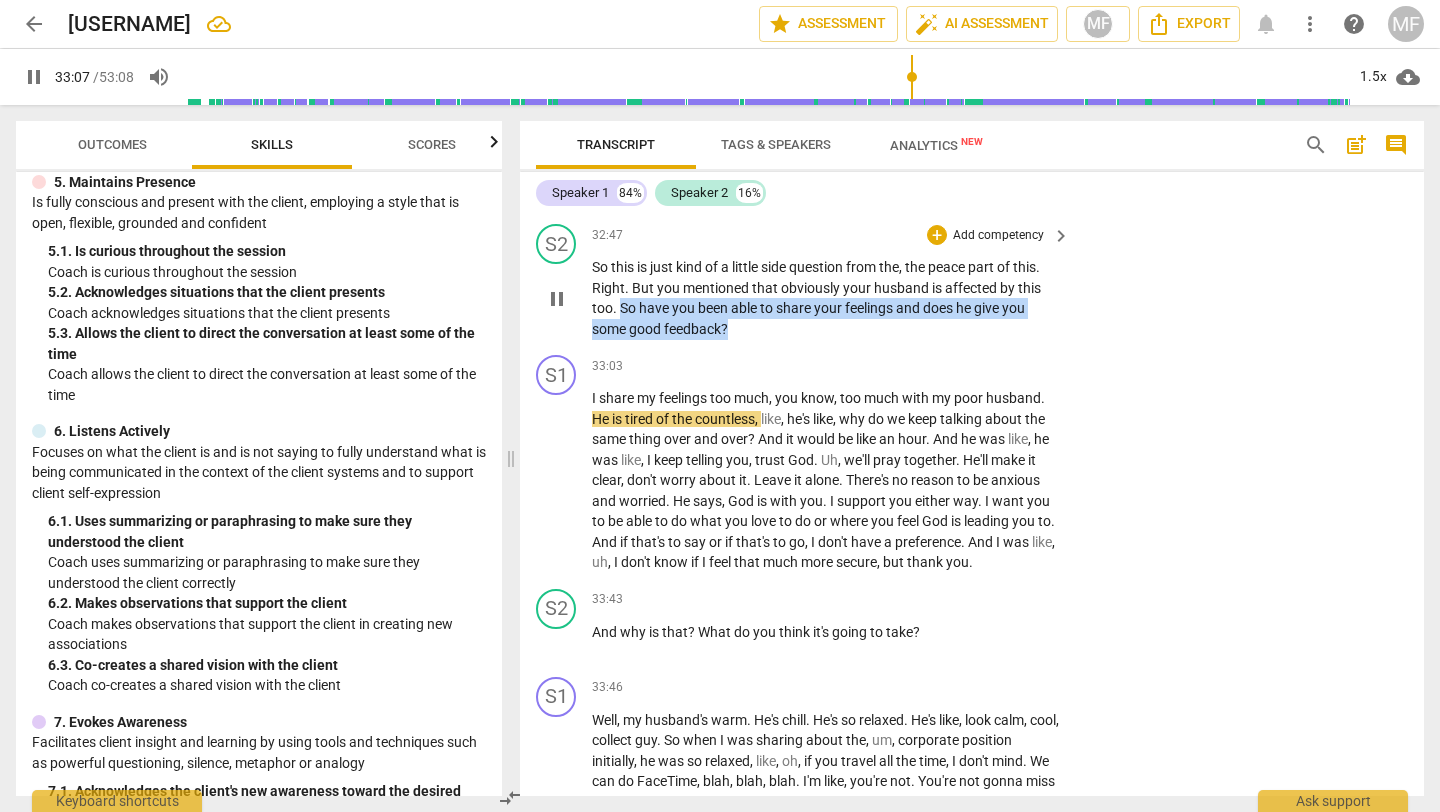 click on "So   this   is   just   kind   of   a   little   side   question   from   the ,   the   peace   part   of   this .   Right .   But   you   mentioned   that   obviously   your   husband   is   affected   by   this   too .   So   have   you   been   able   to   share   your   feelings   and   does   he   give   you   some   good   feedback ?" at bounding box center (826, 298) 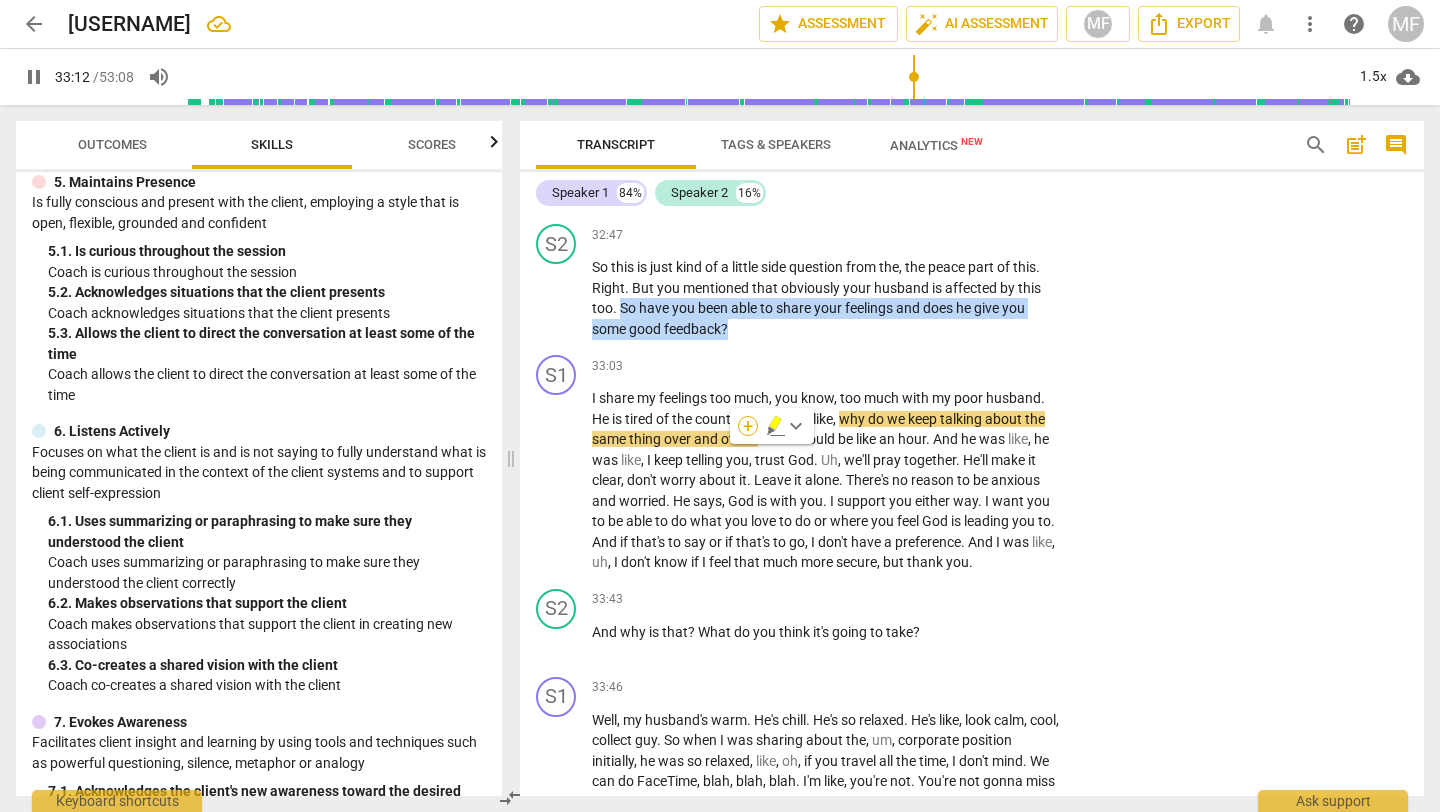 click on "+" at bounding box center [748, 426] 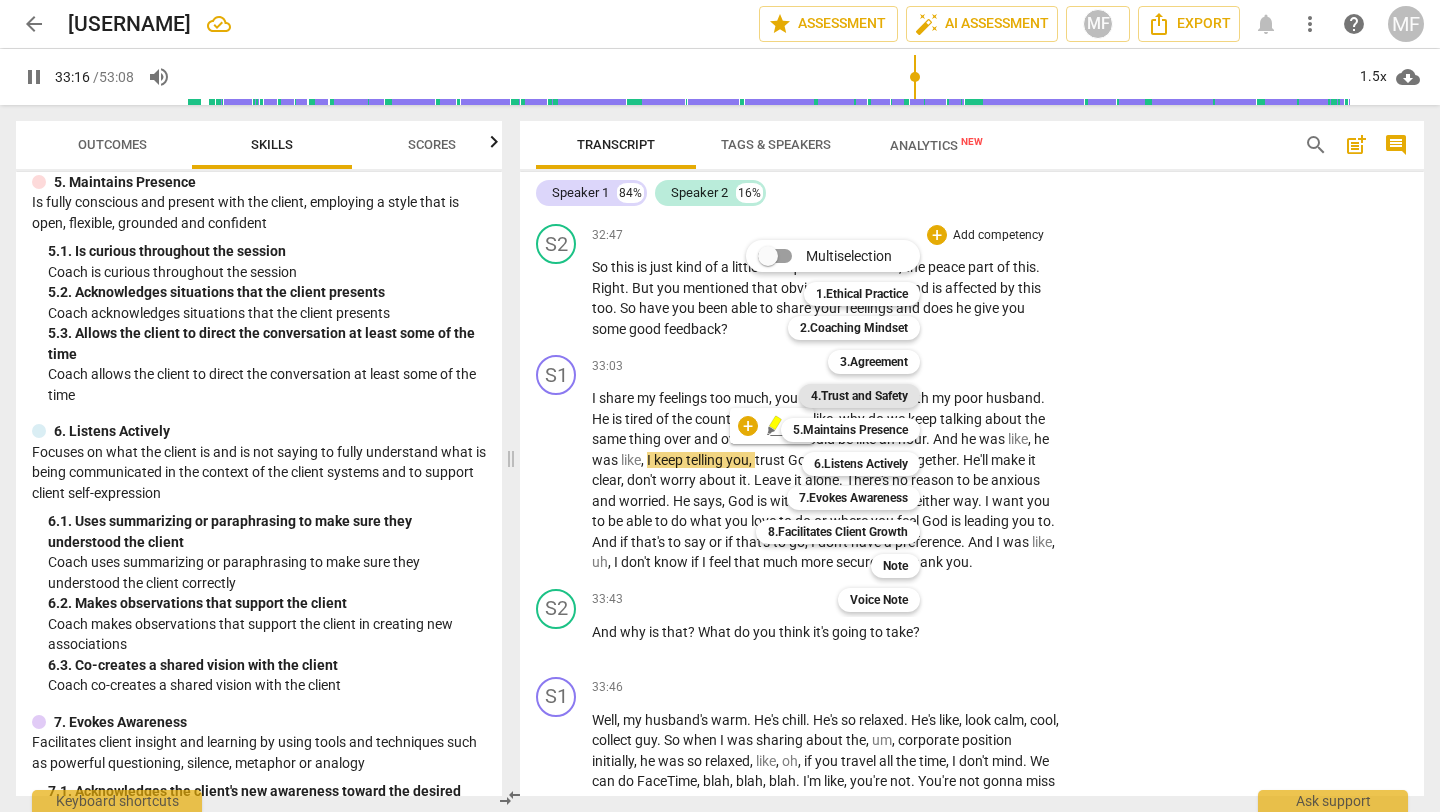 click on "4.Trust and Safety" at bounding box center [859, 396] 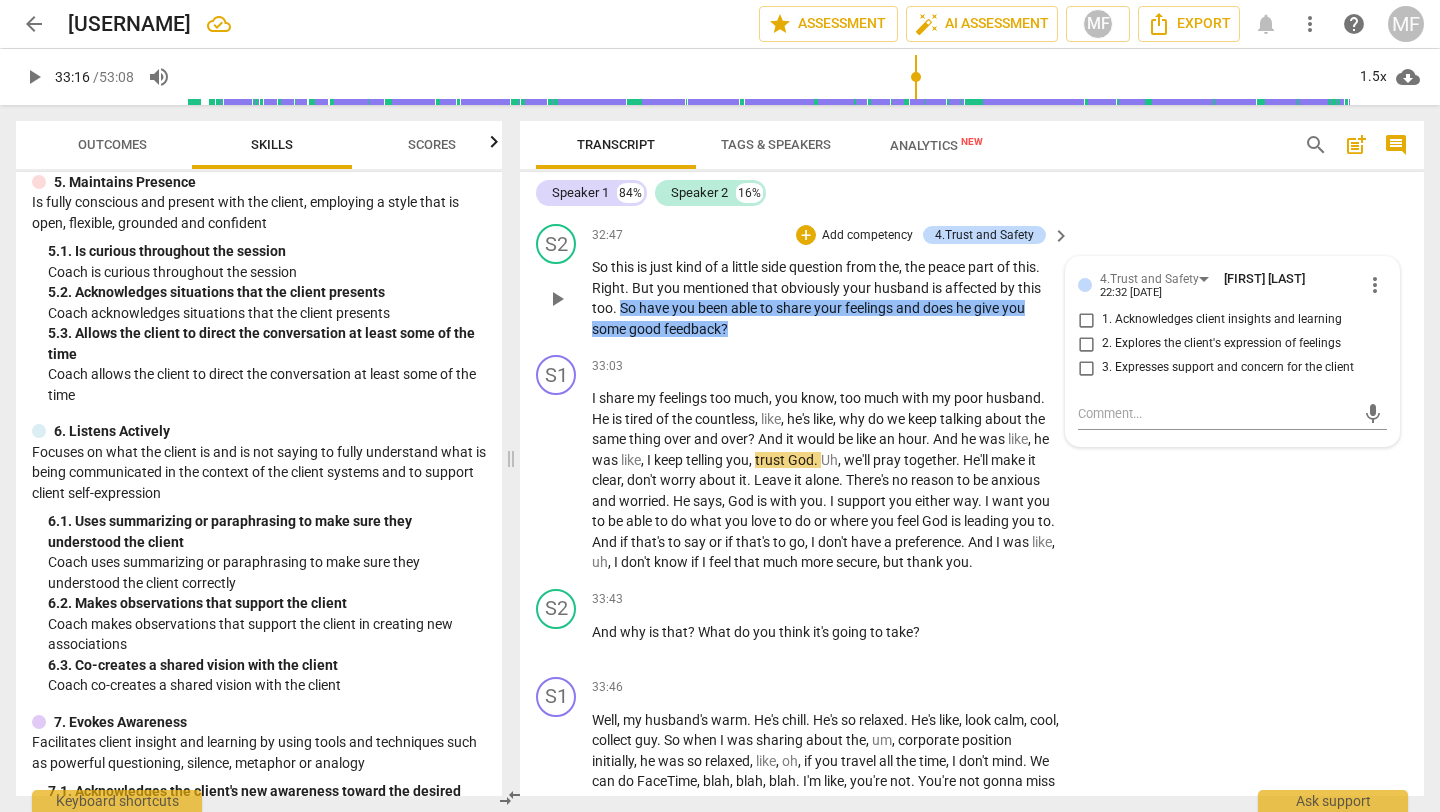 click on "2. Explores the client's expression of feelings" at bounding box center [1221, 344] 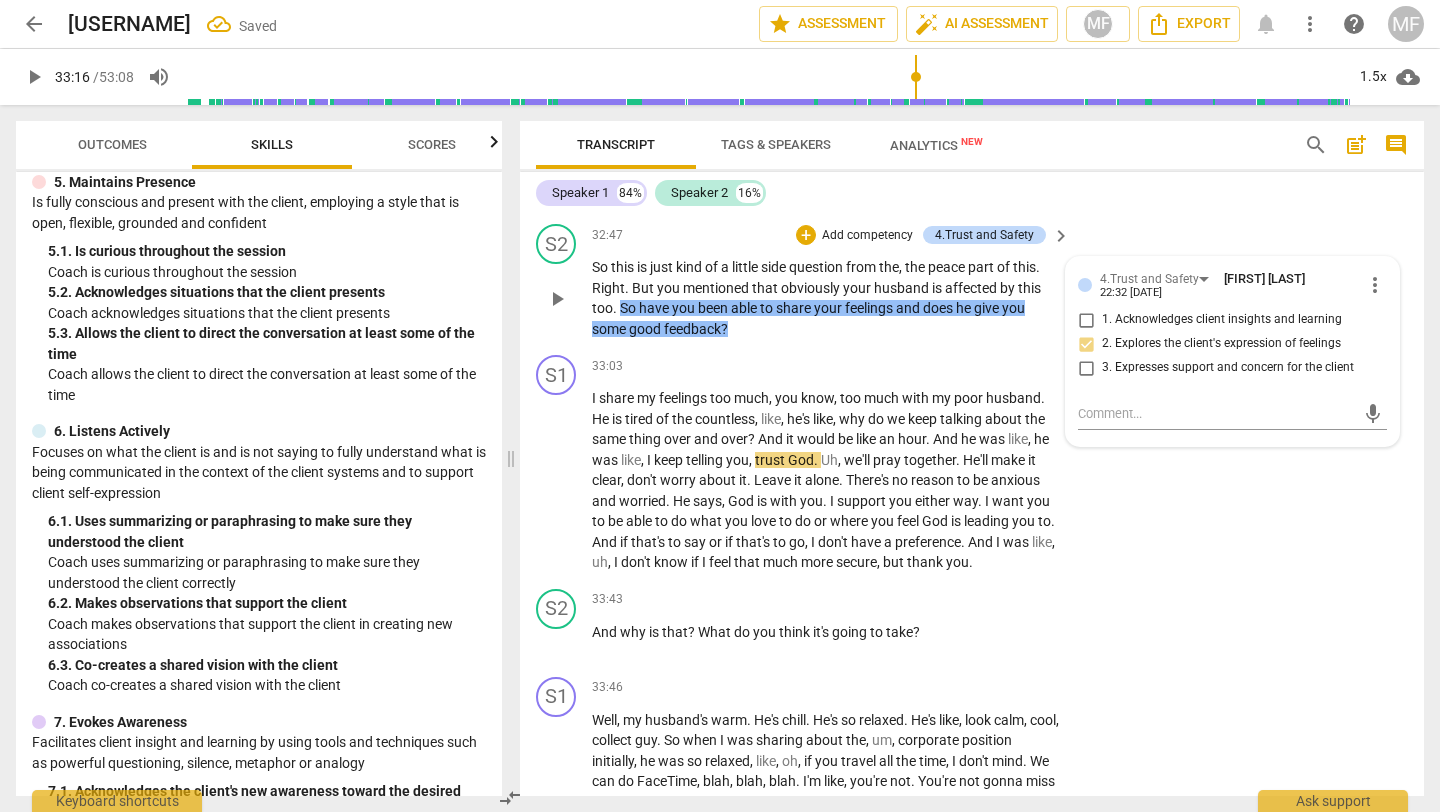 click on "3. Expresses support and concern for the client" at bounding box center [1228, 368] 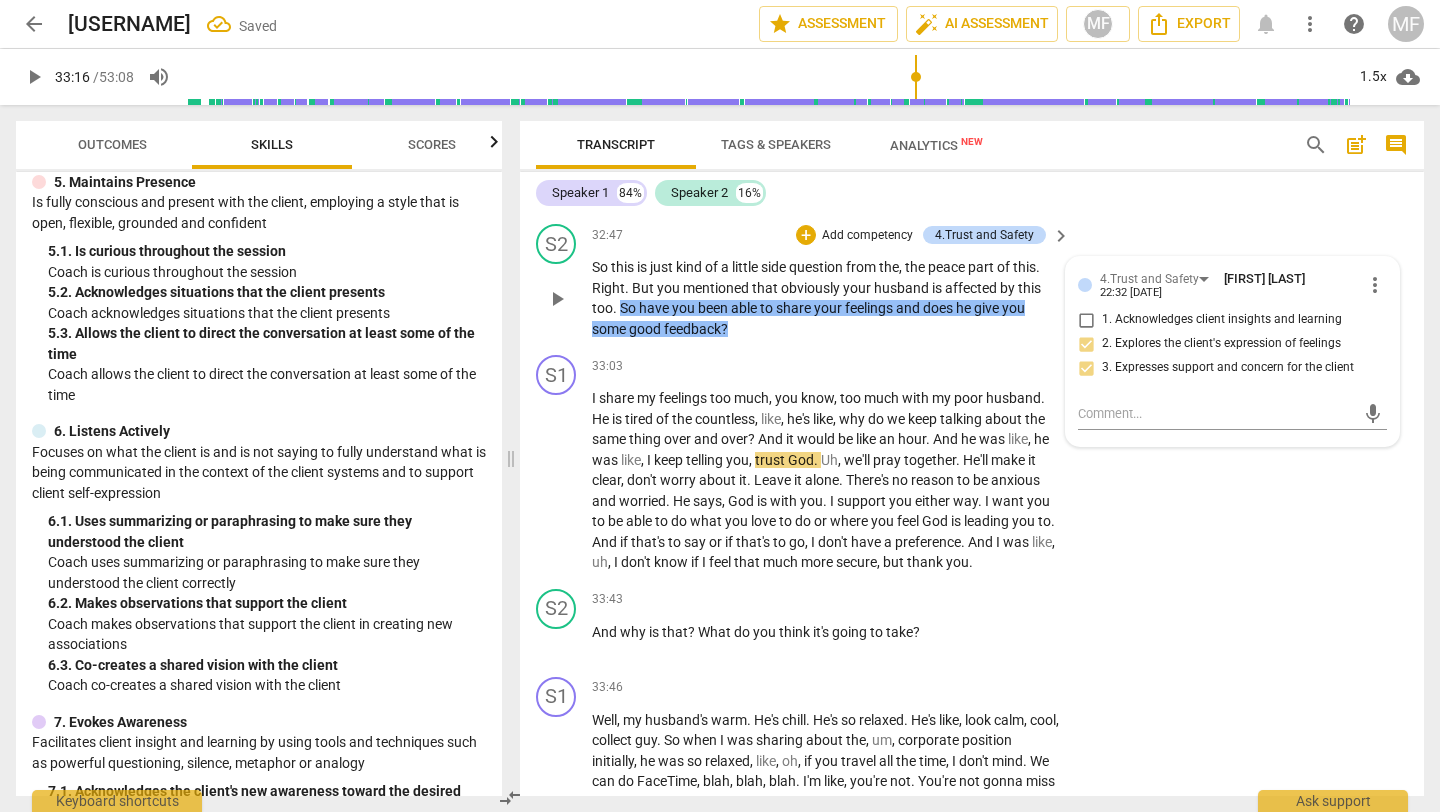click on "2. Explores the client's expression of feelings" at bounding box center [1221, 344] 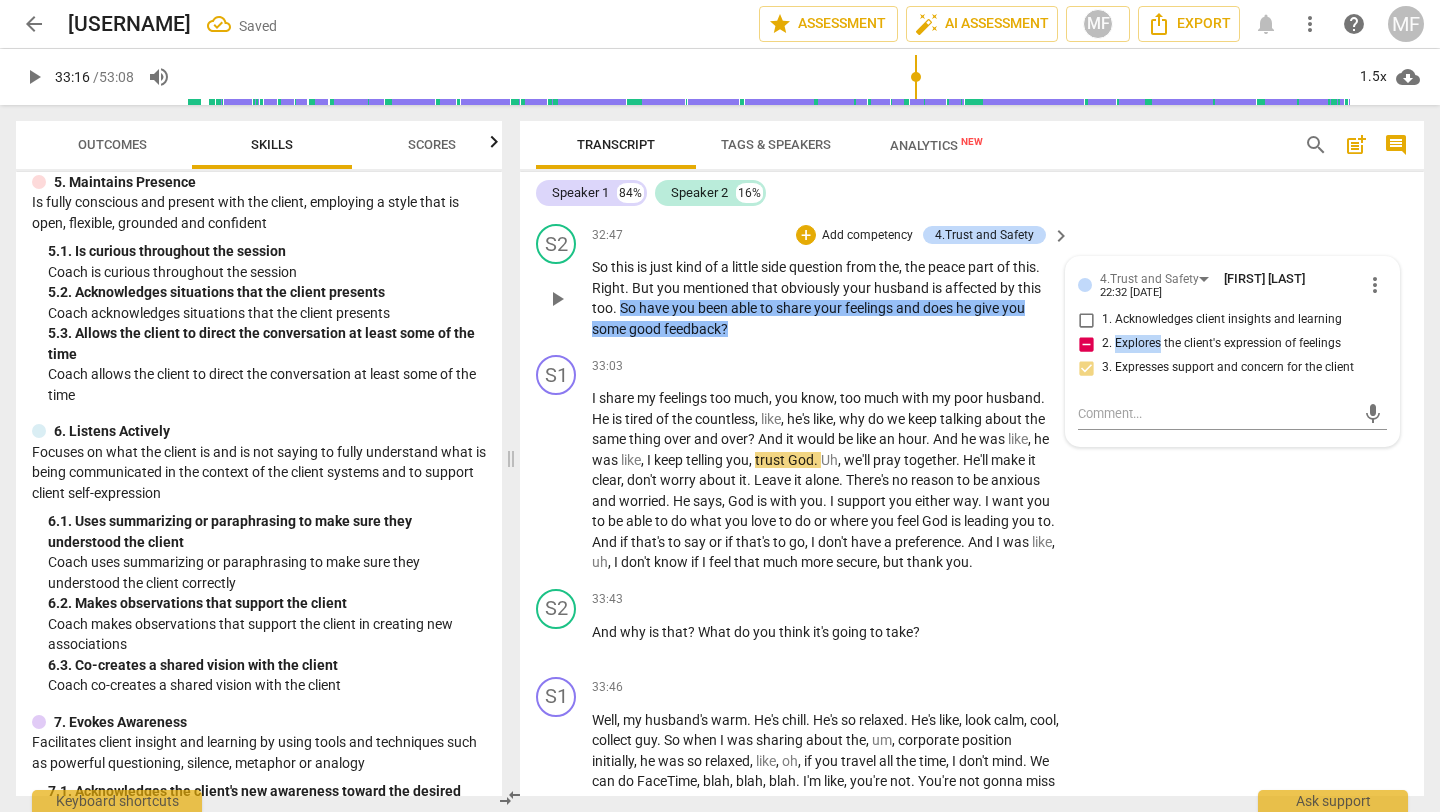 click on "2. Explores the client's expression of feelings" at bounding box center [1221, 344] 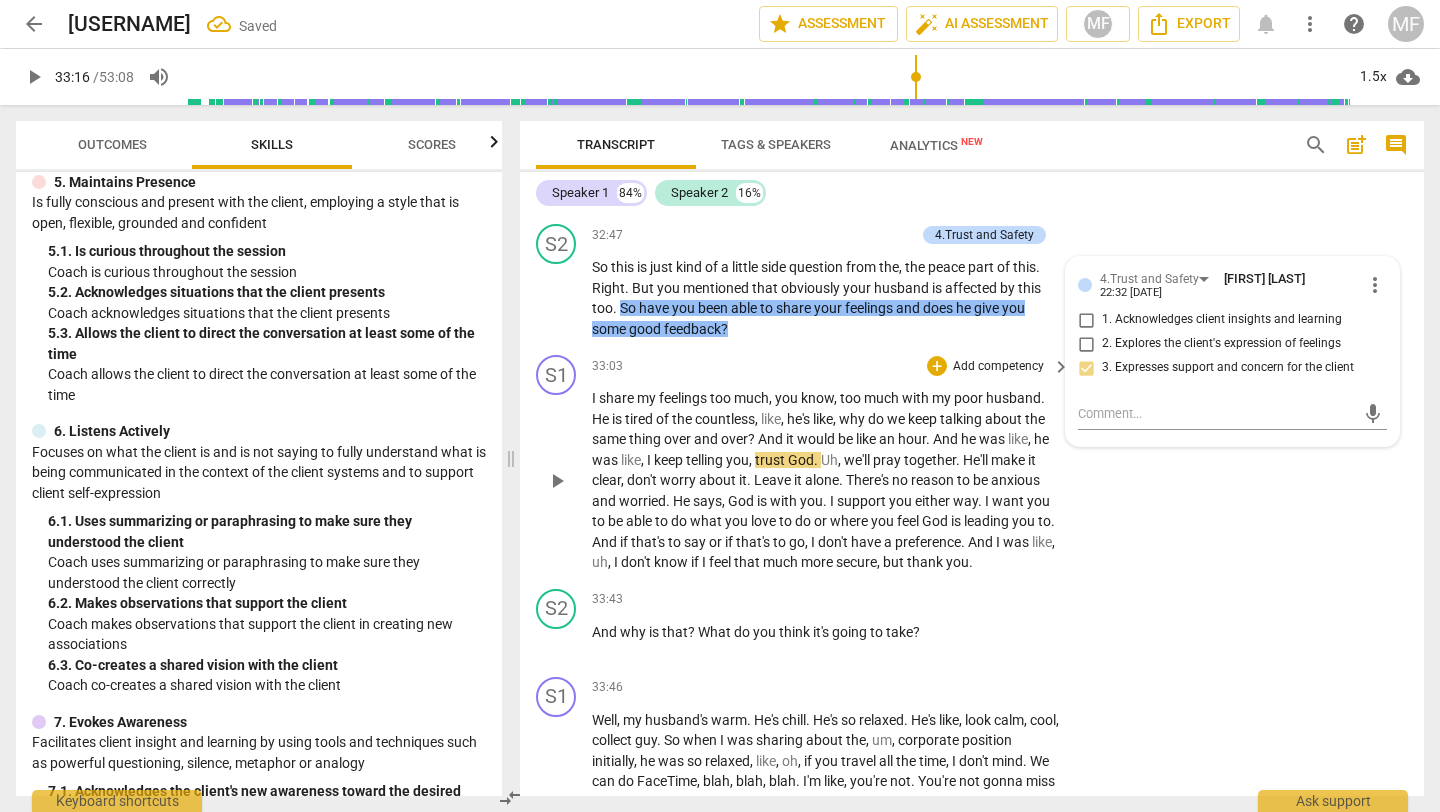 click on "[TIME] + Add competency keyboard_arrow_right I   share   my   feelings   too   much ,   you   know ,   too   much   with   my   poor   husband .   He   is   tired   of   the   countless ,   like ,   he's   like ,   why   do   we   keep   talking   about   the   same   thing   over   and   over ?   And   it   would   be   like   an   hour .   And   he   was   like ,   he   was   like ,   I   keep   telling   you ,   trust   God .   Uh ,   we'll   pray   together .   He'll   make   it   clear ,   don't   worry   about   it .   Leave   it   alone .   There's   no   reason   to   be   anxious   and   worried .   He   says ,   God   is   with   you .   I   support   you   either   way .   I   want   you   to   be   able   to   do   what   you   love   to   do   or   where   you   feel   God   is   leading   you   to .   And   if   that's   to   say   or   if   that's   to   go ,   I   don't   have   a   preference .   And   I   was   like ,   uh ,   I   don't   know   if   I   feel   that   much   more   secure ," at bounding box center (832, 464) 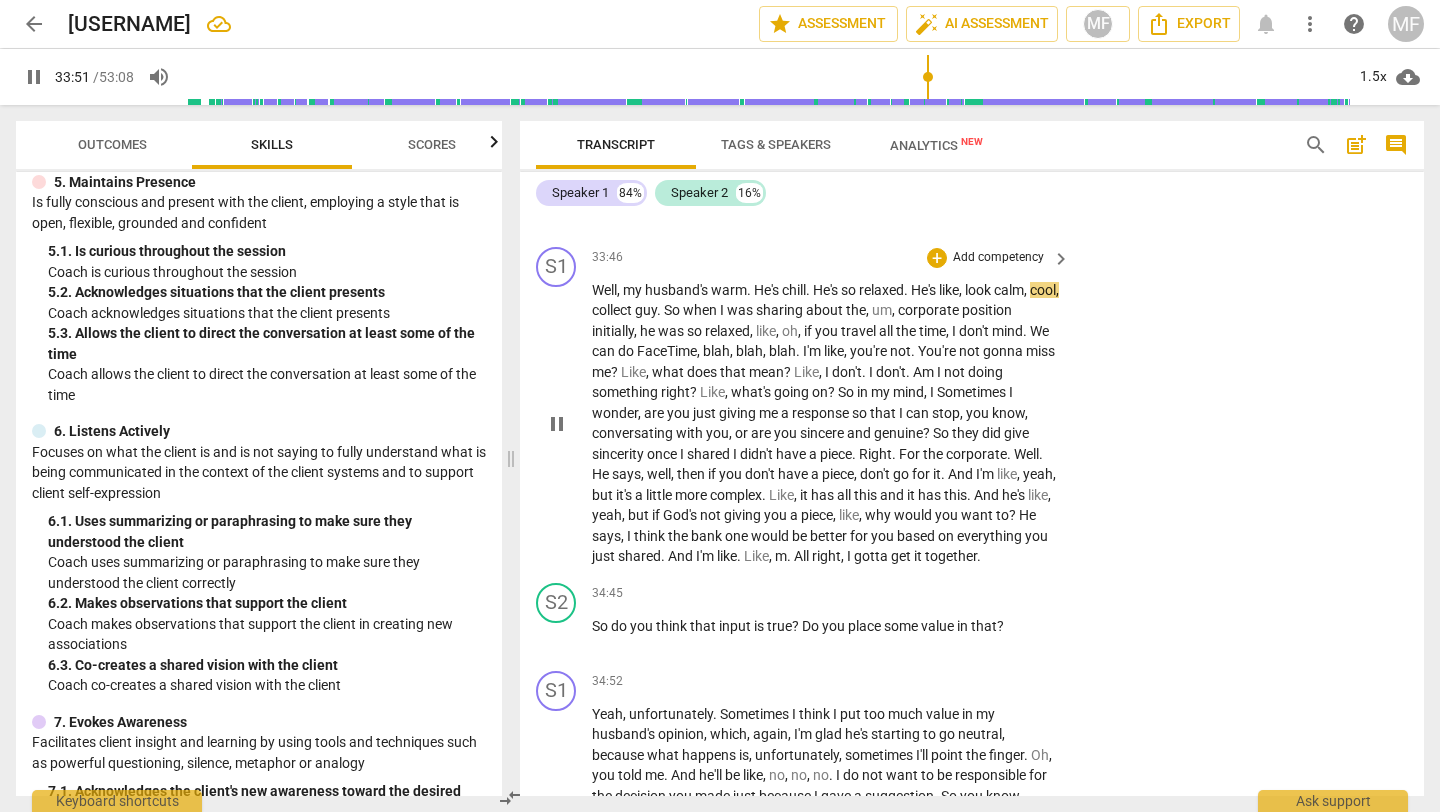 scroll, scrollTop: 12945, scrollLeft: 0, axis: vertical 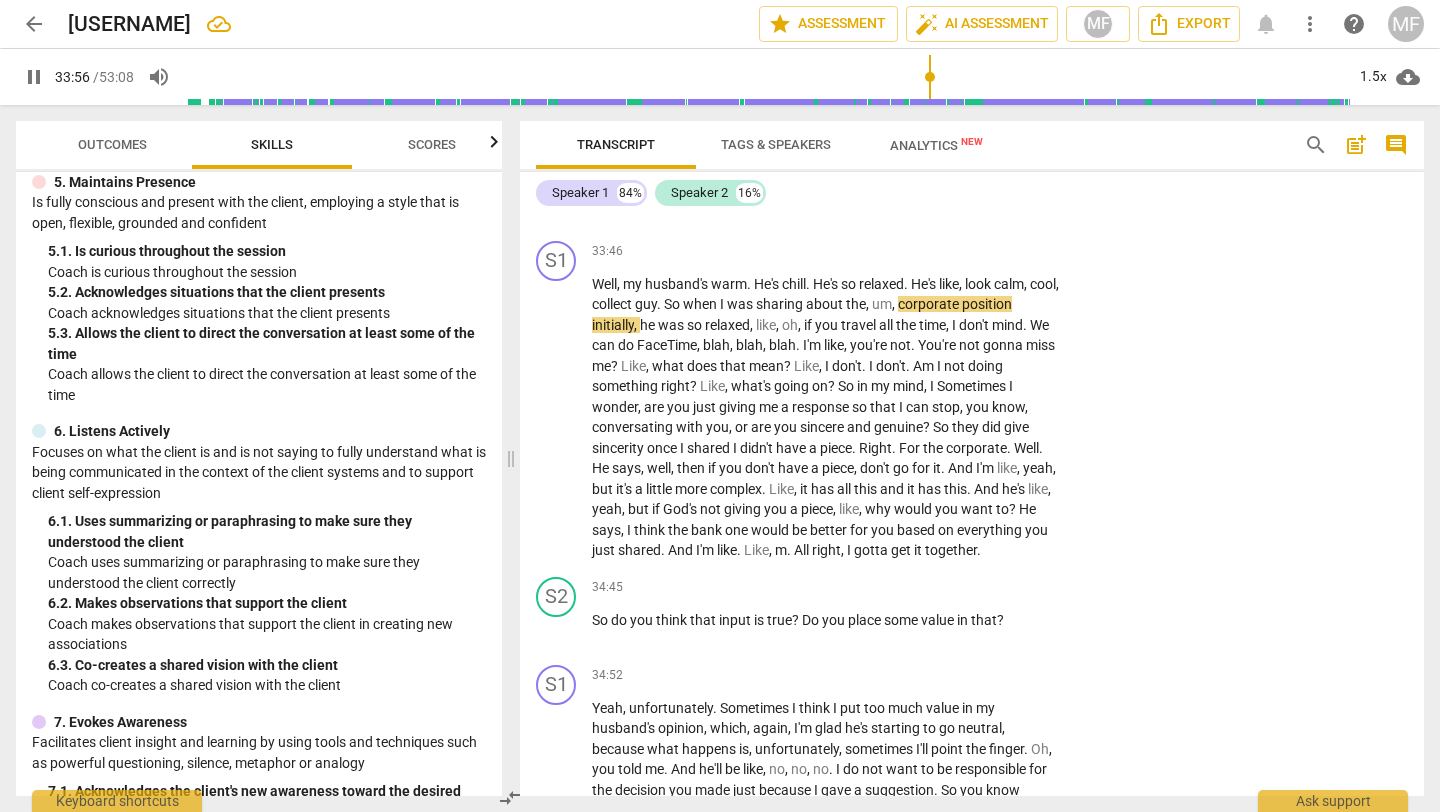 drag, startPoint x: 700, startPoint y: 320, endPoint x: 928, endPoint y: 324, distance: 228.03508 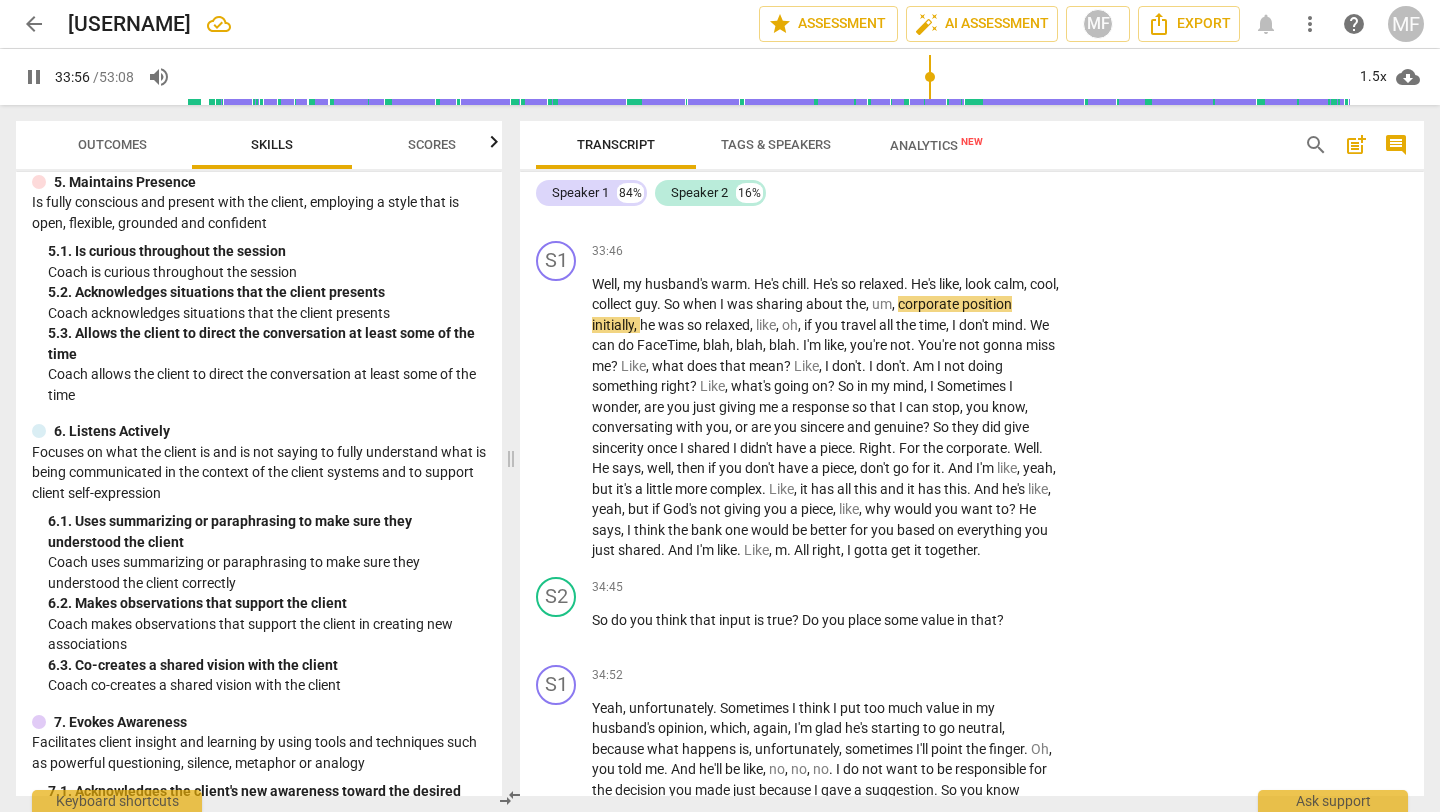 click on "And   why   is   that ?   What   do   you   think   it's   going   to   take ?" at bounding box center [826, 196] 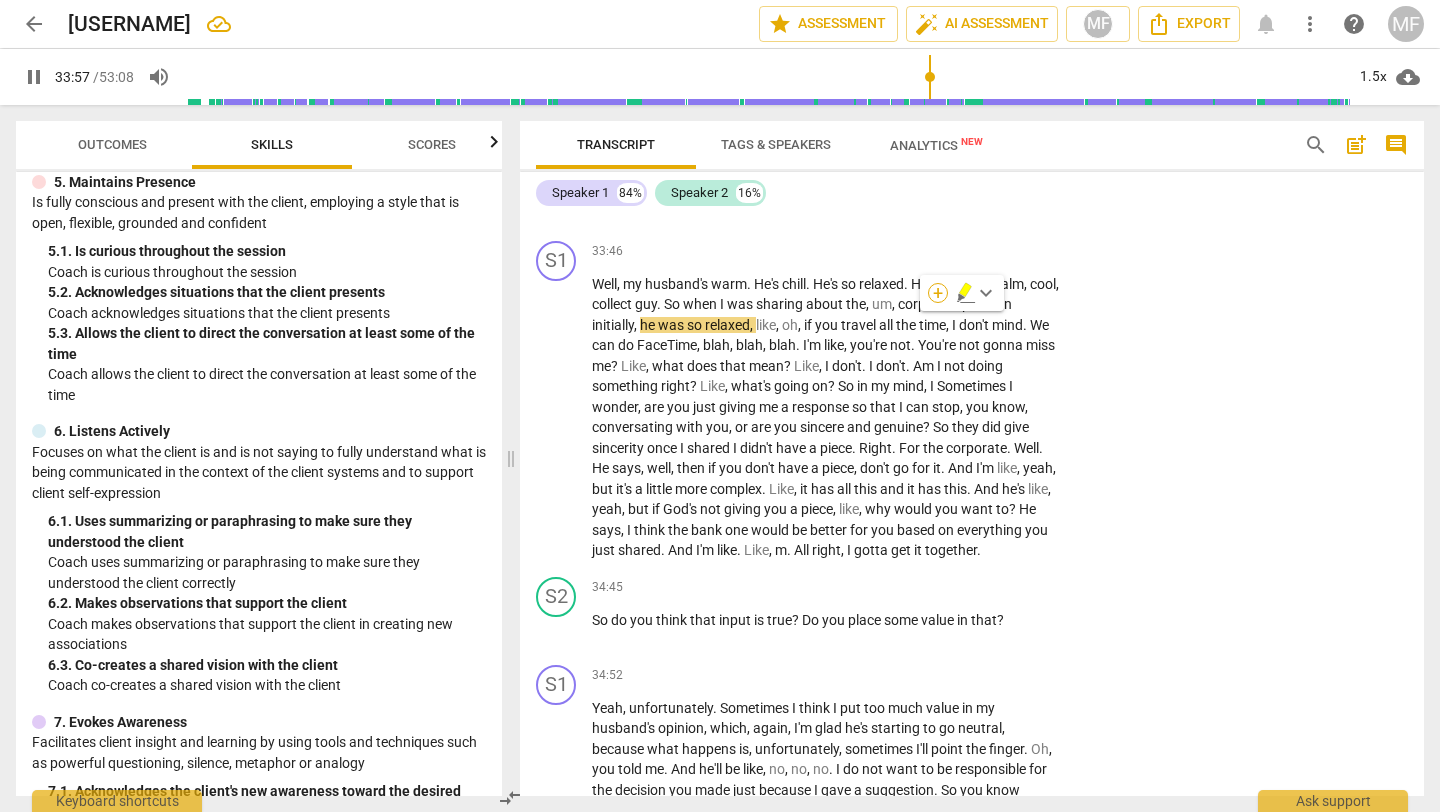 click on "+" at bounding box center (938, 293) 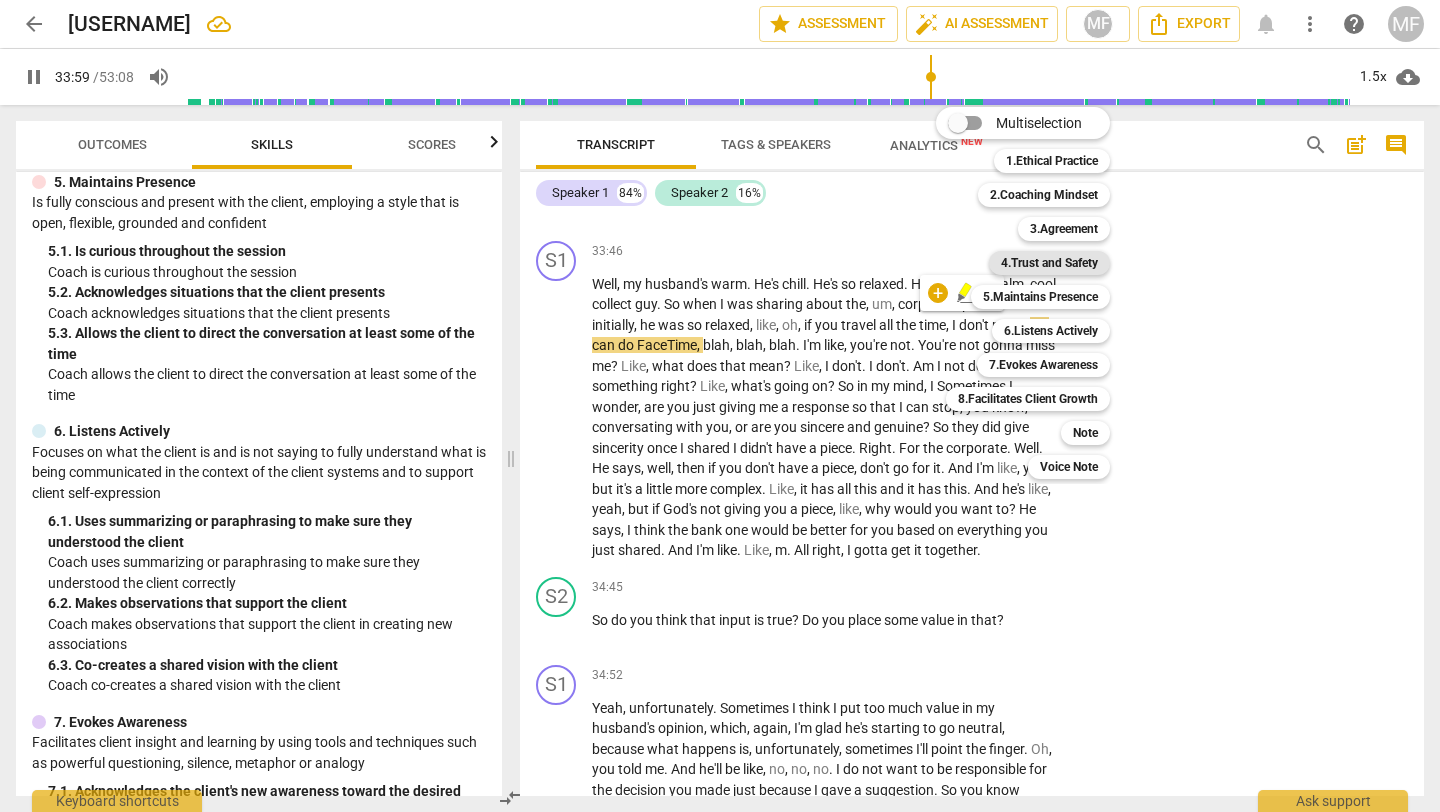 click on "4.Trust and Safety" at bounding box center [1049, 263] 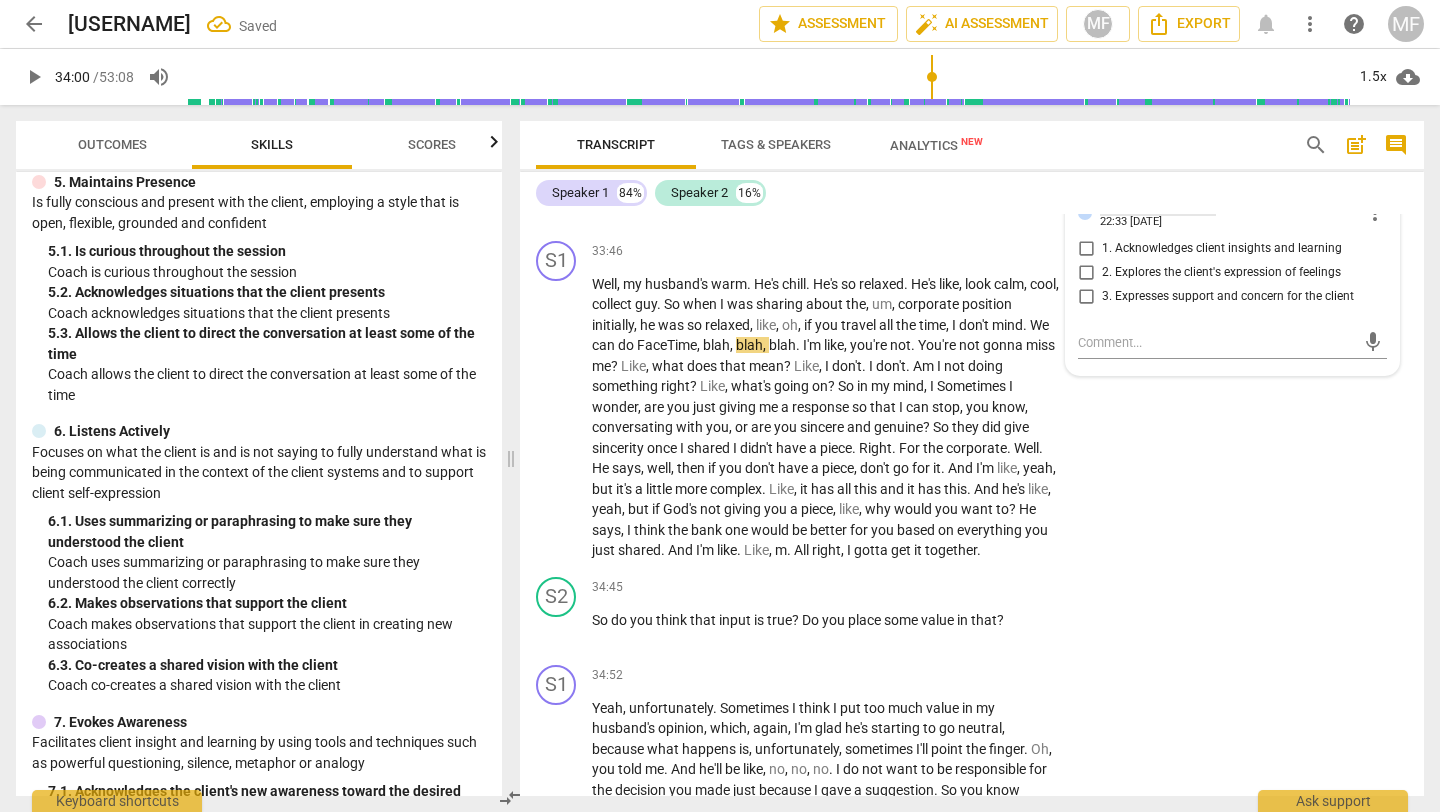 click on "4.Trust and Safety" at bounding box center [1149, 208] 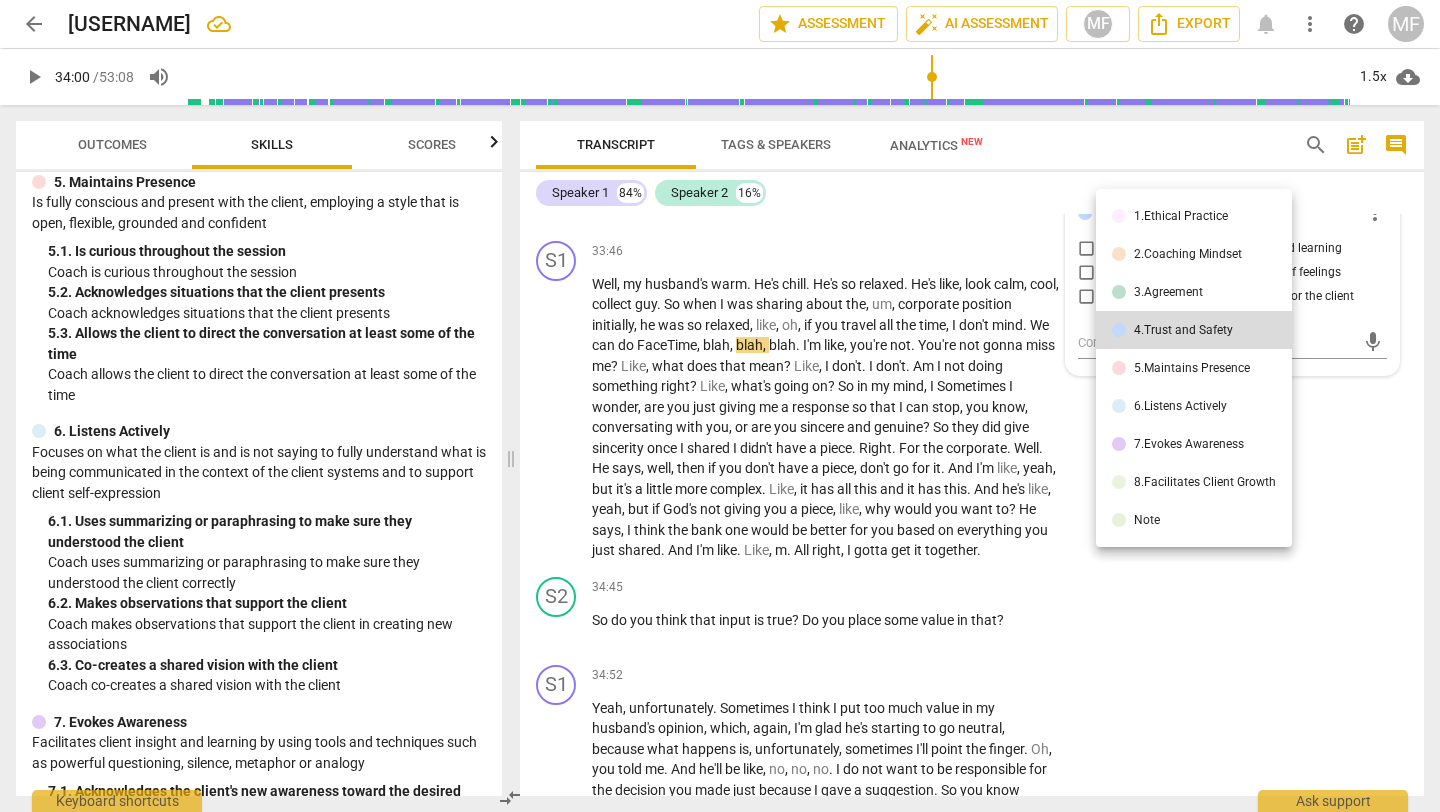 click on "5.Maintains Presence" at bounding box center (1194, 368) 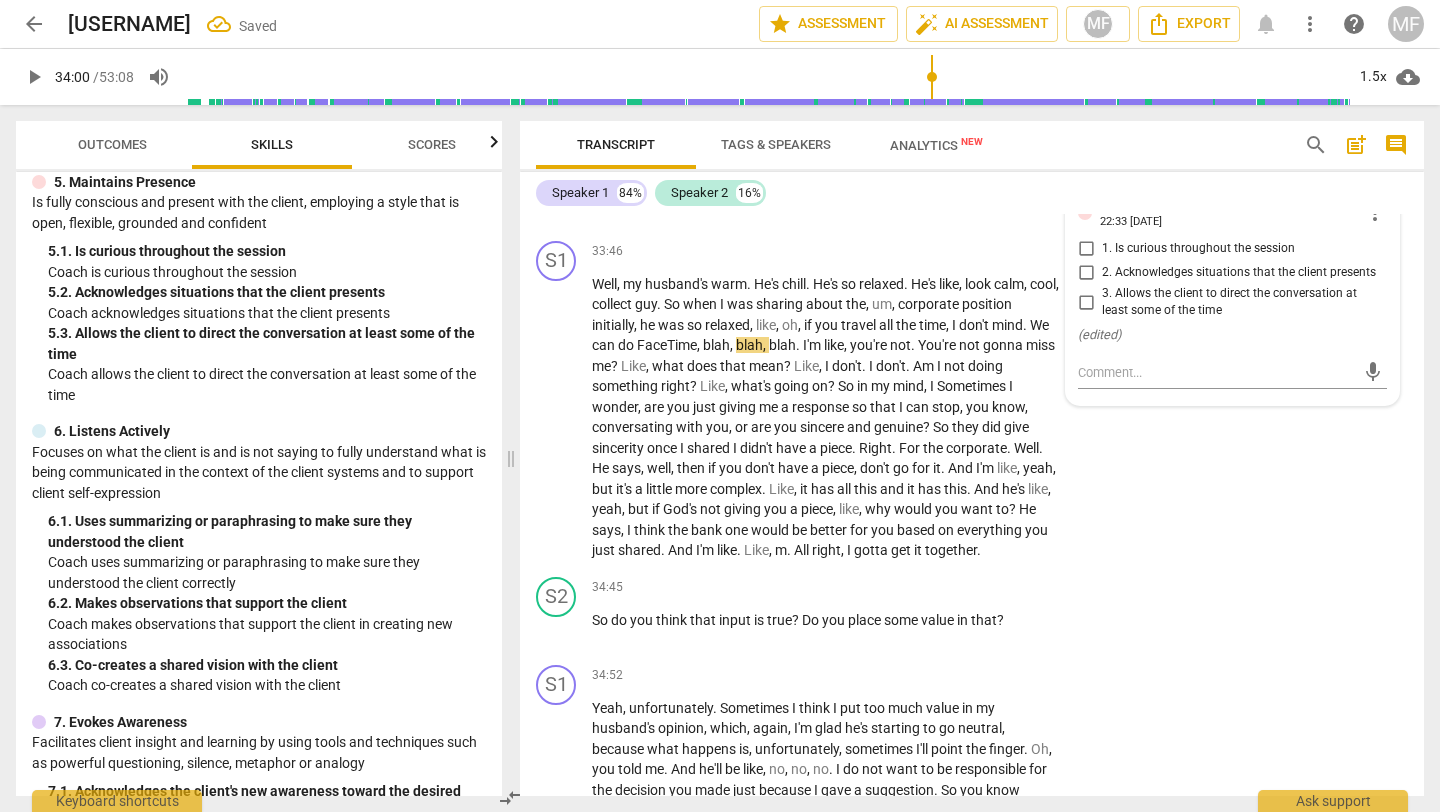 click on "1. Is curious throughout the session" at bounding box center [1198, 249] 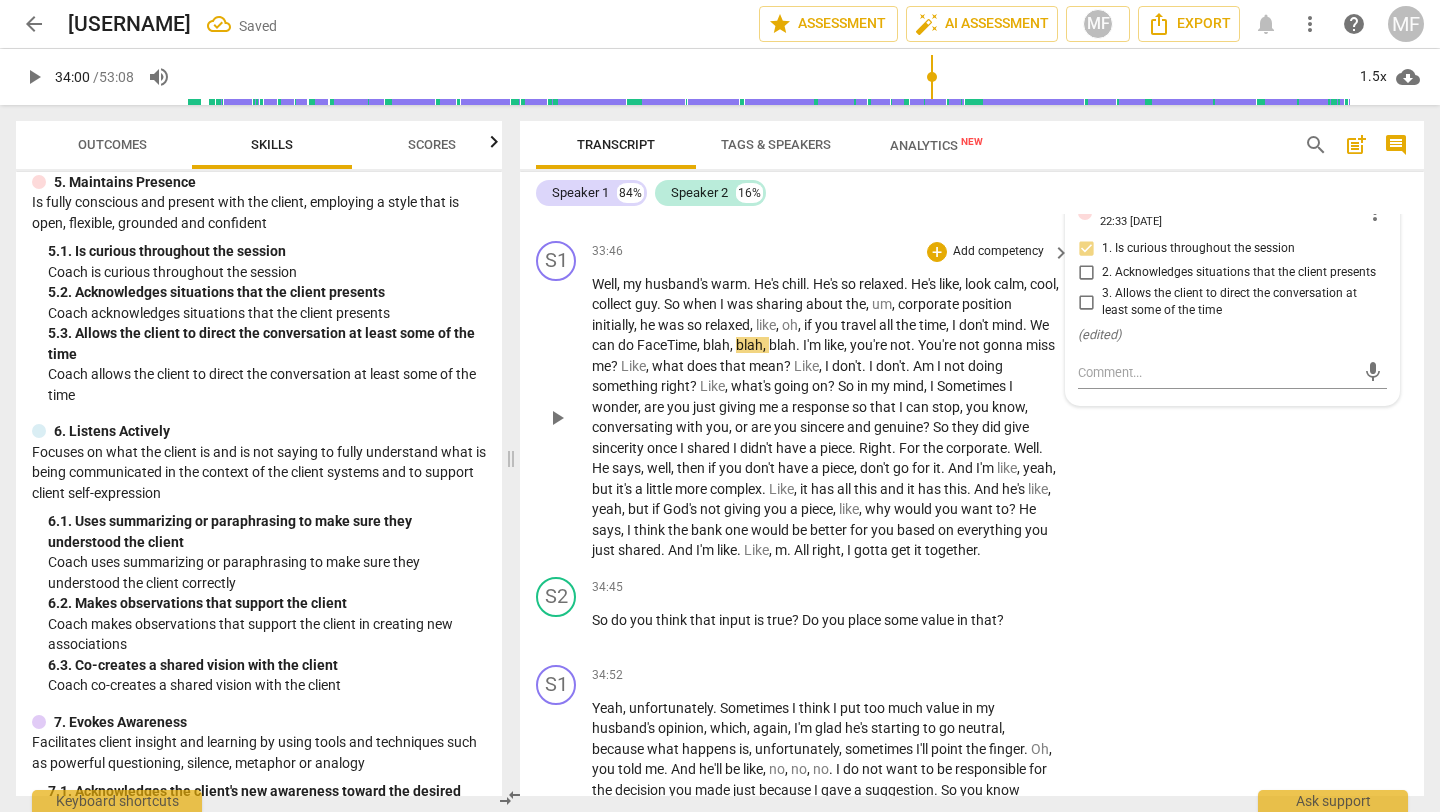 click on "Sometimes" at bounding box center (973, 386) 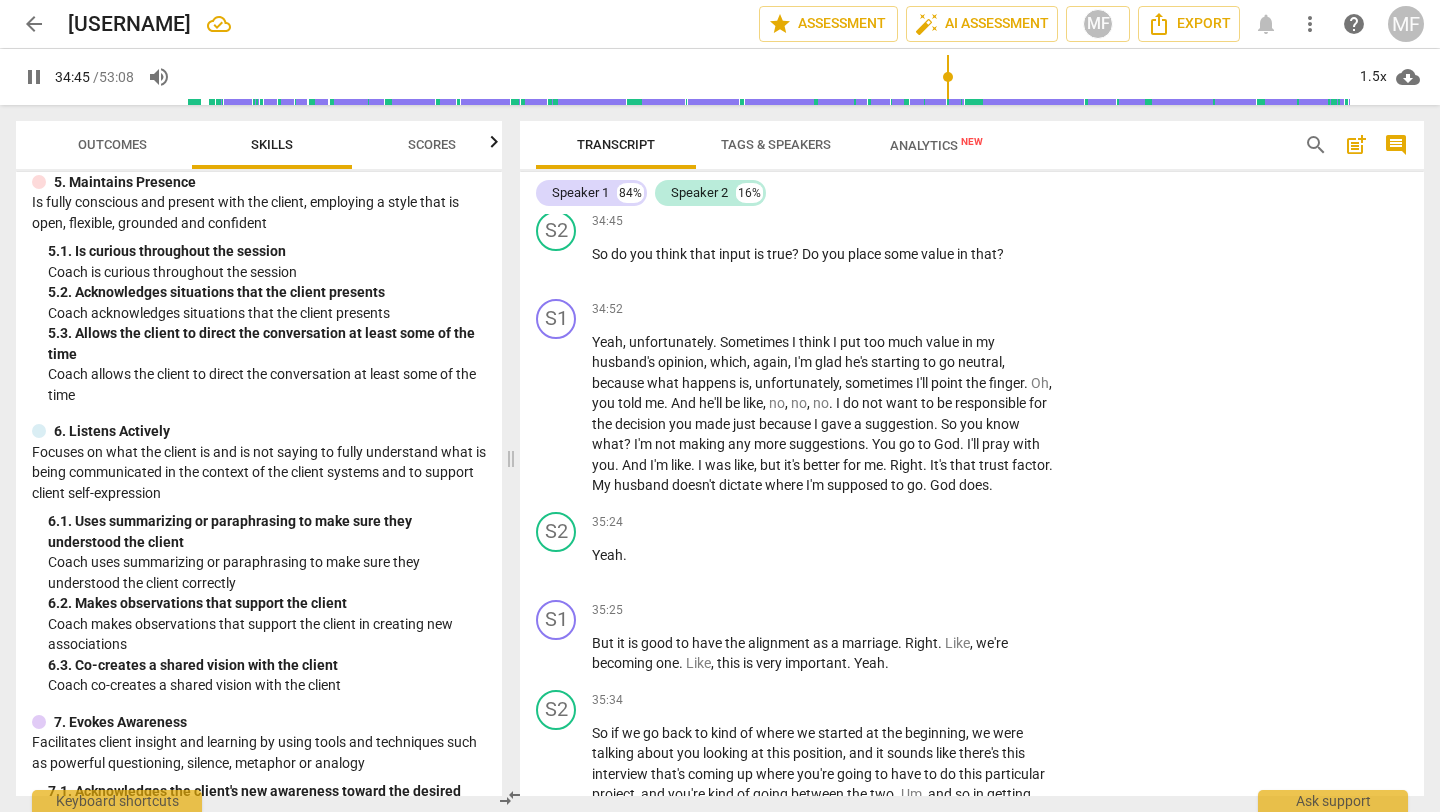 scroll, scrollTop: 13320, scrollLeft: 0, axis: vertical 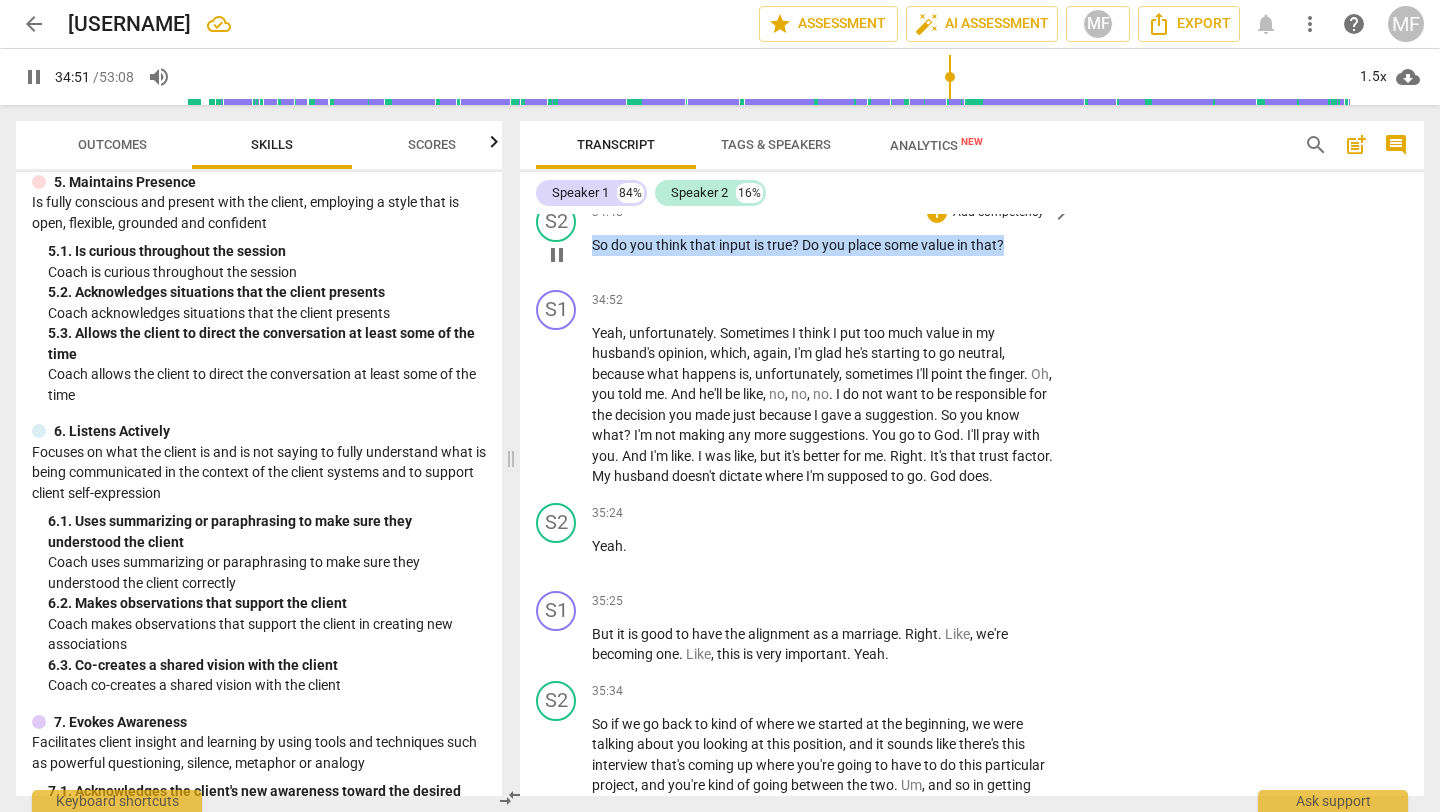drag, startPoint x: 594, startPoint y: 387, endPoint x: 1008, endPoint y: 392, distance: 414.03018 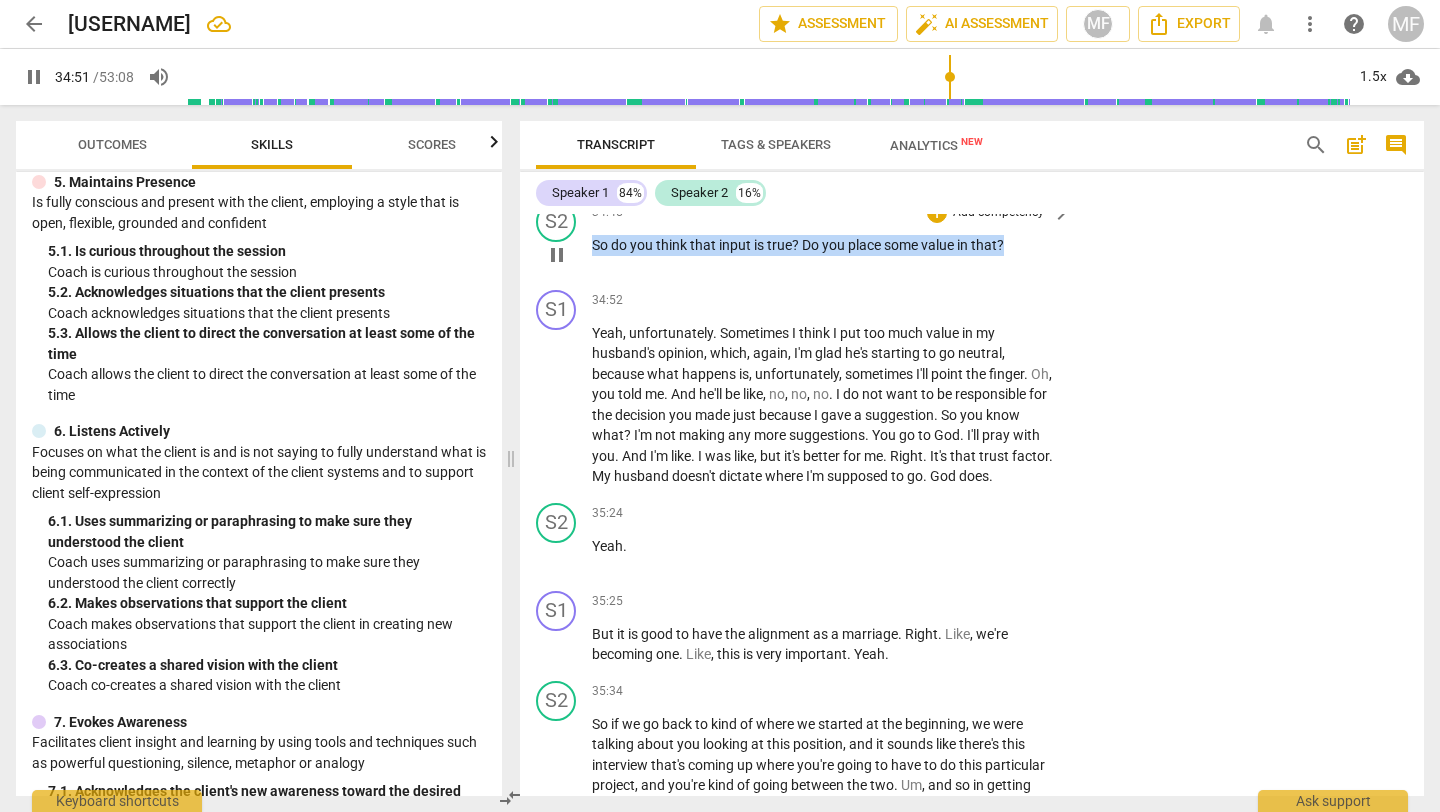 click on "So   do   you   think   that   input   is   true ?   Do   you   place   some   value   in   that ?" at bounding box center [826, 245] 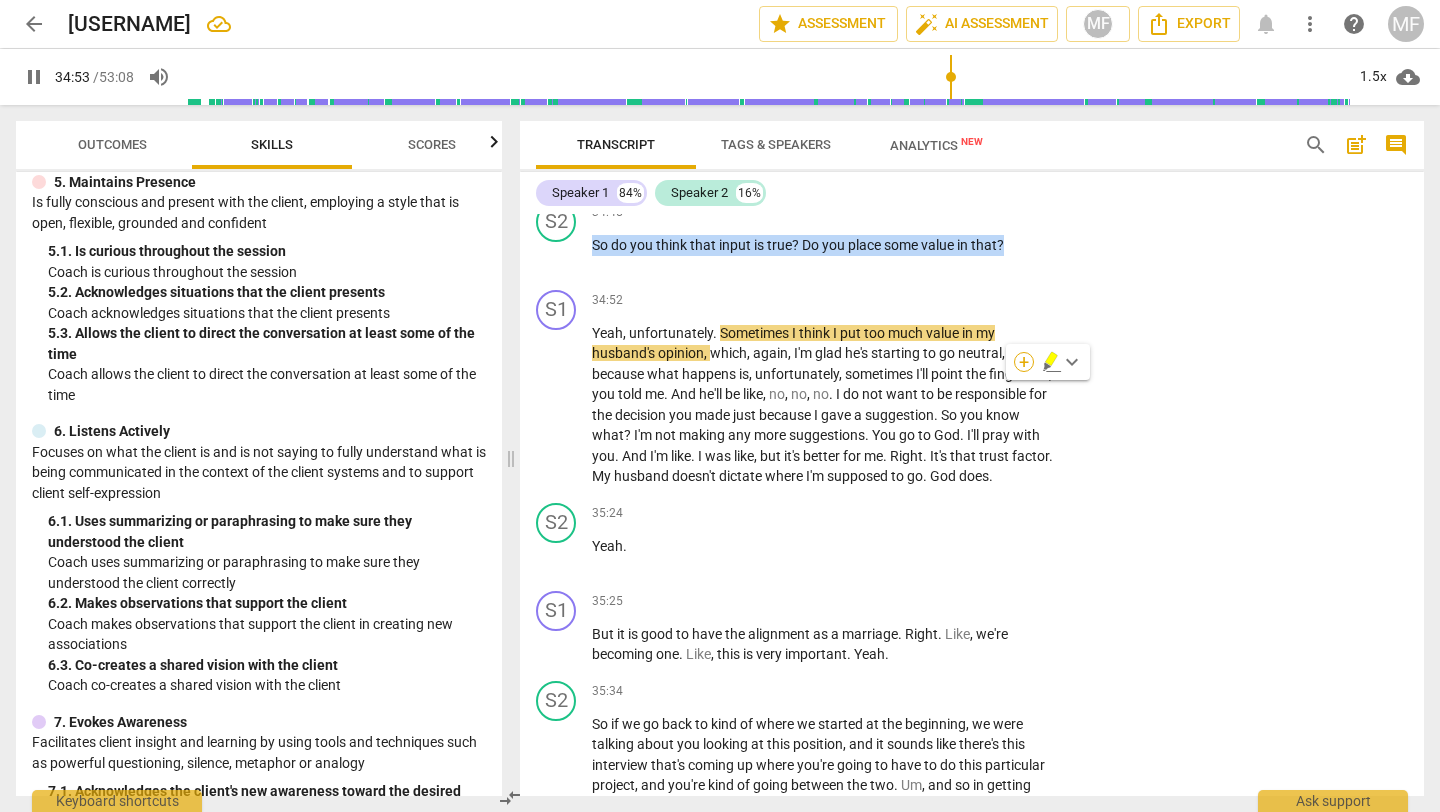click on "+" at bounding box center [1024, 362] 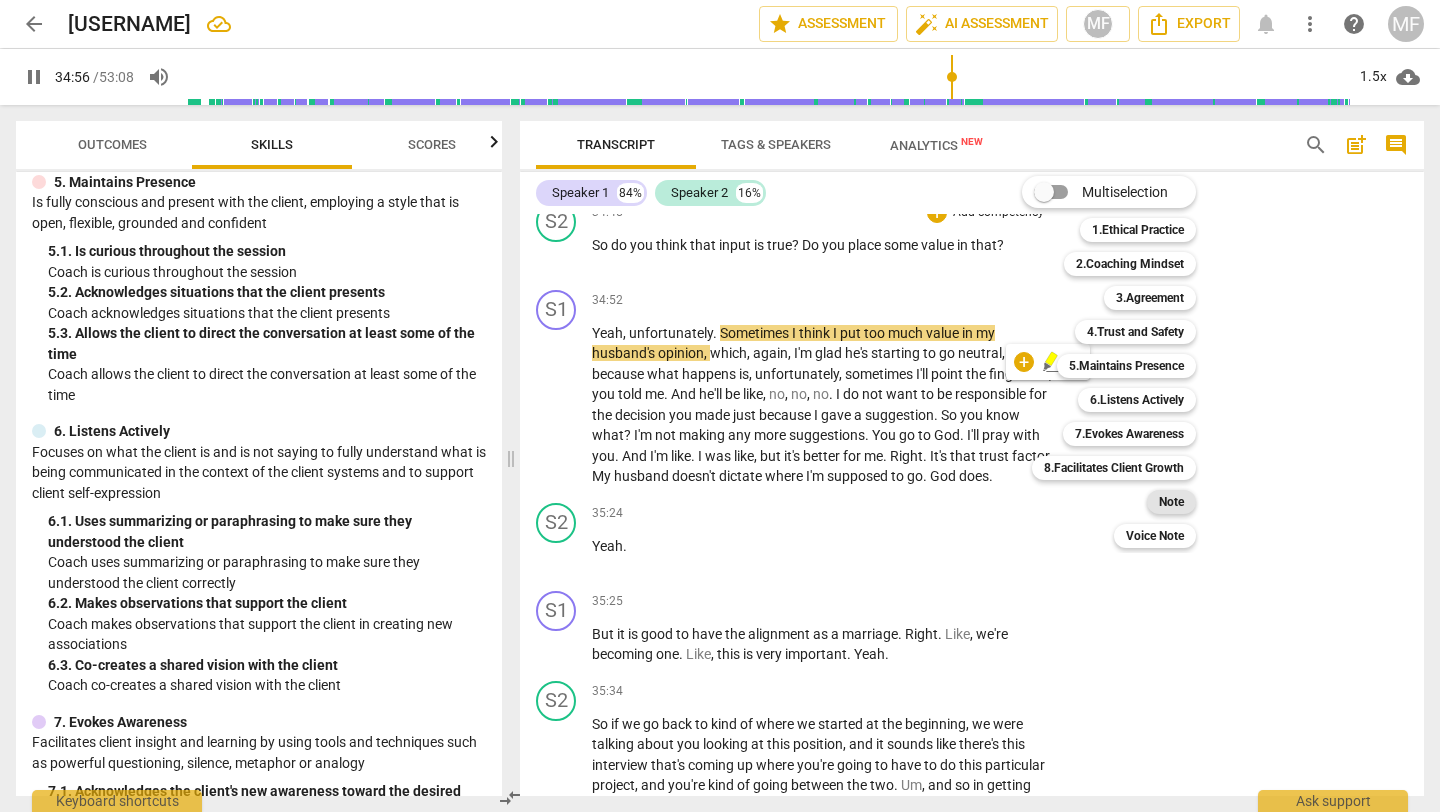 click on "Note" at bounding box center [1171, 502] 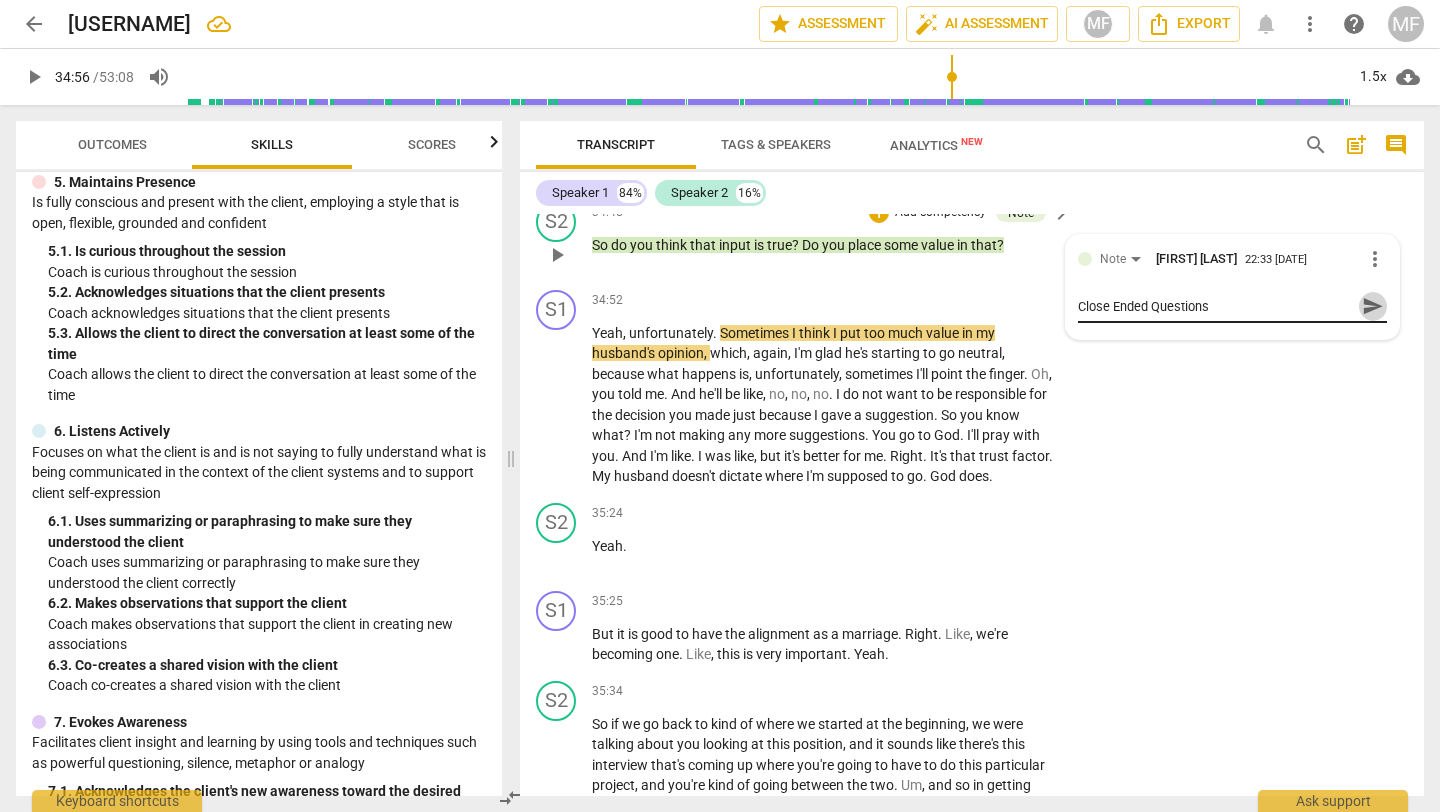 click on "send" at bounding box center [1373, 306] 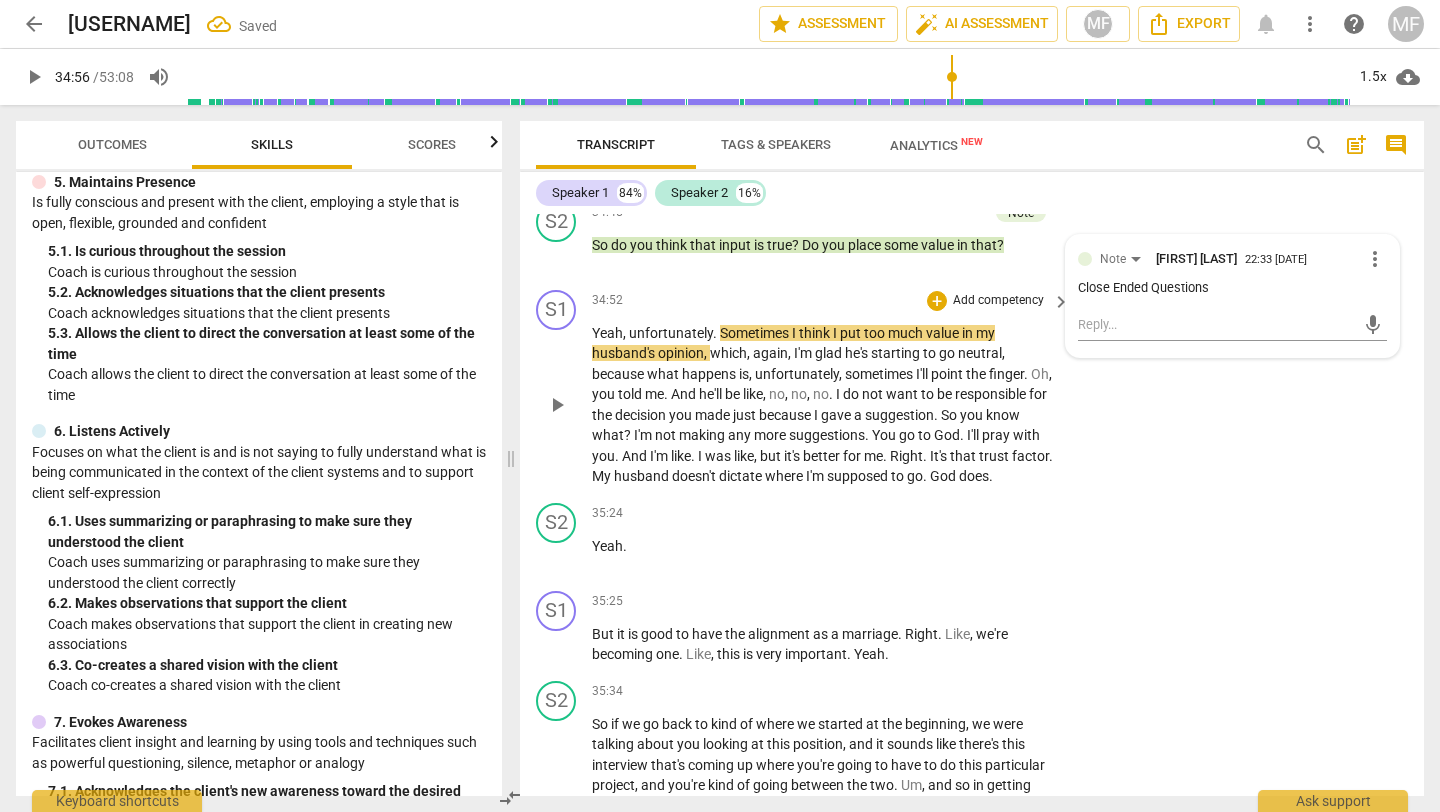 click on "supposed" at bounding box center (859, 476) 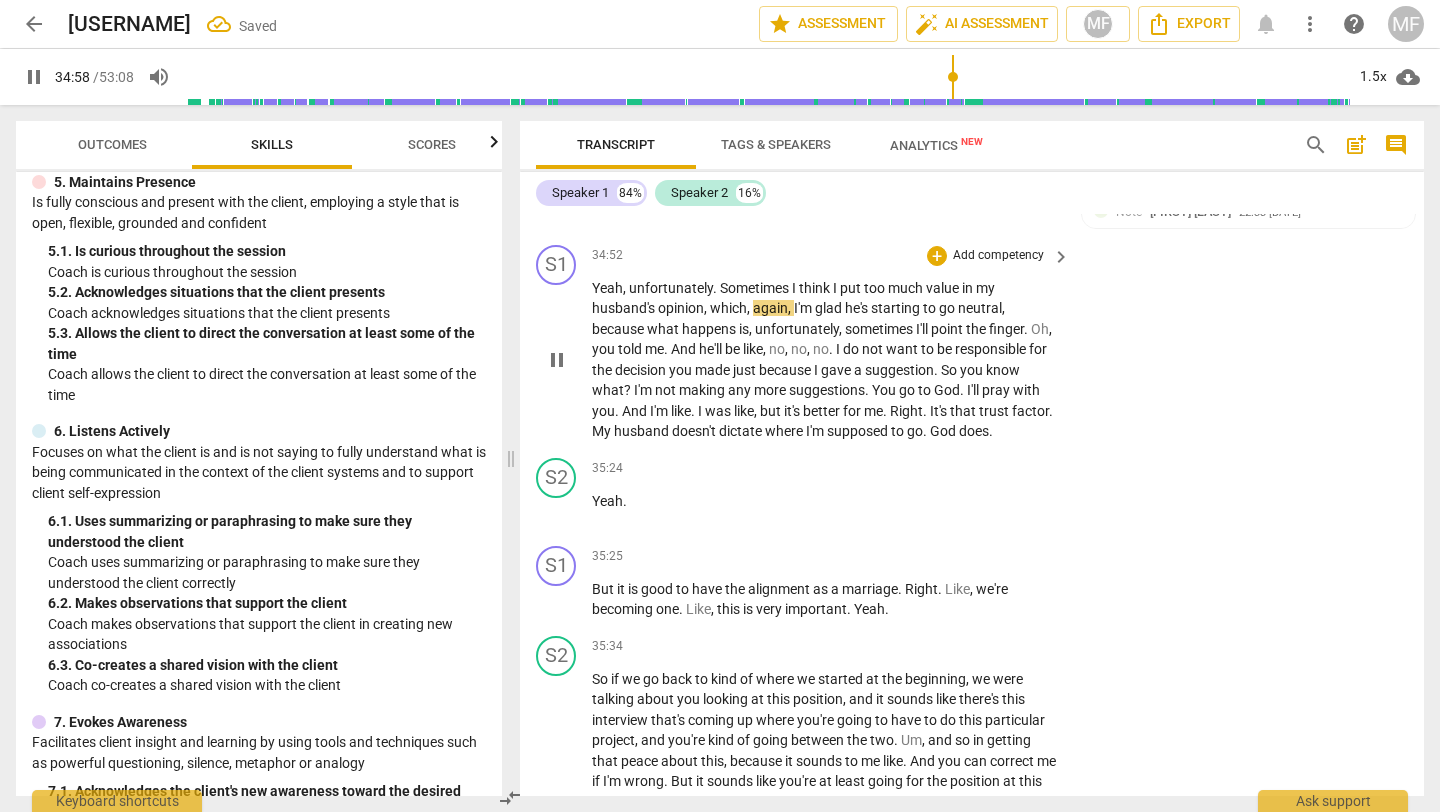 scroll, scrollTop: 13371, scrollLeft: 0, axis: vertical 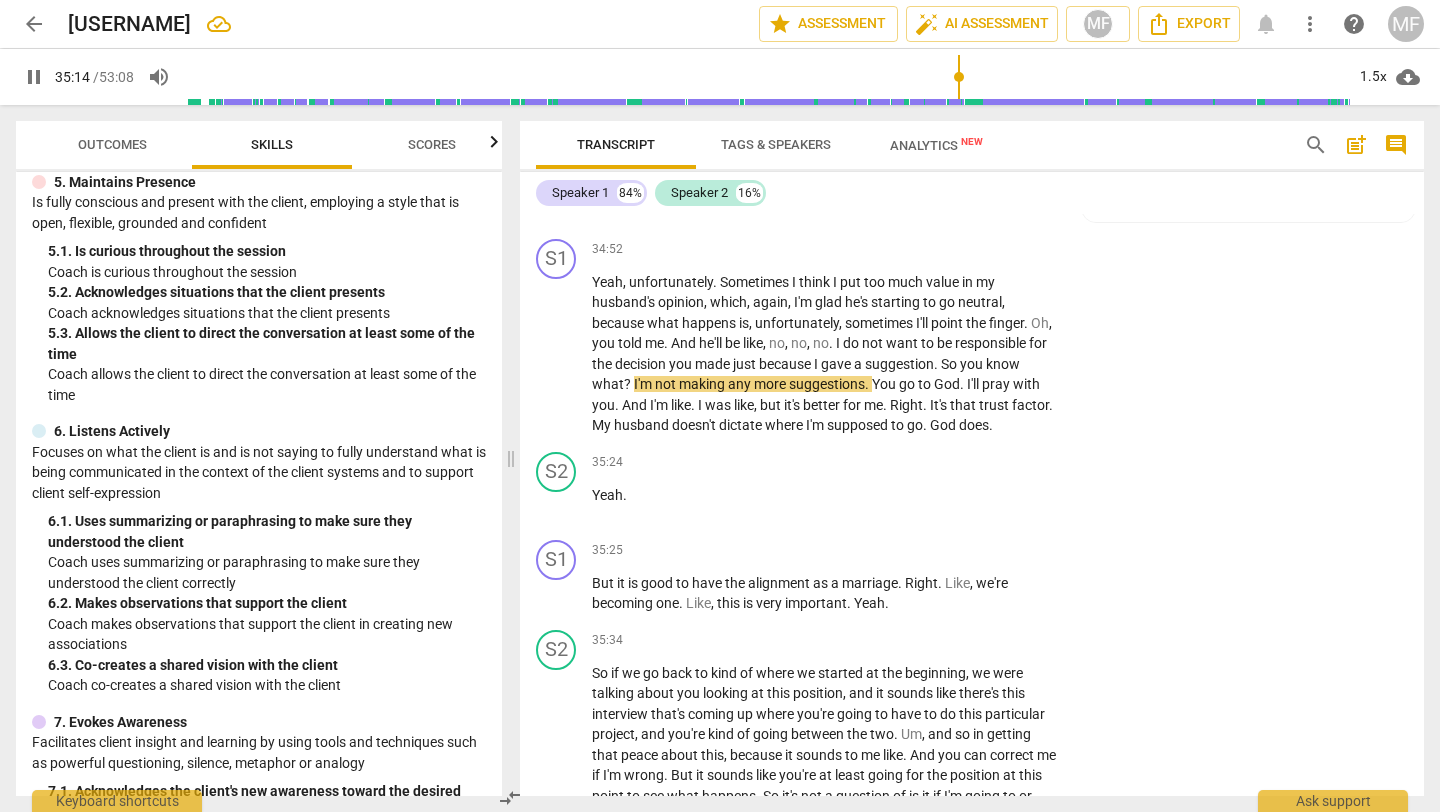 drag, startPoint x: 943, startPoint y: 249, endPoint x: 972, endPoint y: 277, distance: 40.311287 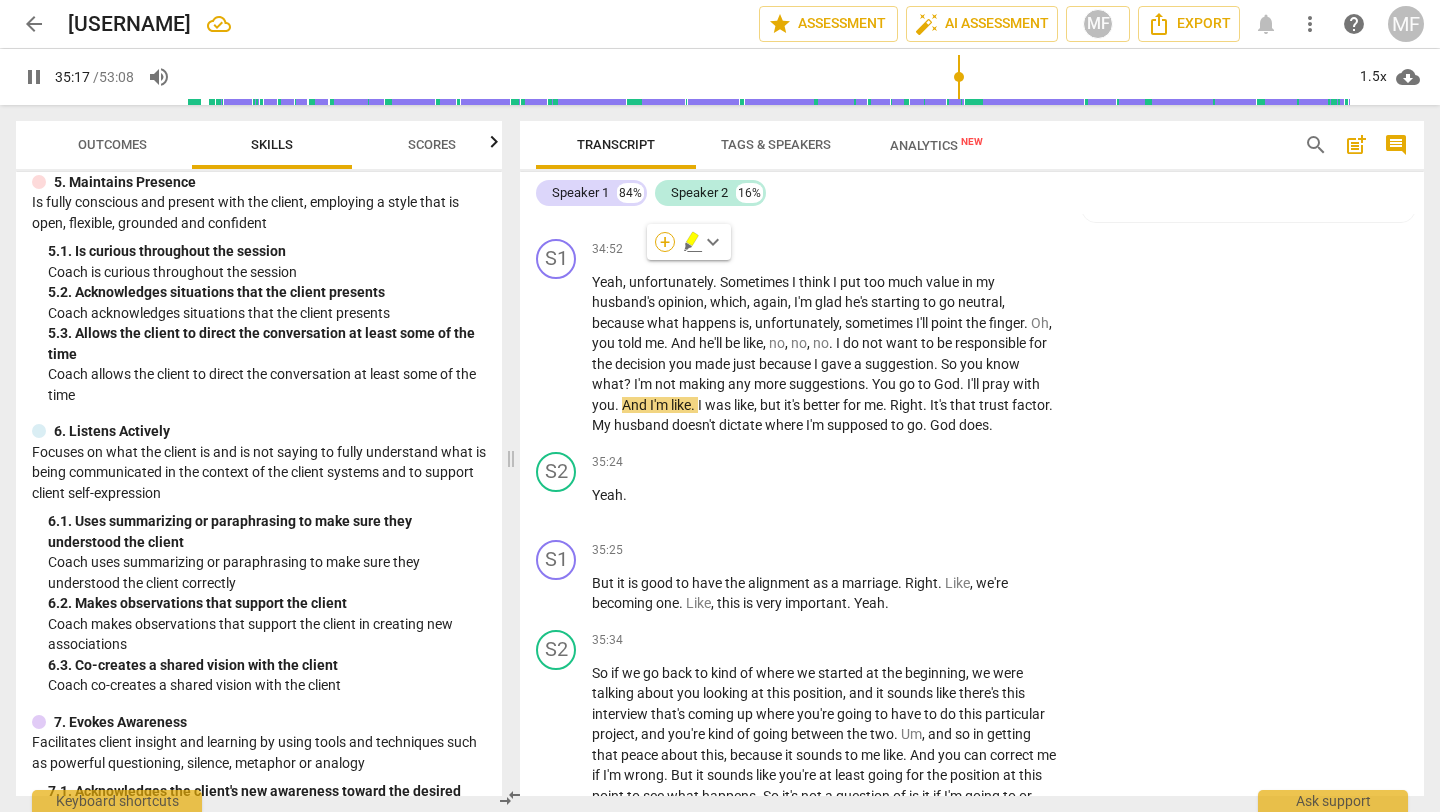 click on "+" at bounding box center (665, 242) 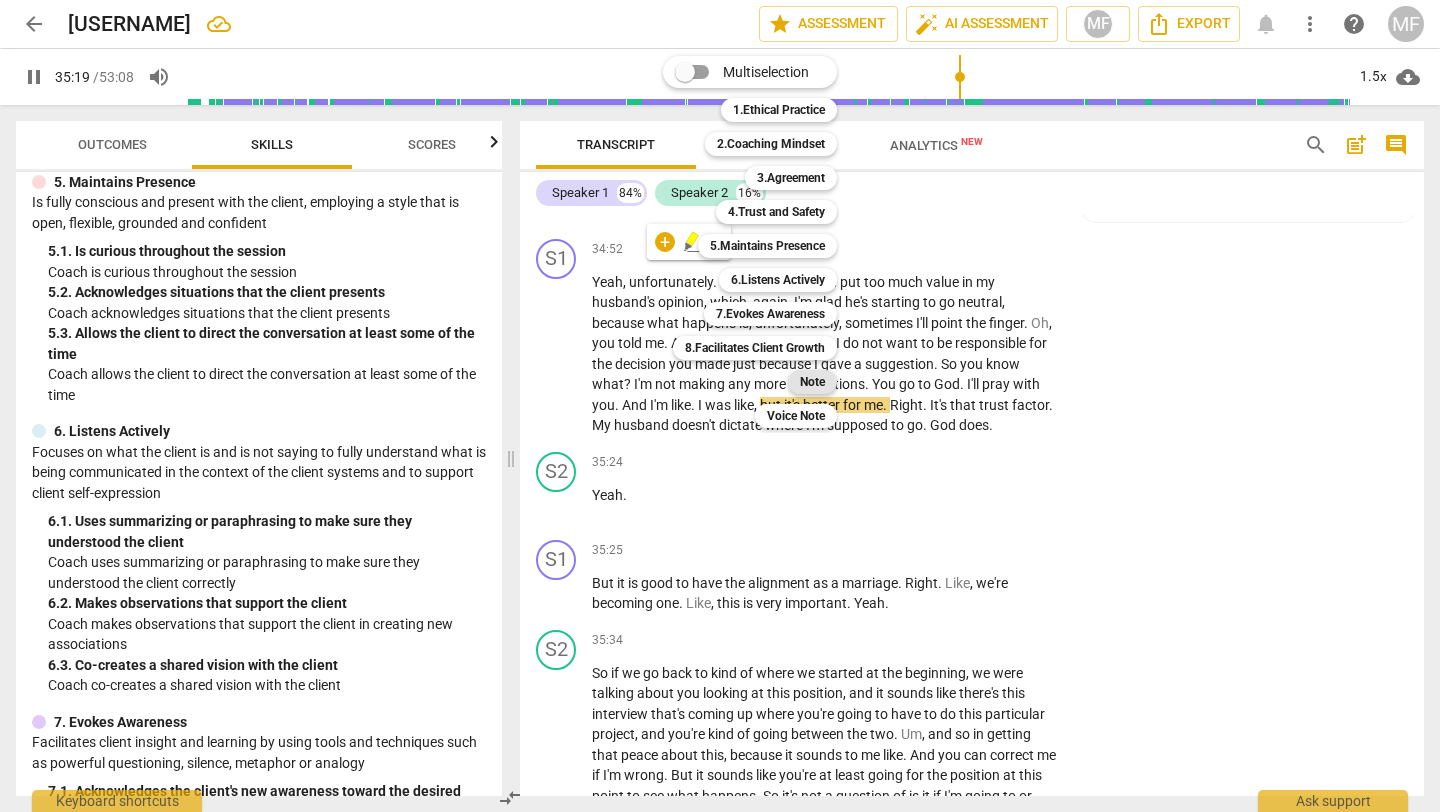 click on "Note" at bounding box center (812, 382) 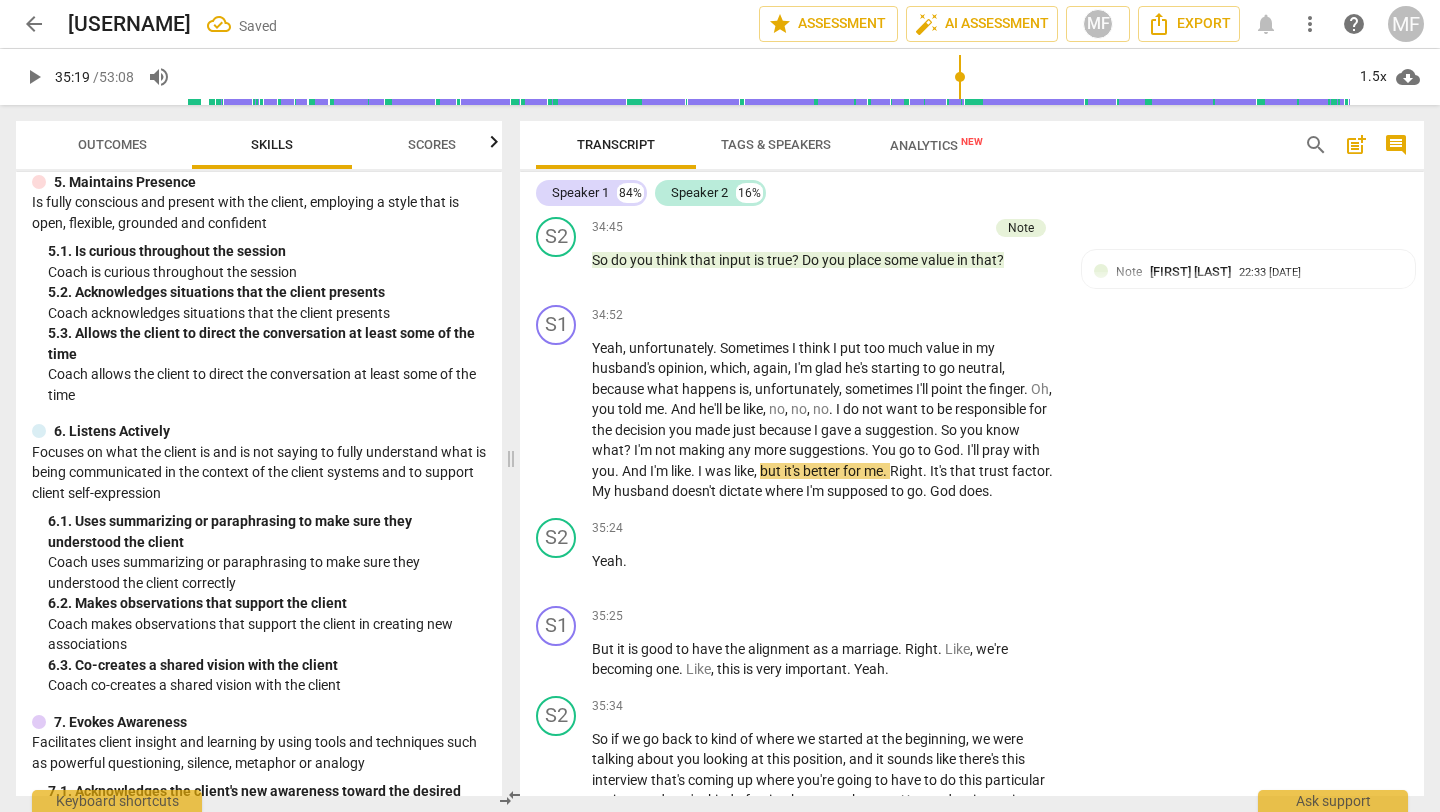 scroll, scrollTop: 12885, scrollLeft: 0, axis: vertical 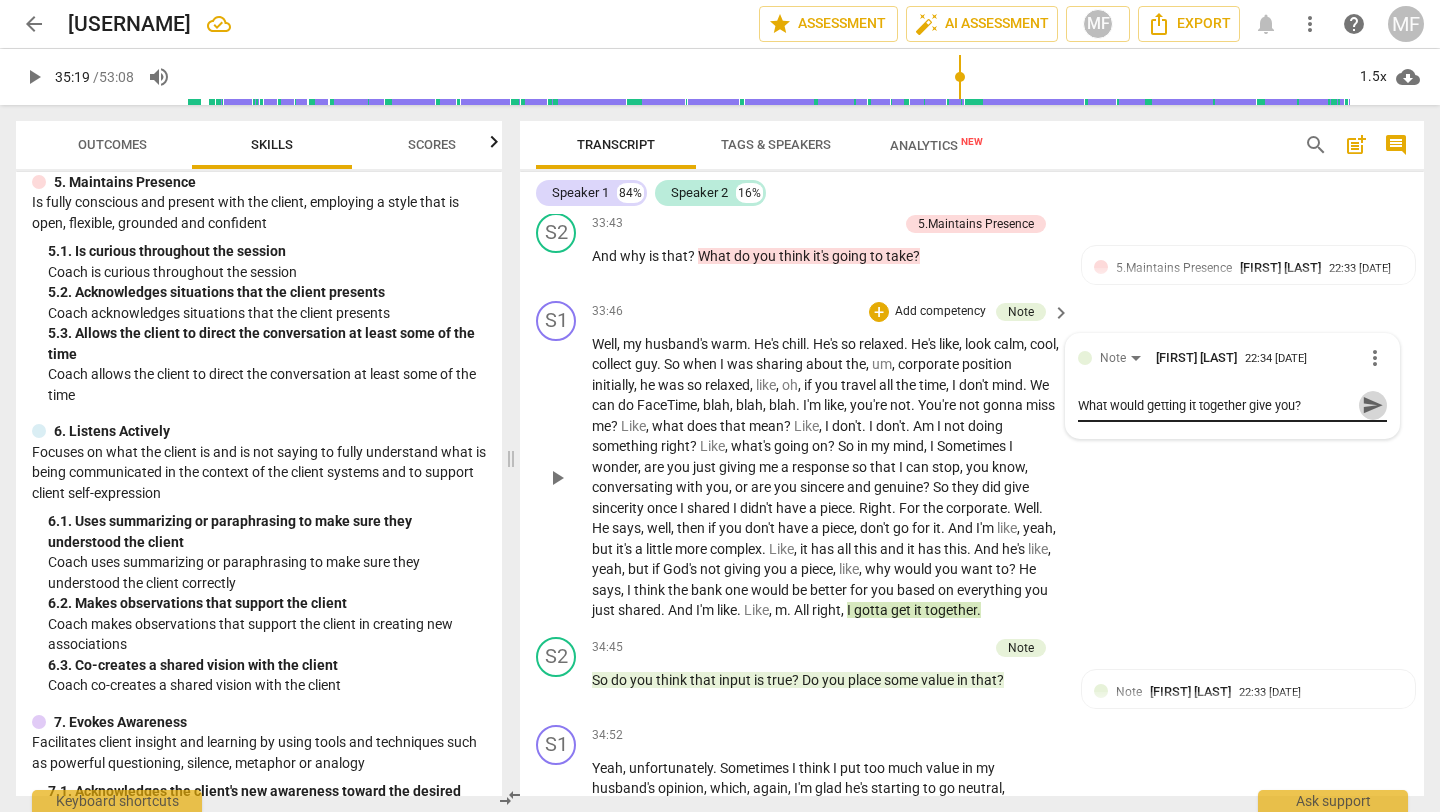 click on "send" at bounding box center [1373, 405] 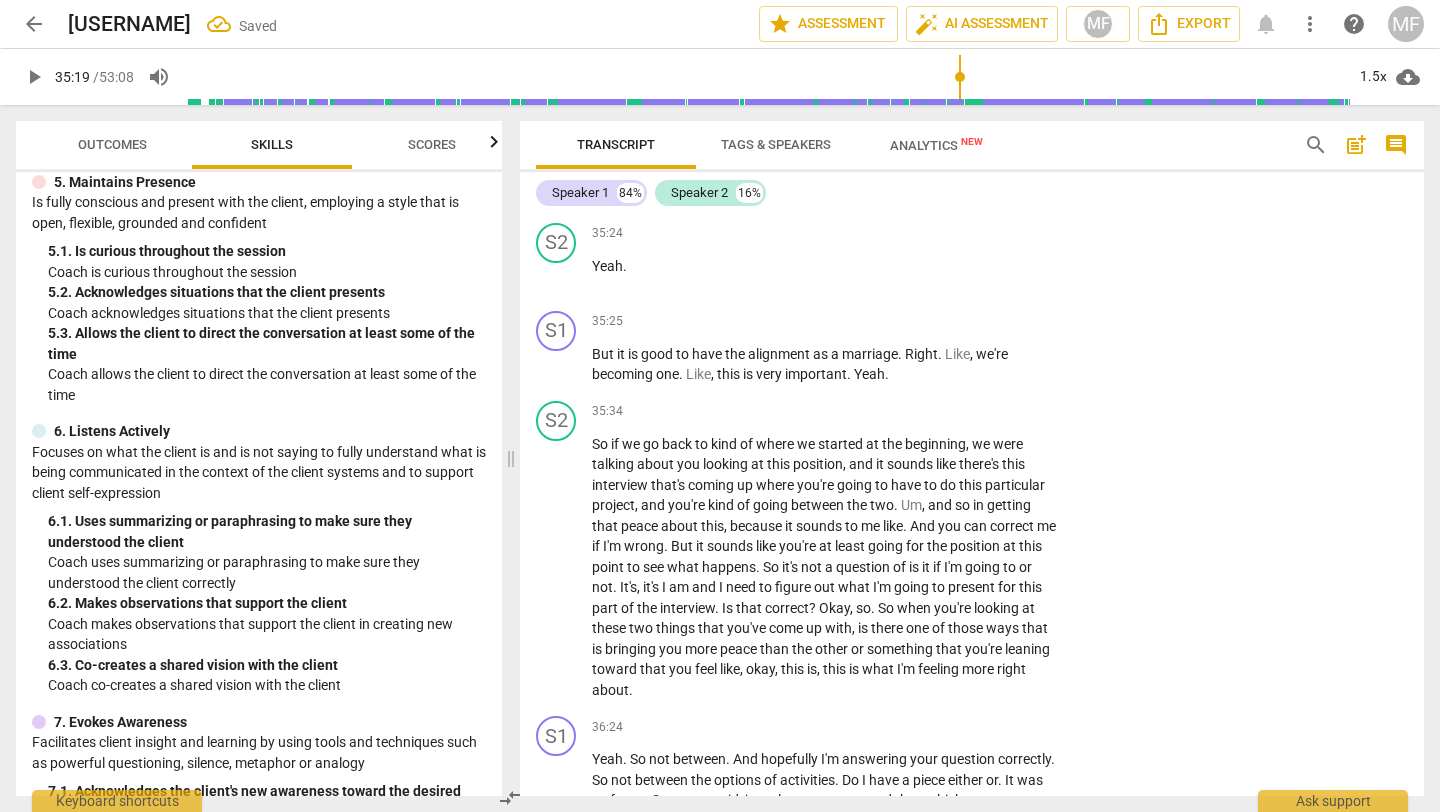 scroll, scrollTop: 13605, scrollLeft: 0, axis: vertical 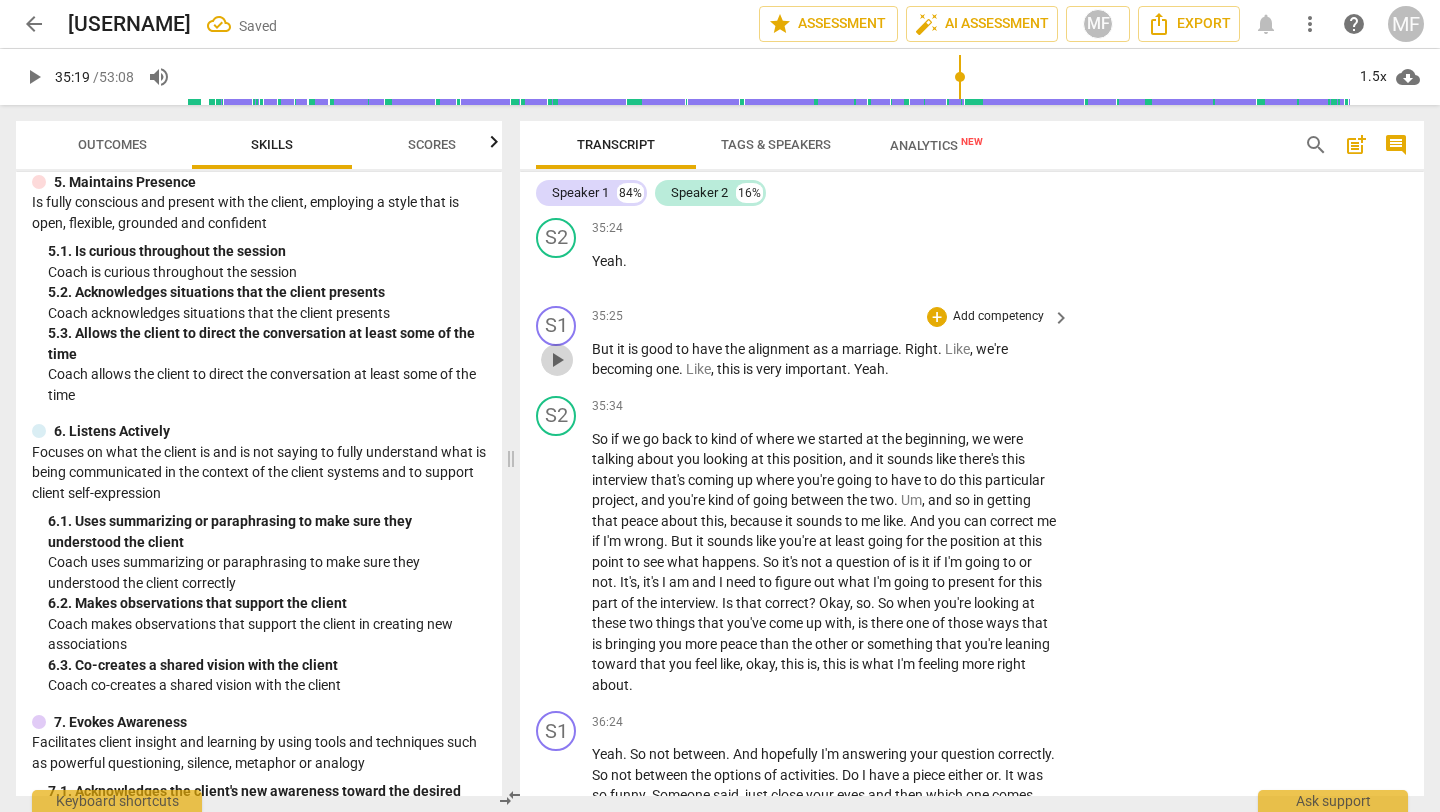 click on "play_arrow" at bounding box center (557, 360) 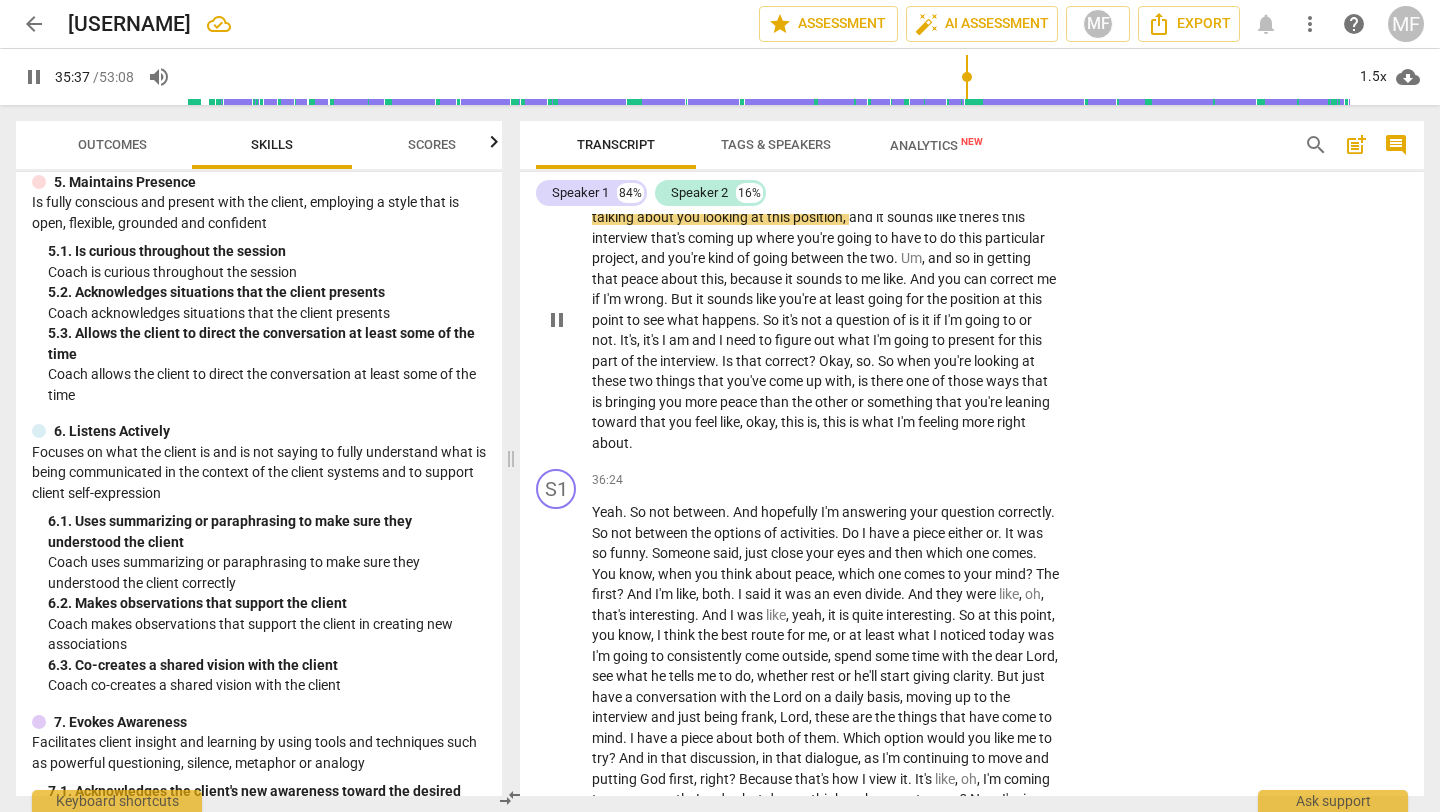 scroll, scrollTop: 13850, scrollLeft: 0, axis: vertical 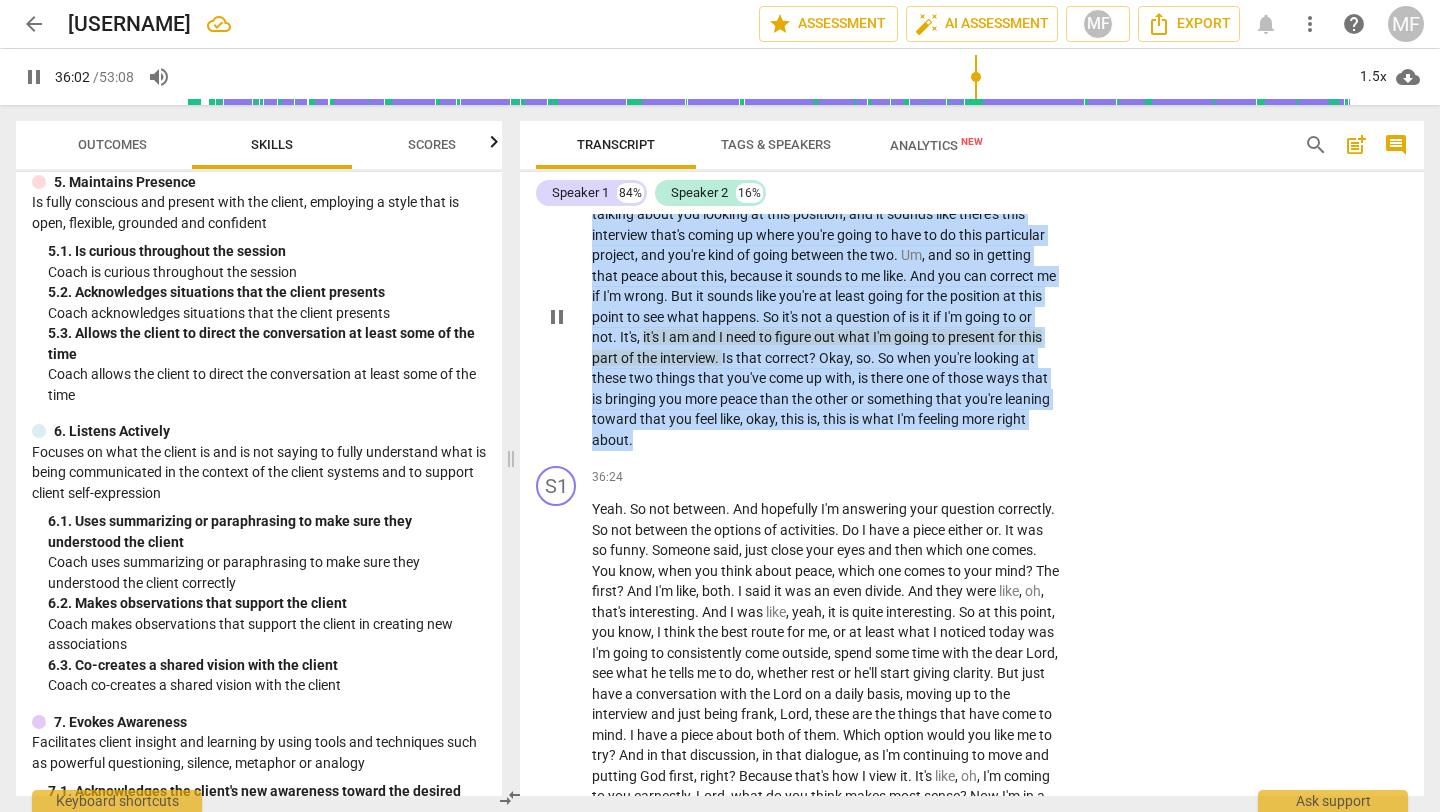 drag, startPoint x: 592, startPoint y: 337, endPoint x: 818, endPoint y: 578, distance: 330.38916 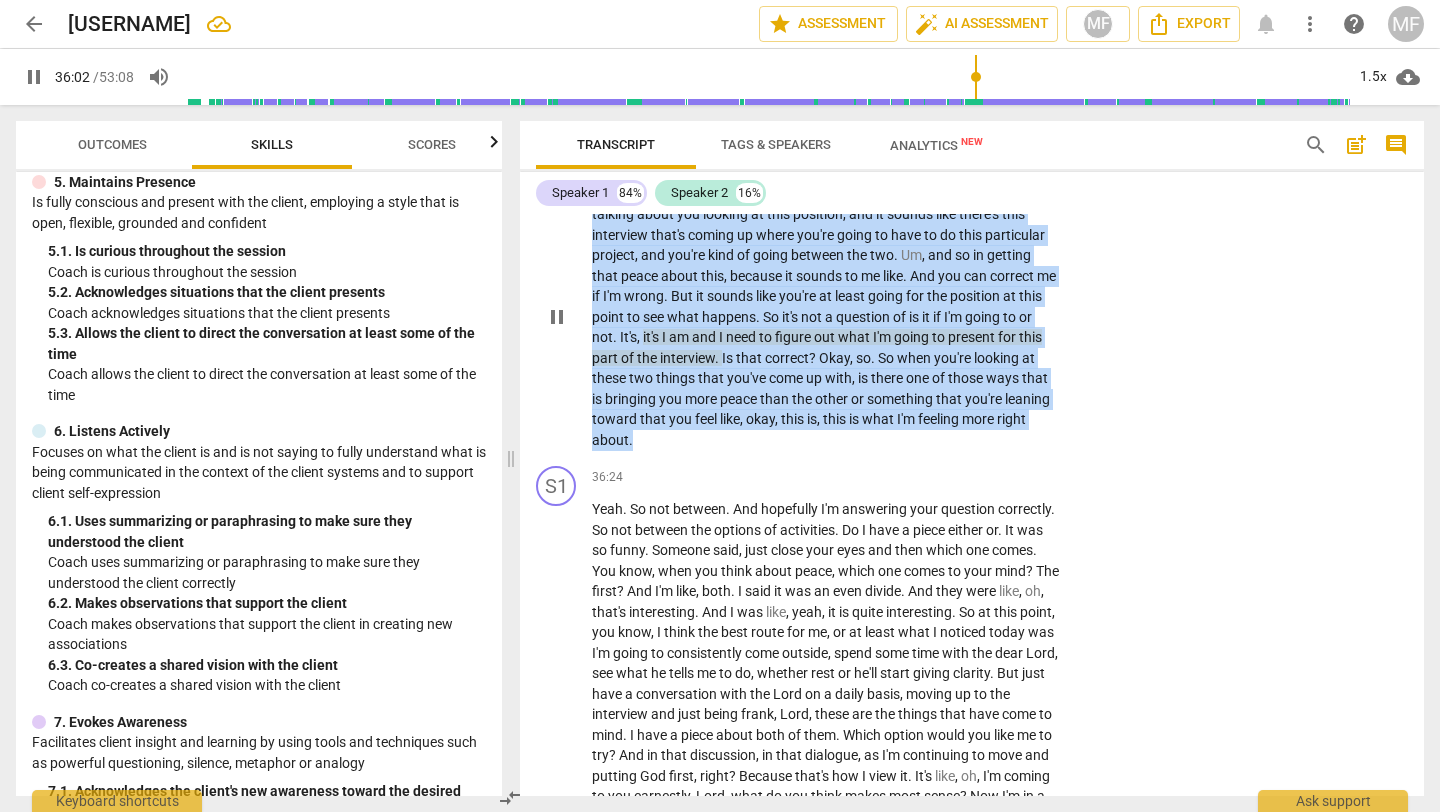 click on "So   if   we   go   back   to   kind   of   where   we   started   at   the   beginning ,   we   were   talking   about   you   looking   at   this   position ,   and   it   sounds   like   there's   this   interview   that's   coming   up   where   you're   going   to   have   to   do   this   particular   project ,   and   you're   kind   of   going   between   the   two .   Um ,   and   so   in   getting   that   peace   about   this ,   because   it   sounds   to   me   like .   And   you   can   correct   me   if   I'm   wrong .   But   it   sounds   like   you're   at   least   going   for   the   position   at   this   point   to   see   what   happens .   So   it's   not   a   question   of   is   it   if   I'm   going   to   or   not .   It's ,   it's   I   am   and   I   need   to   figure   out   what   I'm   going   to   present   for   this   part   of   the   interview .   Is   that   correct ?   Okay ,   so .   So   when   you're   looking   at   these   two   things   that   you've   come   up" at bounding box center [826, 317] 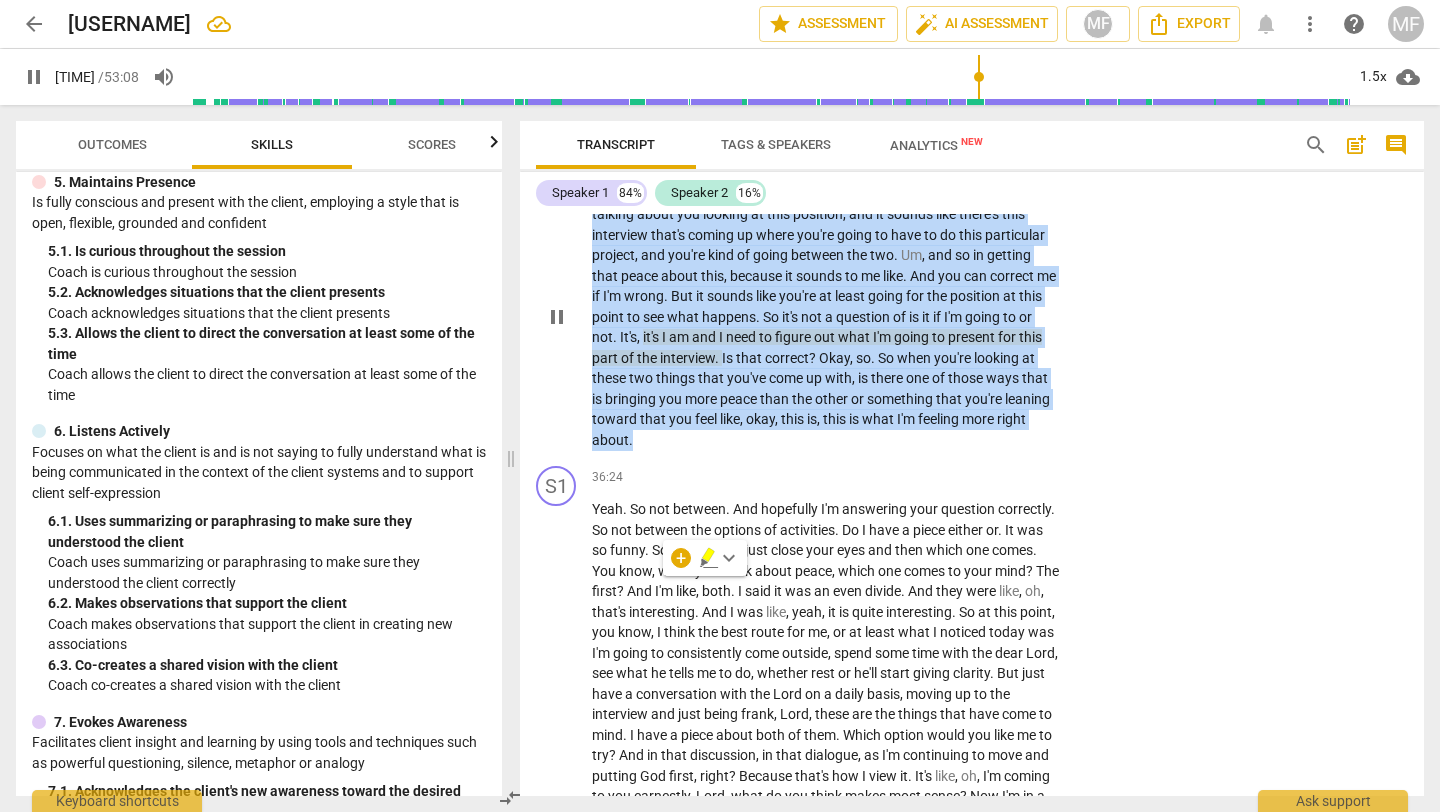 click on "+ Add competency" at bounding box center [986, 162] 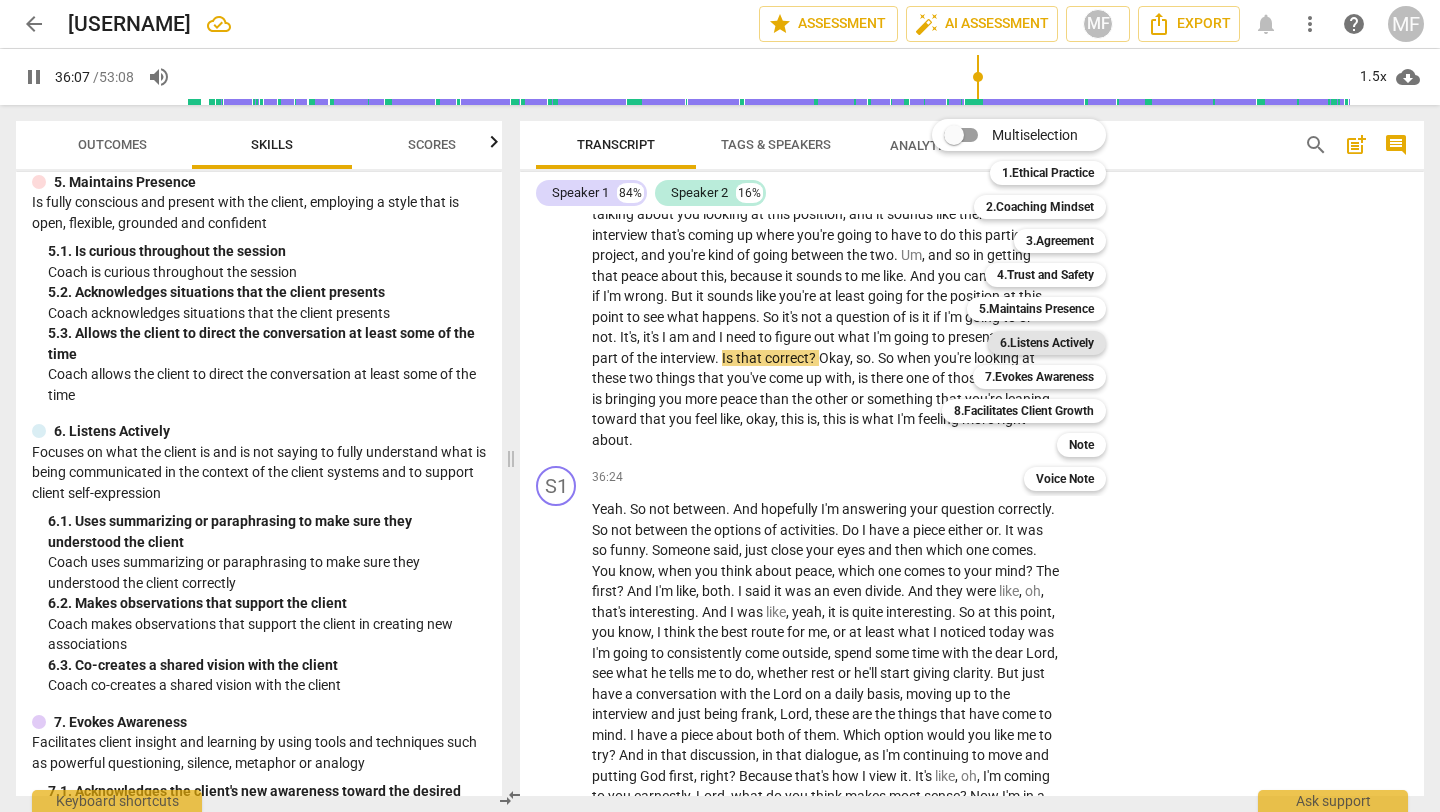 click on "6.Listens Actively" at bounding box center (1047, 343) 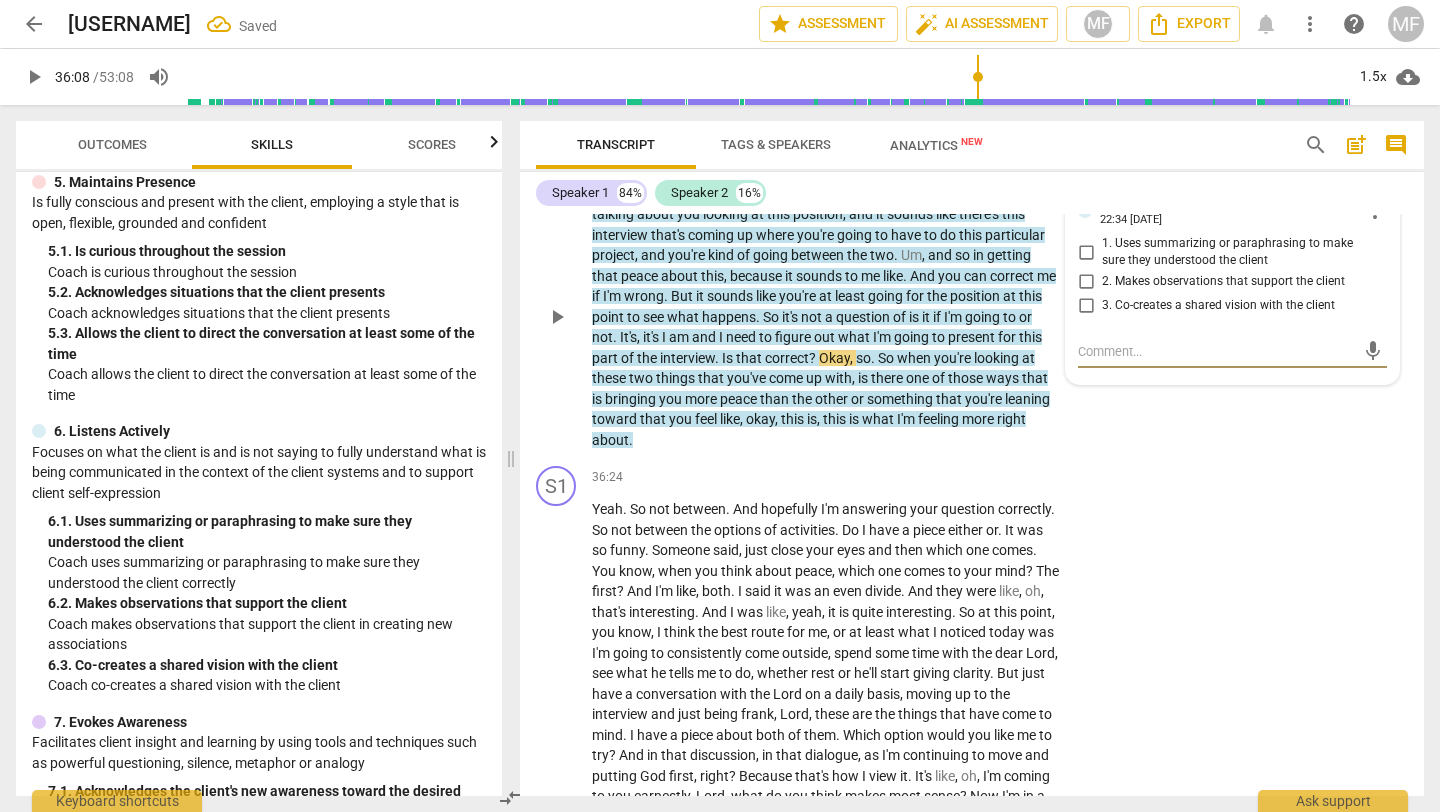 click on "1. Uses summarizing or paraphrasing to make sure they understood the client" at bounding box center (1086, 252) 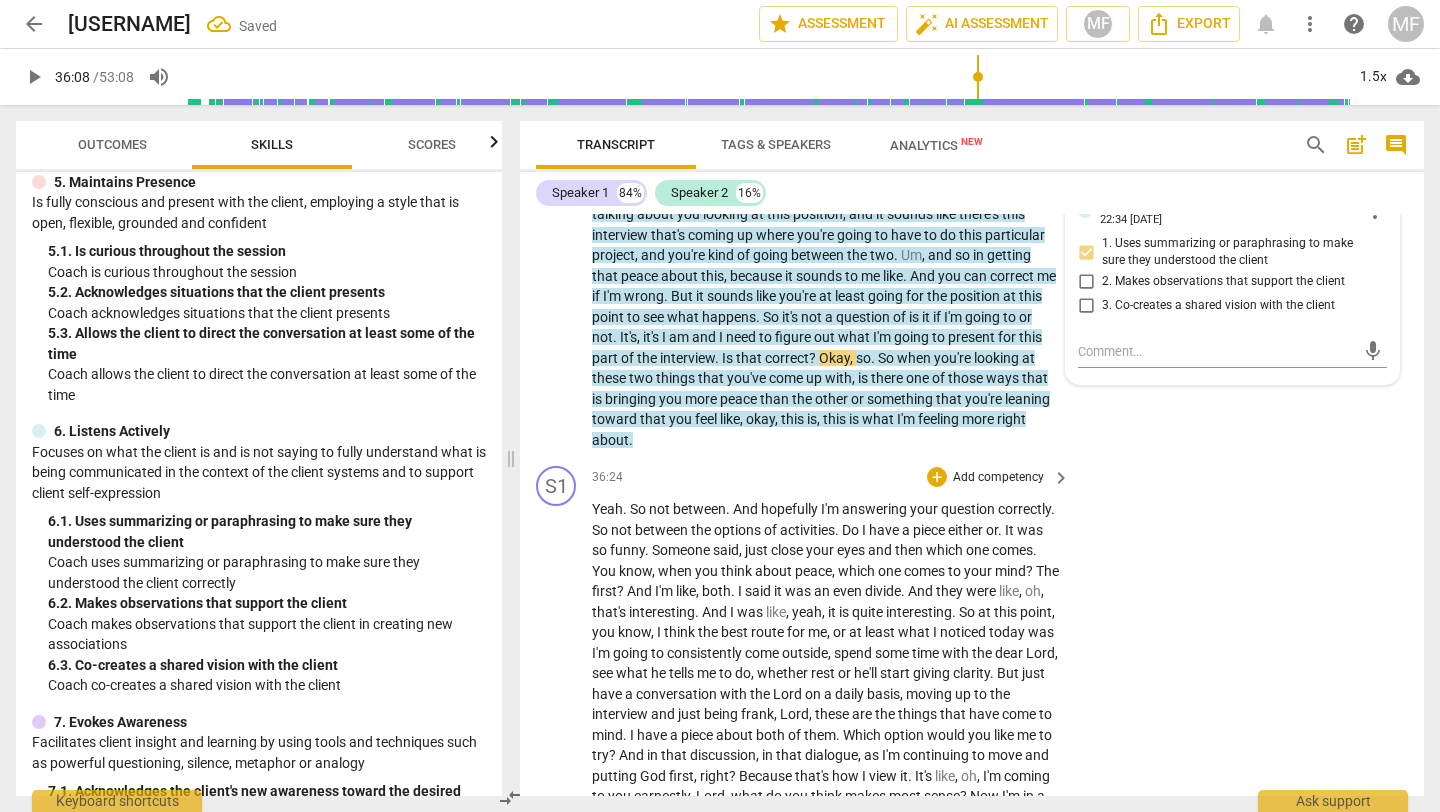 click on "[TIME] + Add competency keyboard_arrow_right" at bounding box center [832, 477] 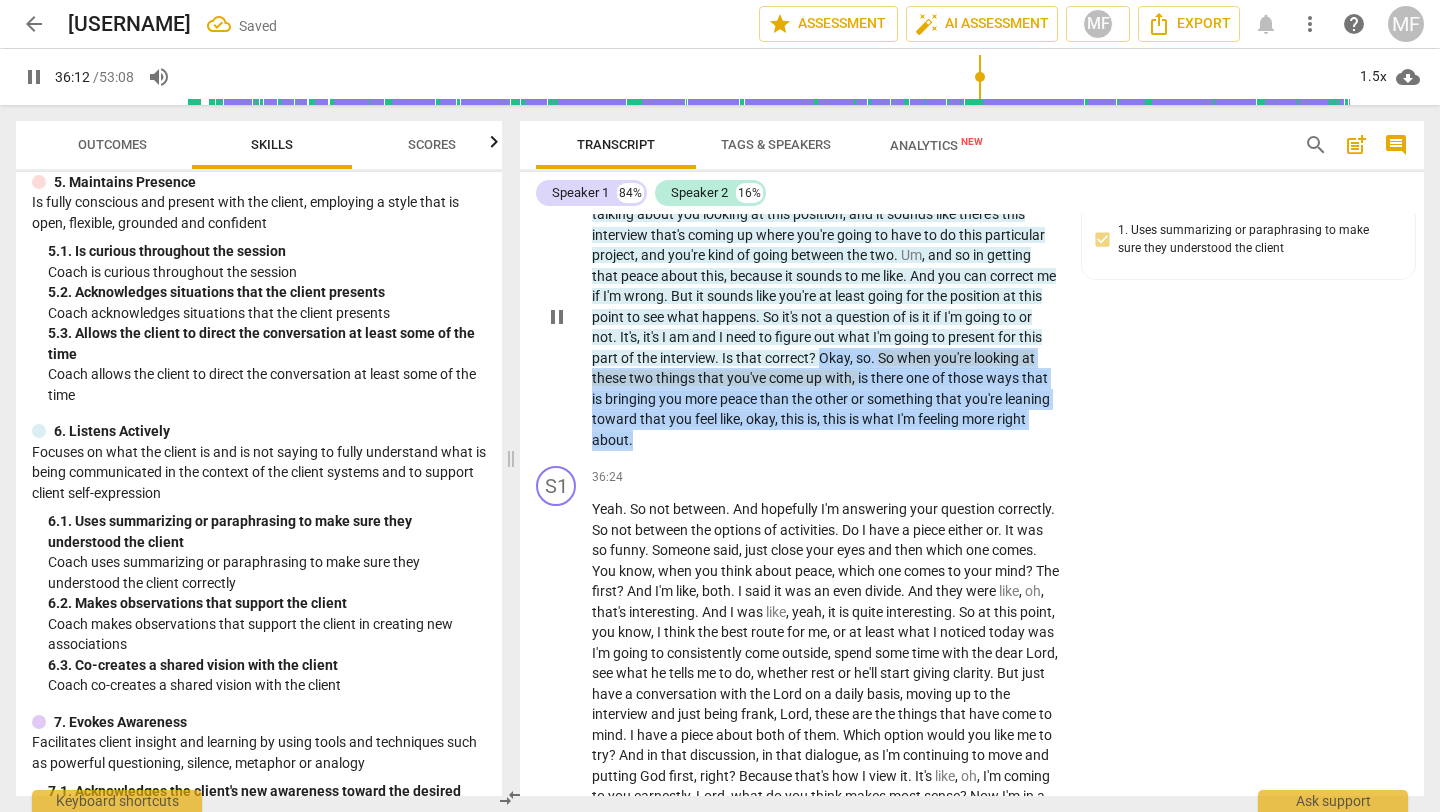 drag, startPoint x: 687, startPoint y: 590, endPoint x: 846, endPoint y: 497, distance: 184.20097 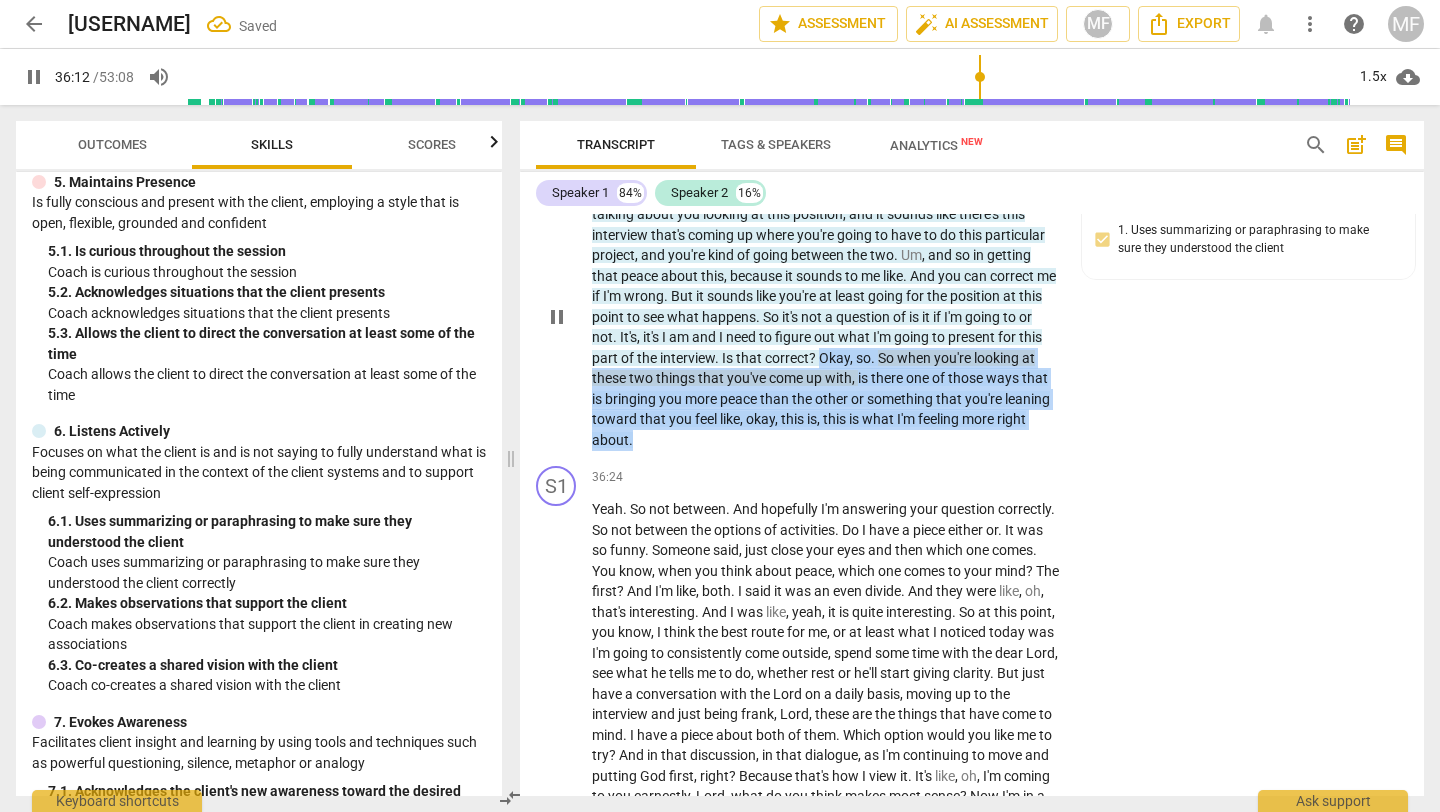 click on "So   if   we   go   back   to   kind   of   where   we   started   at   the   beginning ,   we   were   talking   about   you   looking   at   this   position ,   and   it   sounds   like   there's   this   interview   that's   coming   up   where   you're   going   to   have   to   do   this   particular   project ,   and   you're   kind   of   going   between   the   two .   Um ,   and   so   in   getting   that   peace   about   this ,   because   it   sounds   to   me   like .   And   you   can   correct   me   if   I'm   wrong .   But   it   sounds   like   you're   at   least   going   for   the   position   at   this   point   to   see   what   happens .   So   it's   not   a   question   of   is   it   if   I'm   going   to   or   not .   It's ,   it's   I   am   and   I   need   to   figure   out   what   I'm   going   to   present   for   this   part   of   the   interview .   Is   that   correct ?   Okay ,   so .   So   when   you're   looking   at   these   two   things   that   you've   come   up" at bounding box center (826, 317) 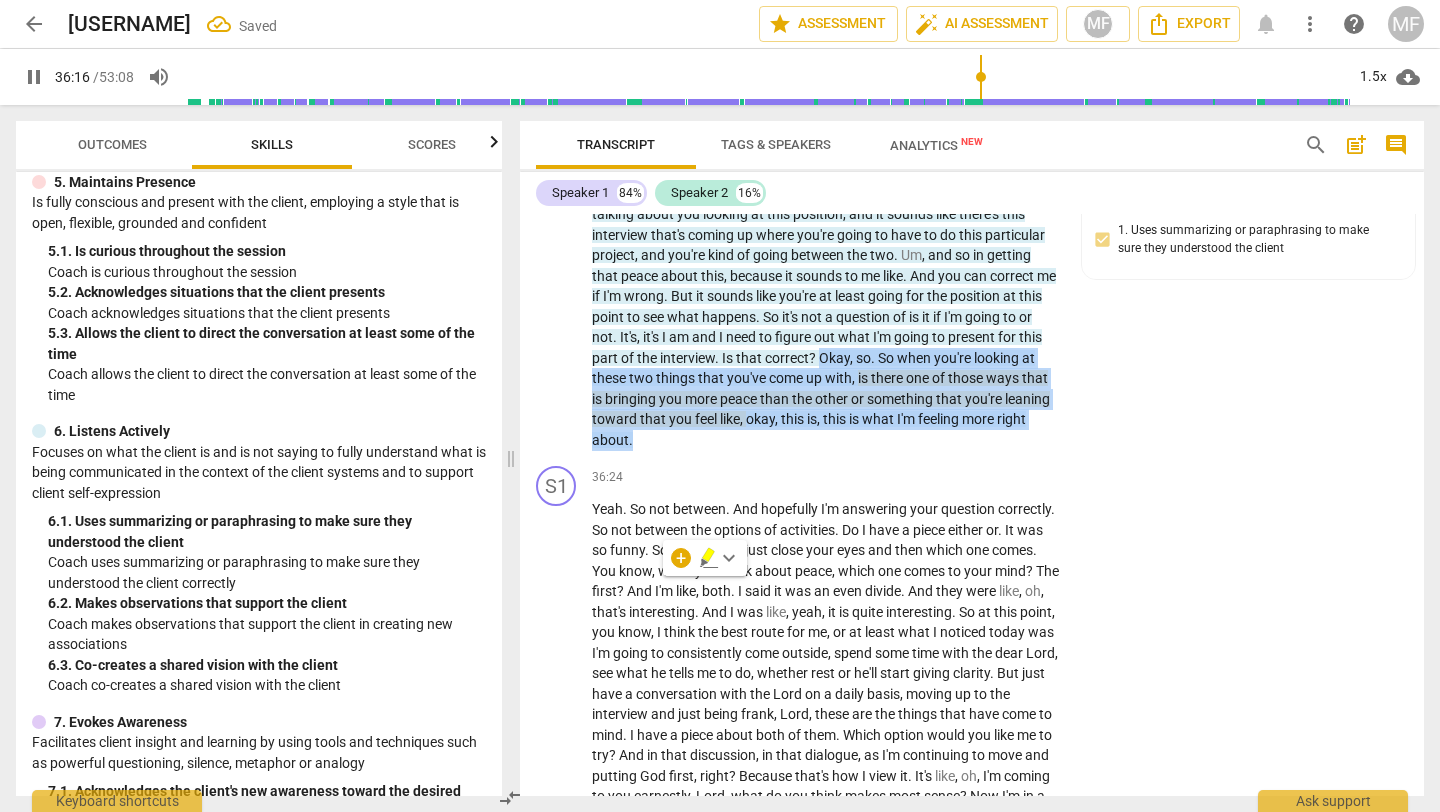 click on "keyboard_arrow_down" at bounding box center [729, 558] 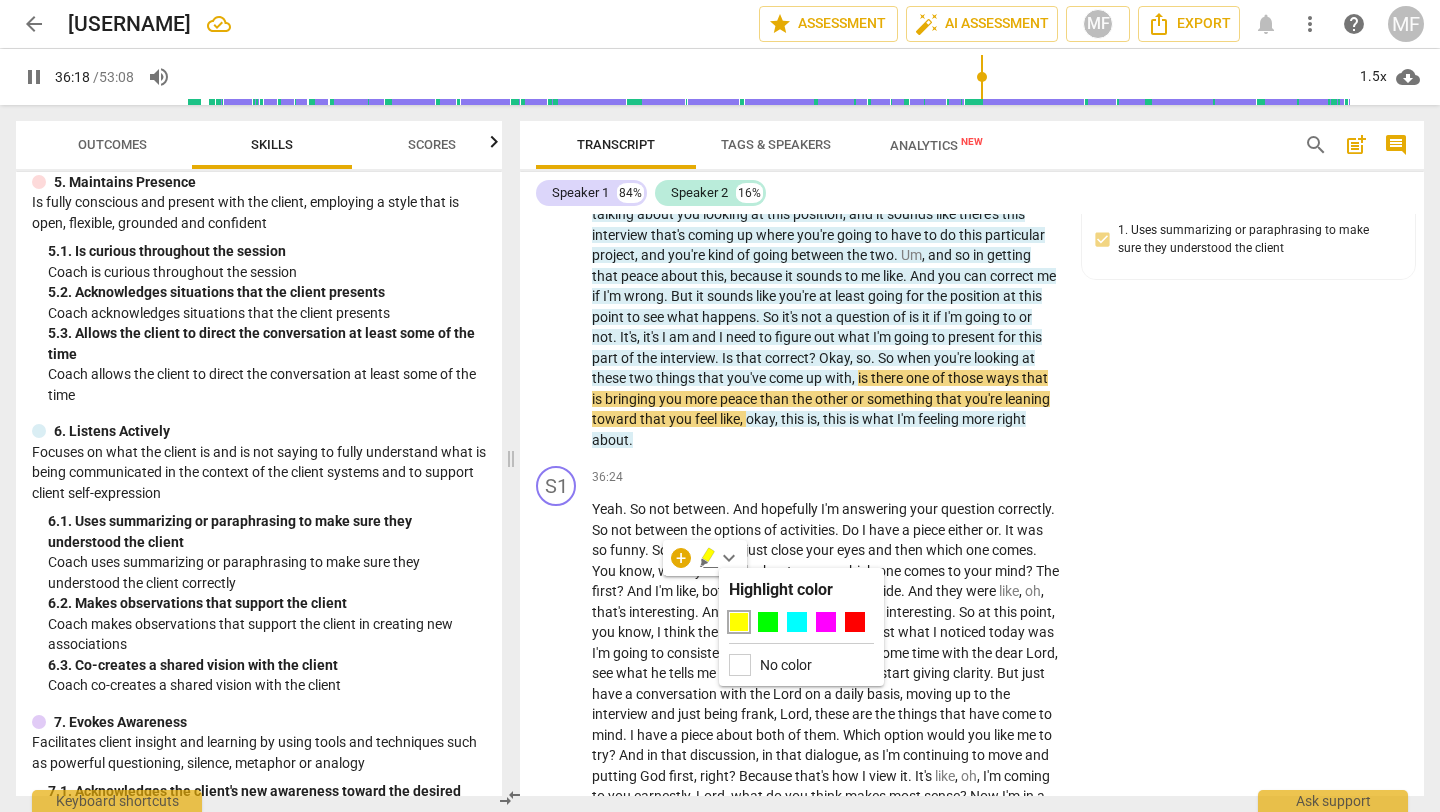 click on "No color" at bounding box center (786, 665) 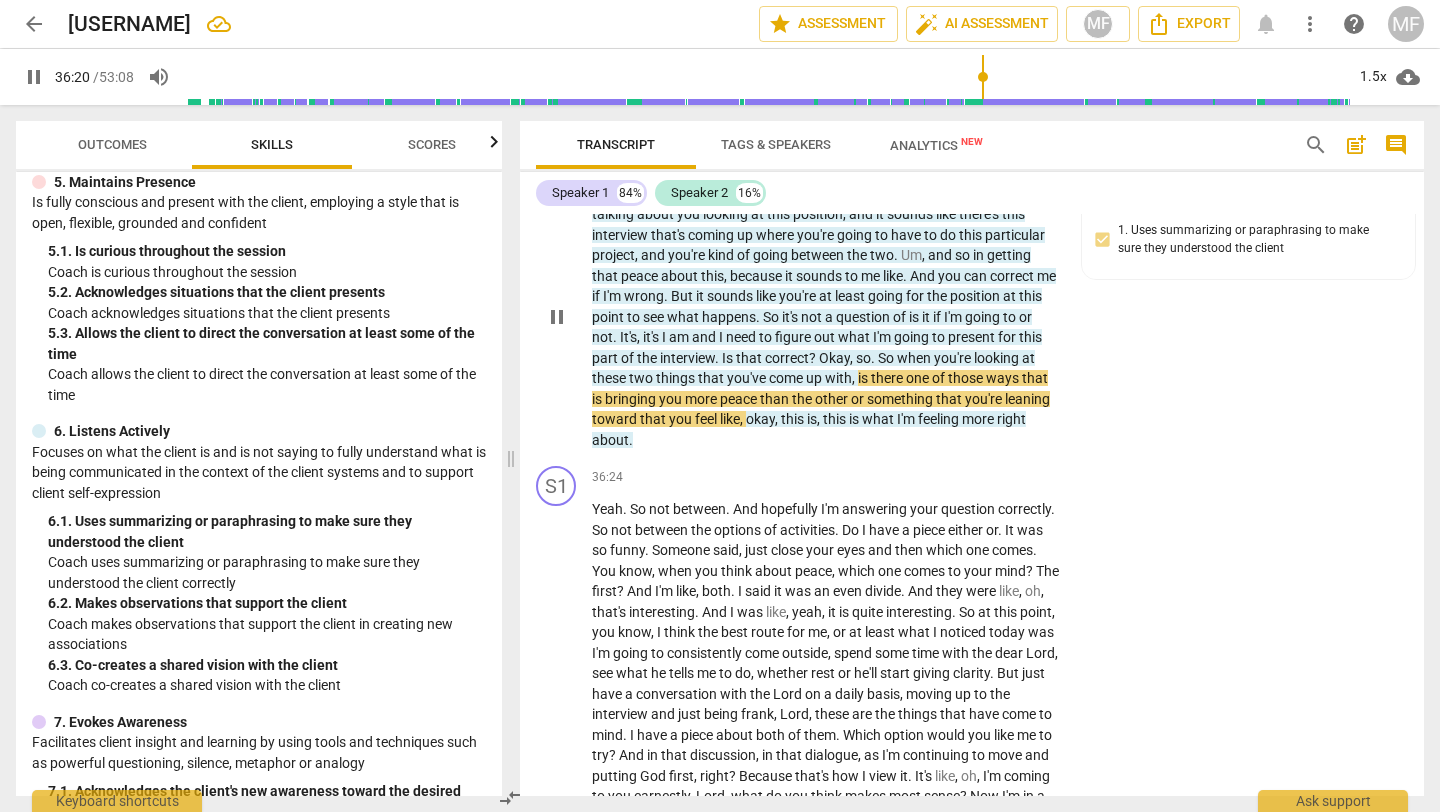 click on "So   if   we   go   back   to   kind   of   where   we   started   at   the   beginning ,   we   were   talking   about   you   looking   at   this   position ,   and   it   sounds   like   there's   this   interview   that's   coming   up   where   you're   going   to   have   to   do   this   particular   project ,   and   you're   kind   of   going   between   the   two .   Um ,   and   so   in   getting   that   peace   about   this ,   because   it   sounds   to   me   like .   And   you   can   correct   me   if   I'm   wrong .   But   it   sounds   like   you're   at   least   going   for   the   position   at   this   point   to   see   what   happens .   So   it's   not   a   question   of   is   it   if   I'm   going   to   or   not .   It's ,   it's   I   am   and   I   need   to   figure   out   what   I'm   going   to   present   for   this   part   of   the   interview .   Is   that   correct ?   Okay ,   so .   So   when   you're   looking   at   these   two   things   that   you've   come   up" at bounding box center (826, 317) 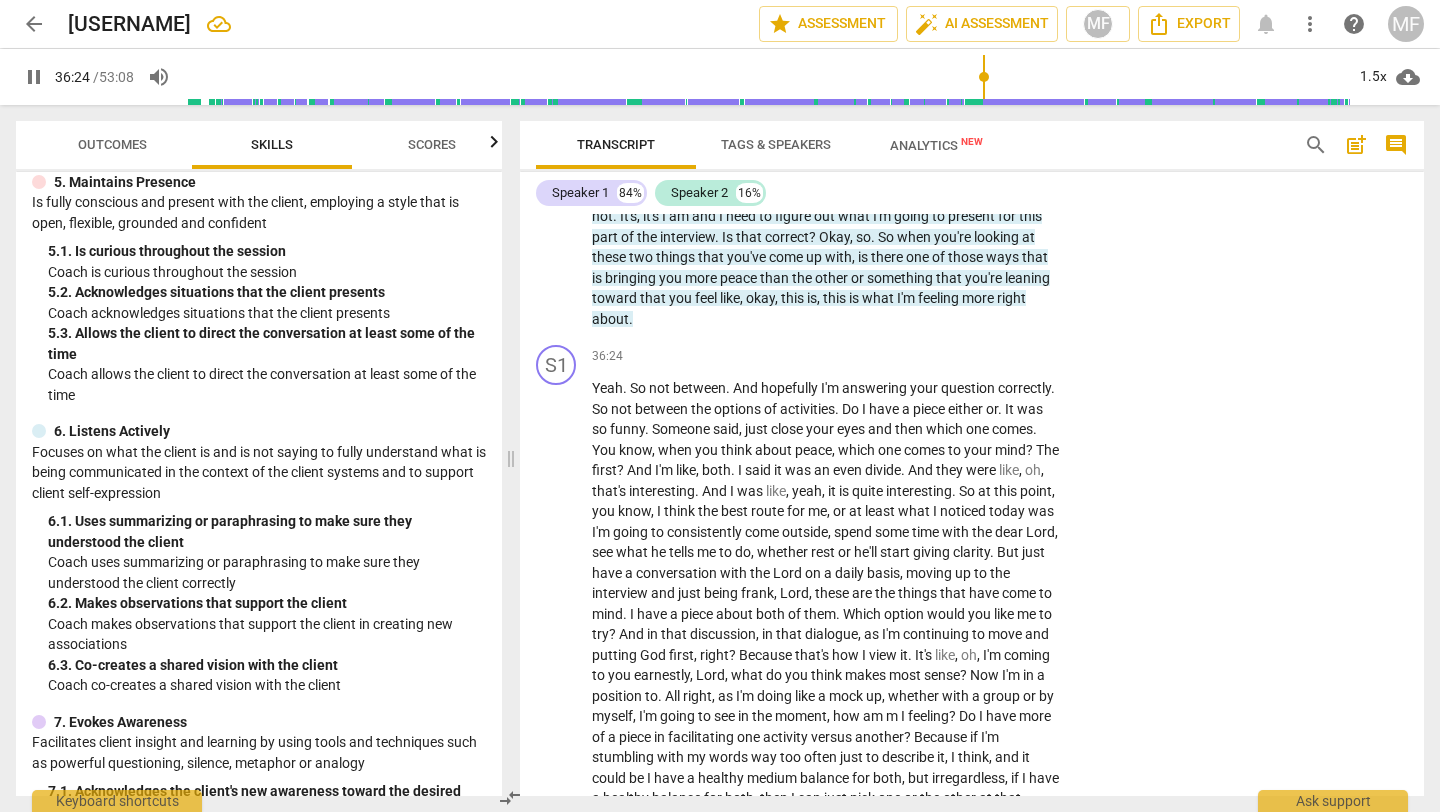 scroll, scrollTop: 13957, scrollLeft: 0, axis: vertical 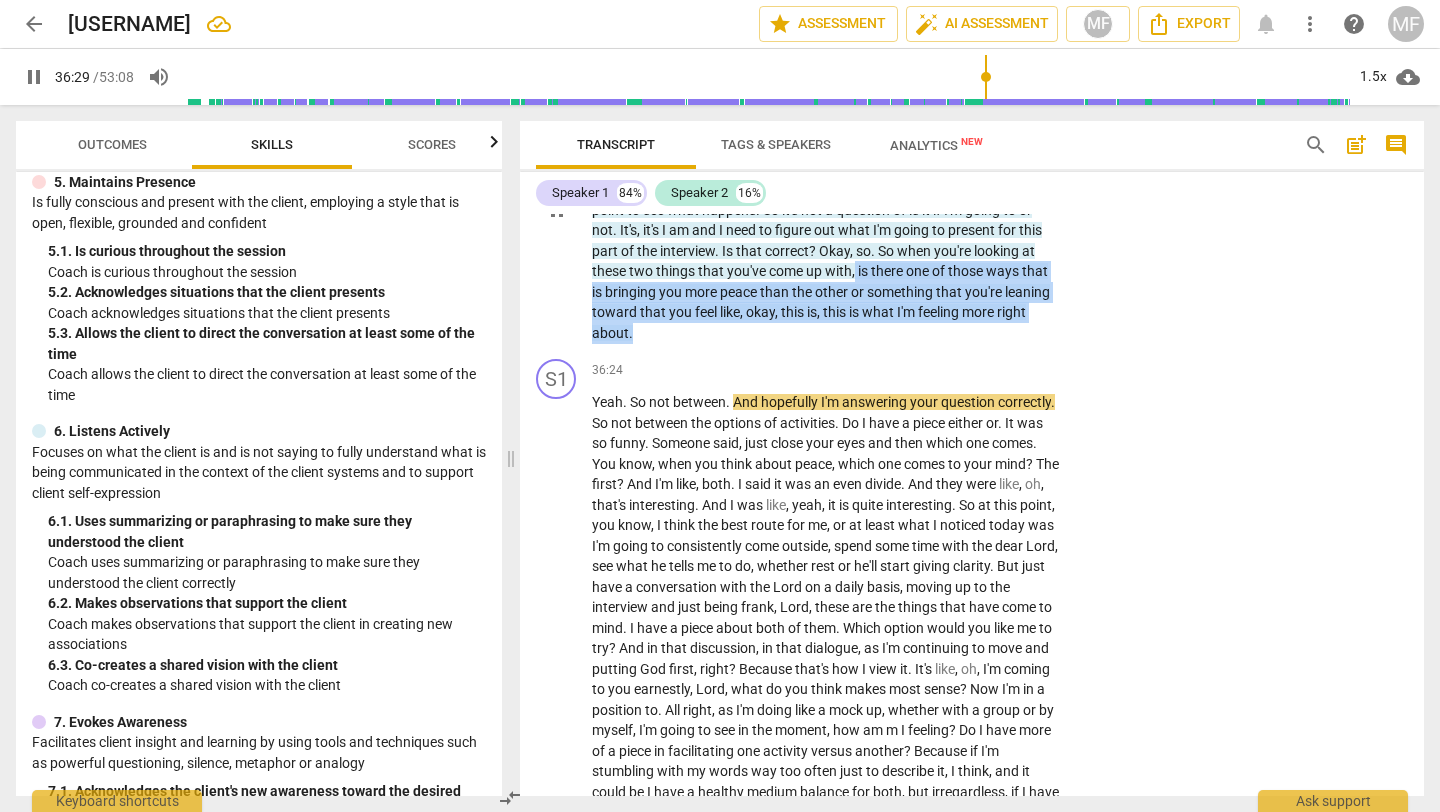 drag, startPoint x: 682, startPoint y: 477, endPoint x: 871, endPoint y: 408, distance: 201.20139 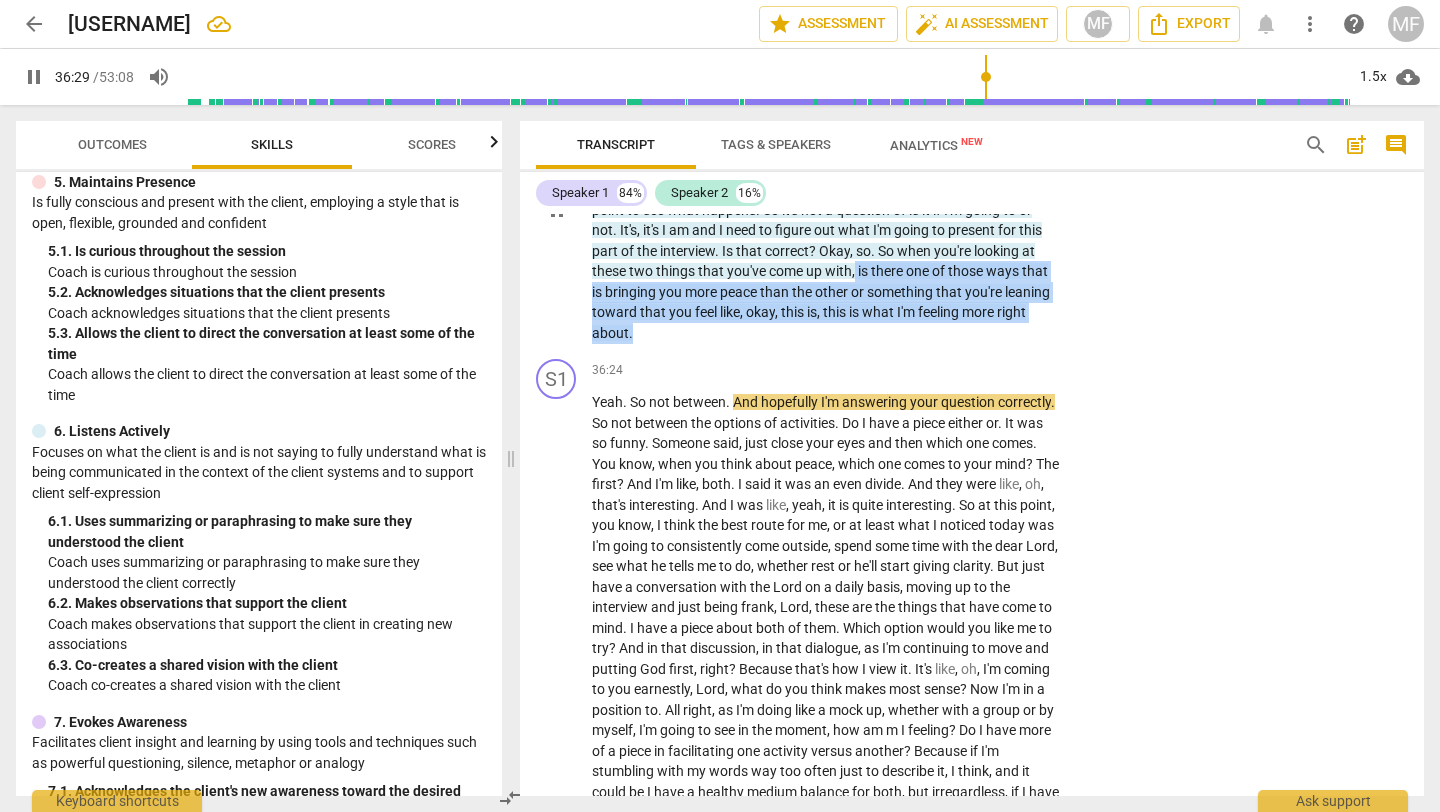 click on "So   if   we   go   back   to   kind   of   where   we   started   at   the   beginning ,   we   were   talking   about   you   looking   at   this   position ,   and   it   sounds   like   there's   this   interview   that's   coming   up   where   you're   going   to   have   to   do   this   particular   project ,   and   you're   kind   of   going   between   the   two .   Um ,   and   so   in   getting   that   peace   about   this ,   because   it   sounds   to   me   like .   And   you   can   correct   me   if   I'm   wrong .   But   it   sounds   like   you're   at   least   going   for   the   position   at   this   point   to   see   what   happens .   So   it's   not   a   question   of   is   it   if   I'm   going   to   or   not .   It's ,   it's   I   am   and   I   need   to   figure   out   what   I'm   going   to   present   for   this   part   of   the   interview .   Is   that   correct ?   Okay ,   so .   So   when   you're   looking   at   these   two   things   that   you've   come   up" at bounding box center [826, 210] 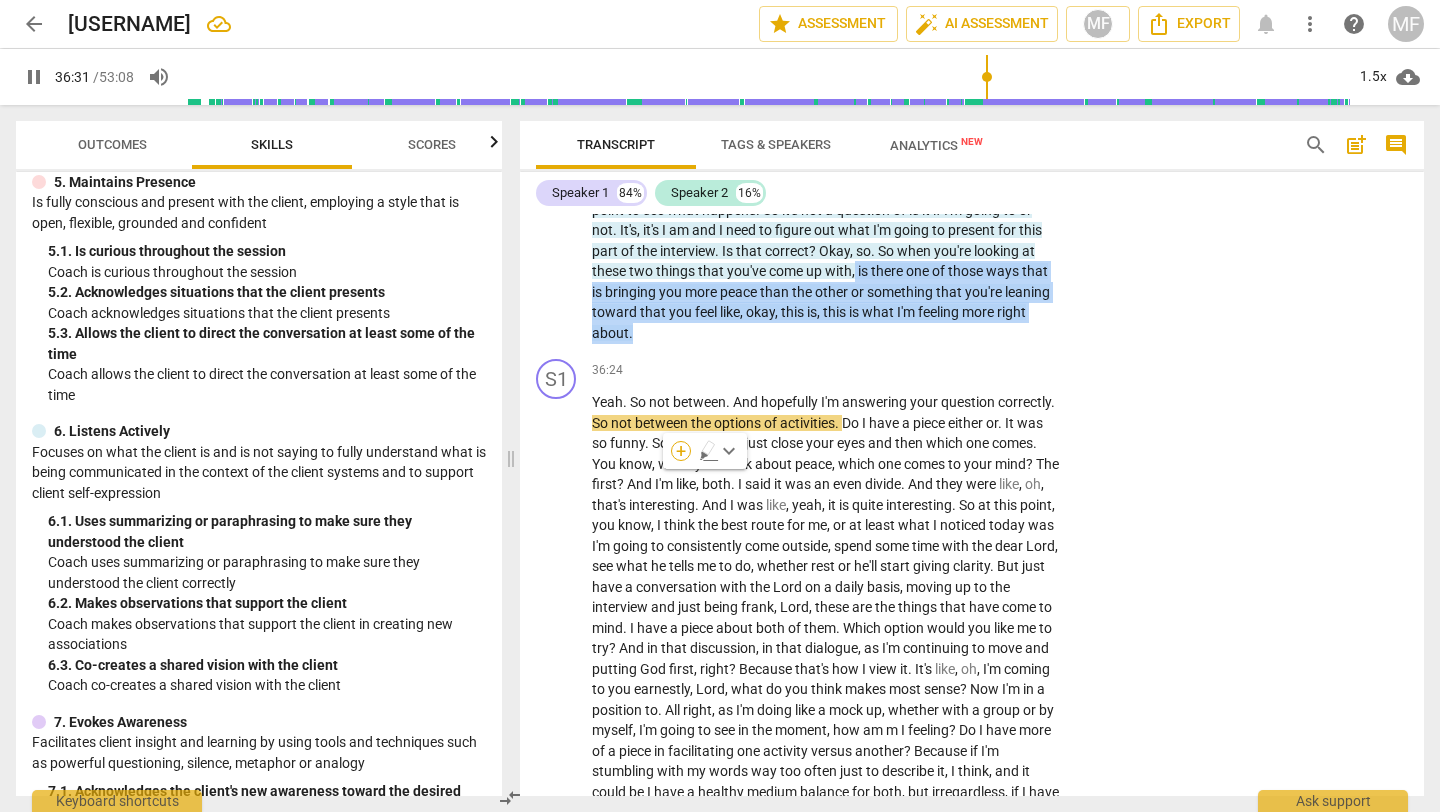 click on "+" at bounding box center (681, 451) 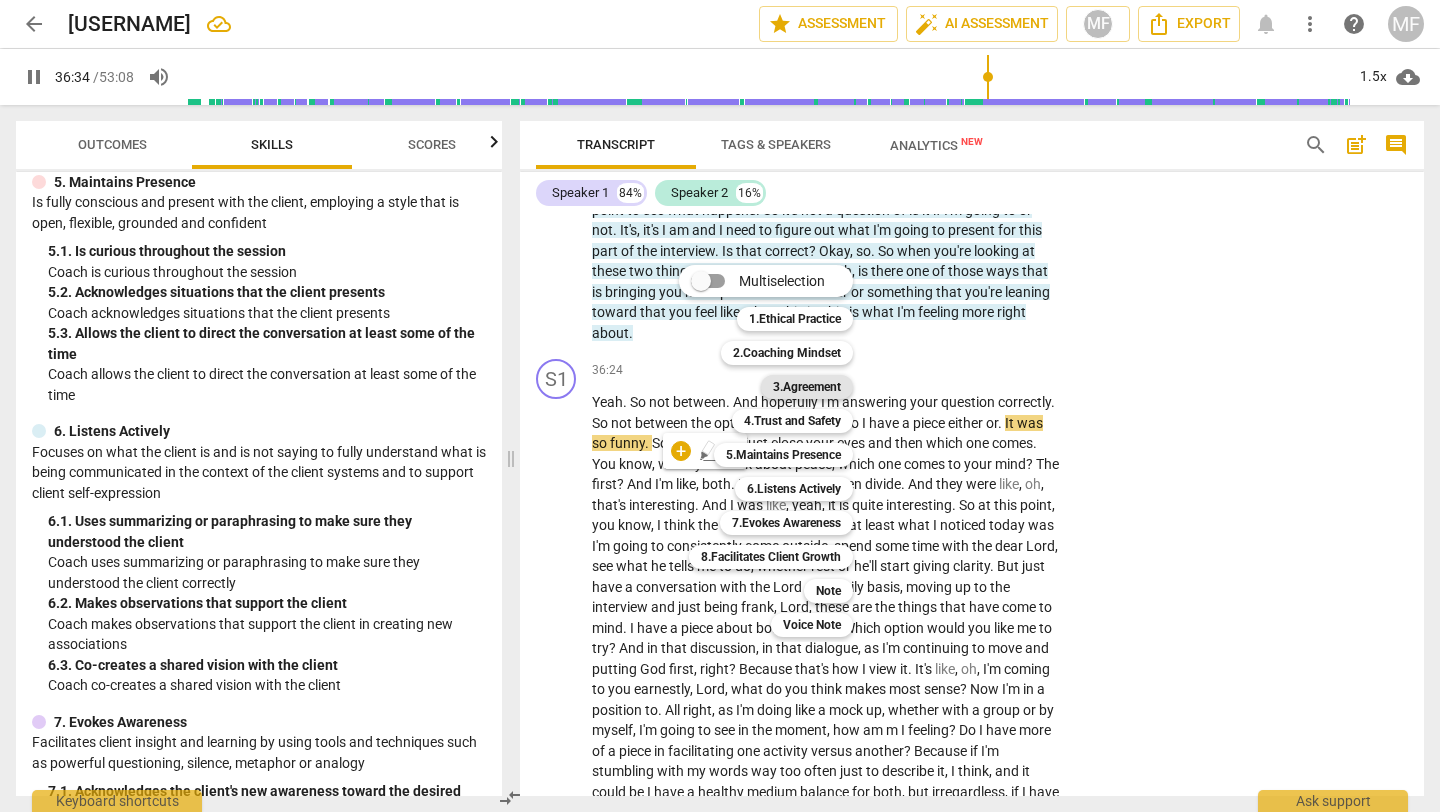 click on "3.Agreement" at bounding box center [807, 387] 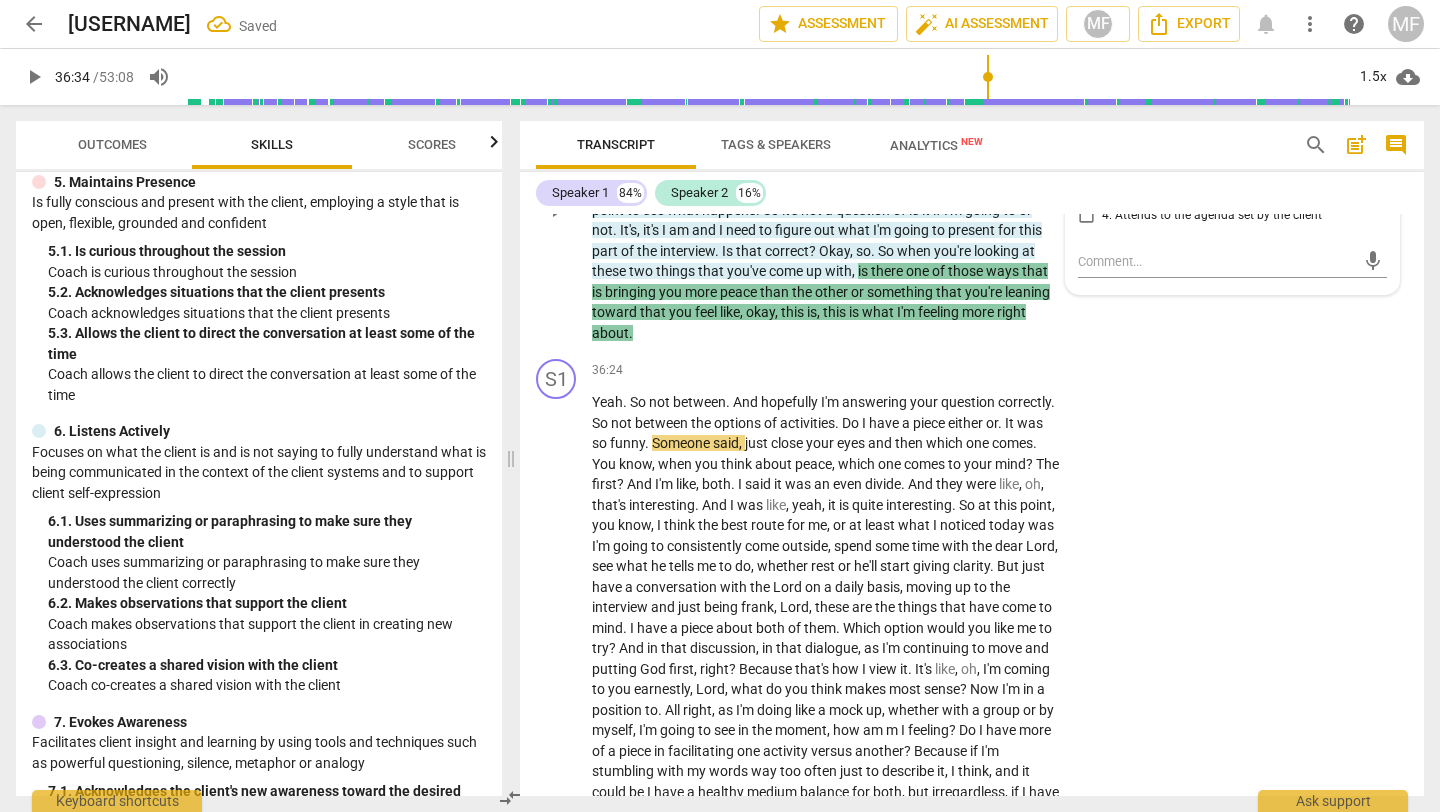 click on "4. Attends to the agenda set by the client" at bounding box center [1212, 216] 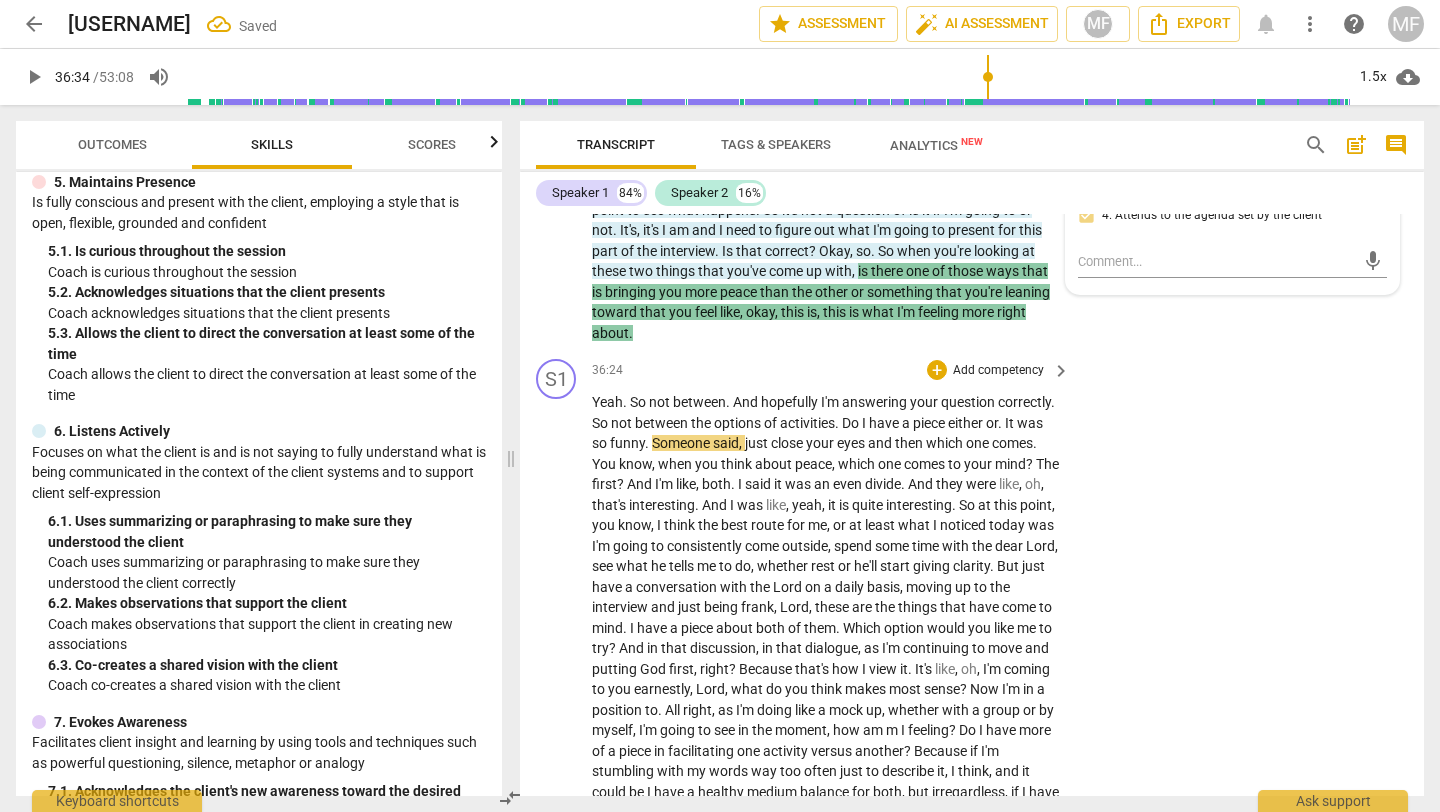 click on "S1 play_arrow pause 36:24 + Add competency keyboard_arrow_right Yeah .   So   not   between .   And   hopefully   I'm   answering   your   question   correctly .   So   not   between   the   options   of   activities .   Do   I   have   a   piece   either   or .   It   was   so   funny .   Someone   said ,   just   close   your   eyes   and   then   which   one   comes .   You   know ,   when   you   think   about   peace ,   which   one   comes   to   your   mind ?   The   first ?   And   I'm   like ,   both .   I   said   it   was   an   even   divide .   And   they   were   like ,   oh ,   that's   interesting .   And   I   was   like ,   yeah ,   it   is   quite   interesting .   So   at   this   point ,   you   know ,   I   think   the   best   route   for   me ,   or   at   least   what   I   noticed   today   was   I'm   going   to   consistently   come   outside ,   spend   some   time   with   the   dear   Lord ,   see   what   he   tells   me   to   do ,   whether   rest   or   he'll   start     ." at bounding box center [972, 1042] 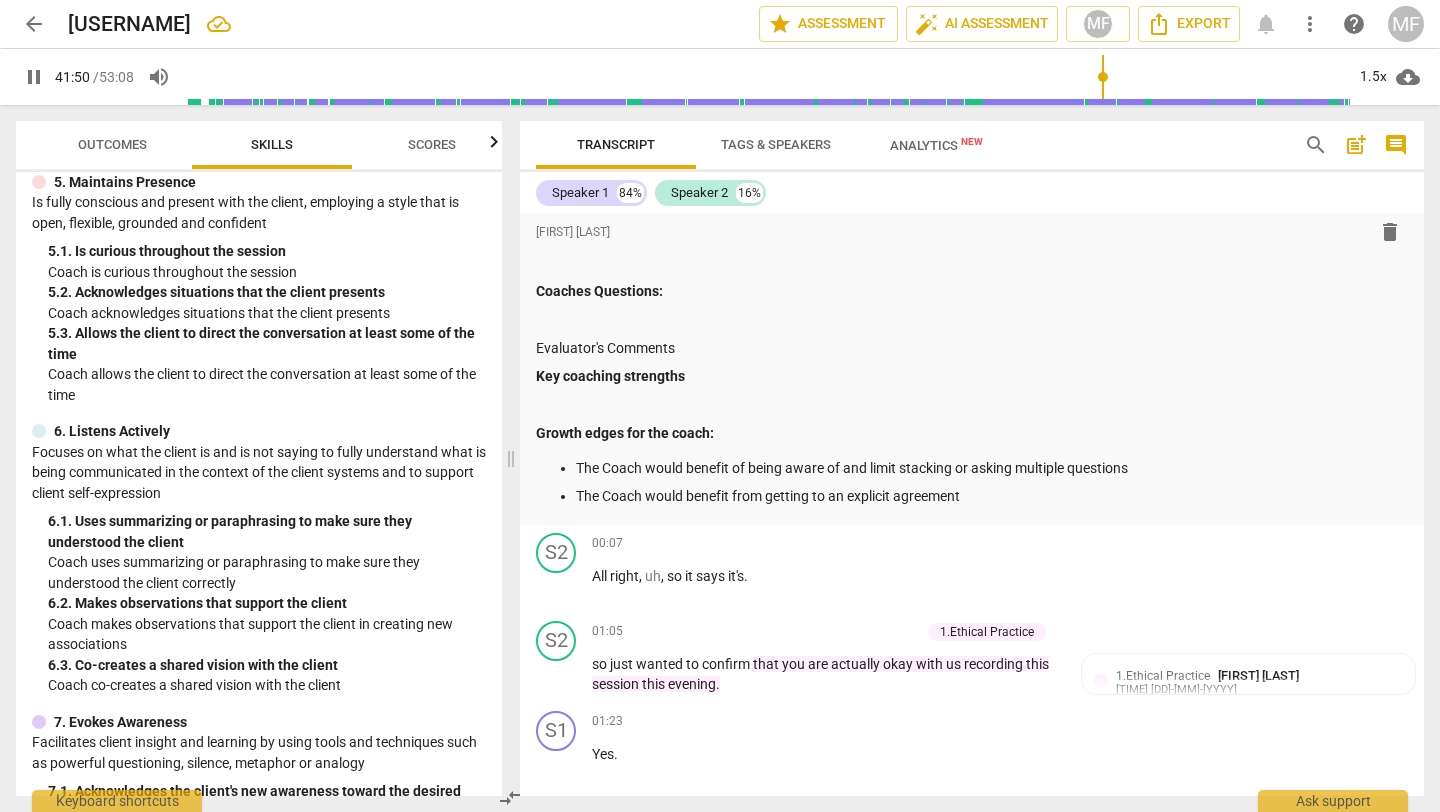 scroll, scrollTop: 294, scrollLeft: 0, axis: vertical 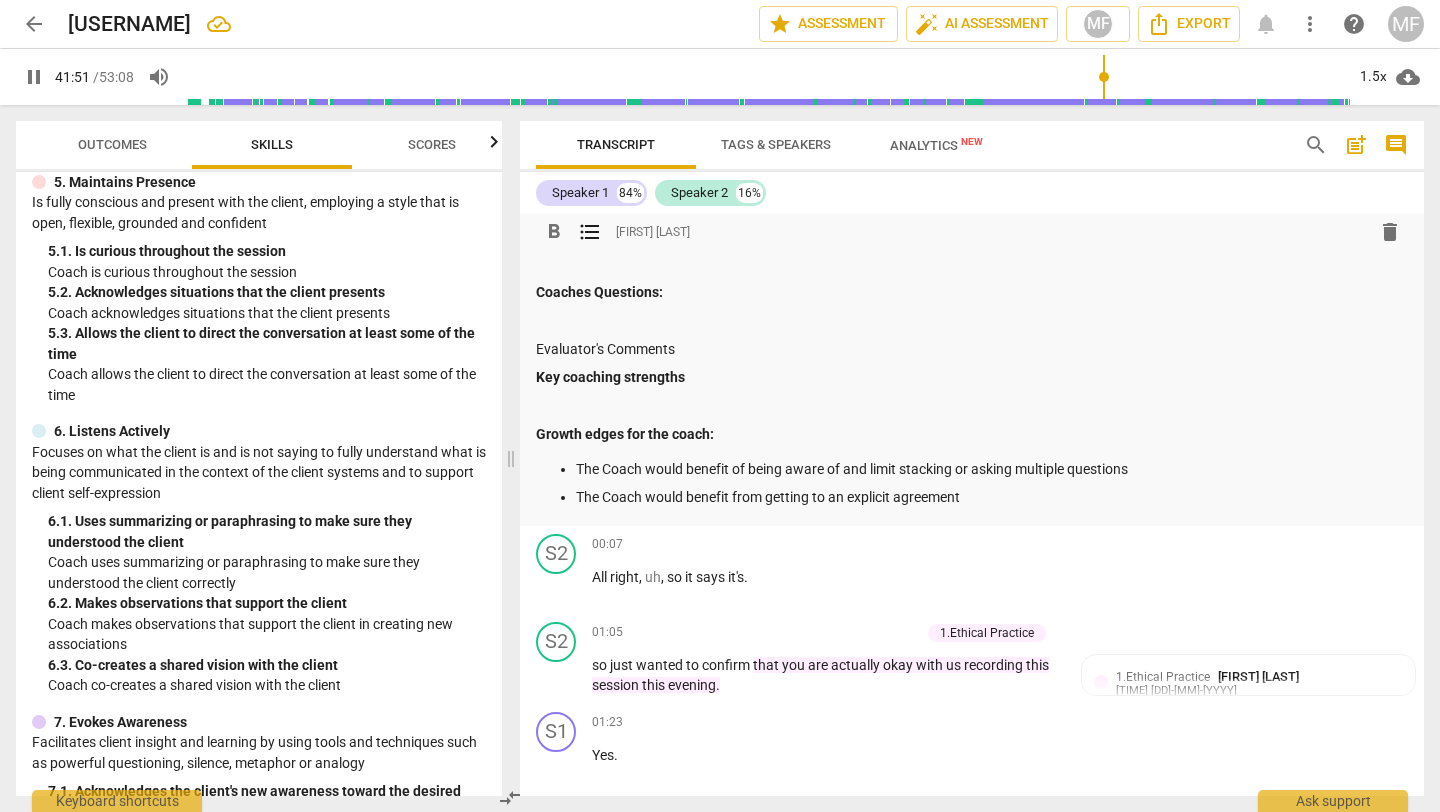 click at bounding box center [972, 406] 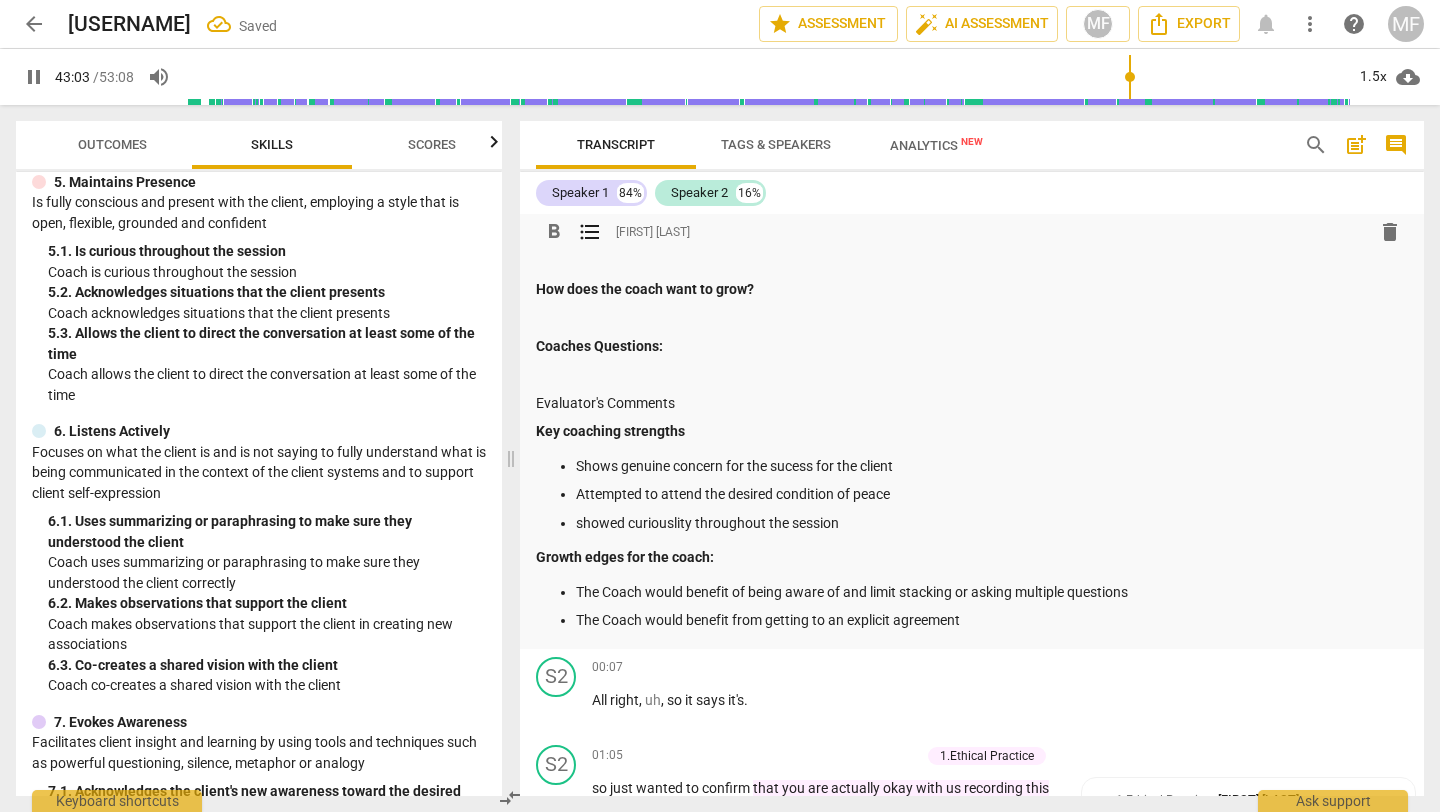 scroll, scrollTop: 247, scrollLeft: 0, axis: vertical 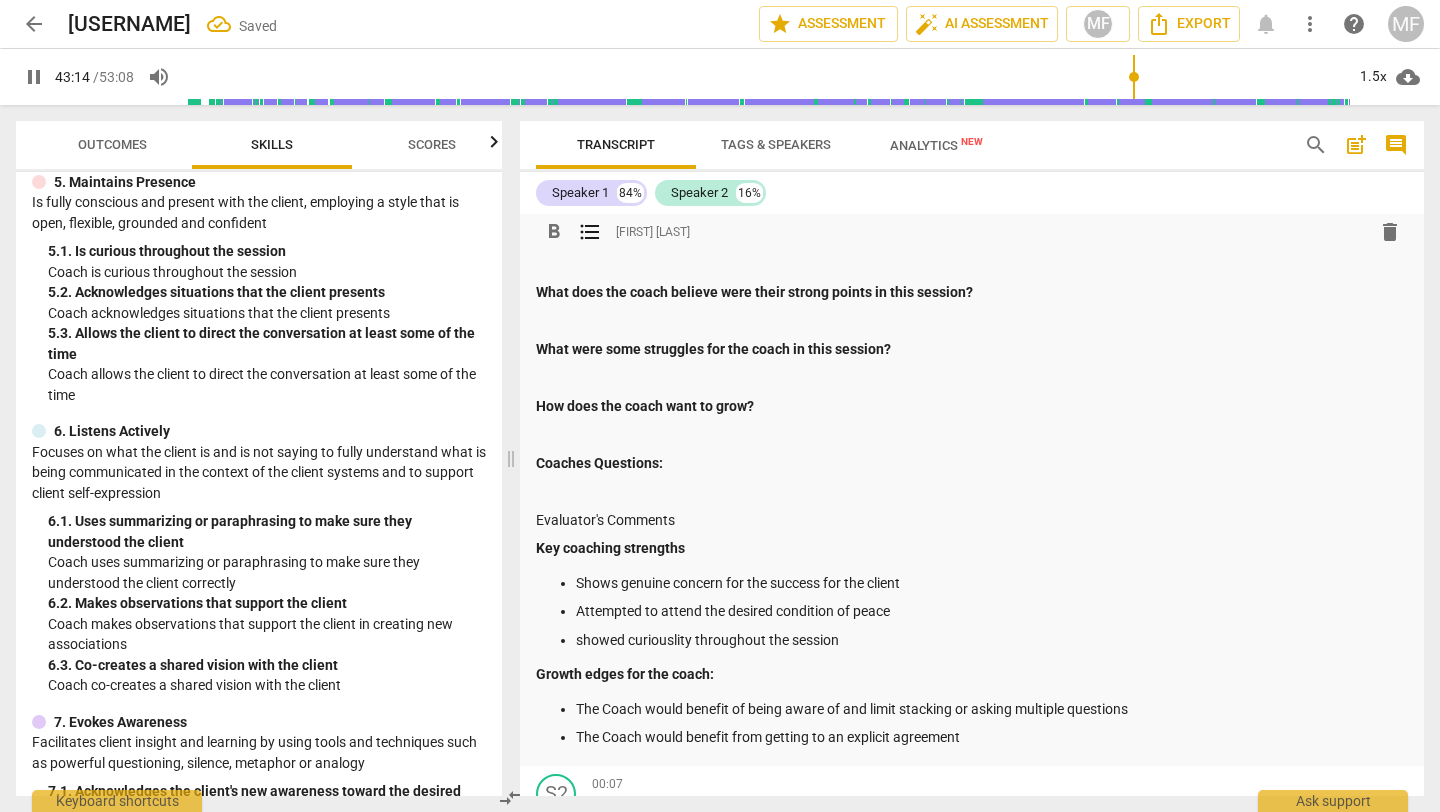 click on "showed curiouslity throughout the session" at bounding box center (992, 640) 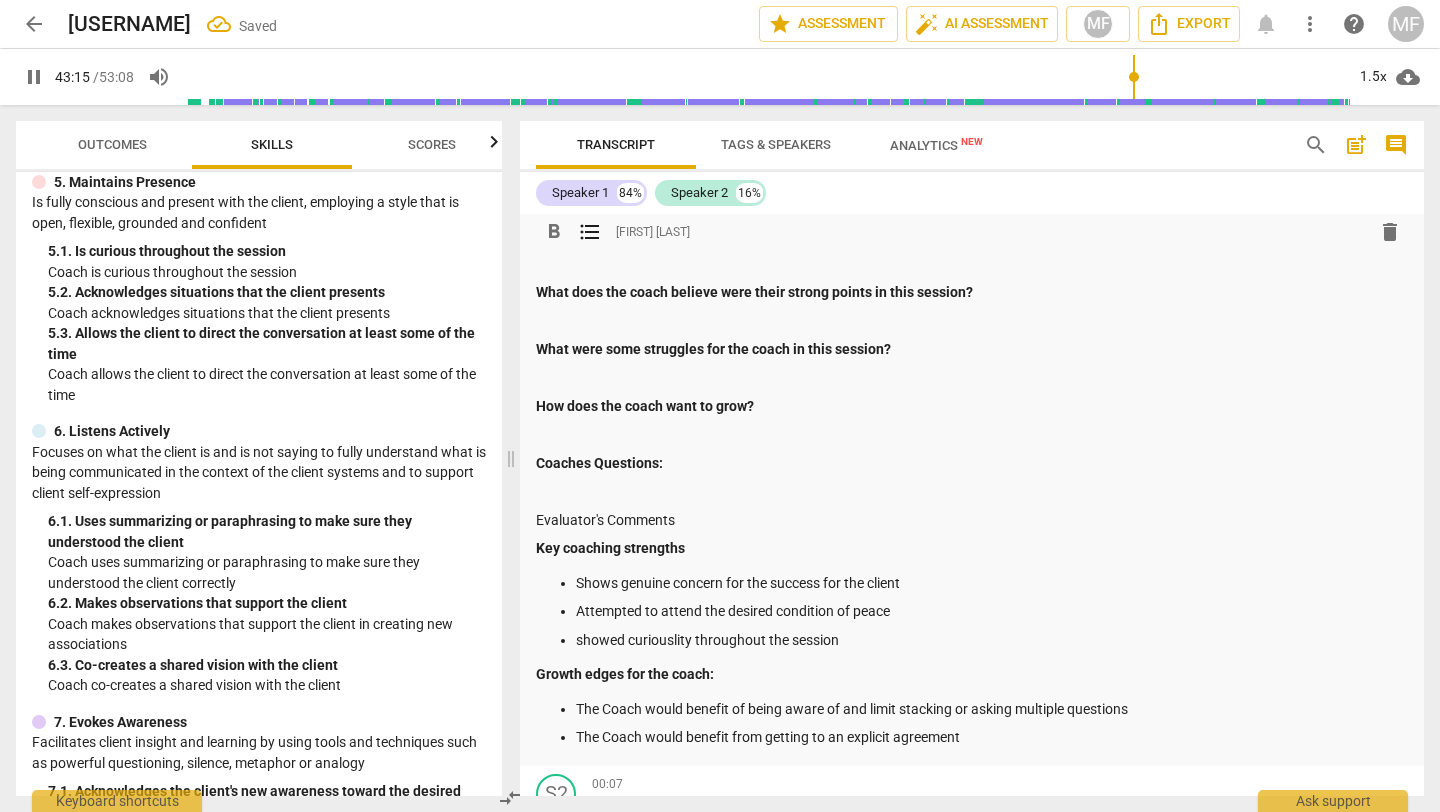 click on "showed curiouslity throughout the session" at bounding box center (992, 640) 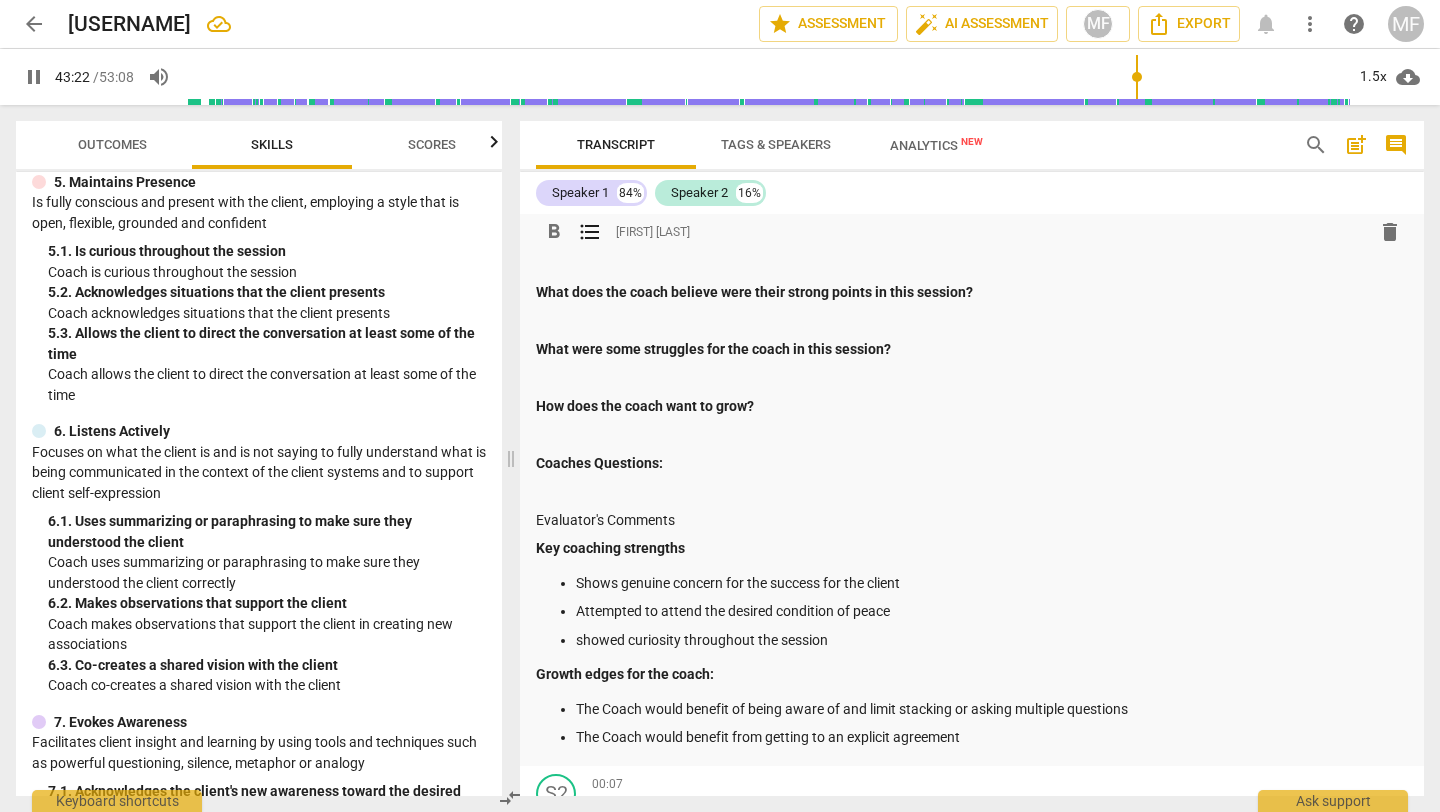 click on "Shows genuine concern for the success for the client" at bounding box center [992, 583] 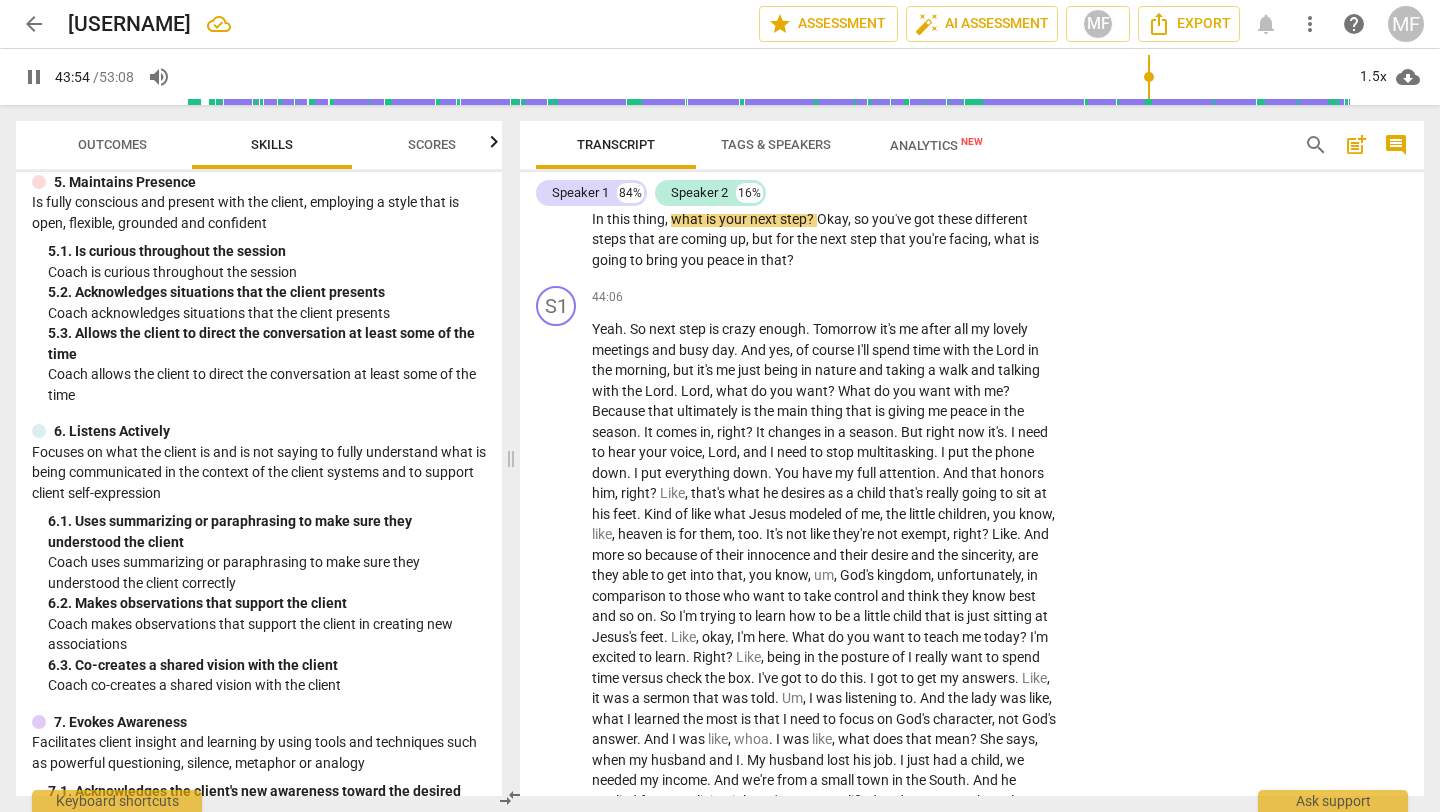scroll, scrollTop: 16558, scrollLeft: 0, axis: vertical 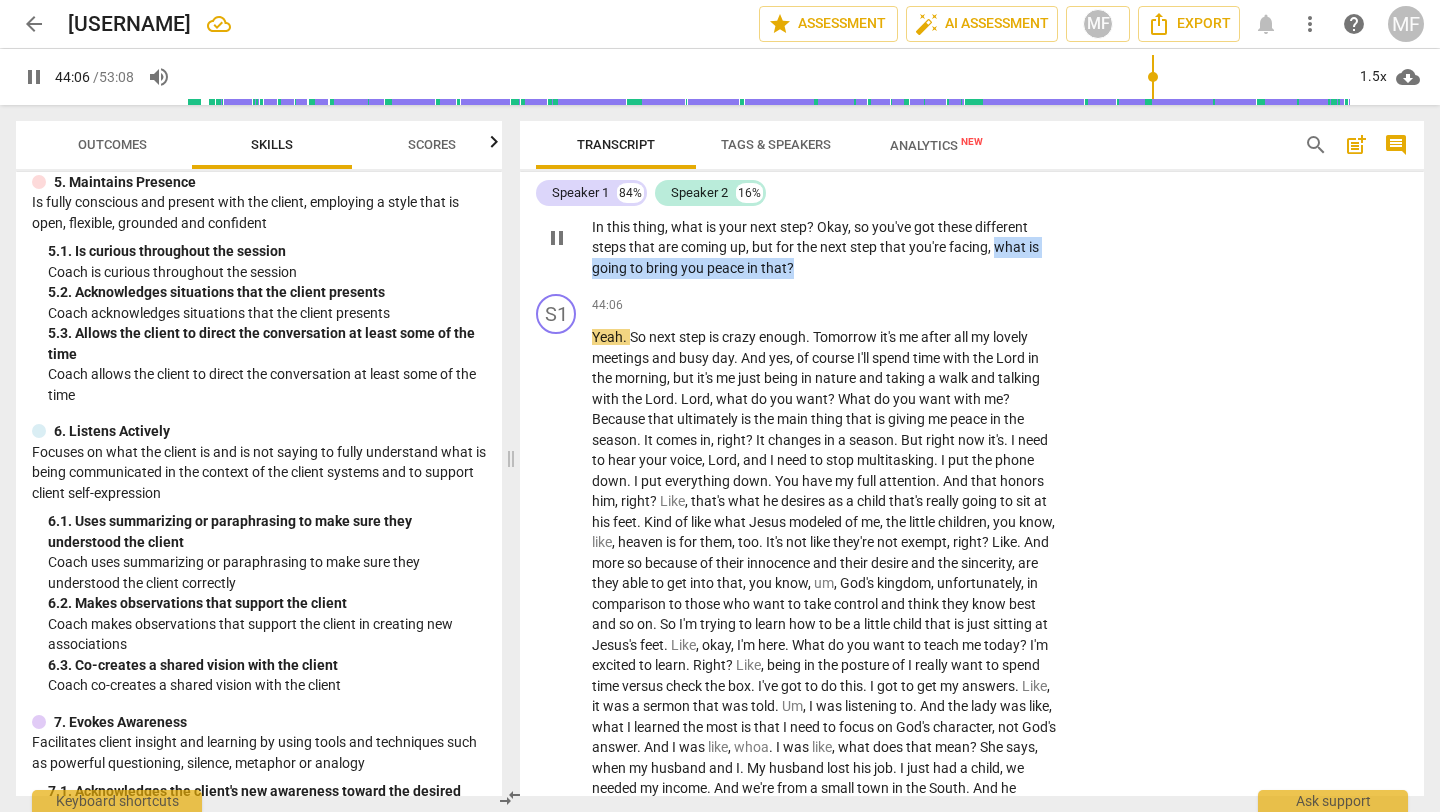 drag, startPoint x: 994, startPoint y: 454, endPoint x: 1002, endPoint y: 490, distance: 36.878178 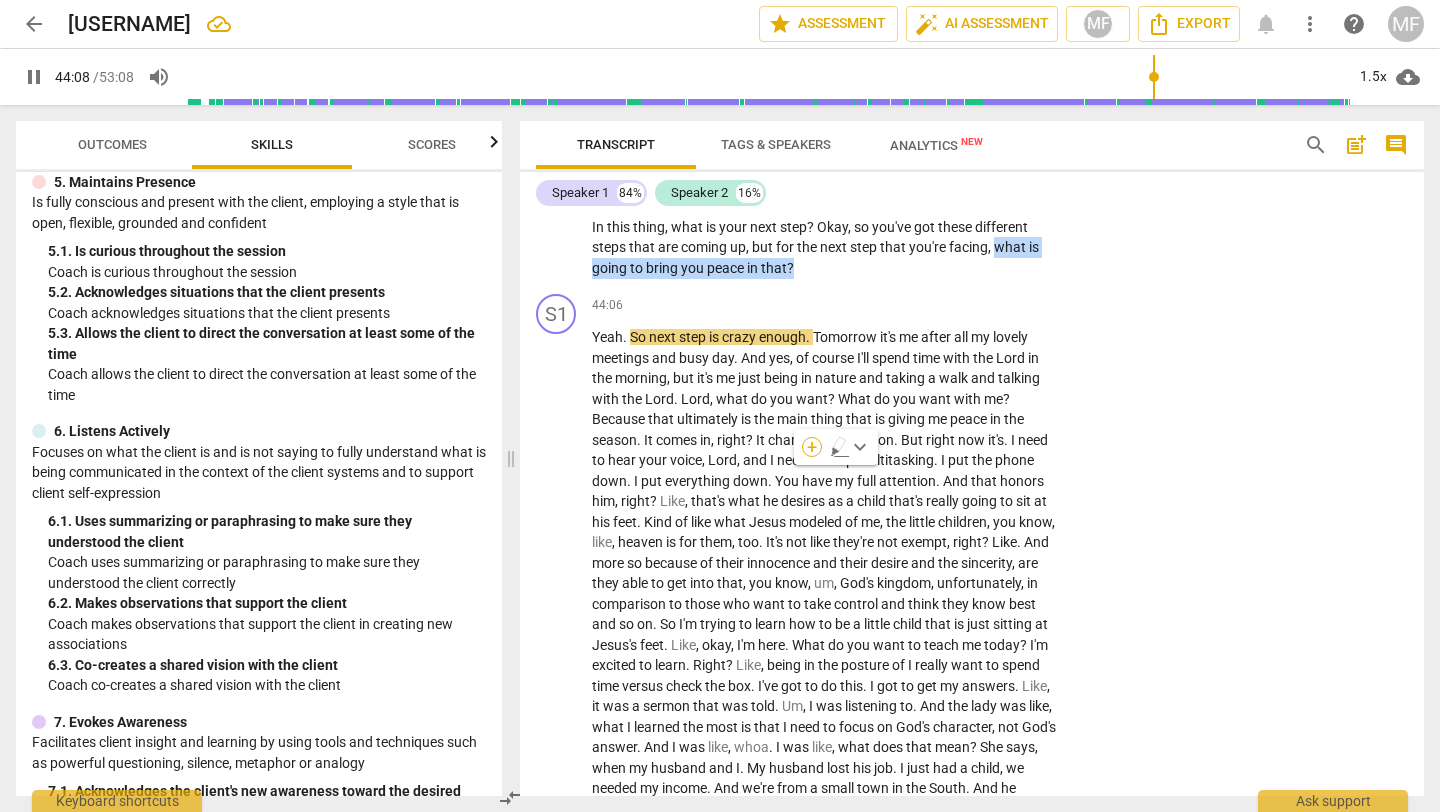 click on "+" at bounding box center (812, 447) 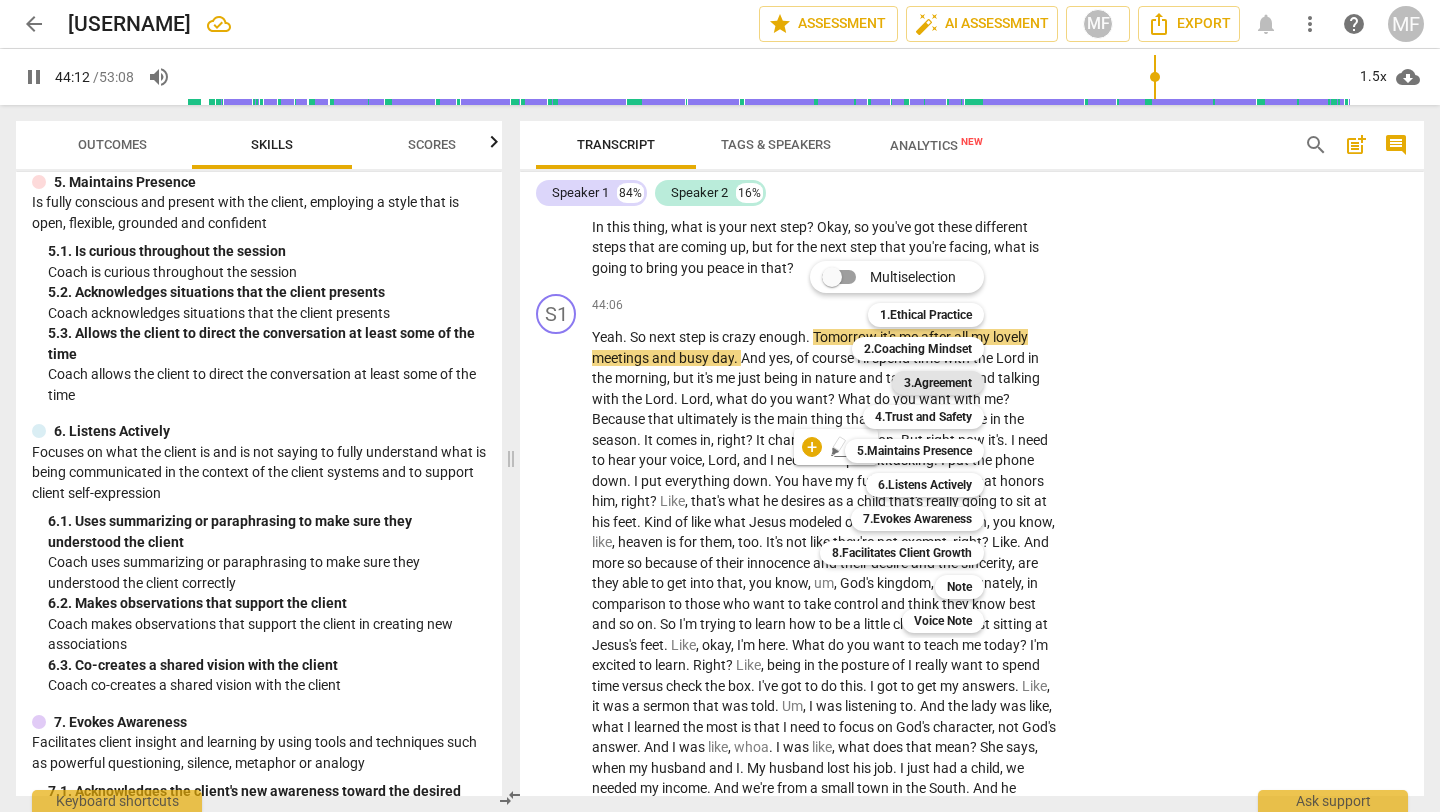 click on "3.Agreement" at bounding box center [938, 383] 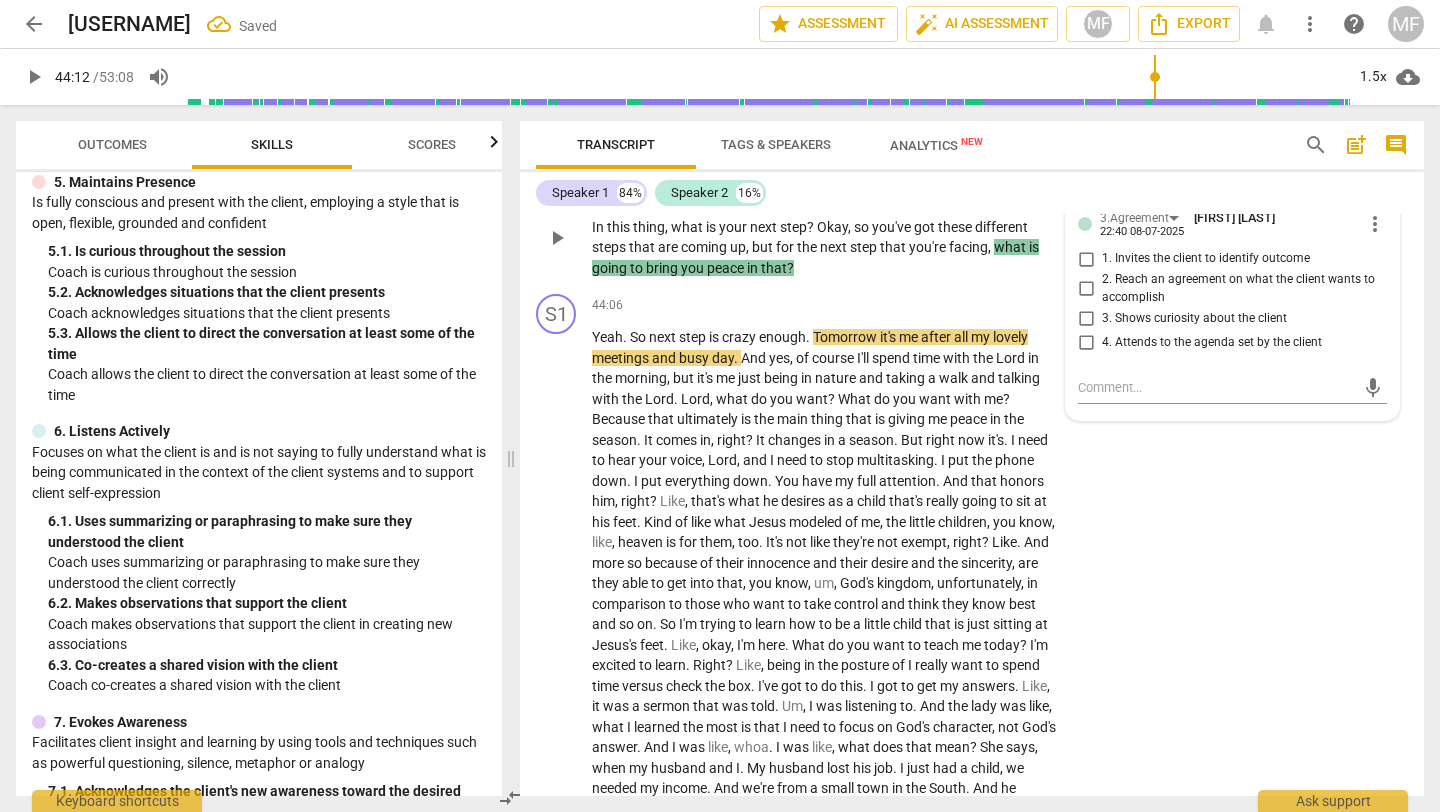 click on "4. Attends to the agenda set by the client" at bounding box center [1212, 343] 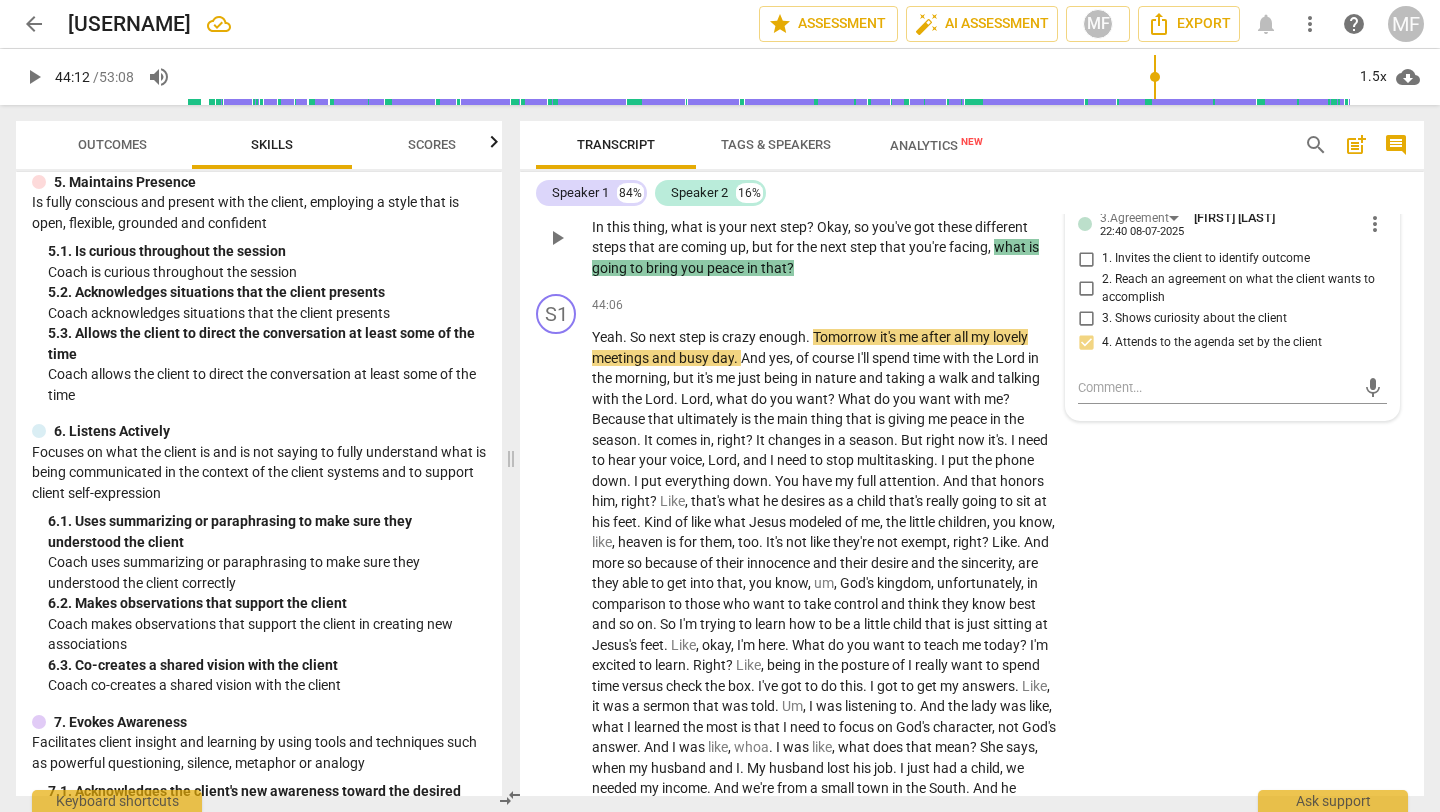click on "So then , uh , so if we go back to this peace that you're searching for in this . In this thing , what is your next step ? Okay , so you've got these different steps that are coming up , but for the next step that you're facing , what is going to bring you peace in that ?" at bounding box center (826, 237) 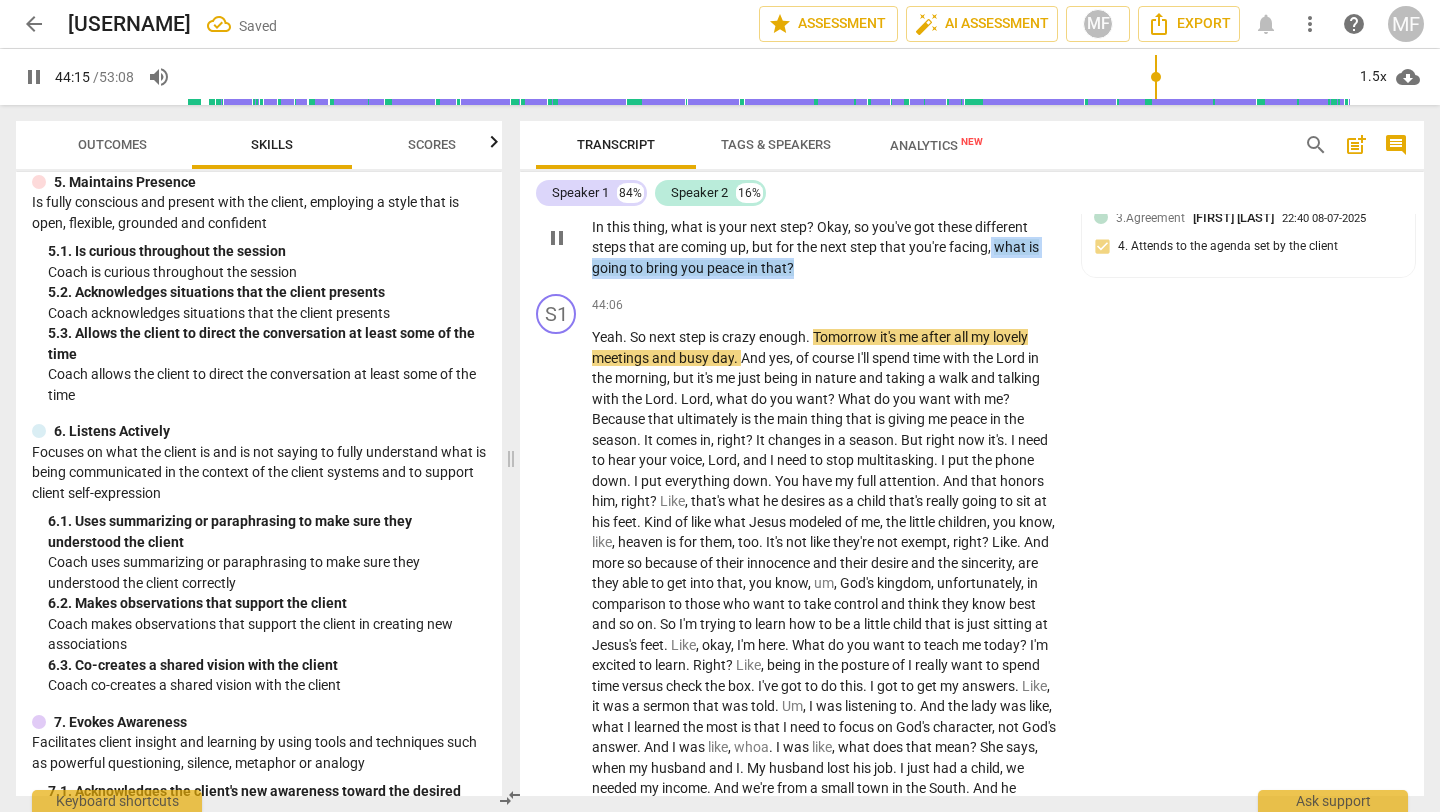 drag, startPoint x: 992, startPoint y: 454, endPoint x: 1048, endPoint y: 476, distance: 60.166435 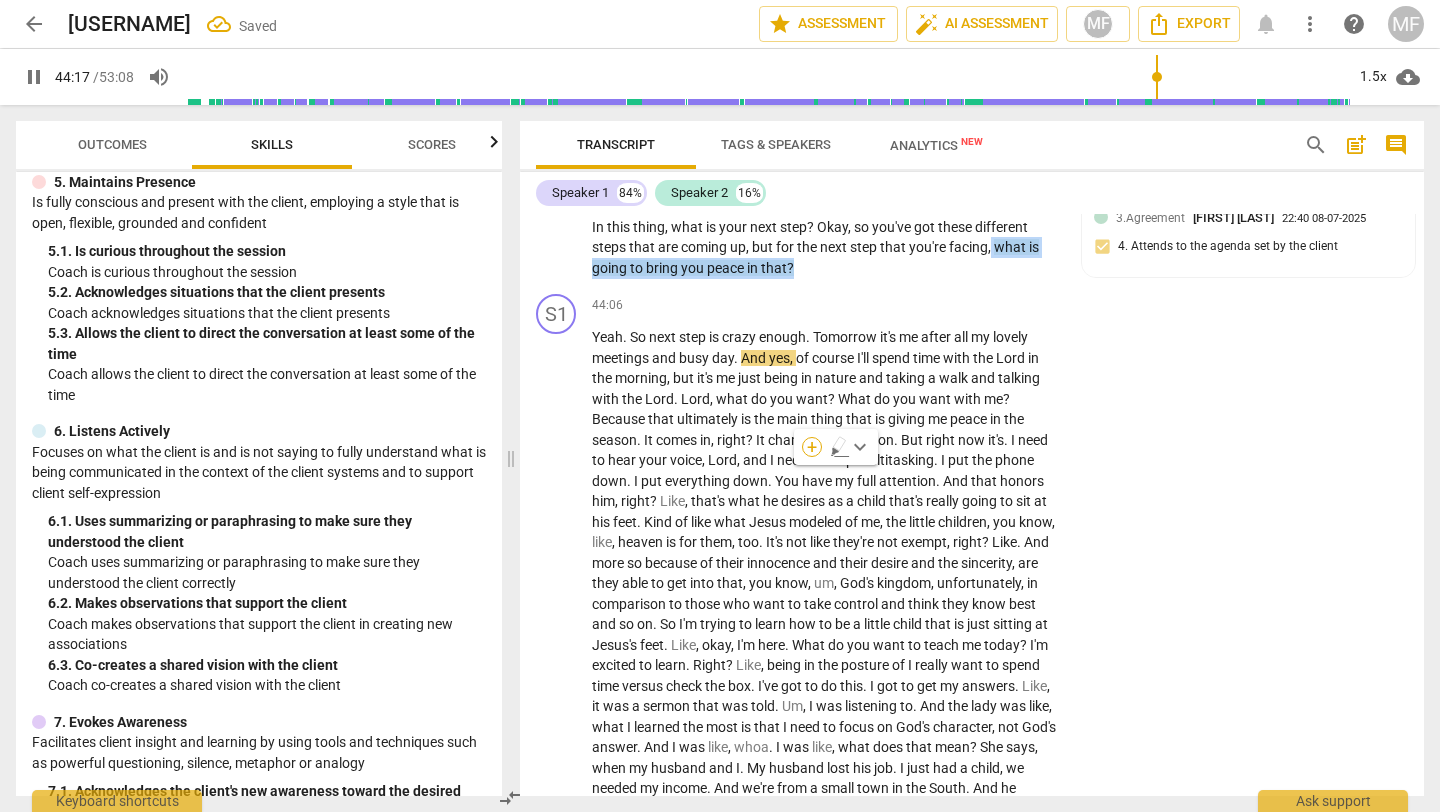 click on "+" at bounding box center [812, 447] 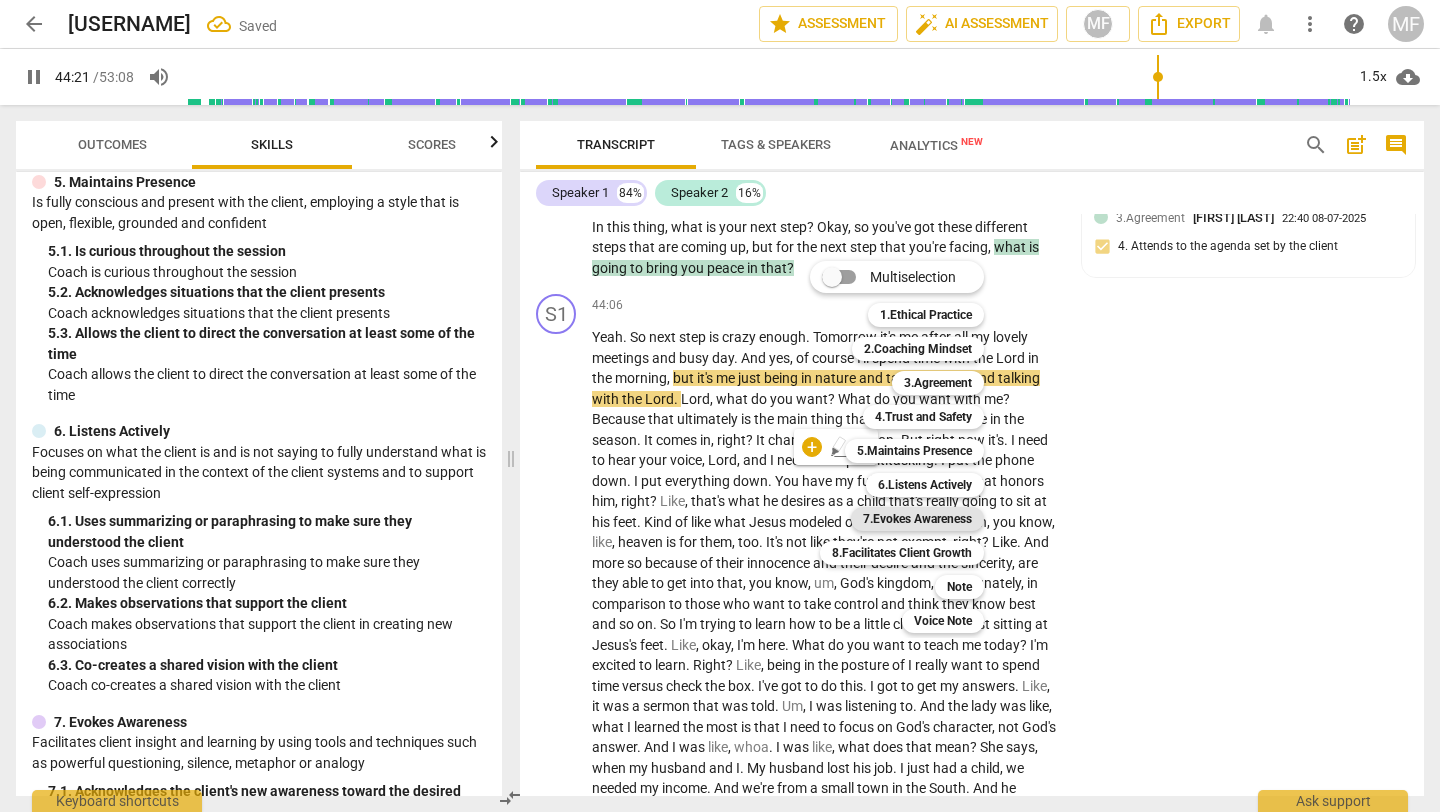 click on "7.Evokes Awareness" at bounding box center [917, 519] 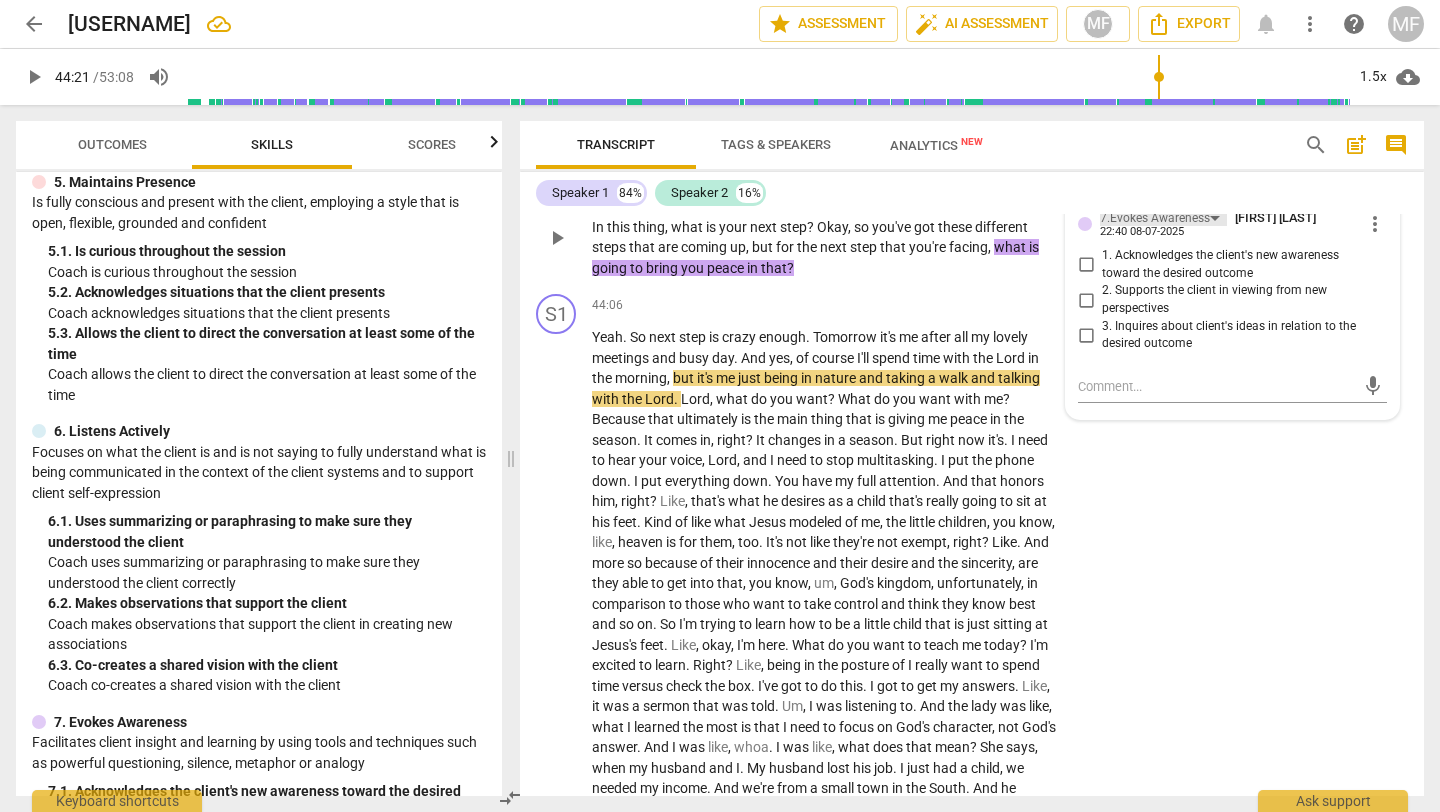 click on "7.Evokes Awareness" at bounding box center (1155, 218) 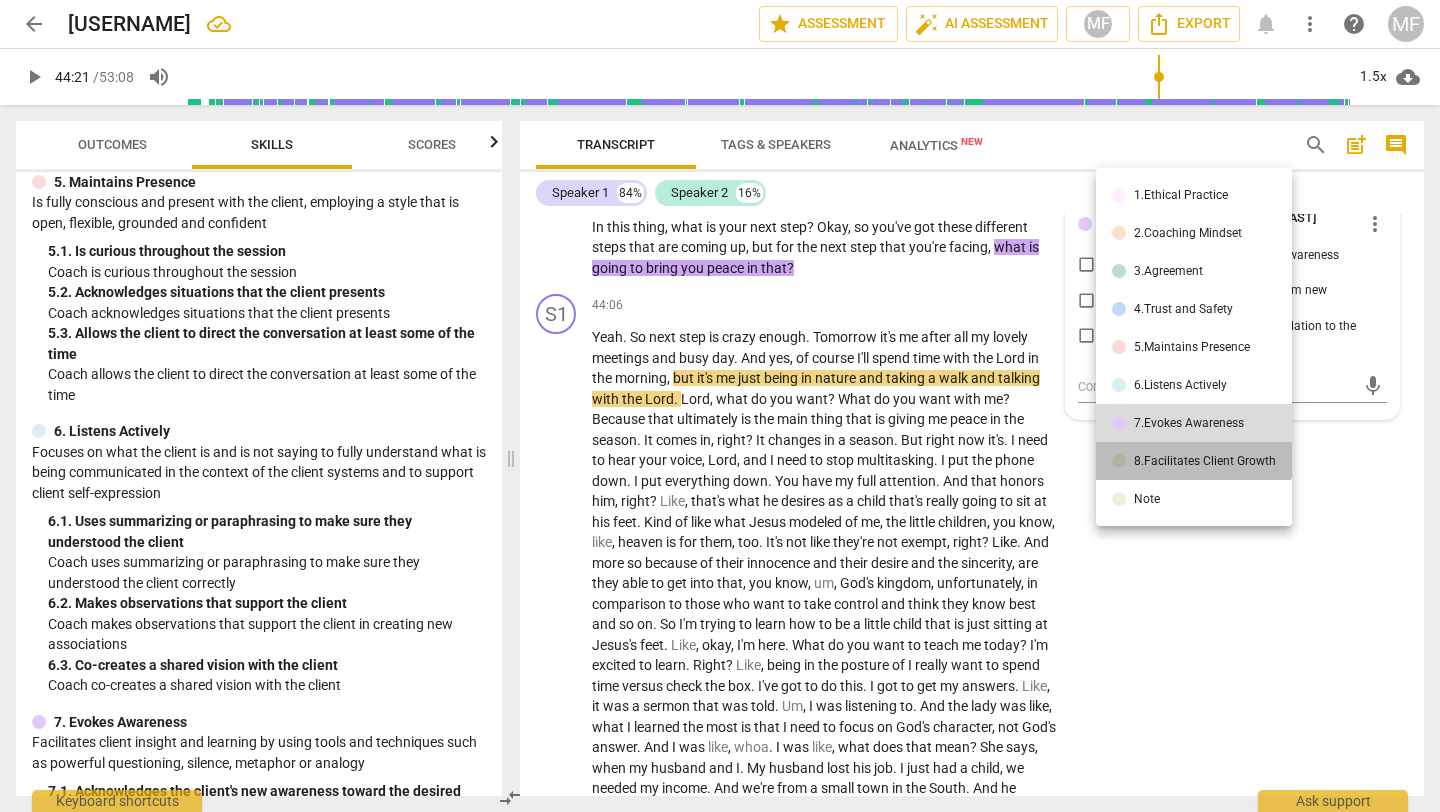 click on "8.Facilitates Client Growth" at bounding box center (1194, 461) 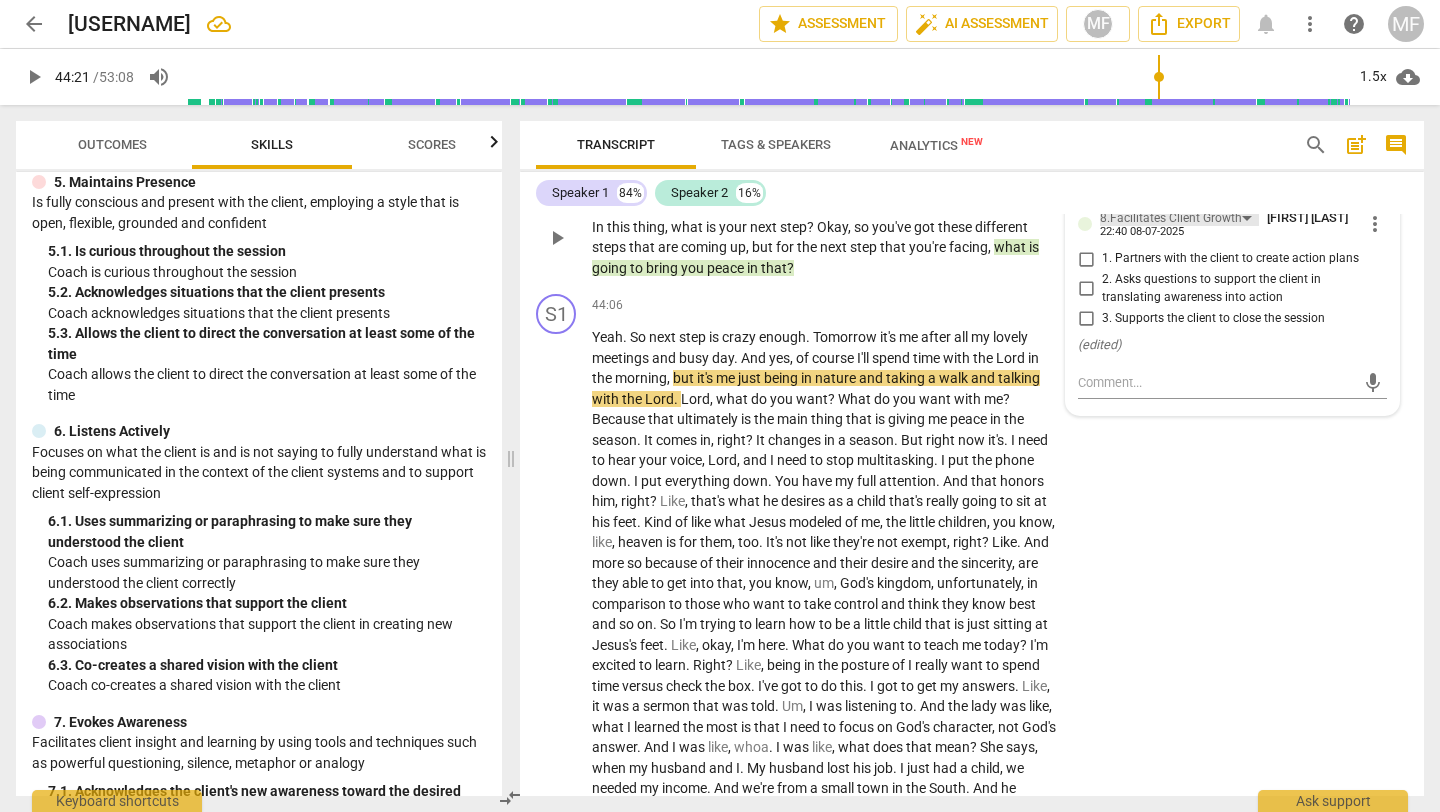 click on "8.Facilitates Client Growth" at bounding box center (1171, 218) 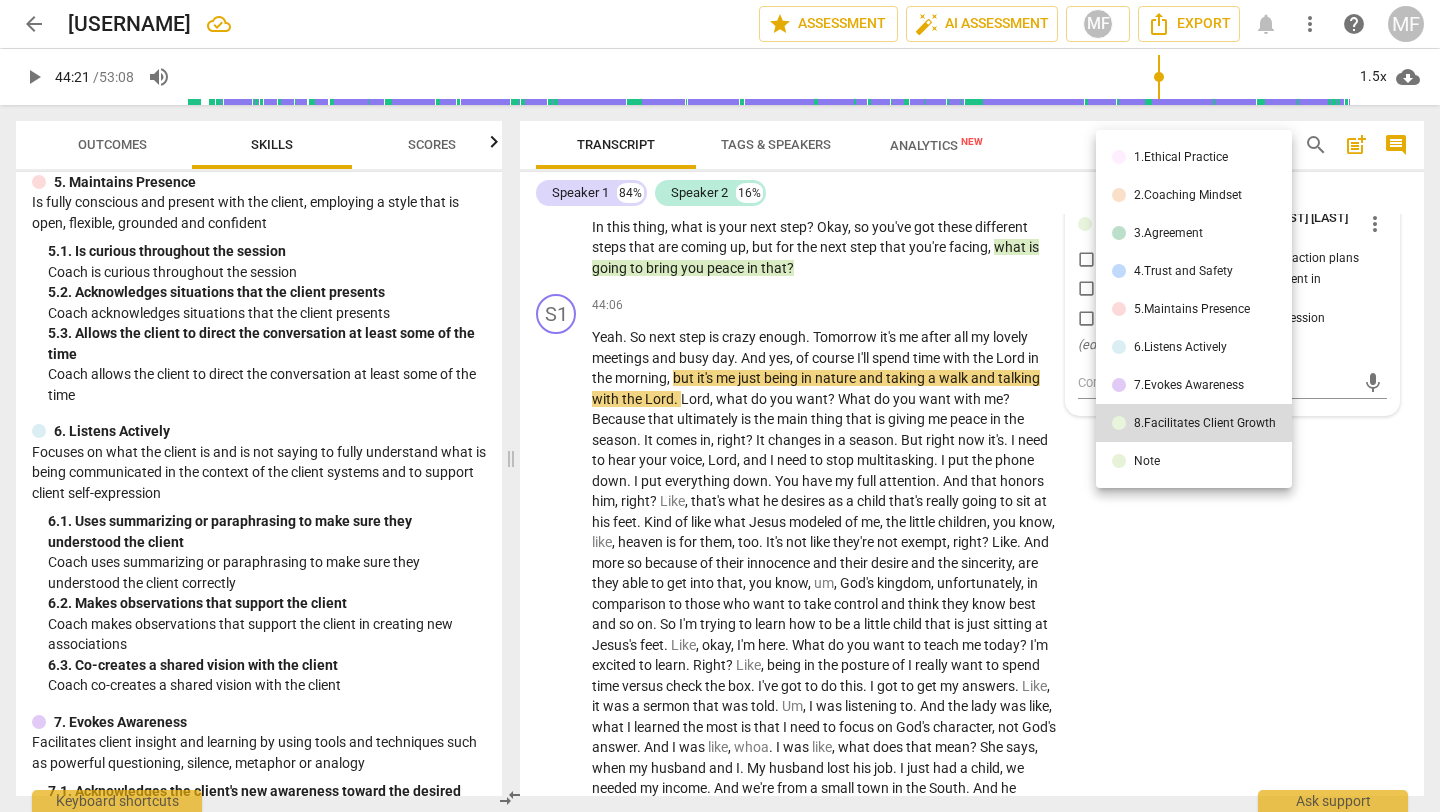 click on "6.Listens Actively" at bounding box center (1180, 347) 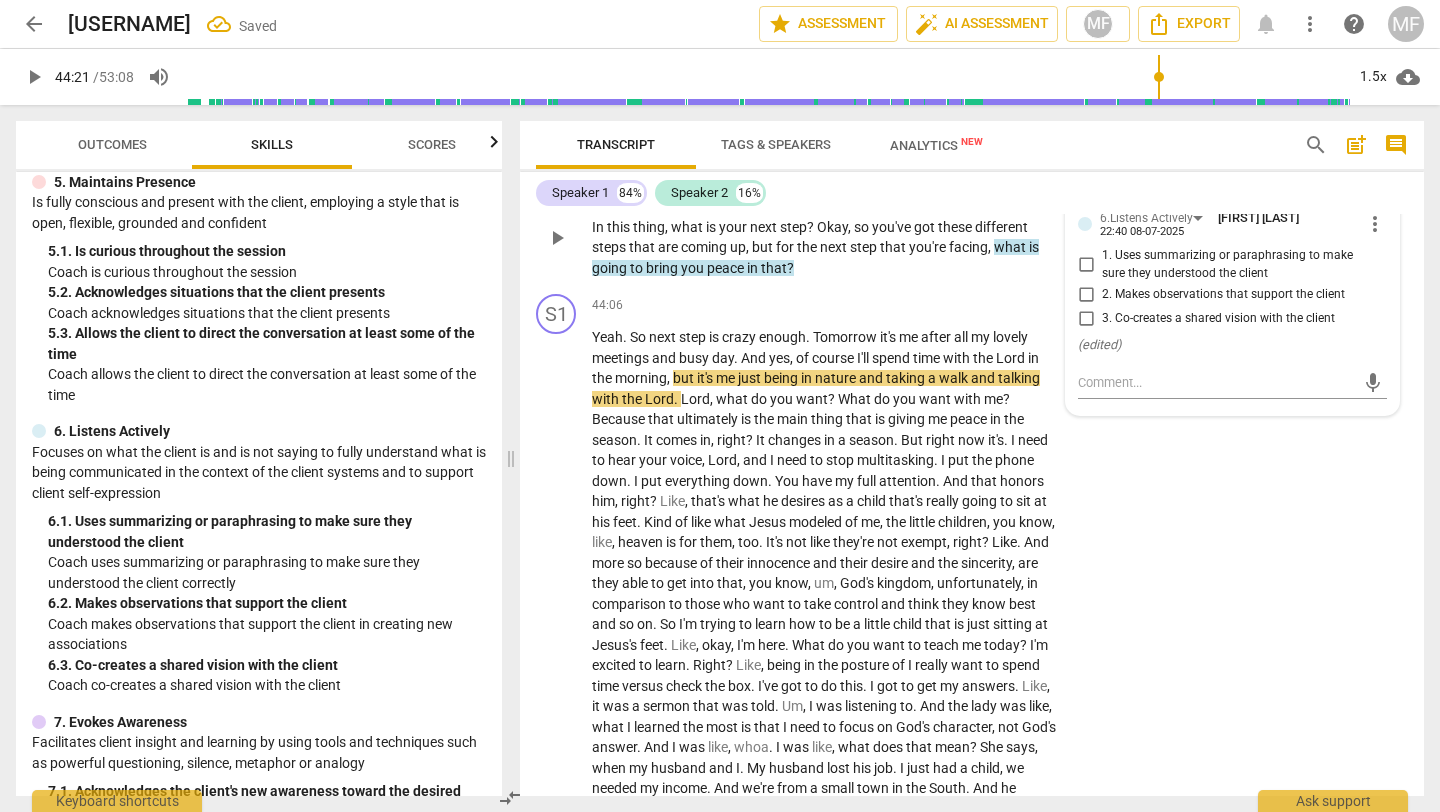 click on "22:40 08-07-2025" at bounding box center [1142, 232] 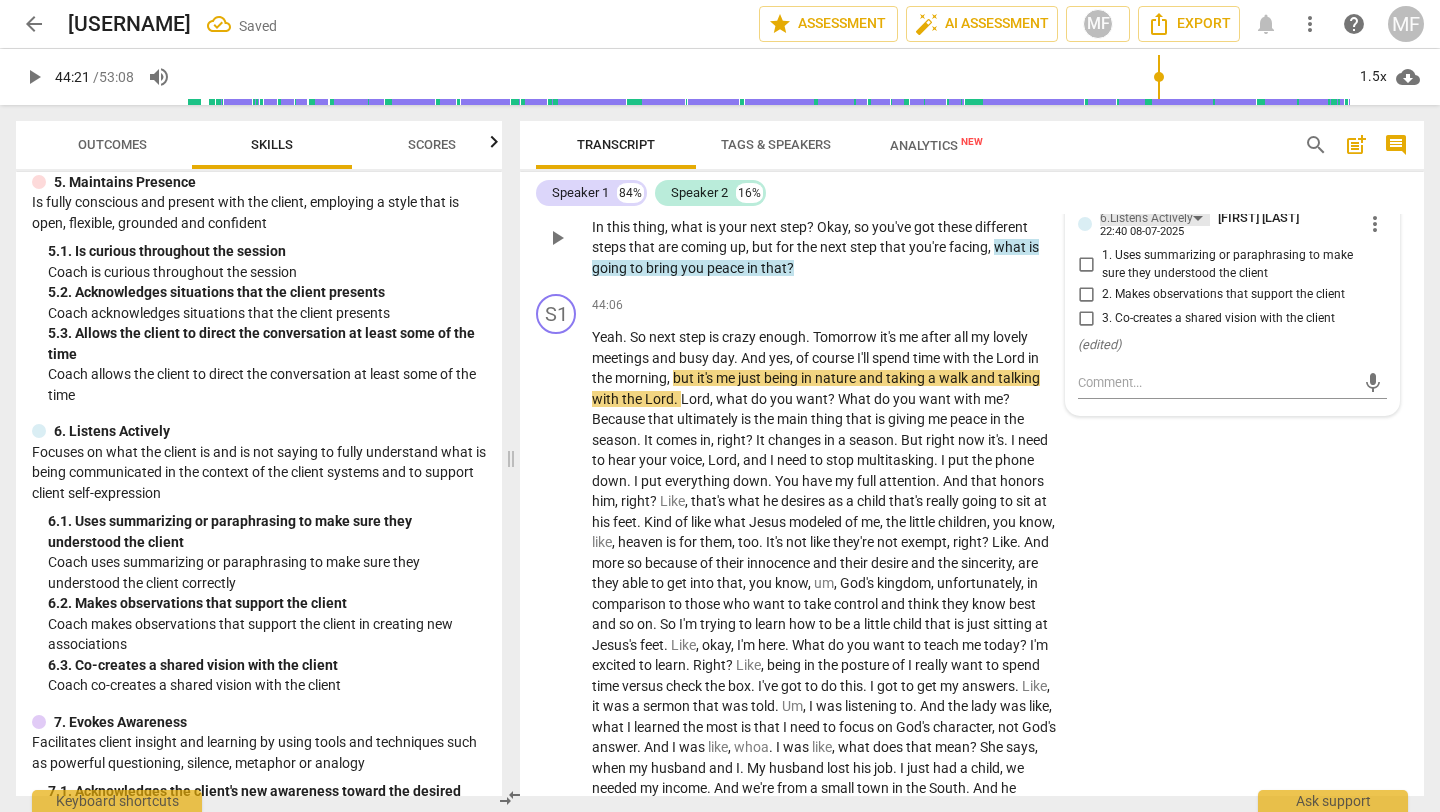click on "6.Listens Actively" at bounding box center [1146, 218] 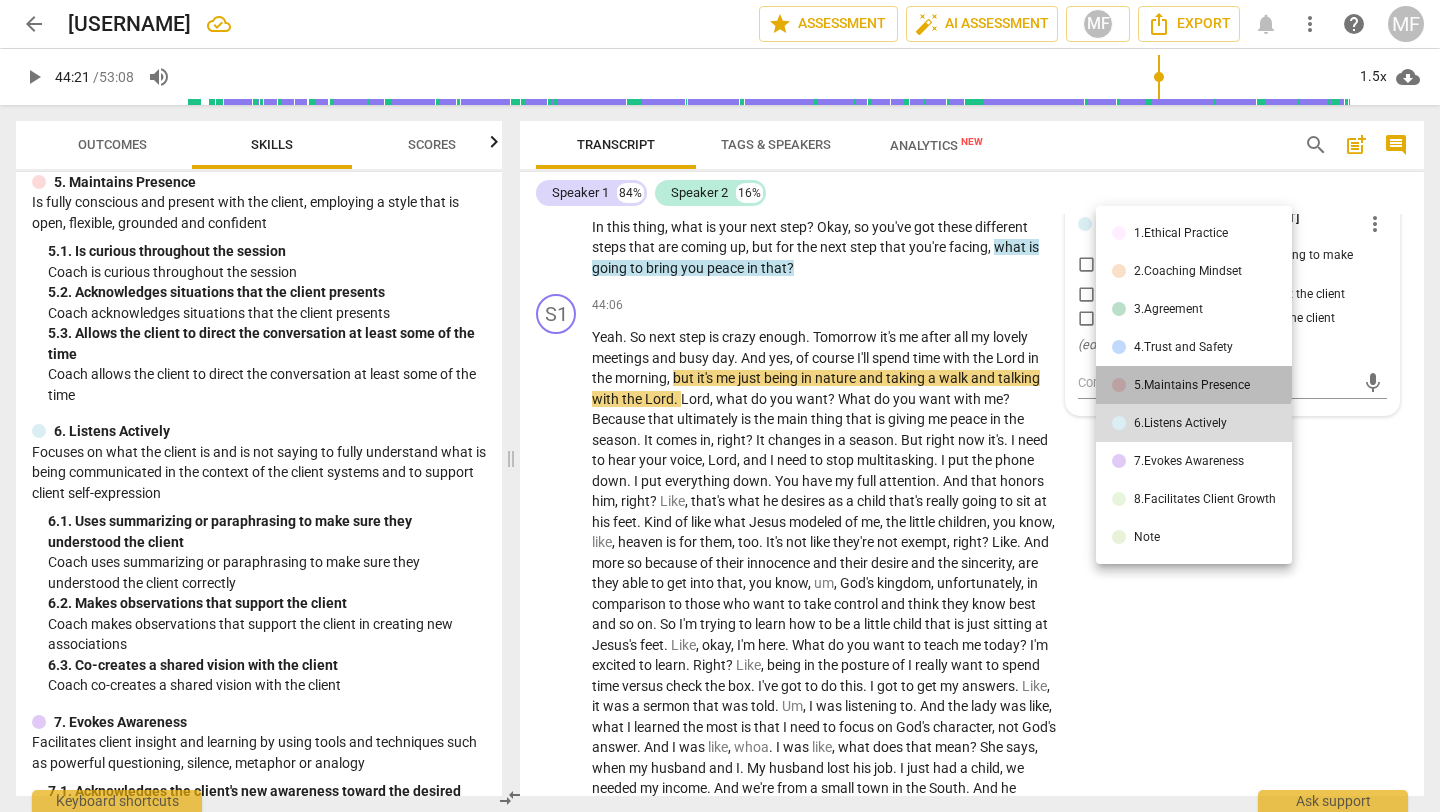 click on "5.Maintains Presence" at bounding box center [1192, 385] 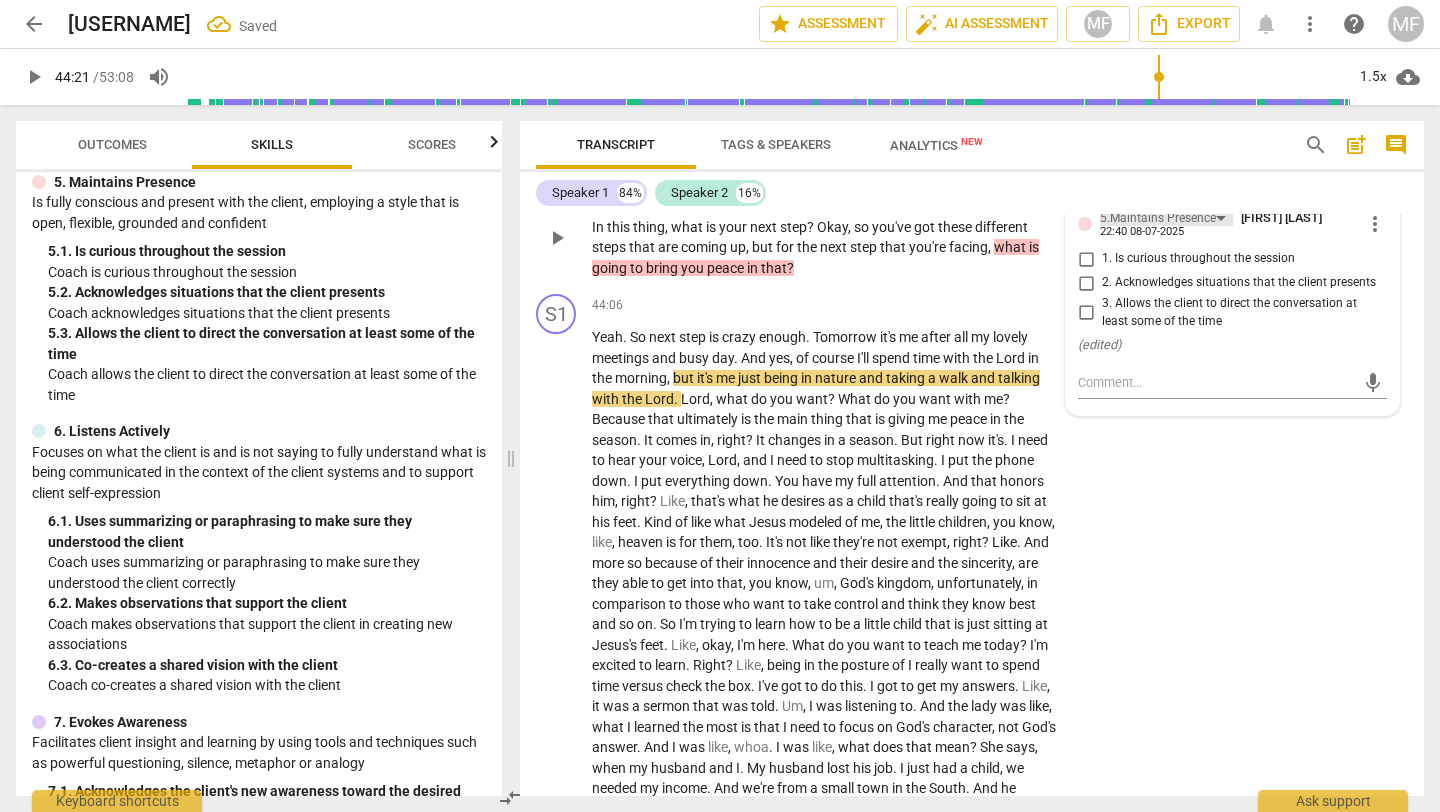 click on "5.Maintains Presence" at bounding box center (1158, 218) 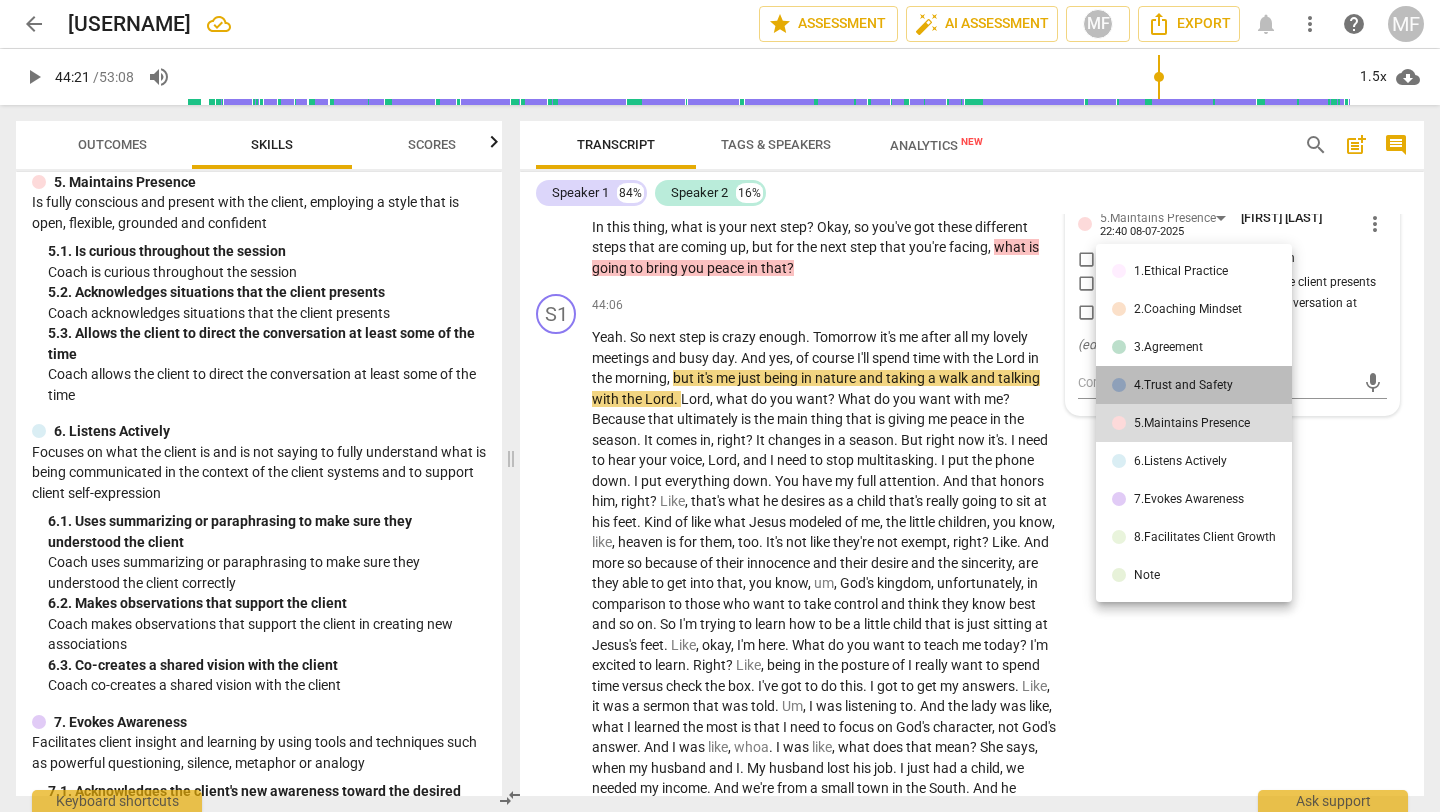 click on "4.Trust and Safety" at bounding box center (1183, 385) 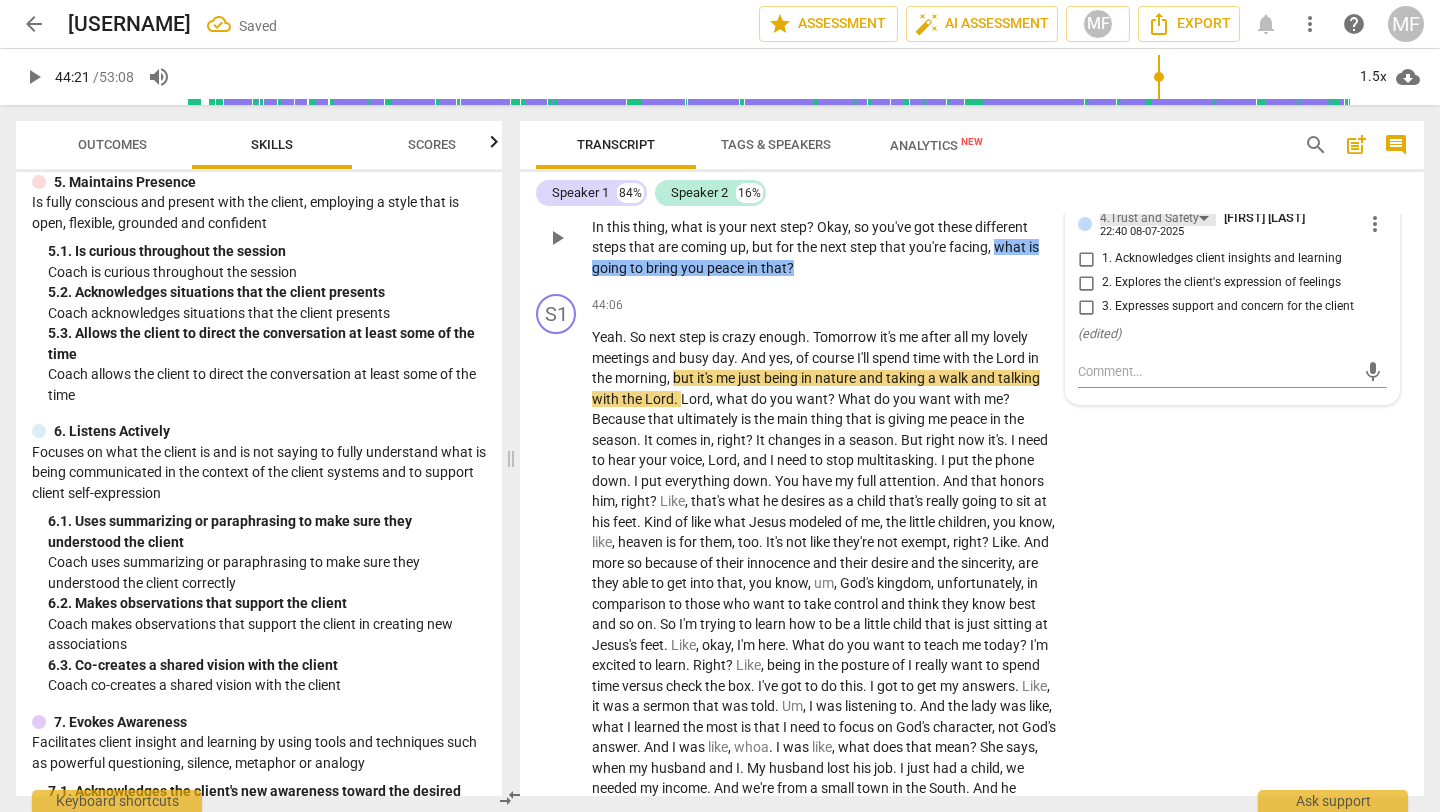 click on "4.Trust and Safety" at bounding box center [1149, 218] 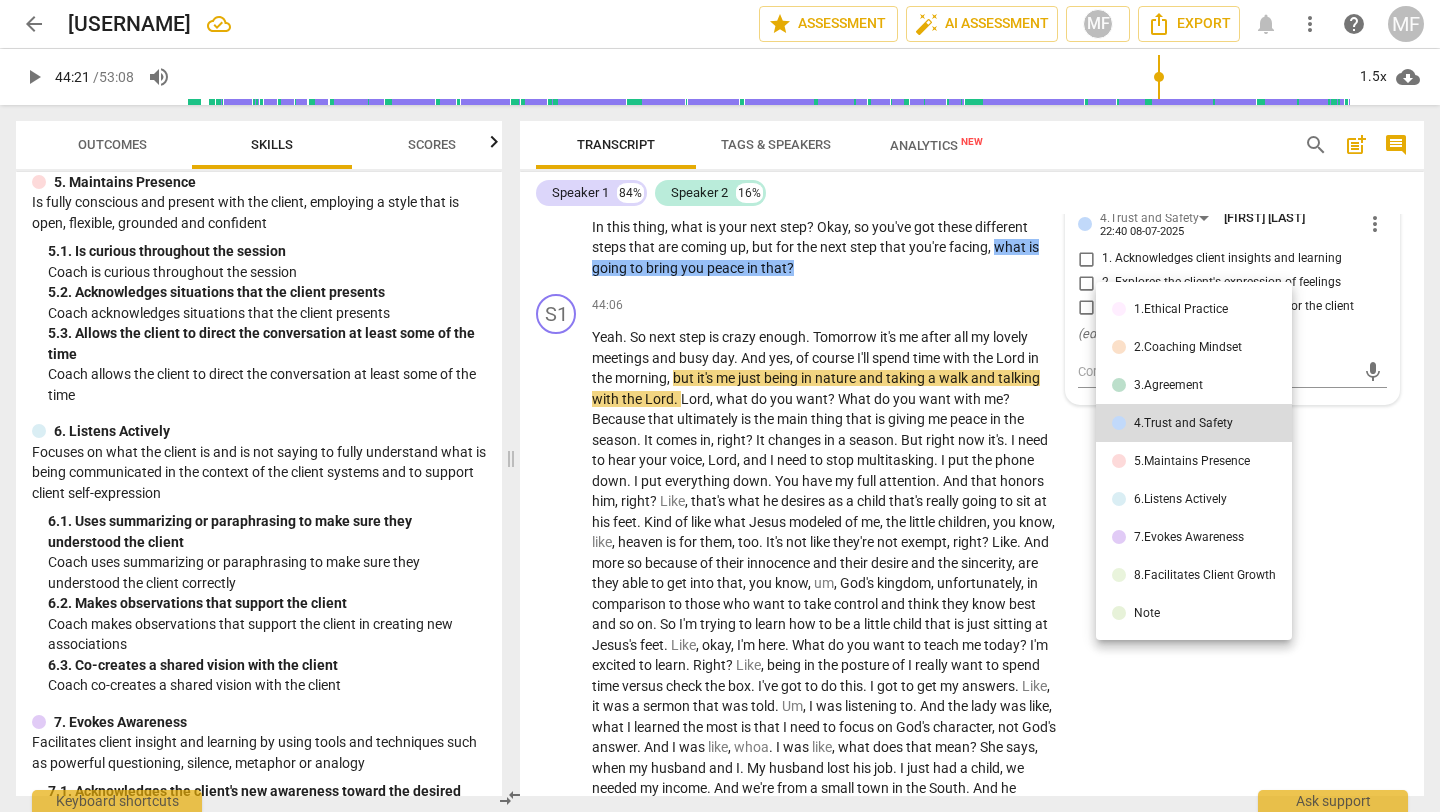 click on "3.Agreement" at bounding box center (1168, 385) 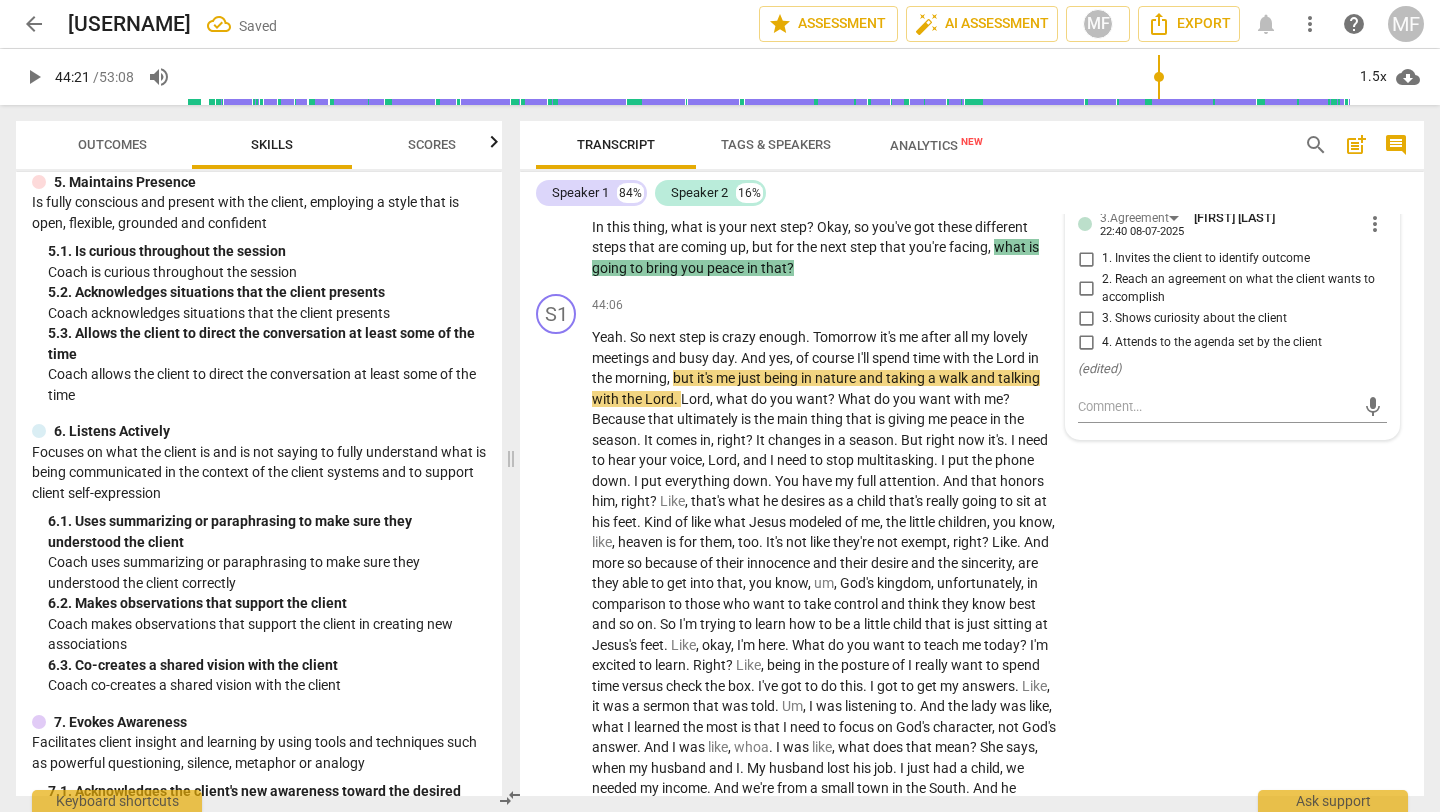 click on "Nope , you would only find out once the offer or you should only find out because technically when you start asking certain questions like that they could tell you . But I think the reality is like it really doesn't come off in the most positive light . And , and again some people might see it differently I just know being , like , my background was recruiting at one point . It just doesn't come off really positive when you're asking , well , let me see your whole benefits . They have , like , a sermon on it . Like , do people really go and ask for a benefits , uh , package for a company , and yet , you know , they don't even have the job in hand . Like , do people just openly say , hey , send me" at bounding box center (972, -43) 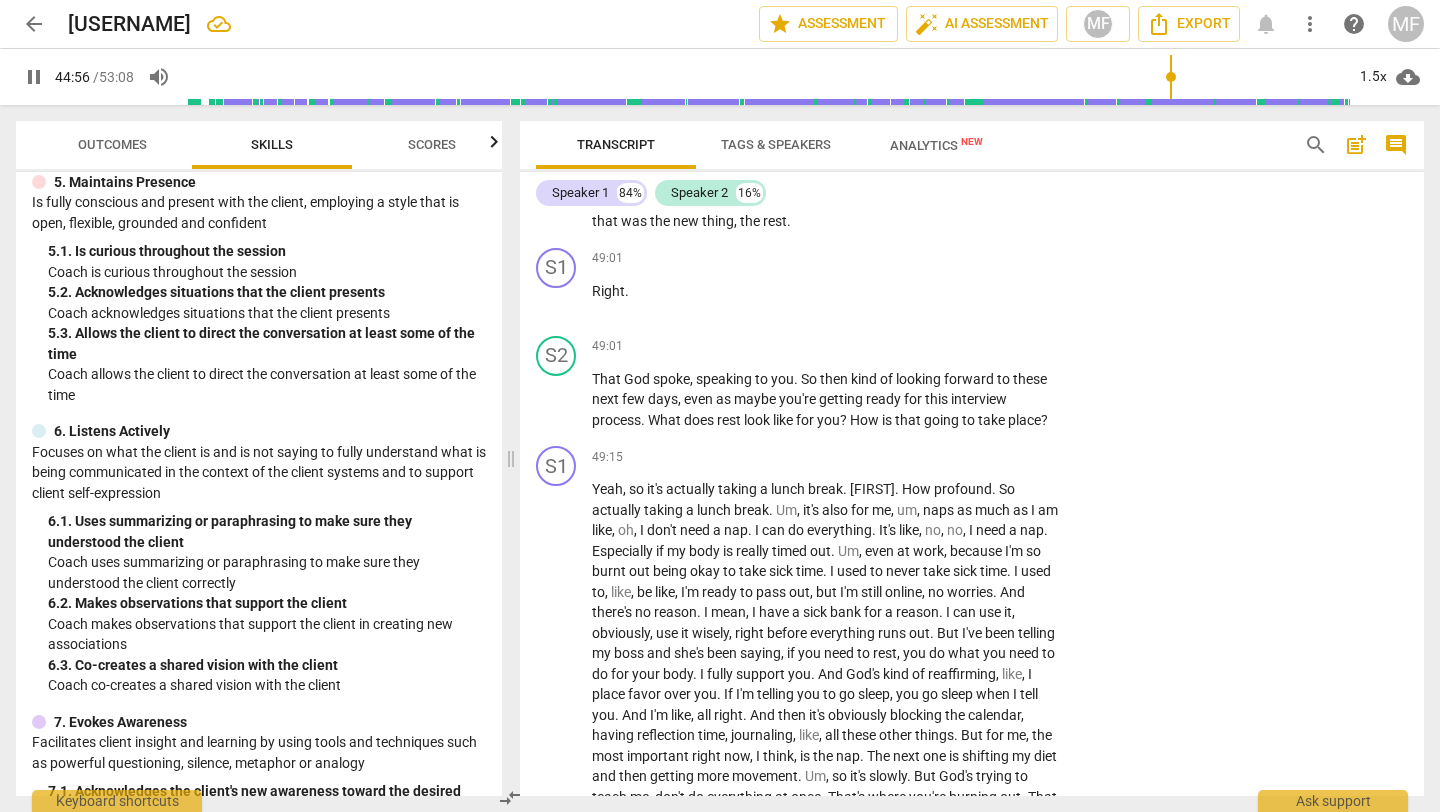 scroll, scrollTop: 18132, scrollLeft: 0, axis: vertical 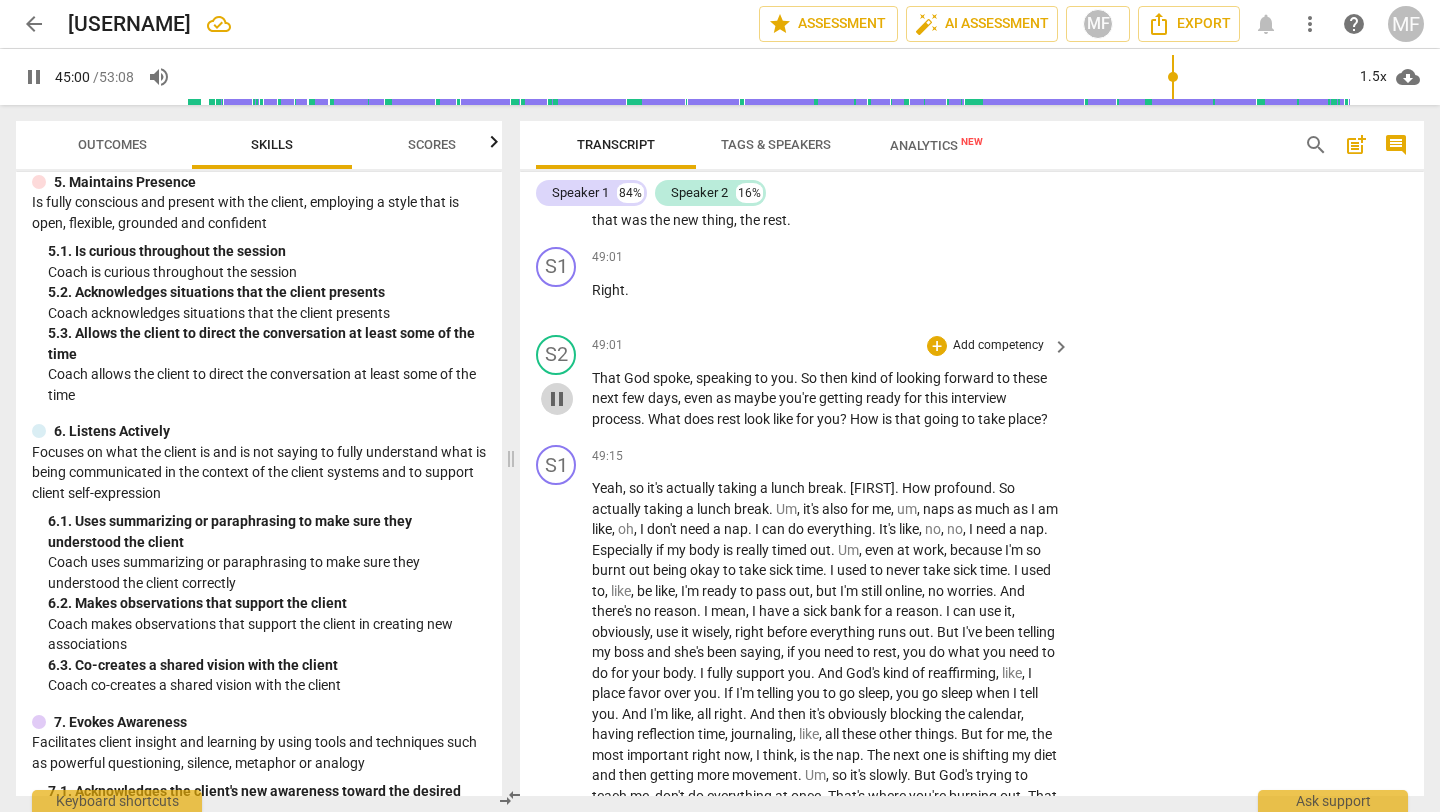 click on "pause" at bounding box center [557, 399] 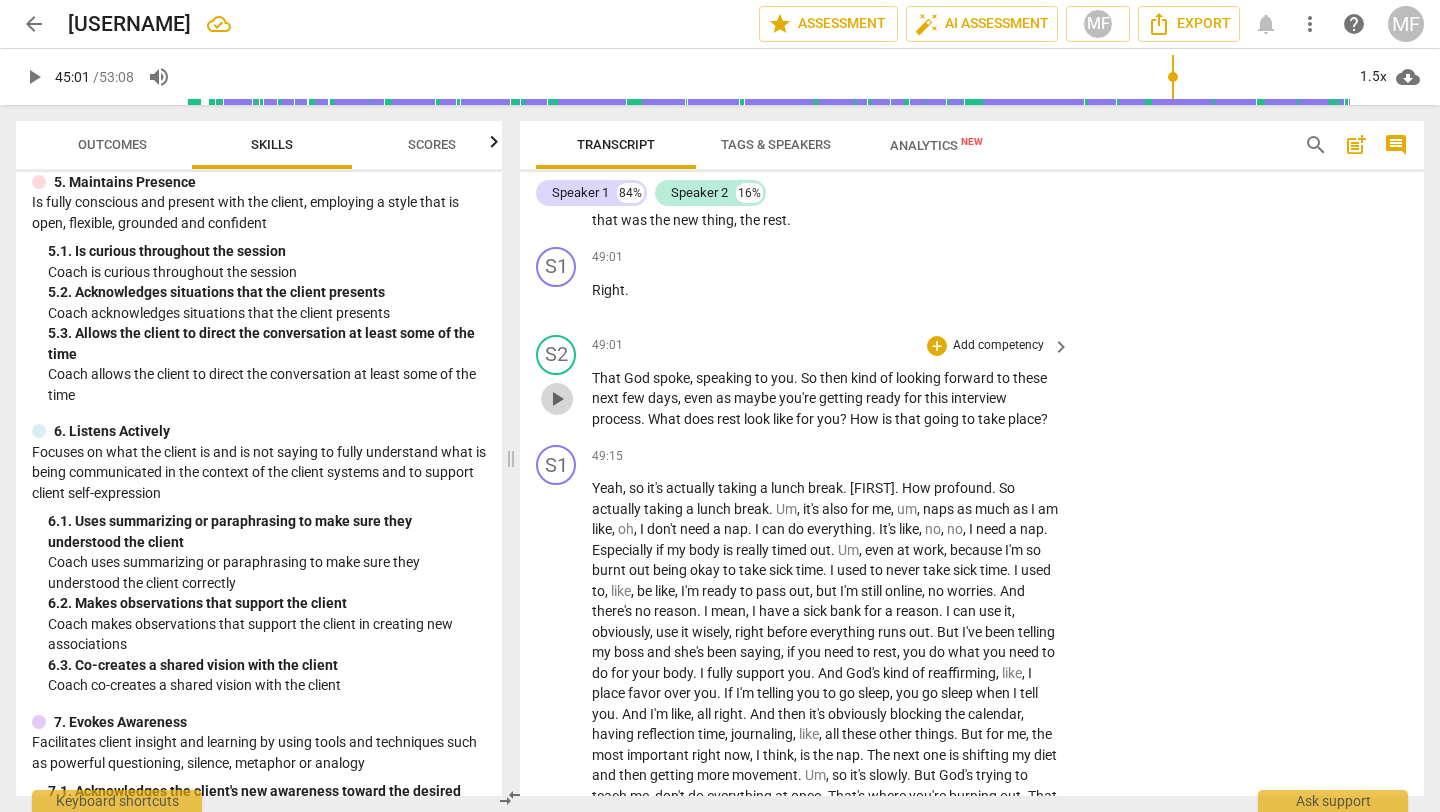 click on "play_arrow" at bounding box center (557, 399) 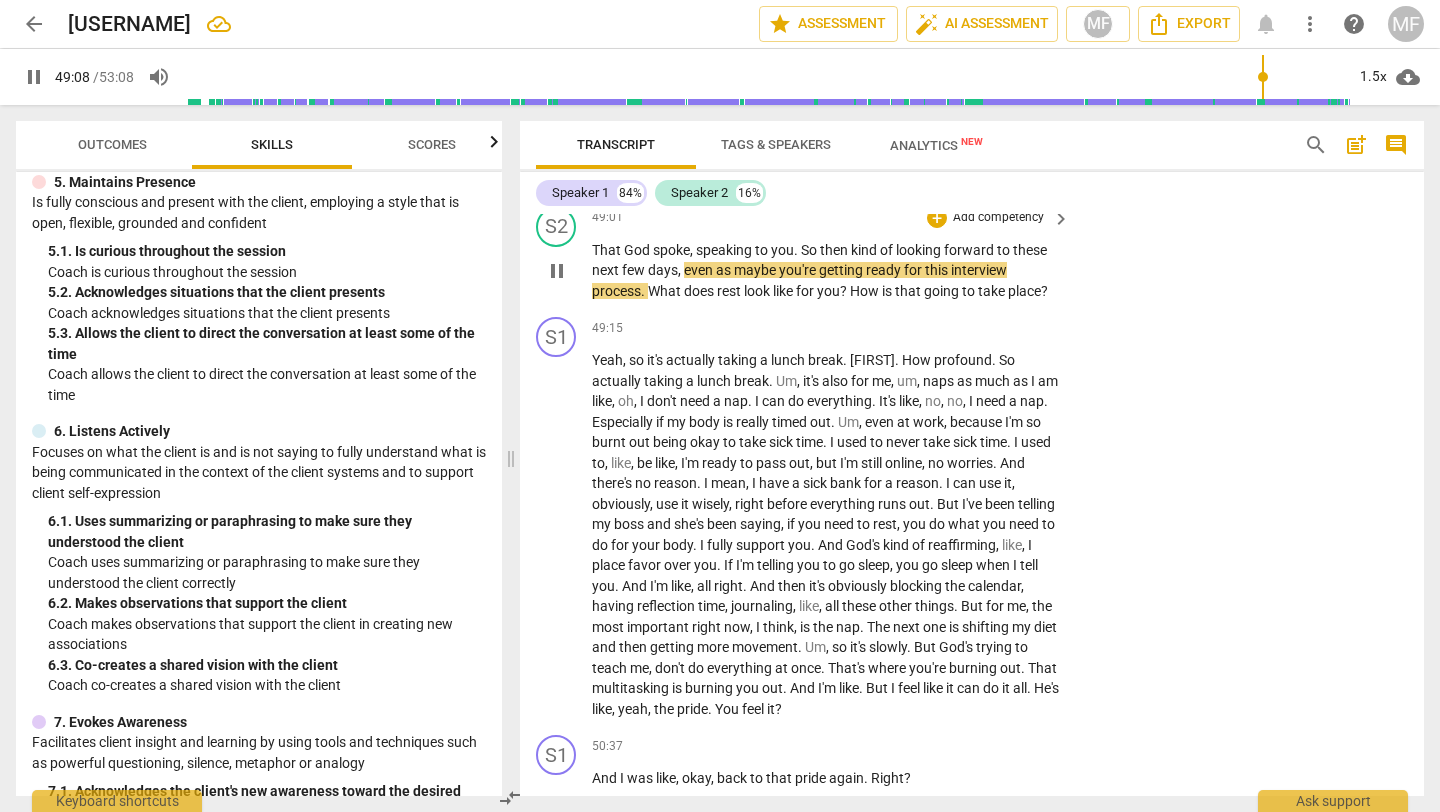 scroll, scrollTop: 18262, scrollLeft: 0, axis: vertical 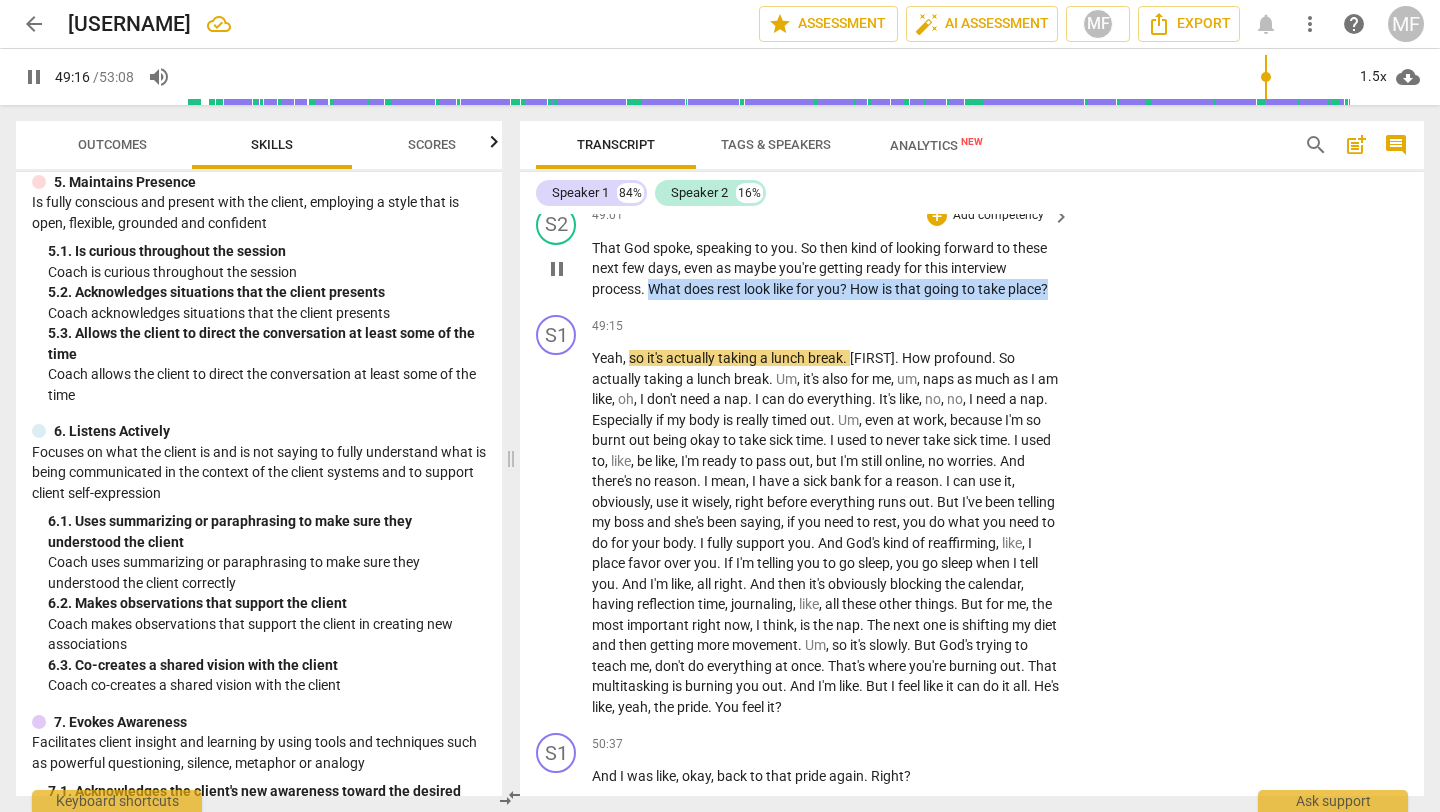 drag, startPoint x: 650, startPoint y: 514, endPoint x: 1068, endPoint y: 519, distance: 418.0299 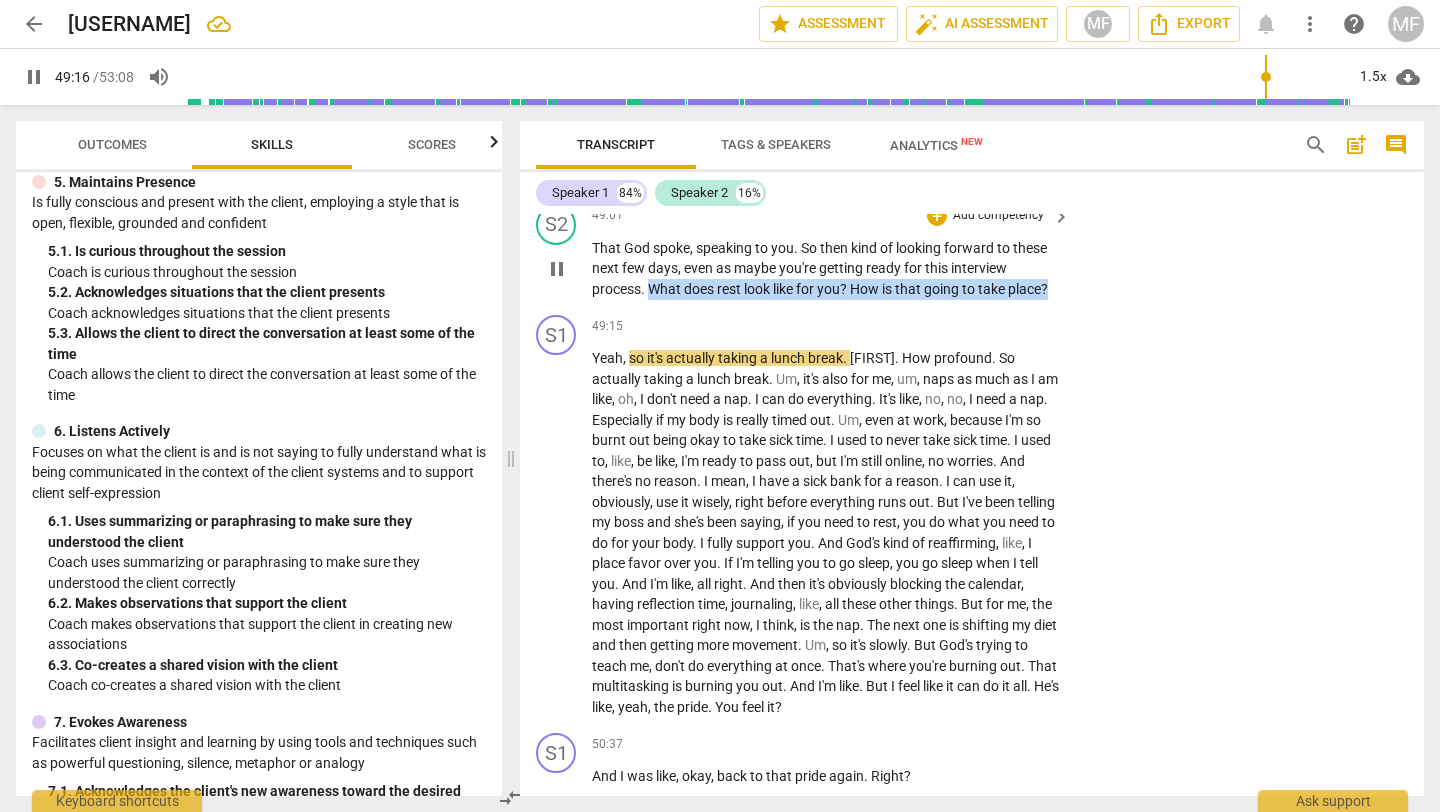 click on "S2 play_arrow pause 49:01 + Add competency keyboard_arrow_right That God spoke , speaking to you . So then kind of looking forward to these next few days , even as maybe you're getting ready for this interview process . What does rest look like for you ? How is that going to take place ?" at bounding box center [972, 252] 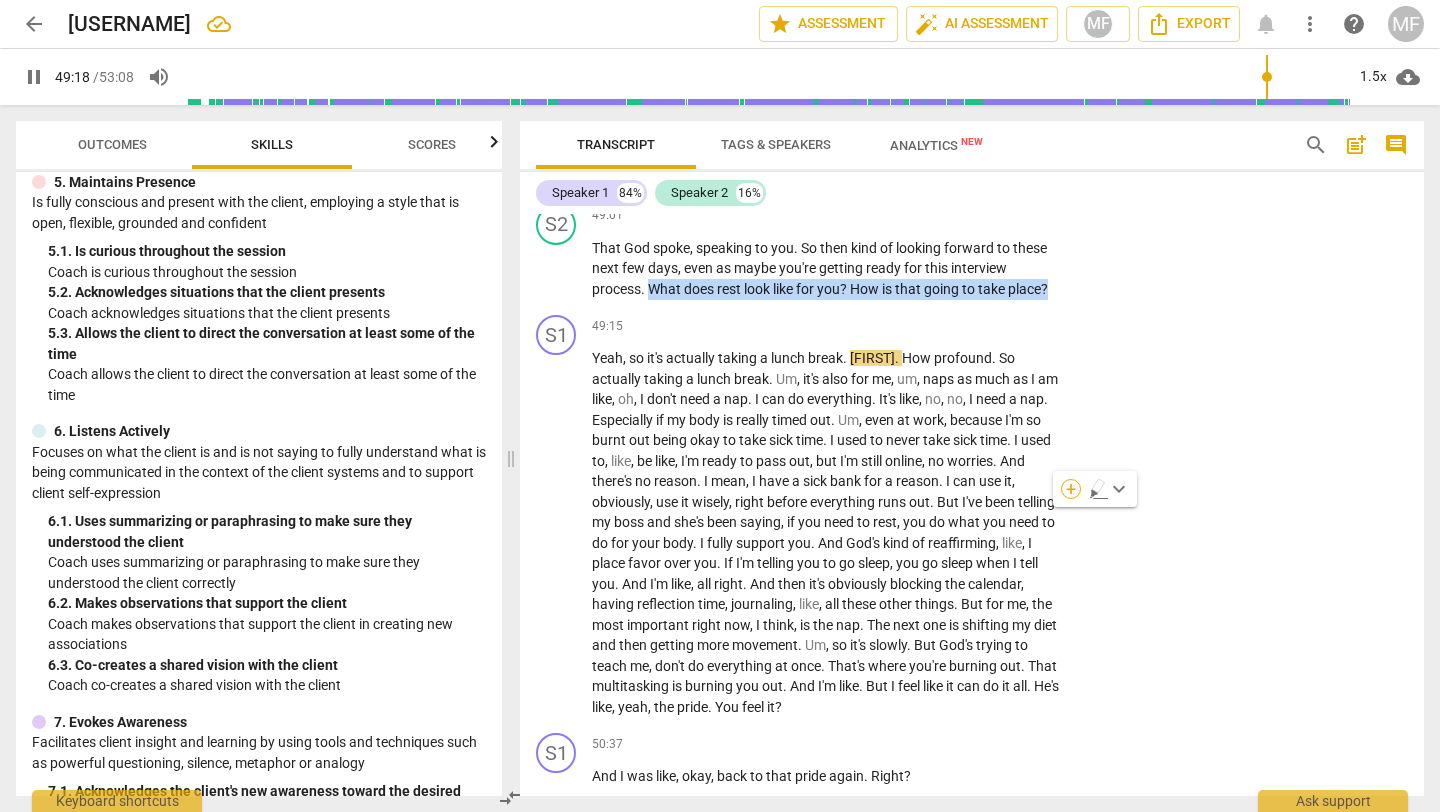 click on "+" at bounding box center (1071, 489) 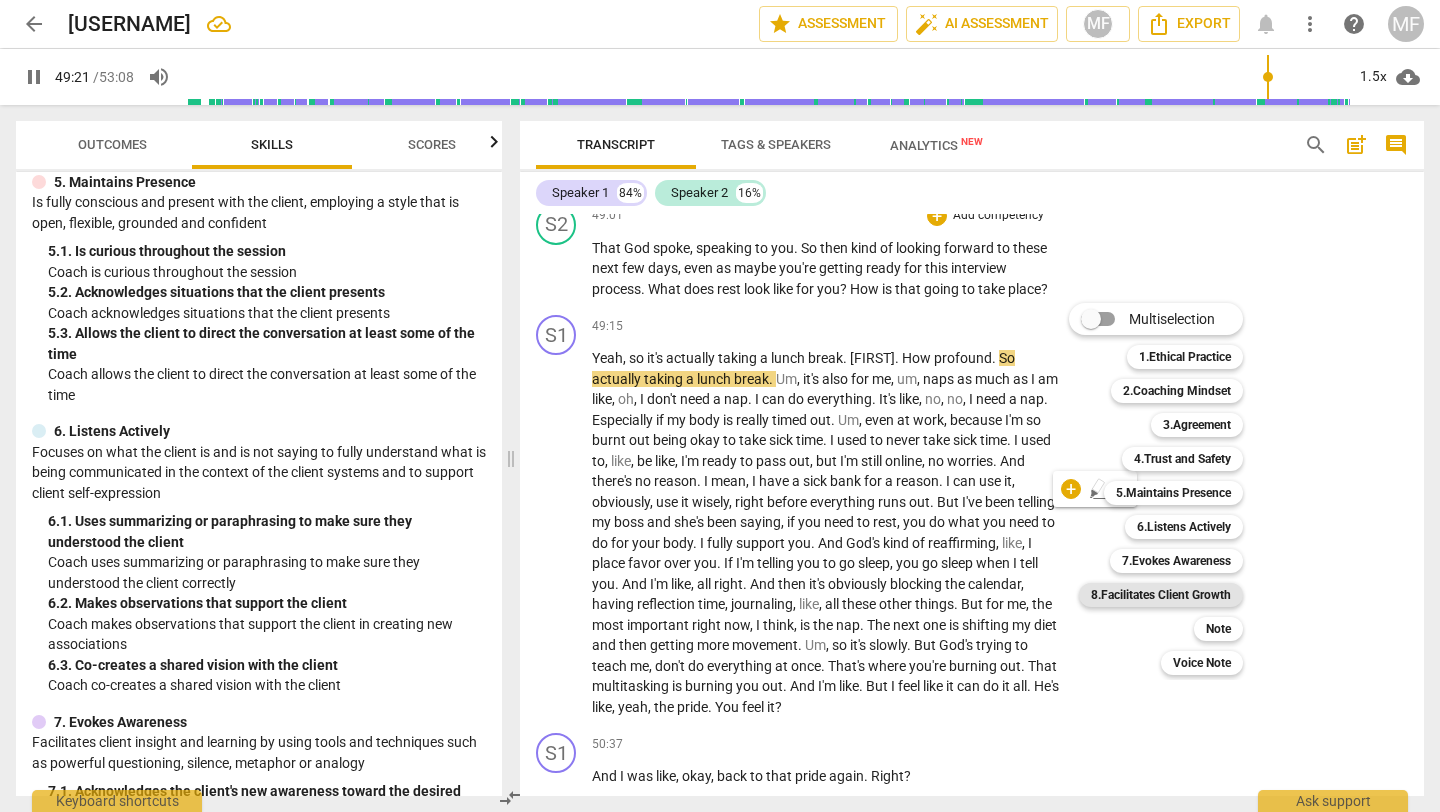 click on "8.Facilitates Client Growth" at bounding box center [1161, 595] 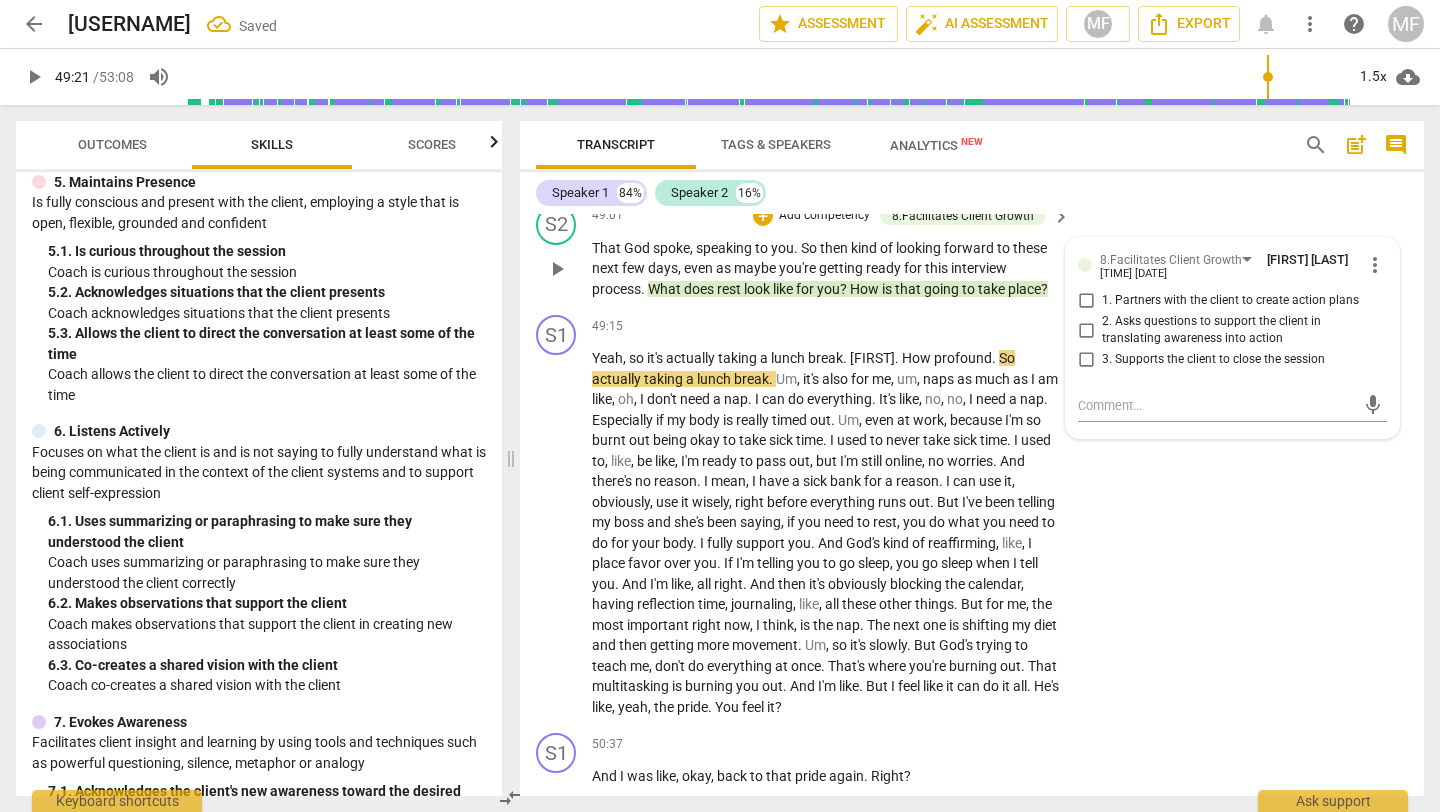 click on "1. Partners with the client to create action plans" at bounding box center [1230, 301] 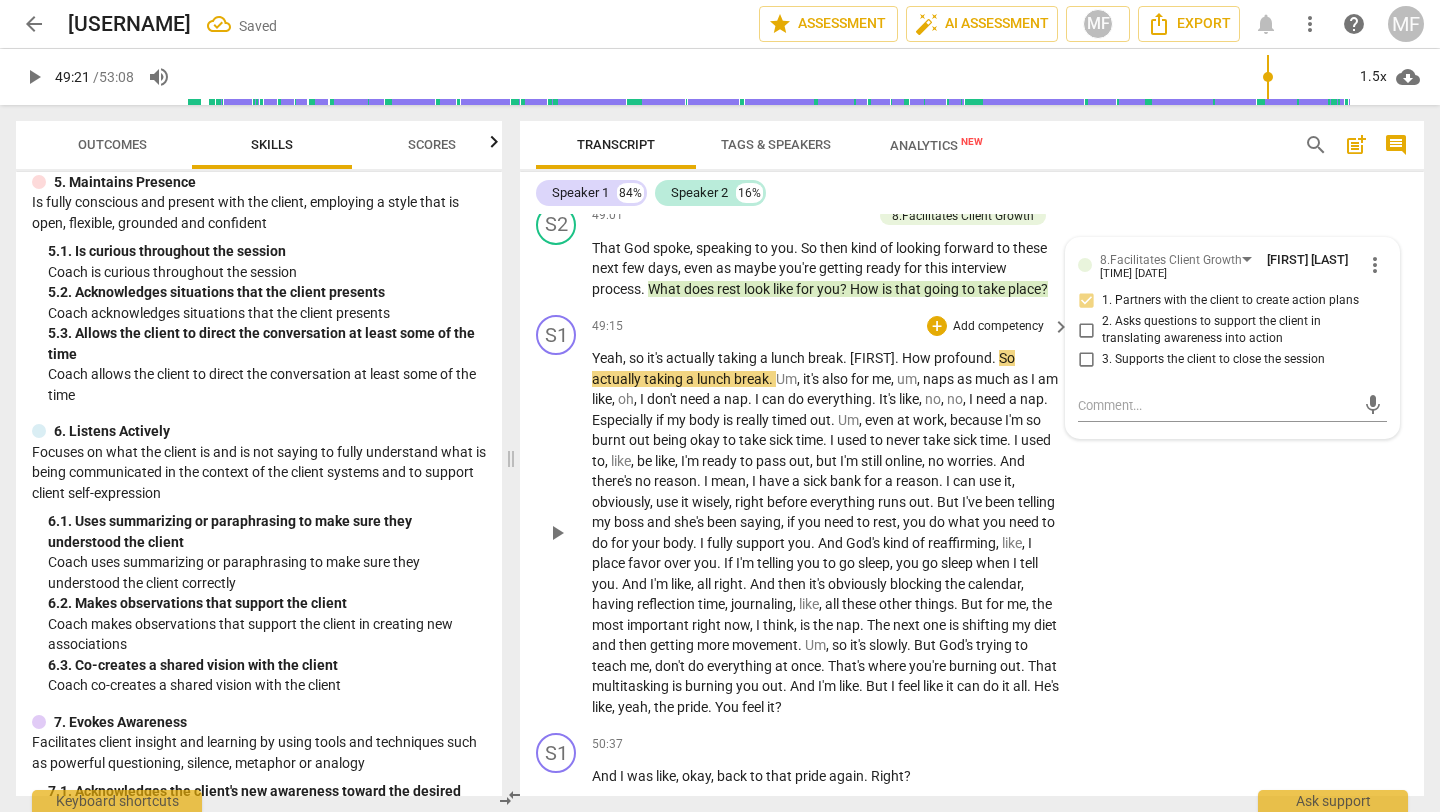 click on "used" at bounding box center [853, 440] 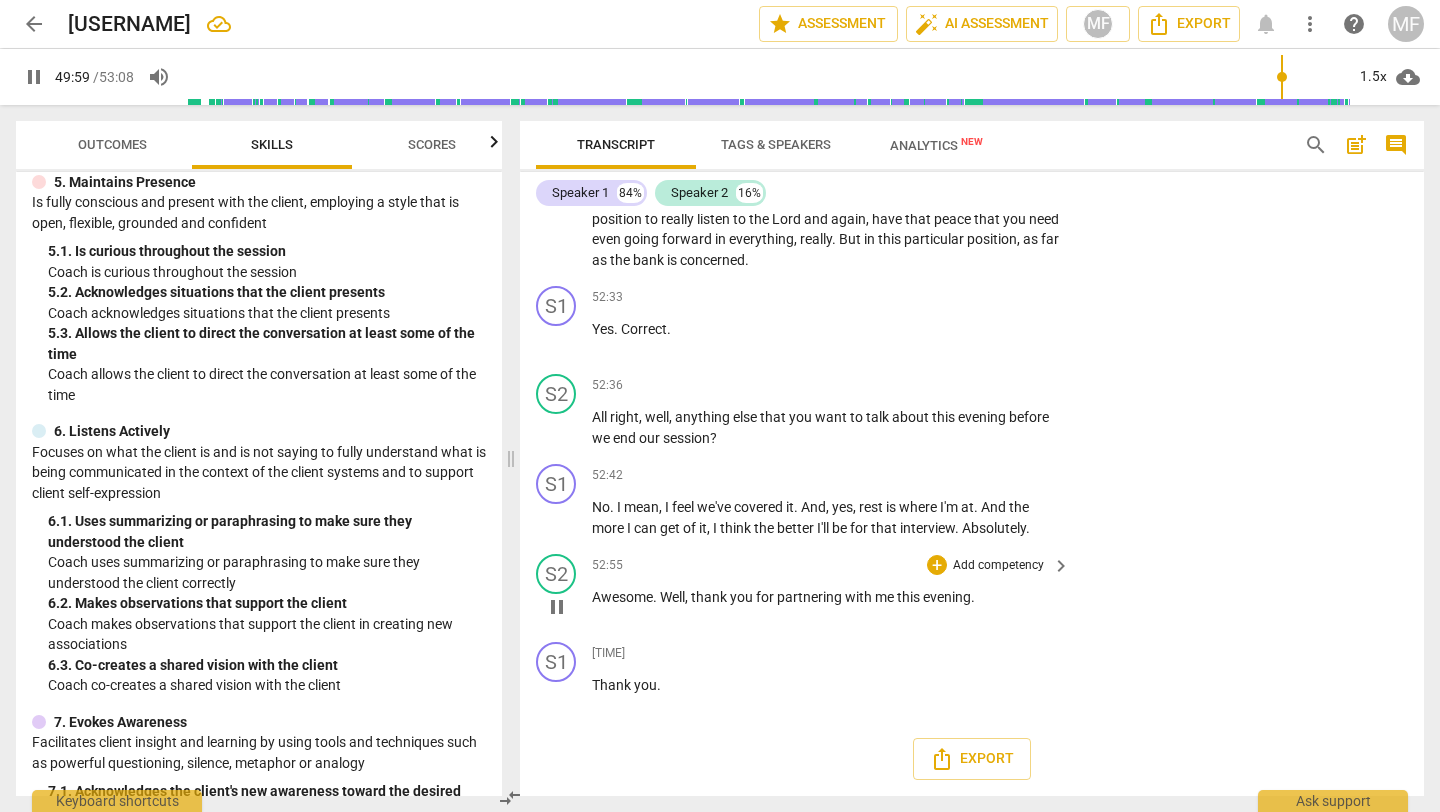 scroll, scrollTop: 19860, scrollLeft: 0, axis: vertical 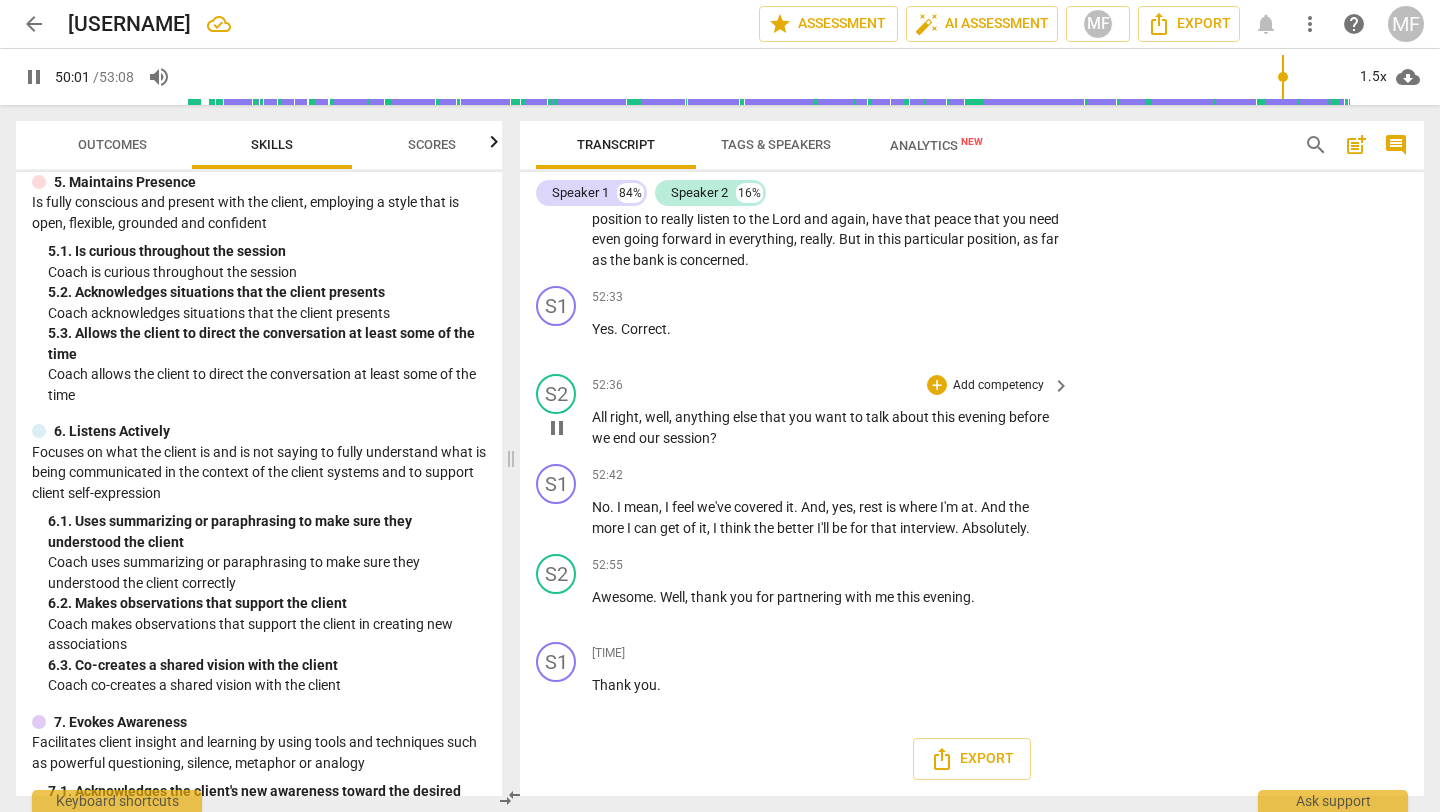 click on "All   right ,   well ,   anything   else   that   you   want   to   talk   about   this   evening   before   we   end   our   session ?" at bounding box center [826, 427] 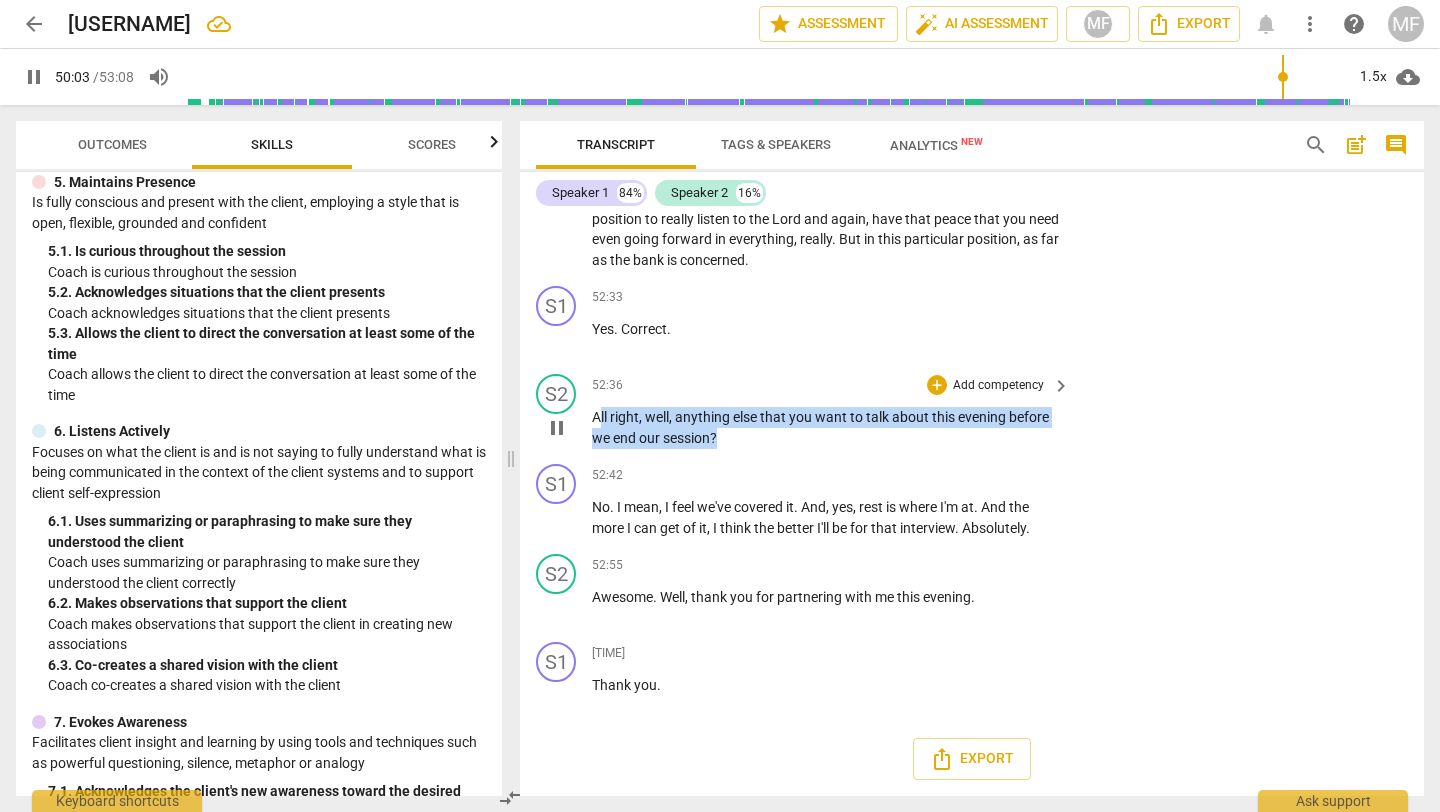 drag, startPoint x: 720, startPoint y: 431, endPoint x: 598, endPoint y: 415, distance: 123.04471 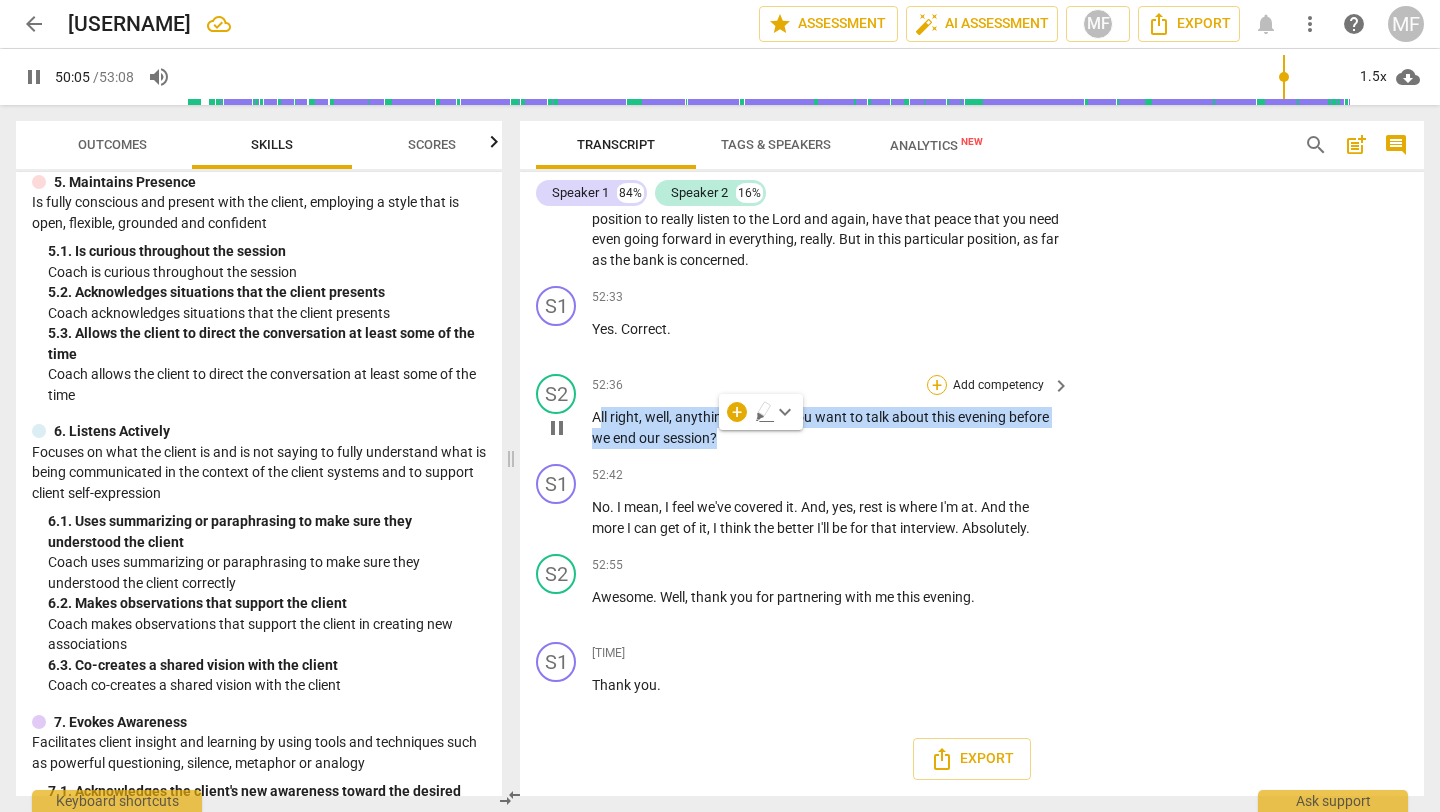 click on "+" at bounding box center [937, 385] 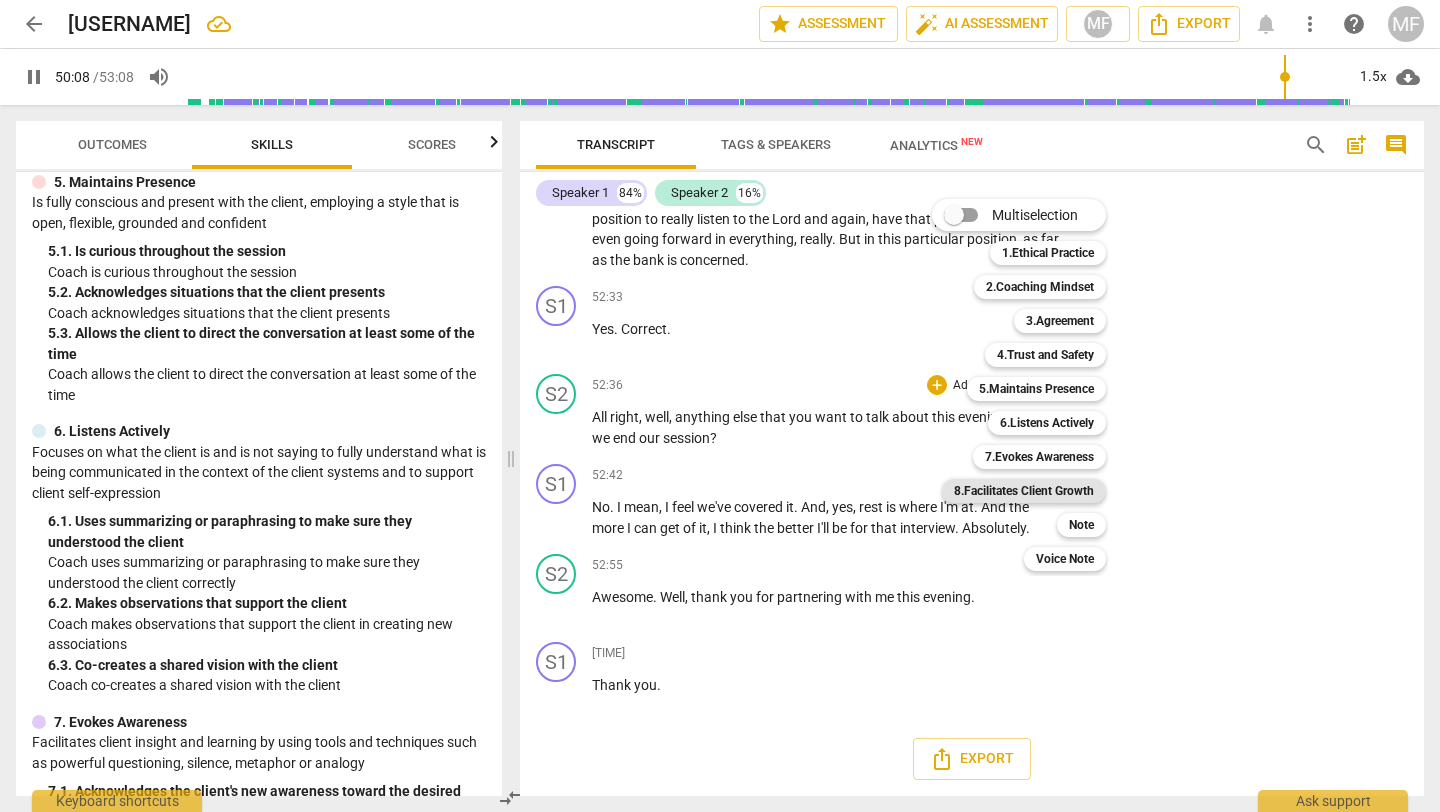 click on "8.Facilitates Client Growth" at bounding box center (1024, 491) 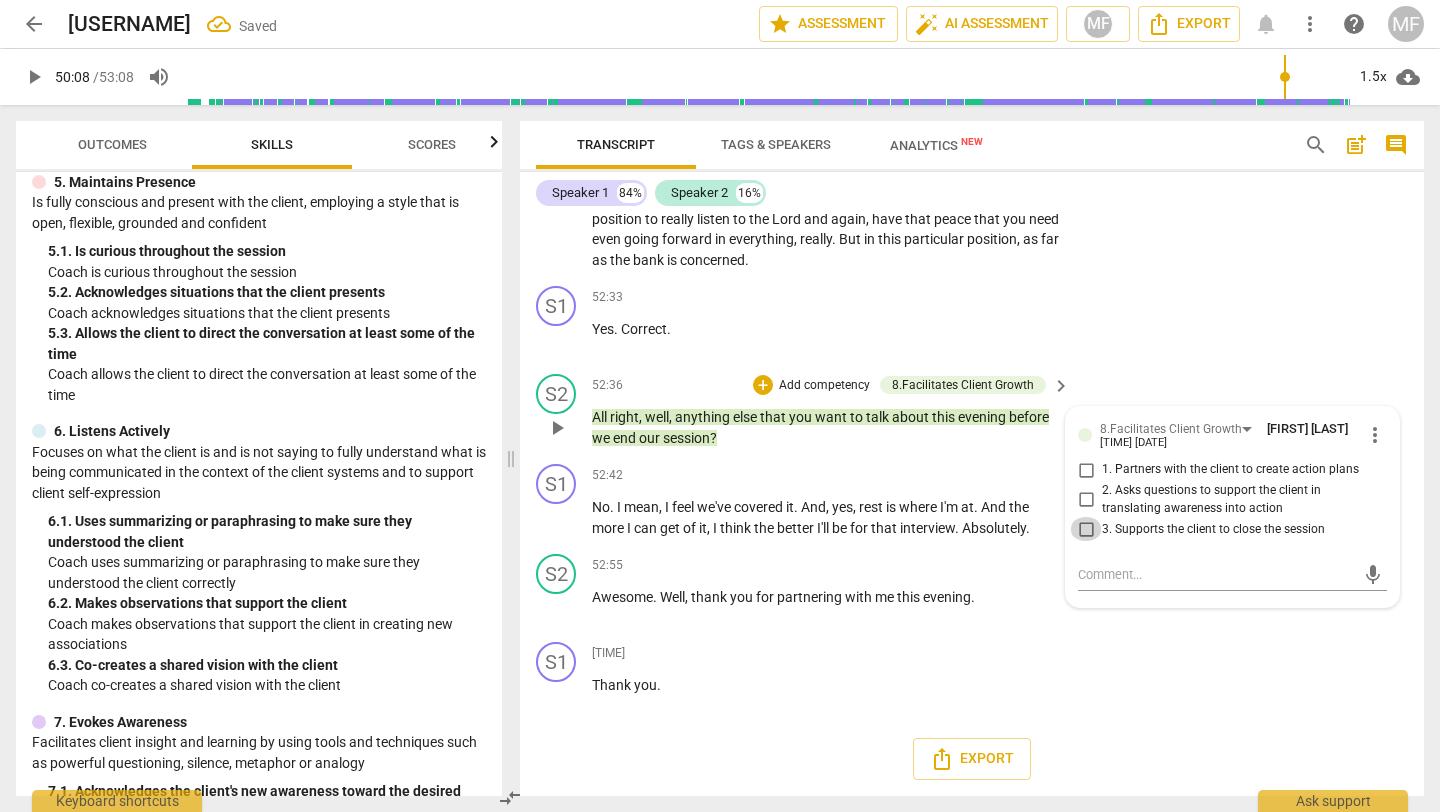 click on "3. Supports the client to close the session" at bounding box center (1086, 529) 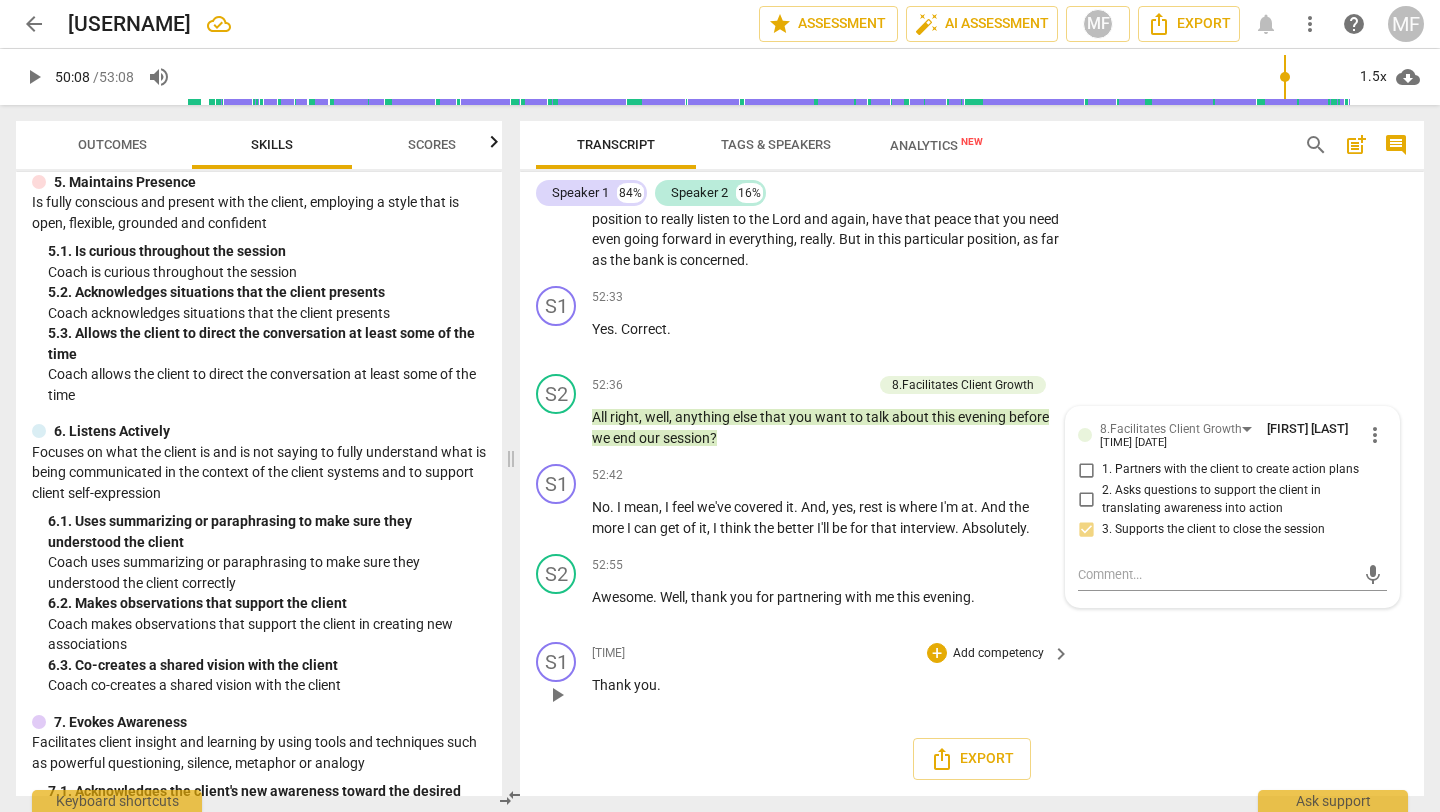 click on "53:05 + Add competency keyboard_arrow_right" at bounding box center (832, 653) 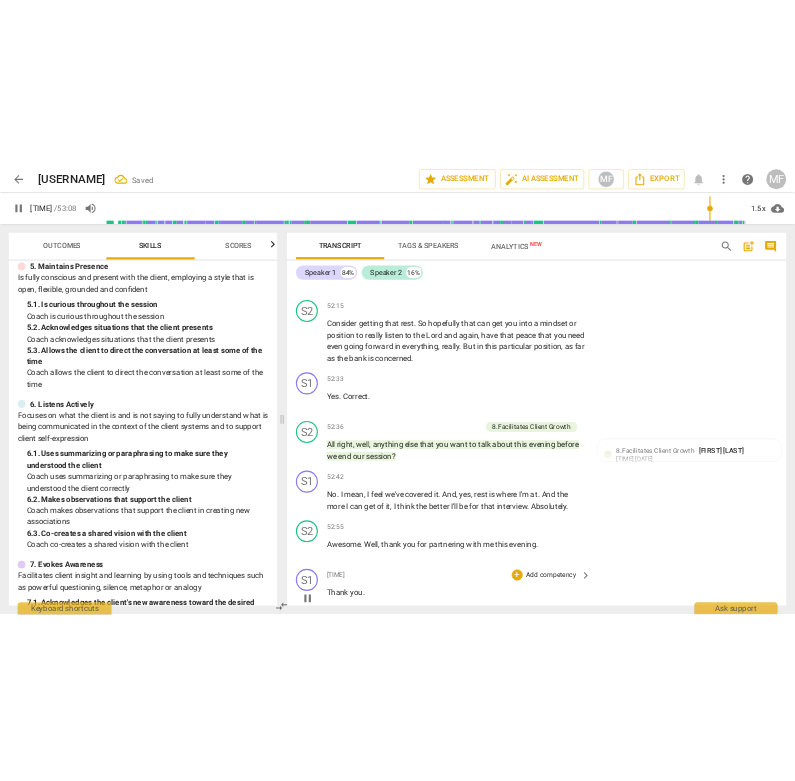 scroll, scrollTop: 19860, scrollLeft: 0, axis: vertical 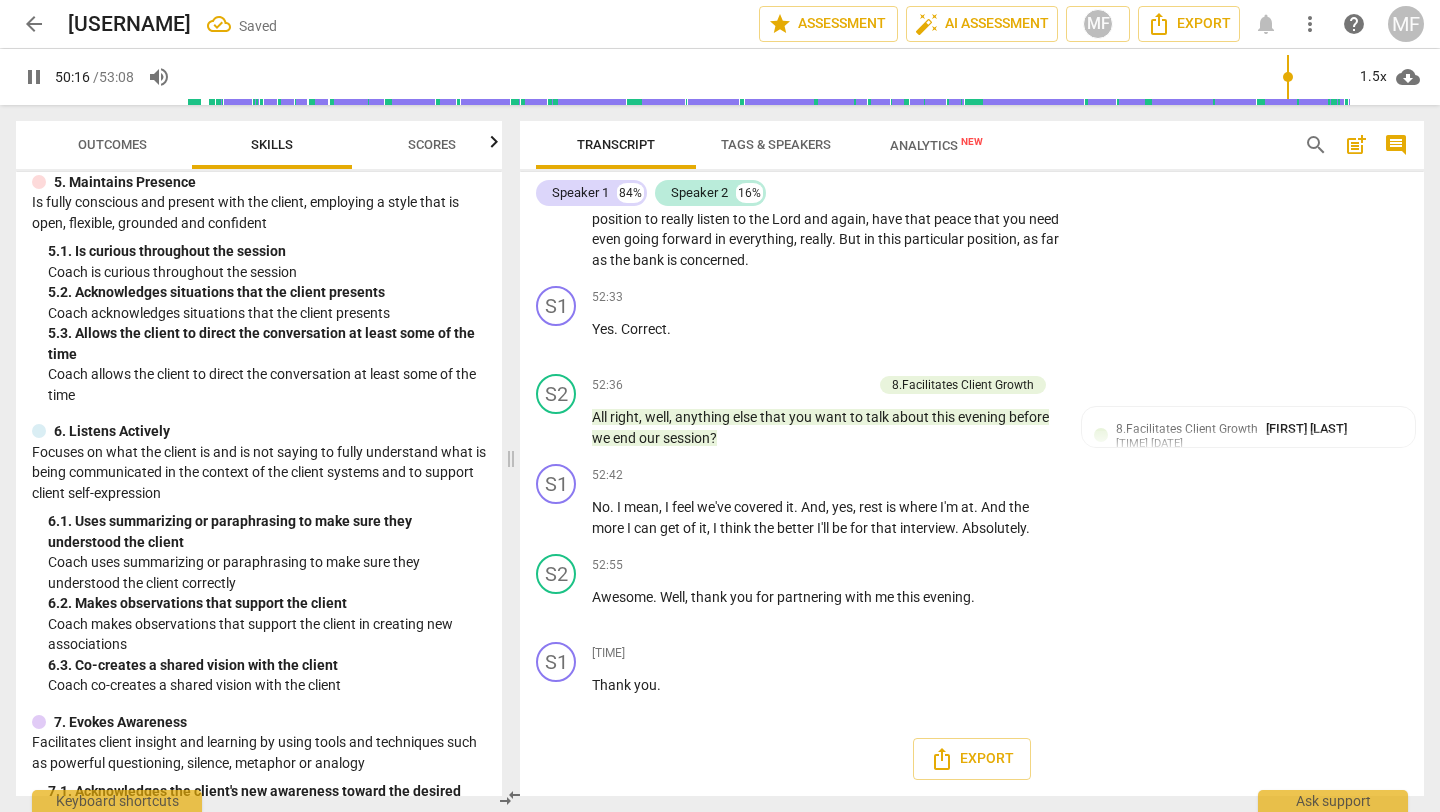 click on "arrow_back" at bounding box center (34, 24) 